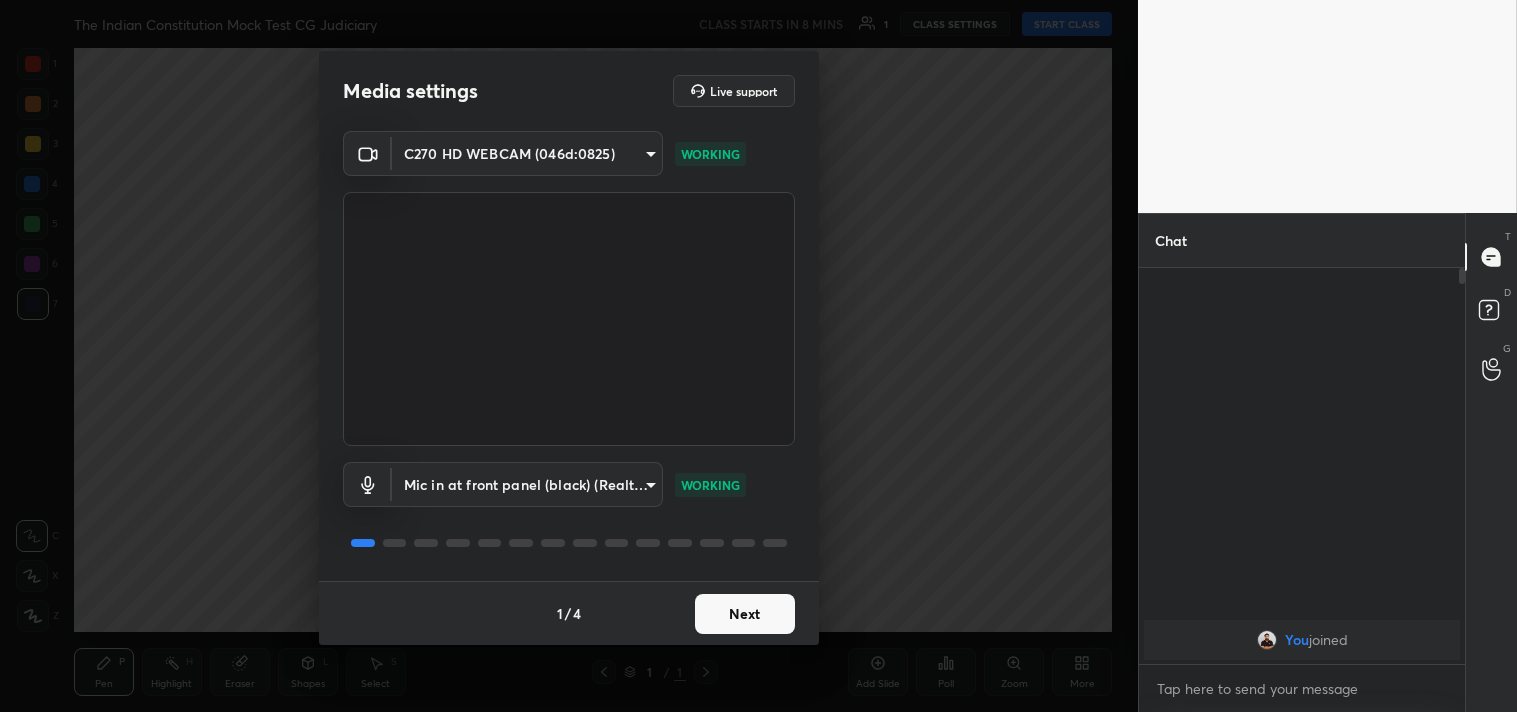 scroll, scrollTop: 0, scrollLeft: 0, axis: both 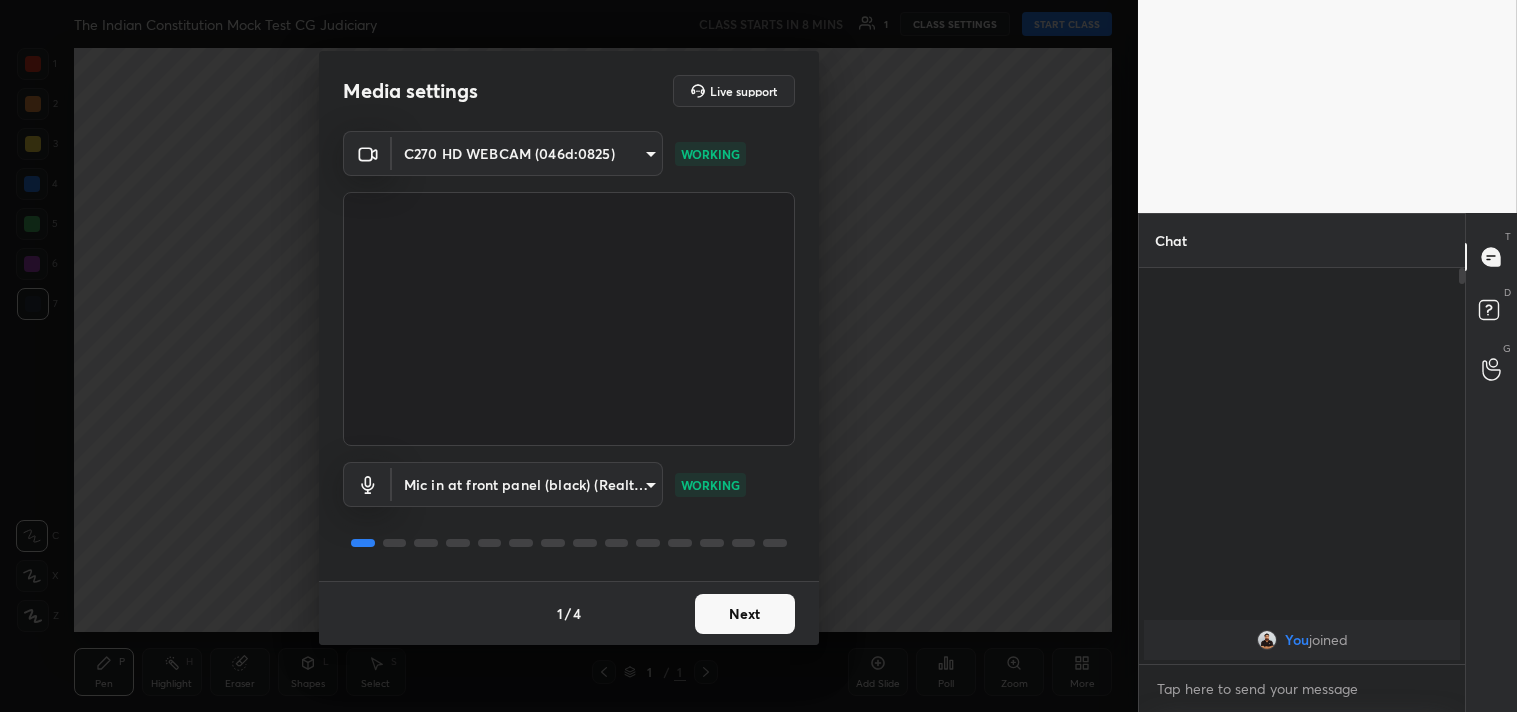 click on "Next" at bounding box center (745, 614) 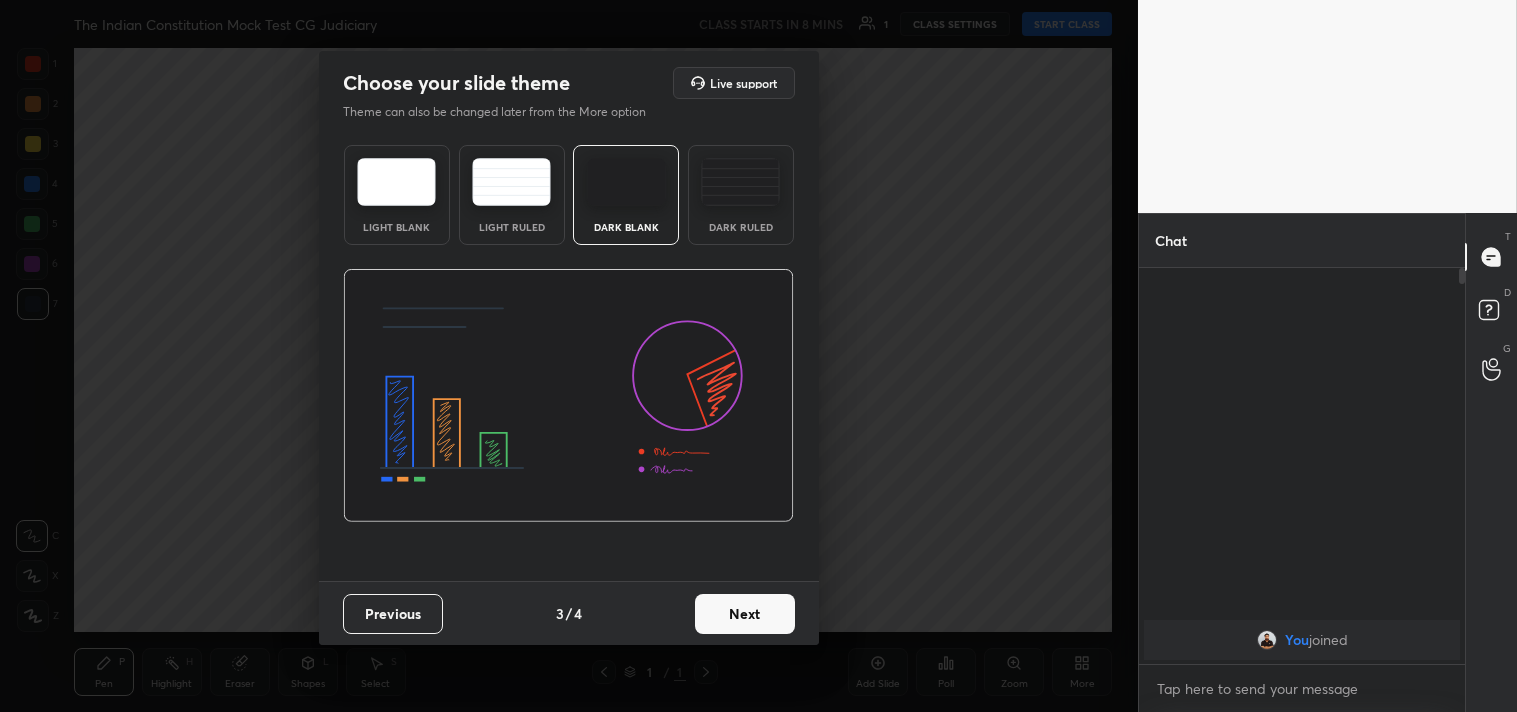 click on "Next" at bounding box center [745, 614] 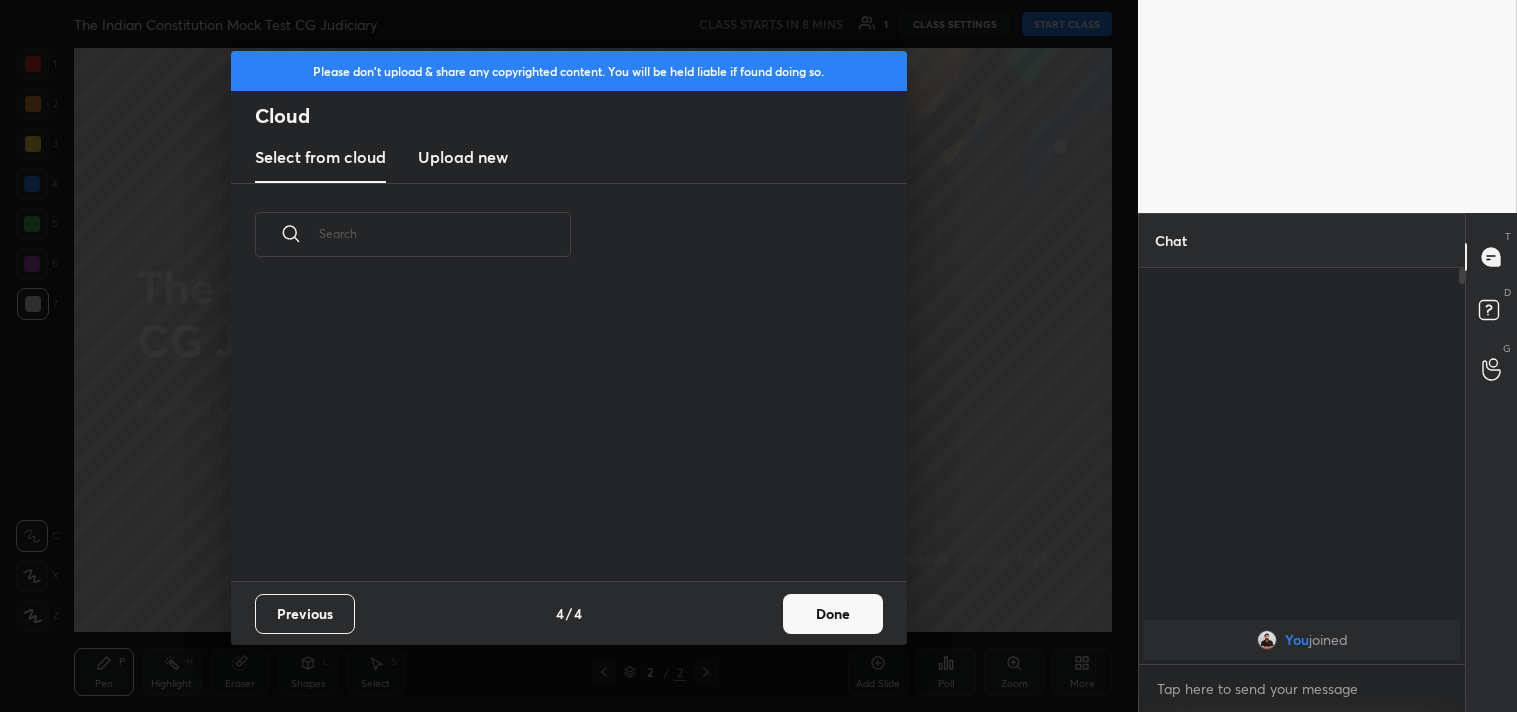 scroll, scrollTop: 6, scrollLeft: 11, axis: both 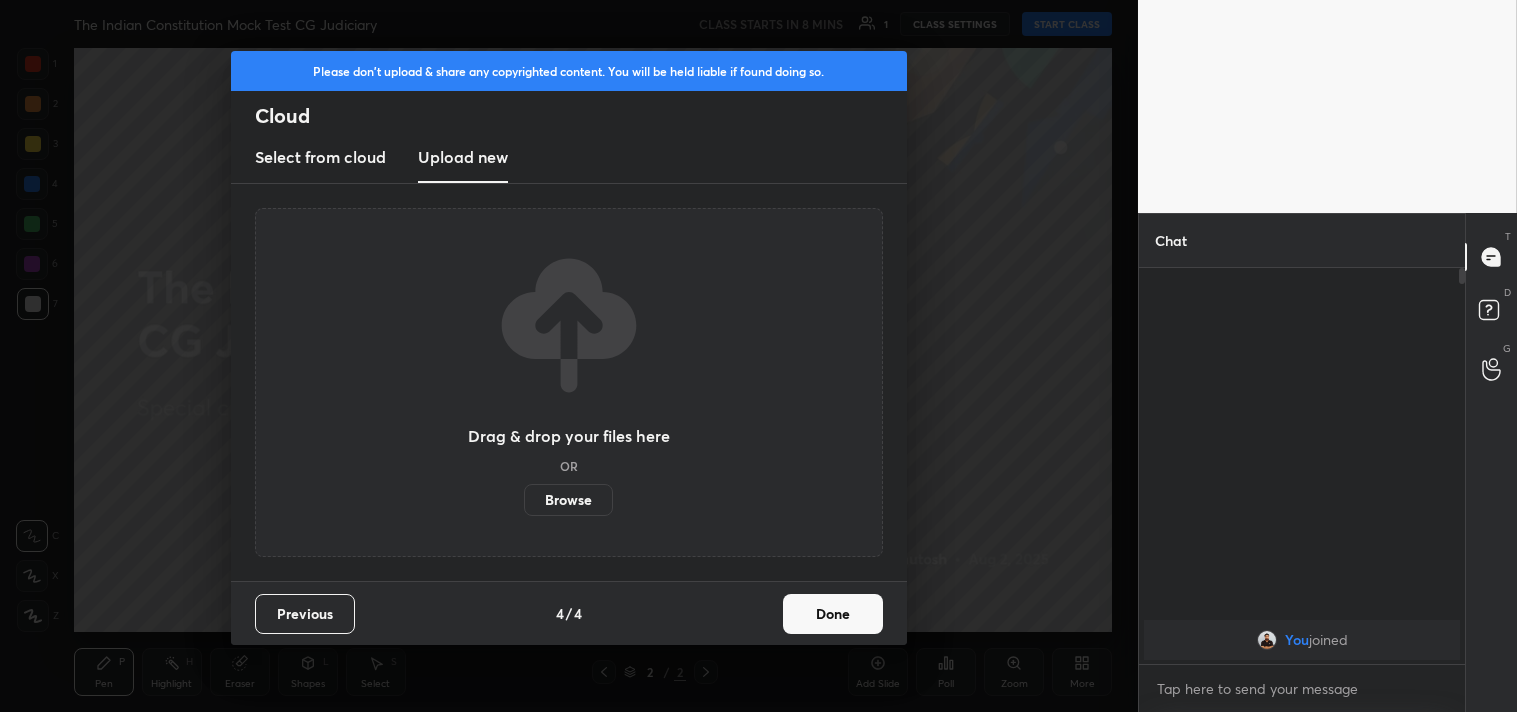 click on "Browse" at bounding box center [568, 500] 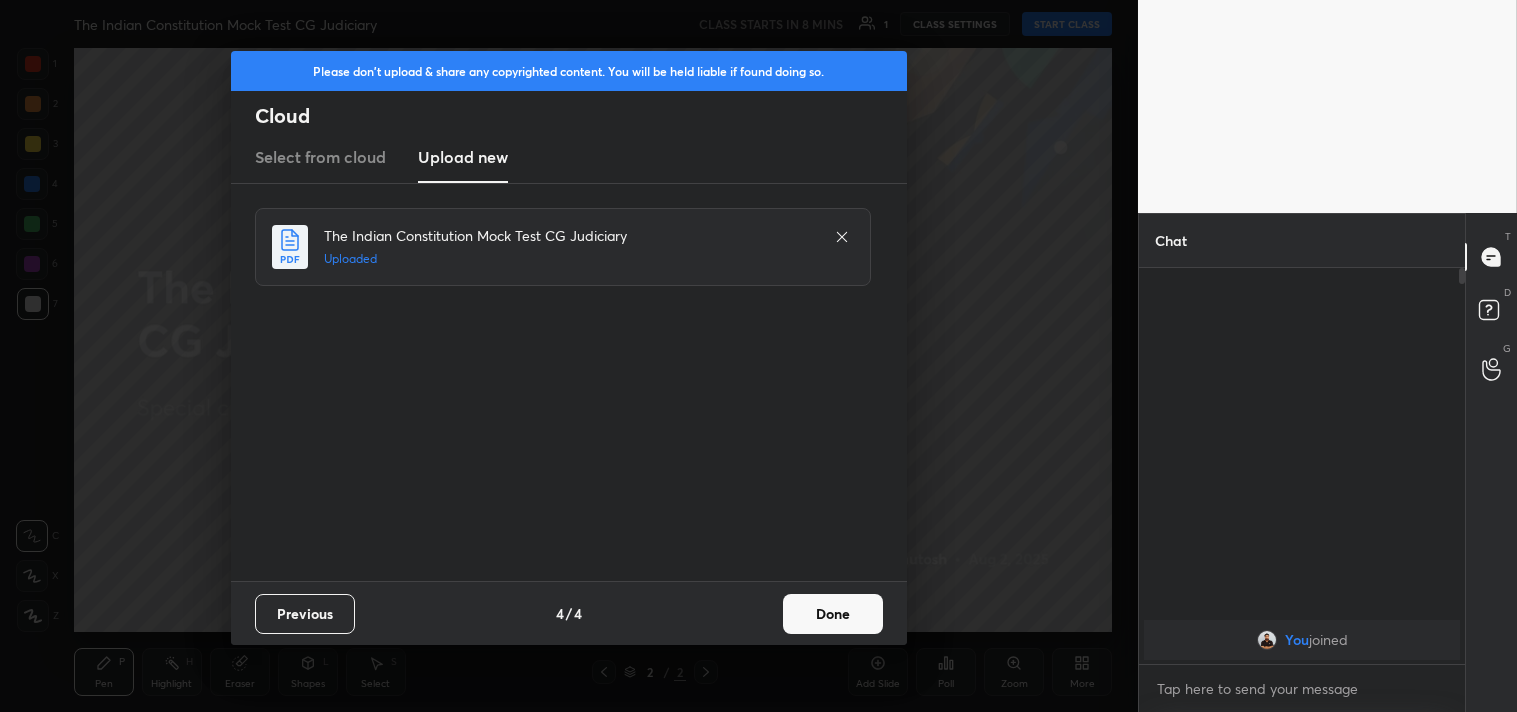 click on "Done" at bounding box center [833, 614] 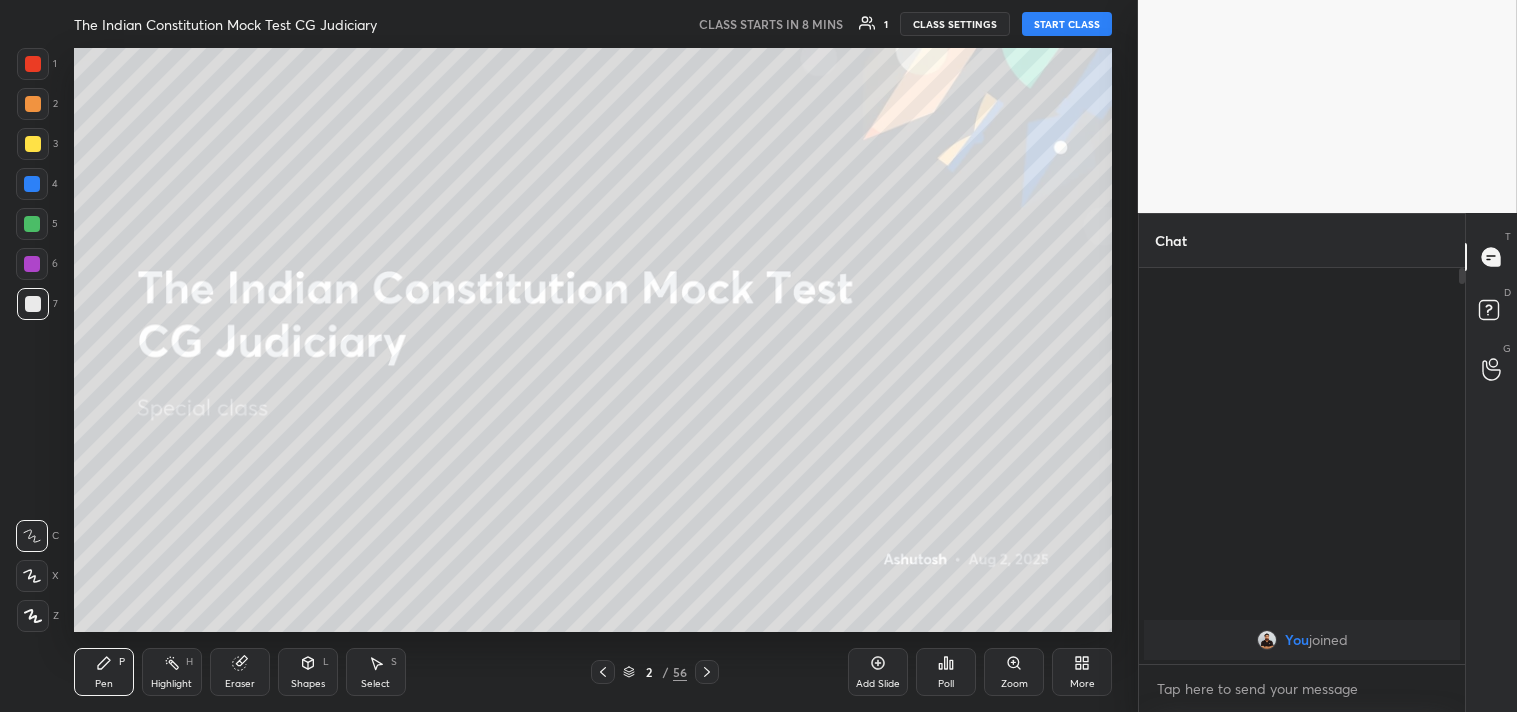 click on "1 2 3 4 5 6 7 C X Z C X Z E E Erase all H H The Indian Constitution Mock Test CG Judiciary CLASS STARTS IN 8 MINS 1 CLASS SETTINGS START CLASS Setting up your live class Back The Indian Constitution Mock Test CG Judiciary Ashutosh Pen P Highlight H Eraser Shapes L Select S 2 / 56 Add Slide Poll Zoom More Chat You joined 1 NEW MESSAGE Enable hand raising Enable raise hand to speak to learners. Once enabled, chat will be turned off temporarily. Enable x introducing Raise a hand with a doubt Now learners can raise their hand along with a doubt How it works? Doubts asked by learners will show up here Raise hand disabled You have disabled Raise hand currently. Enable it to invite learners to speak Enable Can't raise hand Looks like educator just invited you to speak. Please wait before you can raise your hand again. Got it T Messages (T) D Doubts (D) G Raise Hand (G) Report an issue Reason for reporting Buffering Chat not working Audio - Video sync issue Educator video quality low Attach an image Report" at bounding box center (758, 356) 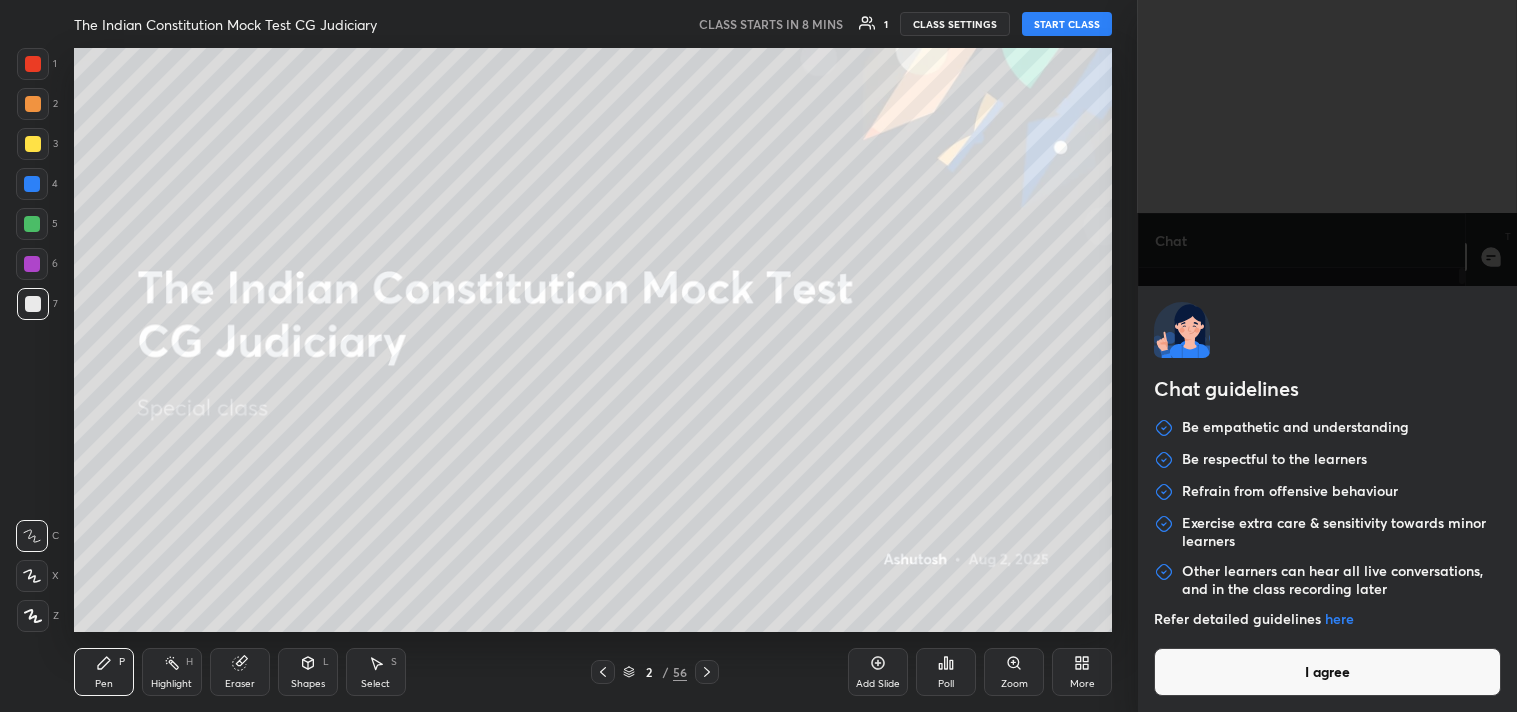 click on "I agree" at bounding box center [1327, 672] 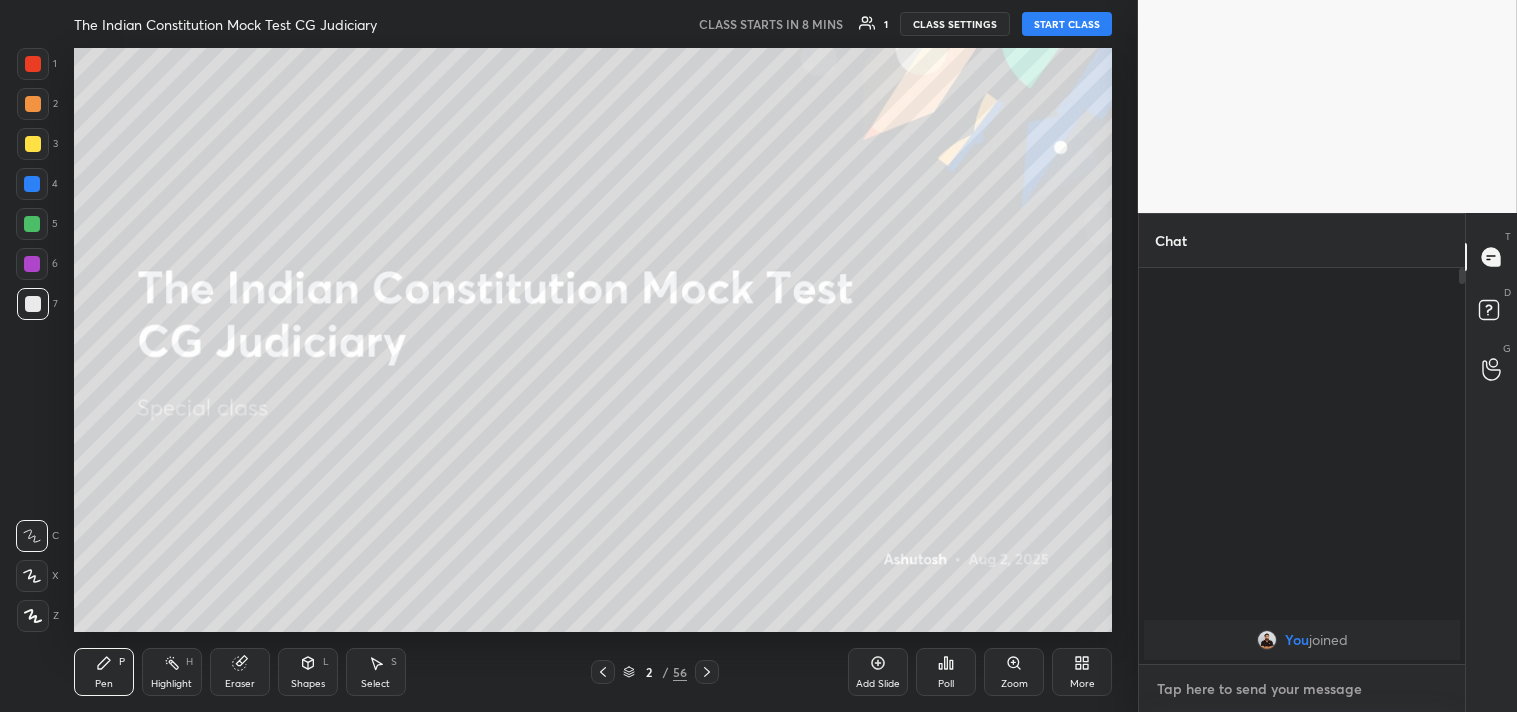 paste on "https://t.me/+xhcrPAg4YrE3ZTBl" 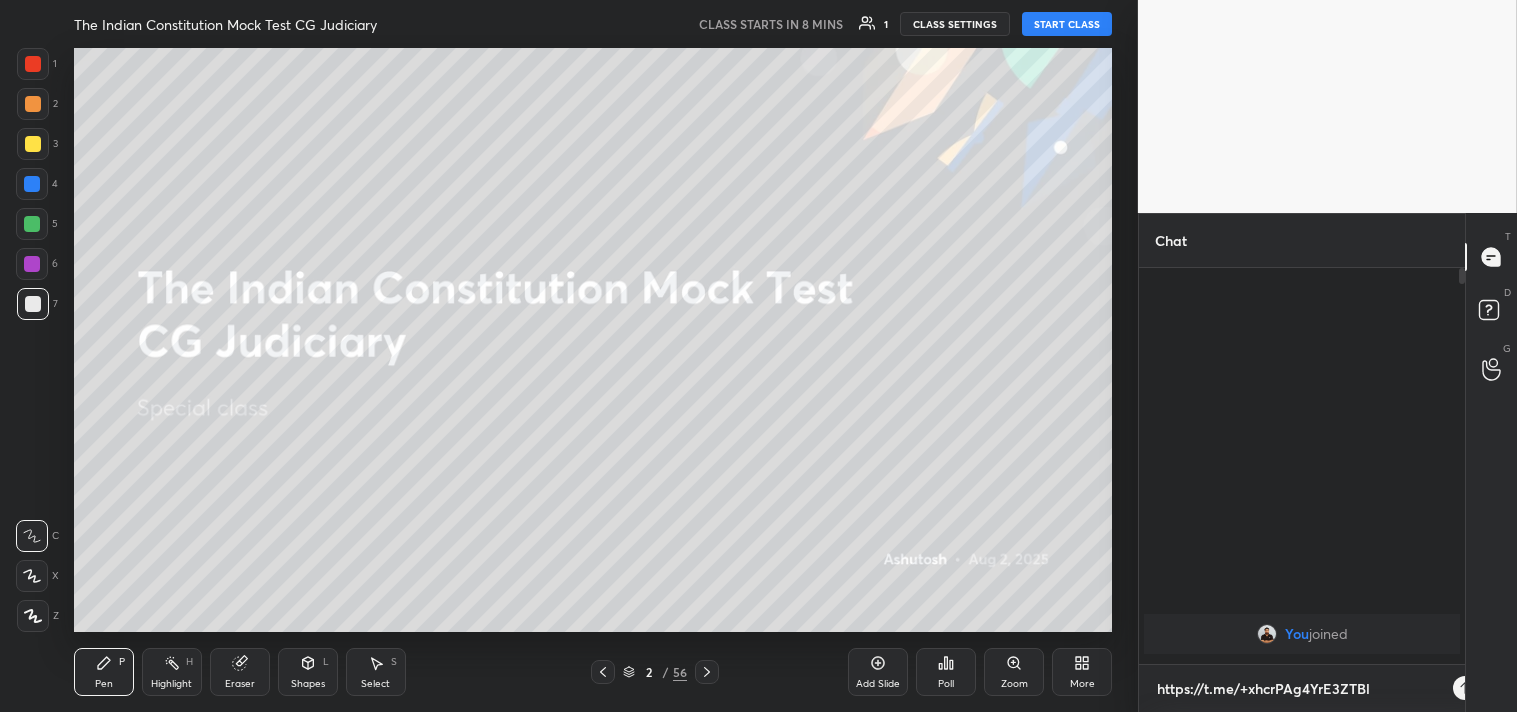scroll, scrollTop: 384, scrollLeft: 320, axis: both 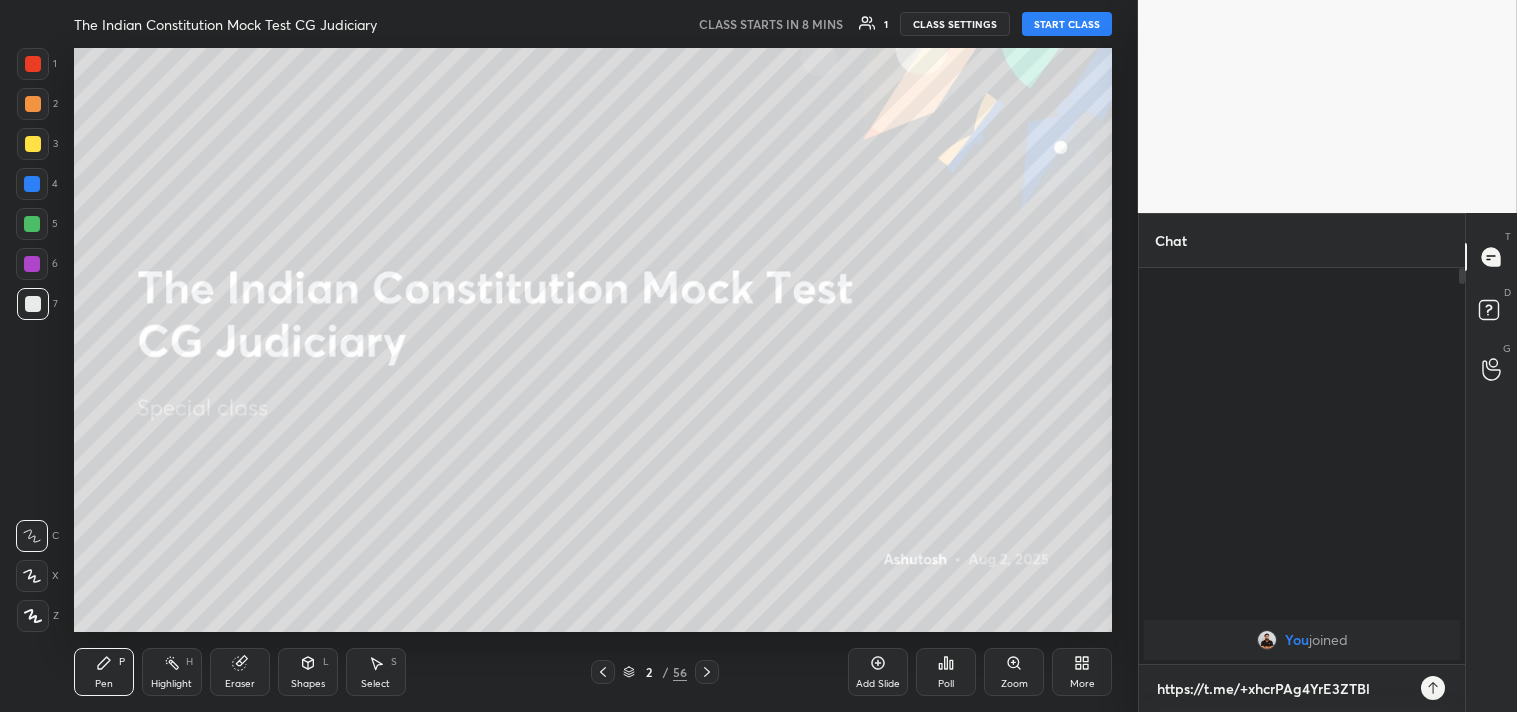 type on "https://t.me/+xhcrPAg4YrE3ZTBl" 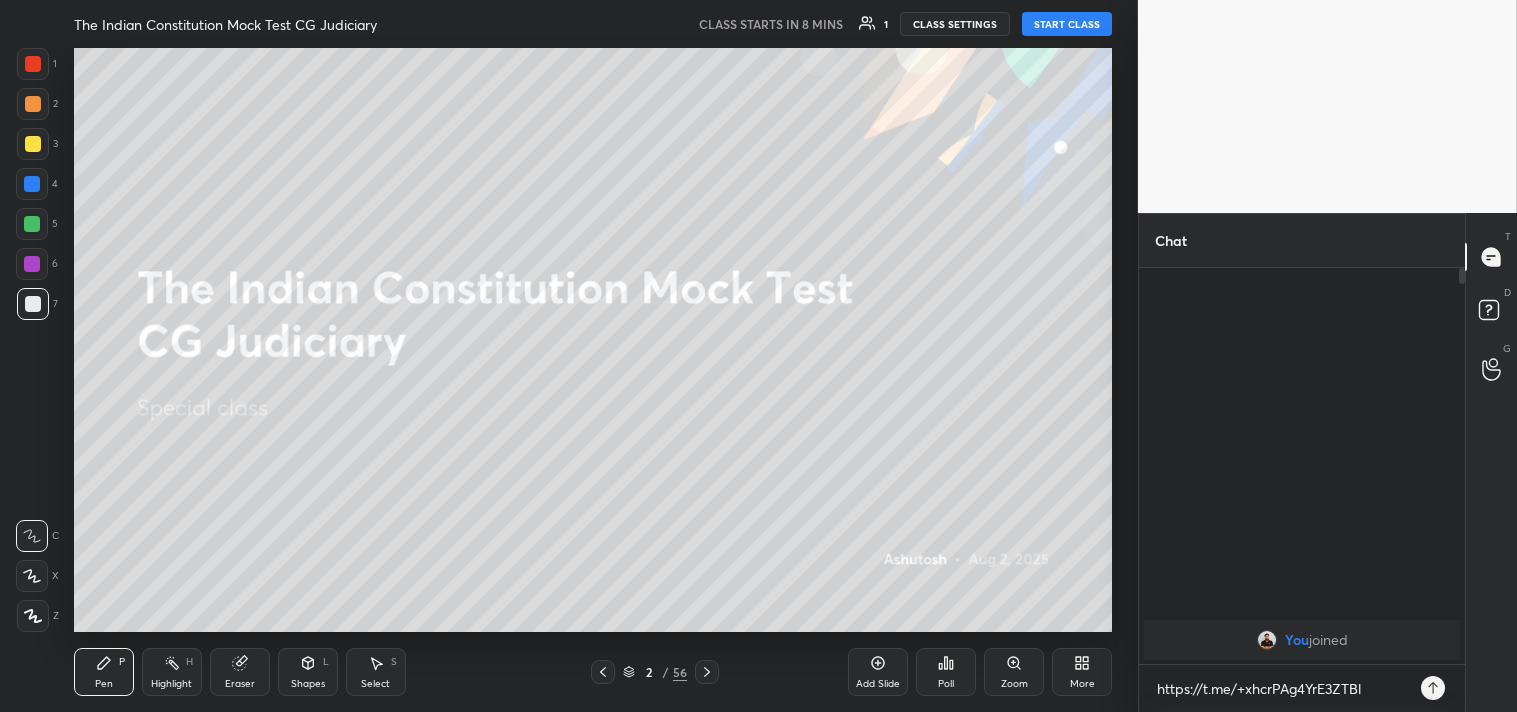 click 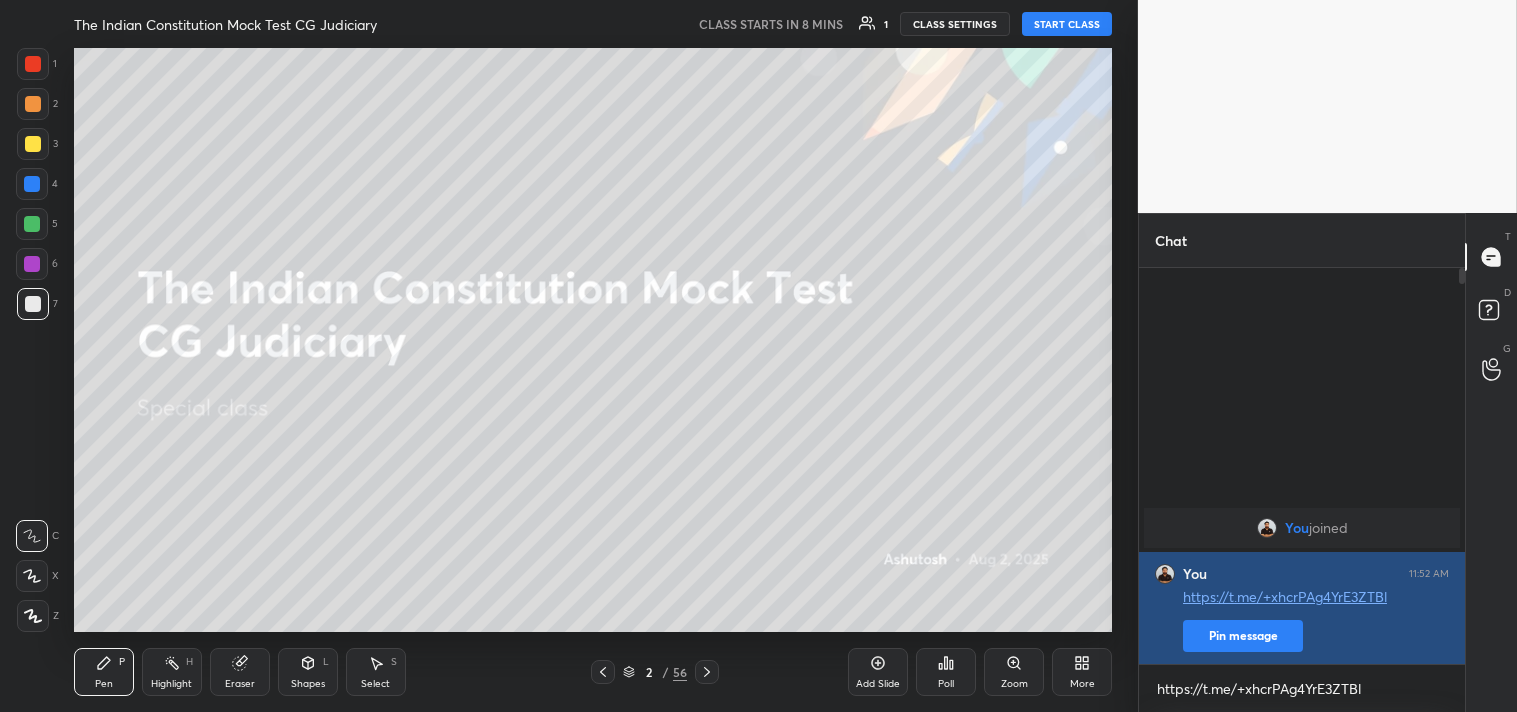 click on "Pin message" at bounding box center [1243, 636] 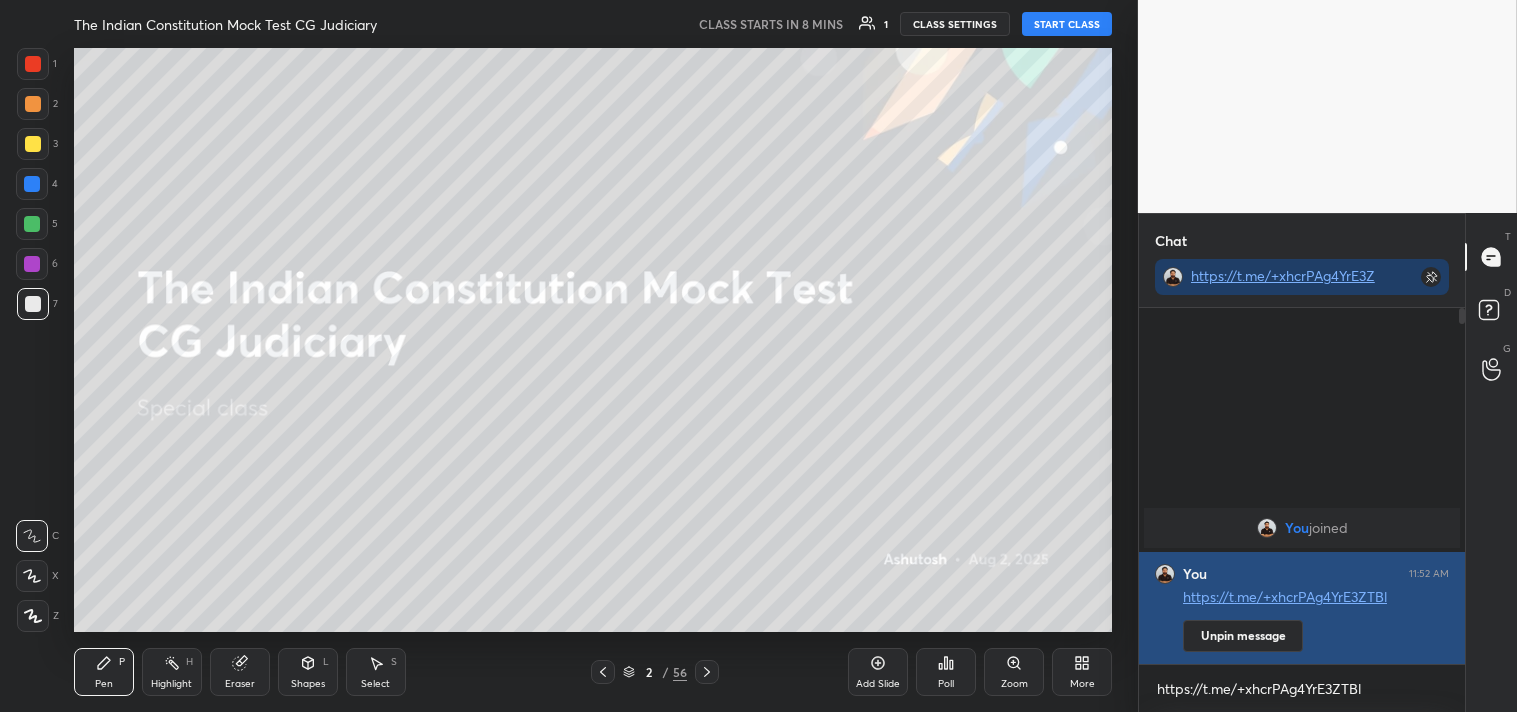 scroll, scrollTop: 350, scrollLeft: 320, axis: both 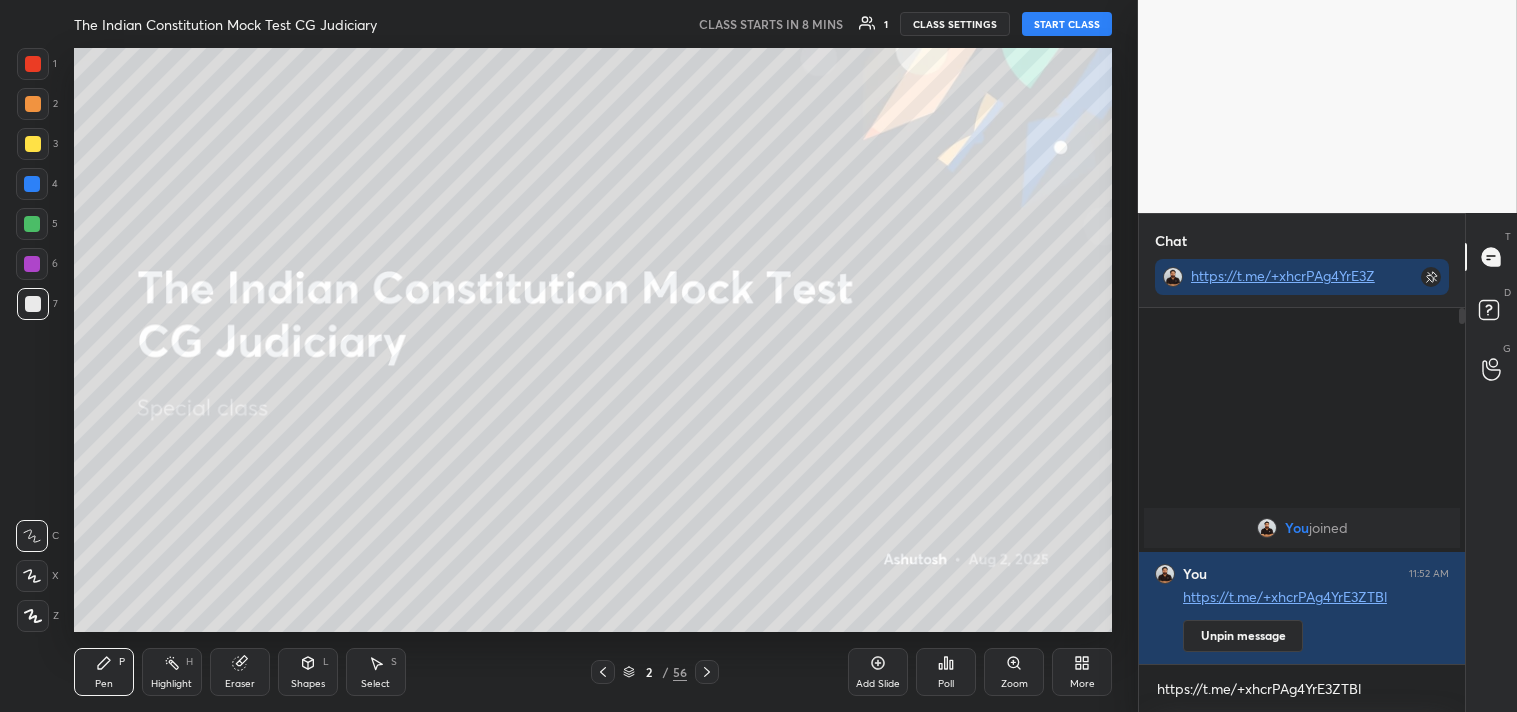 click on "Eraser" at bounding box center (240, 684) 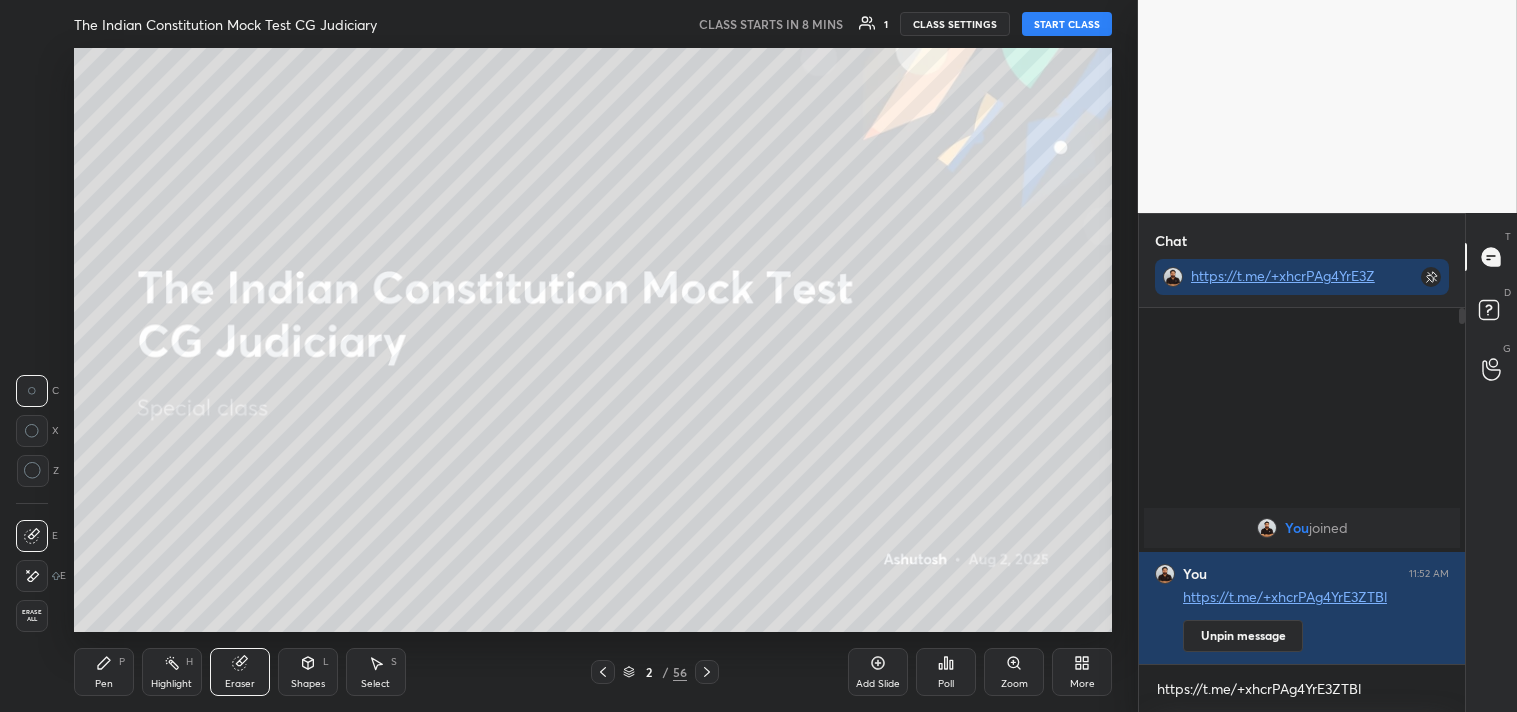 drag, startPoint x: 32, startPoint y: 623, endPoint x: 45, endPoint y: 623, distance: 13 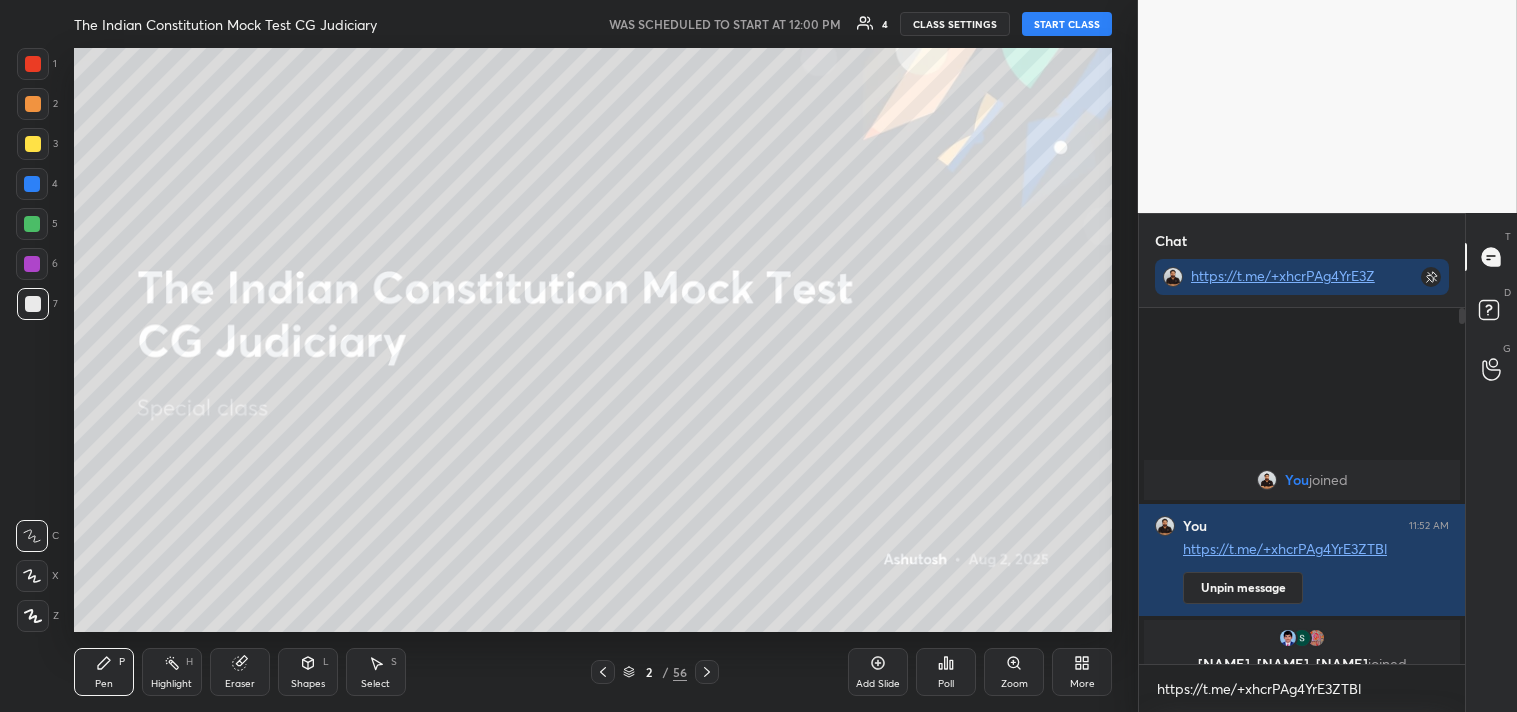 click on "START CLASS" at bounding box center (1067, 24) 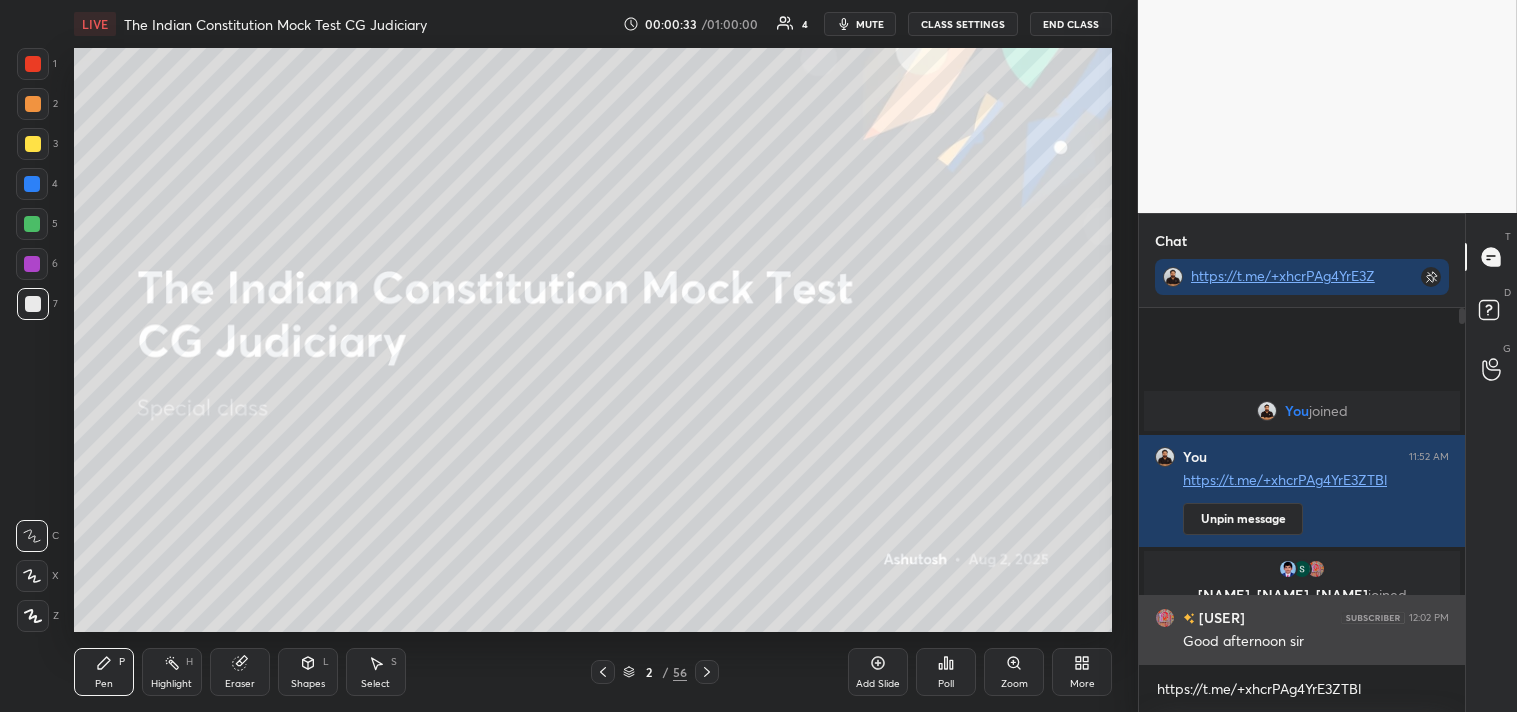 click on "Good afternoon sir" at bounding box center (1316, 640) 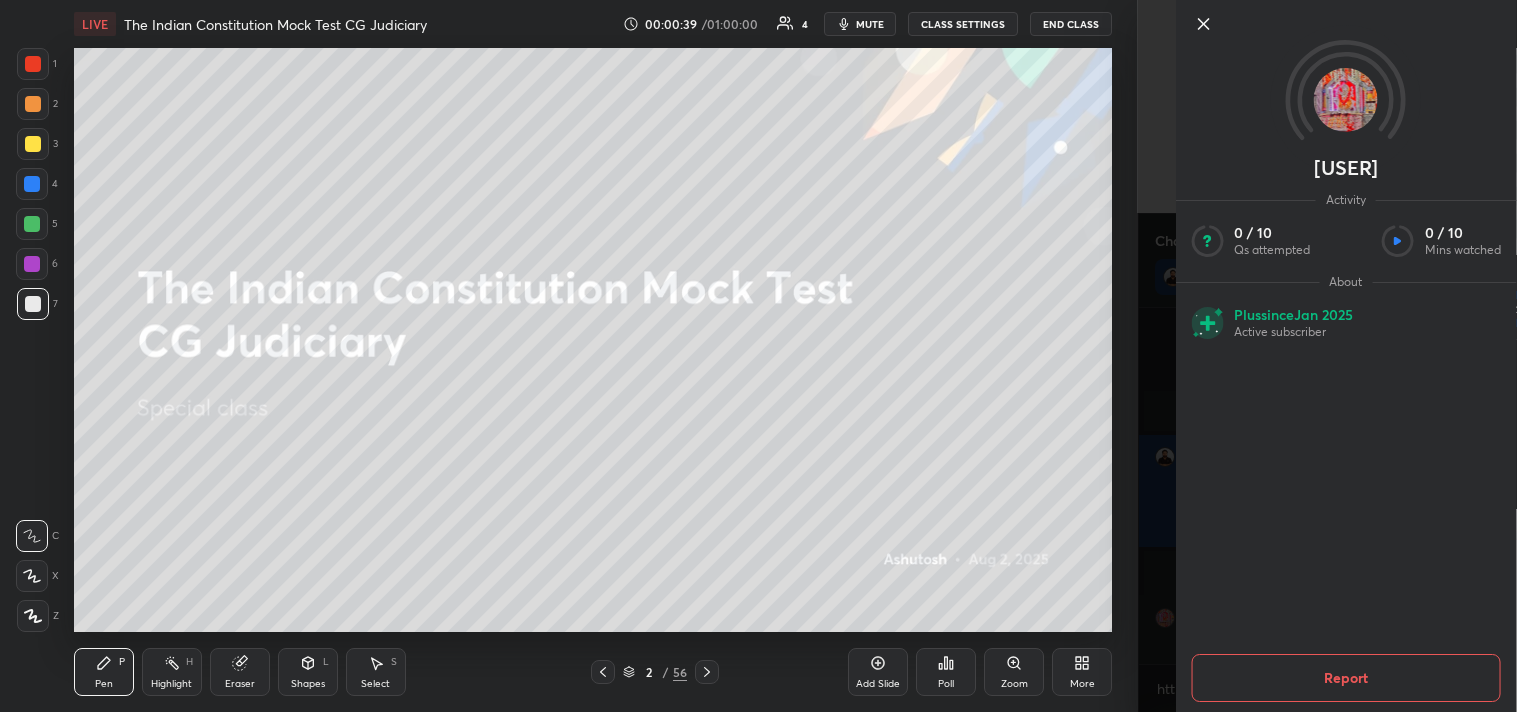 click 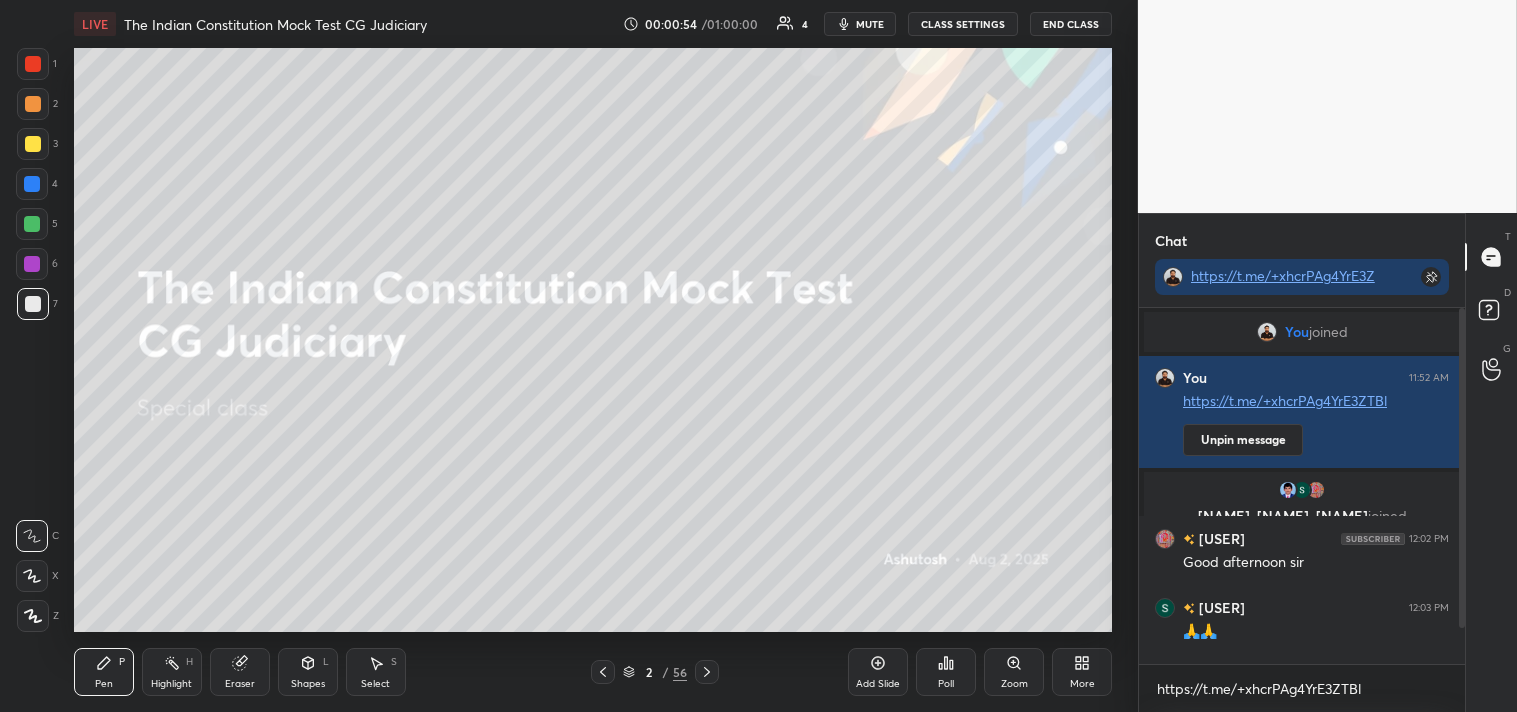 click at bounding box center (1459, 486) 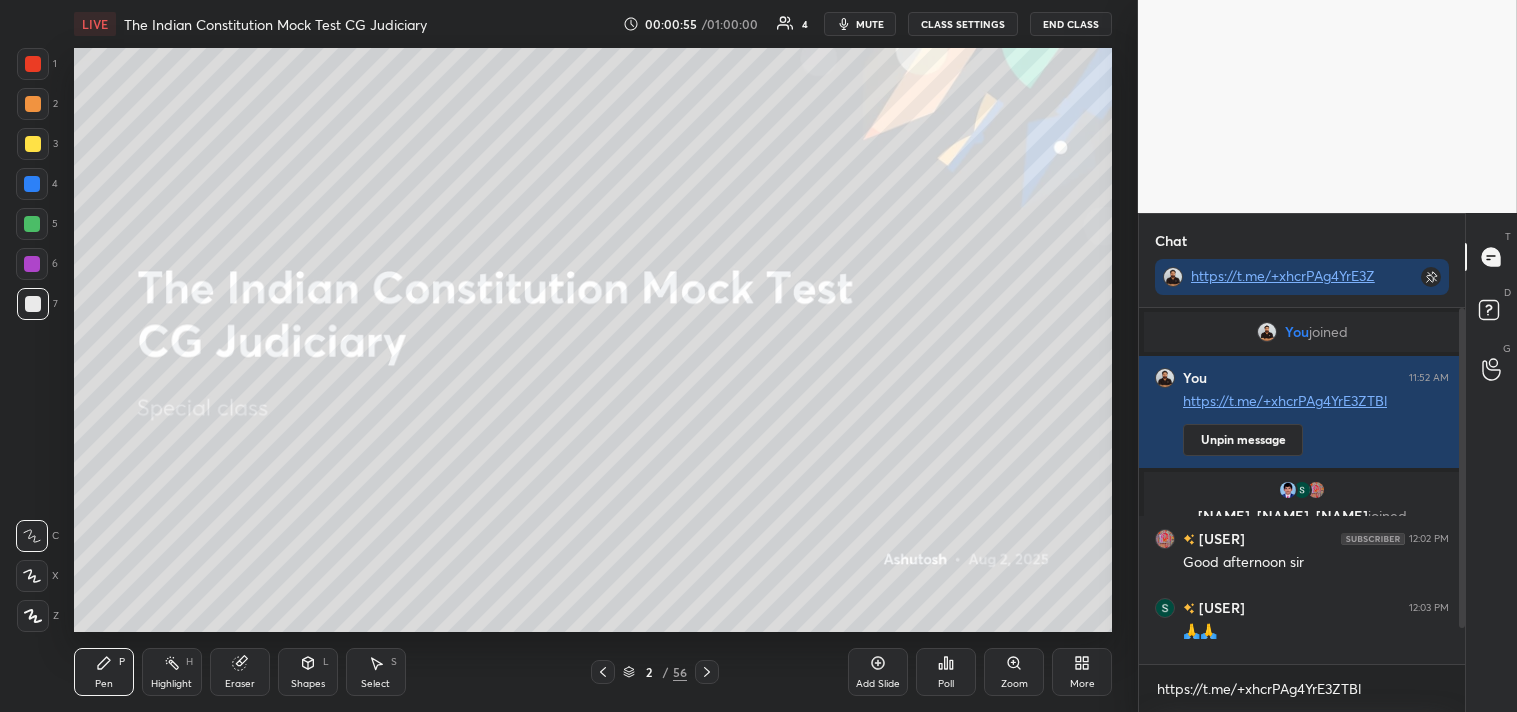 drag, startPoint x: 1448, startPoint y: 656, endPoint x: 1447, endPoint y: 668, distance: 12.0415945 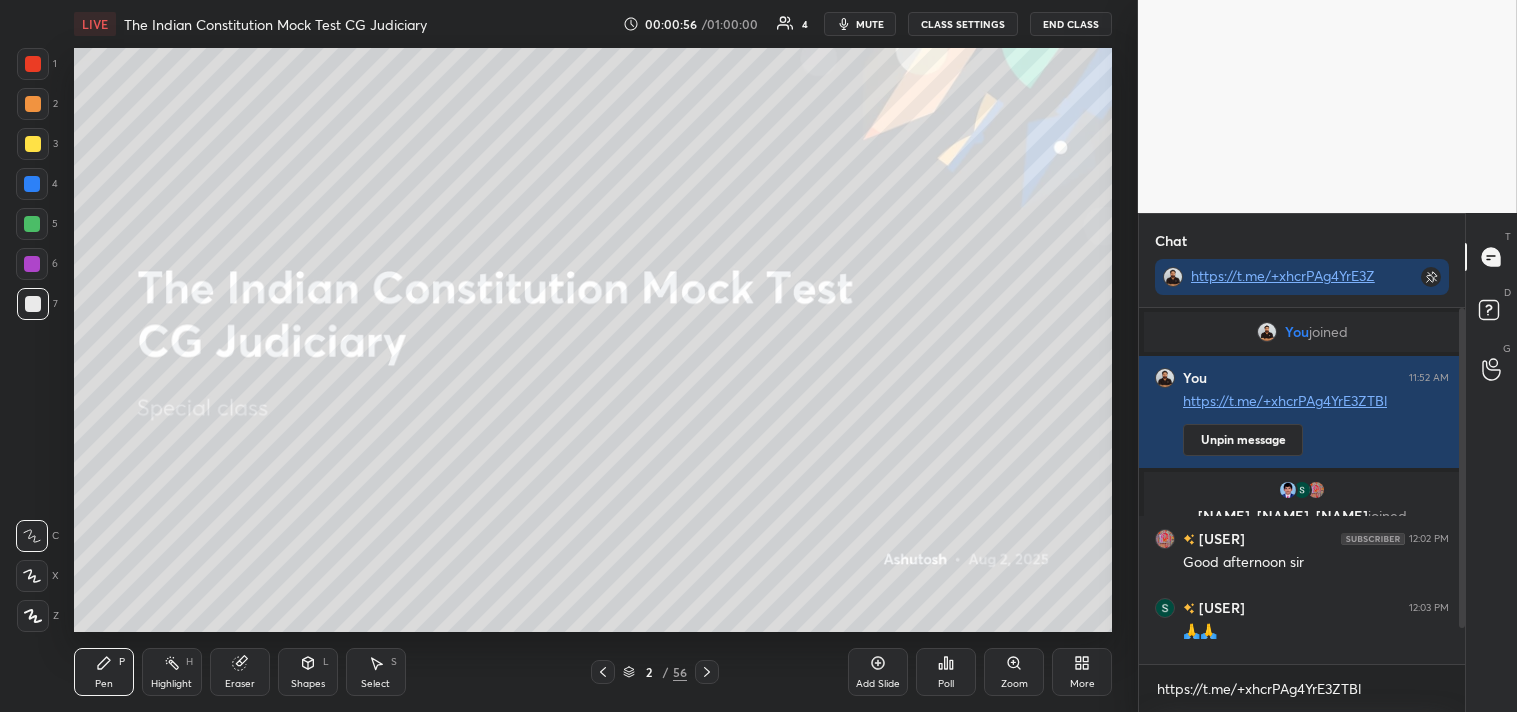 drag, startPoint x: 1465, startPoint y: 615, endPoint x: 1456, endPoint y: 657, distance: 42.953465 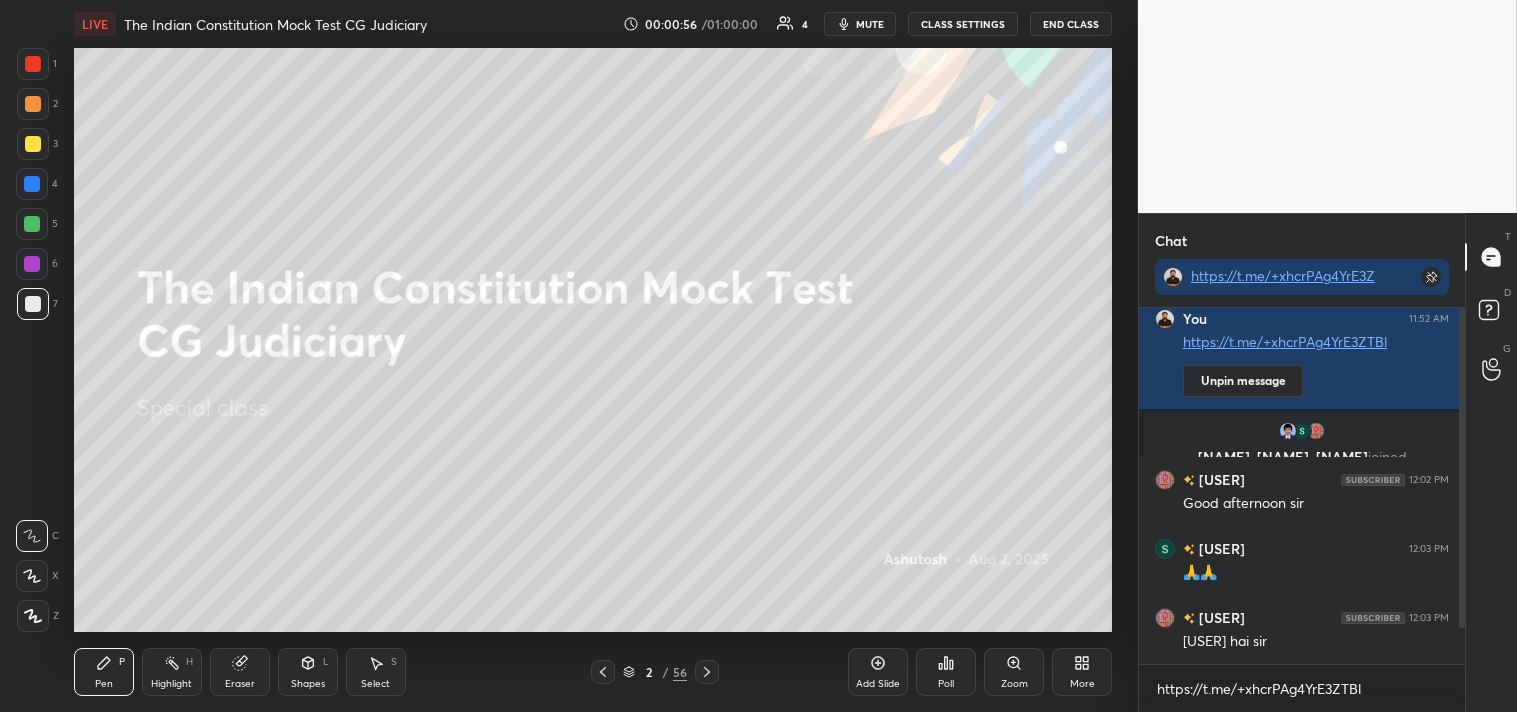 drag, startPoint x: 1464, startPoint y: 621, endPoint x: 1461, endPoint y: 660, distance: 39.115215 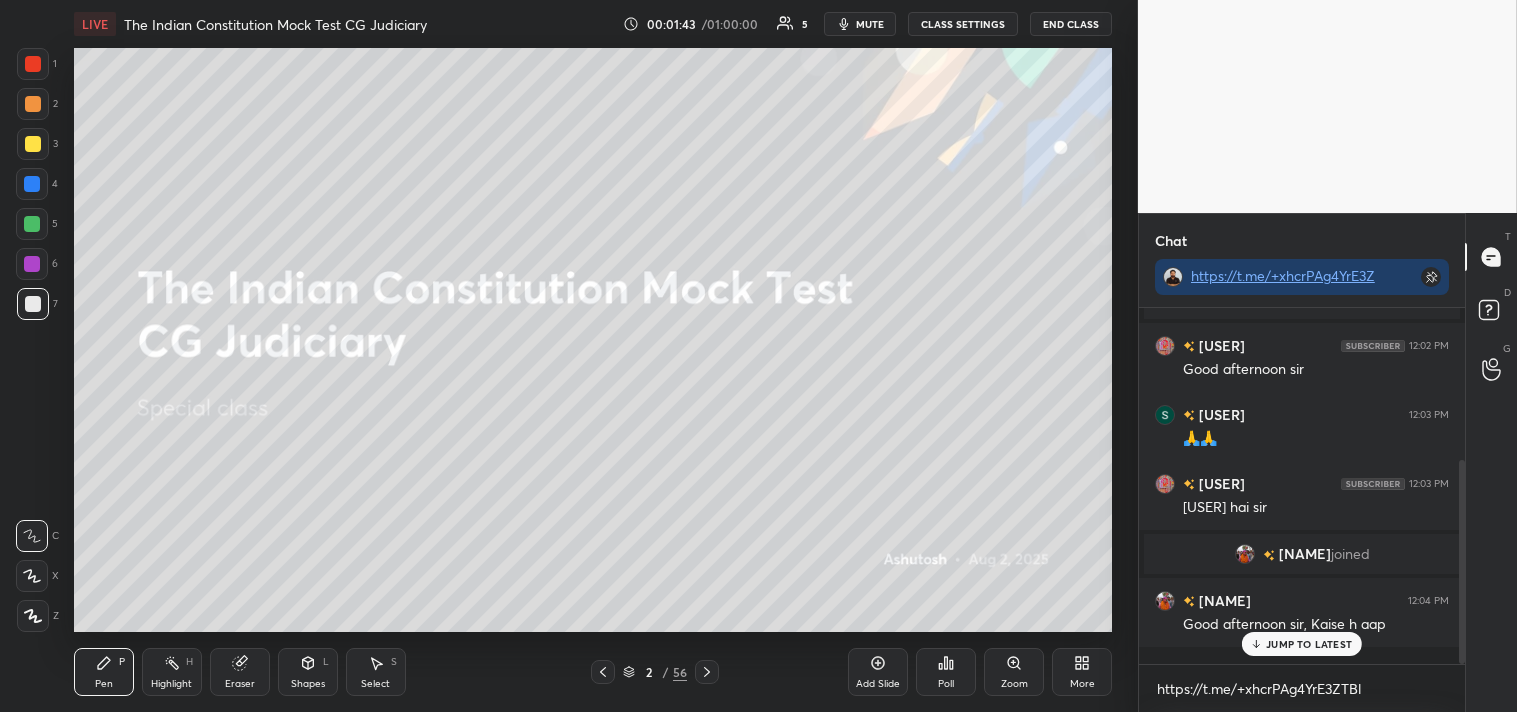 scroll, scrollTop: 265, scrollLeft: 0, axis: vertical 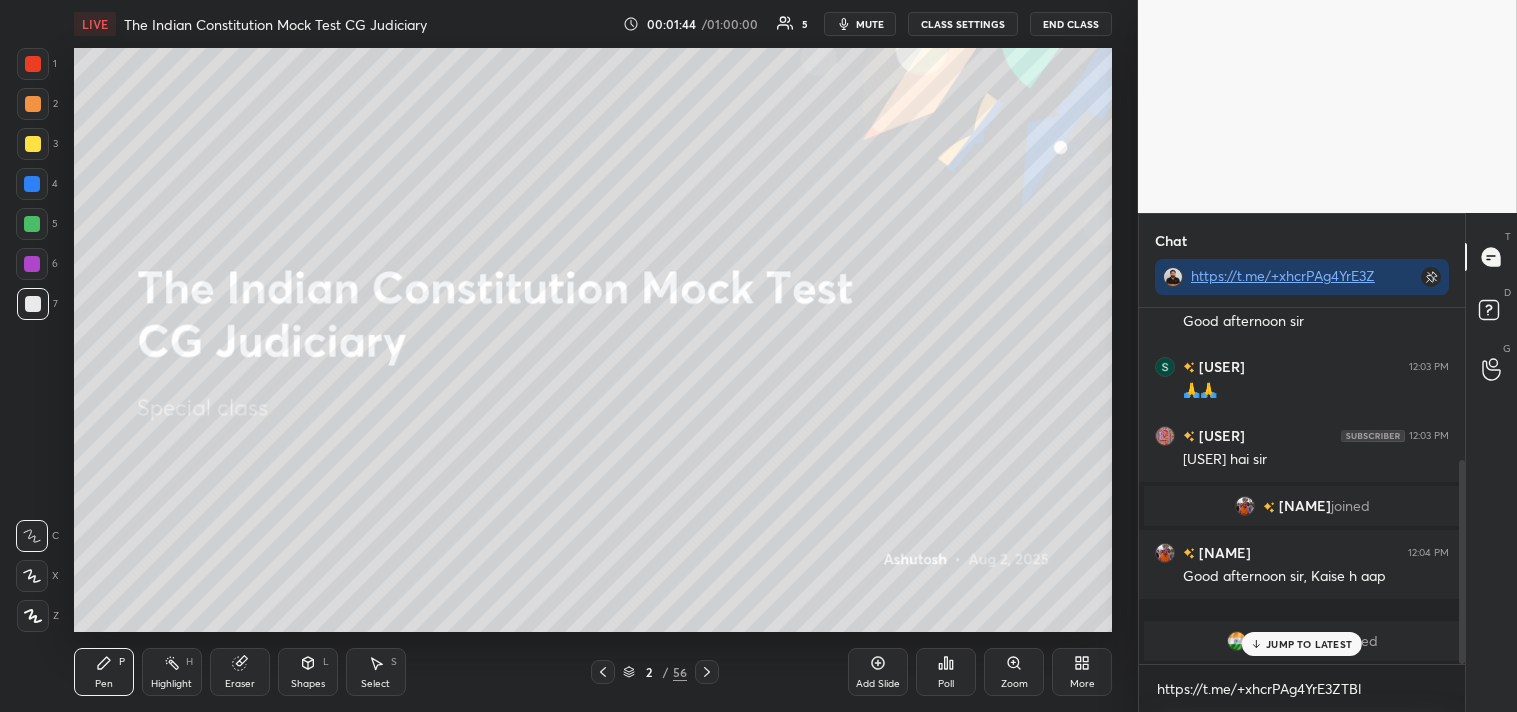 click on "JUMP TO LATEST" at bounding box center [1309, 644] 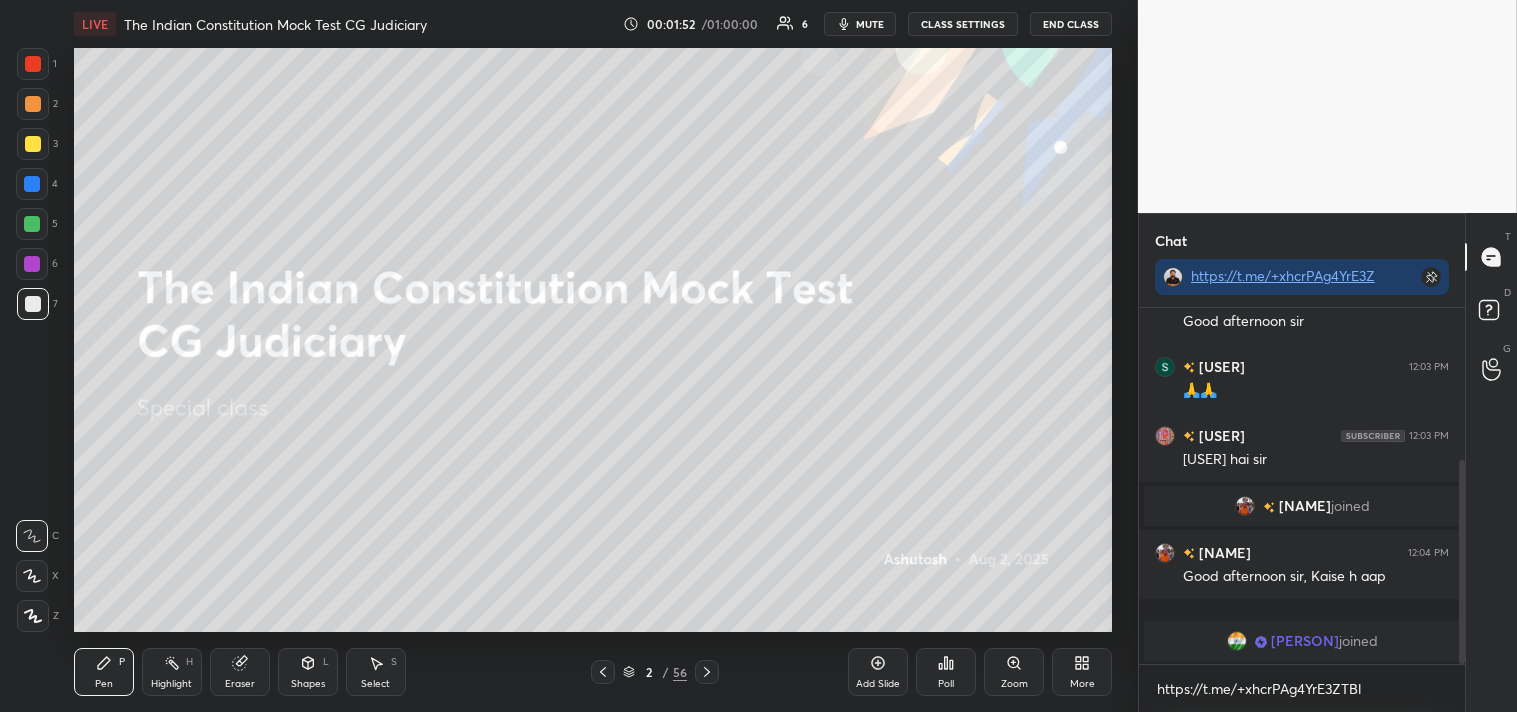 scroll, scrollTop: 335, scrollLeft: 0, axis: vertical 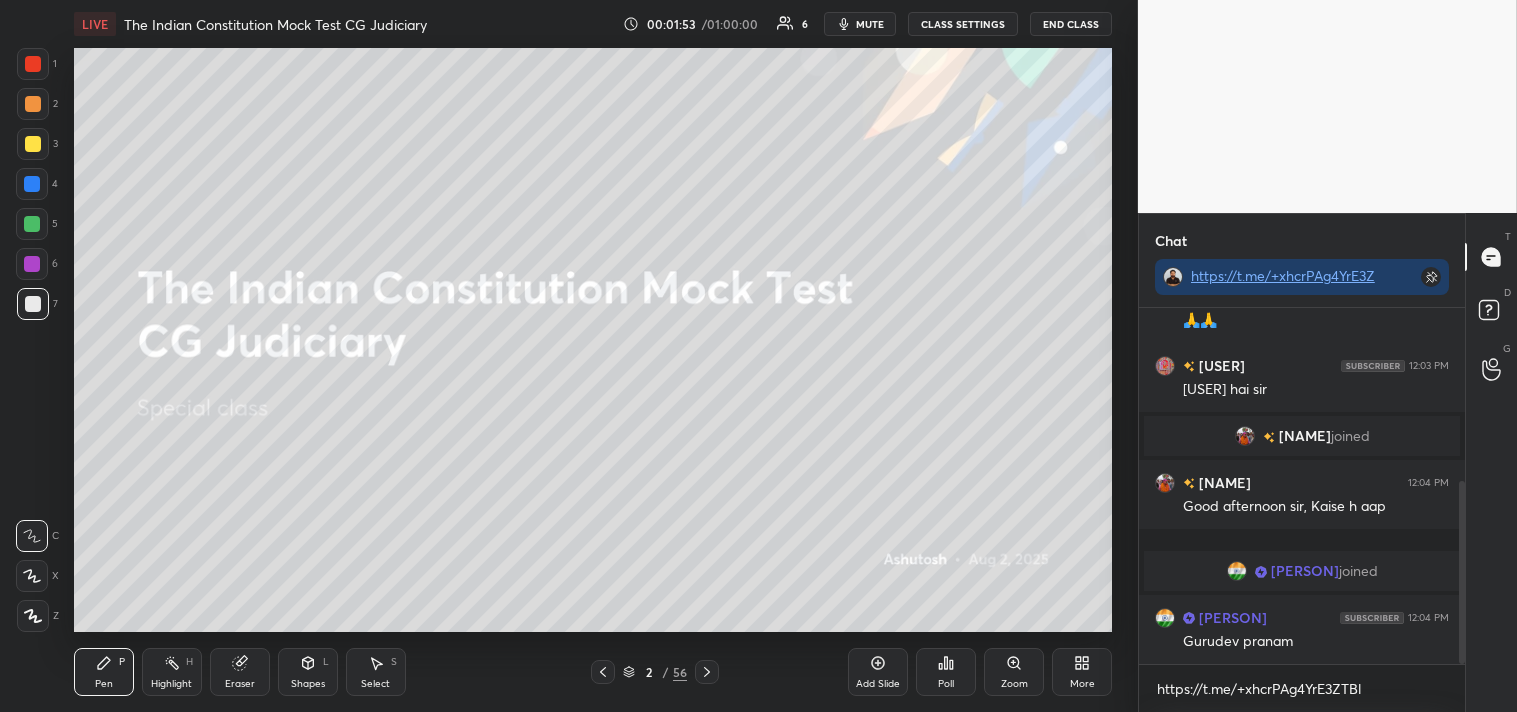 click 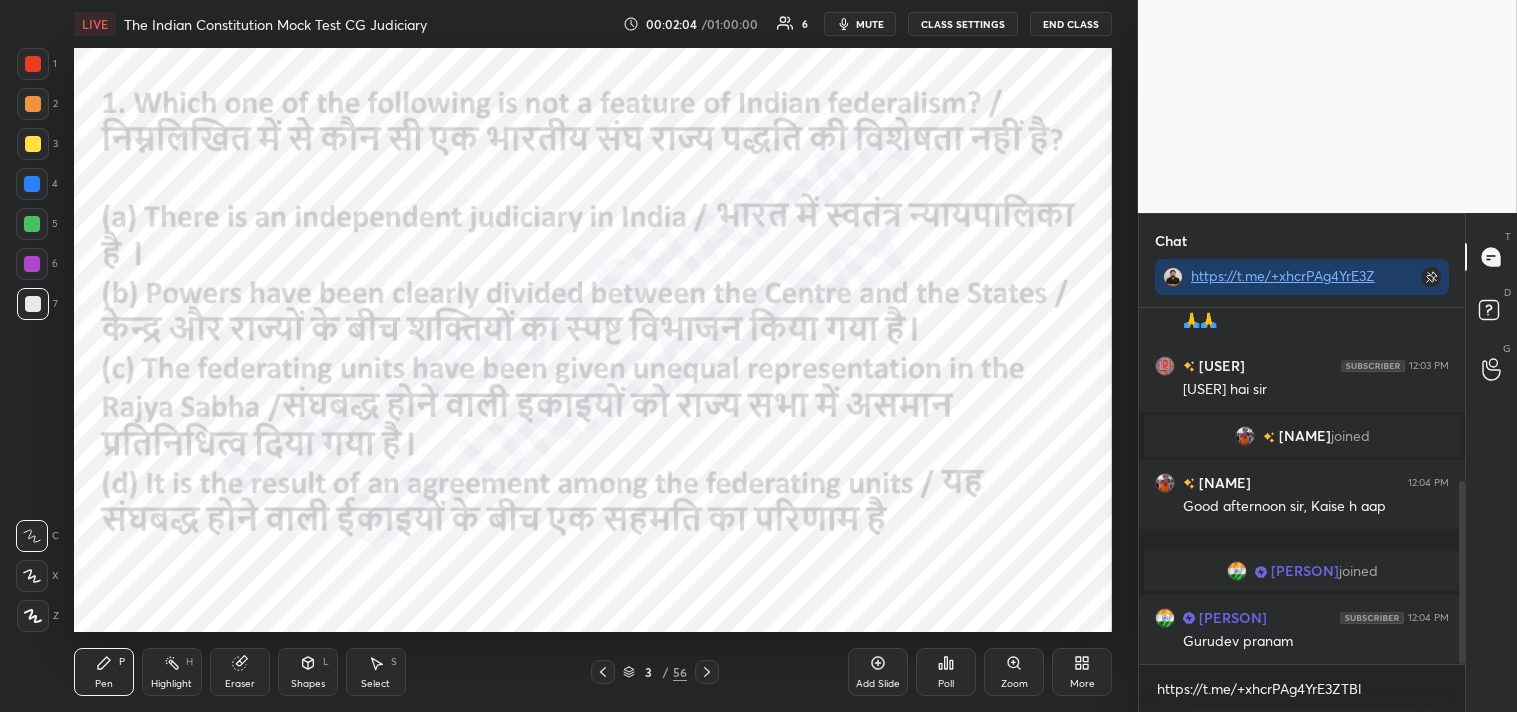 click on "Poll" at bounding box center [946, 672] 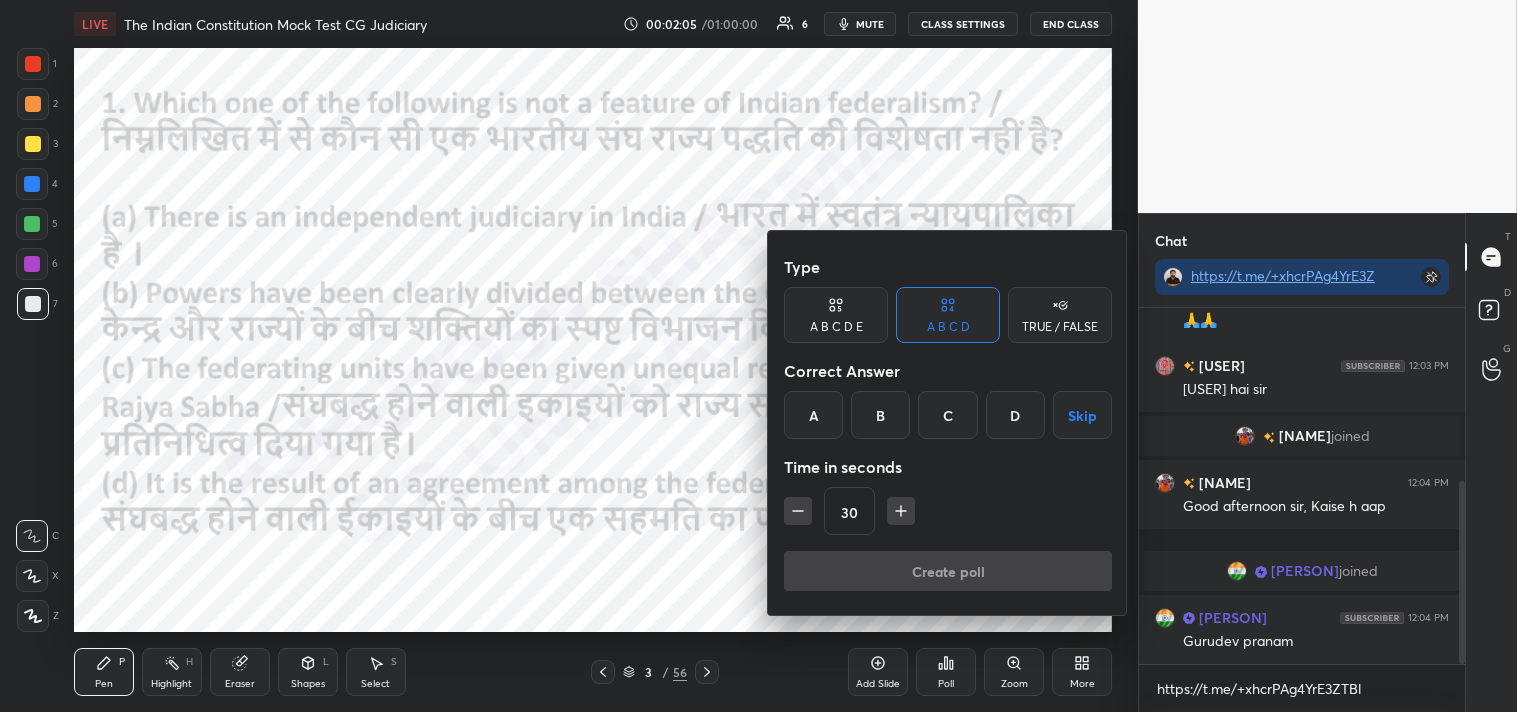 click on "D" at bounding box center (1015, 415) 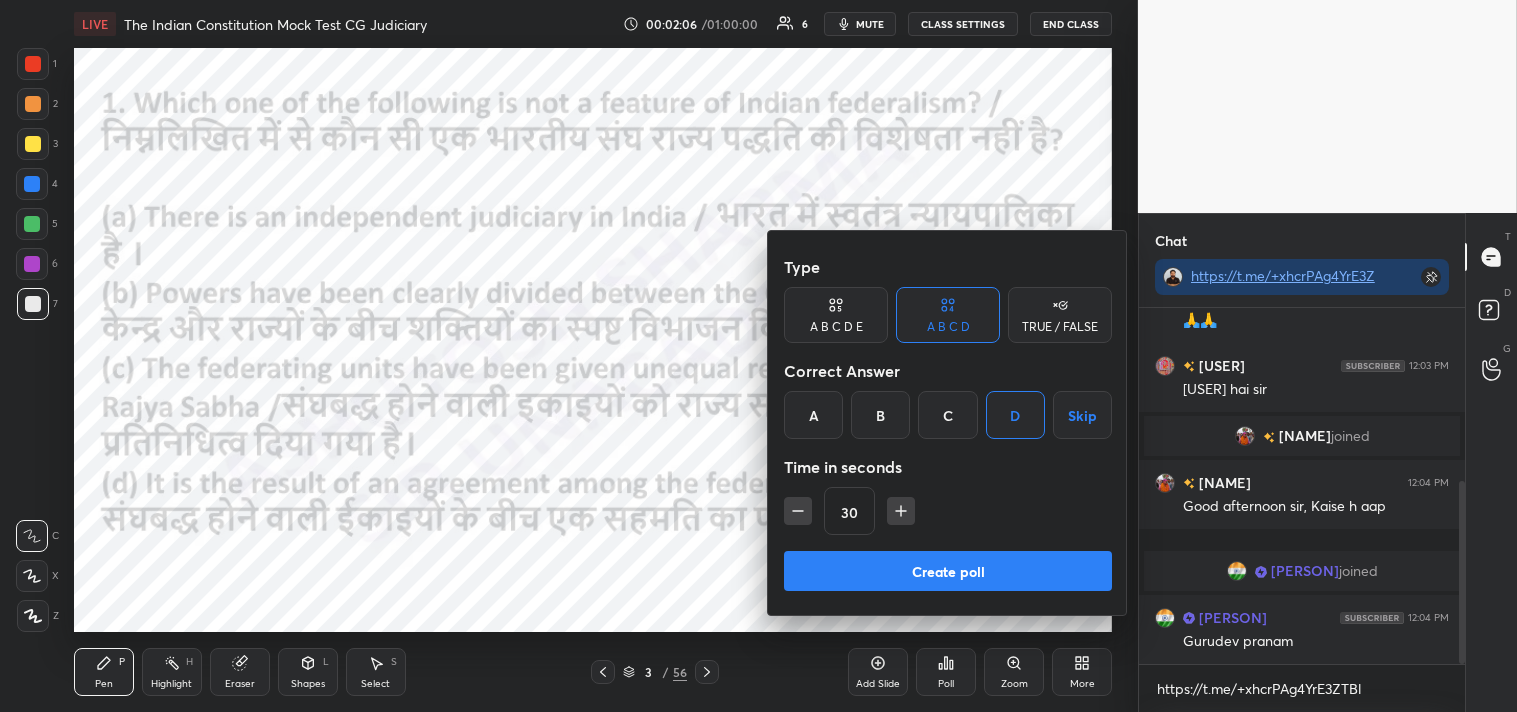 click on "Create poll" at bounding box center [948, 571] 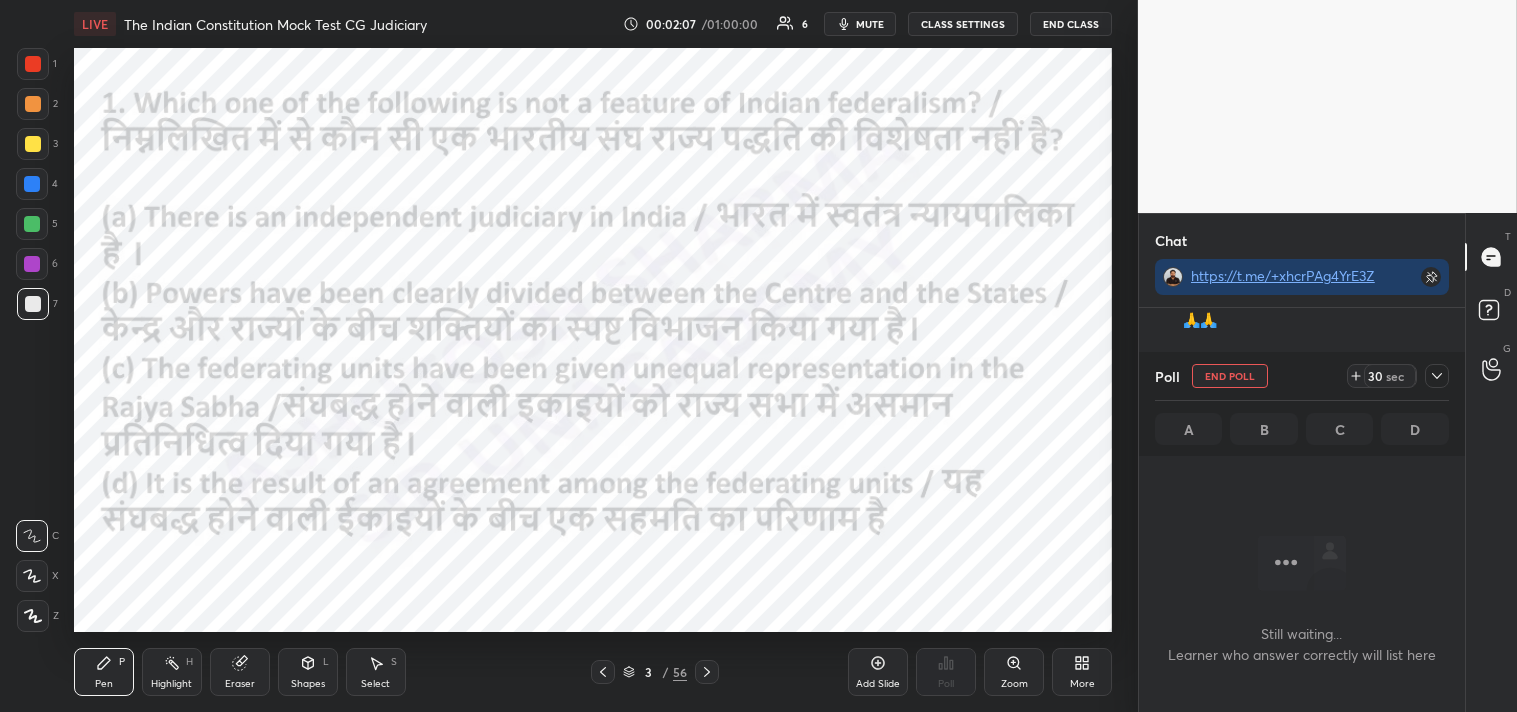 scroll, scrollTop: 256, scrollLeft: 320, axis: both 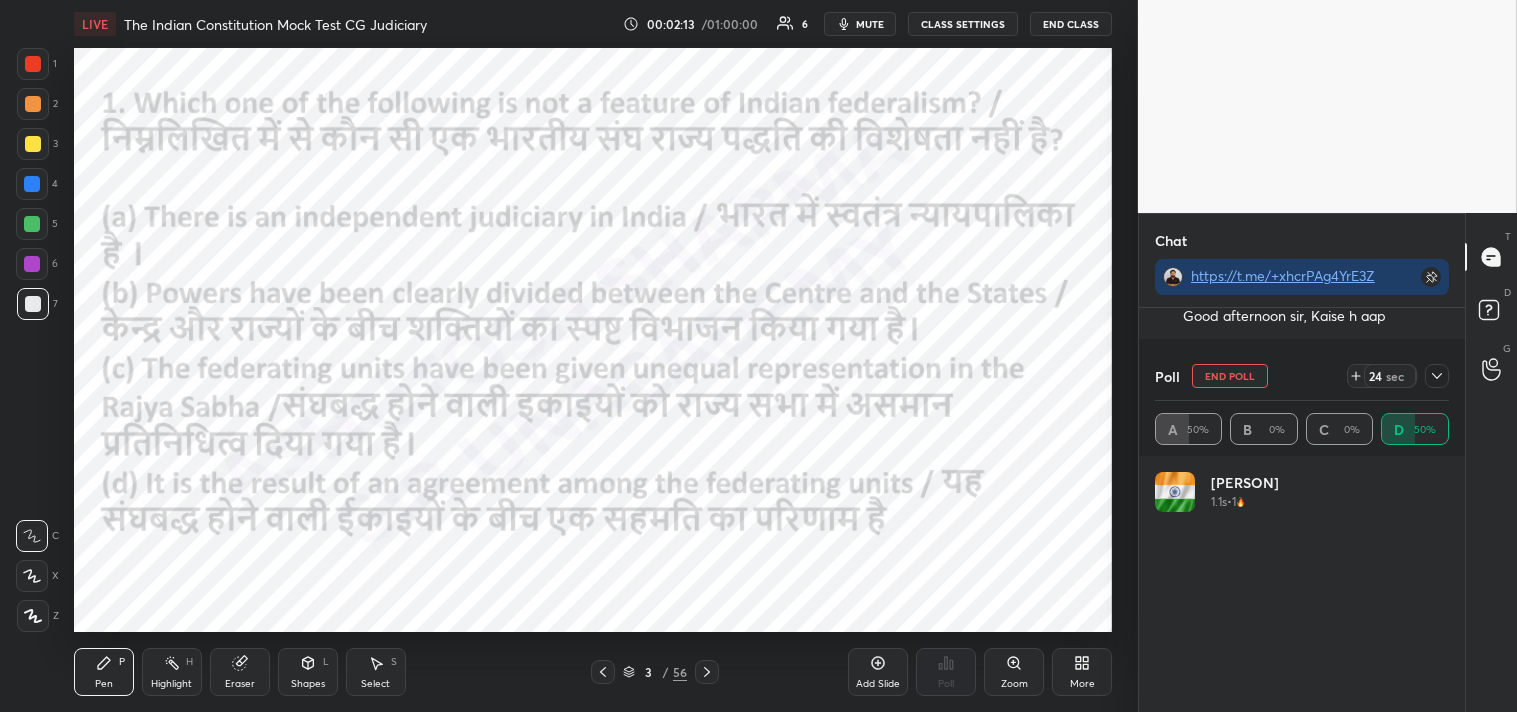 click 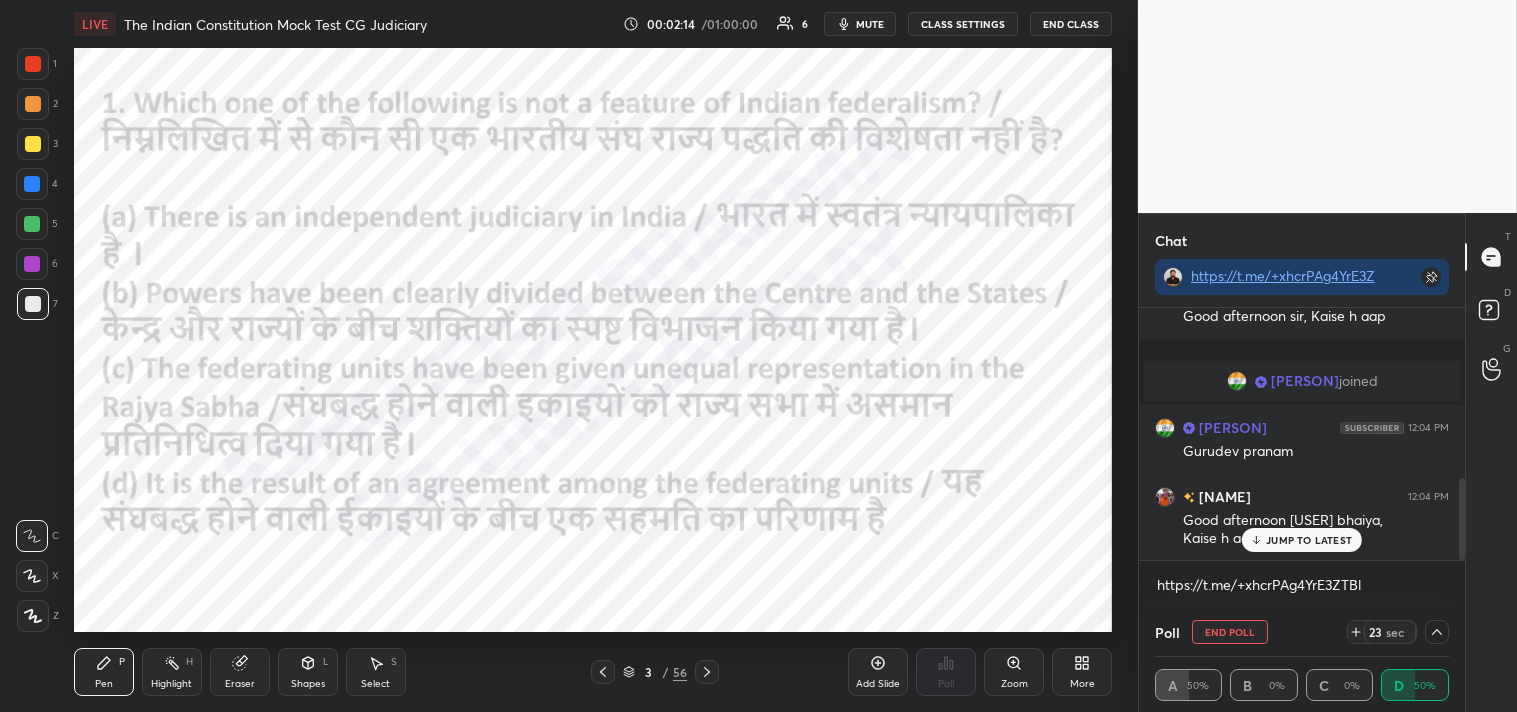 scroll, scrollTop: 193, scrollLeft: 288, axis: both 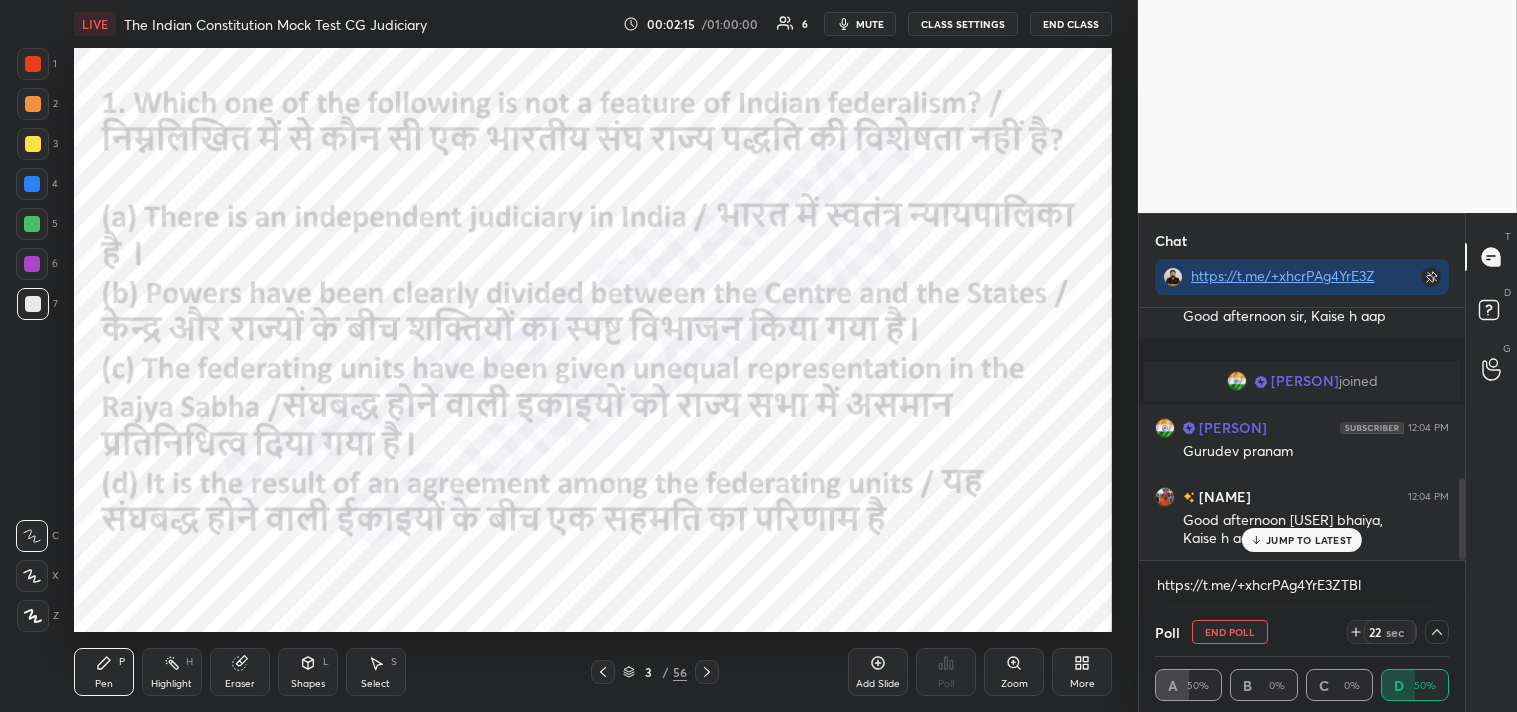 click on "JUMP TO LATEST" at bounding box center (1309, 540) 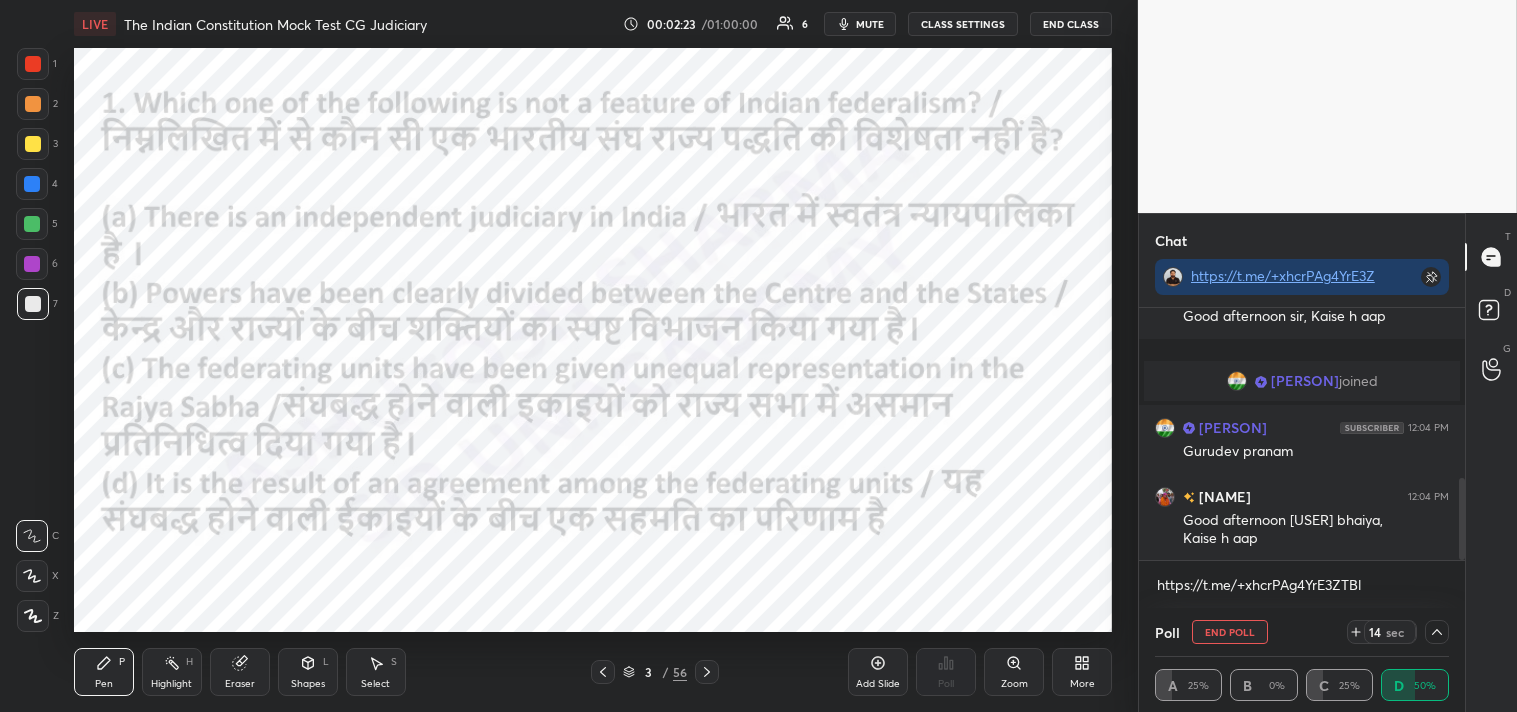 click 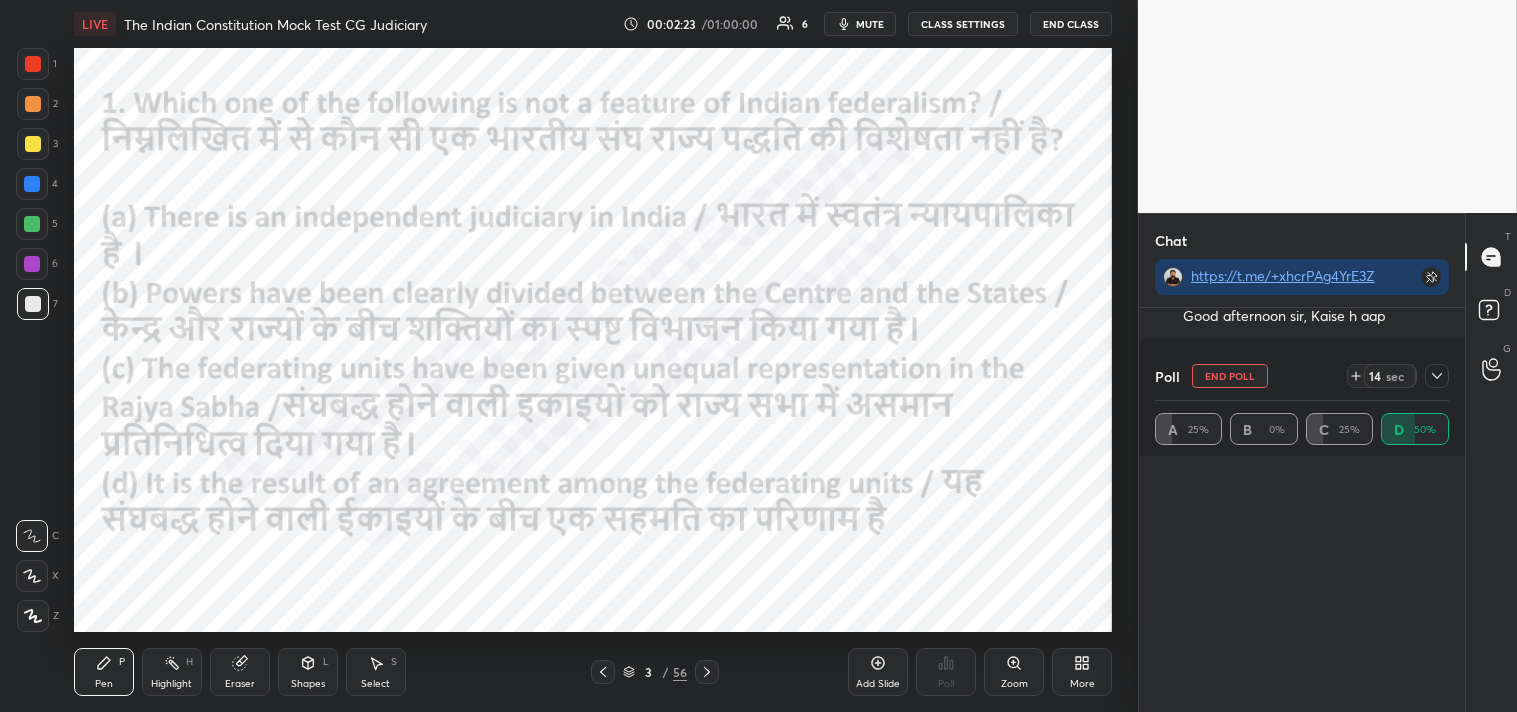 scroll, scrollTop: 5, scrollLeft: 6, axis: both 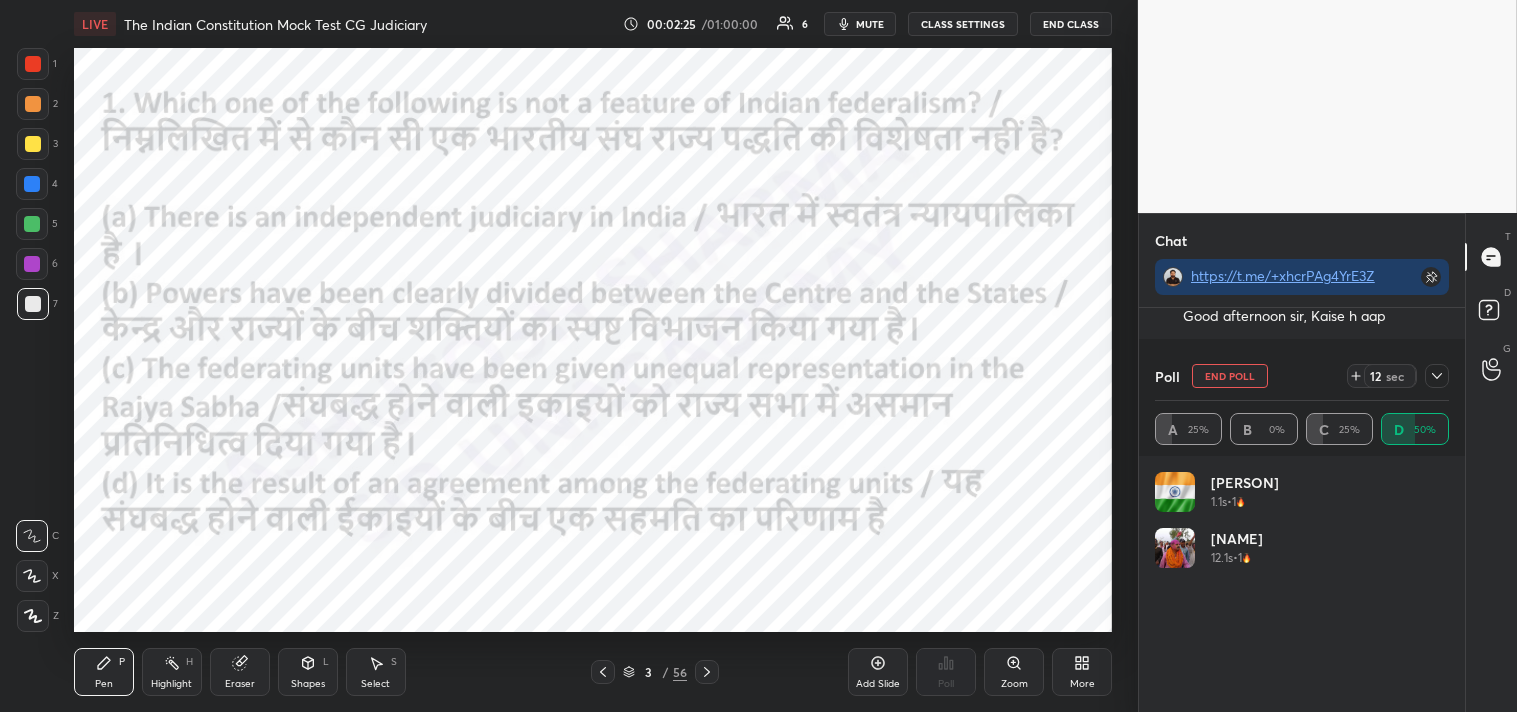 click 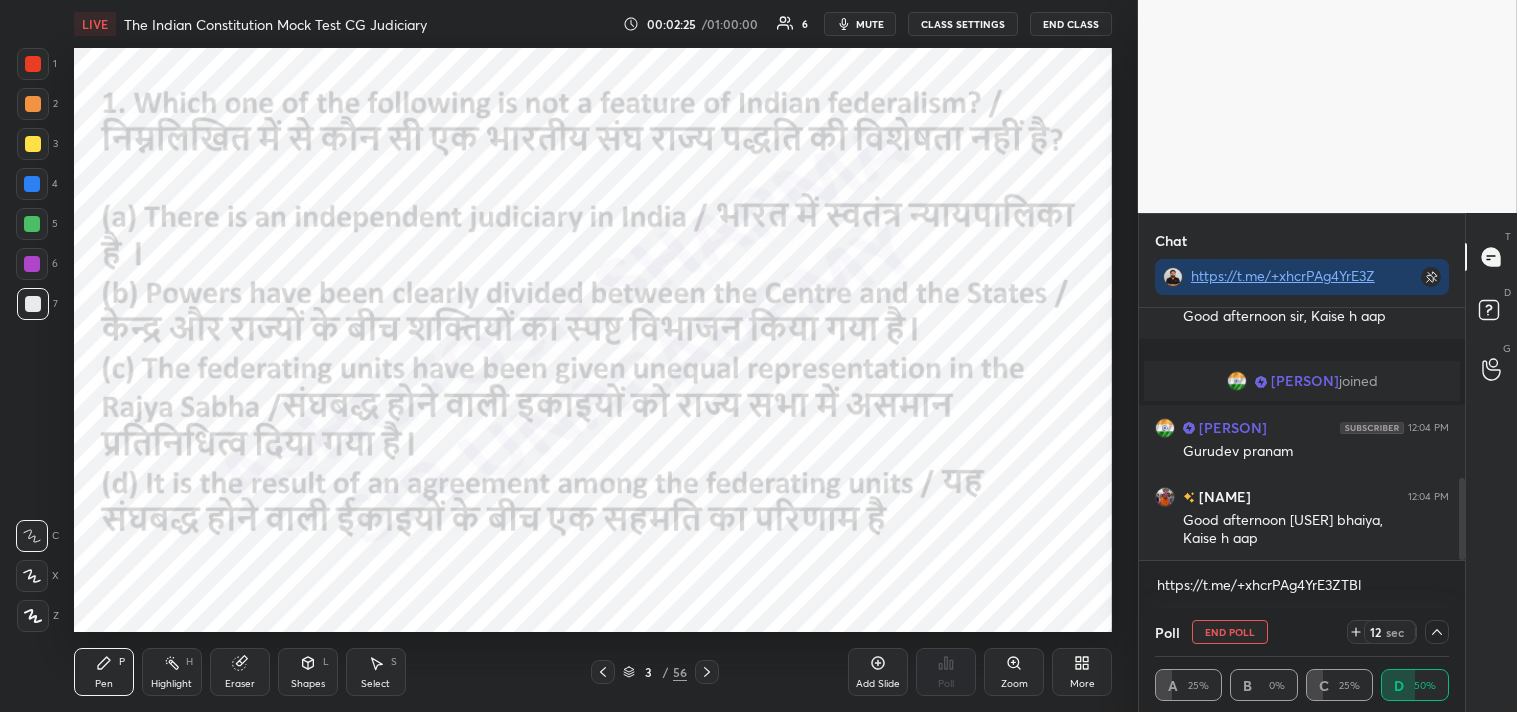 scroll, scrollTop: 4, scrollLeft: 288, axis: both 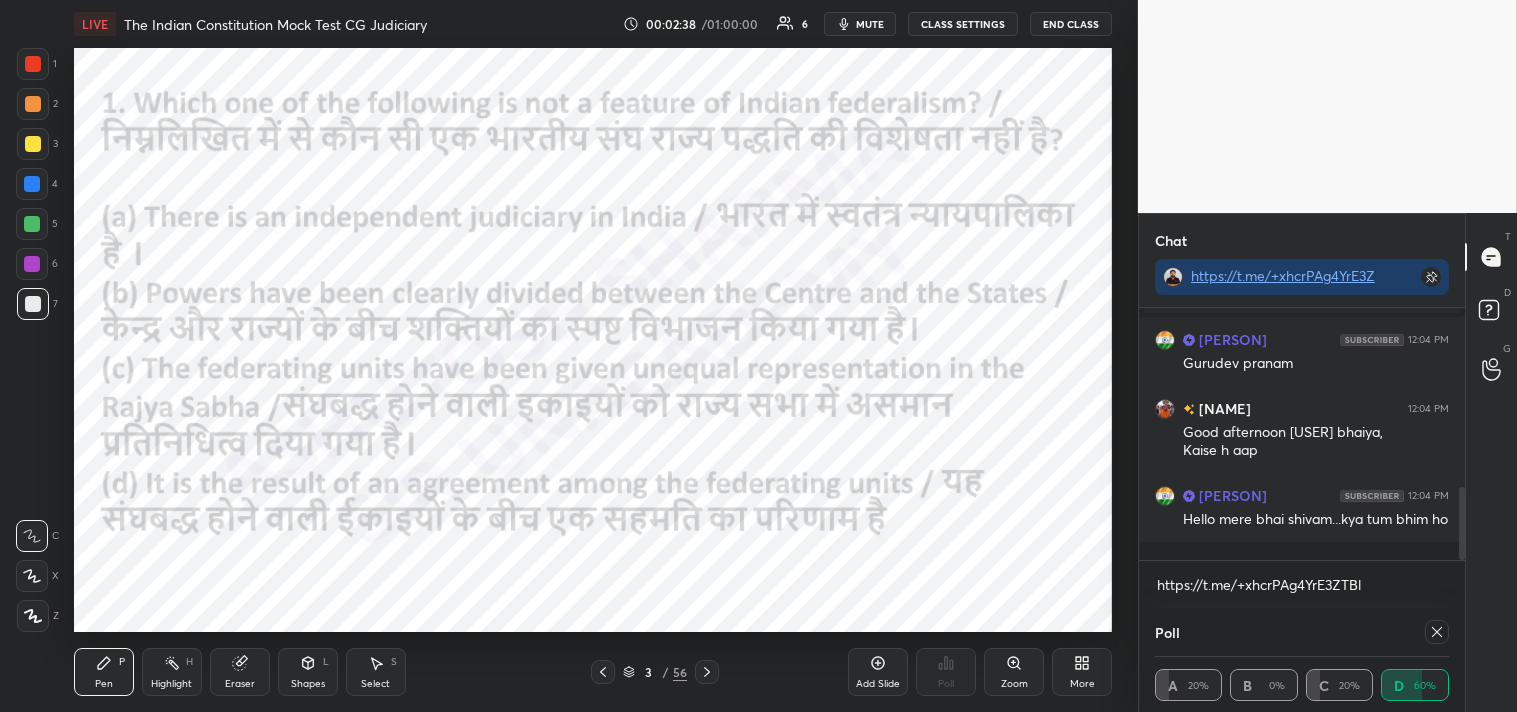 click 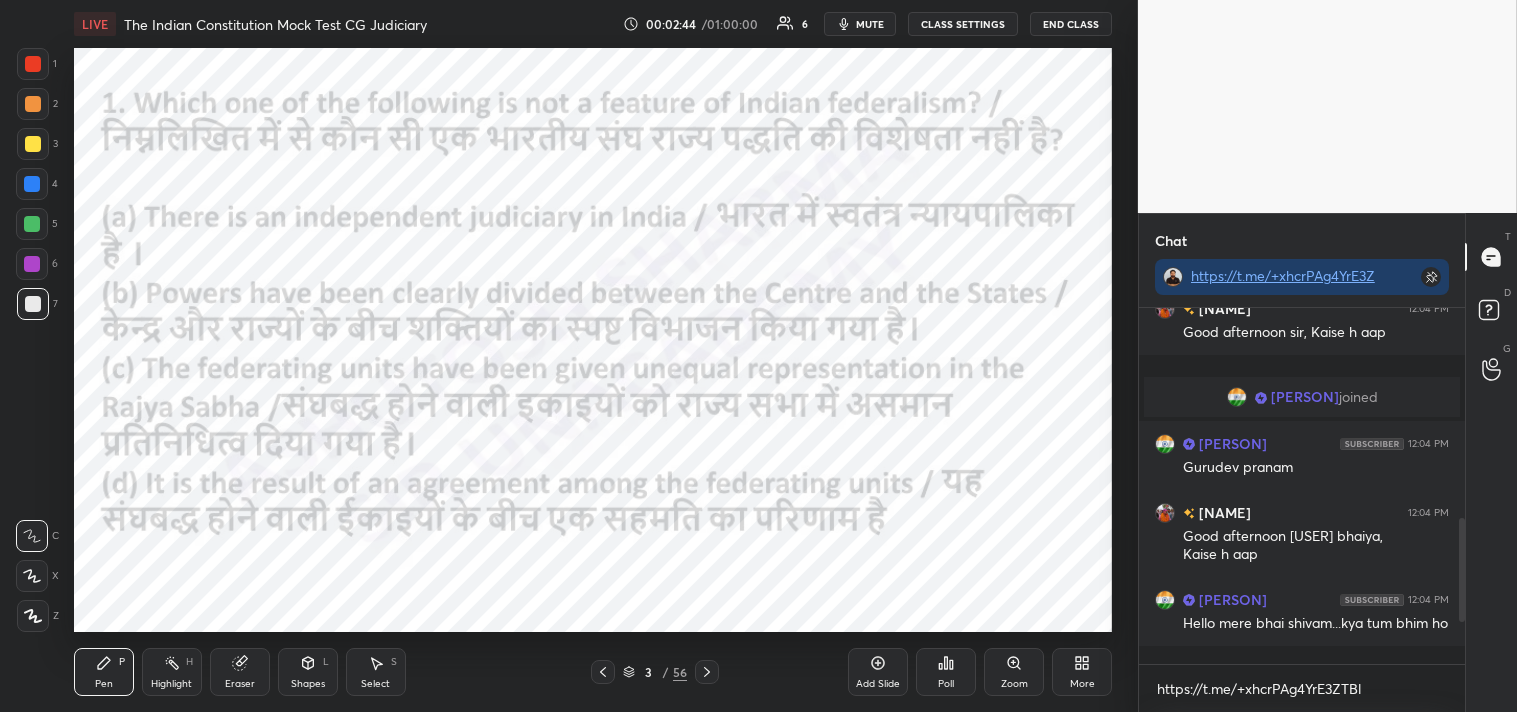 click at bounding box center [33, 64] 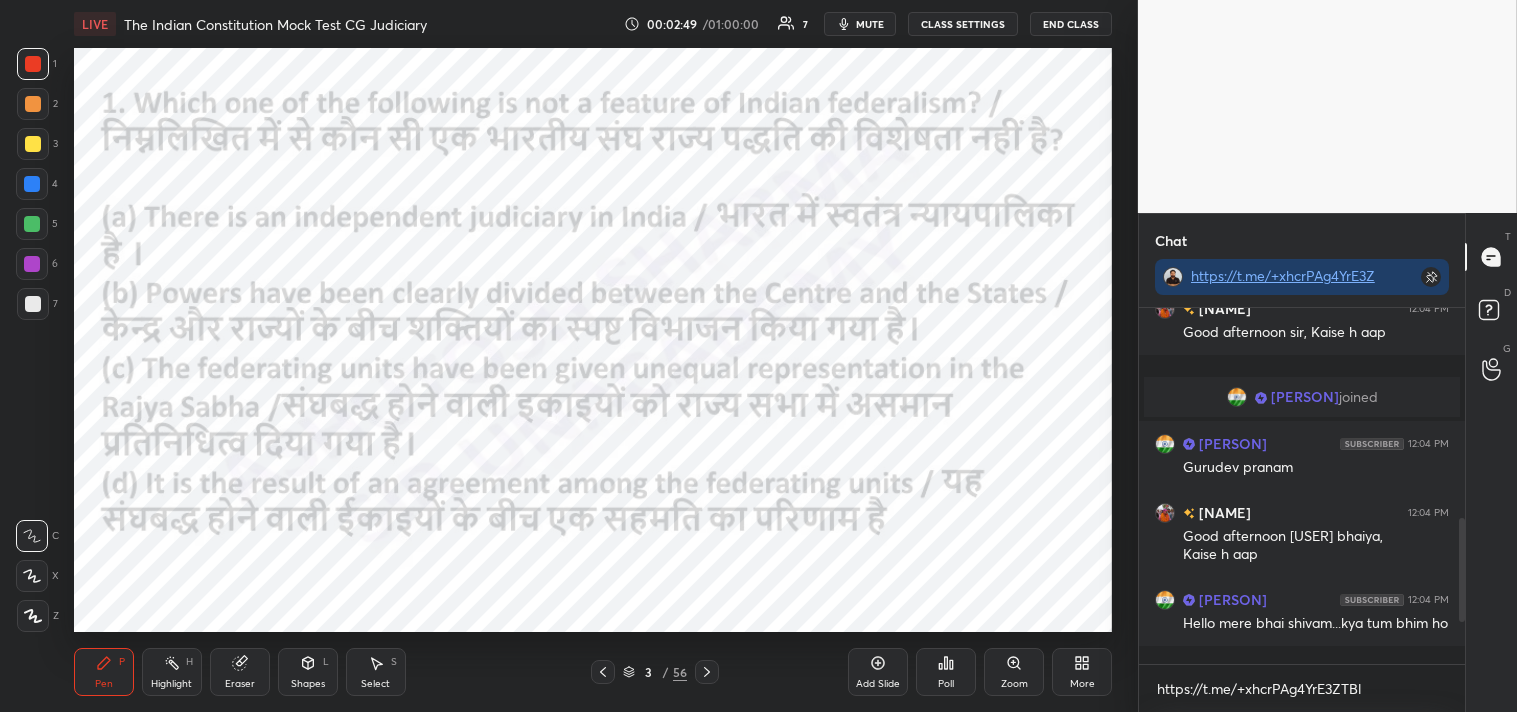 click 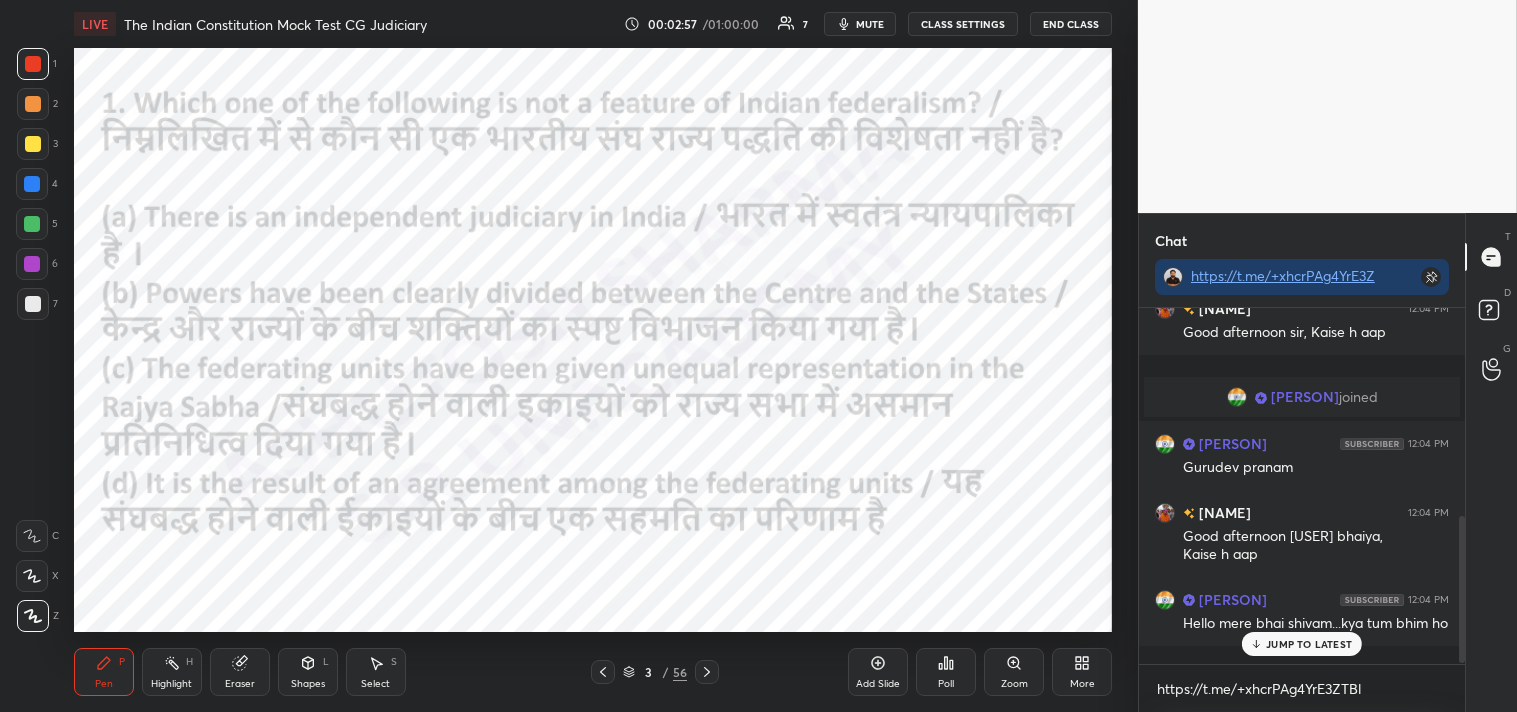 drag, startPoint x: 1464, startPoint y: 601, endPoint x: 1452, endPoint y: 675, distance: 74.96666 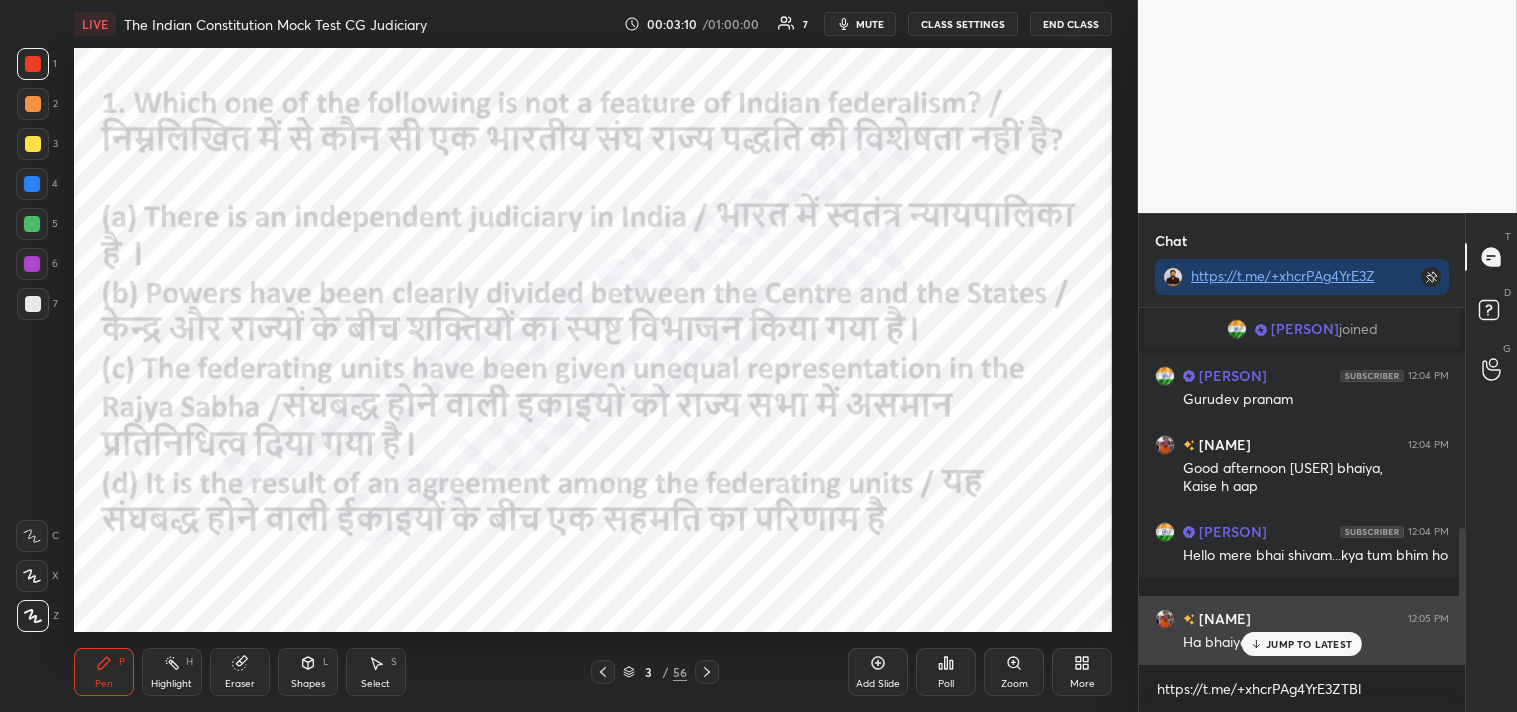 click on "JUMP TO LATEST" at bounding box center (1309, 644) 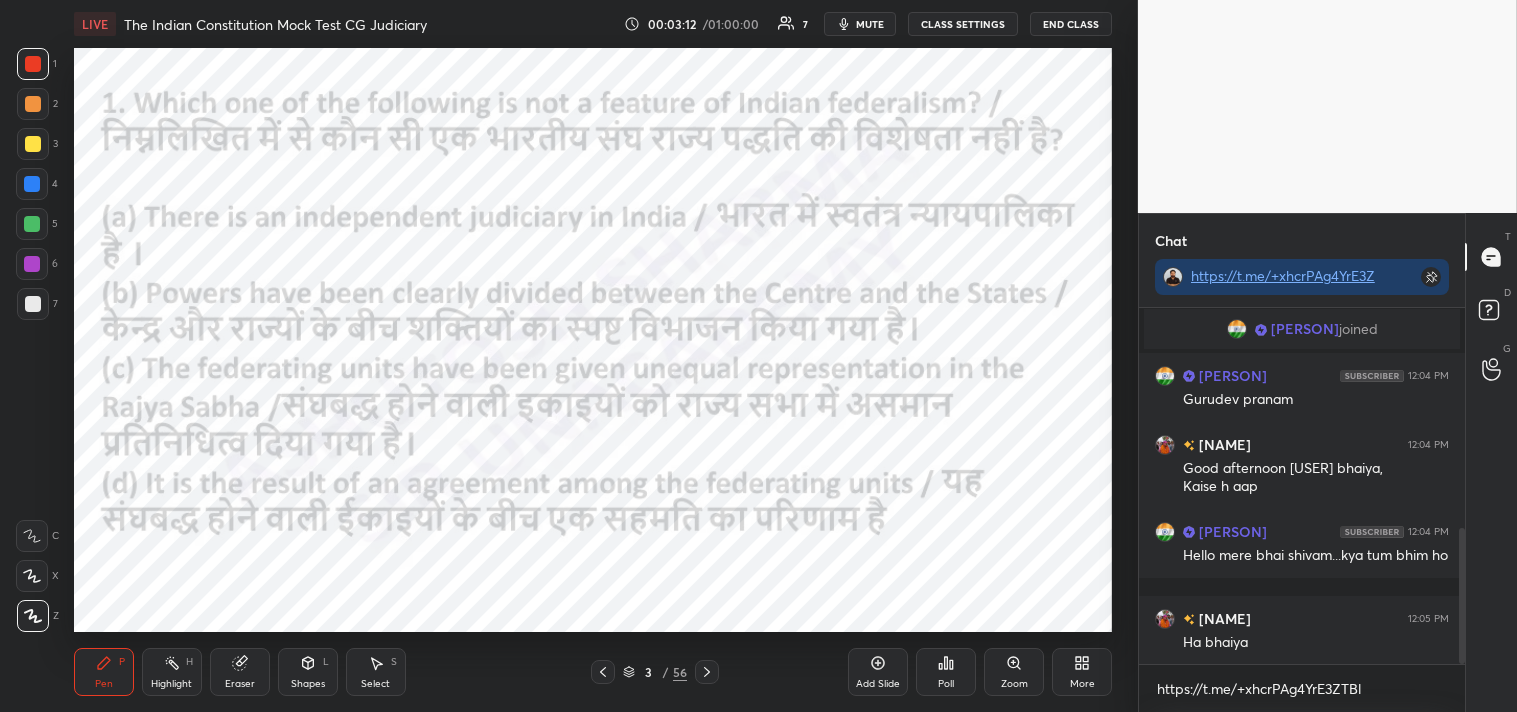 click 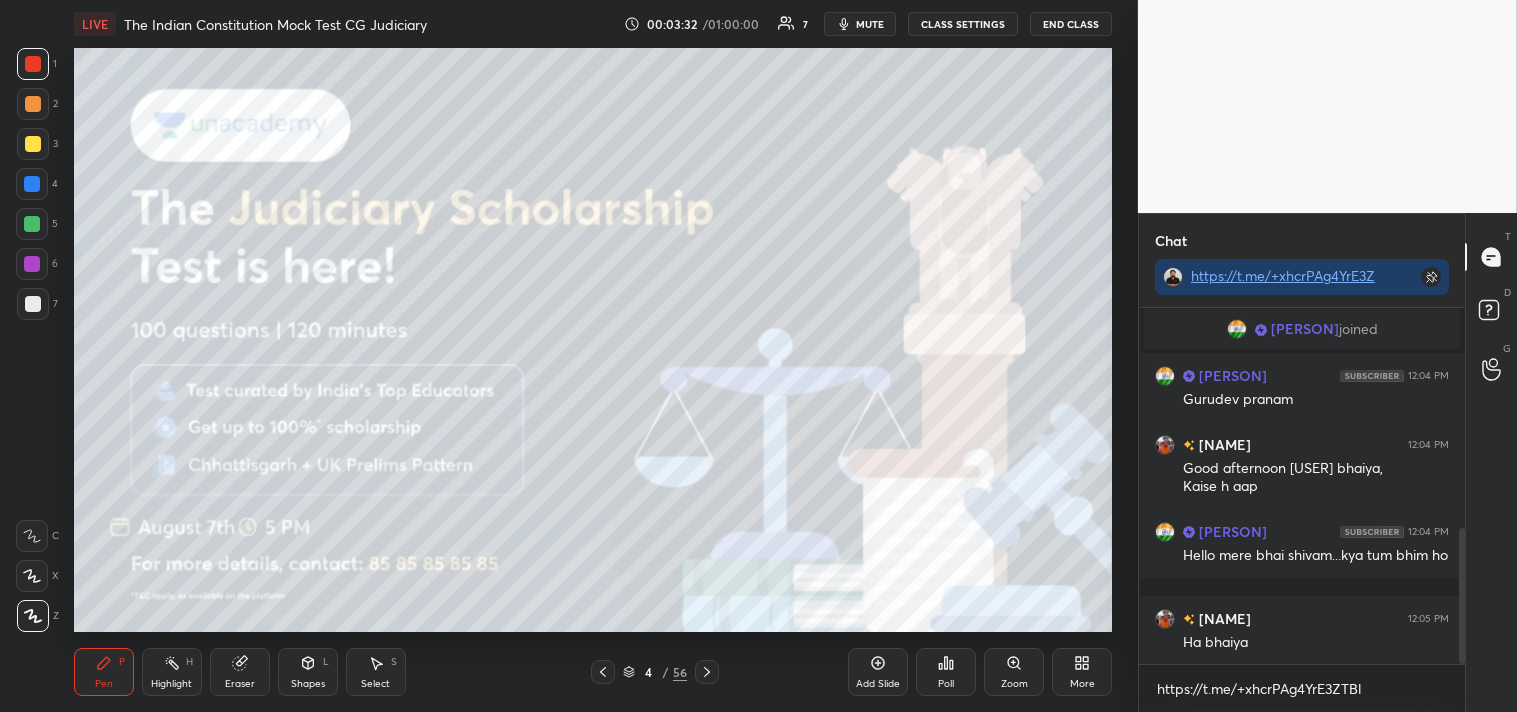 scroll, scrollTop: 625, scrollLeft: 0, axis: vertical 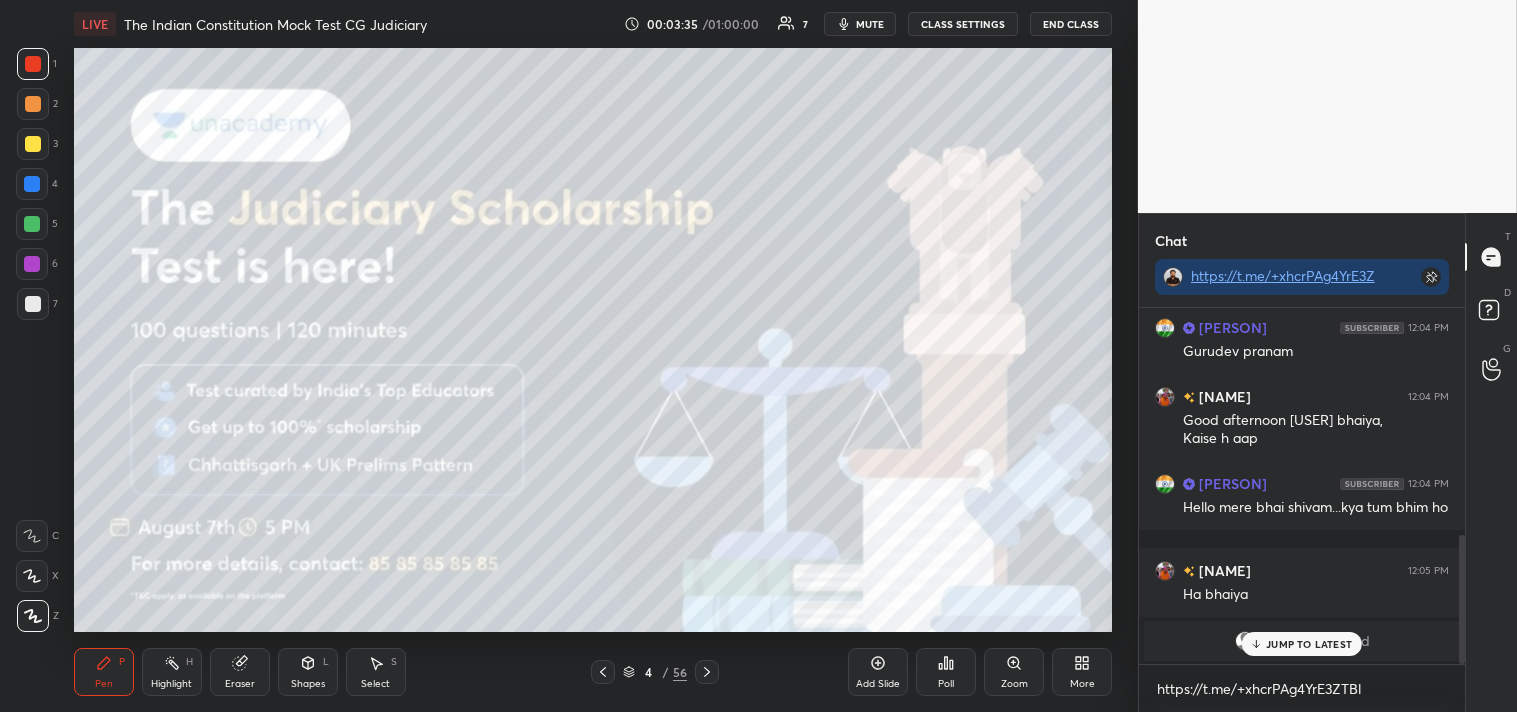 click on "JUMP TO LATEST" at bounding box center [1309, 644] 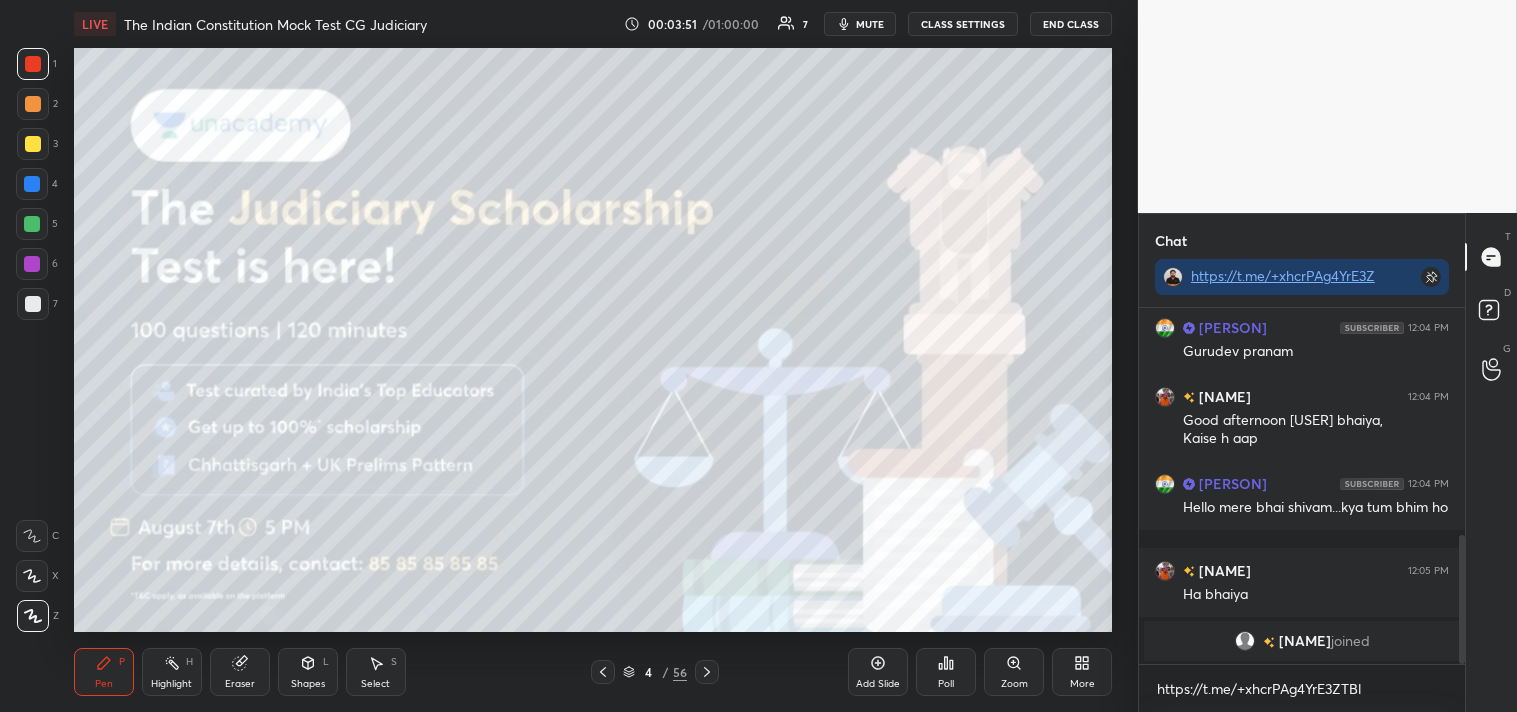scroll, scrollTop: 650, scrollLeft: 0, axis: vertical 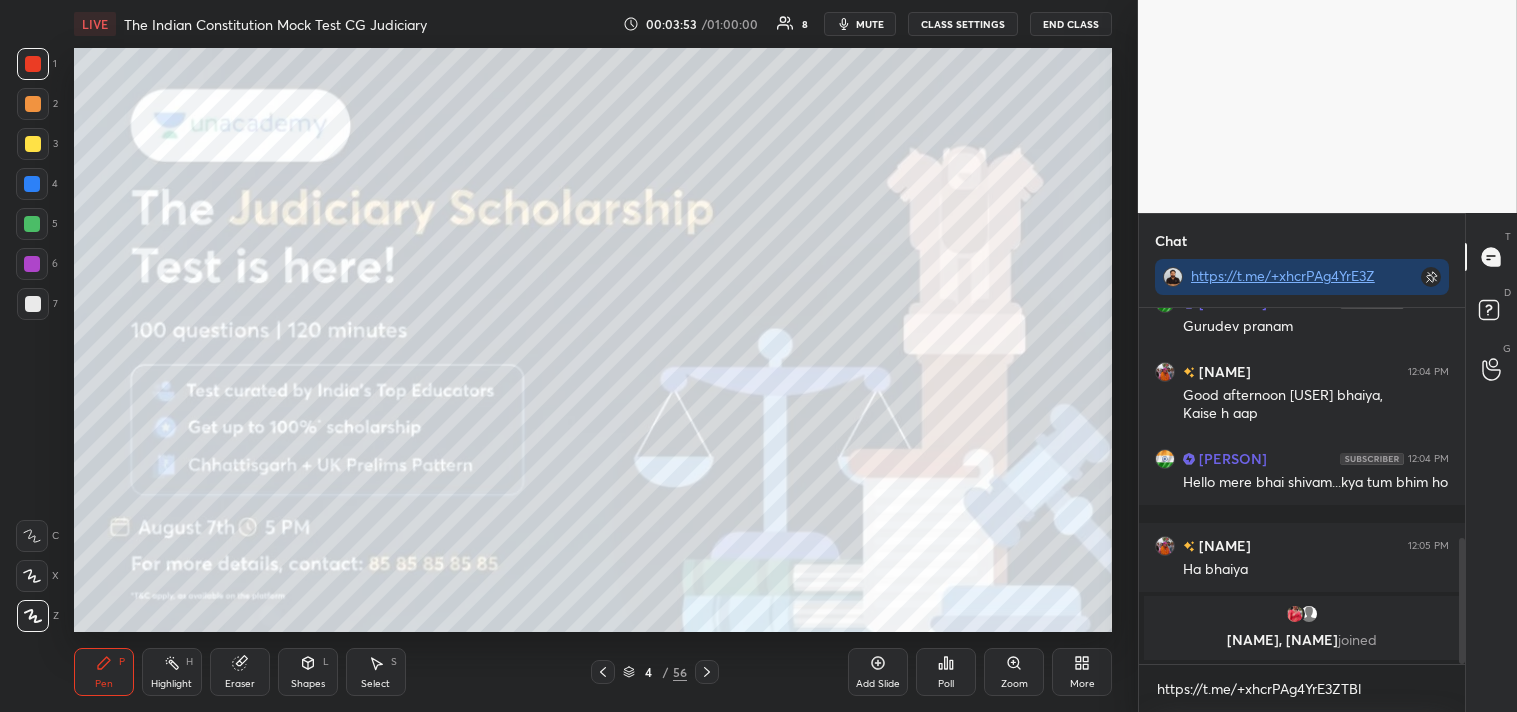 click 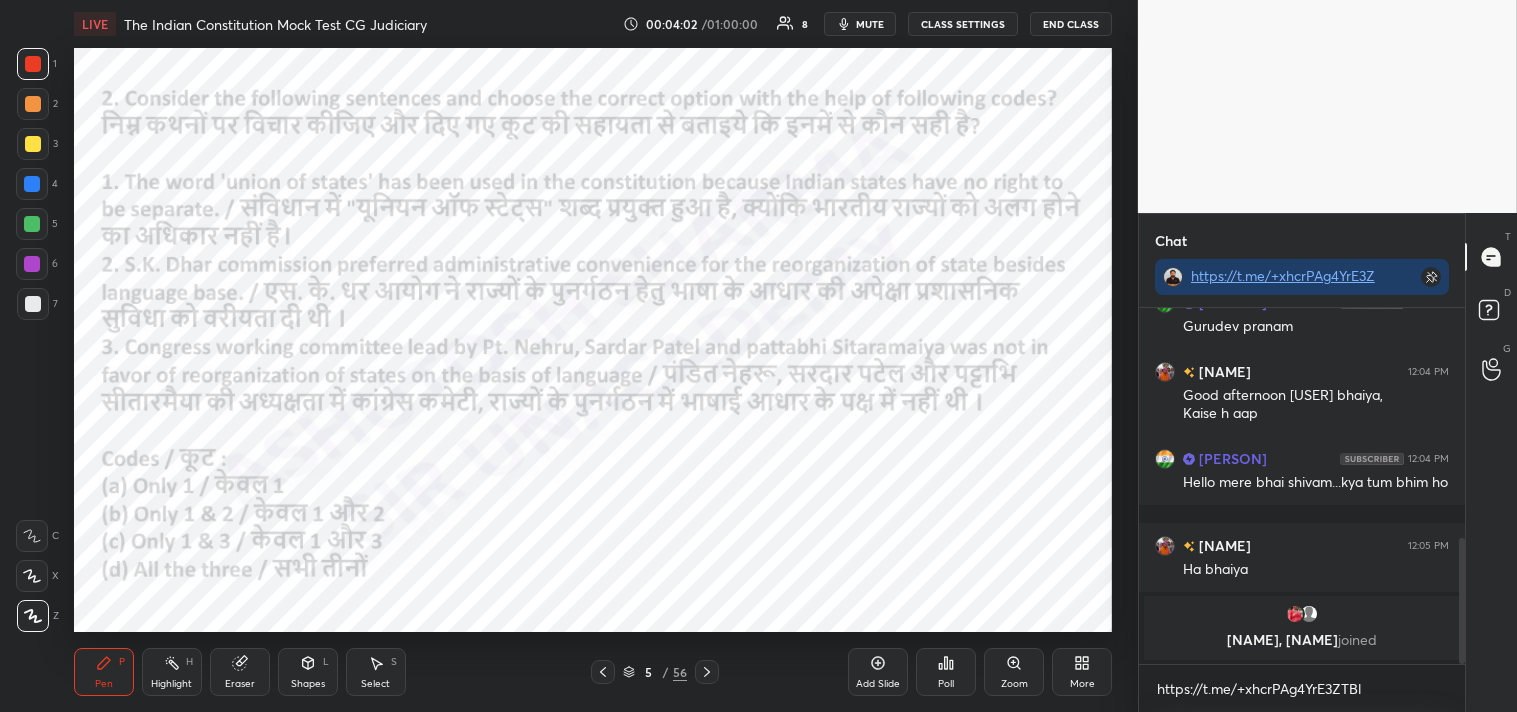 click 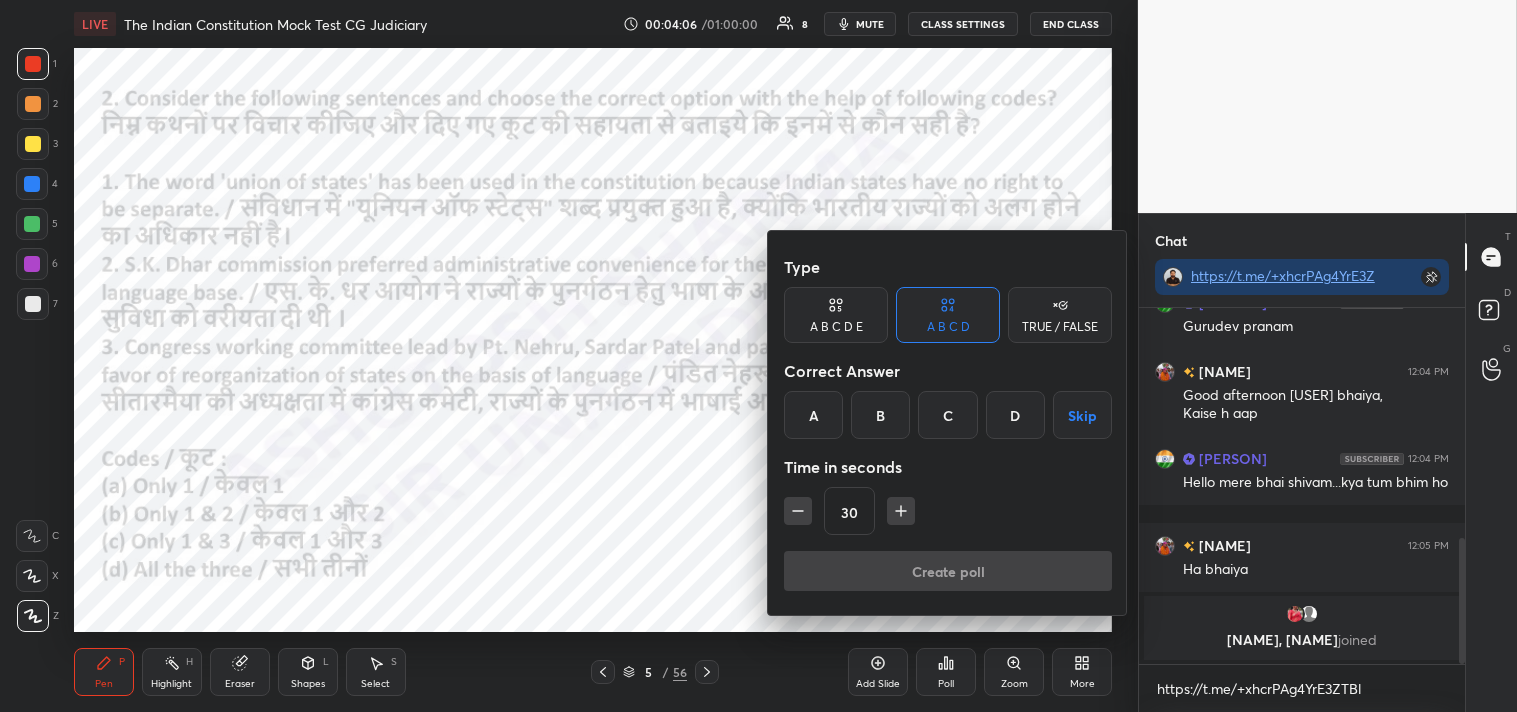 click on "D" at bounding box center (1015, 415) 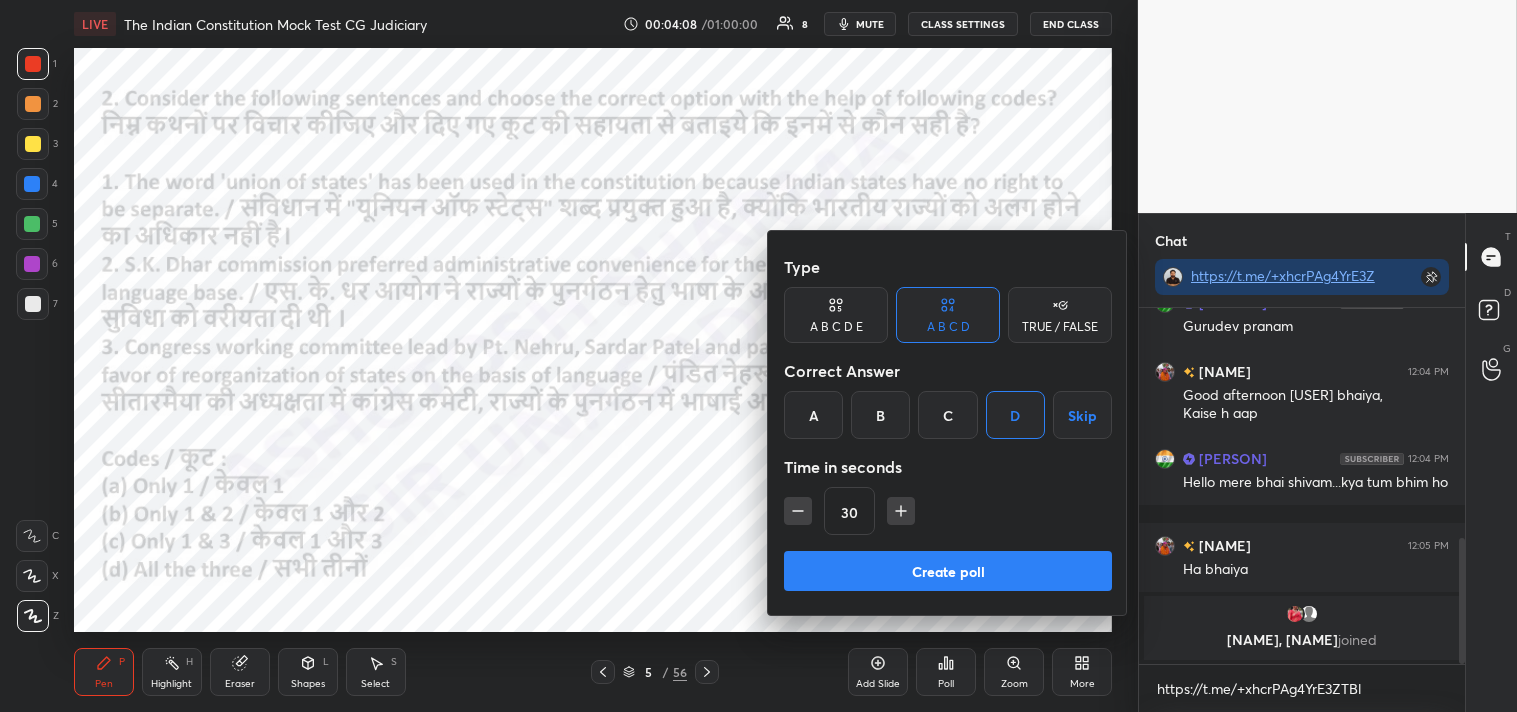 click on "Create poll" at bounding box center (948, 571) 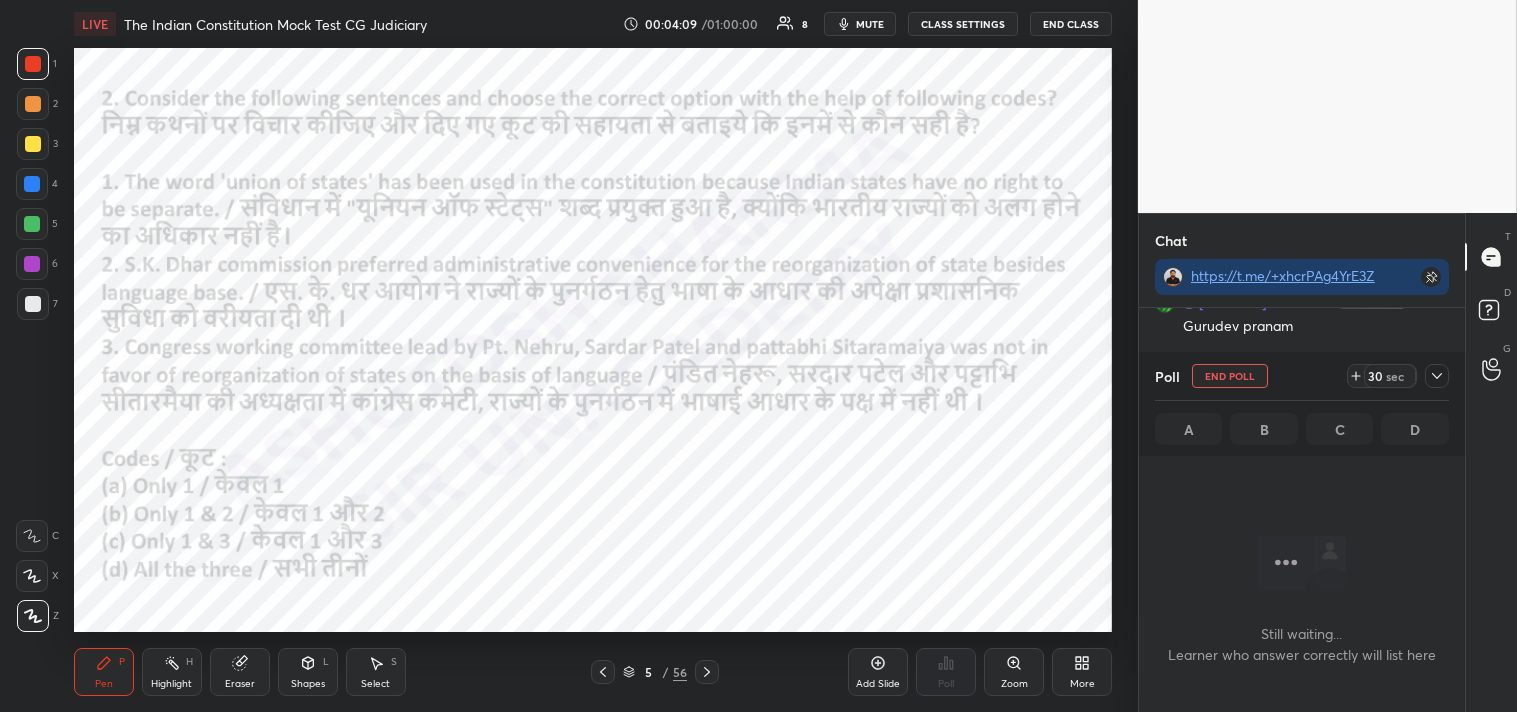 scroll, scrollTop: 246, scrollLeft: 320, axis: both 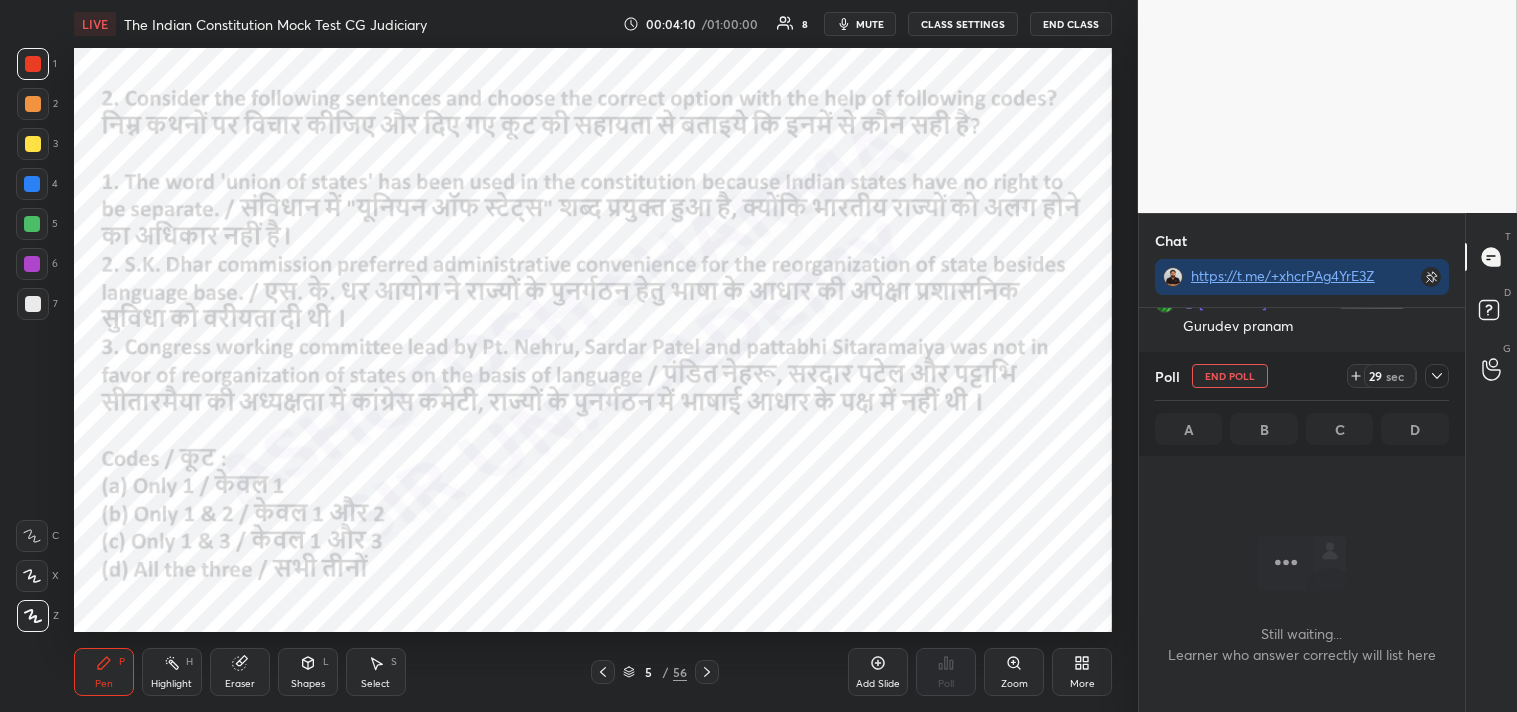 click 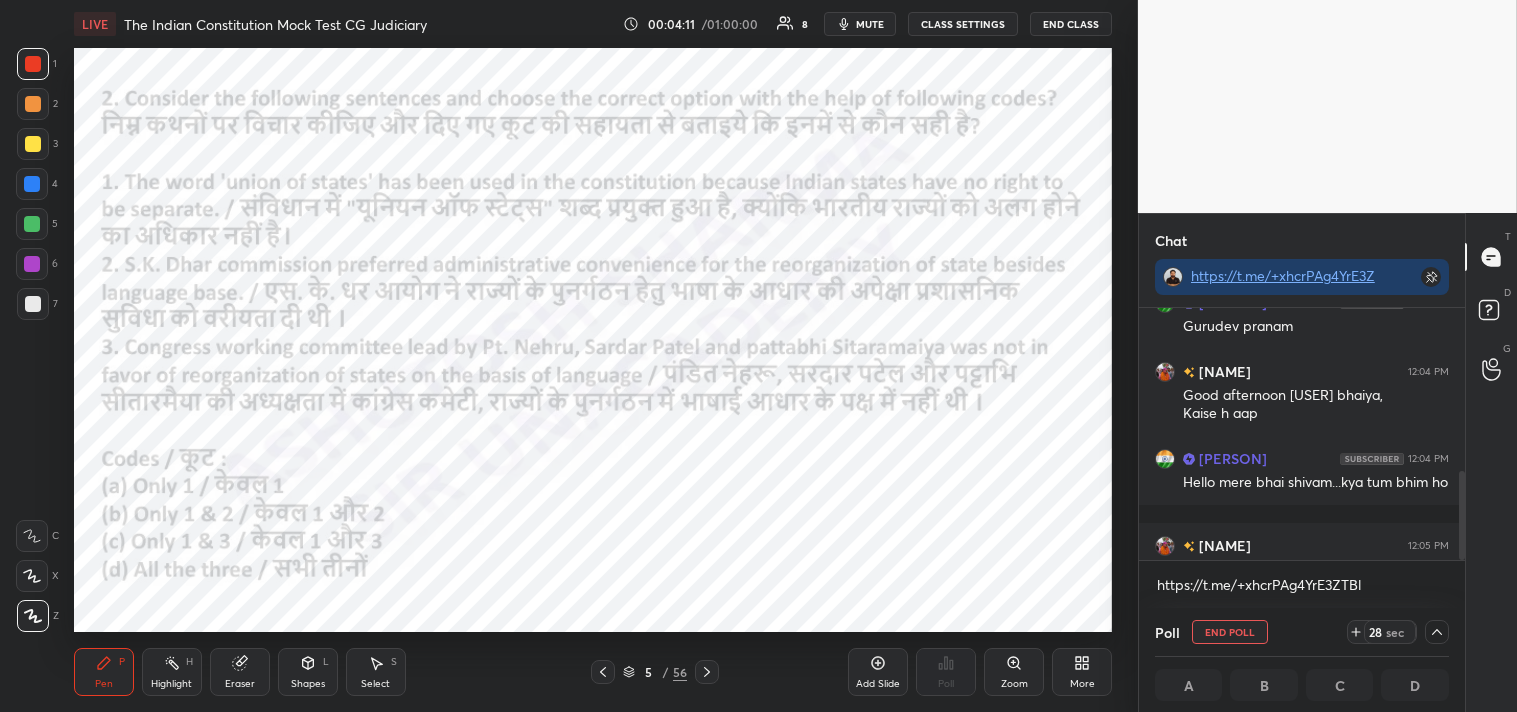 scroll, scrollTop: 0, scrollLeft: 0, axis: both 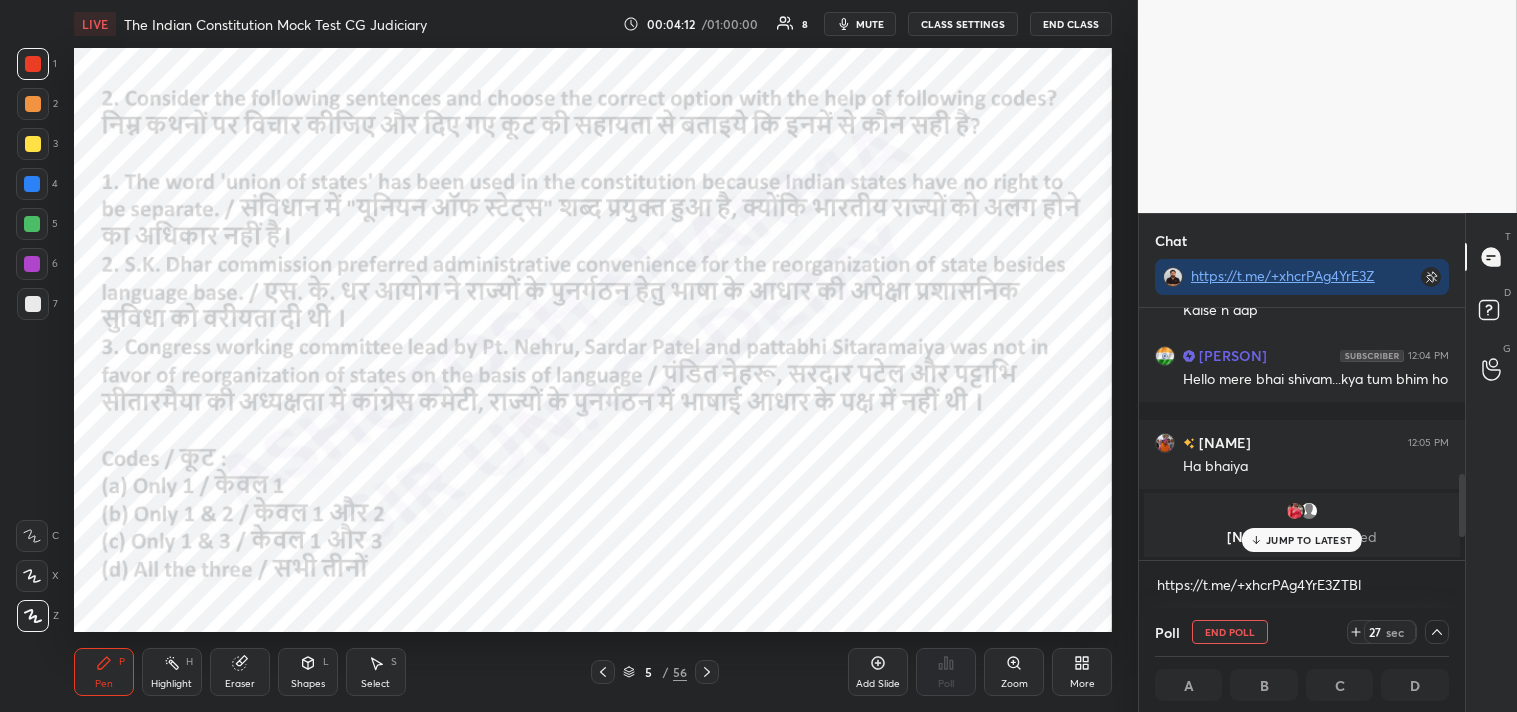 drag, startPoint x: 1460, startPoint y: 544, endPoint x: 1455, endPoint y: 568, distance: 24.5153 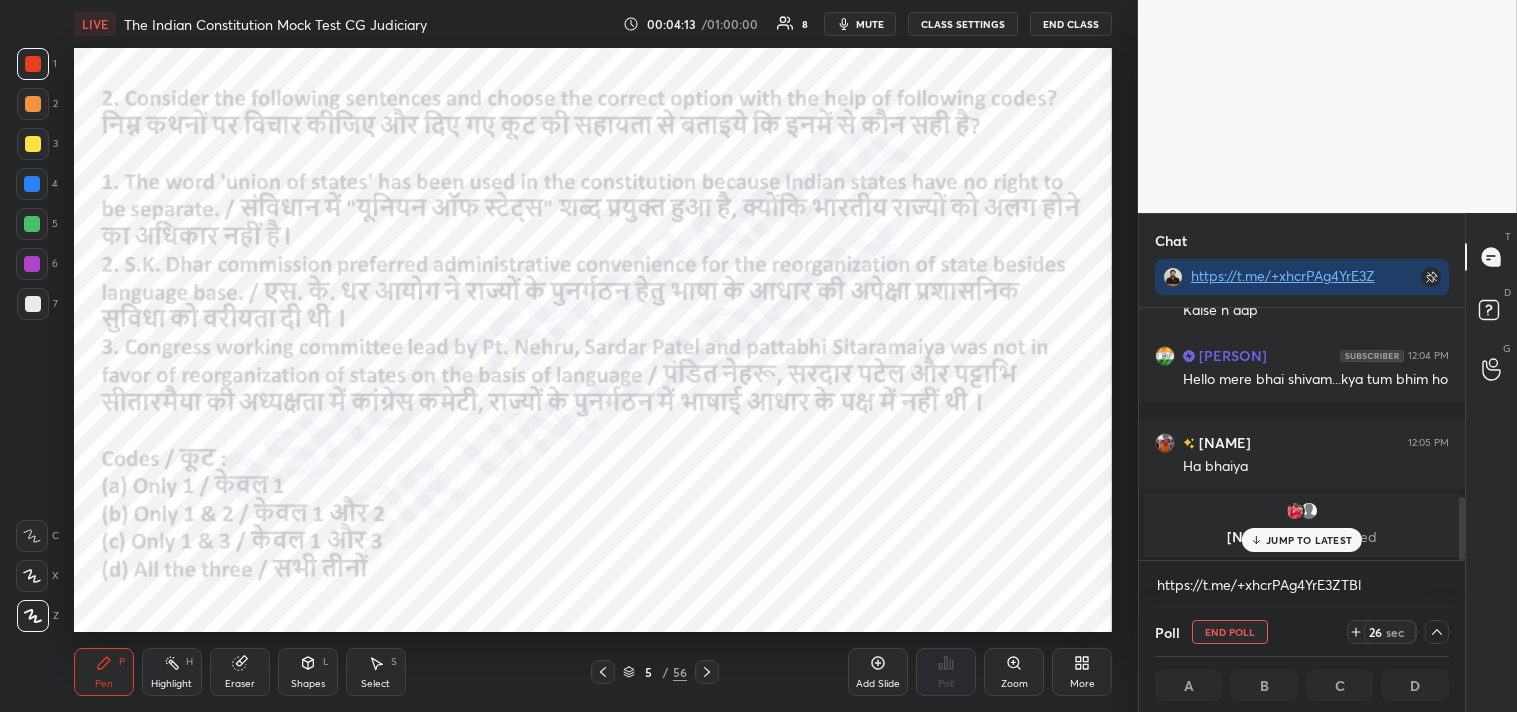 click on "JUMP TO LATEST" at bounding box center (1309, 540) 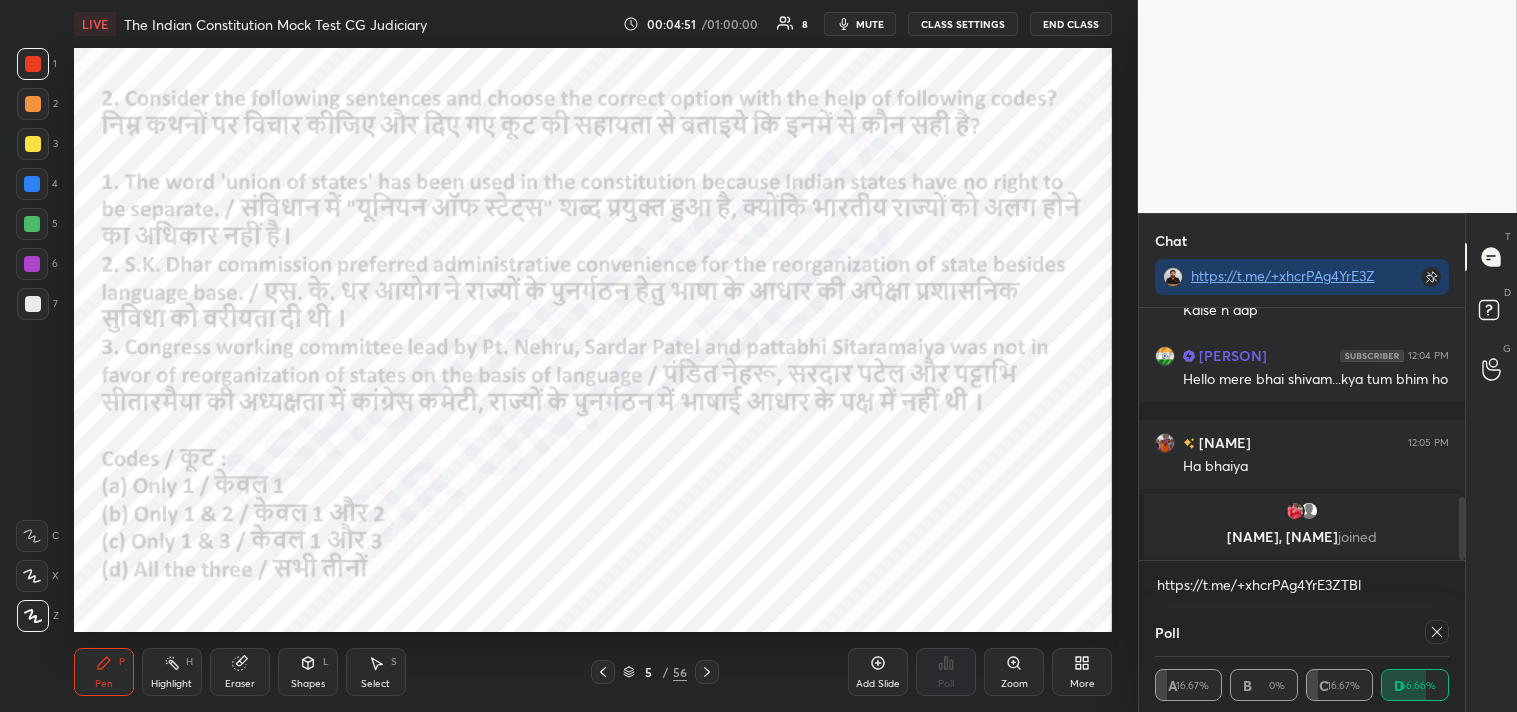 click 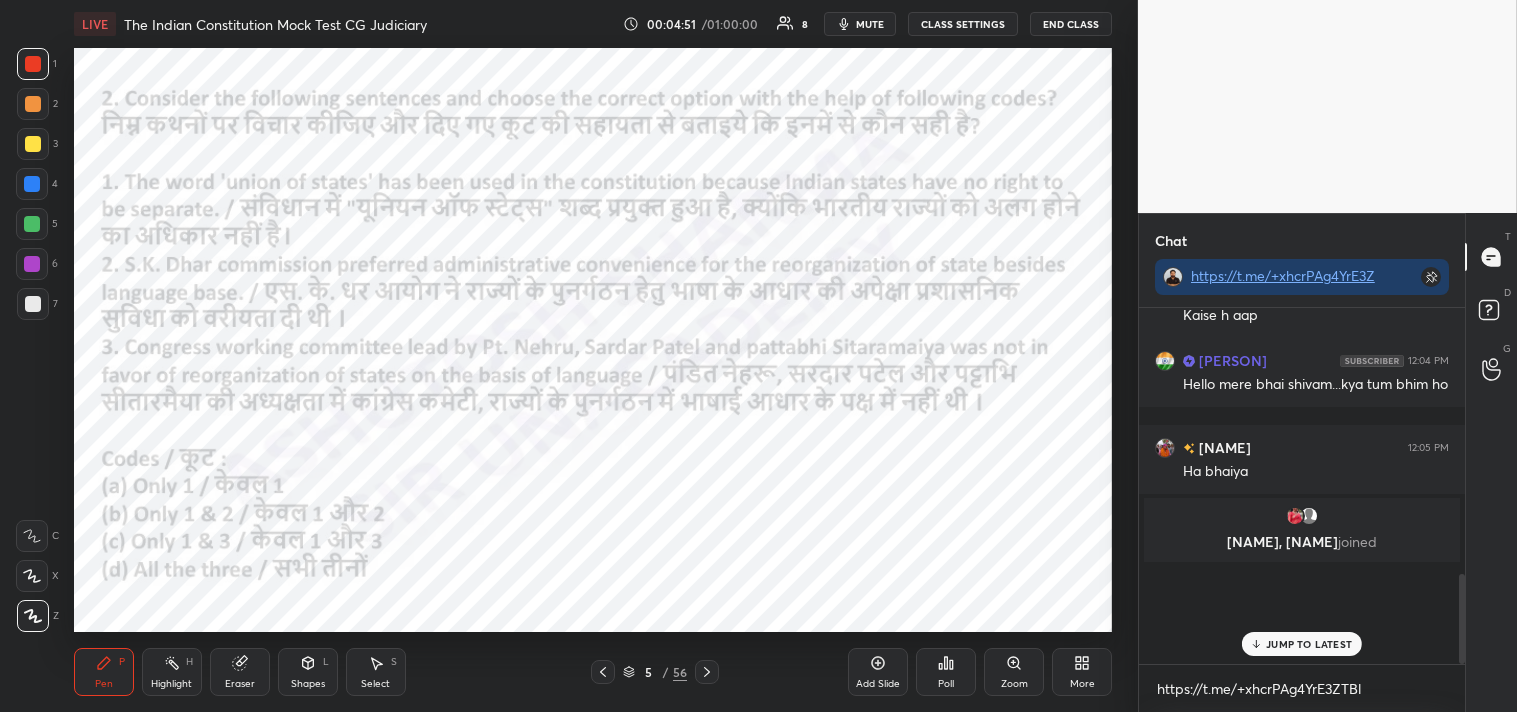 scroll, scrollTop: 326, scrollLeft: 320, axis: both 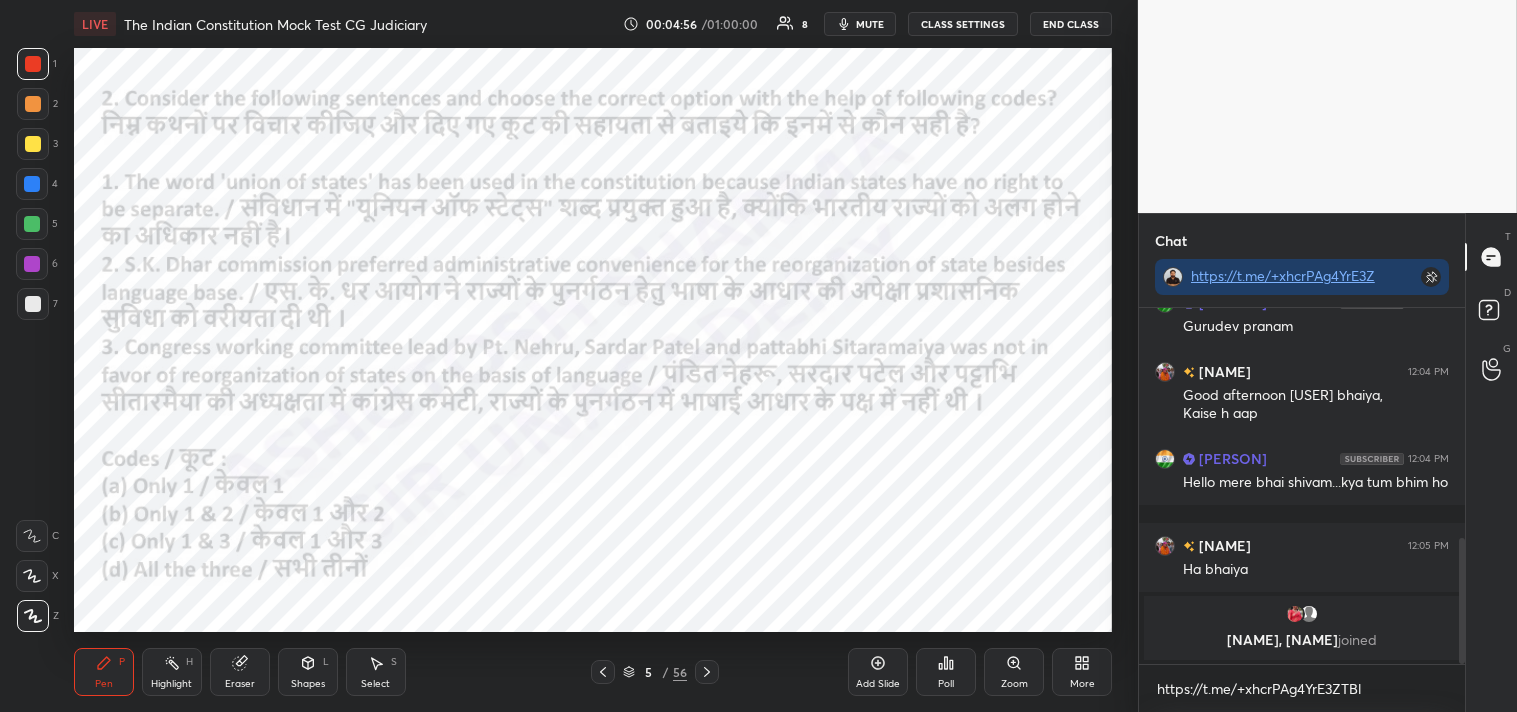 click 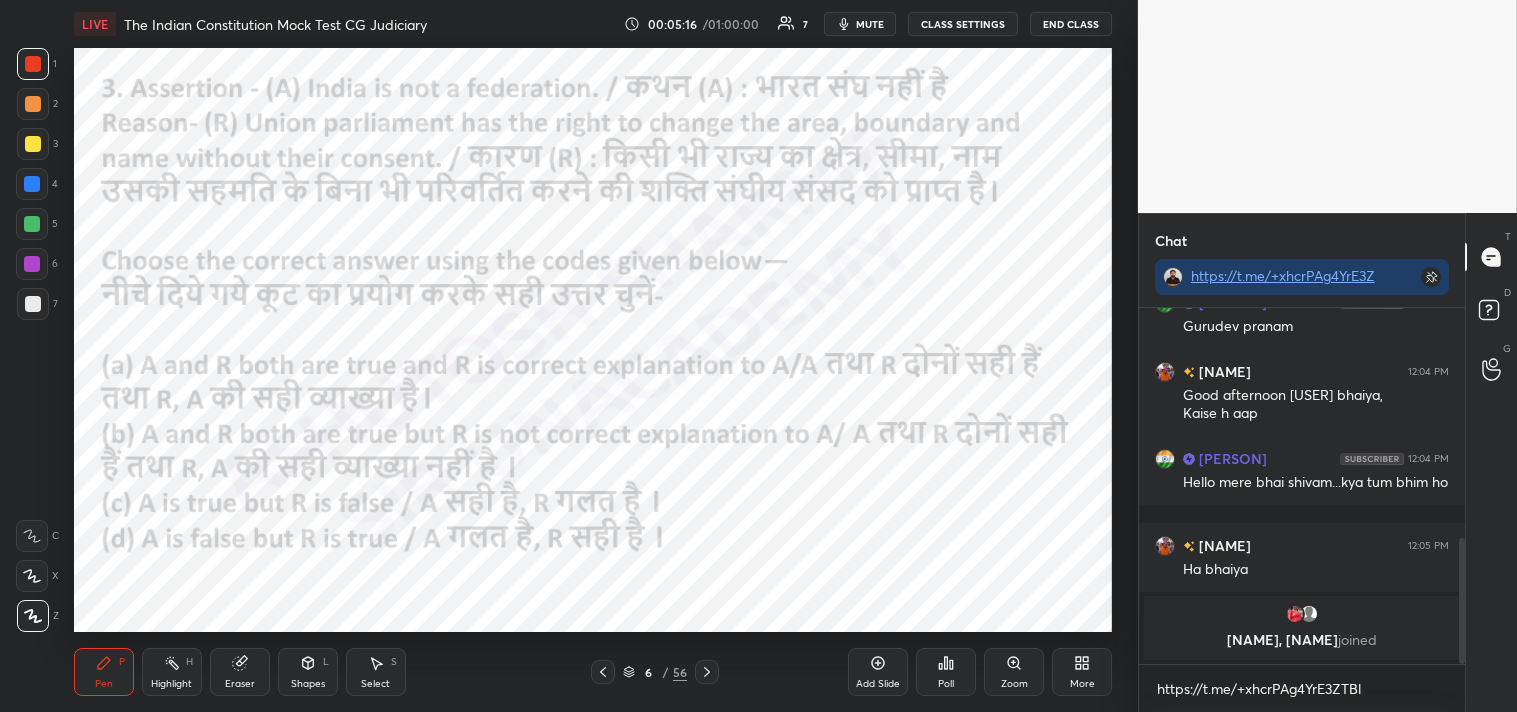 click on "Poll" at bounding box center [946, 672] 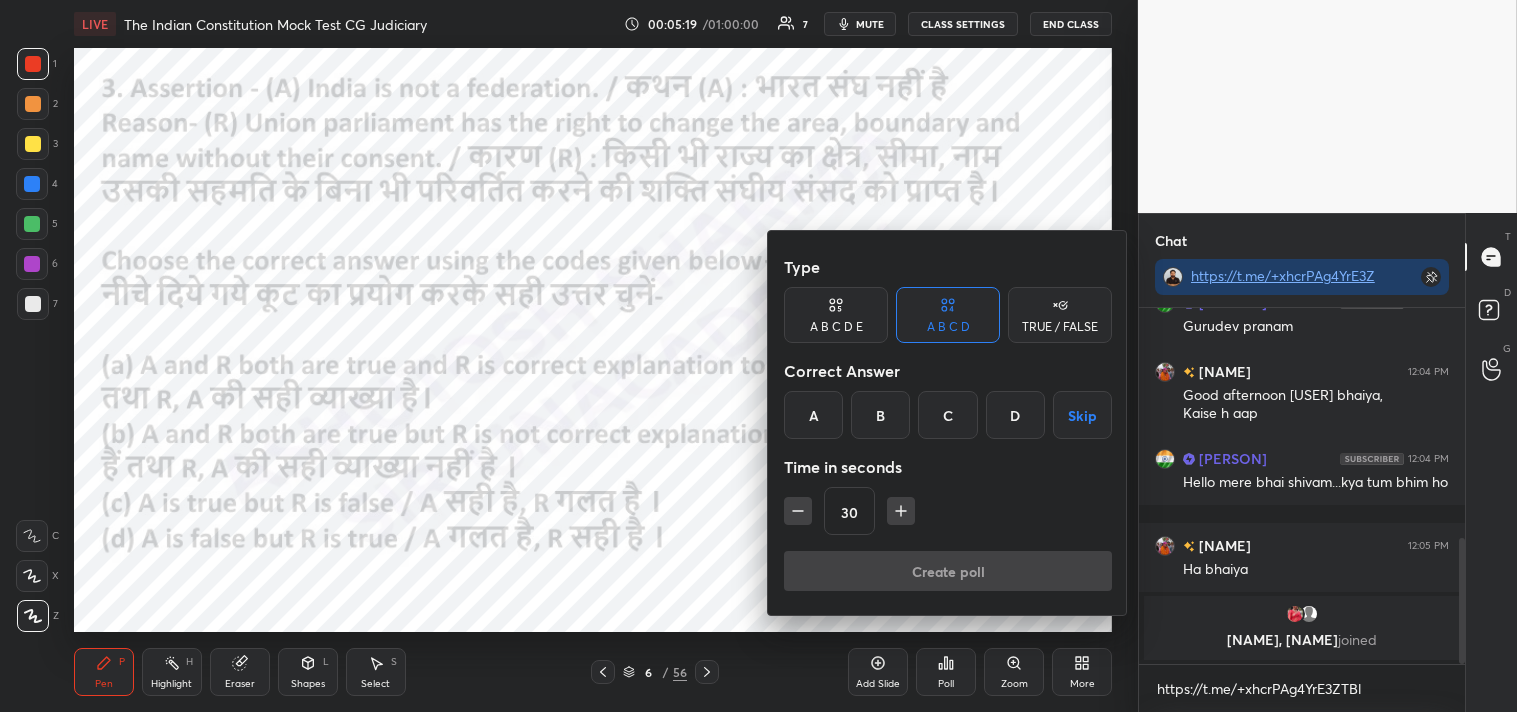 click on "D" at bounding box center [1015, 415] 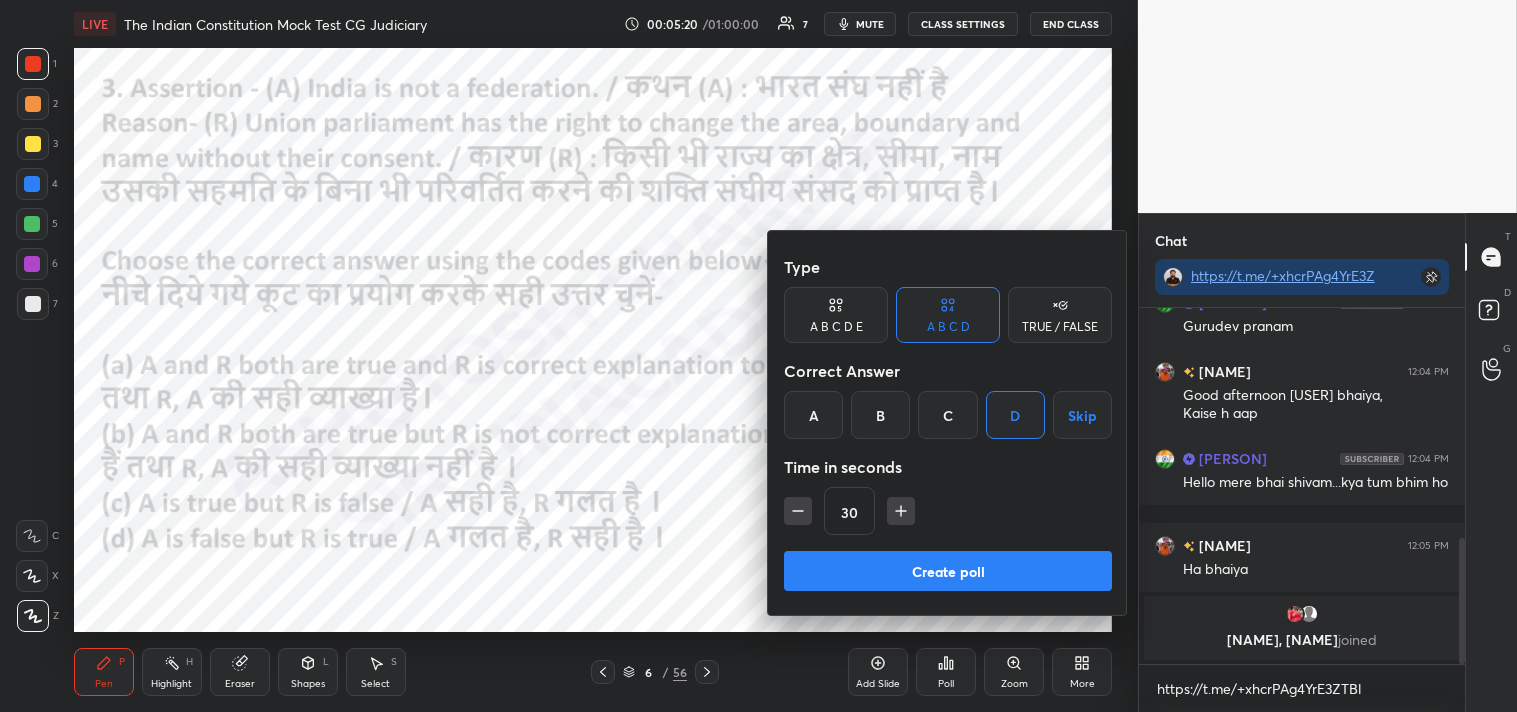 click on "Create poll" at bounding box center [948, 571] 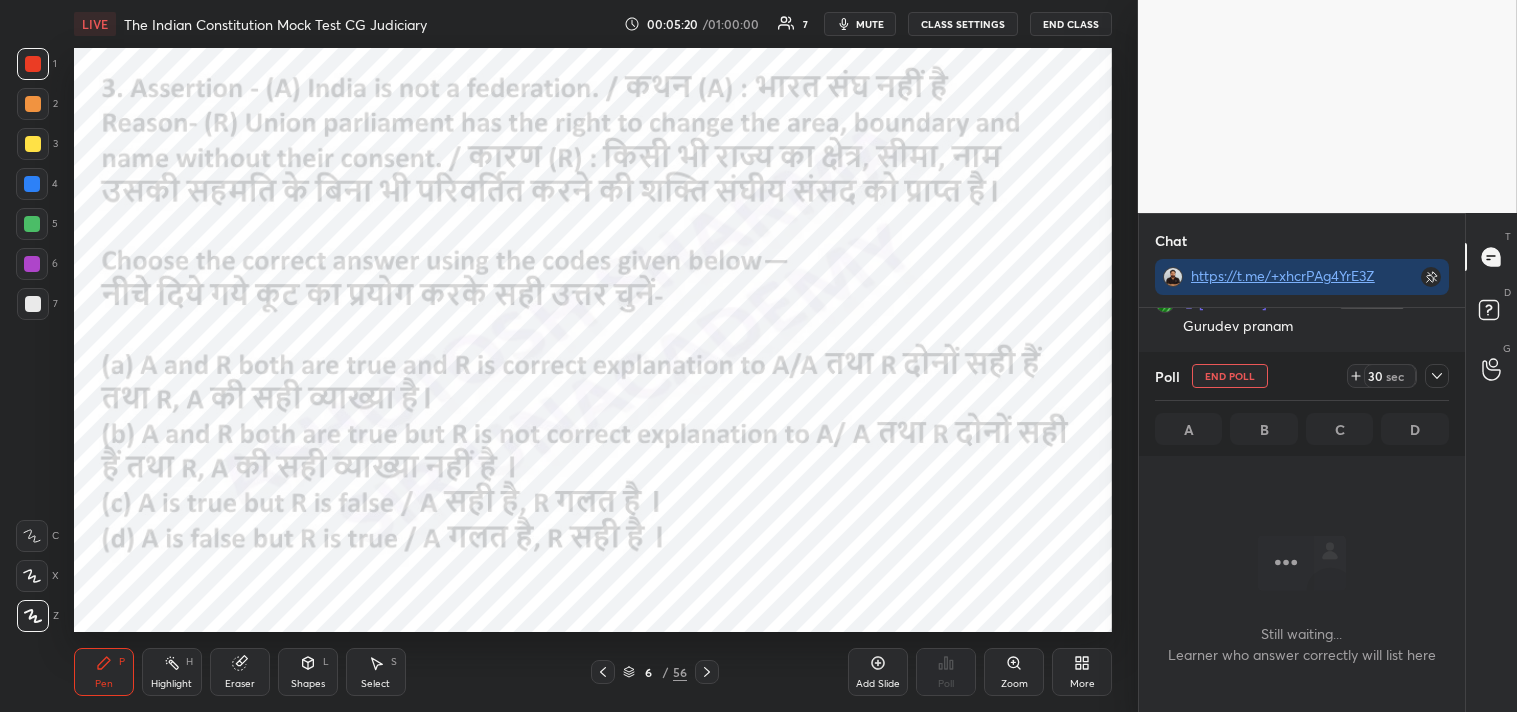 scroll, scrollTop: 297, scrollLeft: 320, axis: both 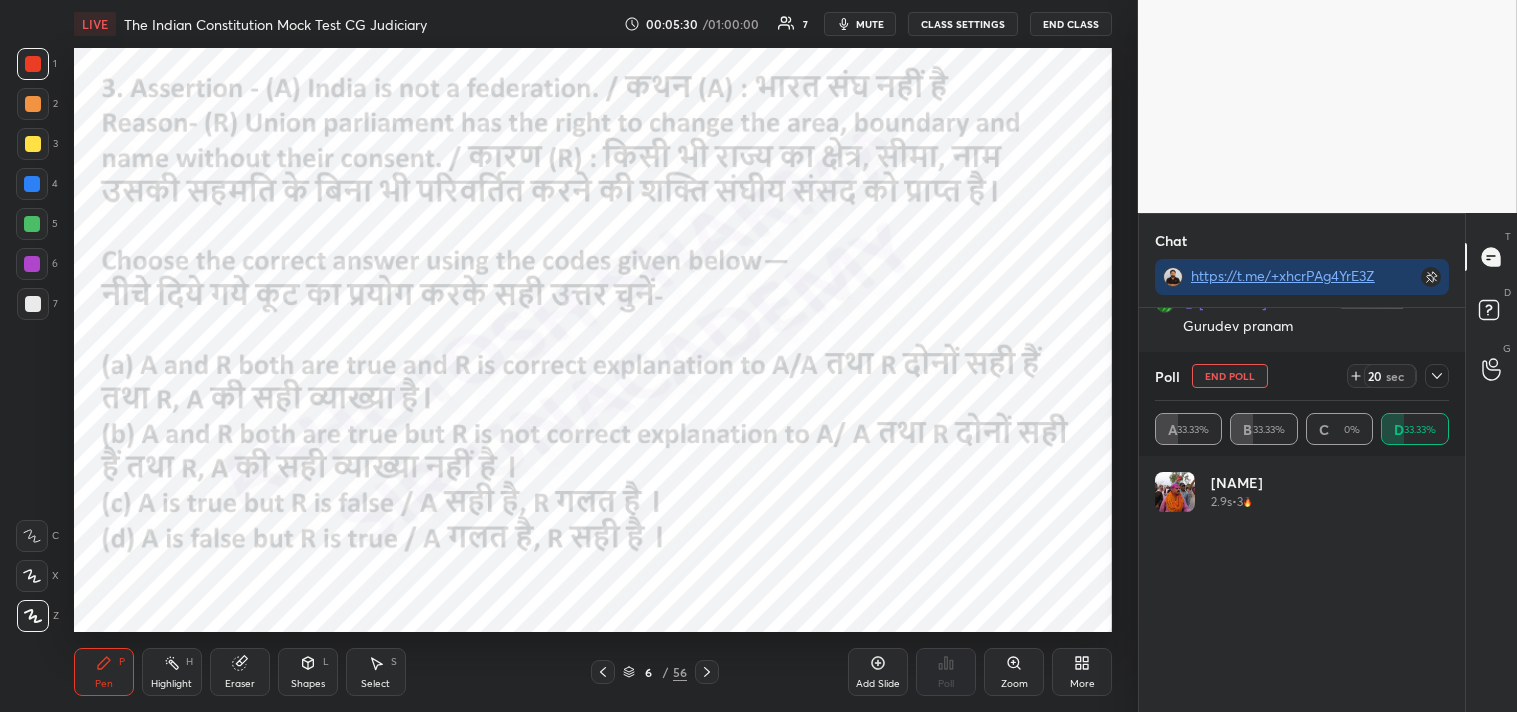 click 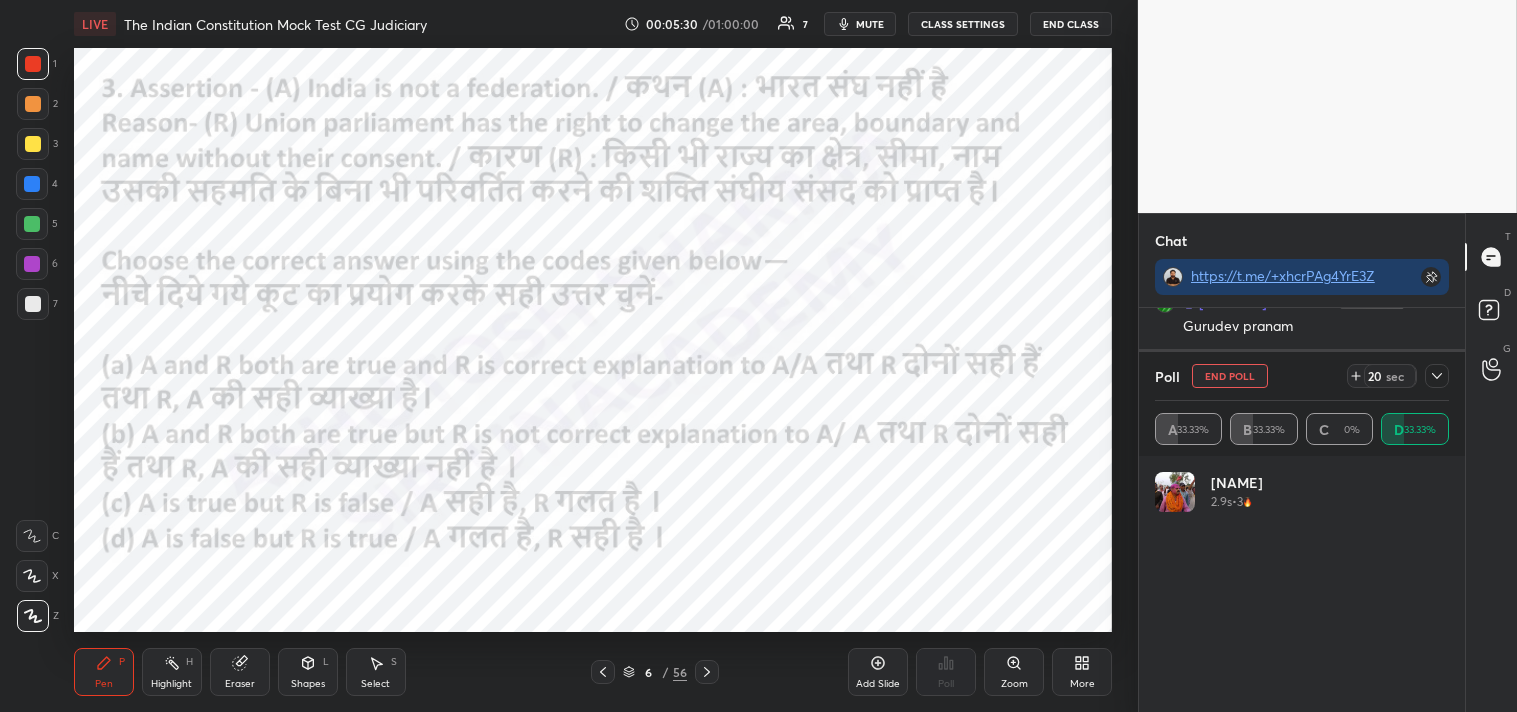 scroll, scrollTop: 130, scrollLeft: 288, axis: both 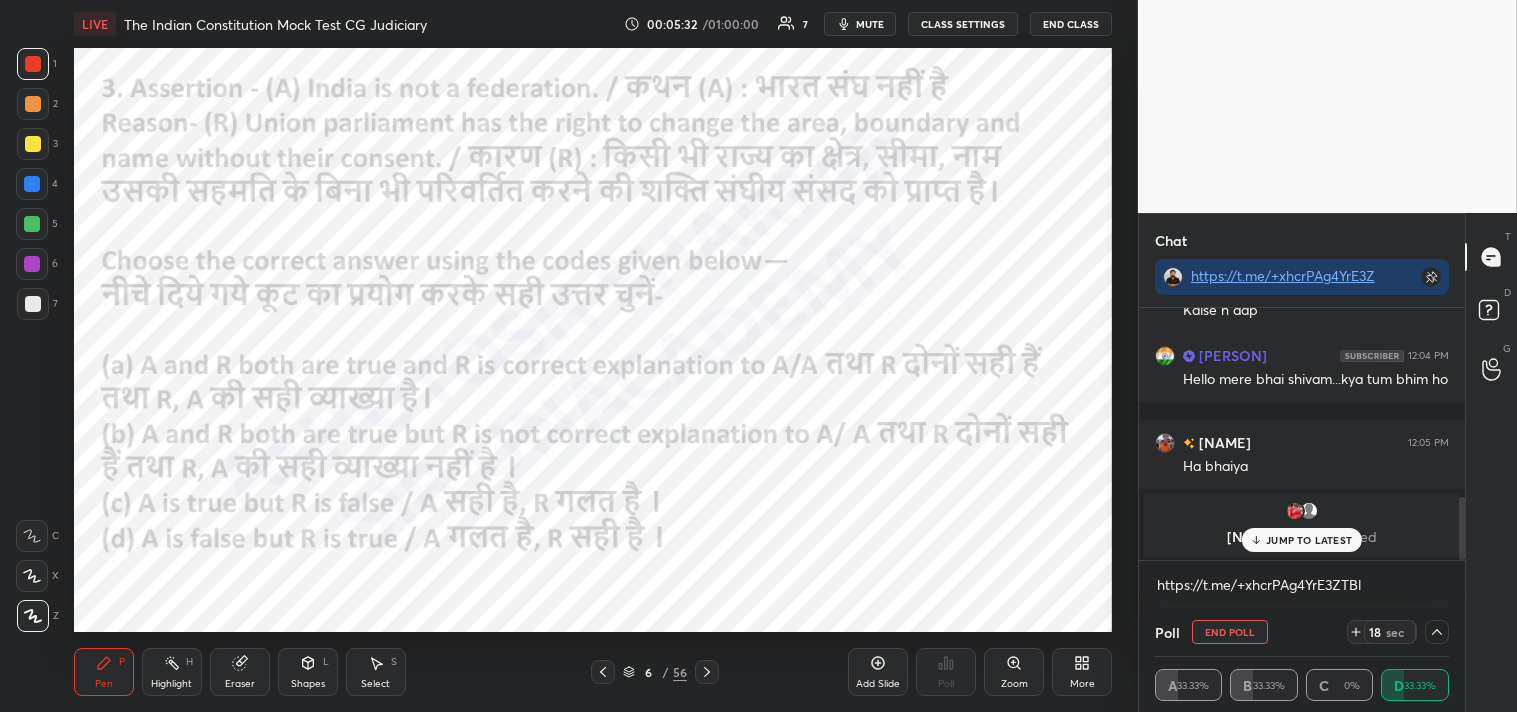 drag, startPoint x: 1460, startPoint y: 534, endPoint x: 1456, endPoint y: 574, distance: 40.1995 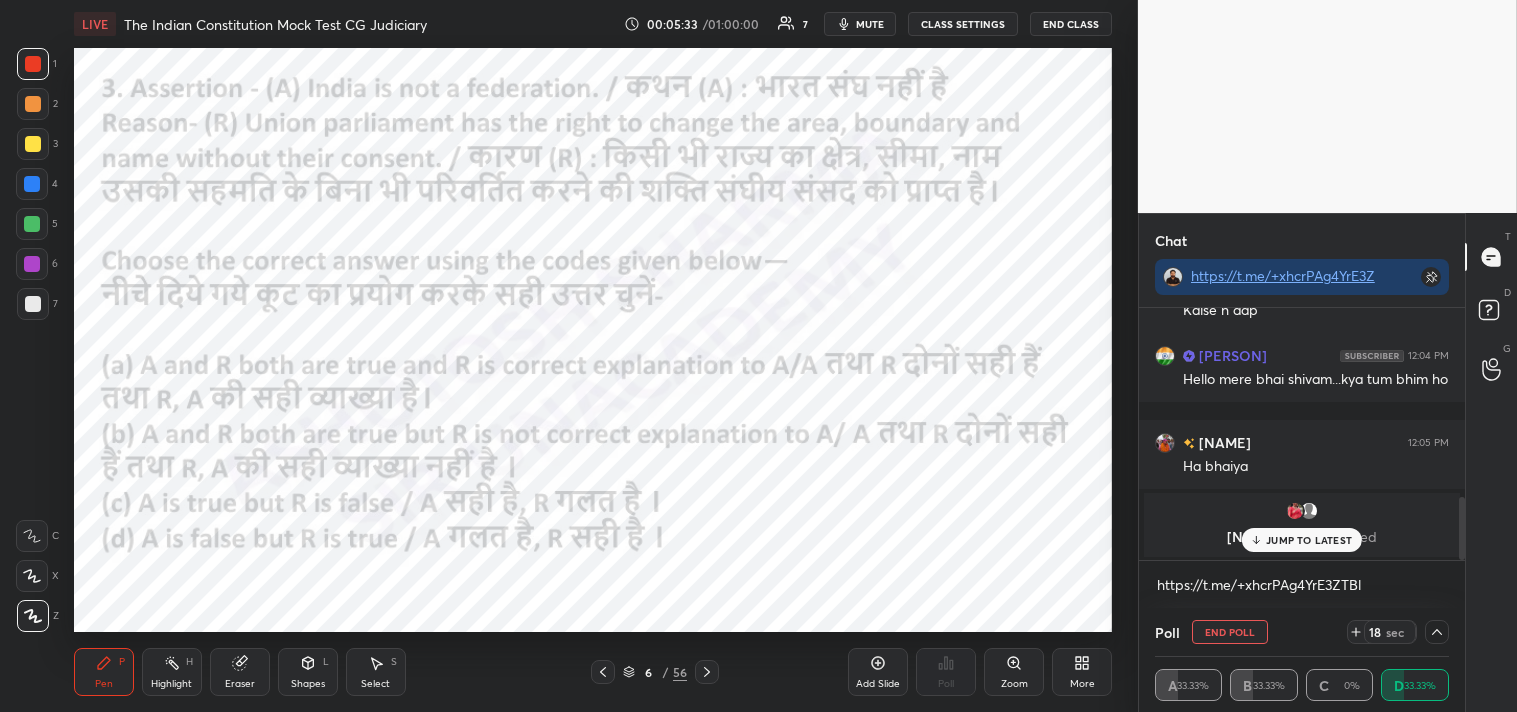 drag, startPoint x: 1305, startPoint y: 537, endPoint x: 1316, endPoint y: 535, distance: 11.18034 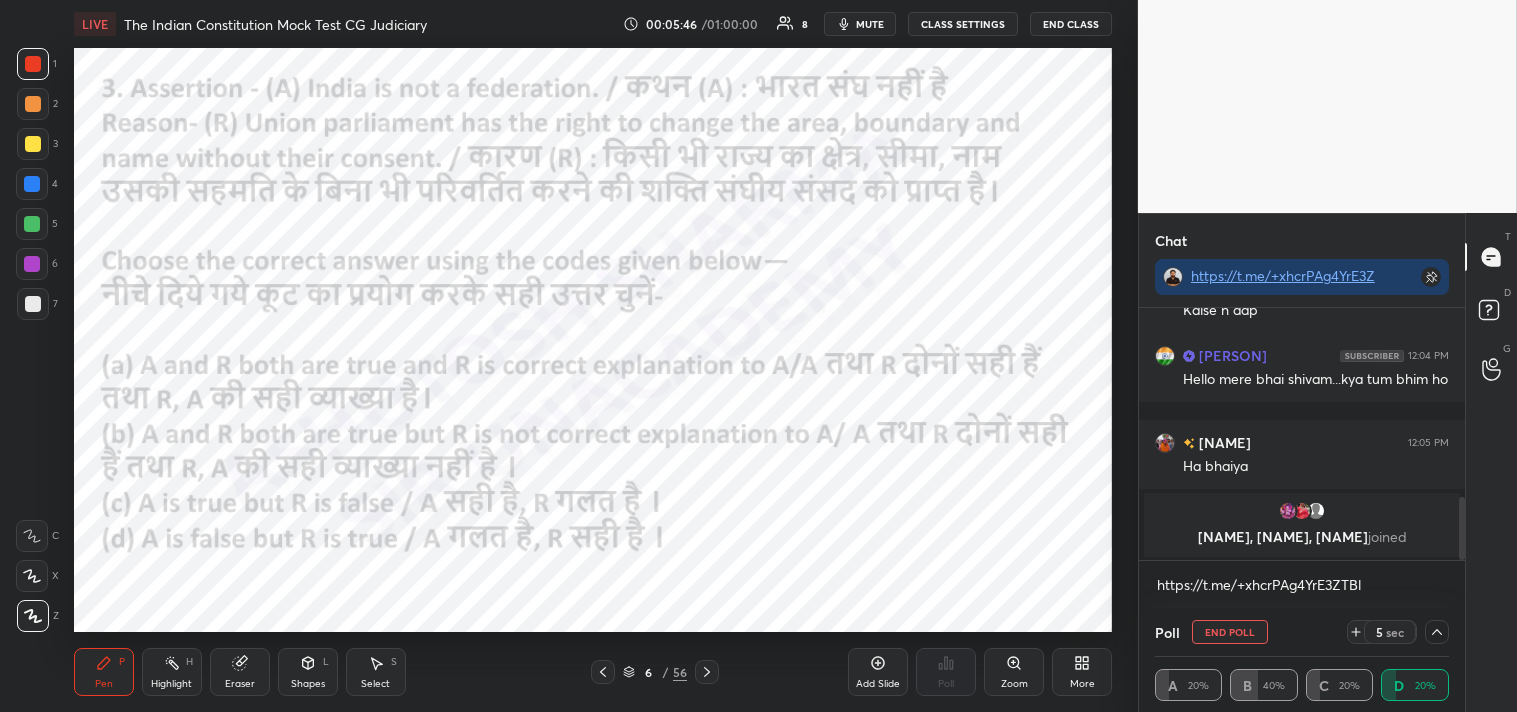 click 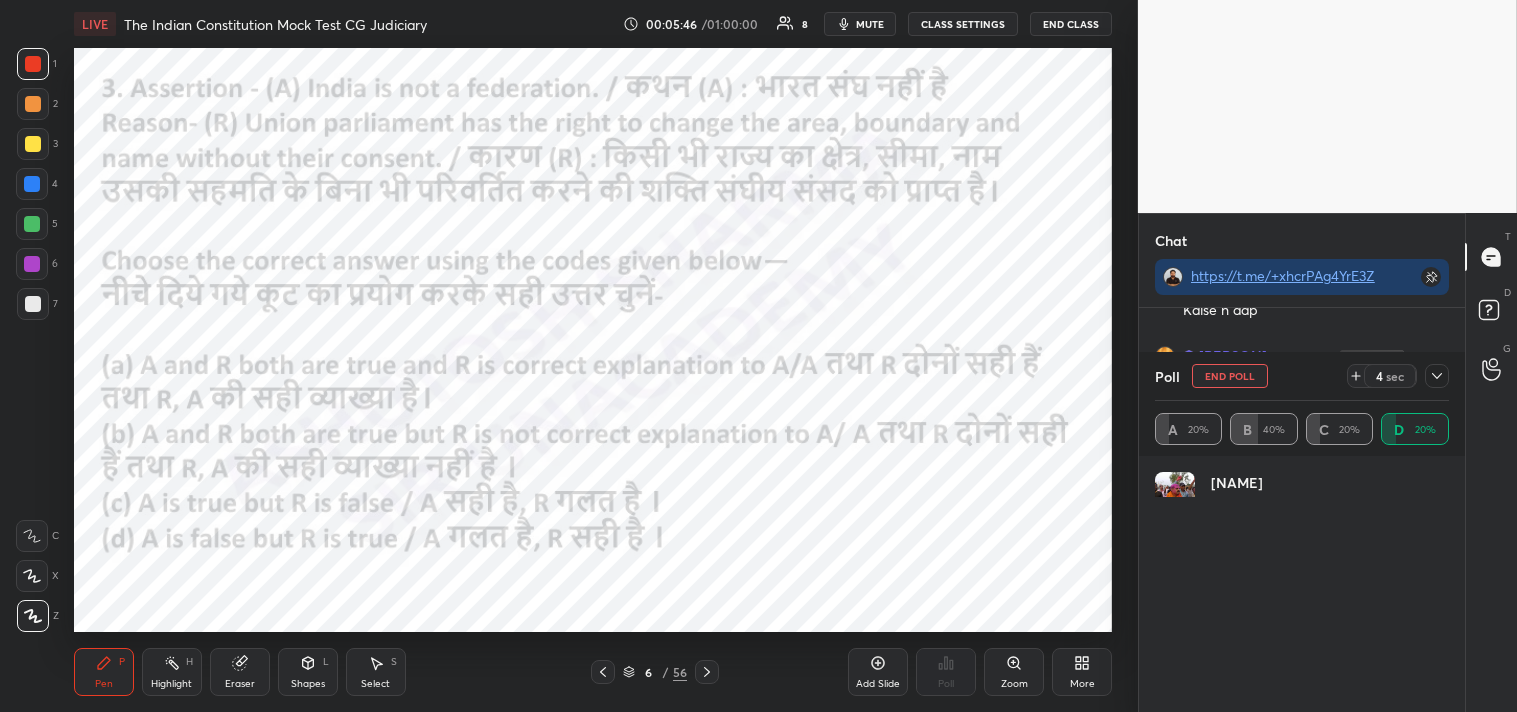 scroll, scrollTop: 6, scrollLeft: 6, axis: both 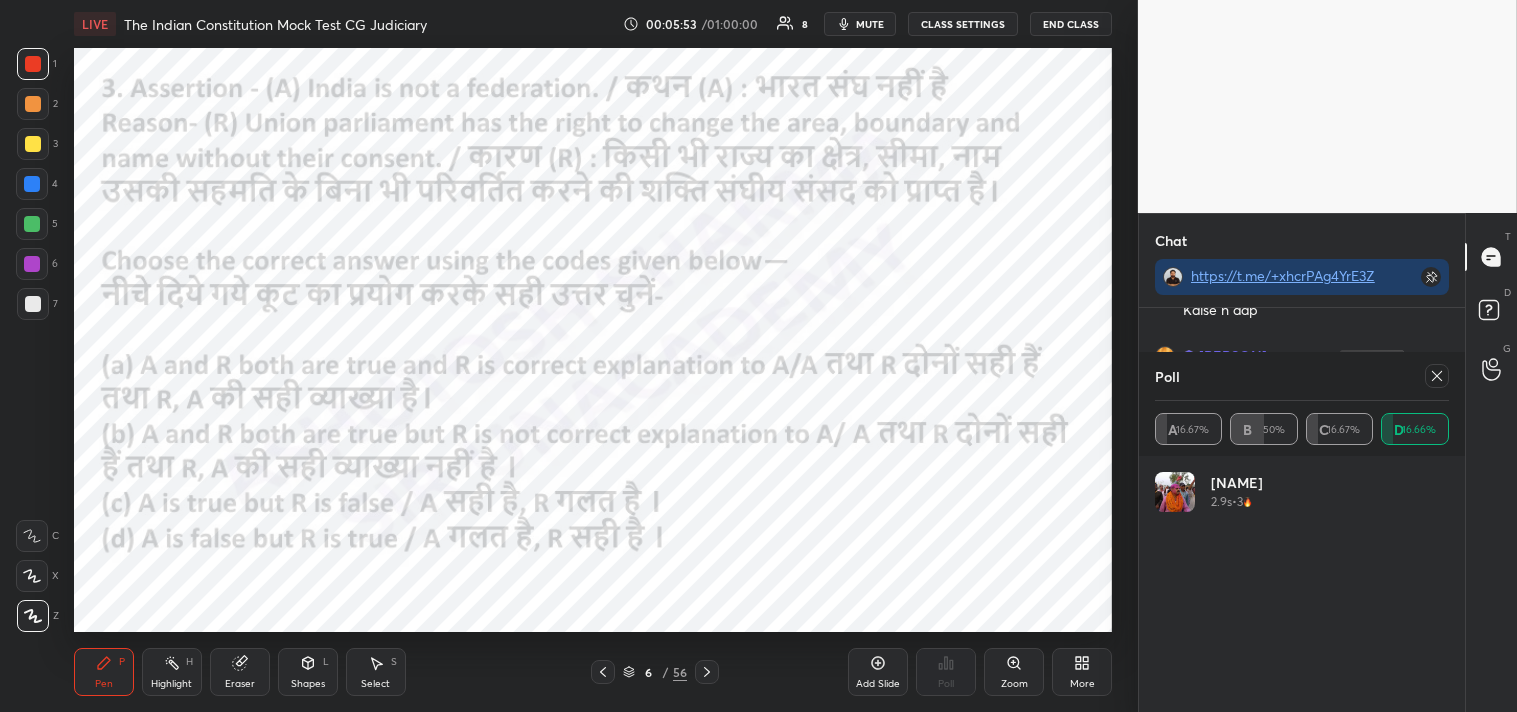 click 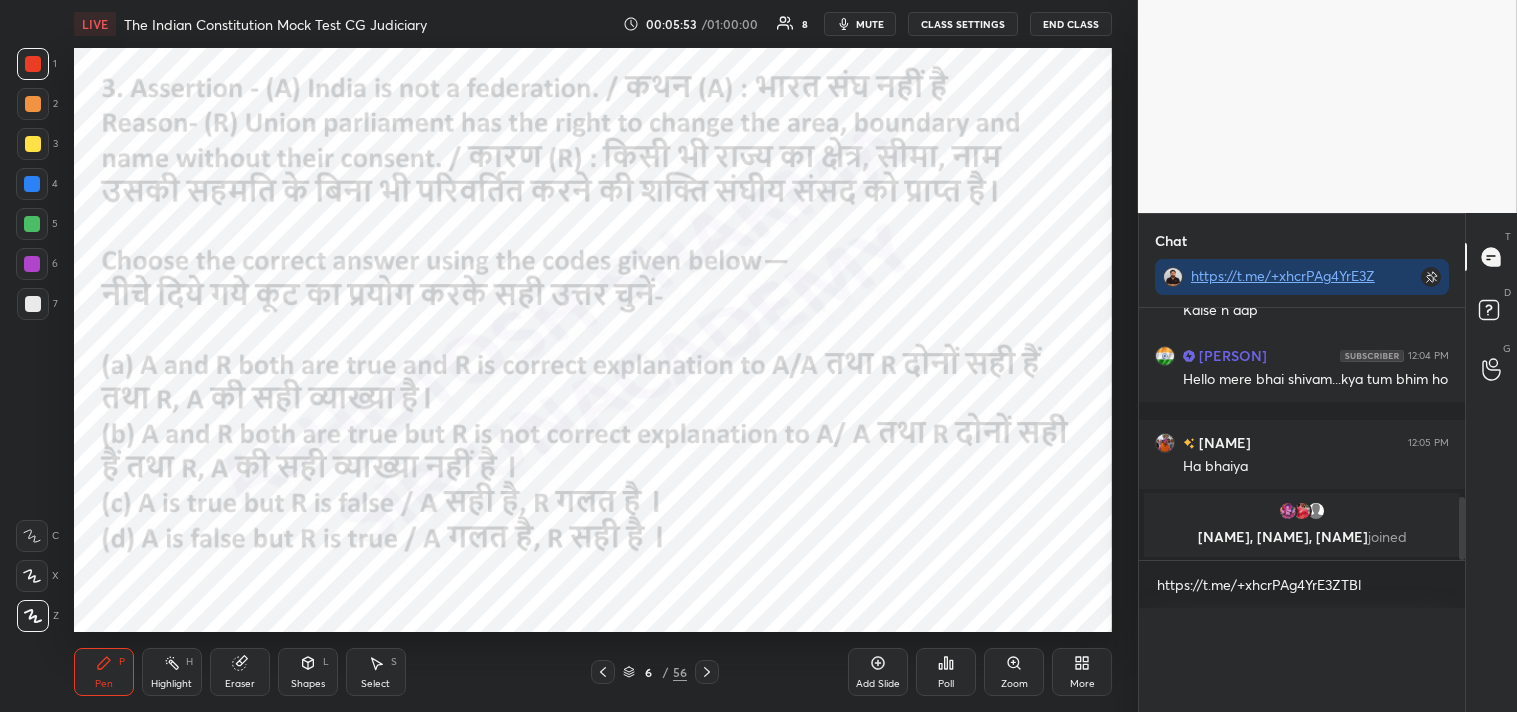 scroll, scrollTop: 0, scrollLeft: 0, axis: both 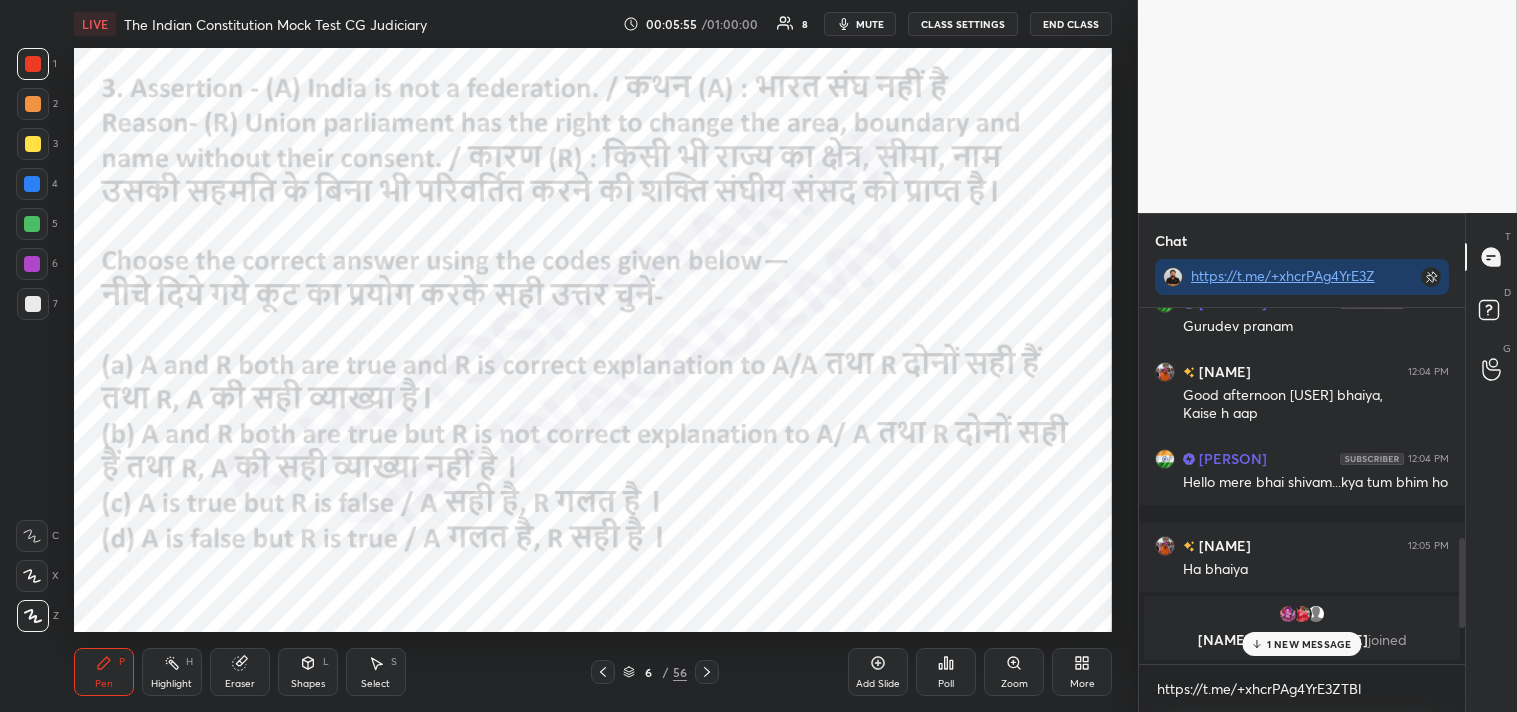 drag, startPoint x: 1306, startPoint y: 647, endPoint x: 1321, endPoint y: 642, distance: 15.811388 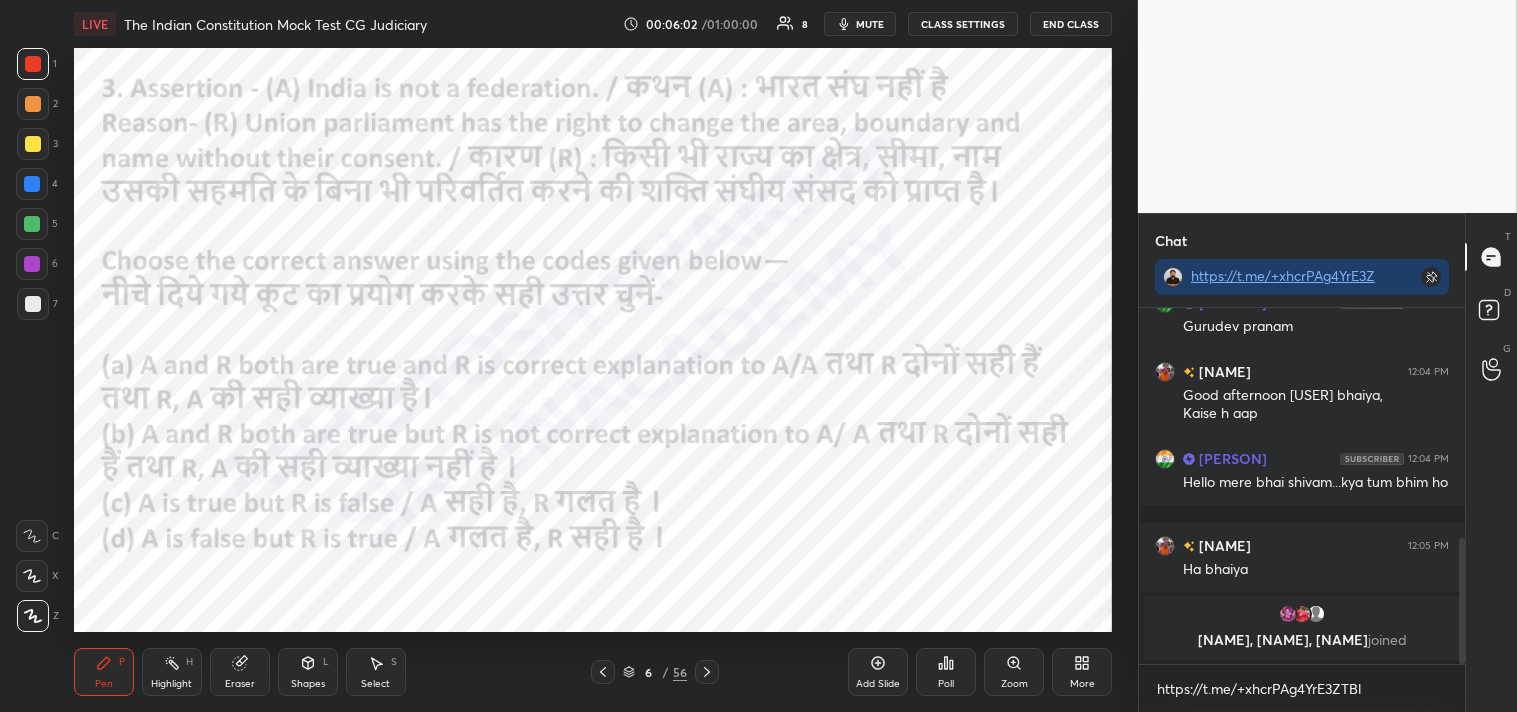 click 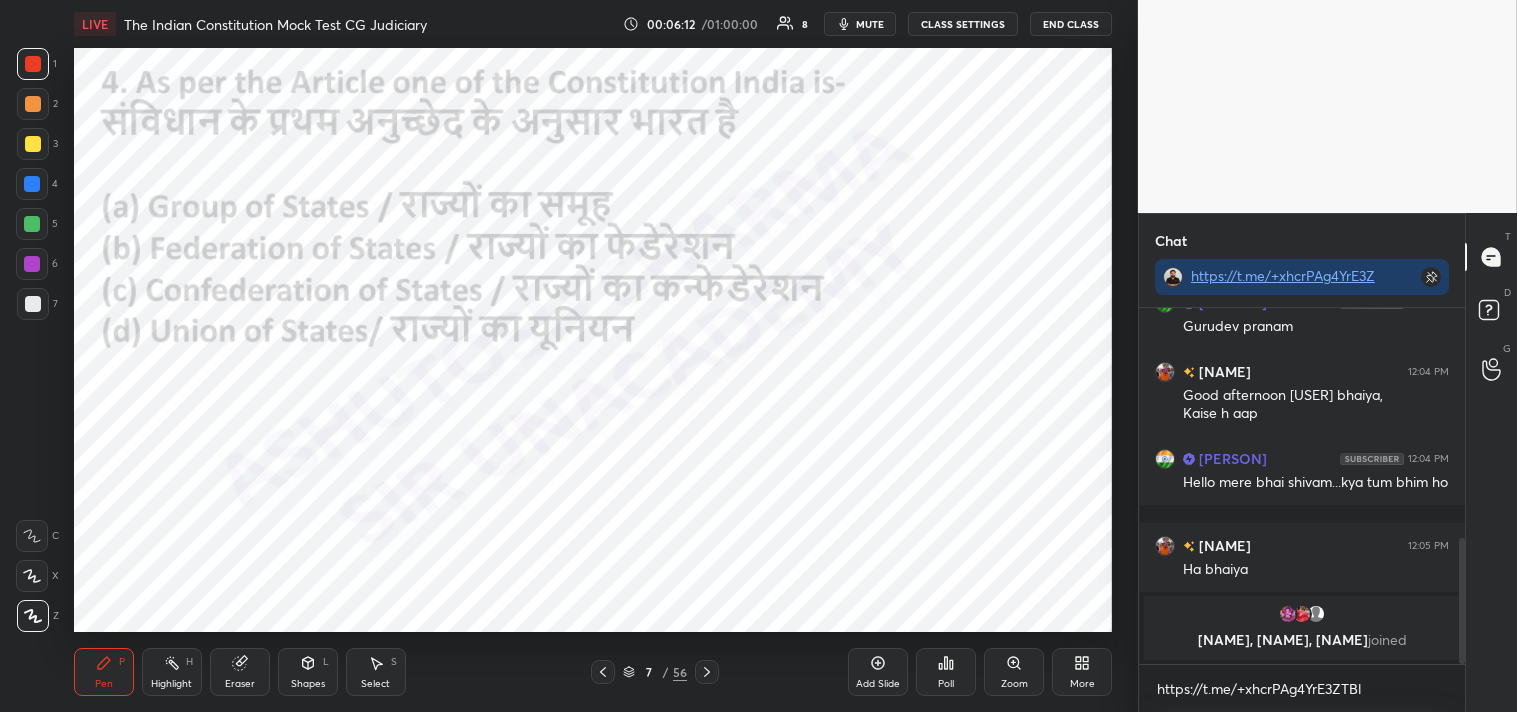click on "Poll" at bounding box center [946, 684] 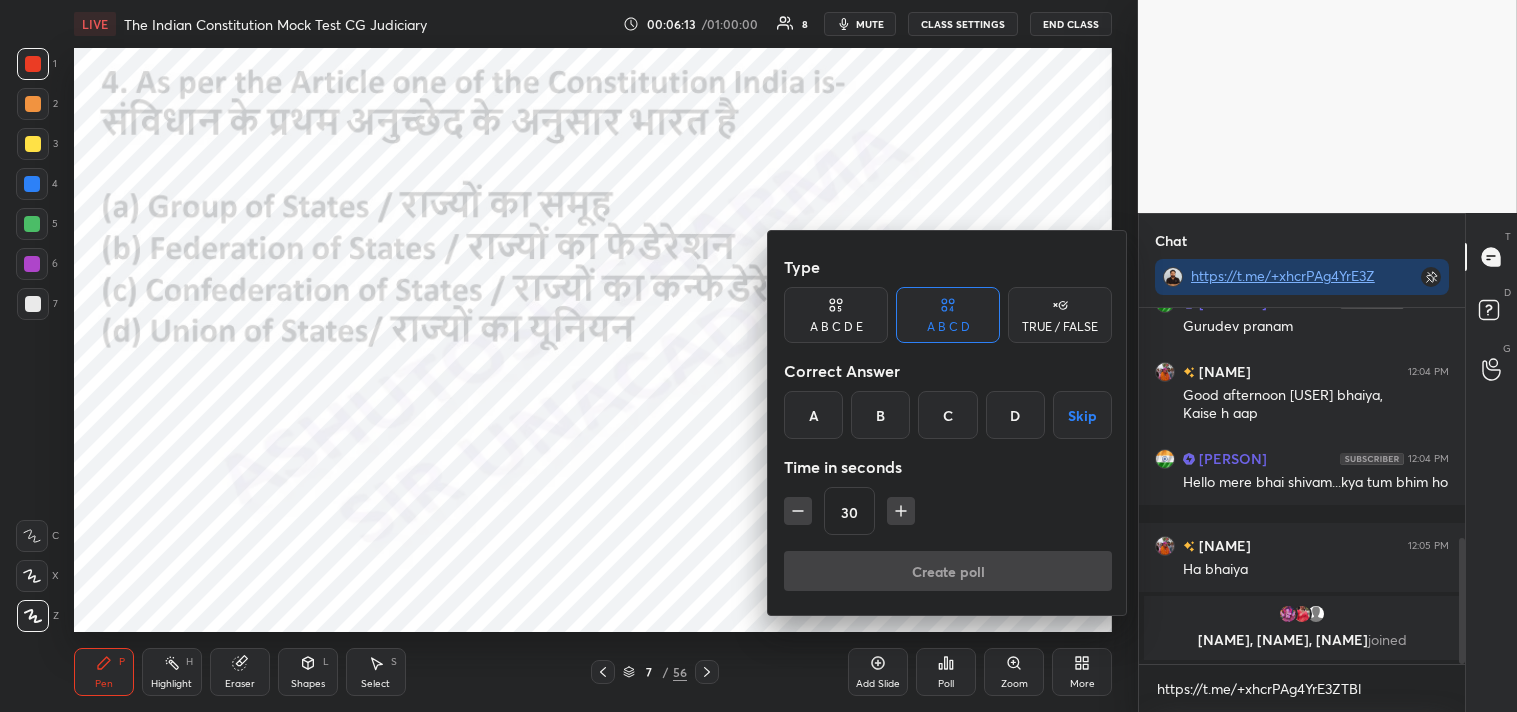 click on "D" at bounding box center (1015, 415) 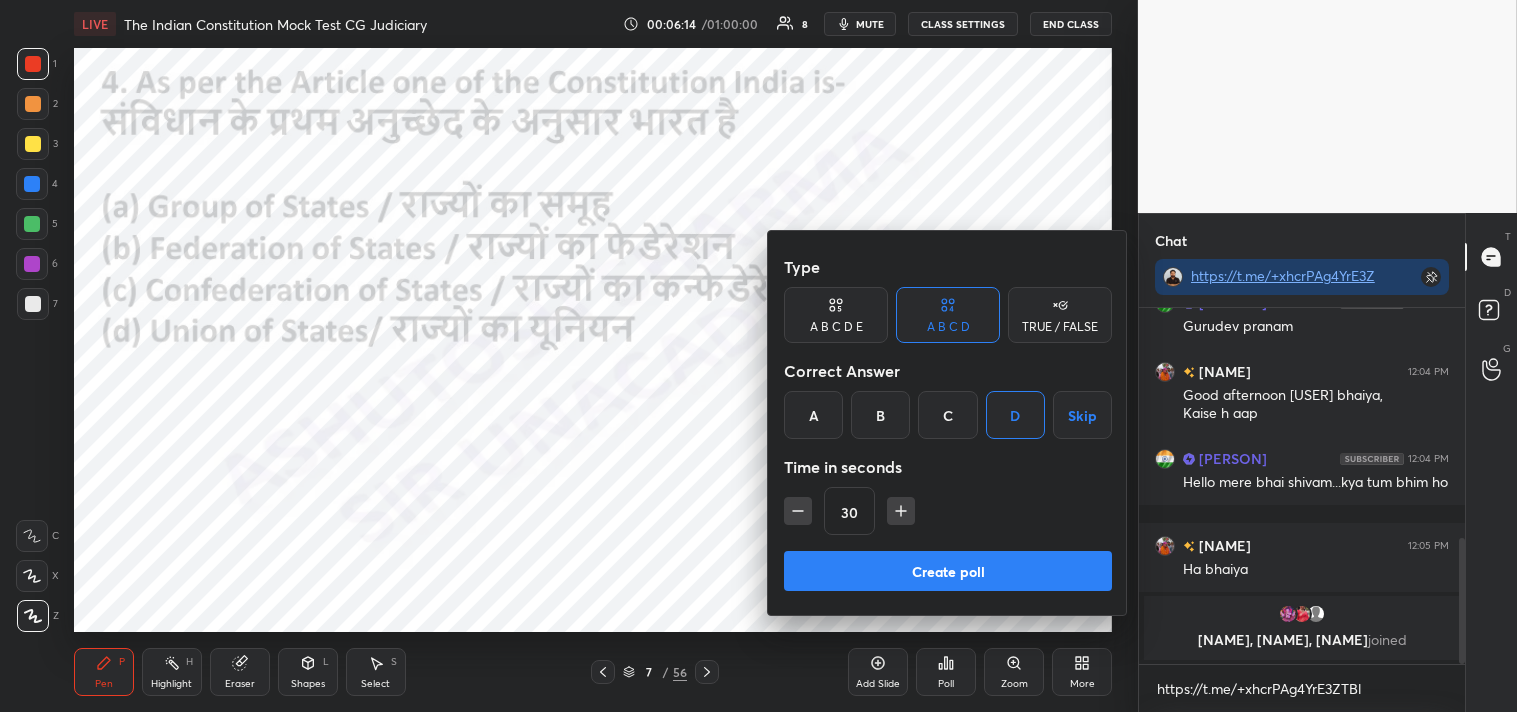 click on "Create poll" at bounding box center [948, 571] 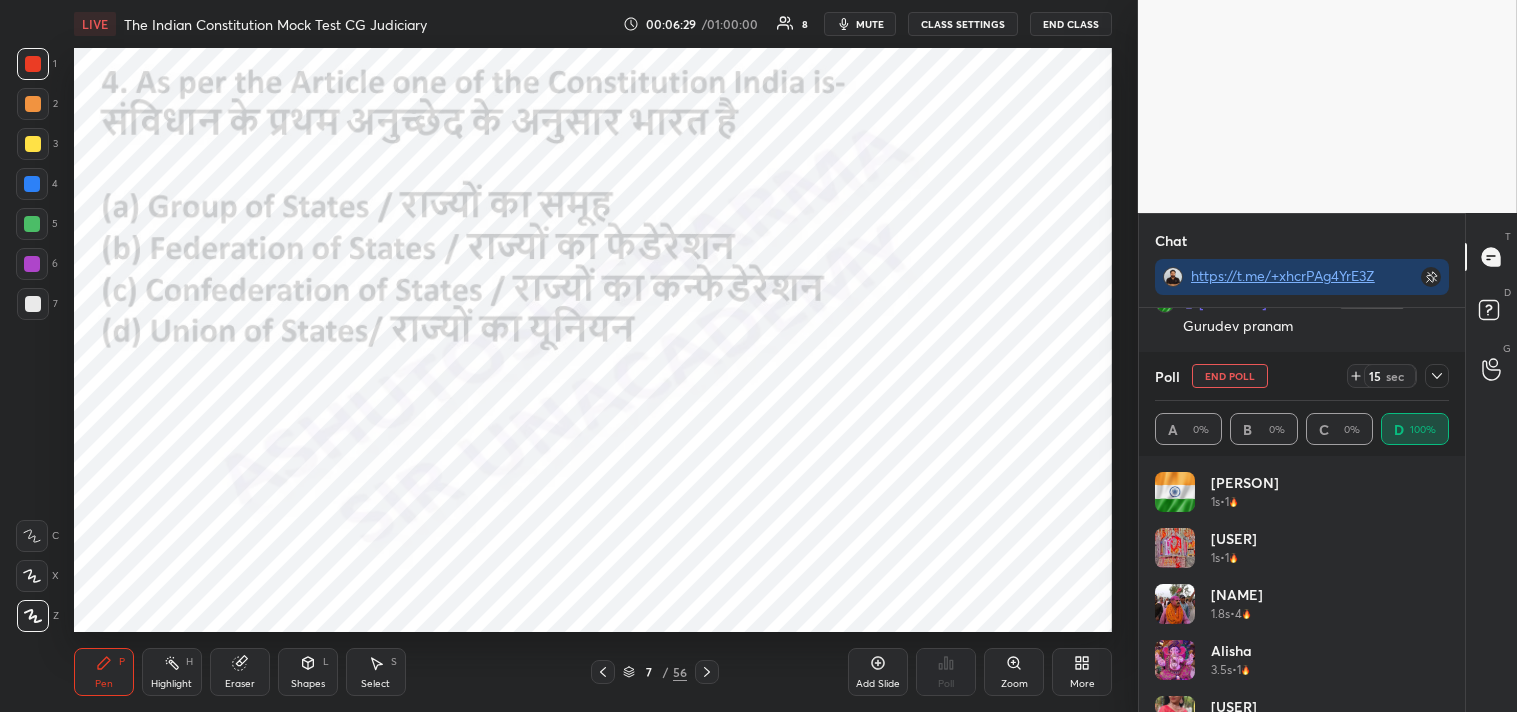 drag, startPoint x: 1450, startPoint y: 607, endPoint x: 1446, endPoint y: 631, distance: 24.33105 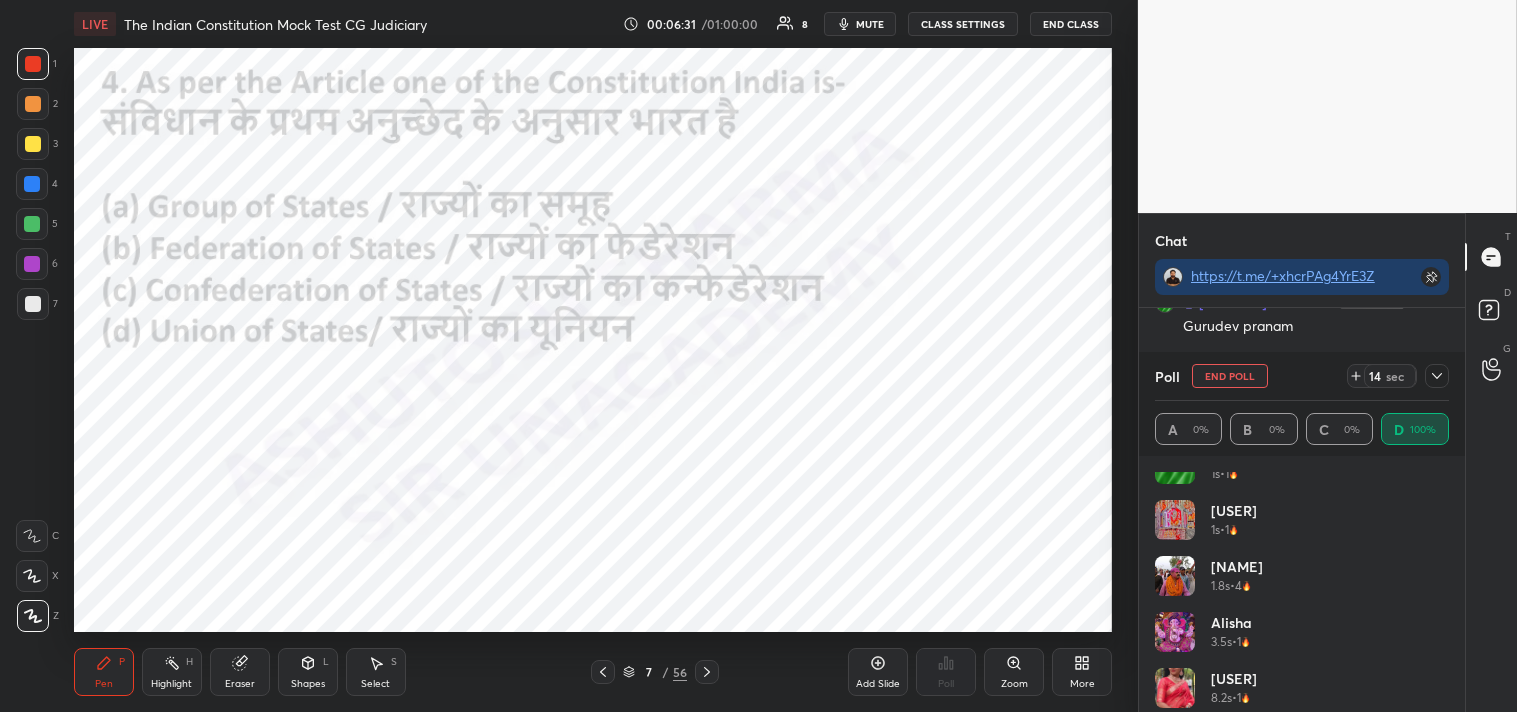 scroll, scrollTop: 0, scrollLeft: 0, axis: both 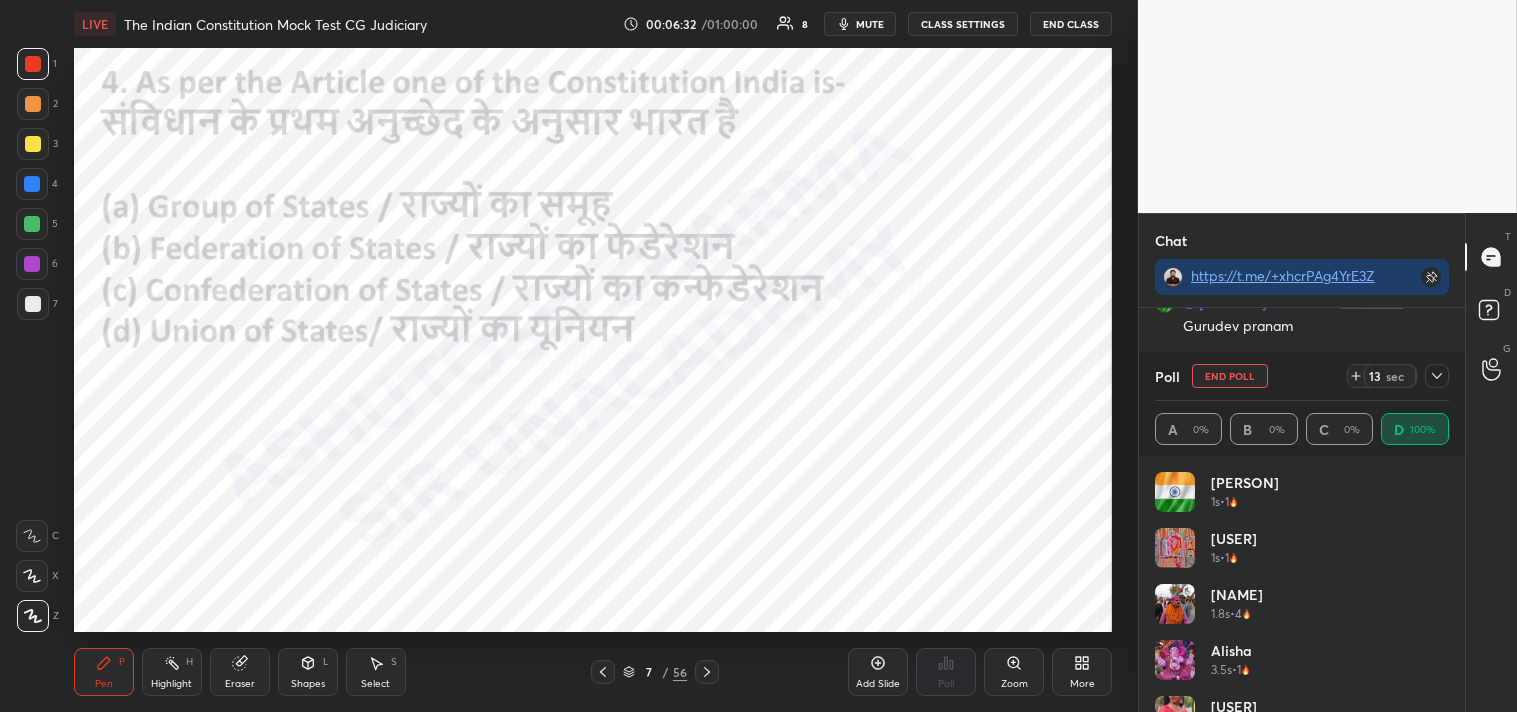 click 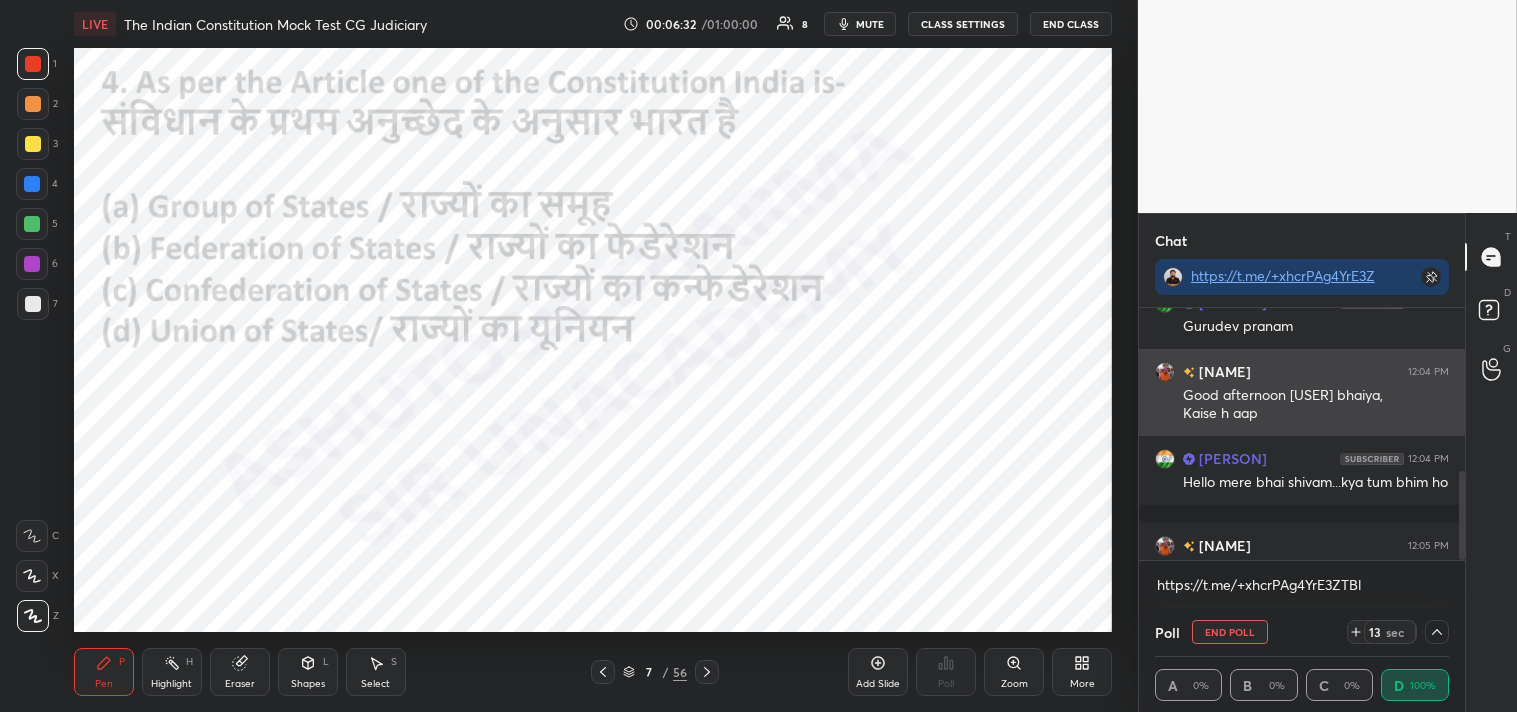 scroll, scrollTop: 82, scrollLeft: 288, axis: both 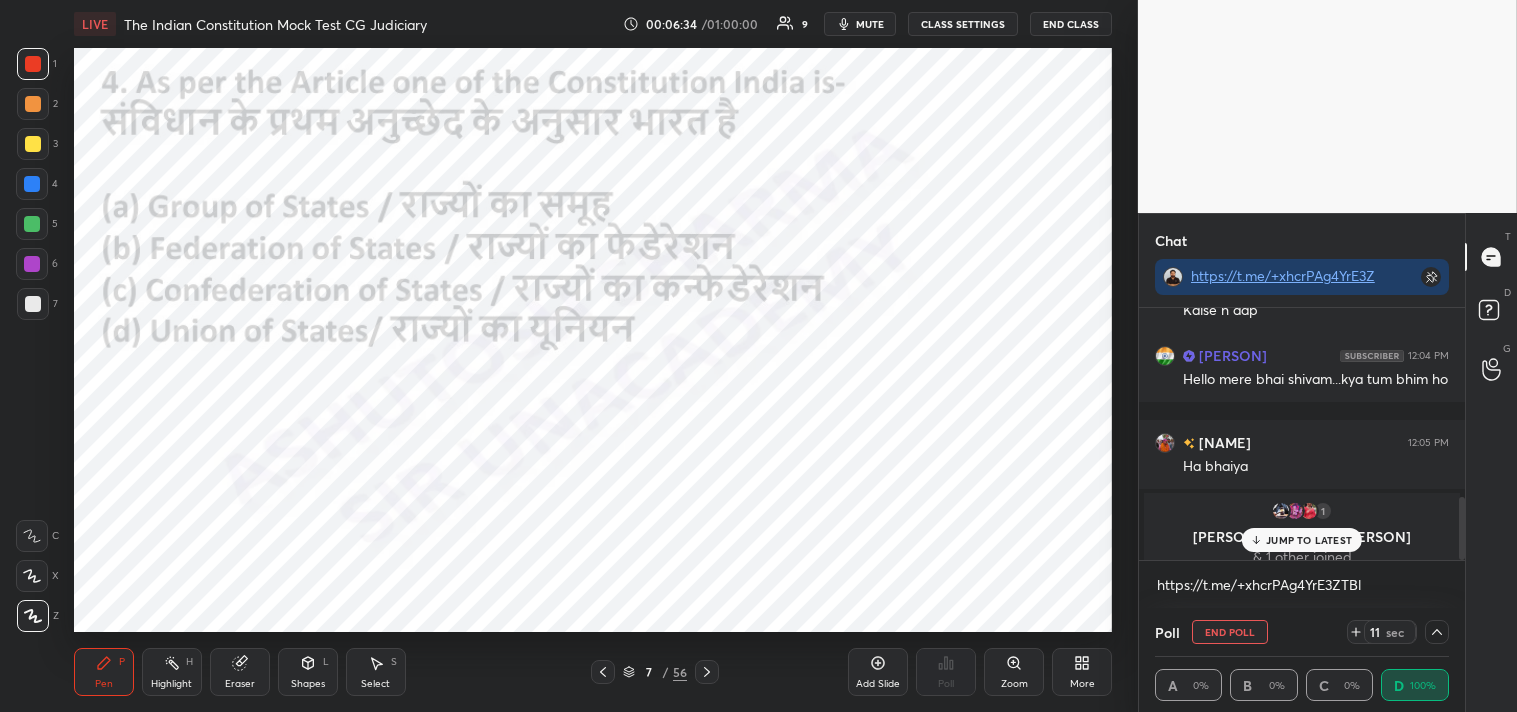 click on "JUMP TO LATEST" at bounding box center [1309, 540] 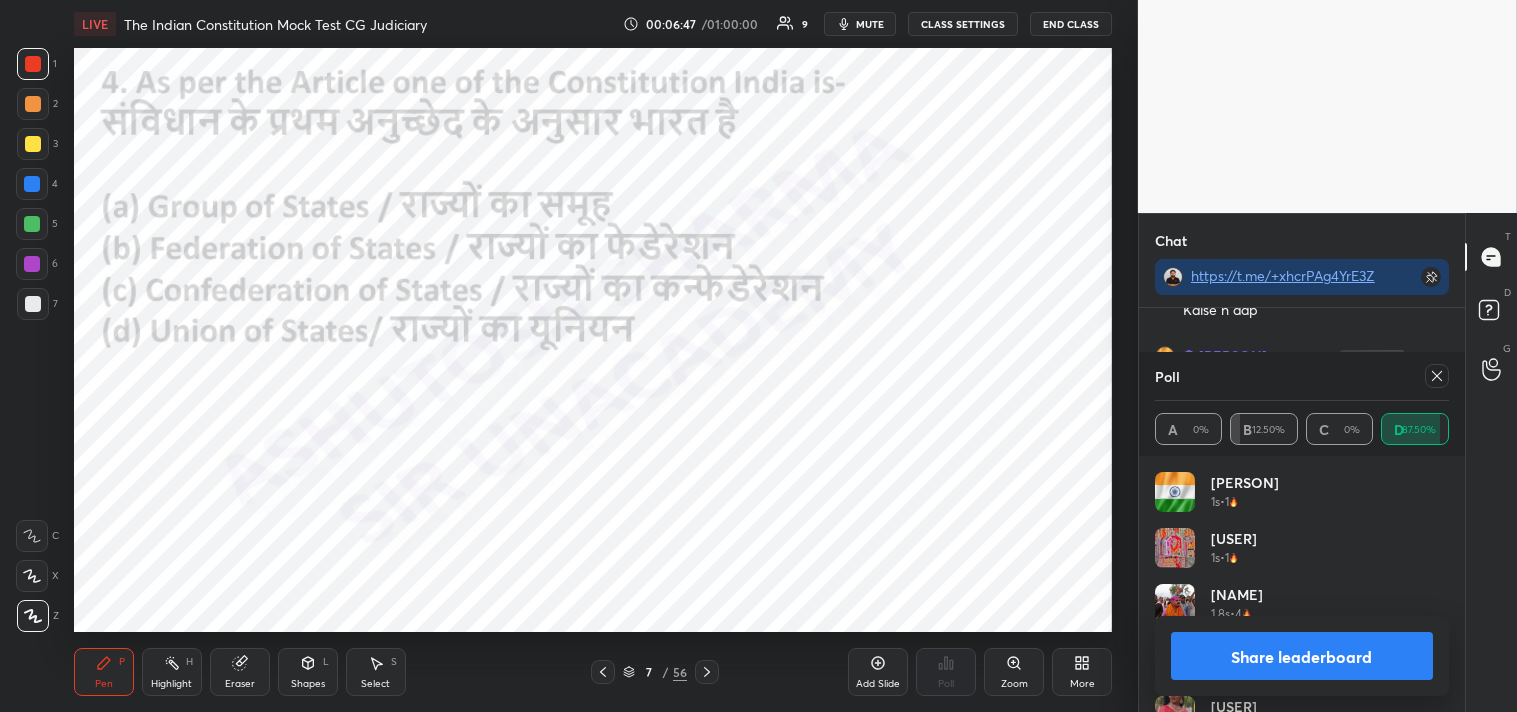 click 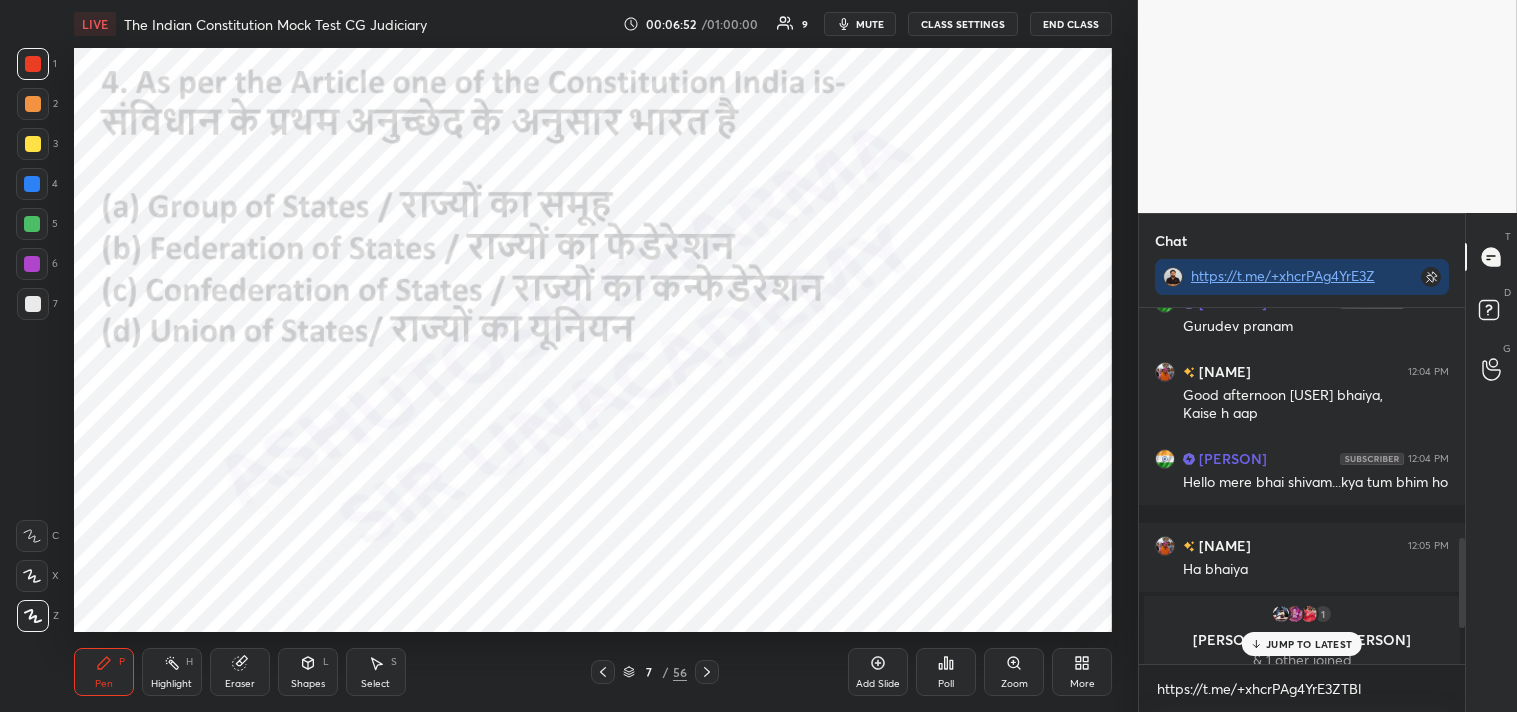 click 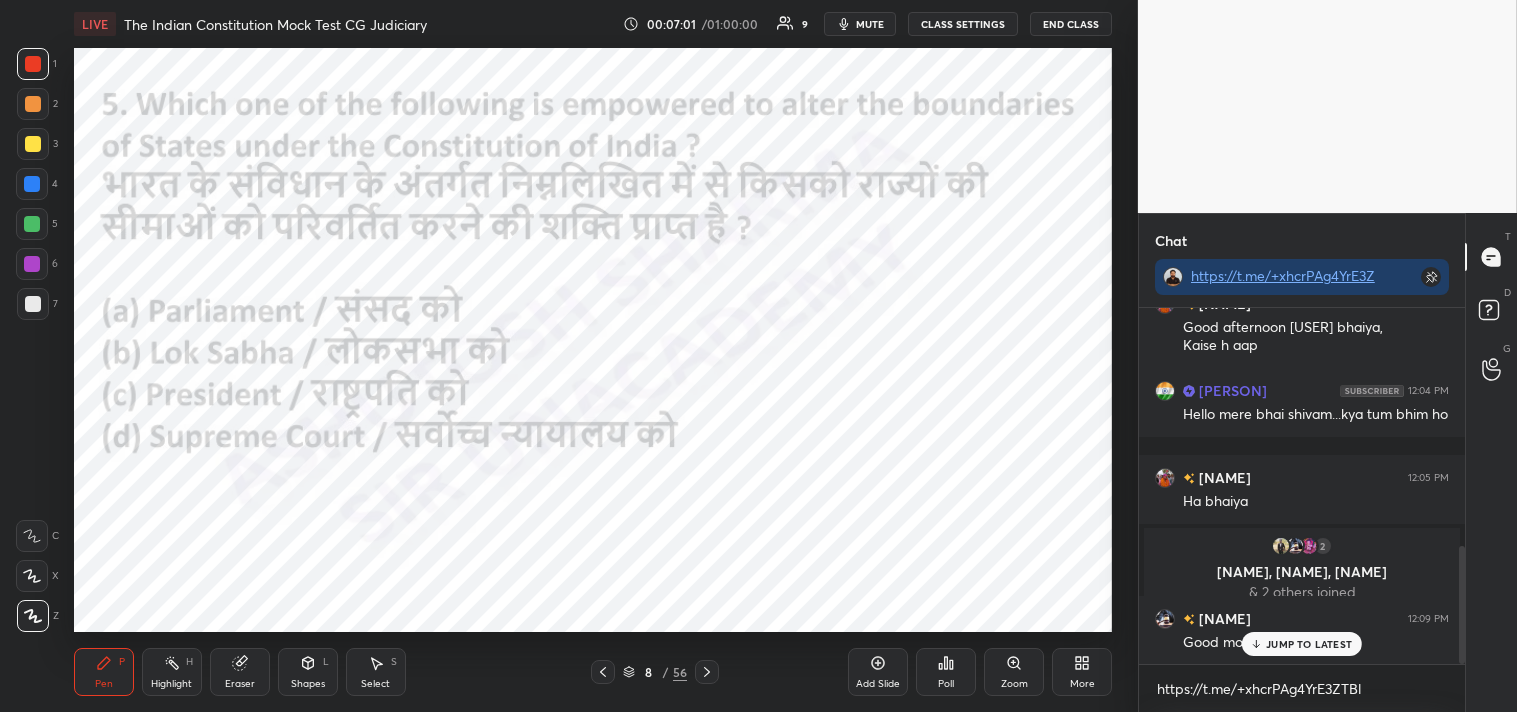 click on "Poll" at bounding box center (946, 672) 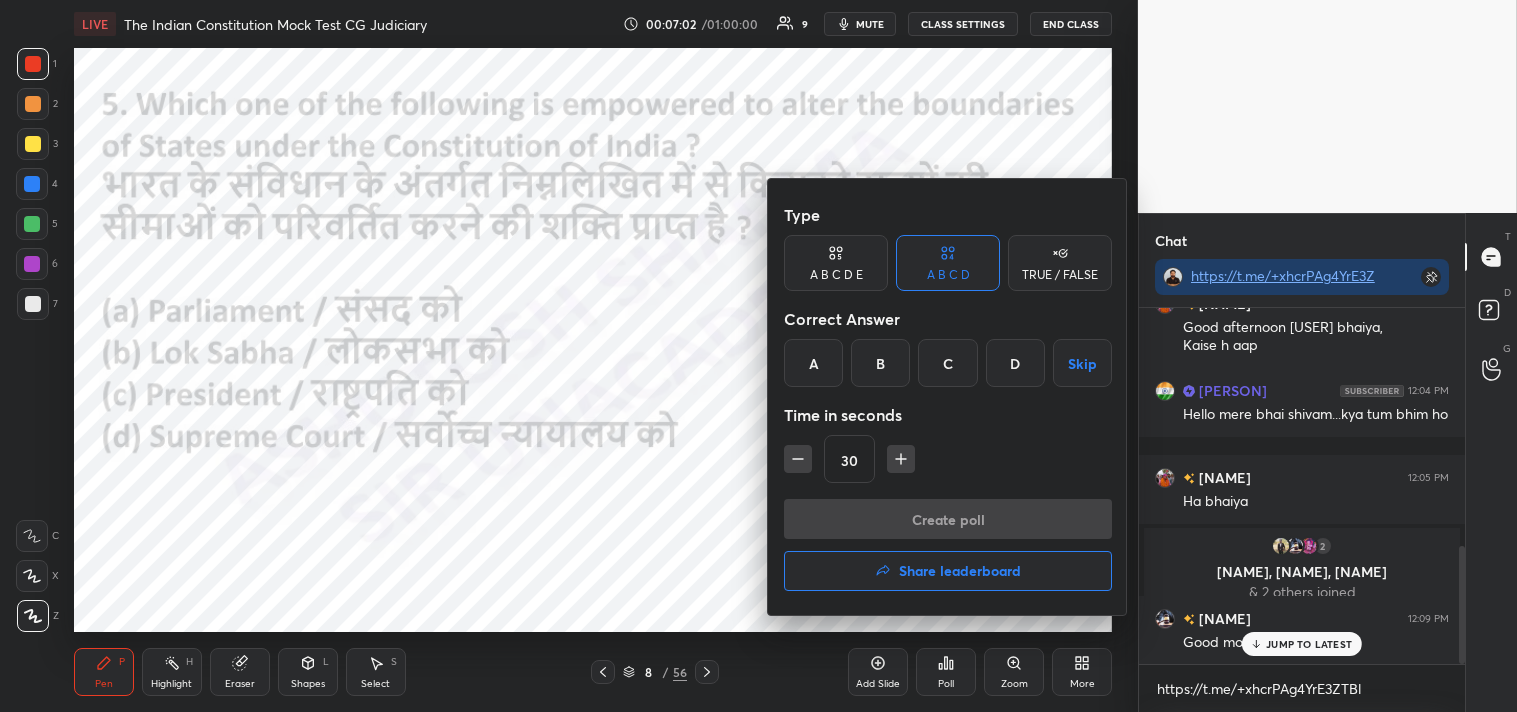 drag, startPoint x: 808, startPoint y: 354, endPoint x: 818, endPoint y: 358, distance: 10.770329 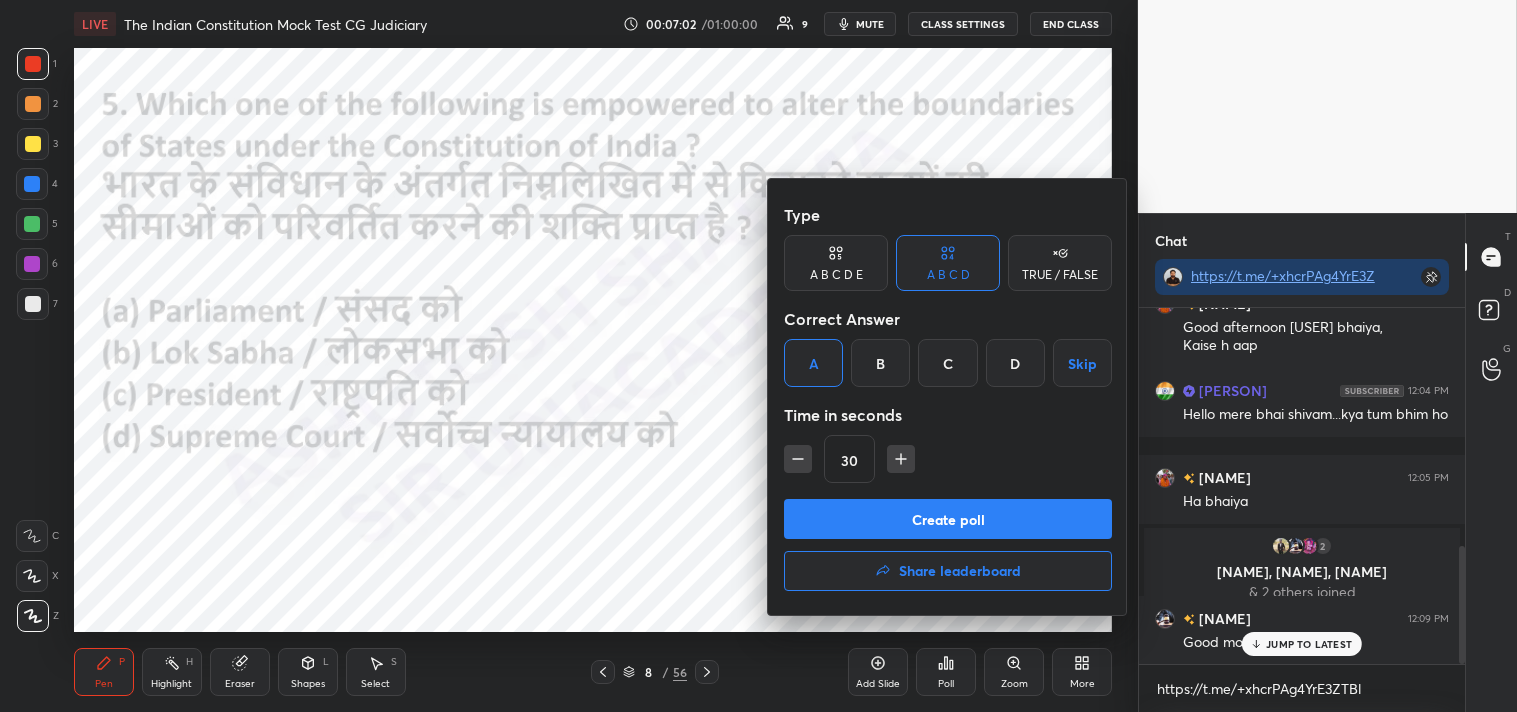 click on "Create poll" at bounding box center [948, 519] 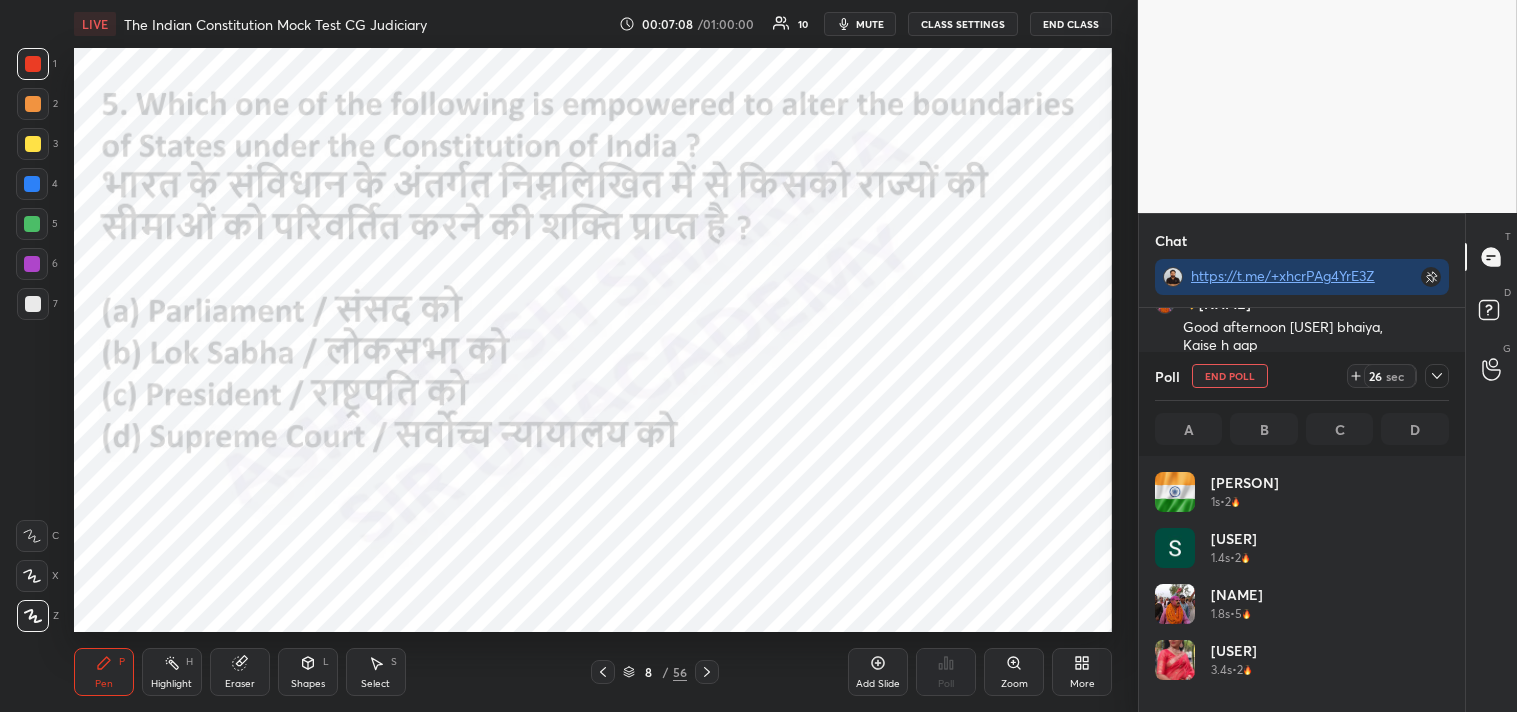 click 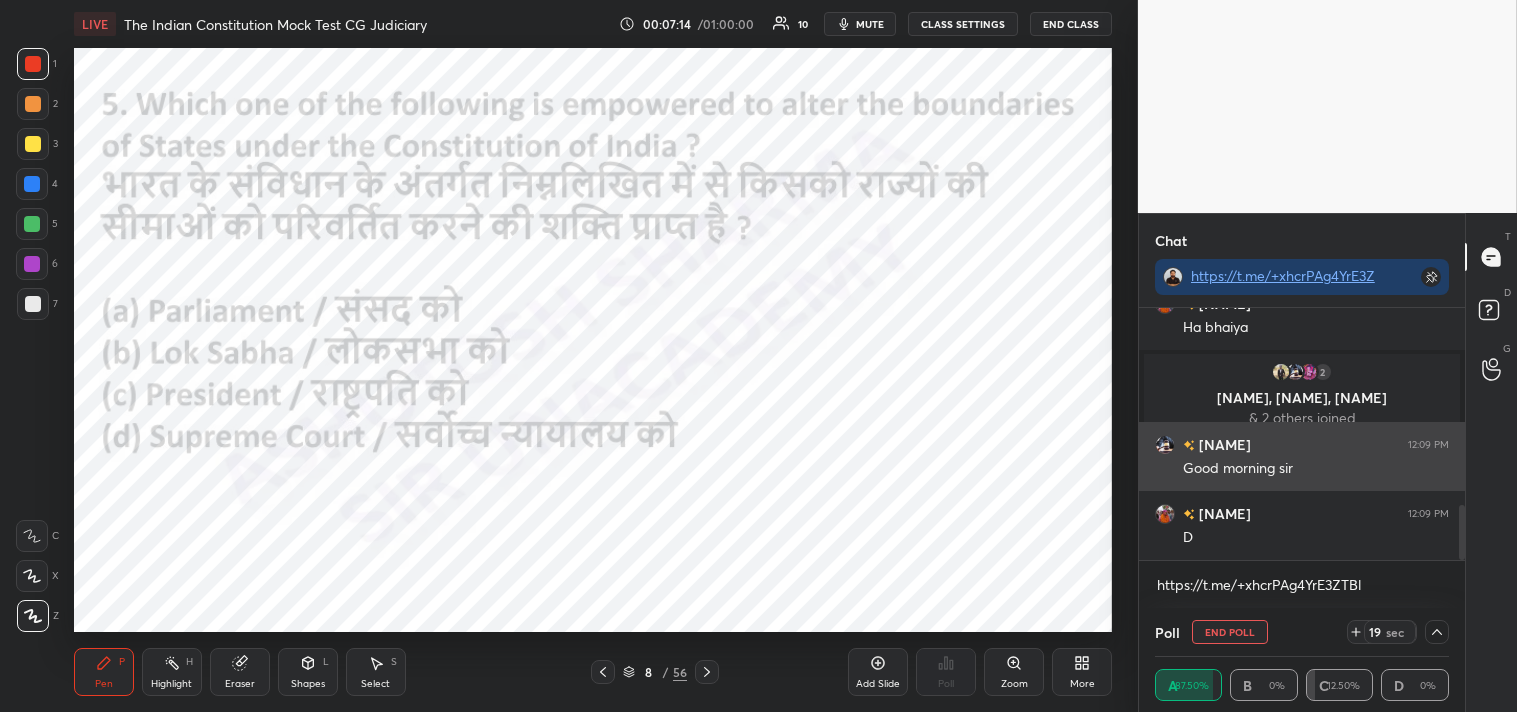 click on "[NAME]" at bounding box center [1223, 444] 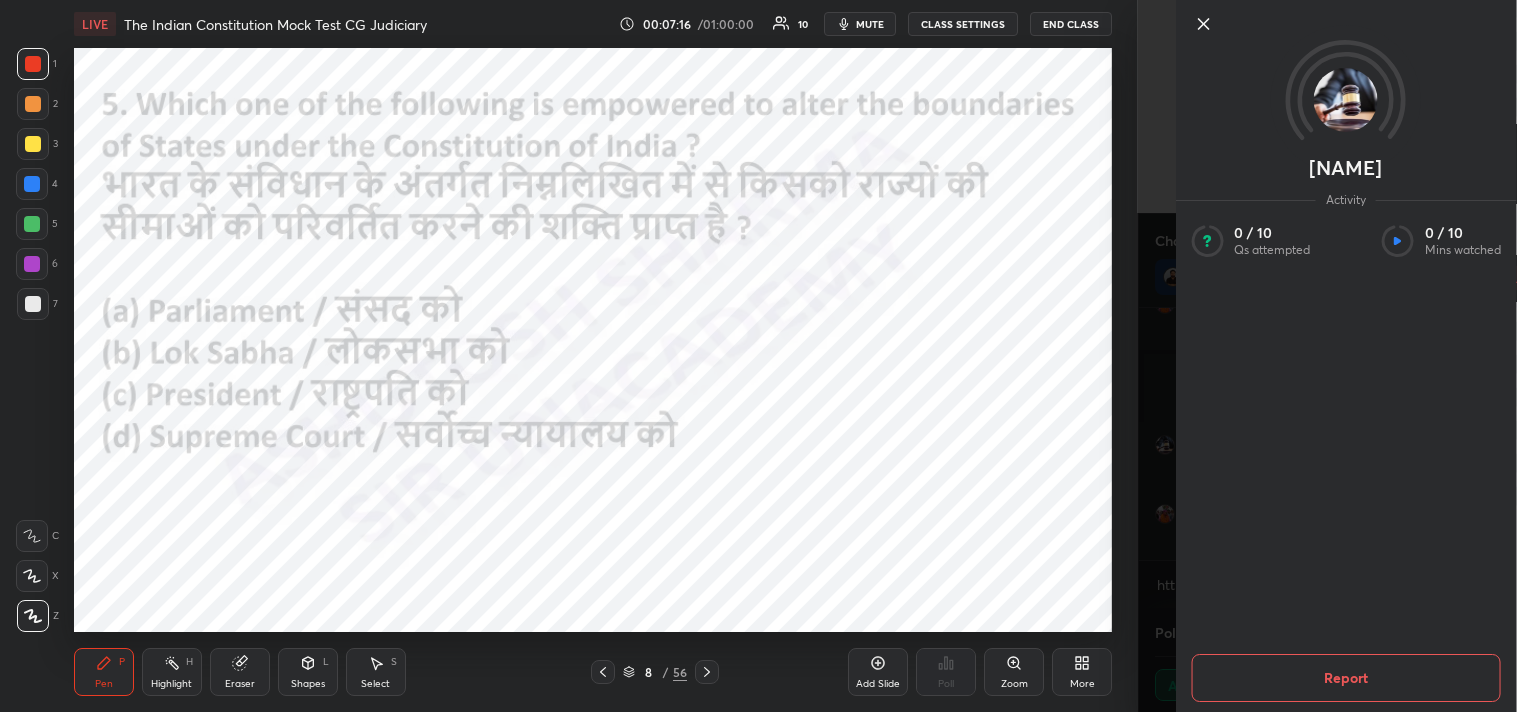 click 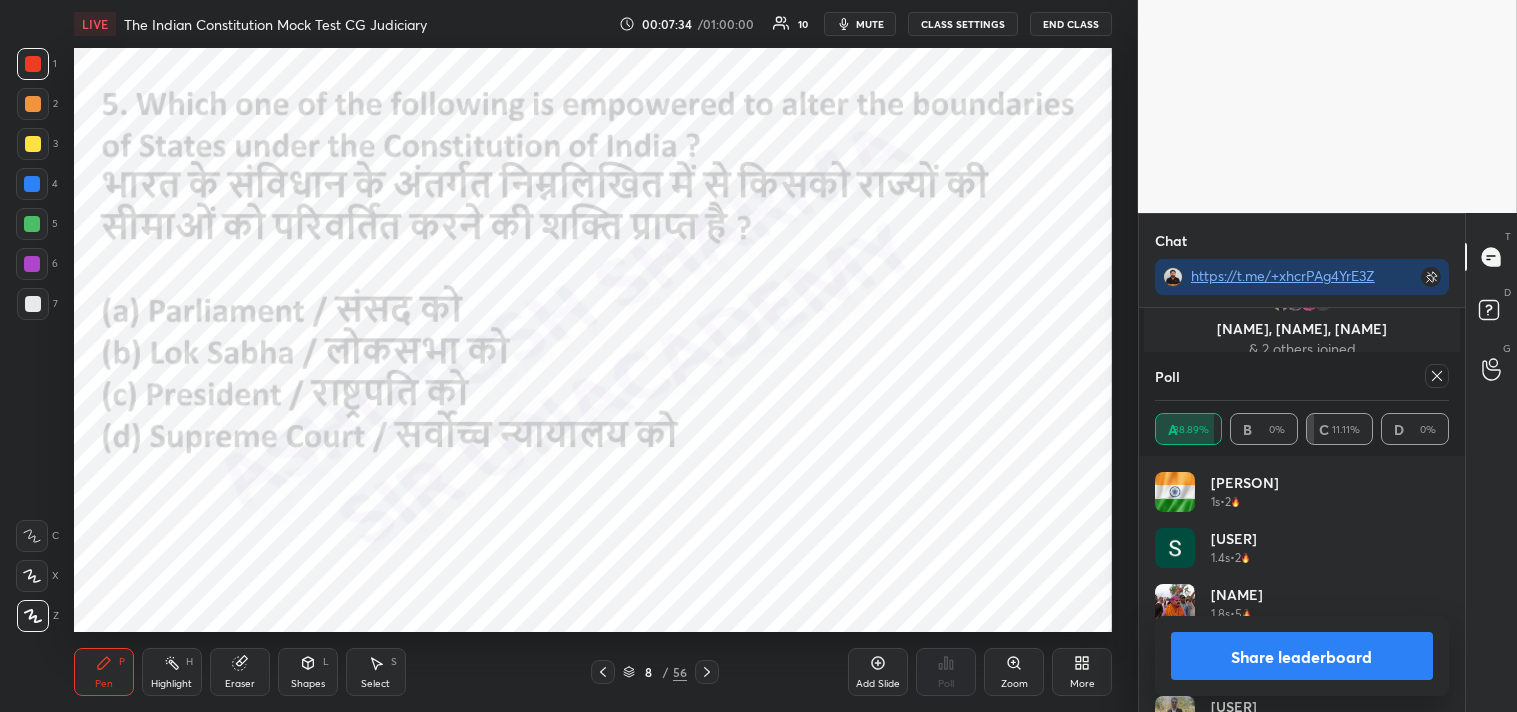 click 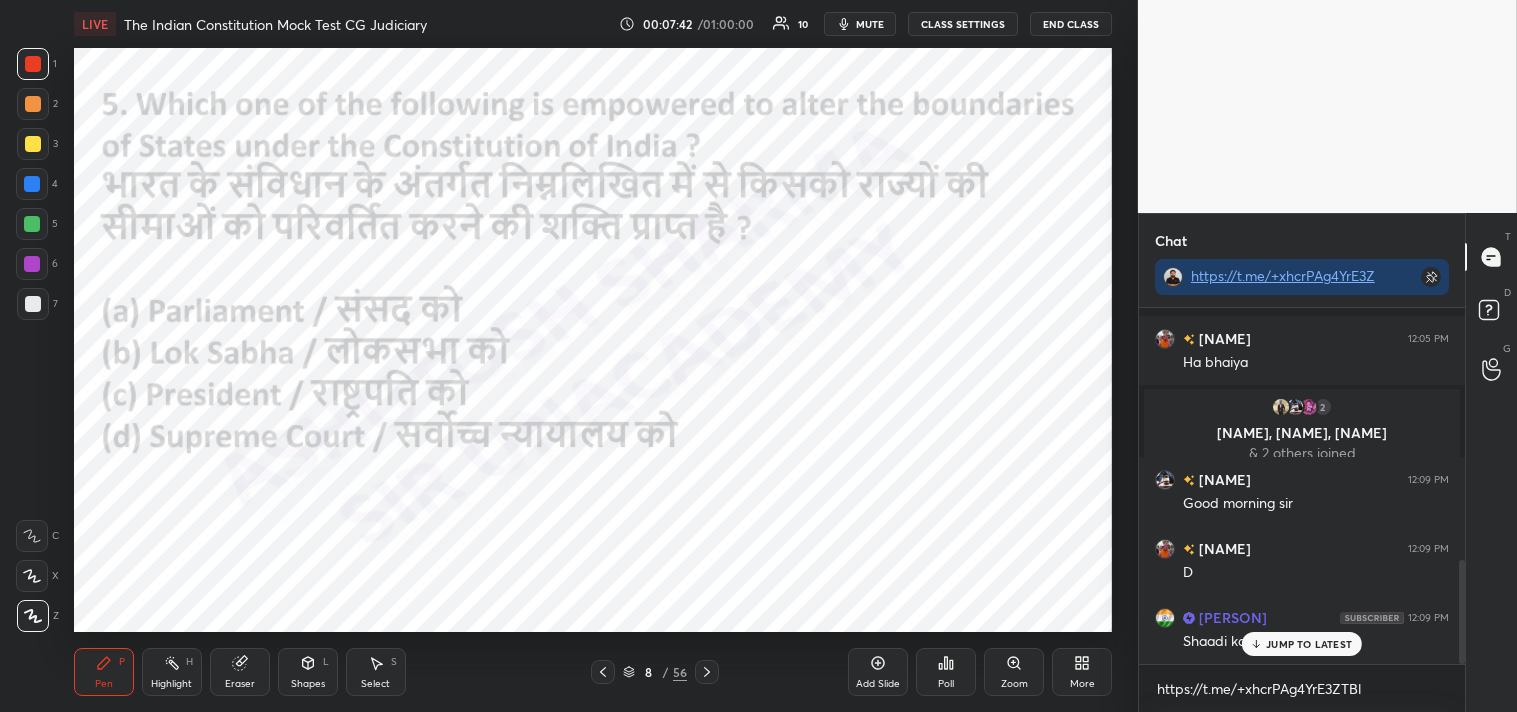 click 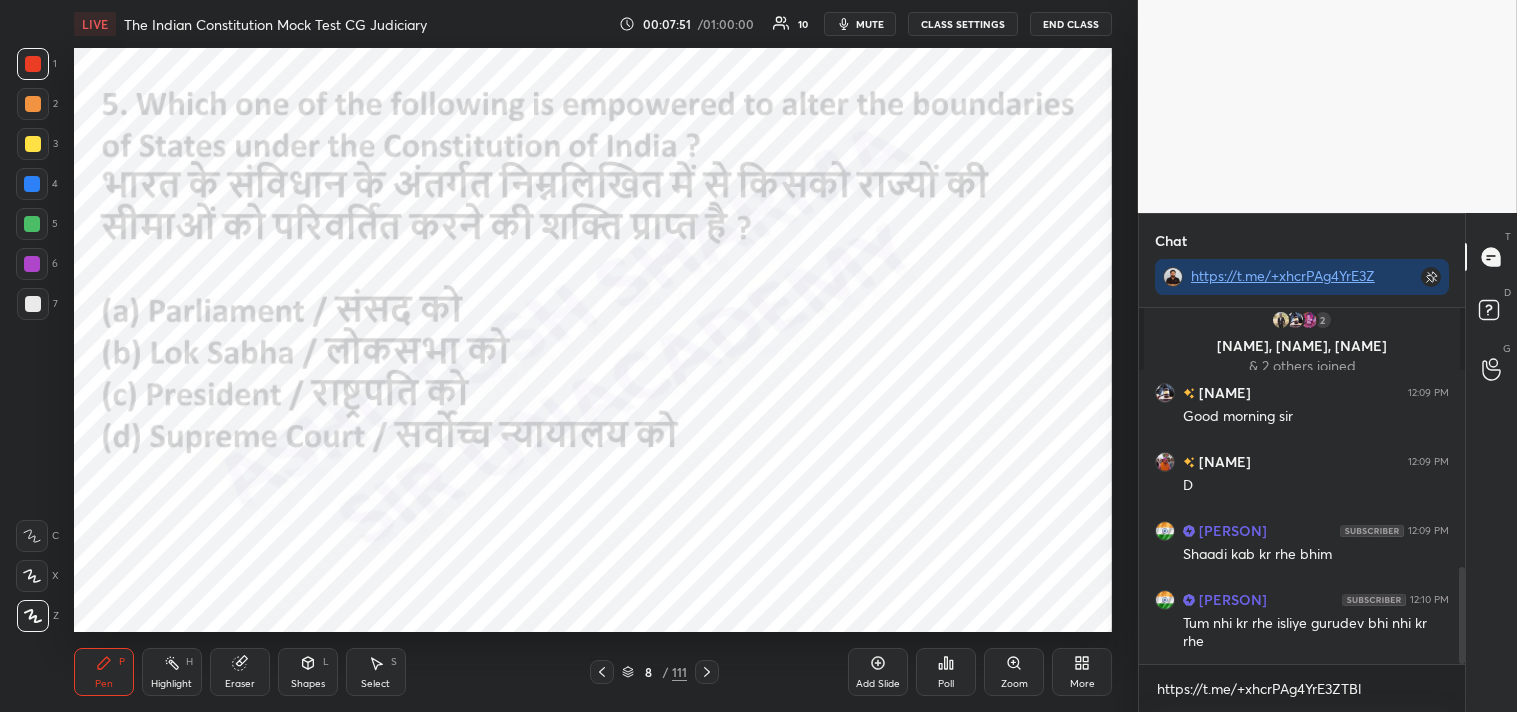 click 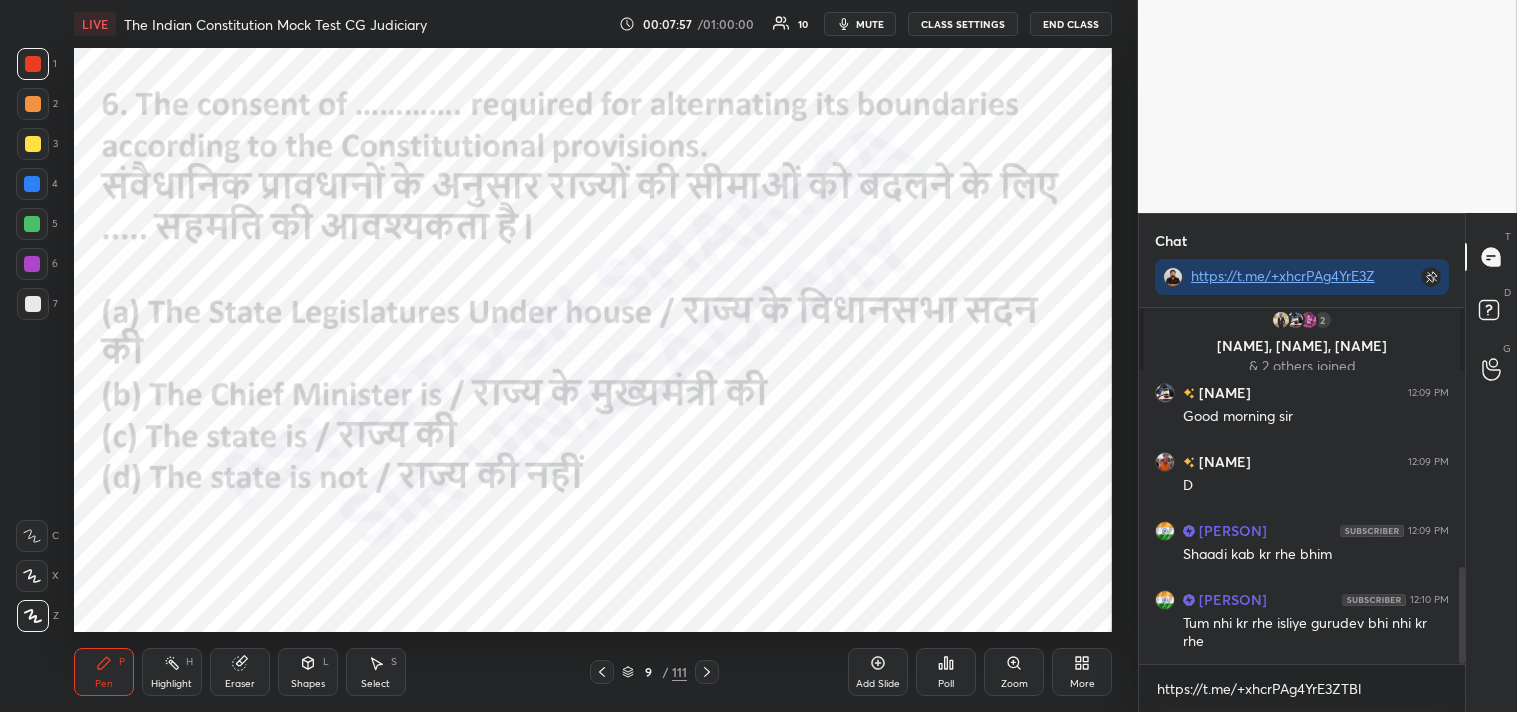 click on "Poll" at bounding box center (946, 672) 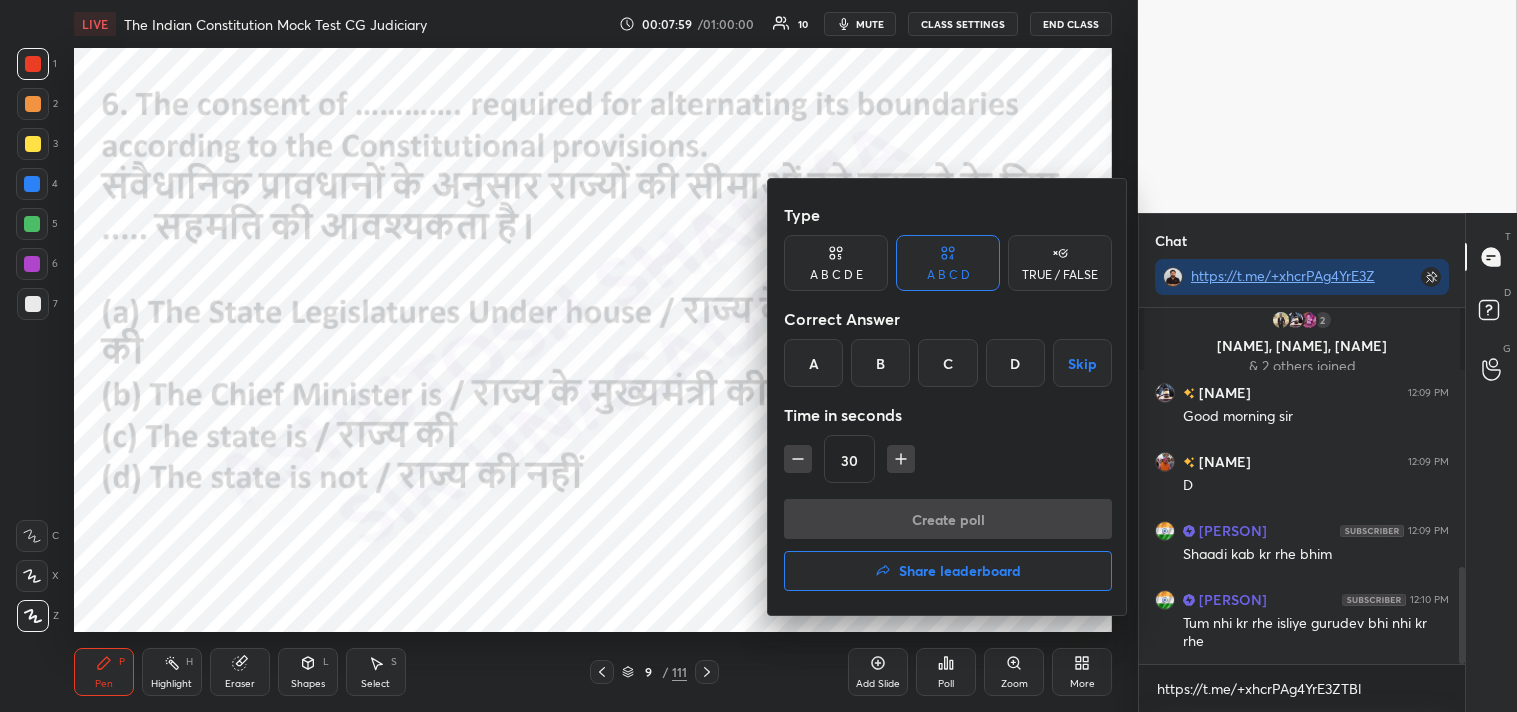 drag, startPoint x: 1014, startPoint y: 365, endPoint x: 1014, endPoint y: 348, distance: 17 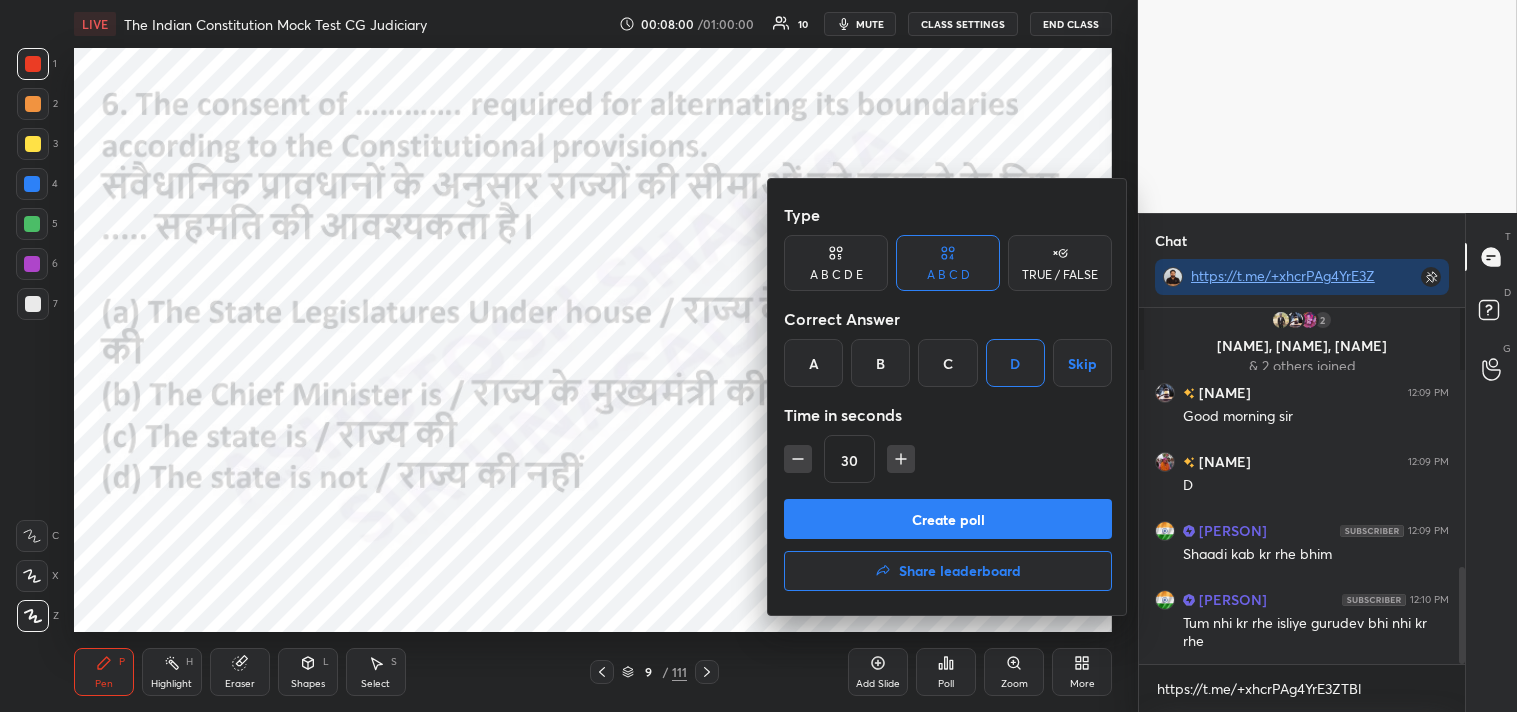 click on "Create poll" at bounding box center (948, 519) 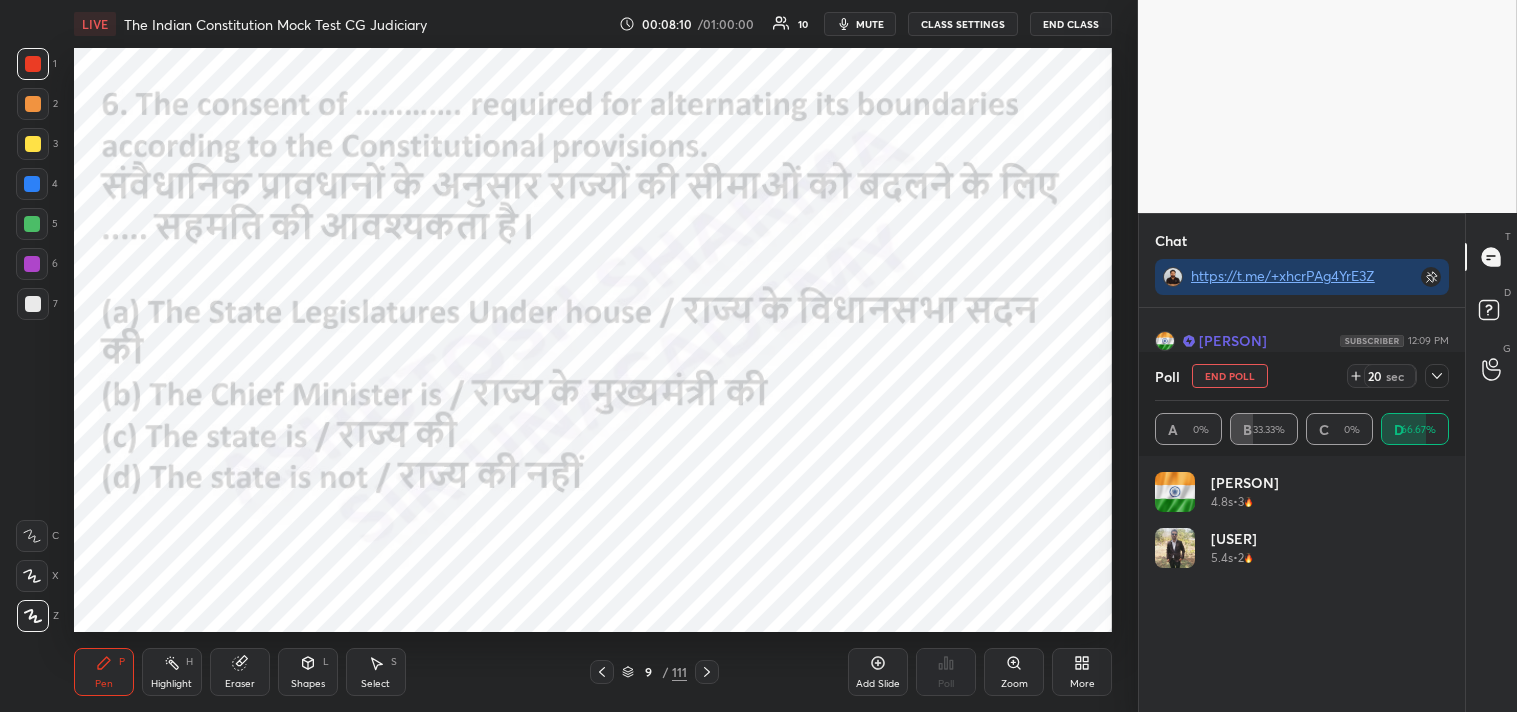 click 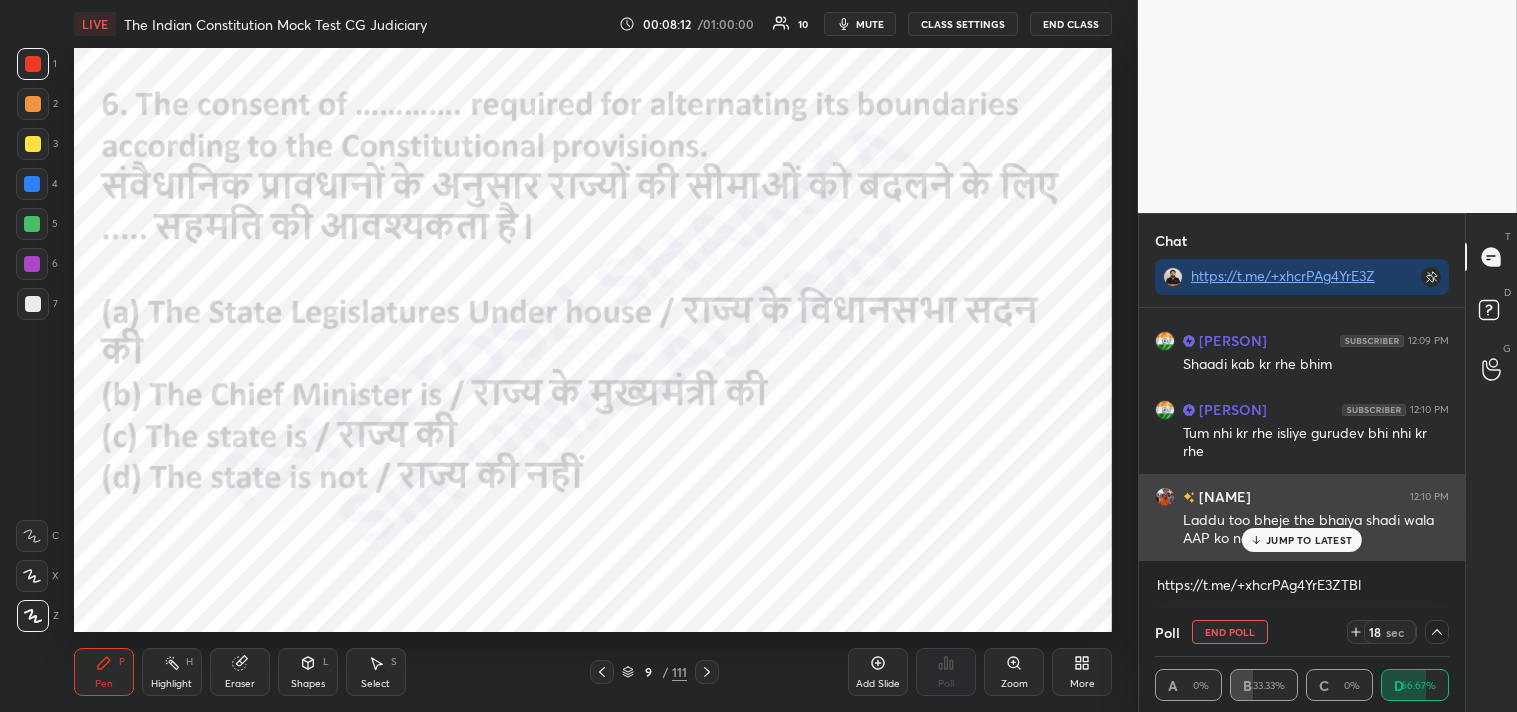 click on "JUMP TO LATEST" at bounding box center (1309, 540) 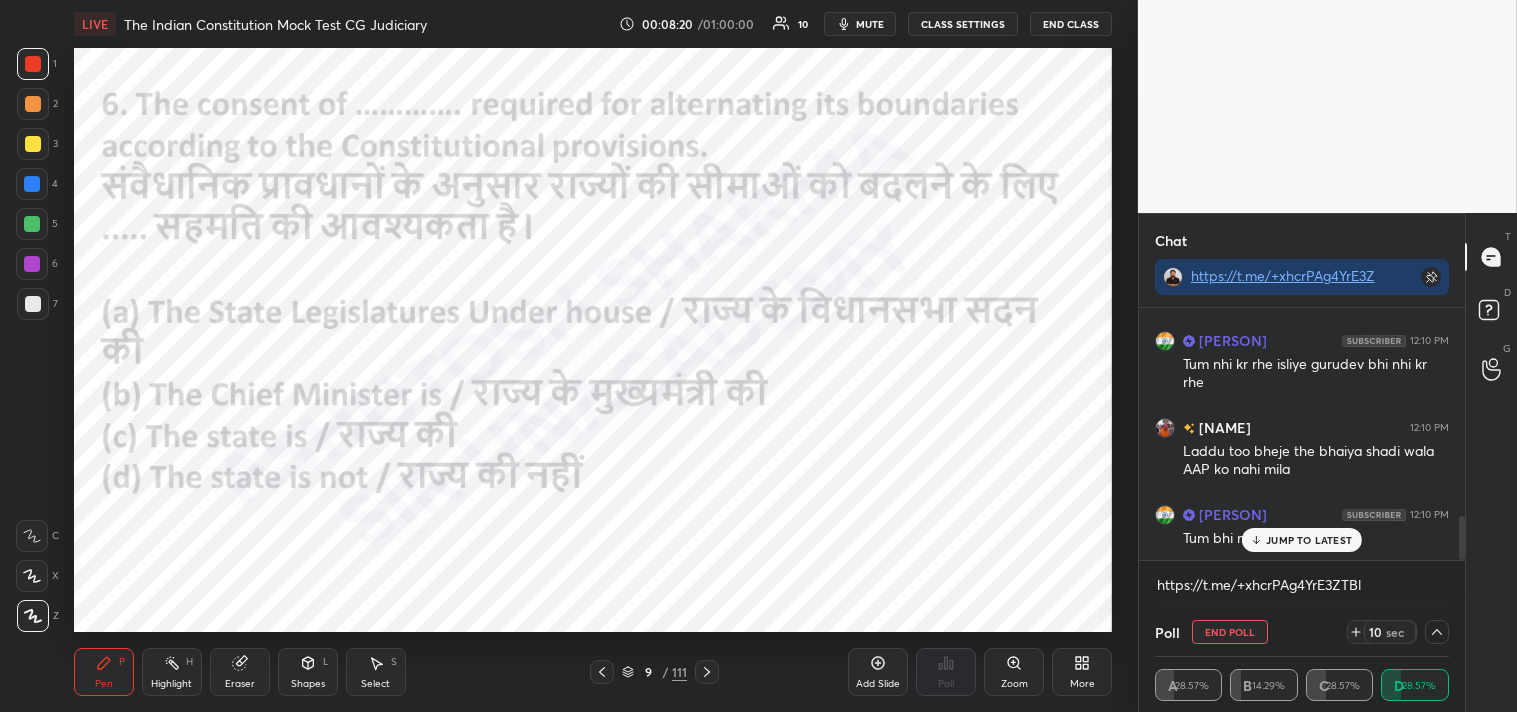 click on "JUMP TO LATEST" at bounding box center [1309, 540] 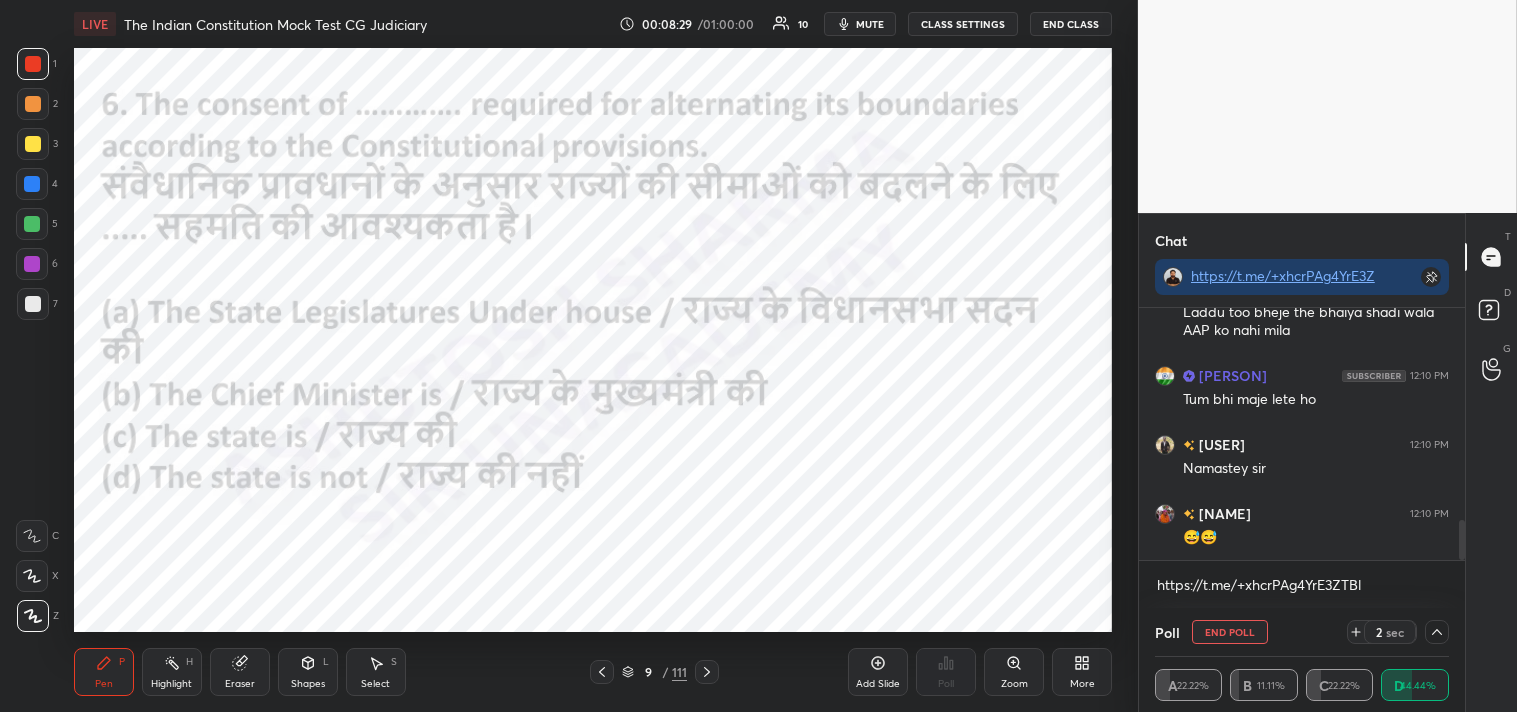 drag, startPoint x: 1463, startPoint y: 540, endPoint x: 1450, endPoint y: 581, distance: 43.011627 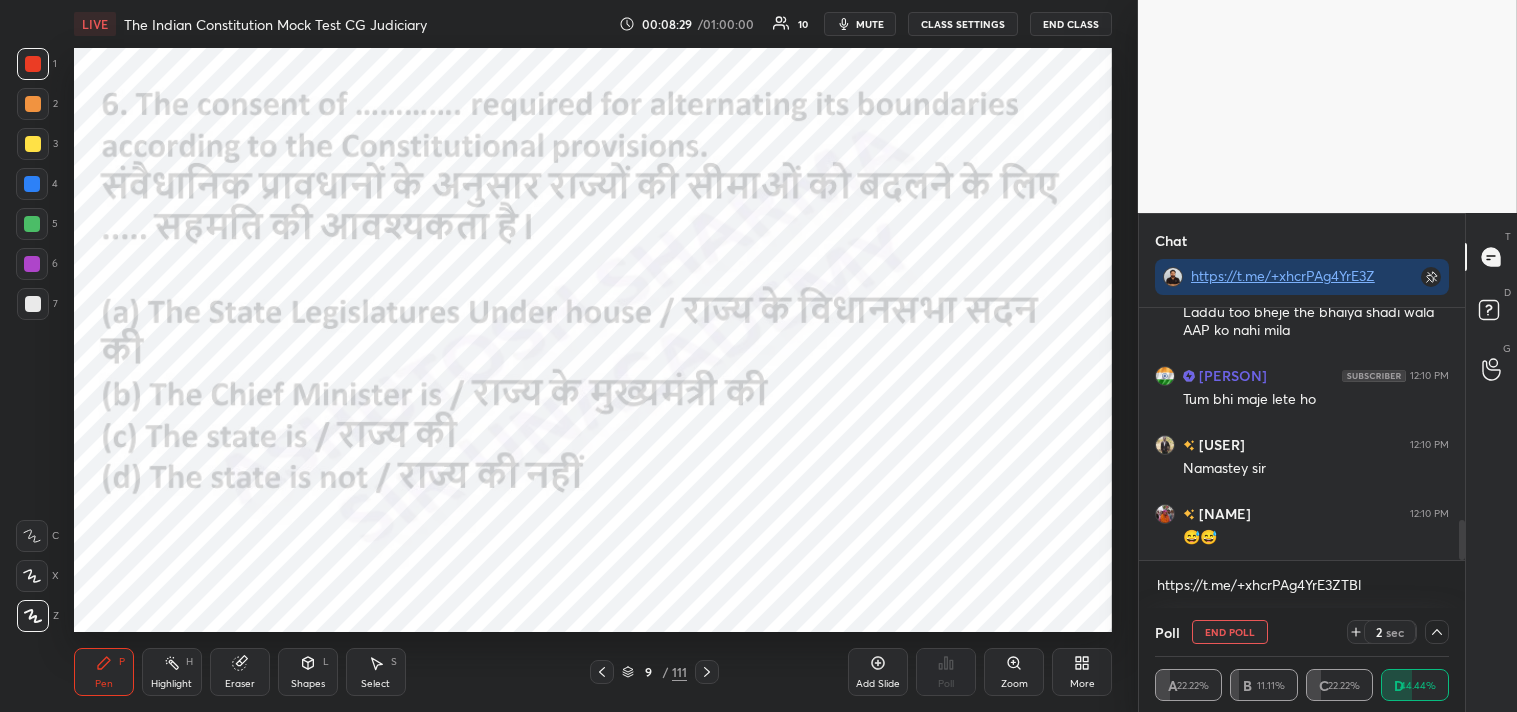click on "[PERSON] 12:10 PM Tum nhi kr rhe isliye gurudev bhi nhi kr rhe [PERSON] 12:10 PM Laddu too bheje the bhaiya shadi wala AAP ko nahi mila [PERSON] 12:10 PM Tum bhi maje lete ho [PERSON] 12:10 PM Namastey sir [PERSON] 12:10 PM 😅😅 JUMP TO LATEST Enable hand raising Enable raise hand to speak to learners. Once enabled, chat will be turned off temporarily. Enable https://t.me/+xhcrPAg4YrE3ZTBl x" at bounding box center (1302, 458) 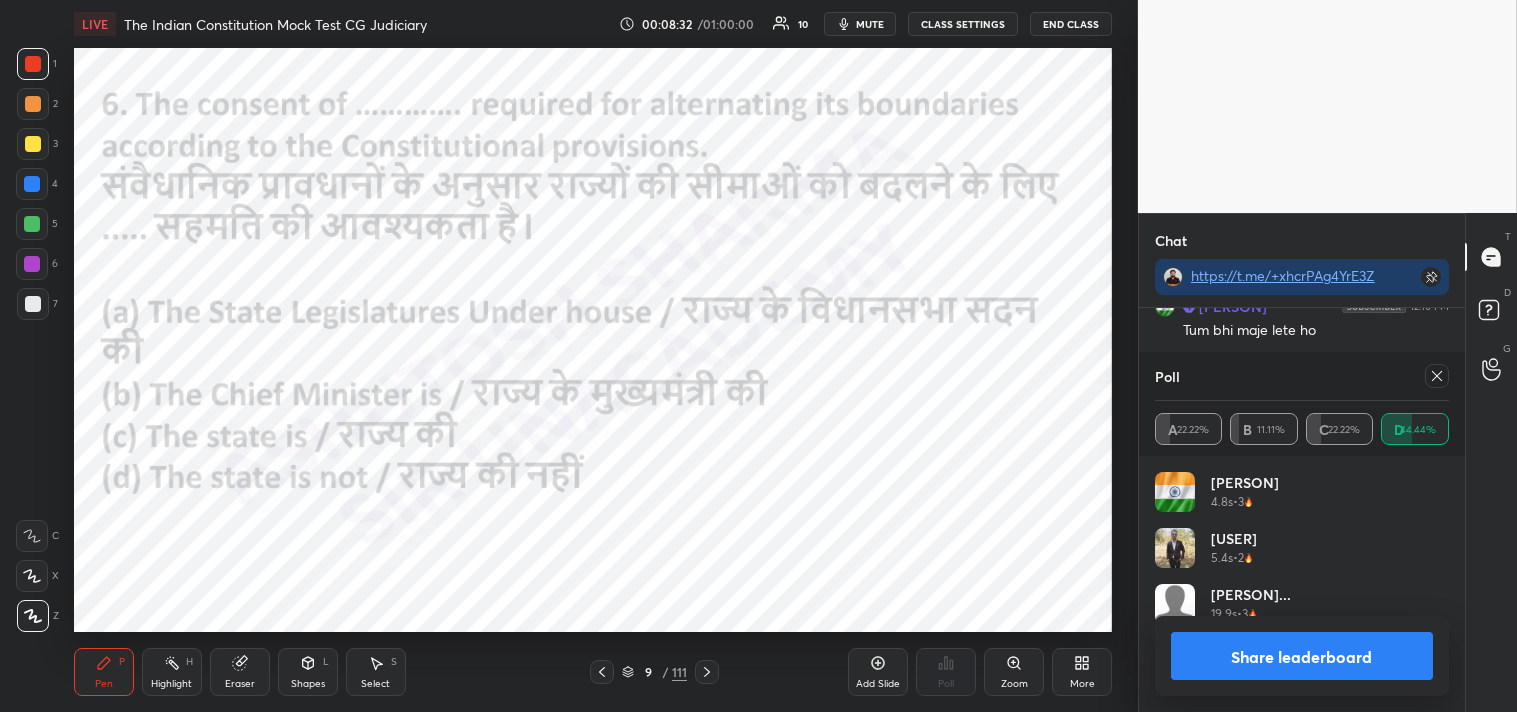 click 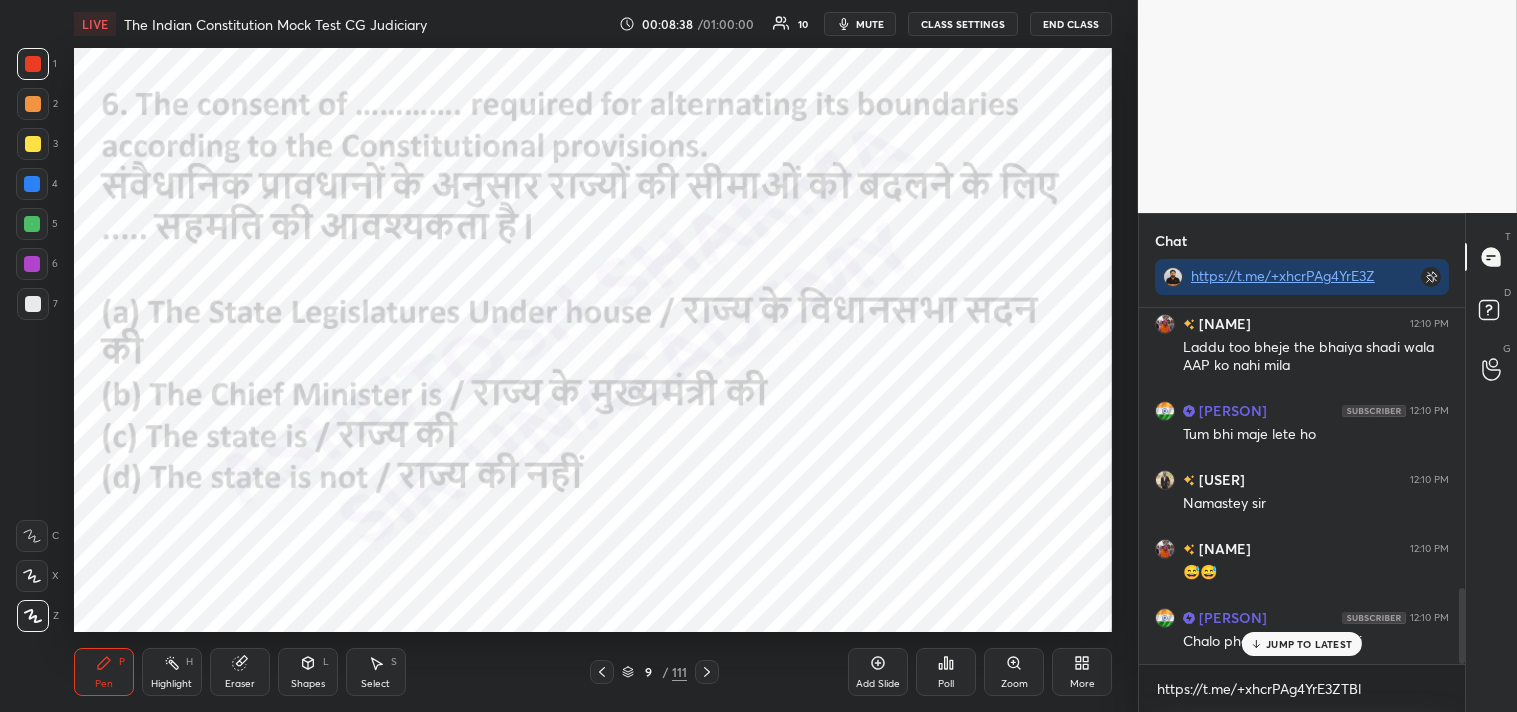 click 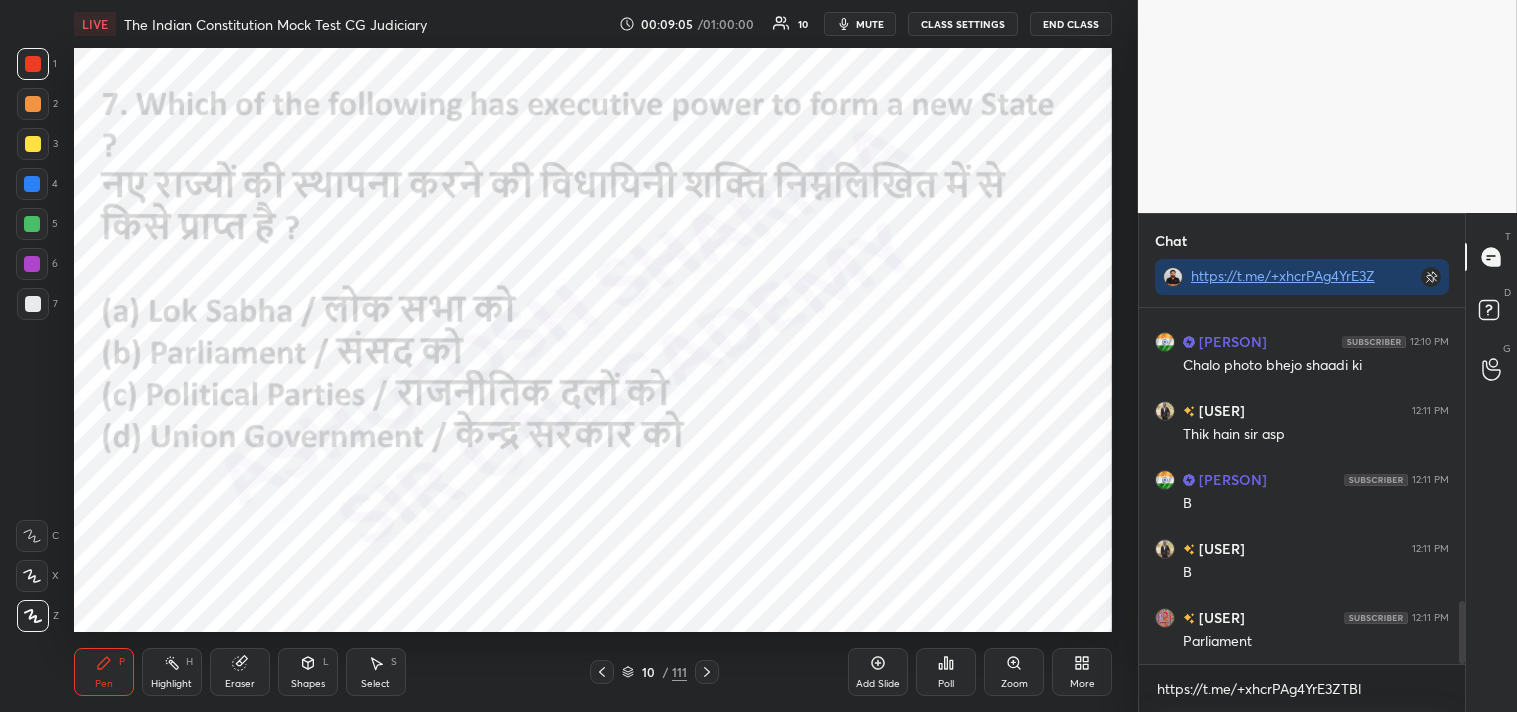 scroll, scrollTop: 1652, scrollLeft: 0, axis: vertical 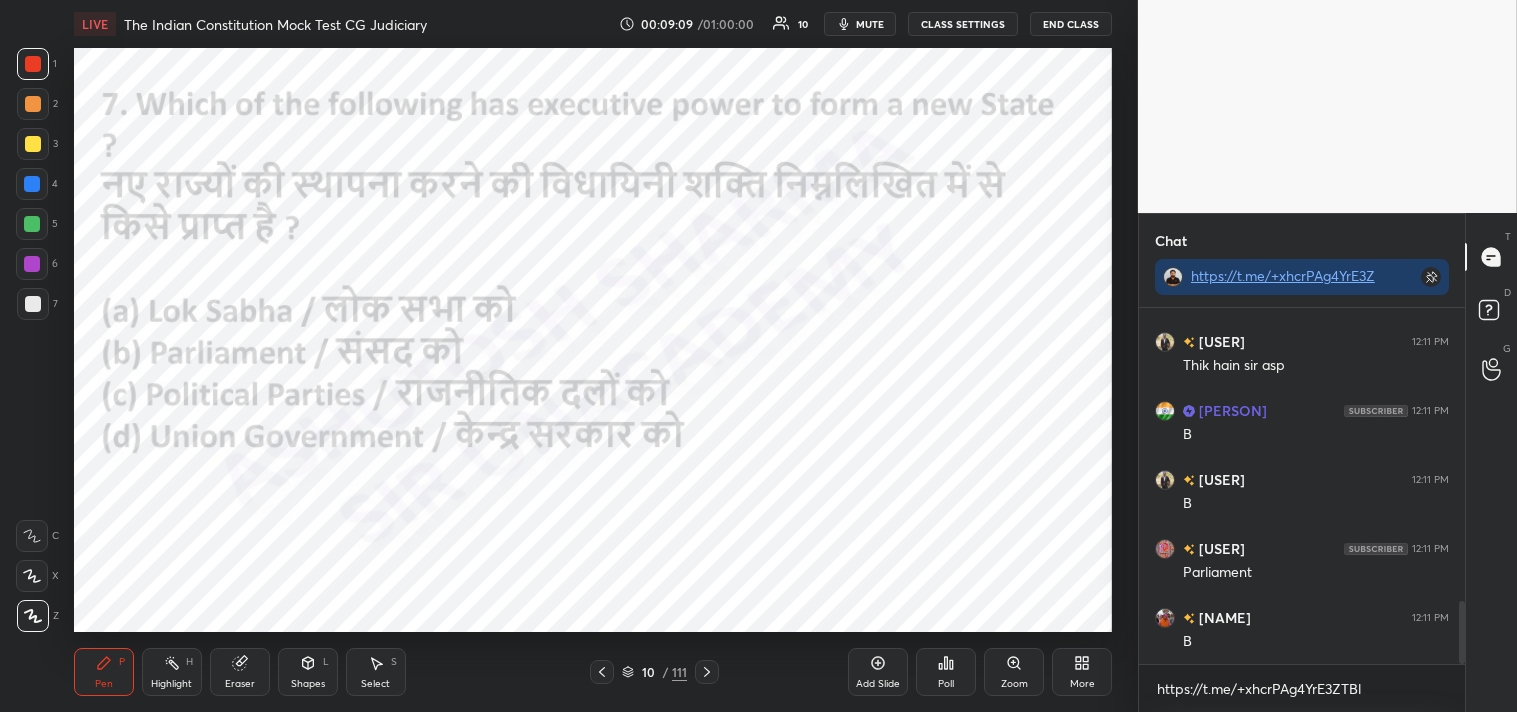 click on "Setting up your live class Poll for   secs No correct answer Start poll" at bounding box center [593, 340] 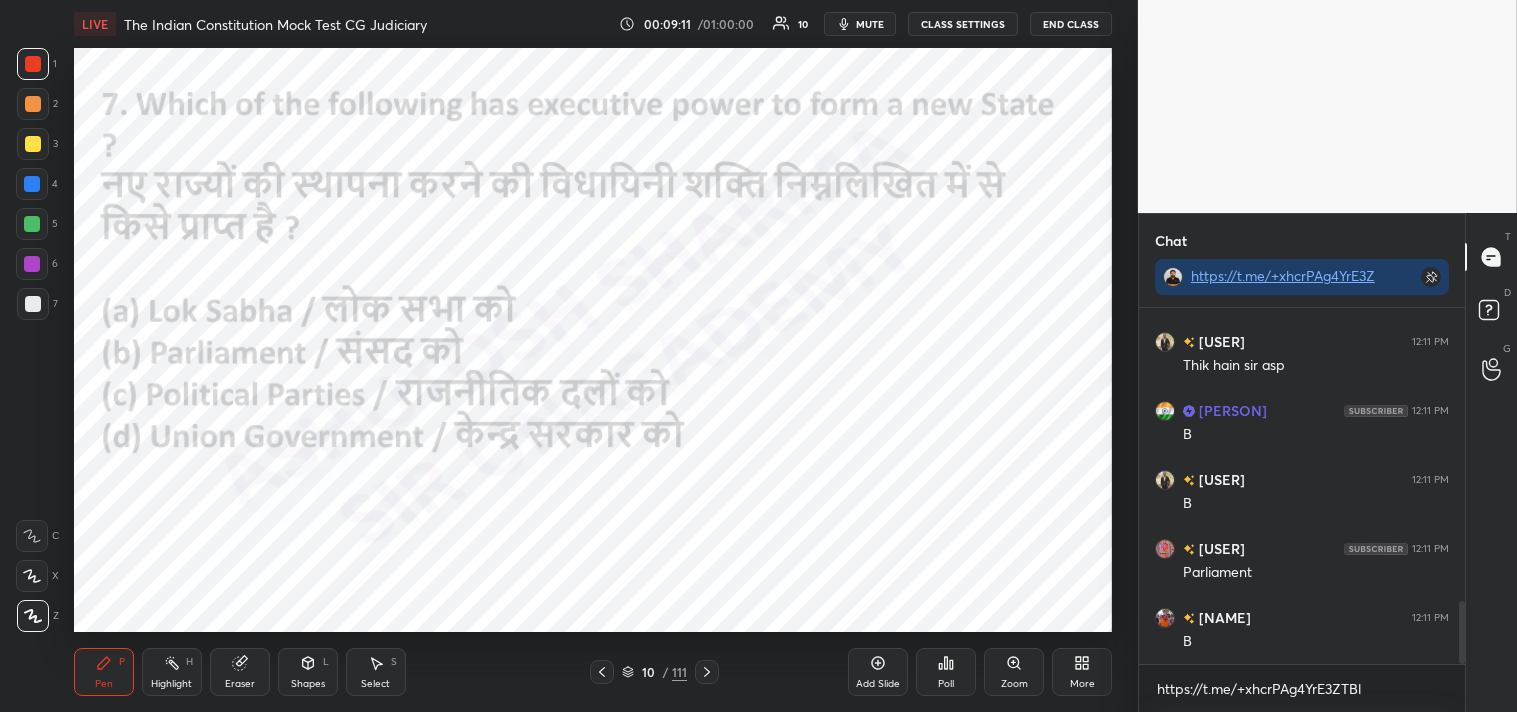 click 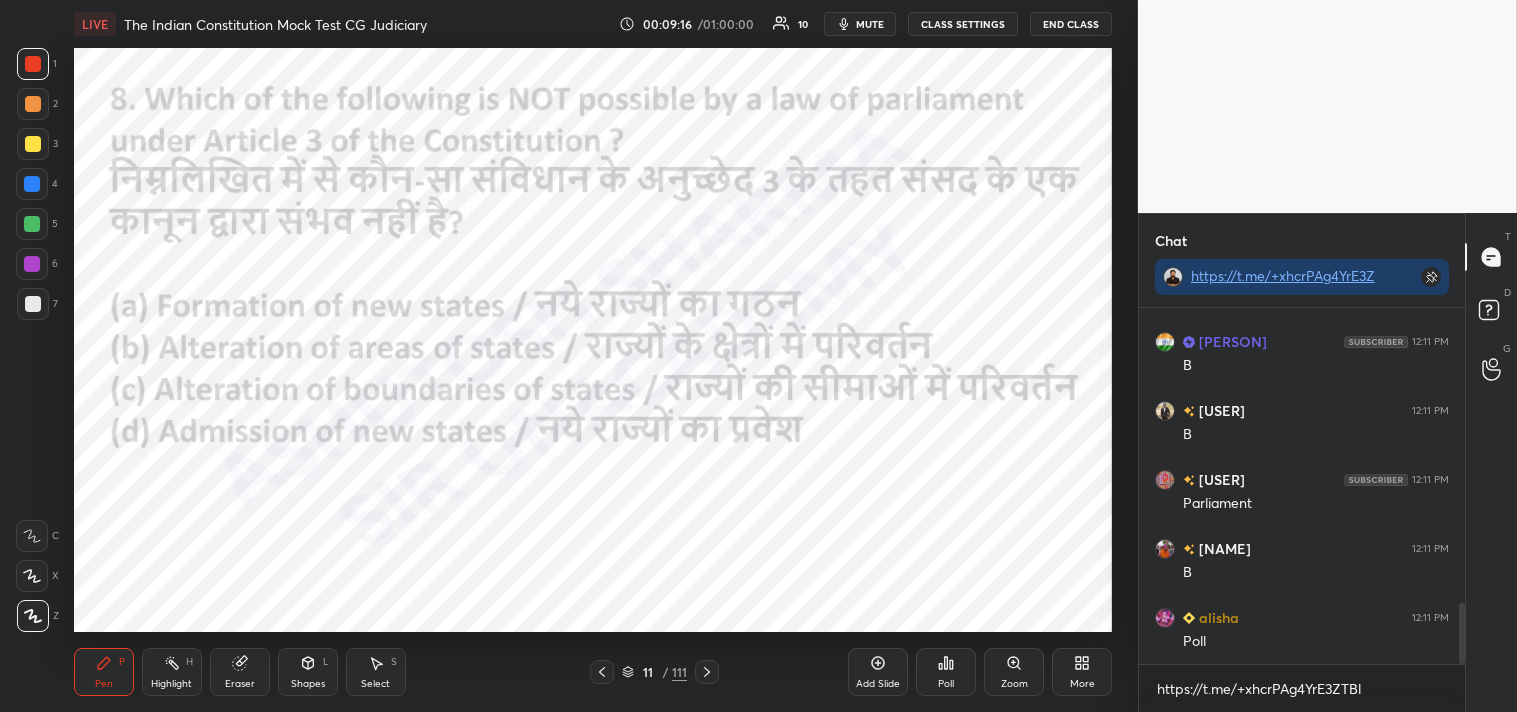 scroll, scrollTop: 1790, scrollLeft: 0, axis: vertical 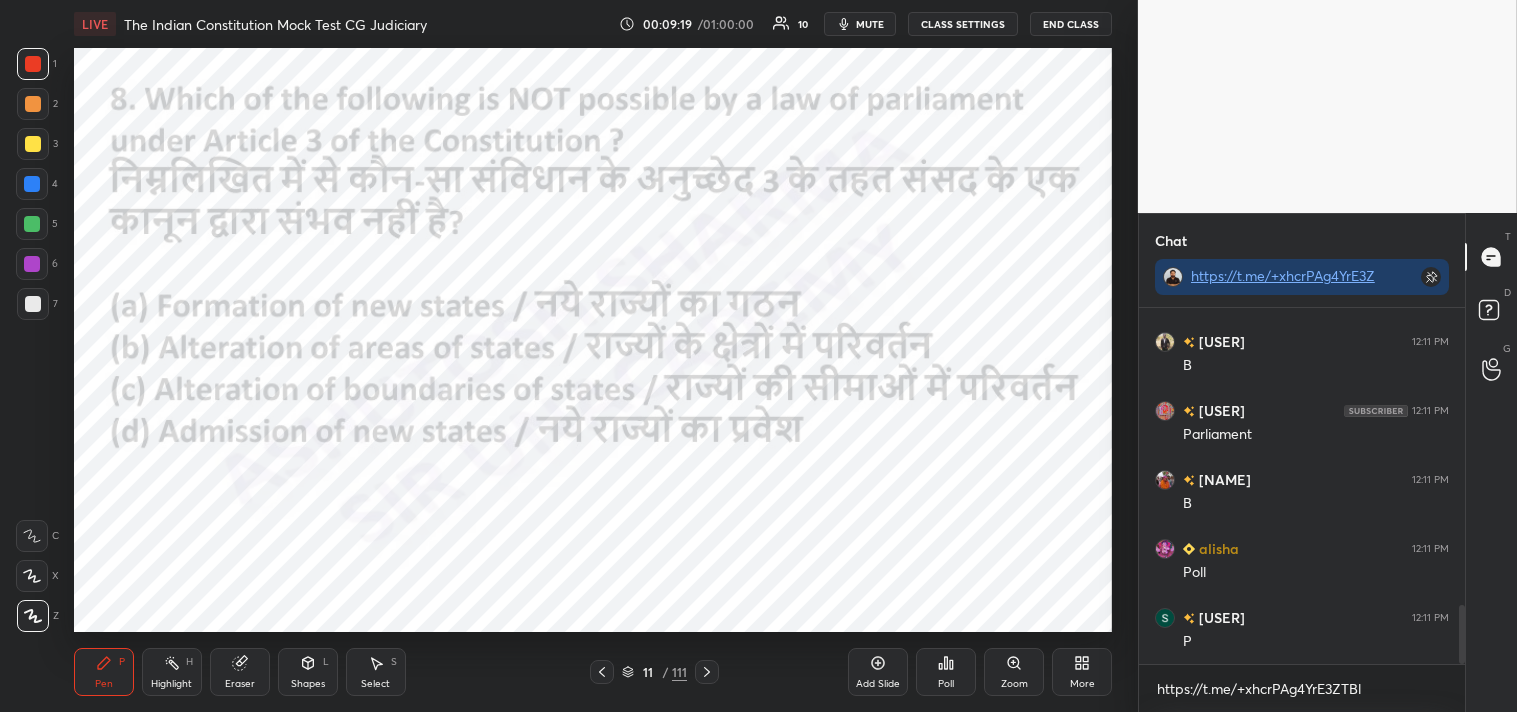 click on "Poll" at bounding box center [946, 684] 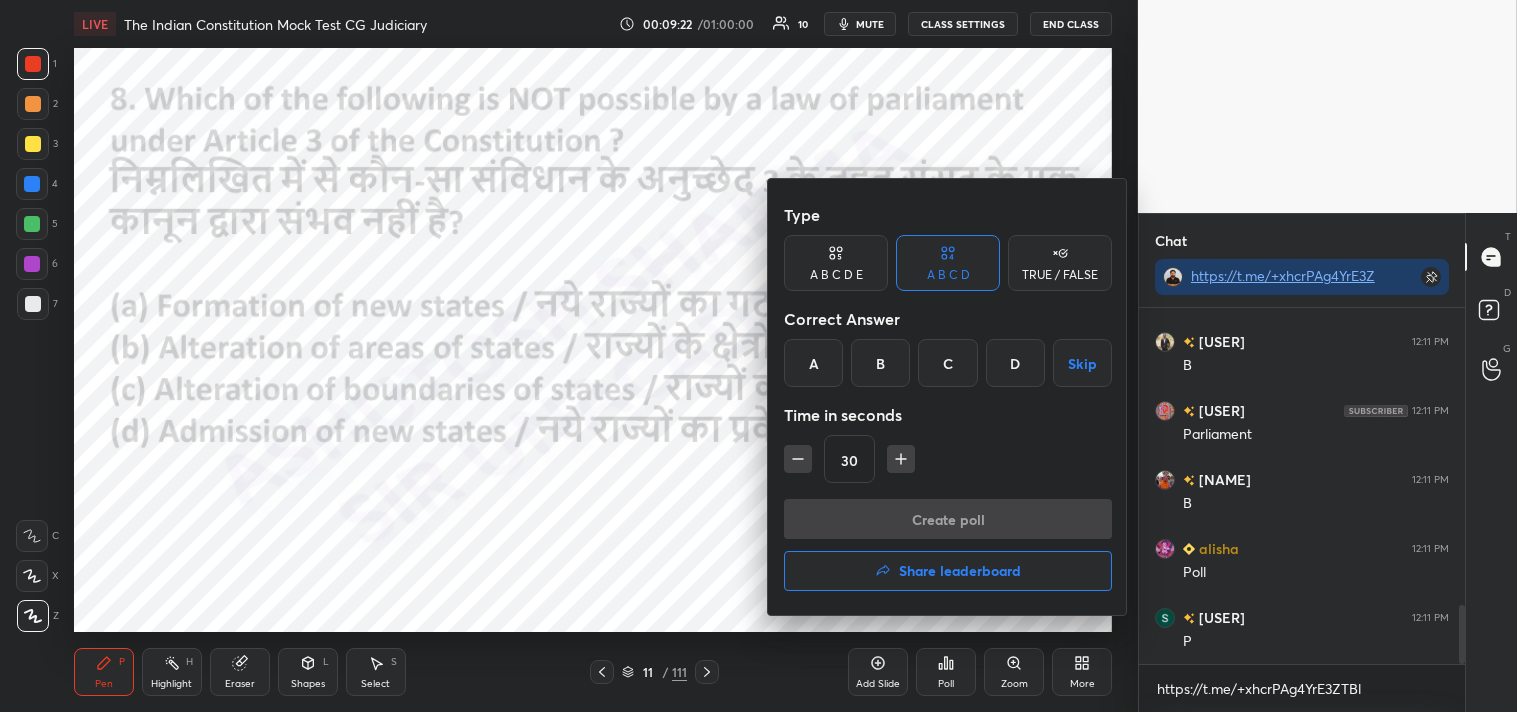 click on "D" at bounding box center [1015, 363] 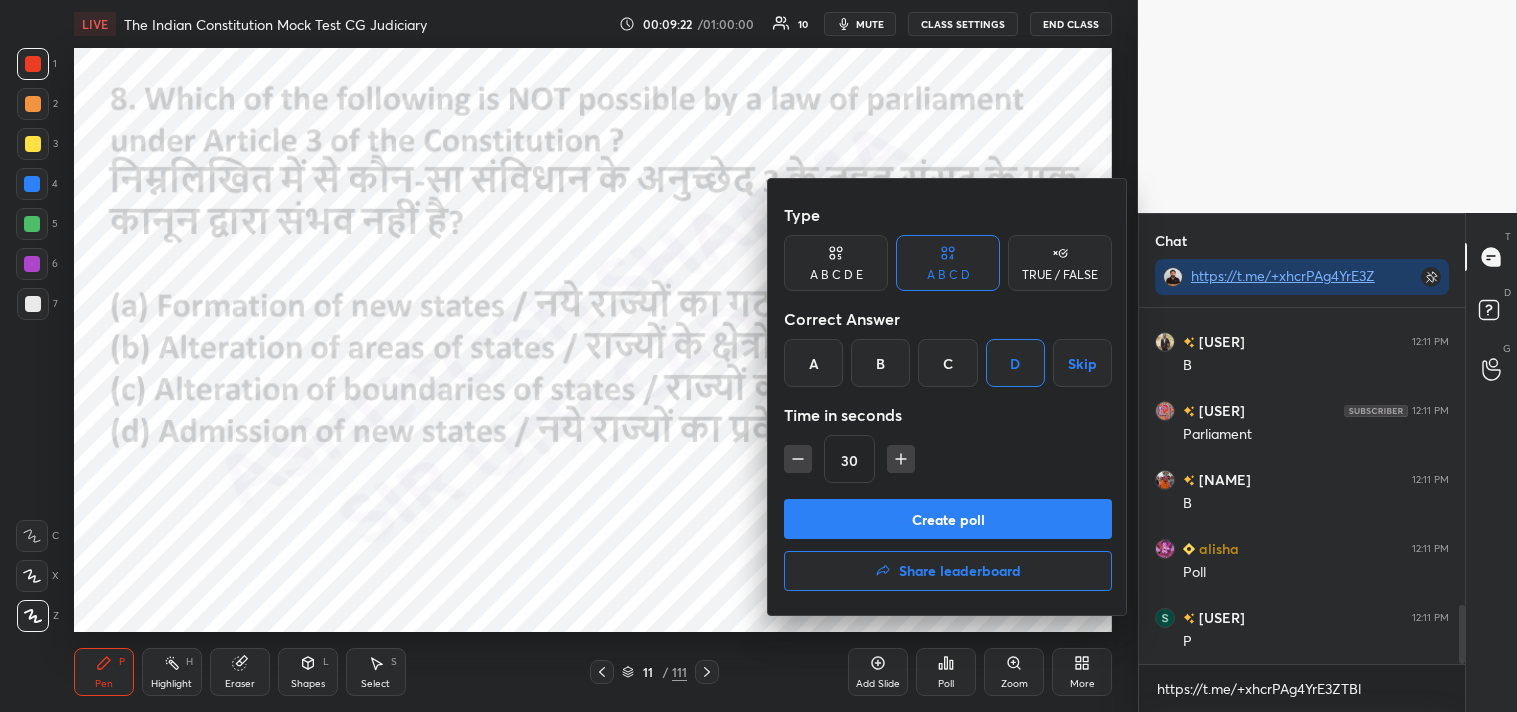click on "Create poll" at bounding box center (948, 519) 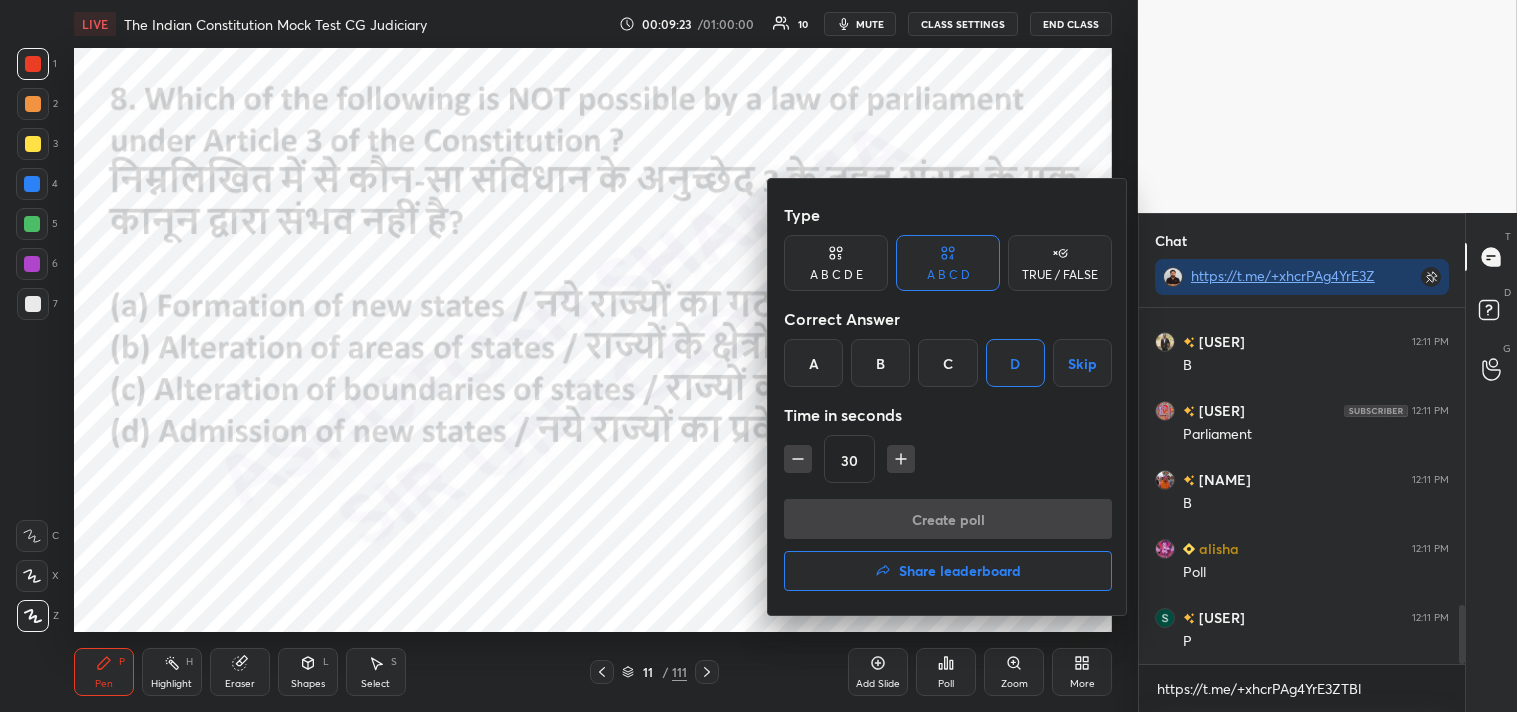 scroll, scrollTop: 307, scrollLeft: 320, axis: both 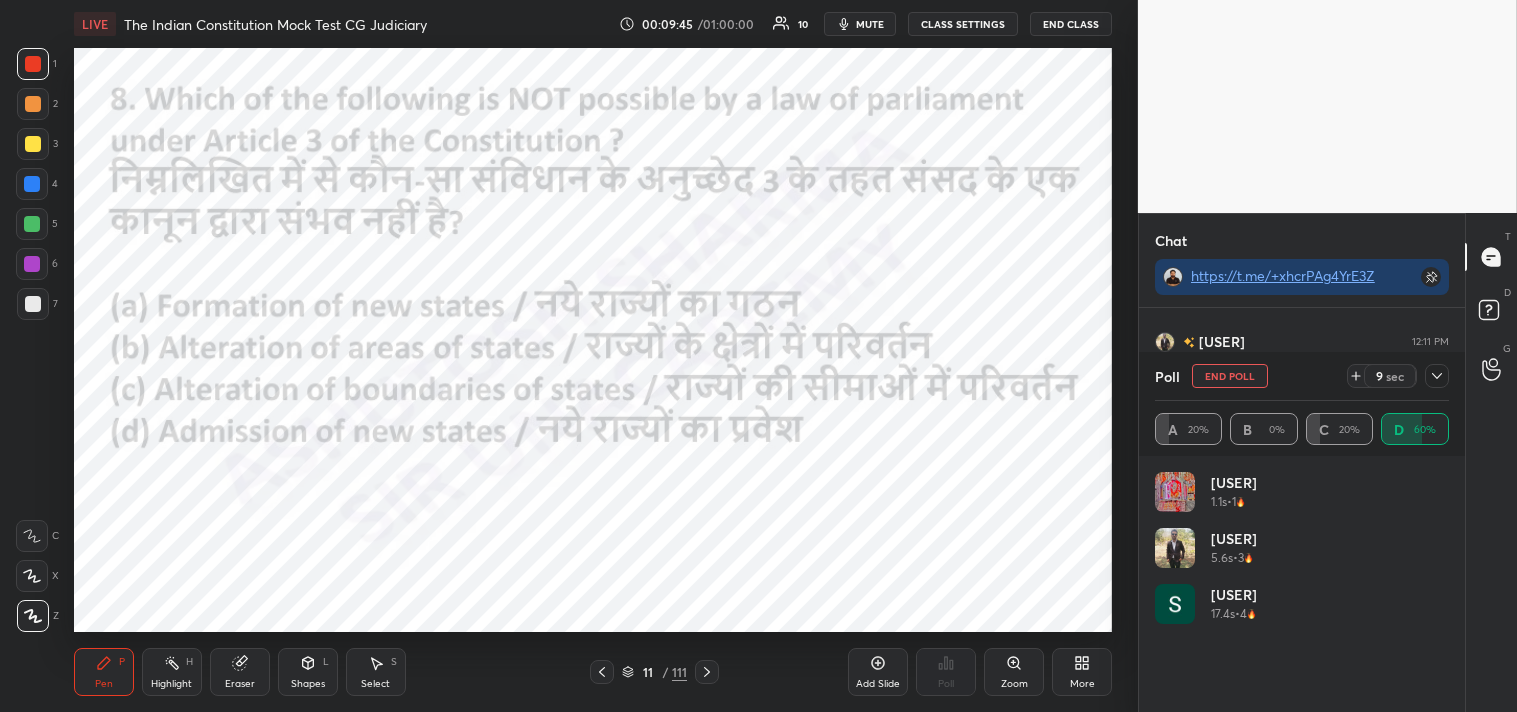 click 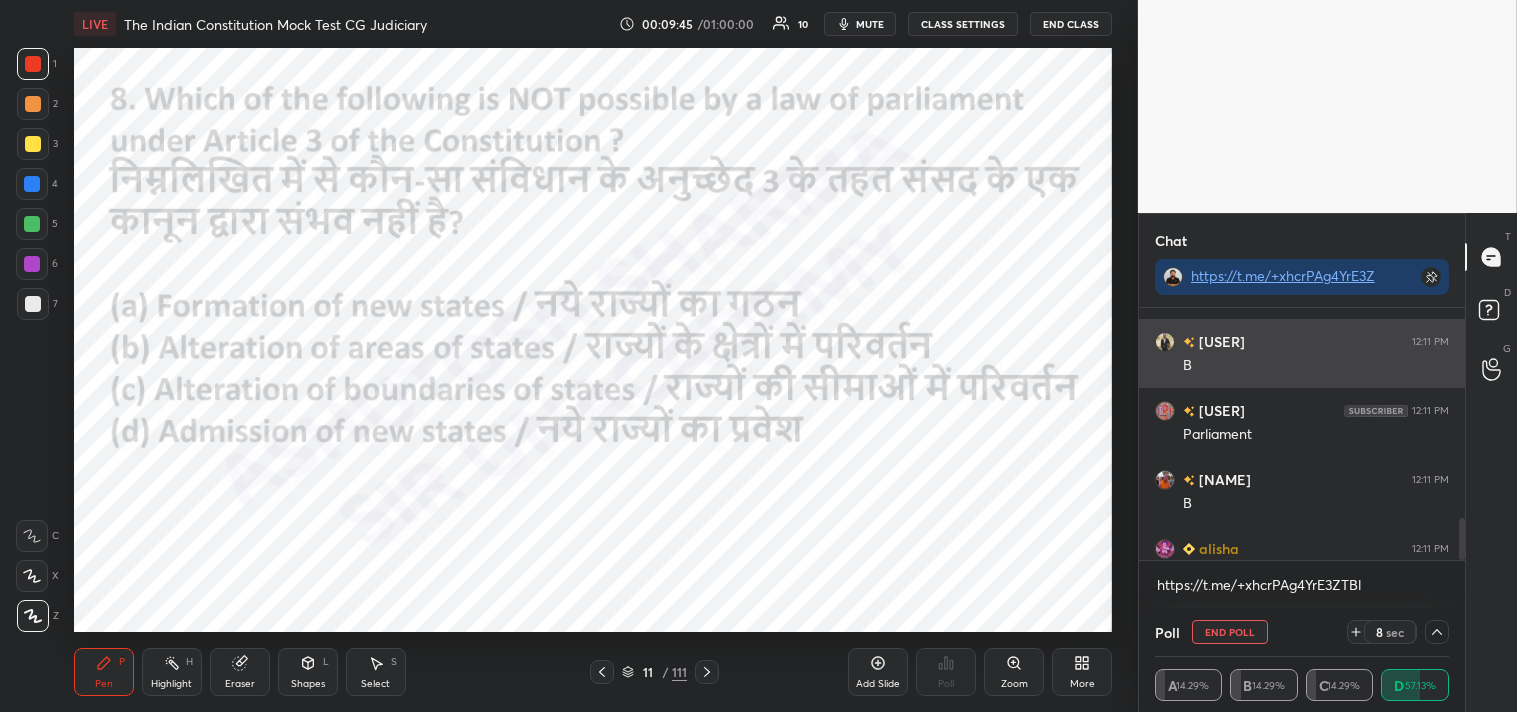scroll, scrollTop: 131, scrollLeft: 288, axis: both 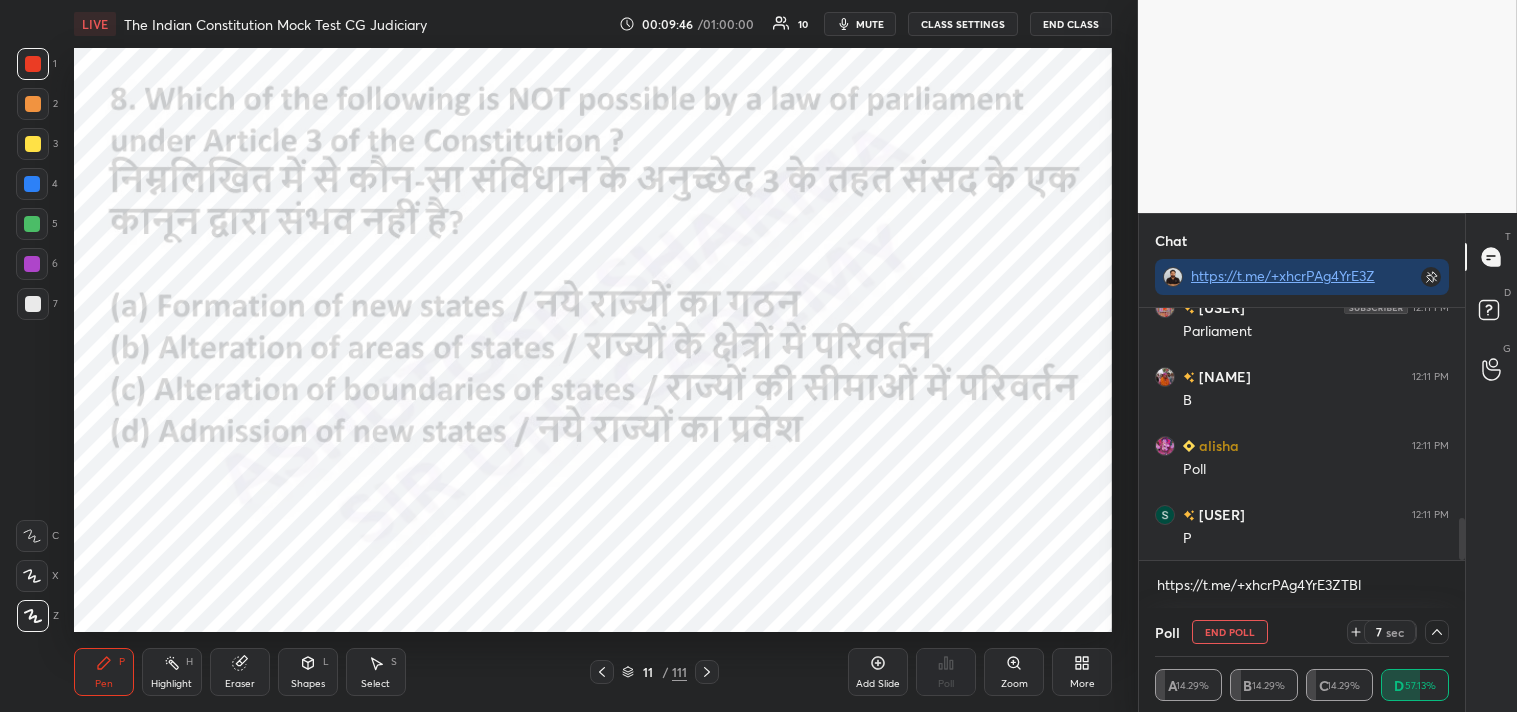 drag, startPoint x: 1462, startPoint y: 545, endPoint x: 1458, endPoint y: 574, distance: 29.274563 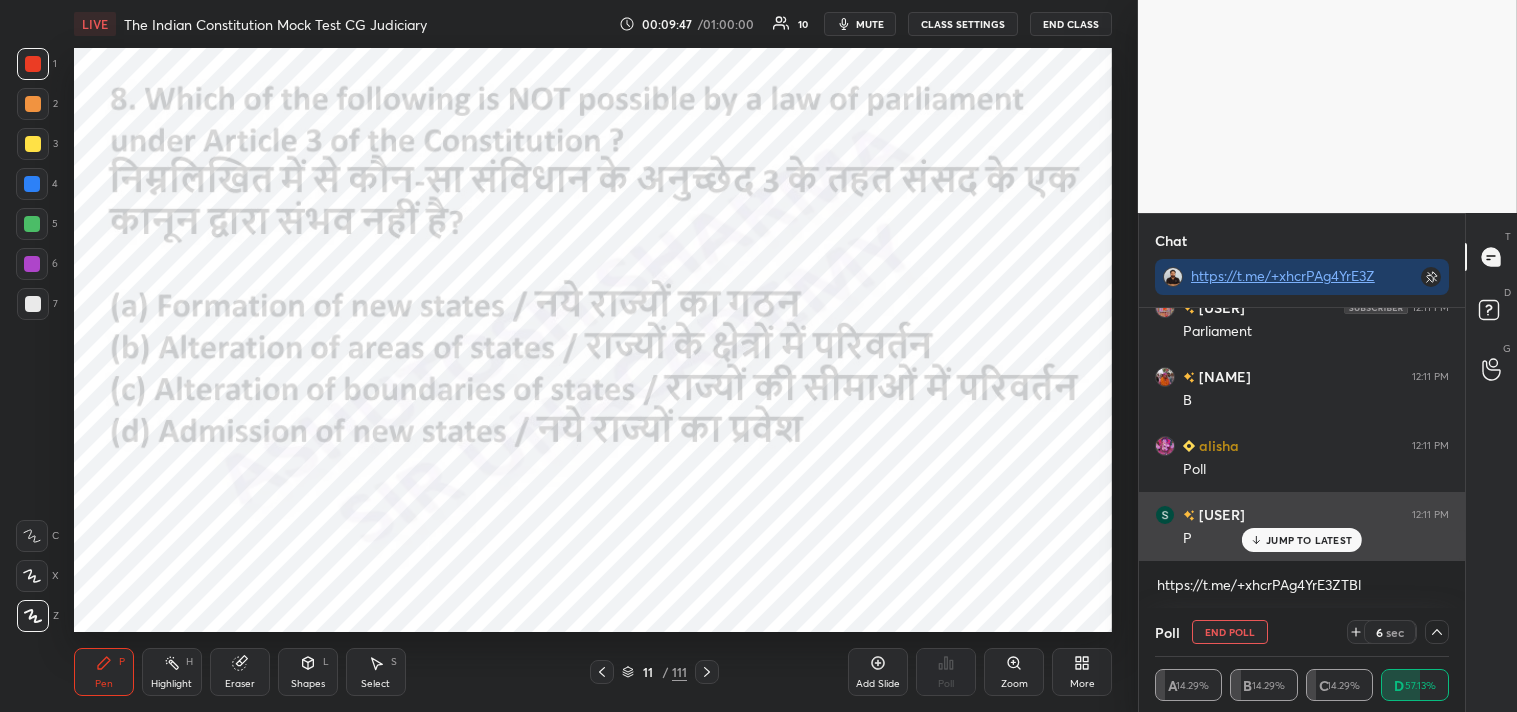 drag, startPoint x: 1293, startPoint y: 540, endPoint x: 1304, endPoint y: 540, distance: 11 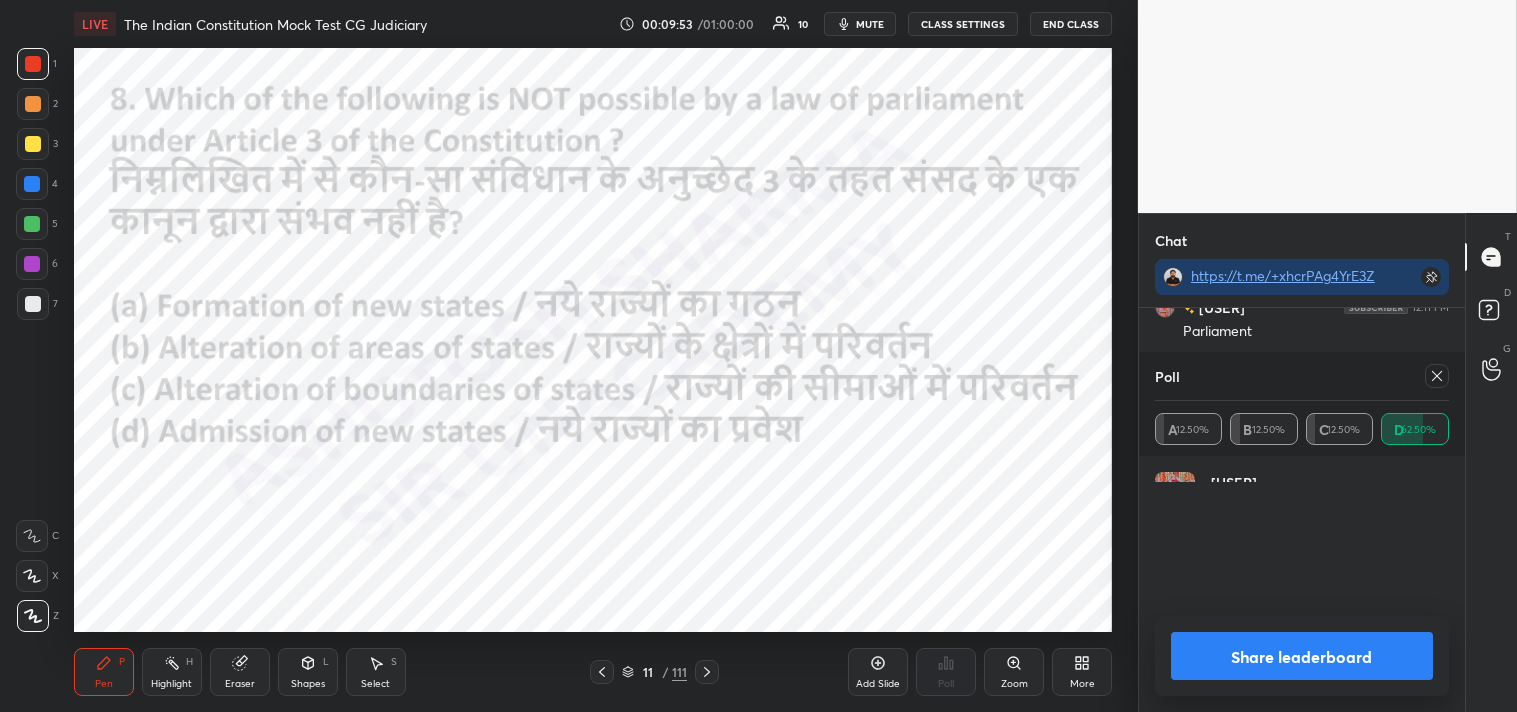 scroll, scrollTop: 6, scrollLeft: 6, axis: both 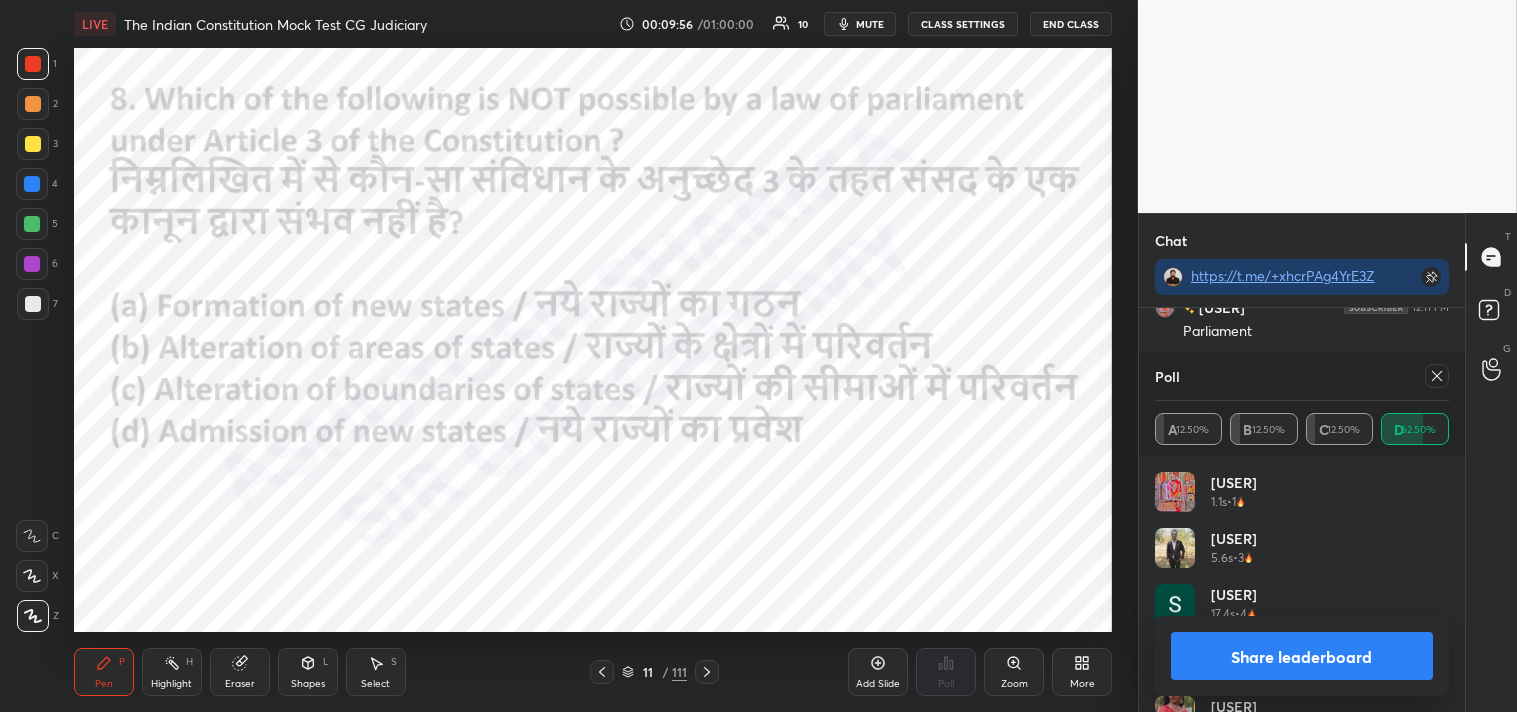 click 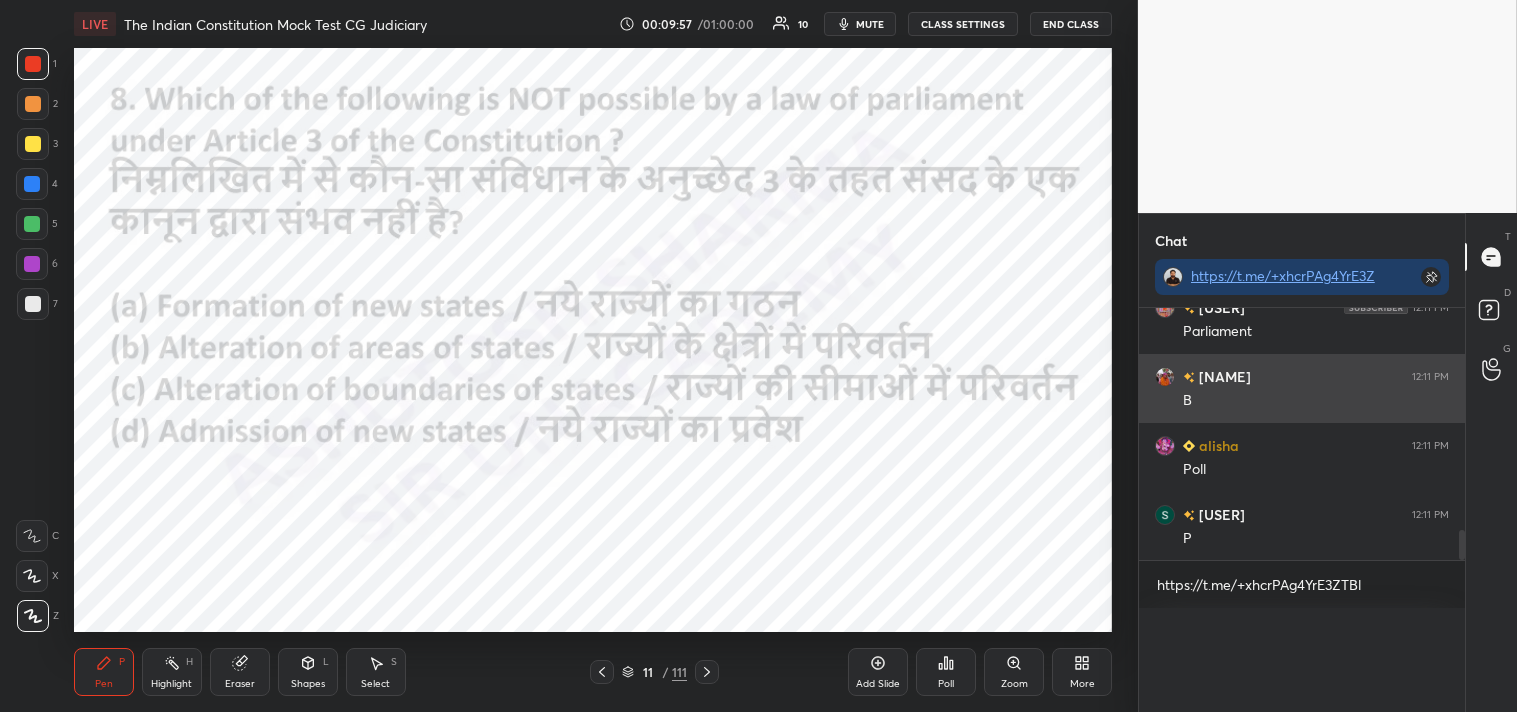 scroll, scrollTop: 0, scrollLeft: 0, axis: both 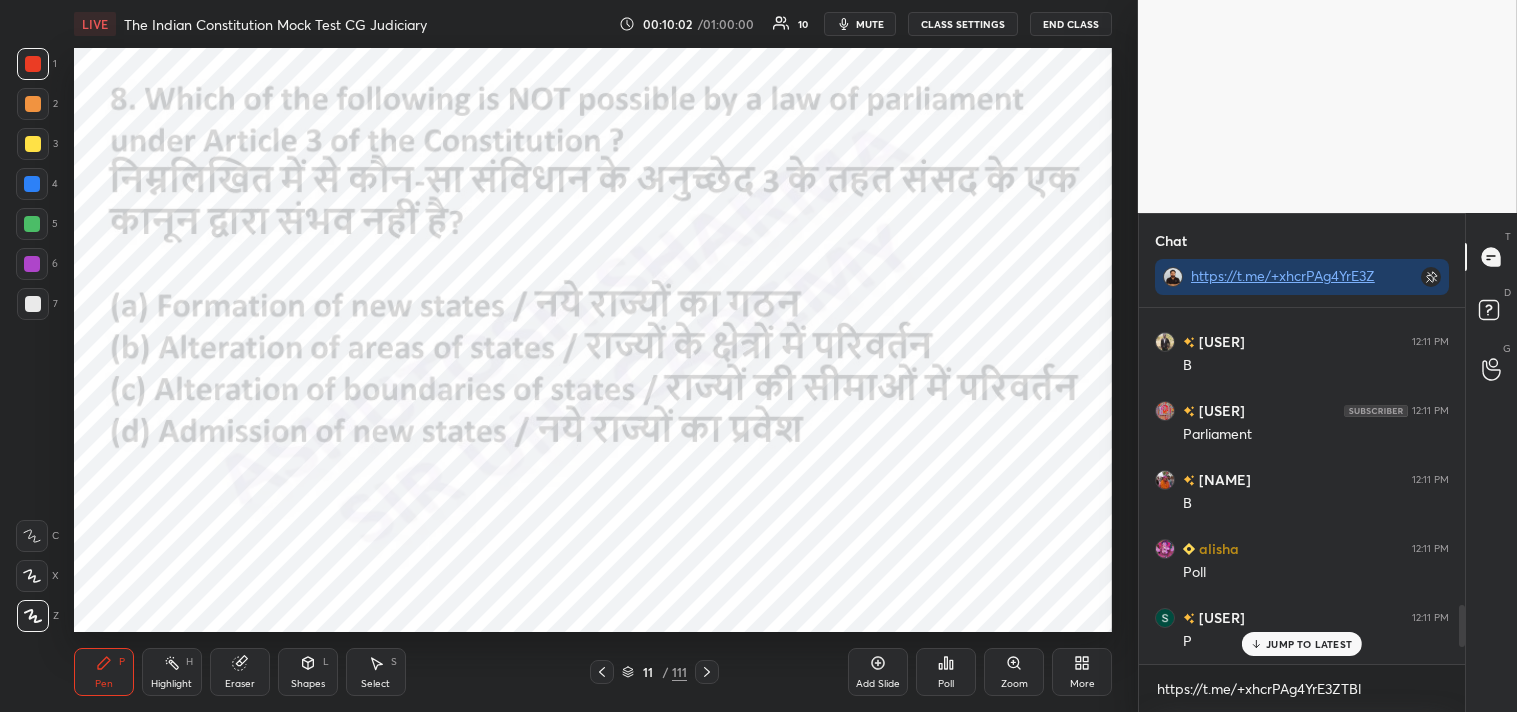 click 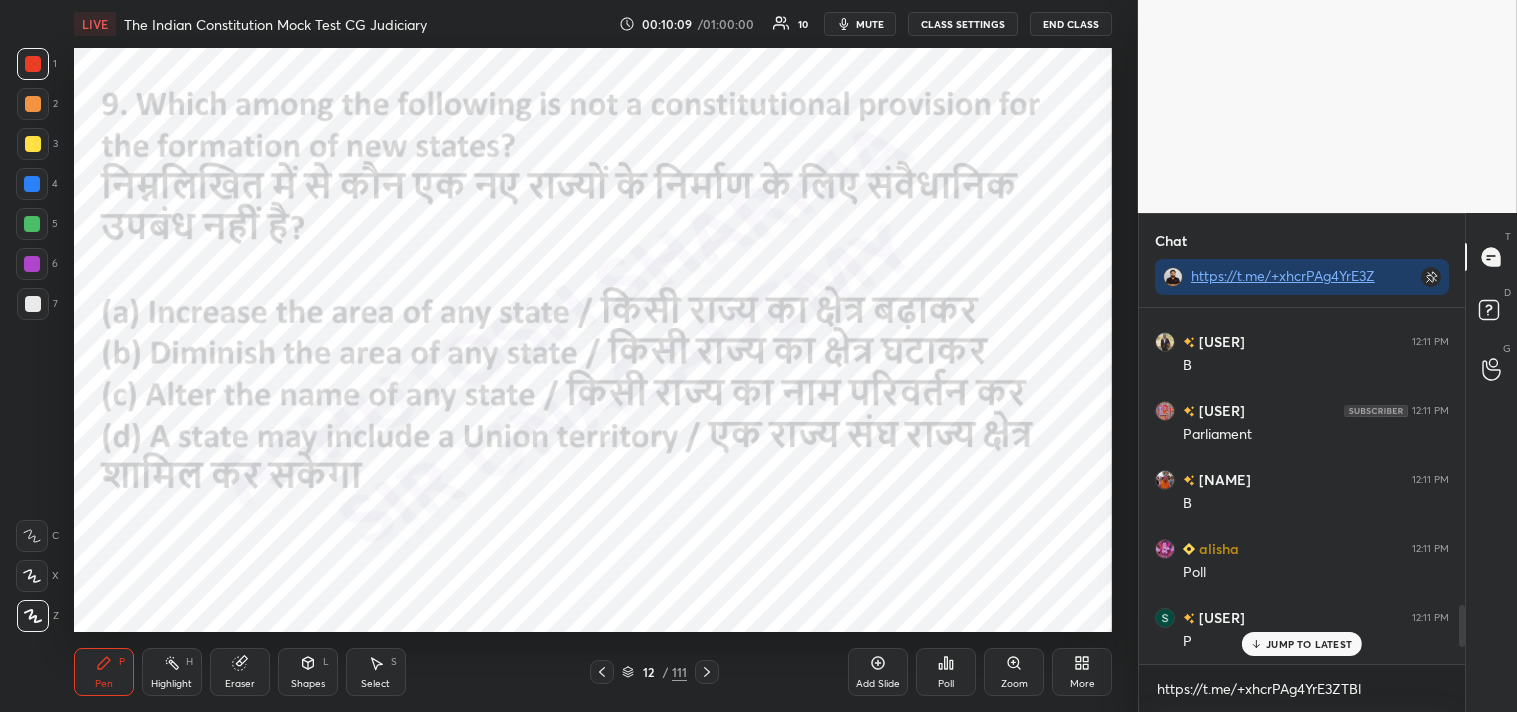 click on "Poll" at bounding box center [946, 684] 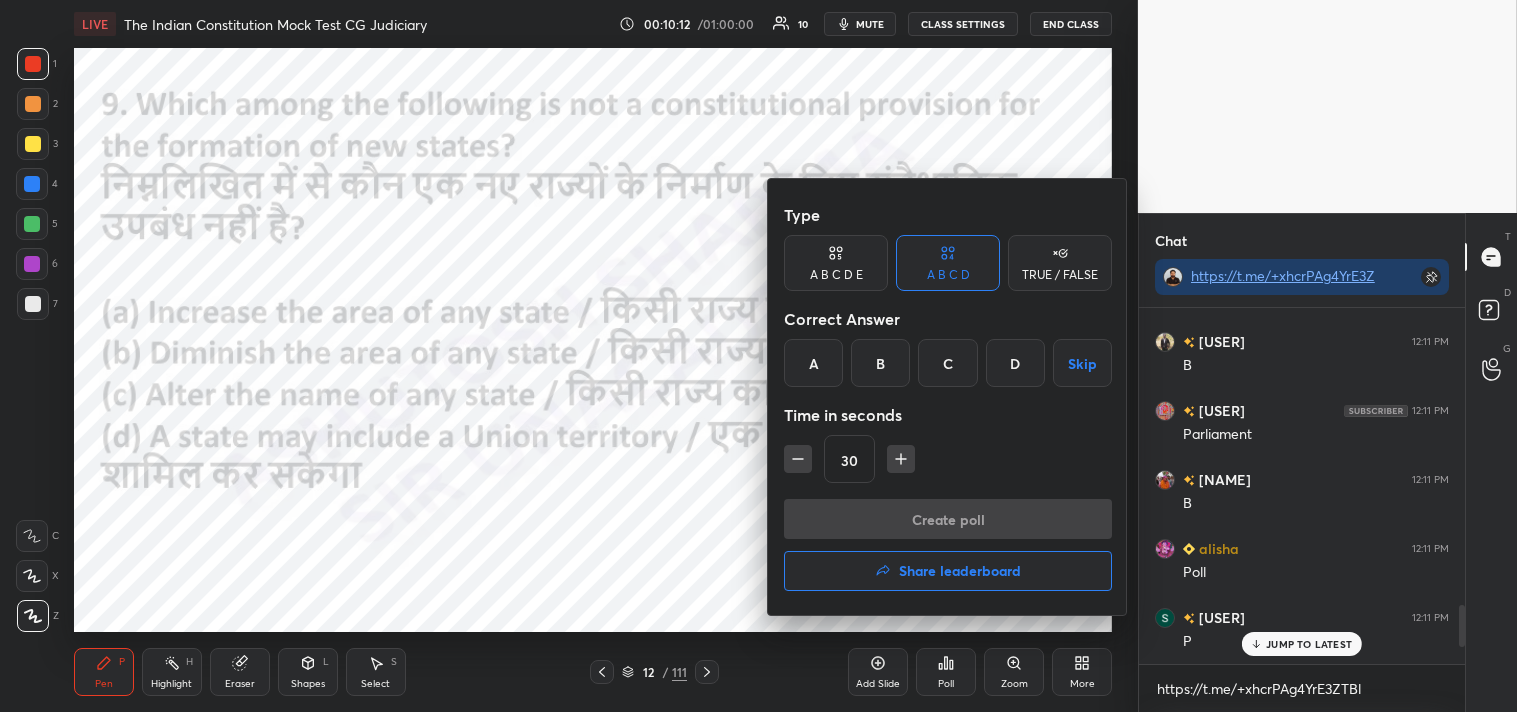 click on "D" at bounding box center [1015, 363] 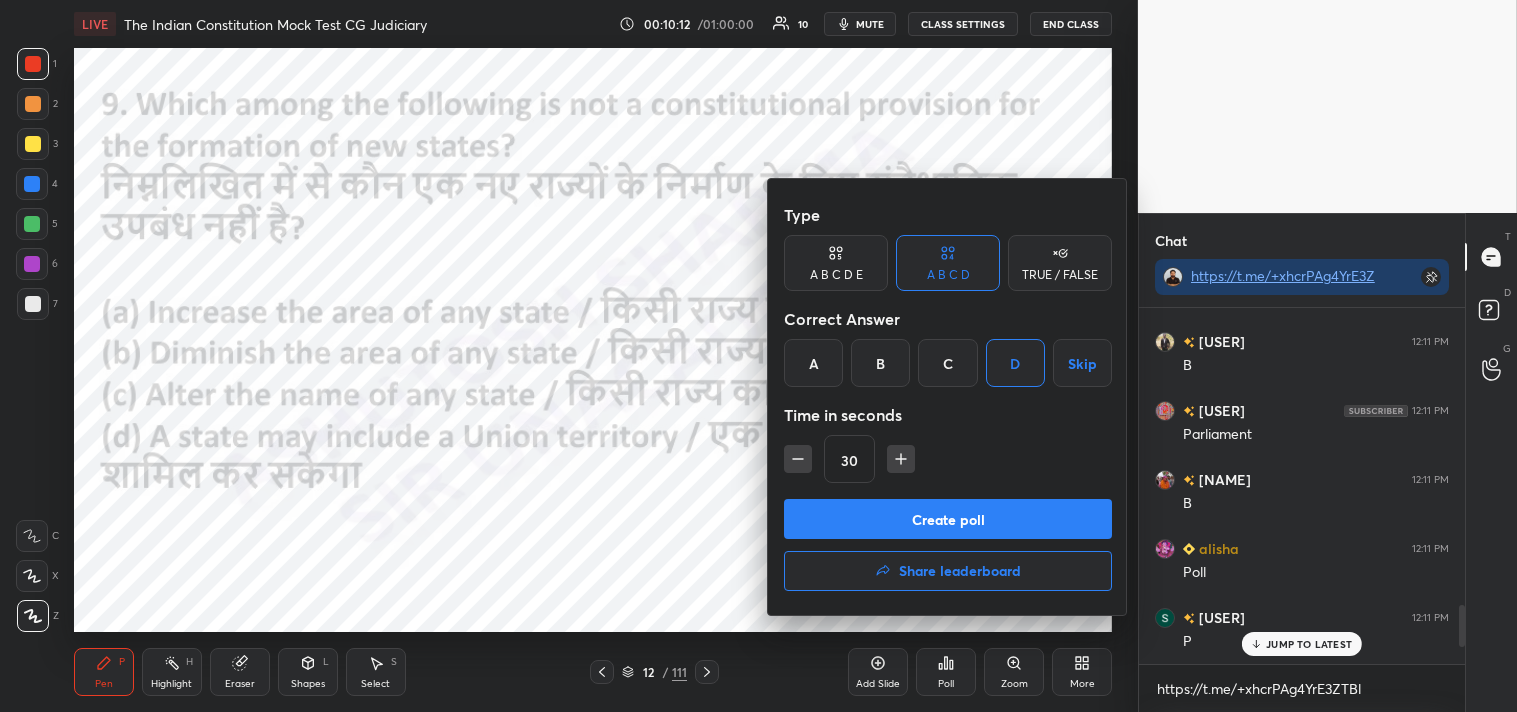 click on "Create poll" at bounding box center (948, 519) 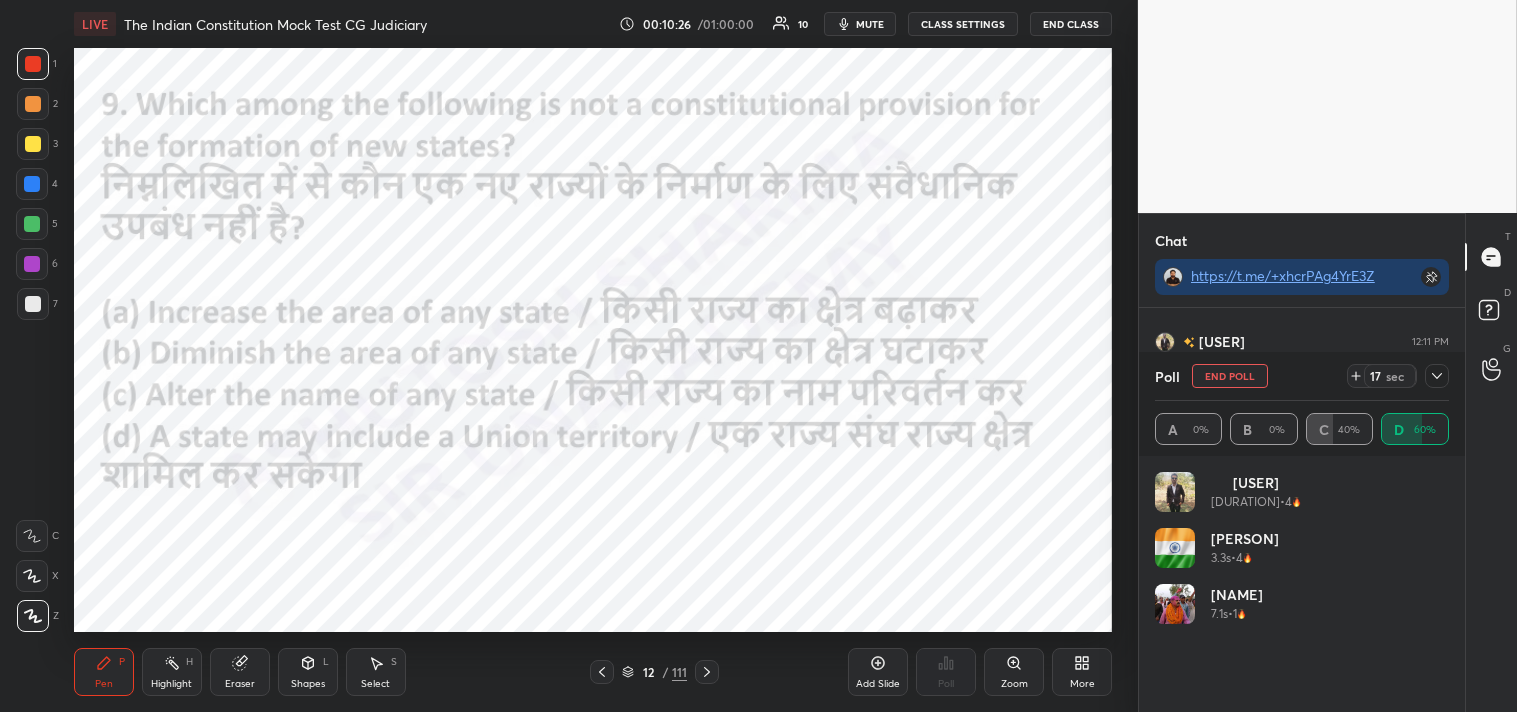 click 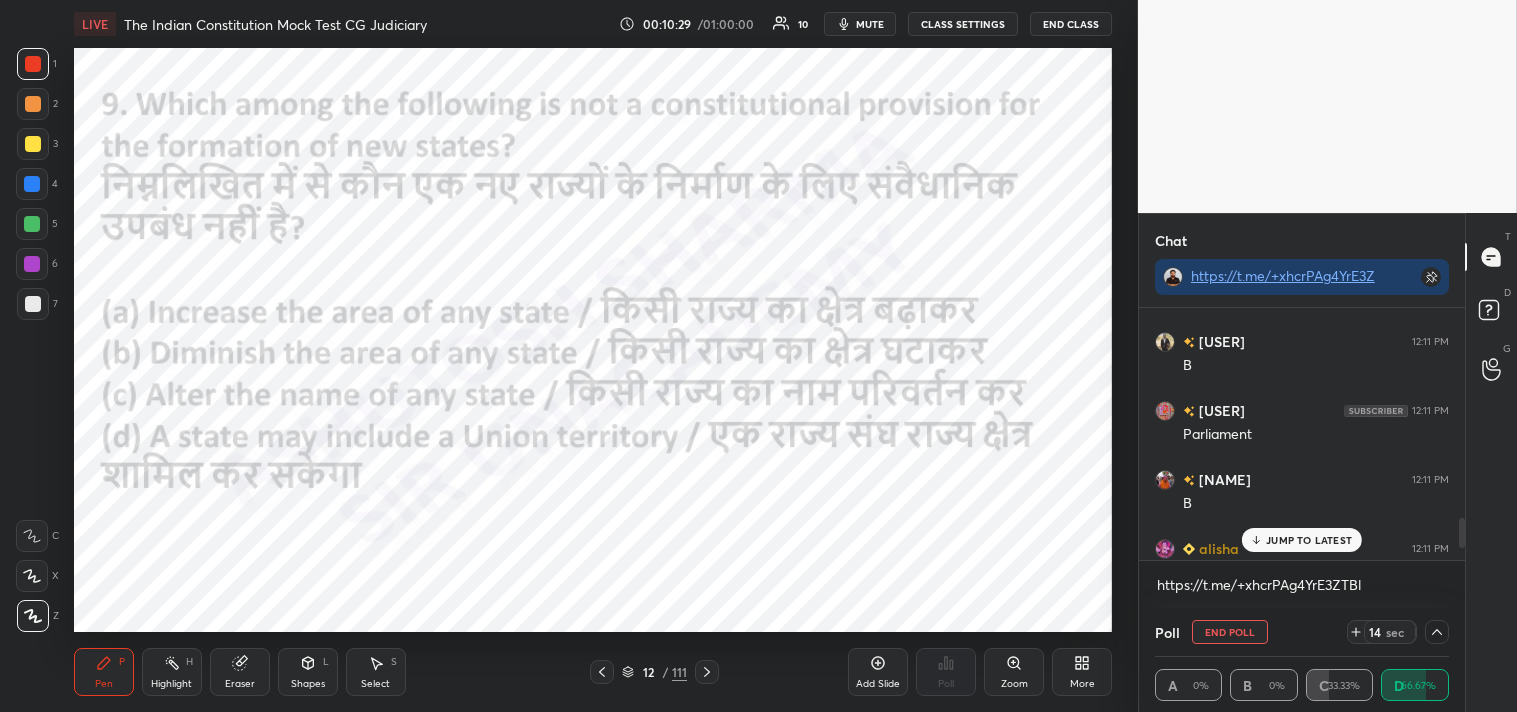 click on "JUMP TO LATEST" at bounding box center [1309, 540] 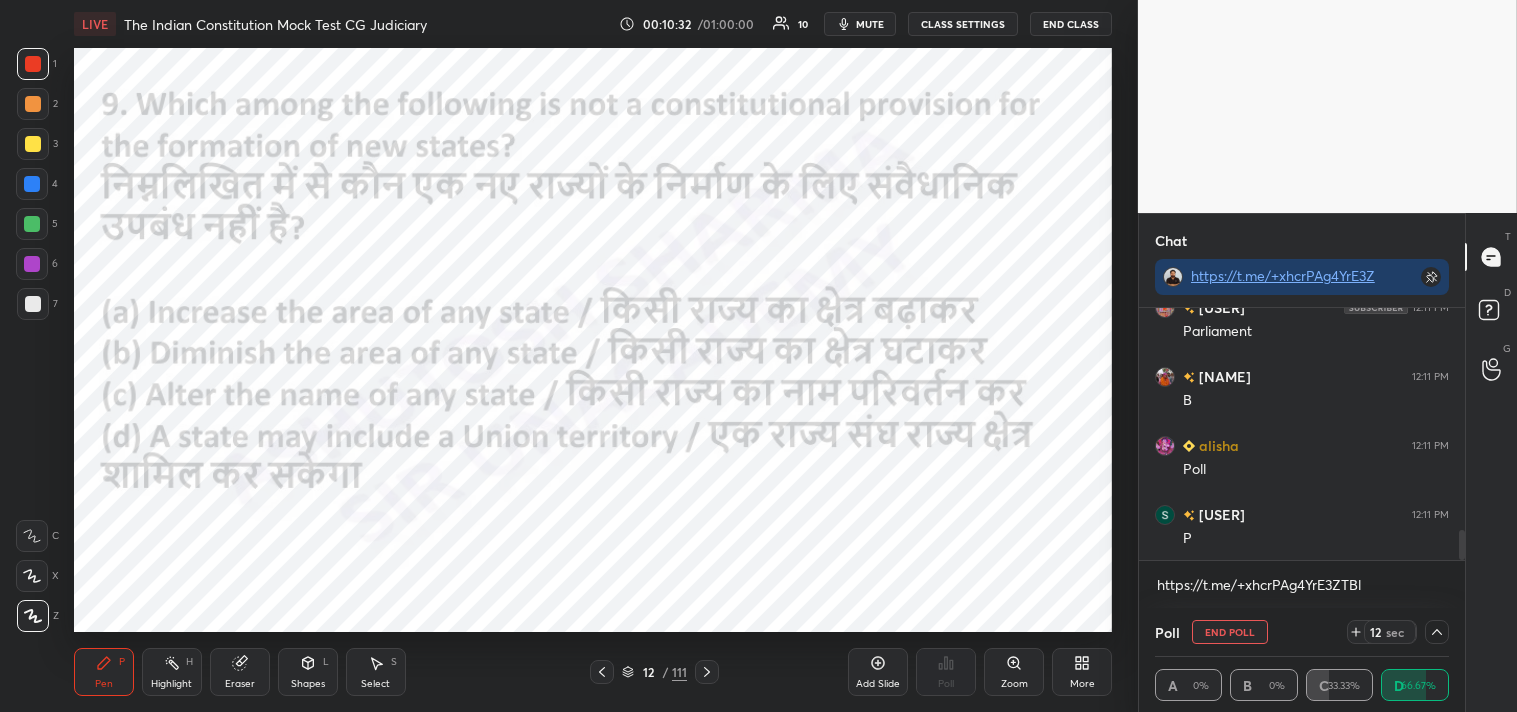 click 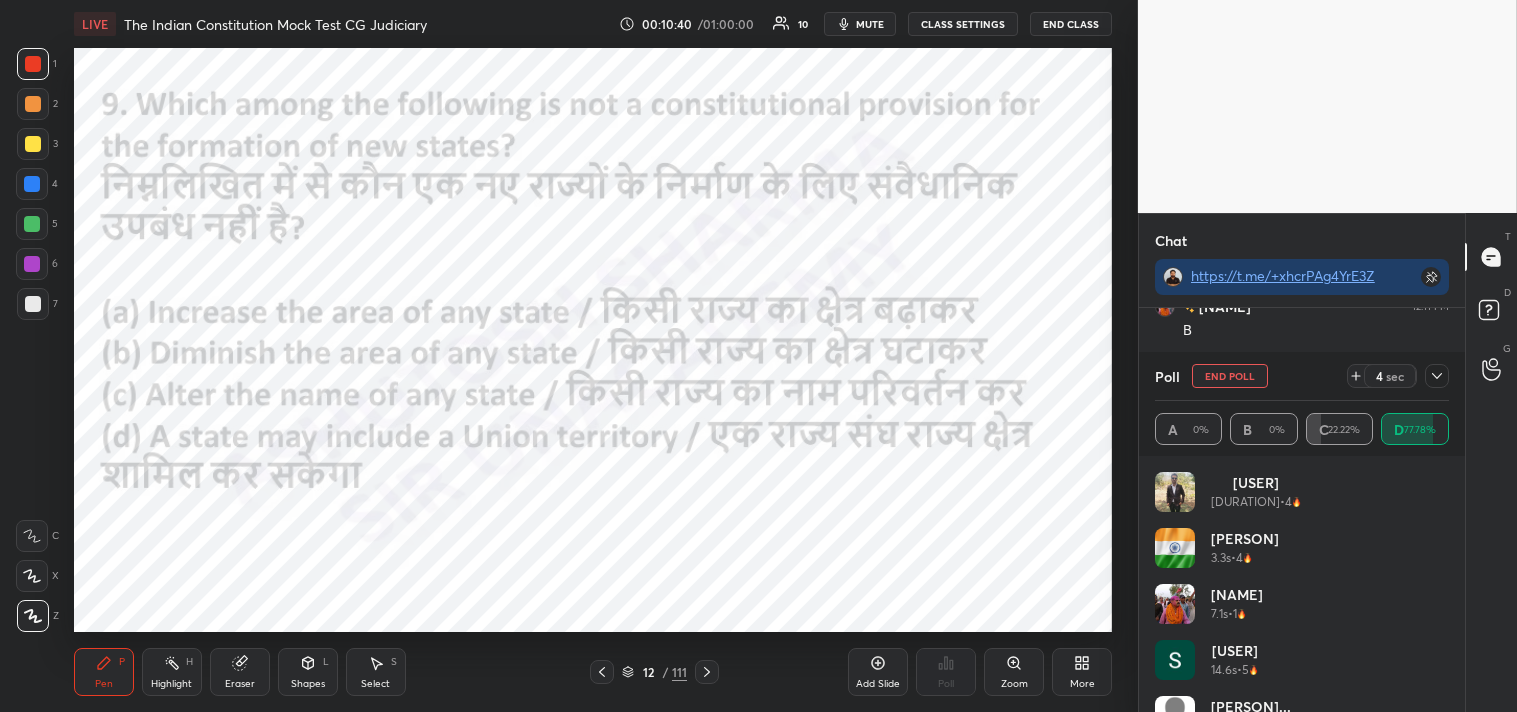 click 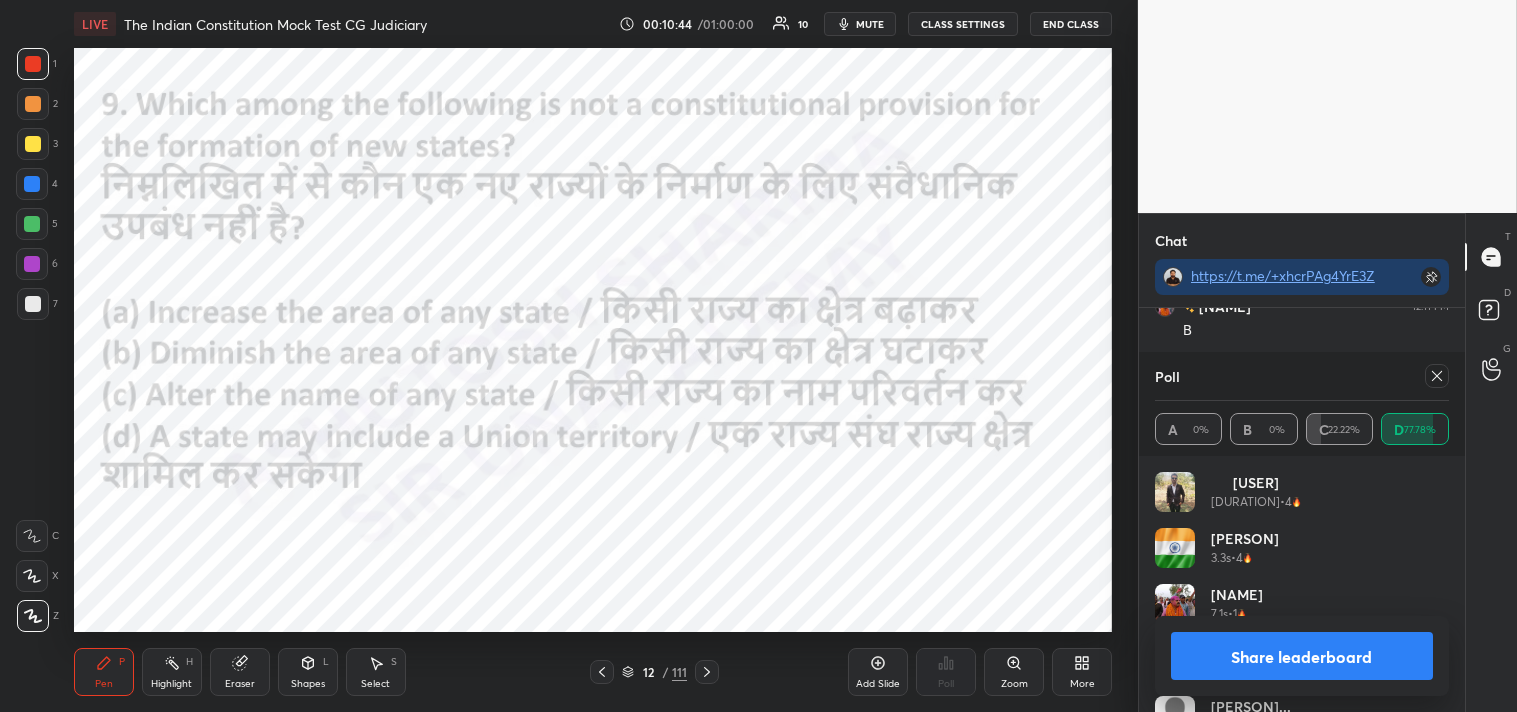 click 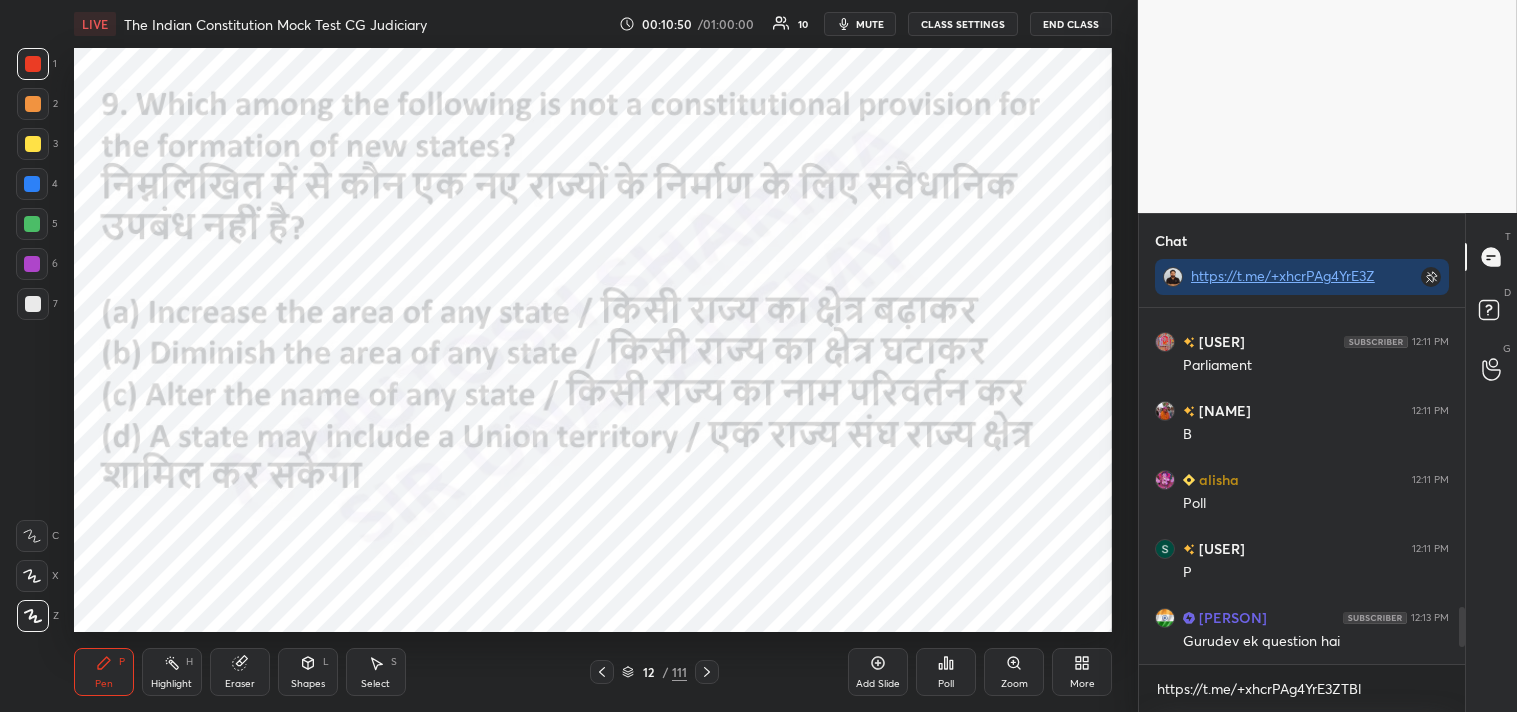 click 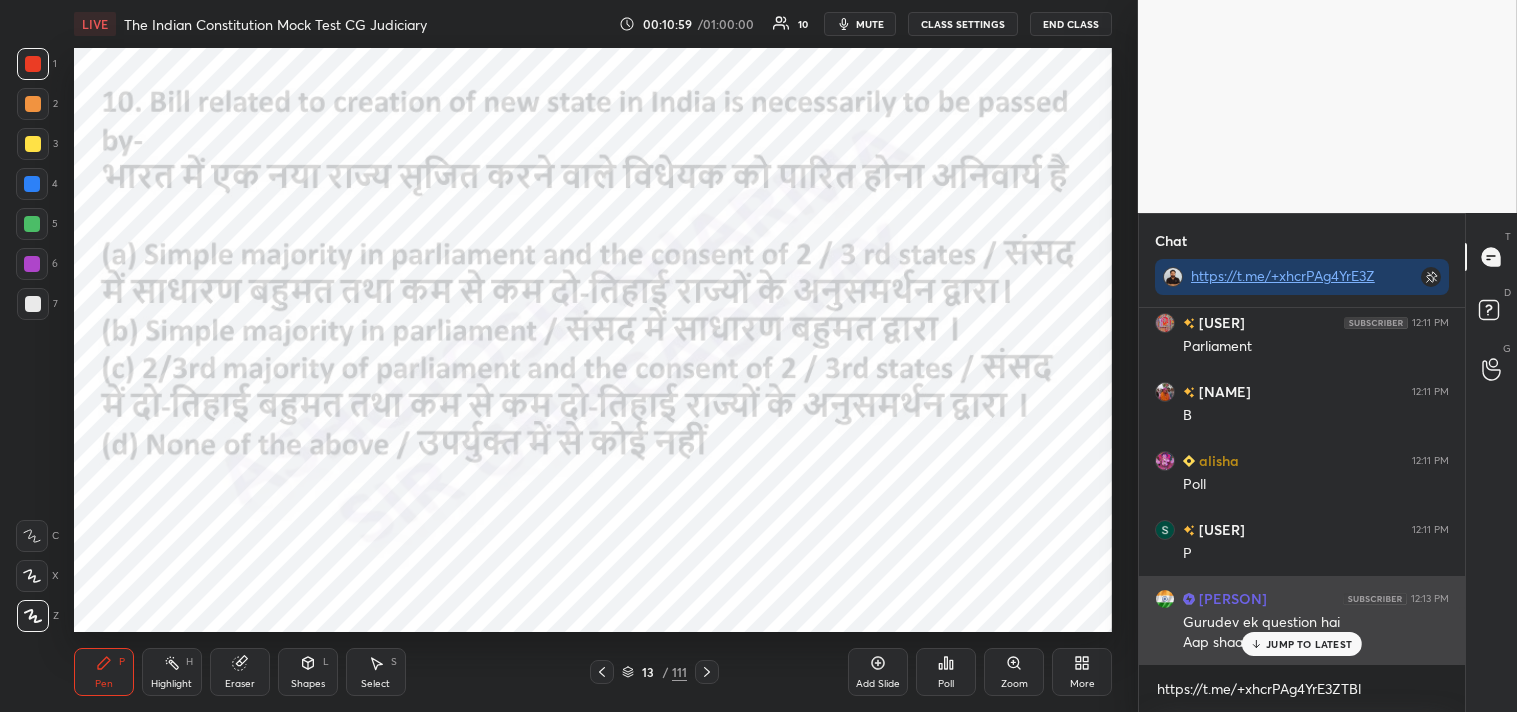 click on "JUMP TO LATEST" at bounding box center (1302, 644) 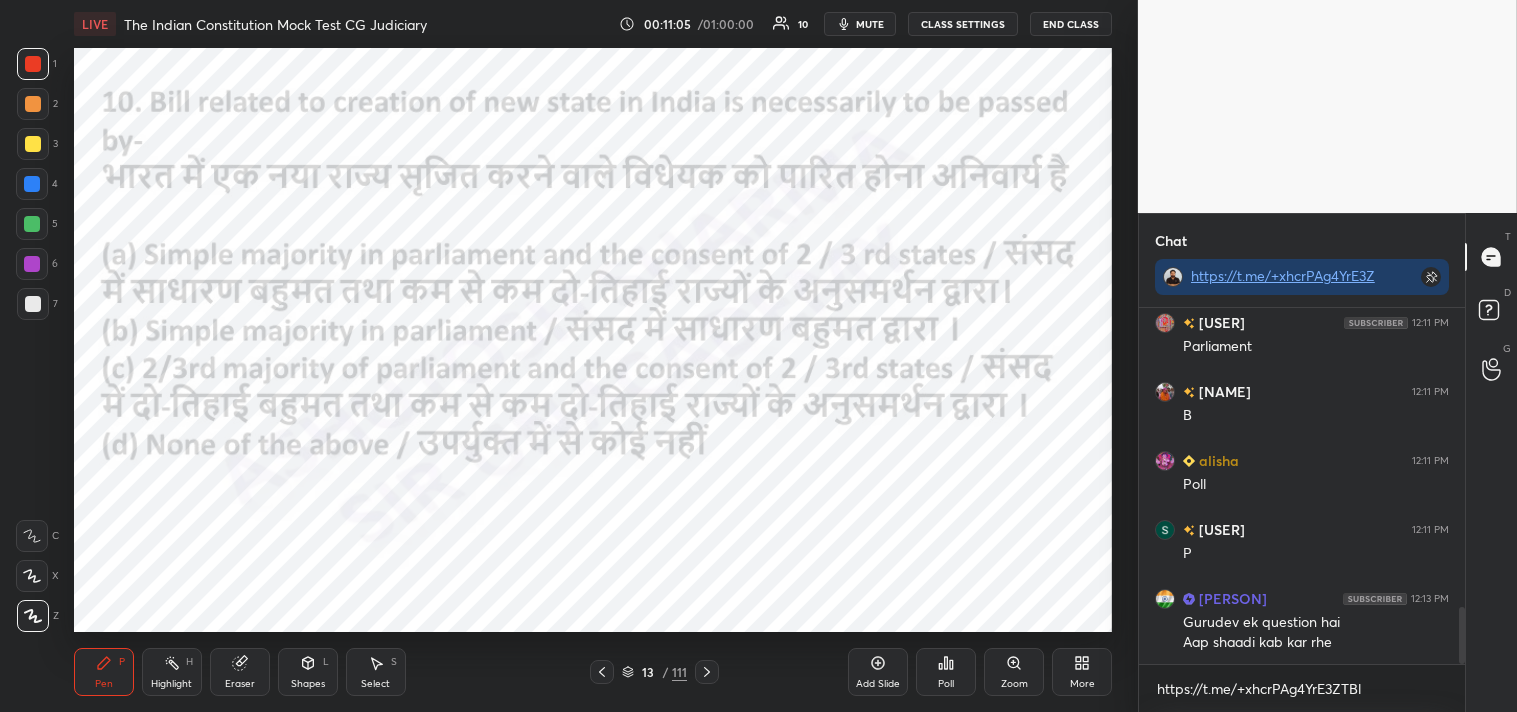 click 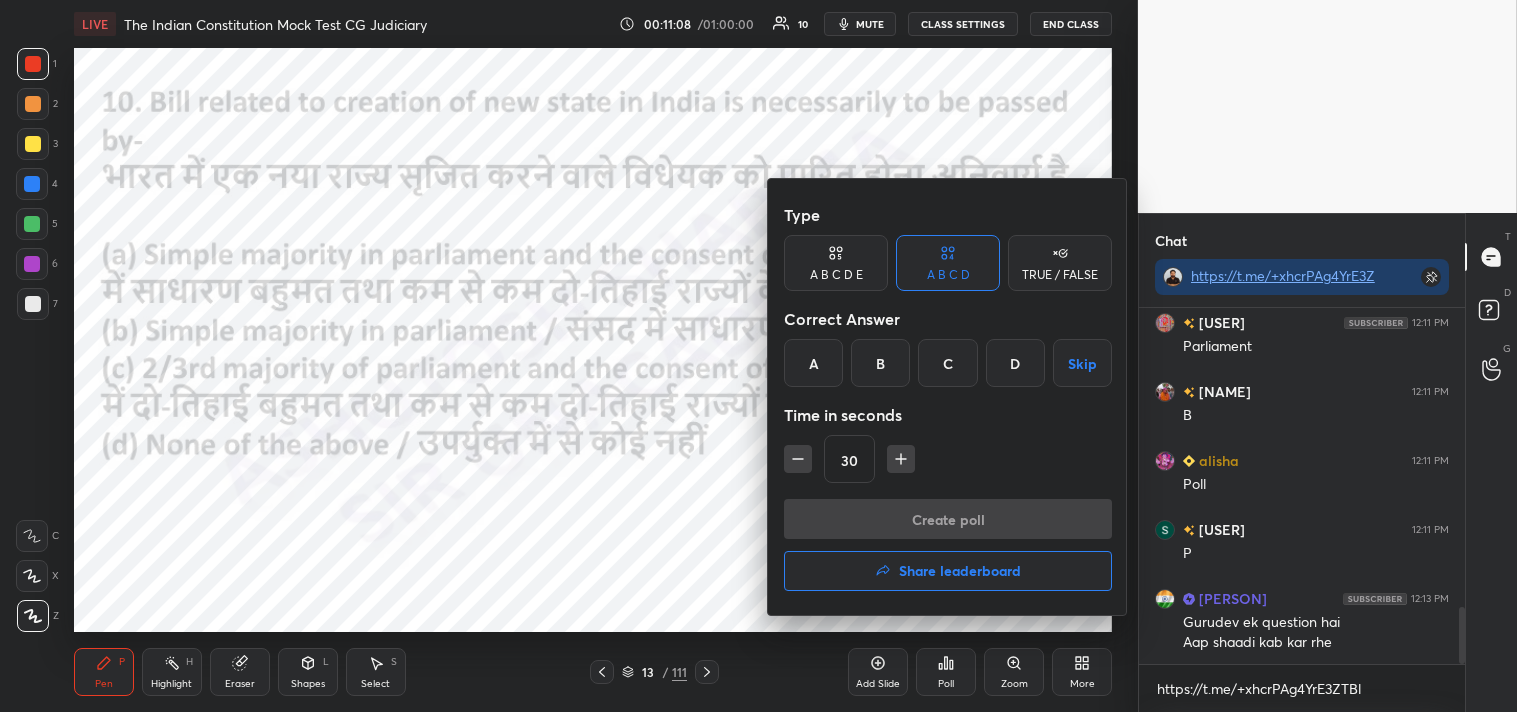 drag, startPoint x: 878, startPoint y: 357, endPoint x: 901, endPoint y: 385, distance: 36.23534 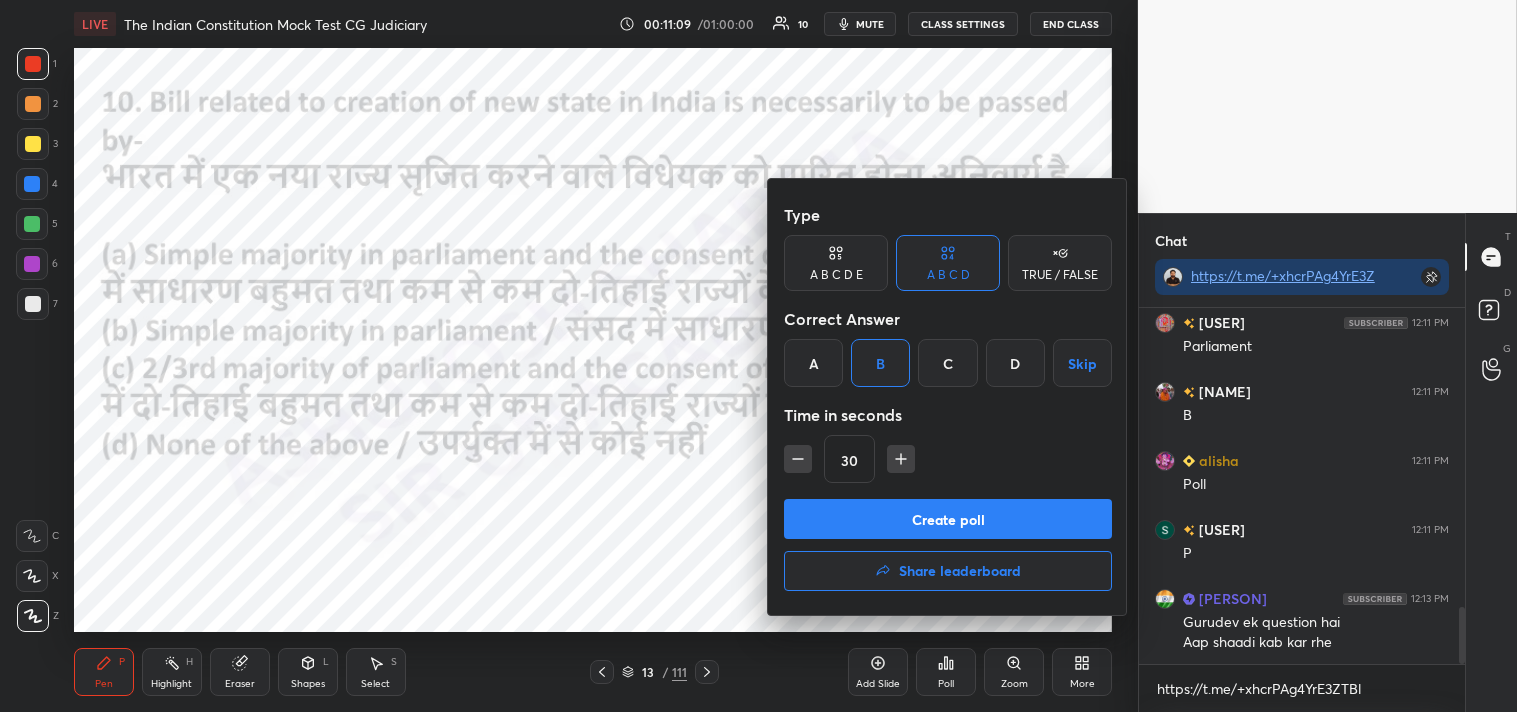 click on "Create poll" at bounding box center (948, 519) 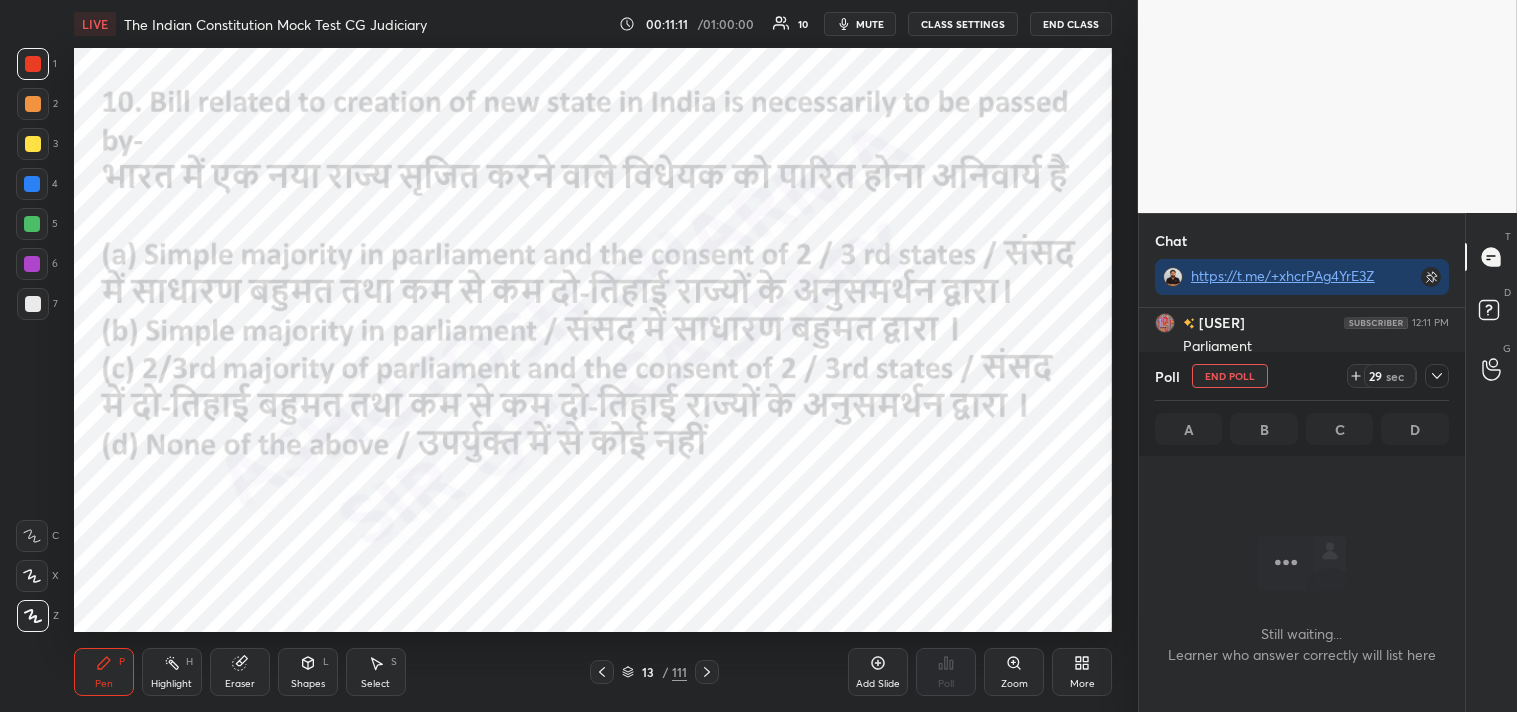 click 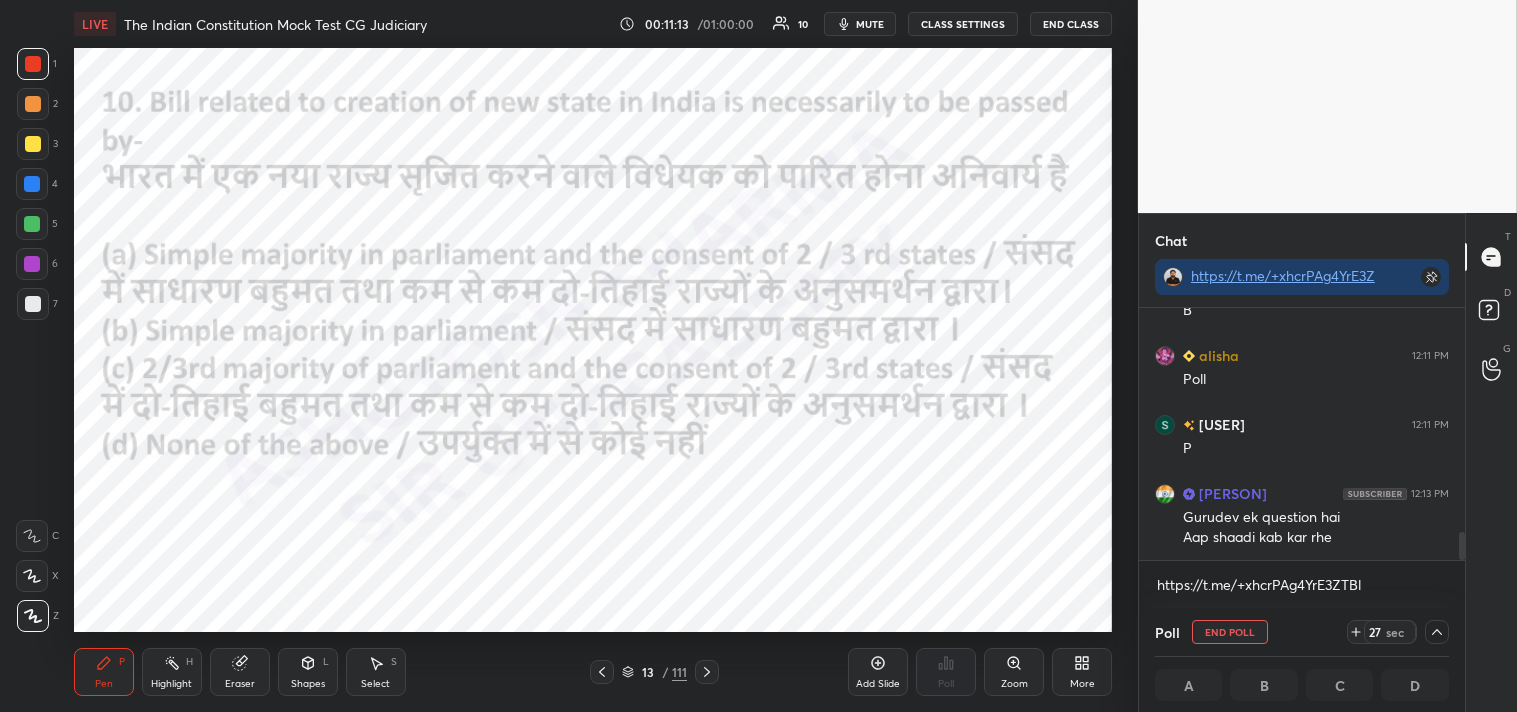 drag, startPoint x: 1461, startPoint y: 541, endPoint x: 1452, endPoint y: 585, distance: 44.911022 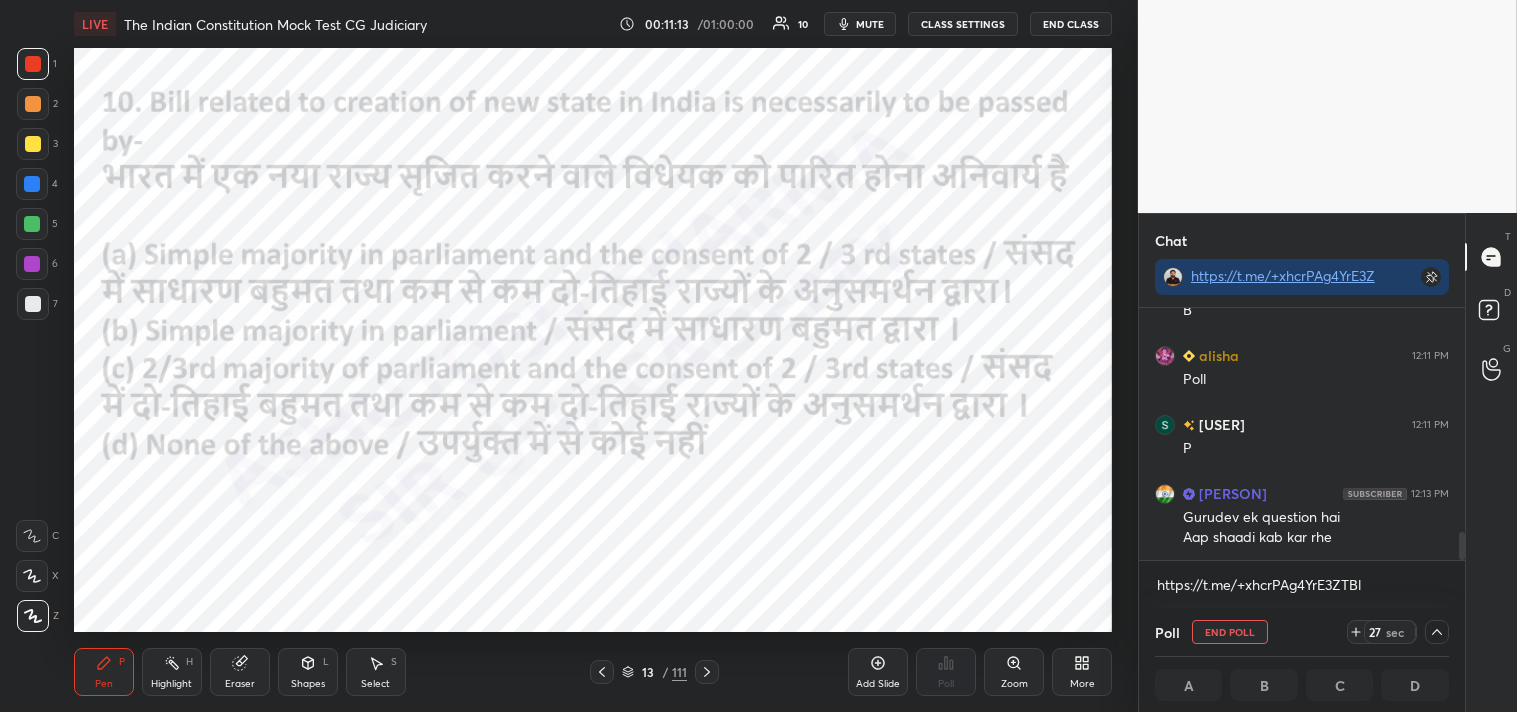 click on "[NAME] 12:11 PM Parliament [NAME] 12:11 PM B [NAME] 12:11 PM Poll [NAME] 12:11 PM P [NAME] 12:13 PM Gurudev ek question hai Aap shaadi kab kar rhe JUMP TO LATEST Enable hand raising Enable raise hand to speak to learners. Once enabled, chat will be turned off temporarily. Enable https://t.me/+xhcrPAg4YrE3ZTBl x introducing Raise a hand with a doubt Now learners can raise their hand along with a doubt How it works? Doubts asked by learners will show up here NEW DOUBTS ASKED No one has raised a hand yet Can't raise hand T" at bounding box center (1302, 458) 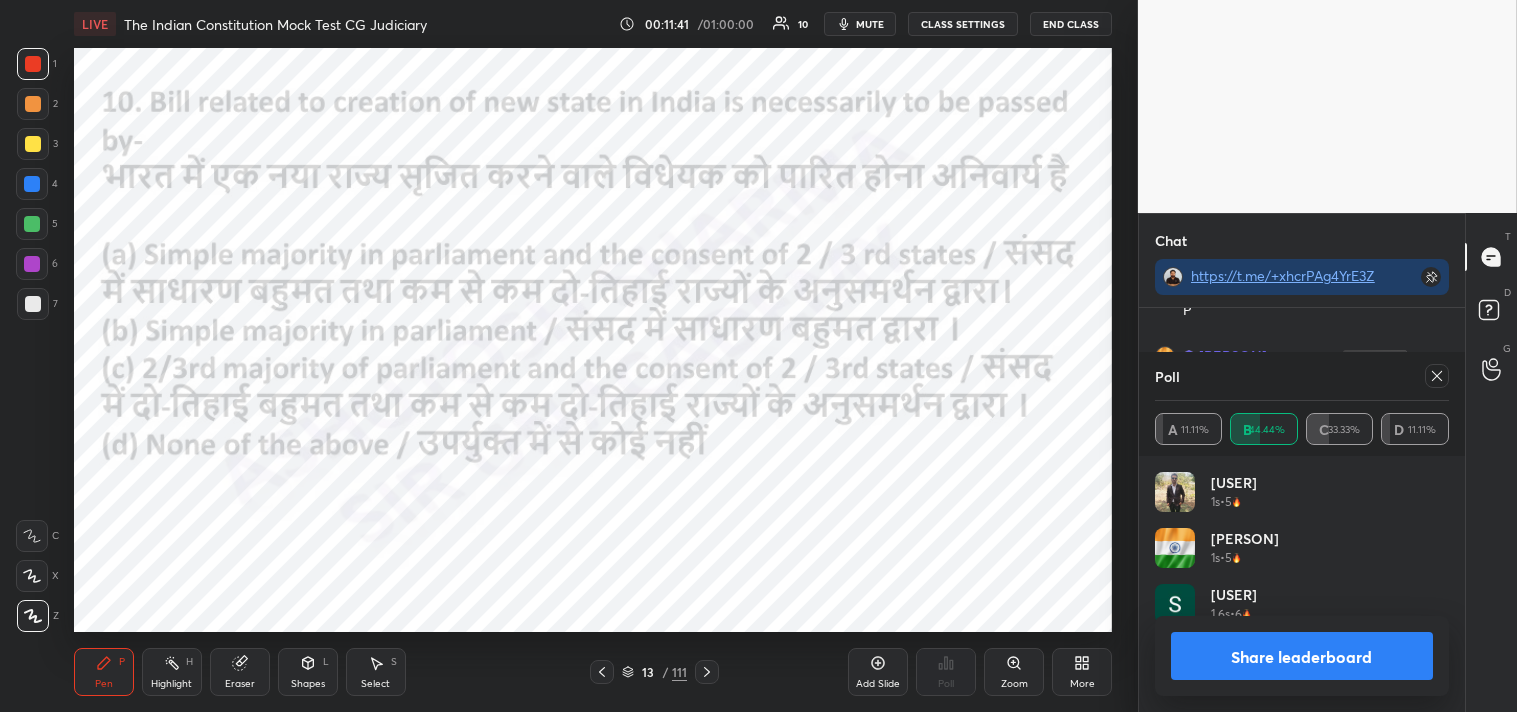 click 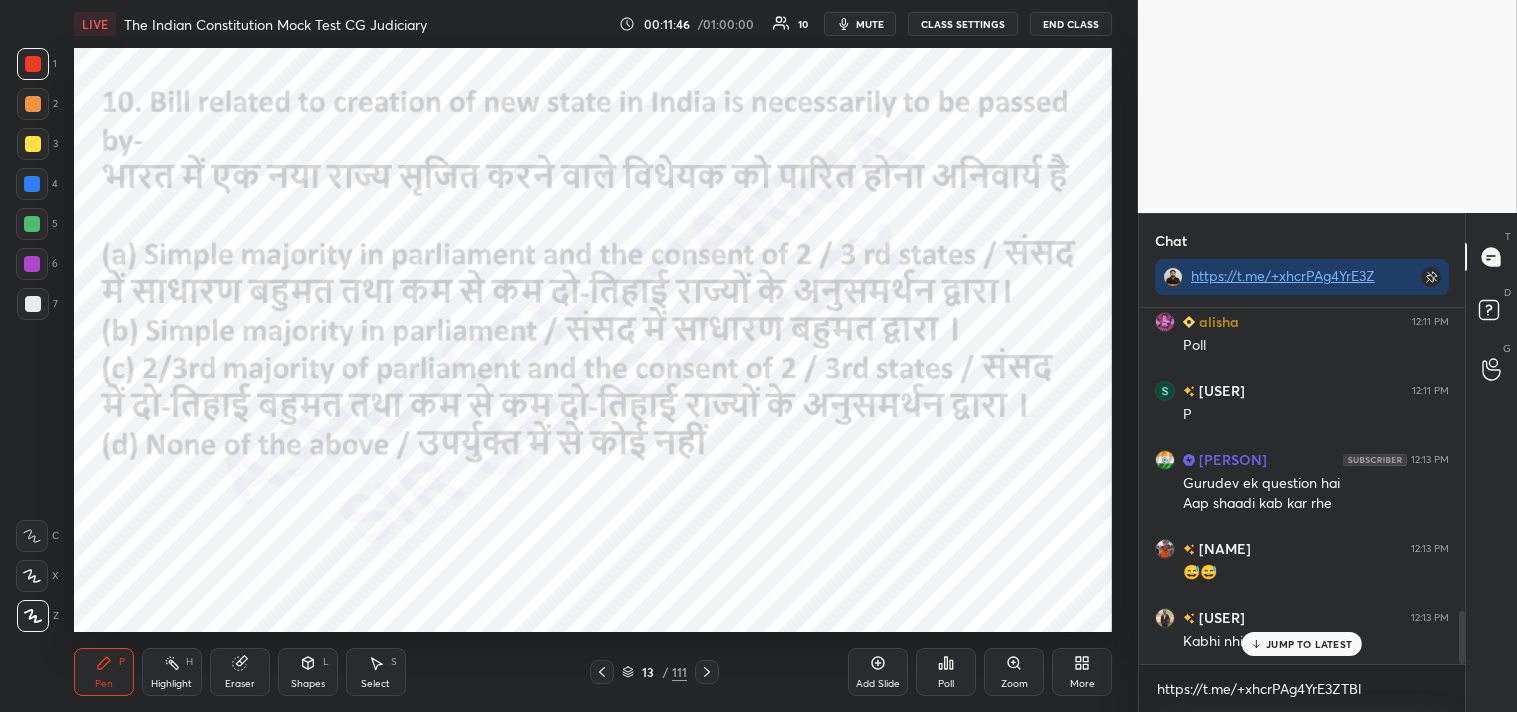 click 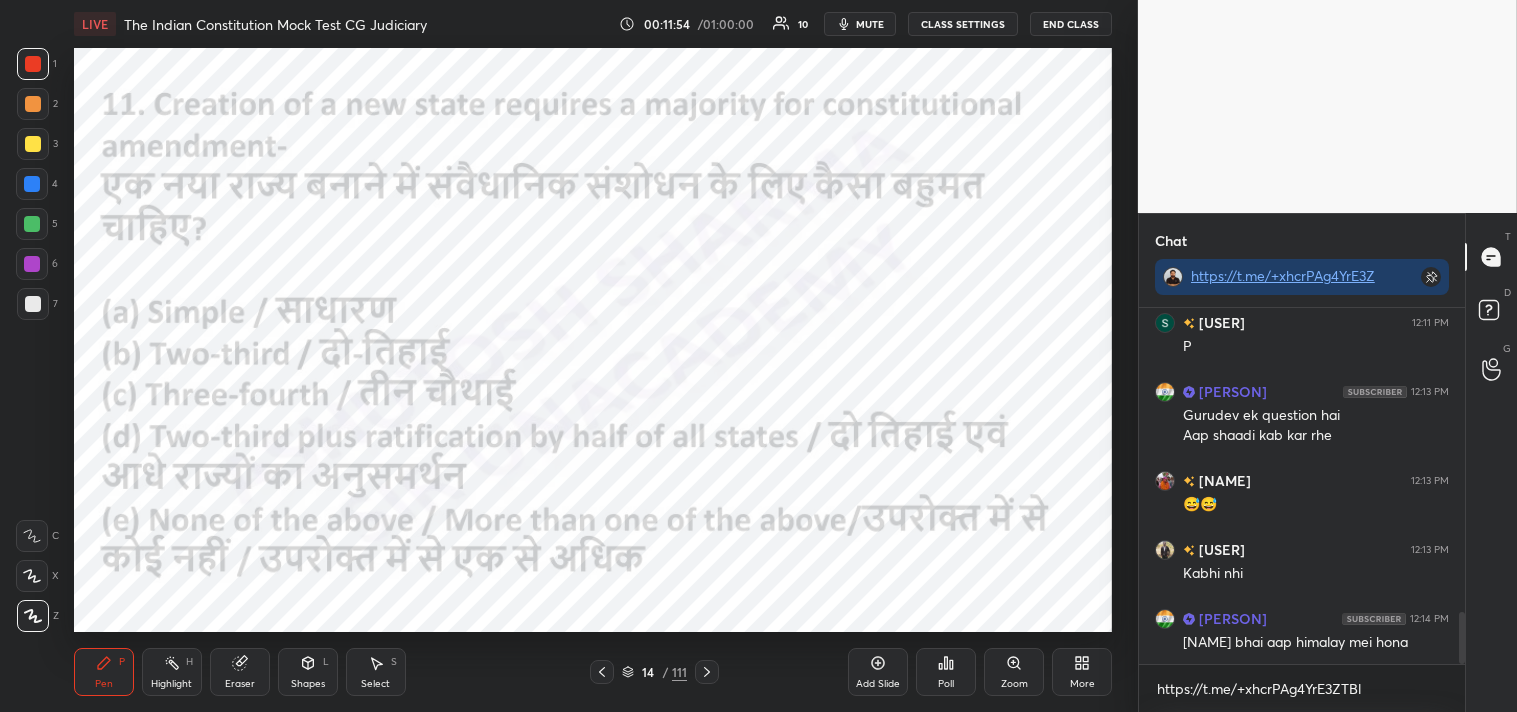 click on "Poll" at bounding box center (946, 672) 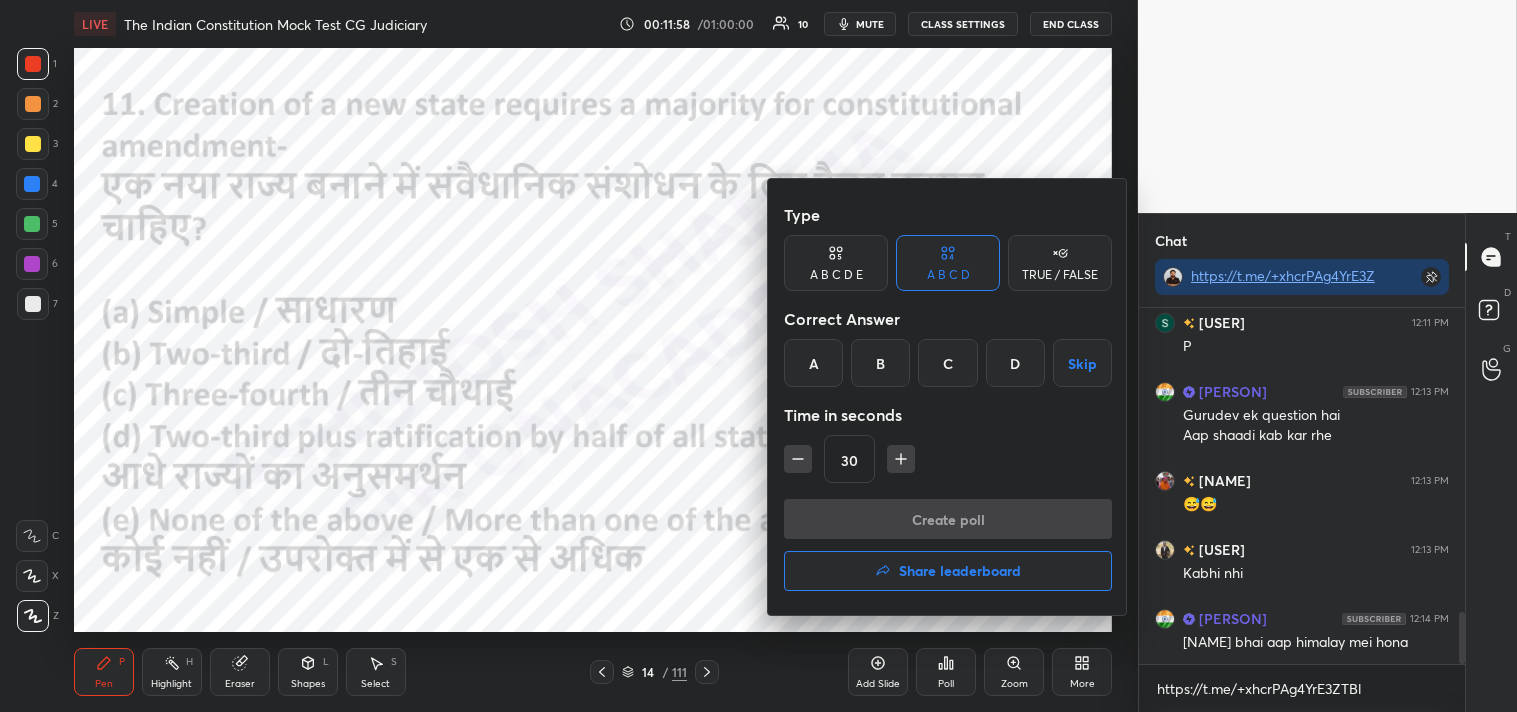 click on "A B C D E" at bounding box center [836, 263] 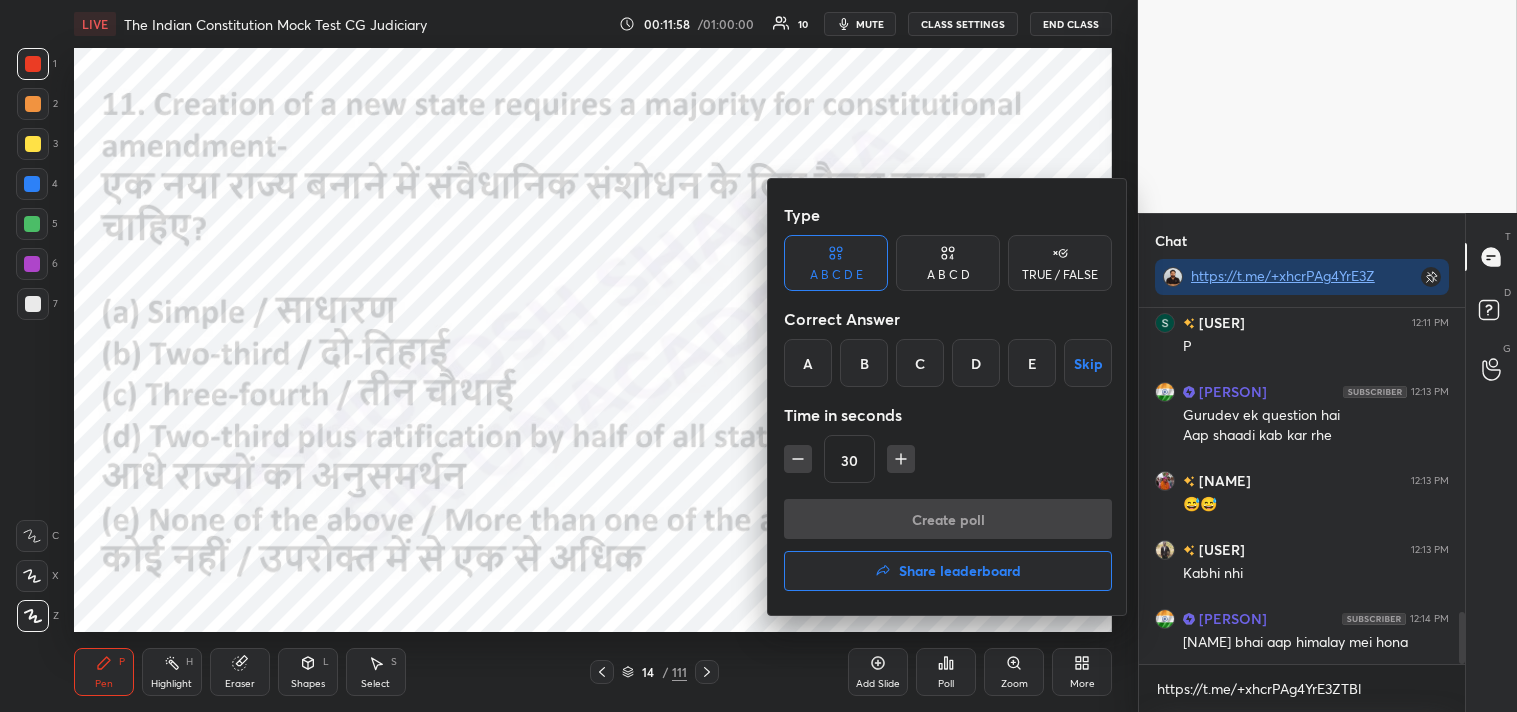 click on "A" at bounding box center (808, 363) 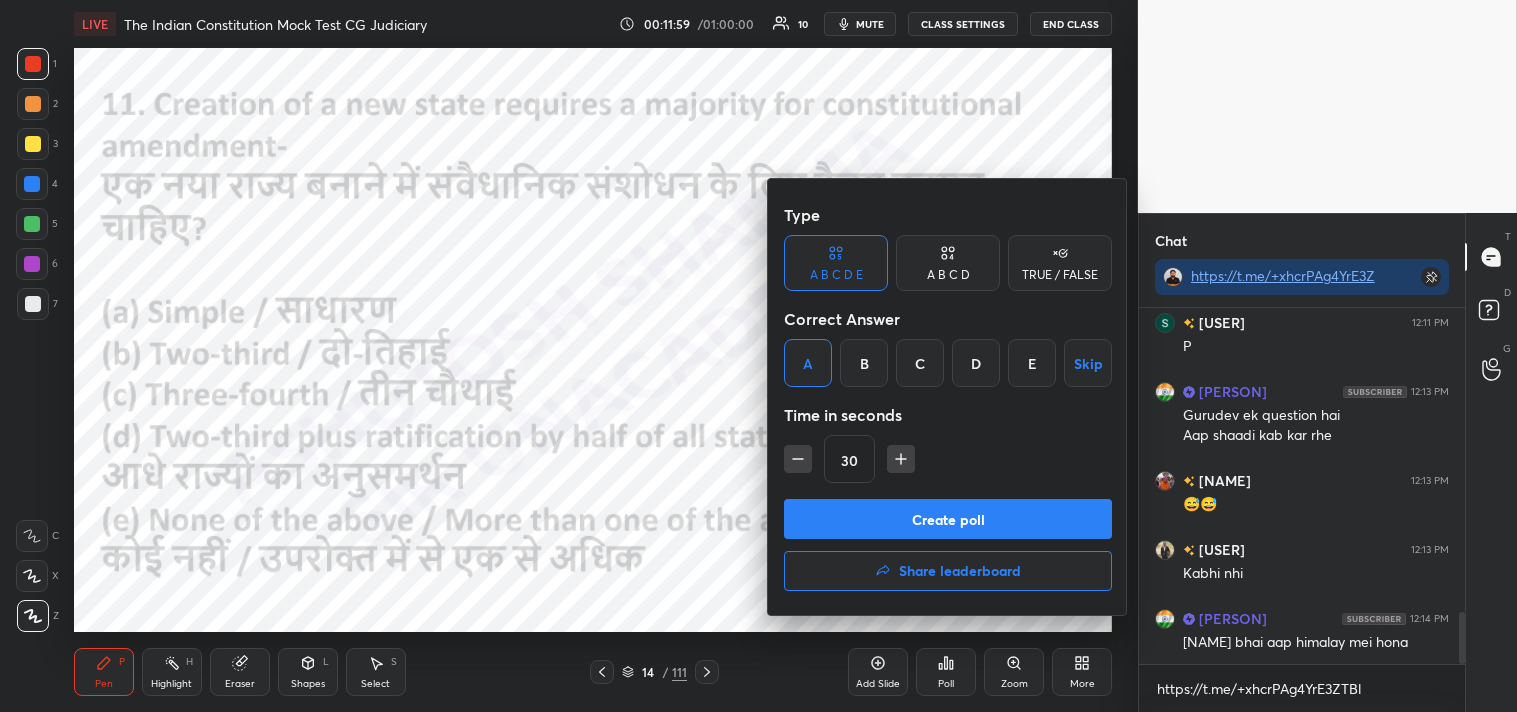 click on "Create poll" at bounding box center [948, 519] 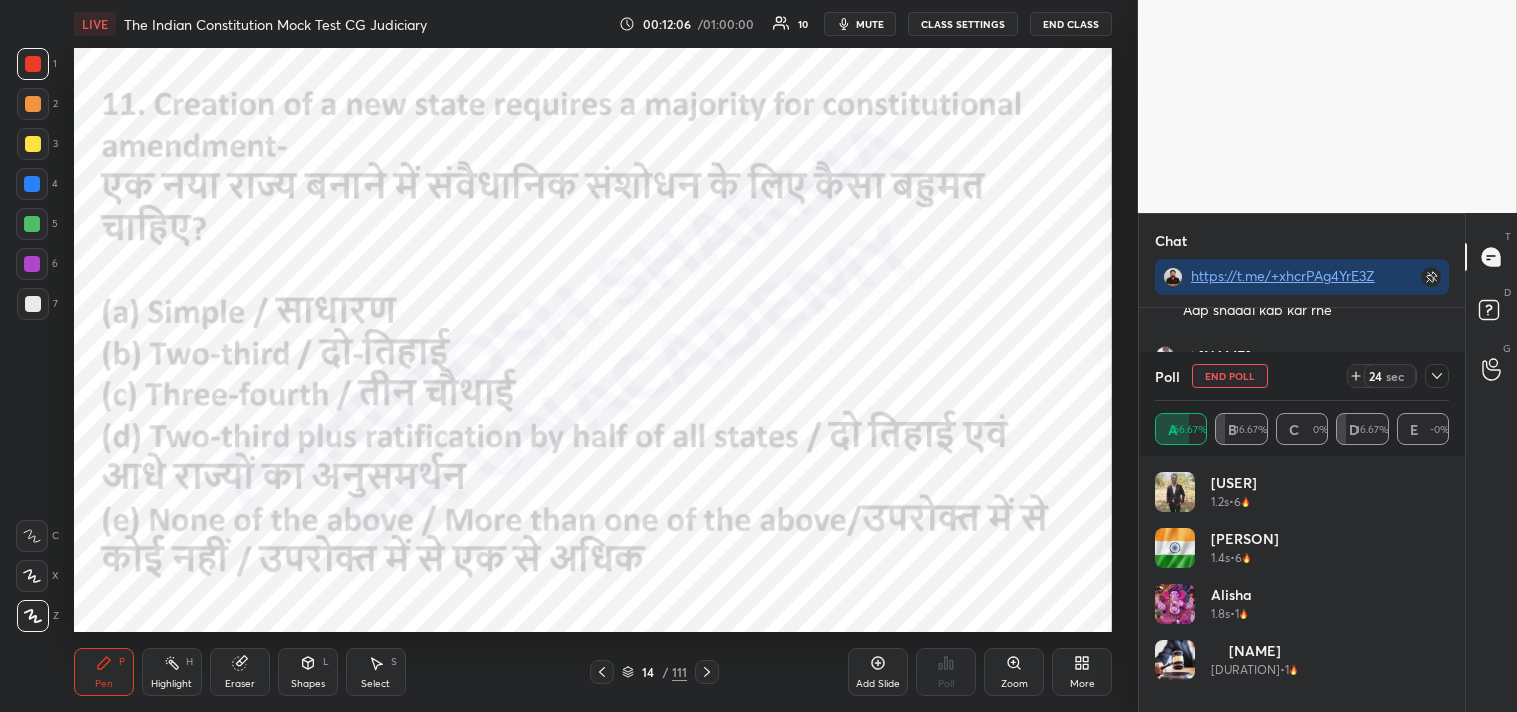 click 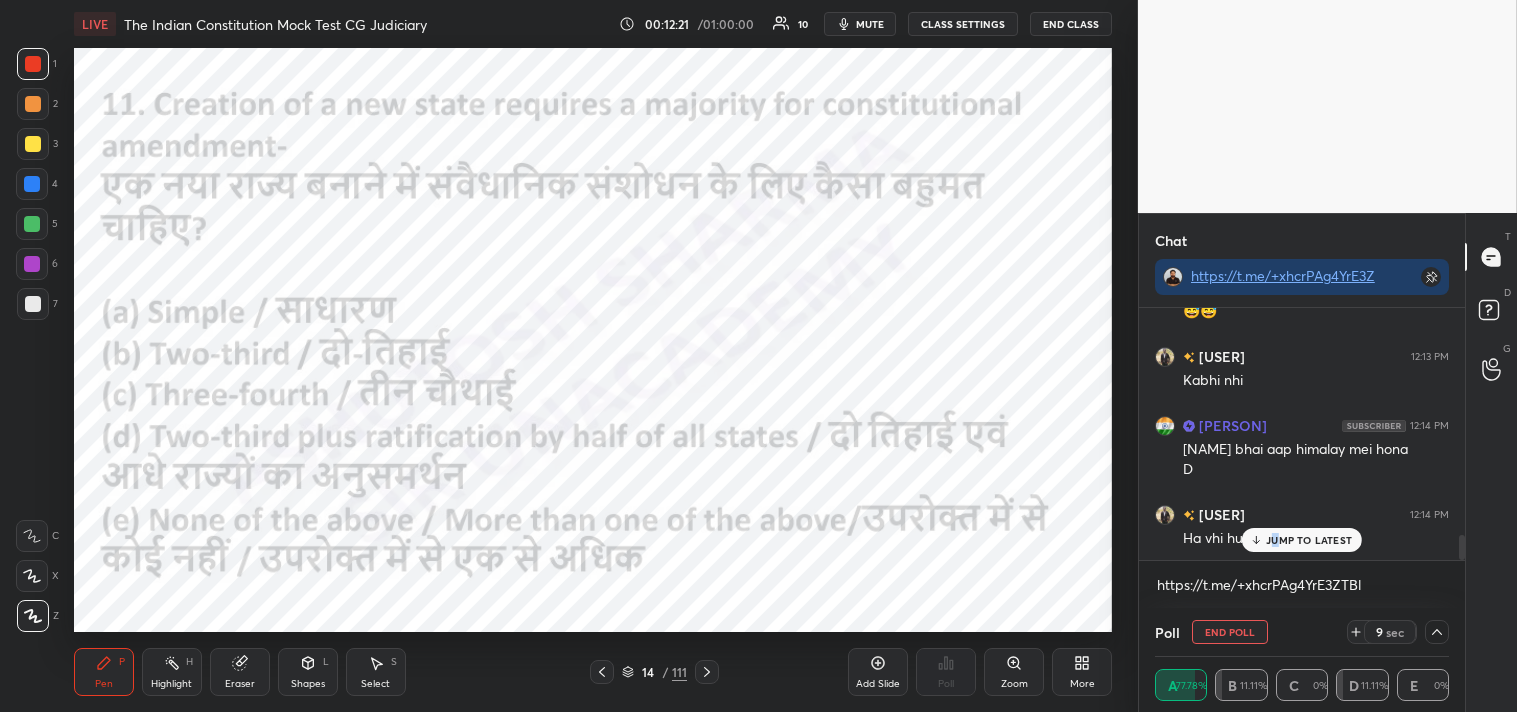 click on "JUMP TO LATEST" at bounding box center (1302, 540) 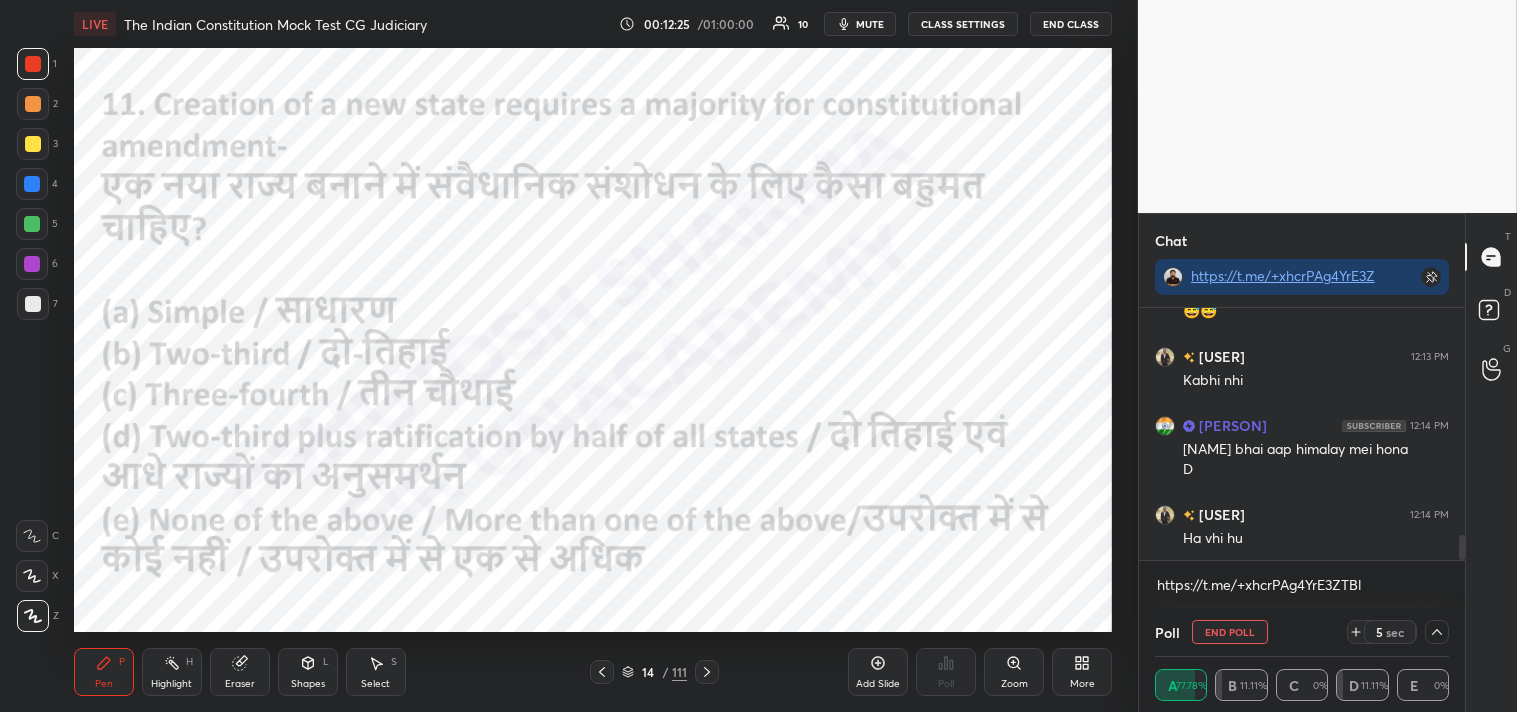 click 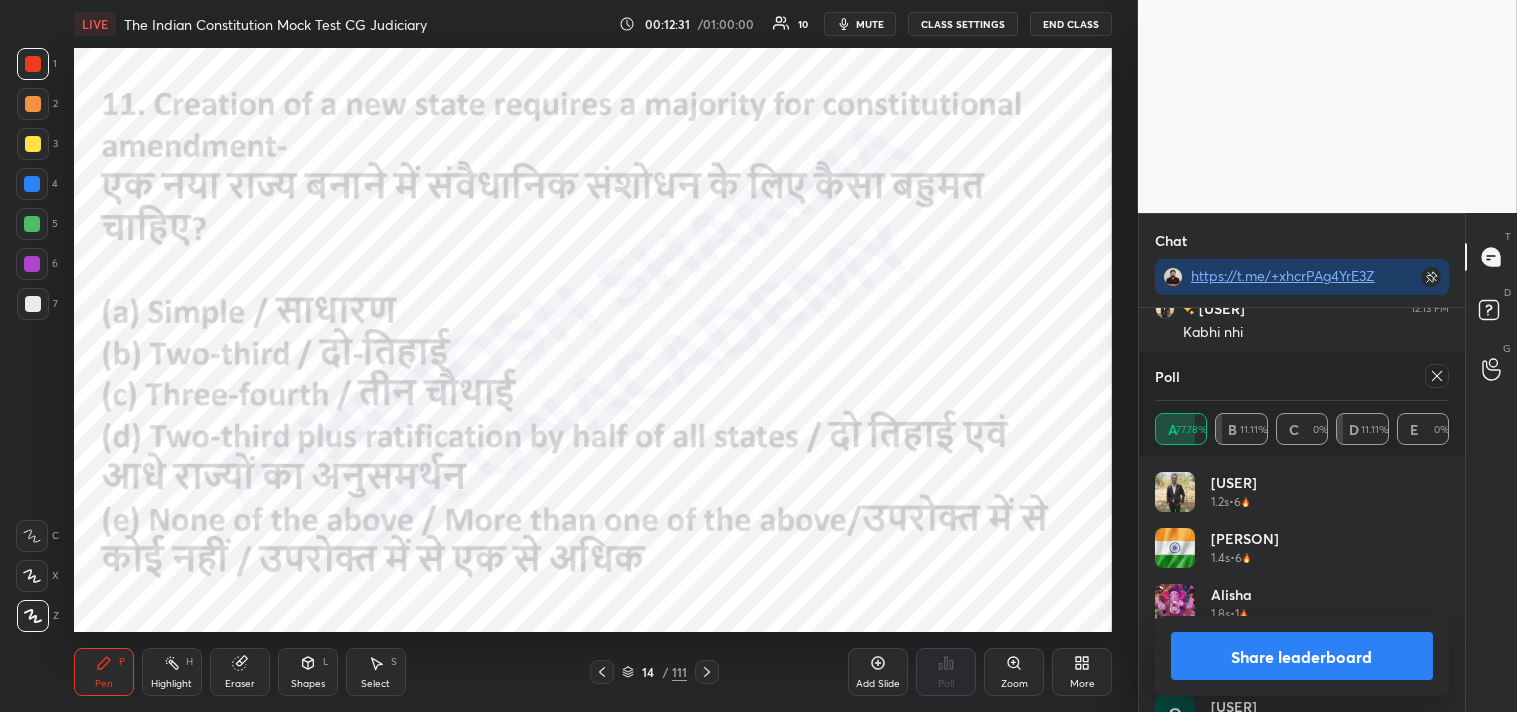 click 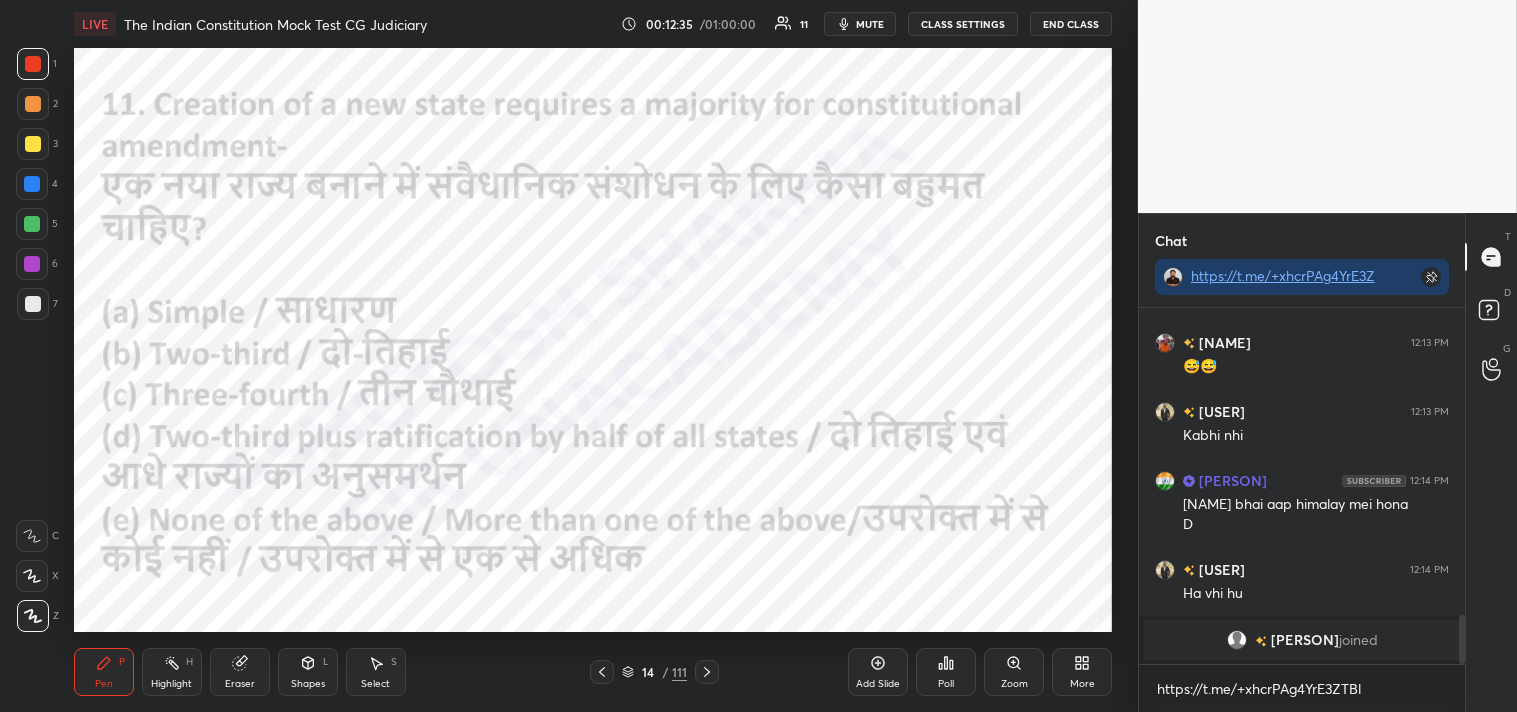 click 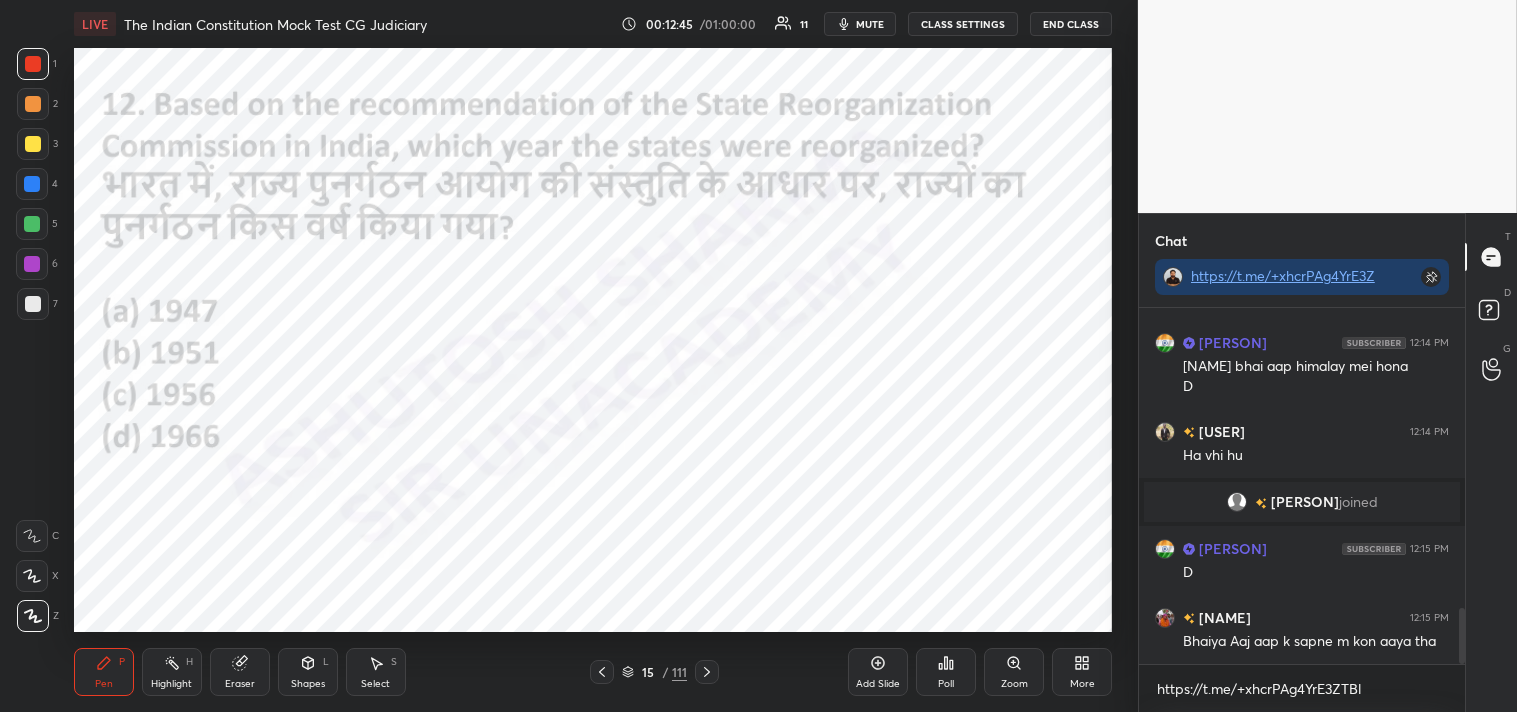 click on "Poll" at bounding box center [946, 684] 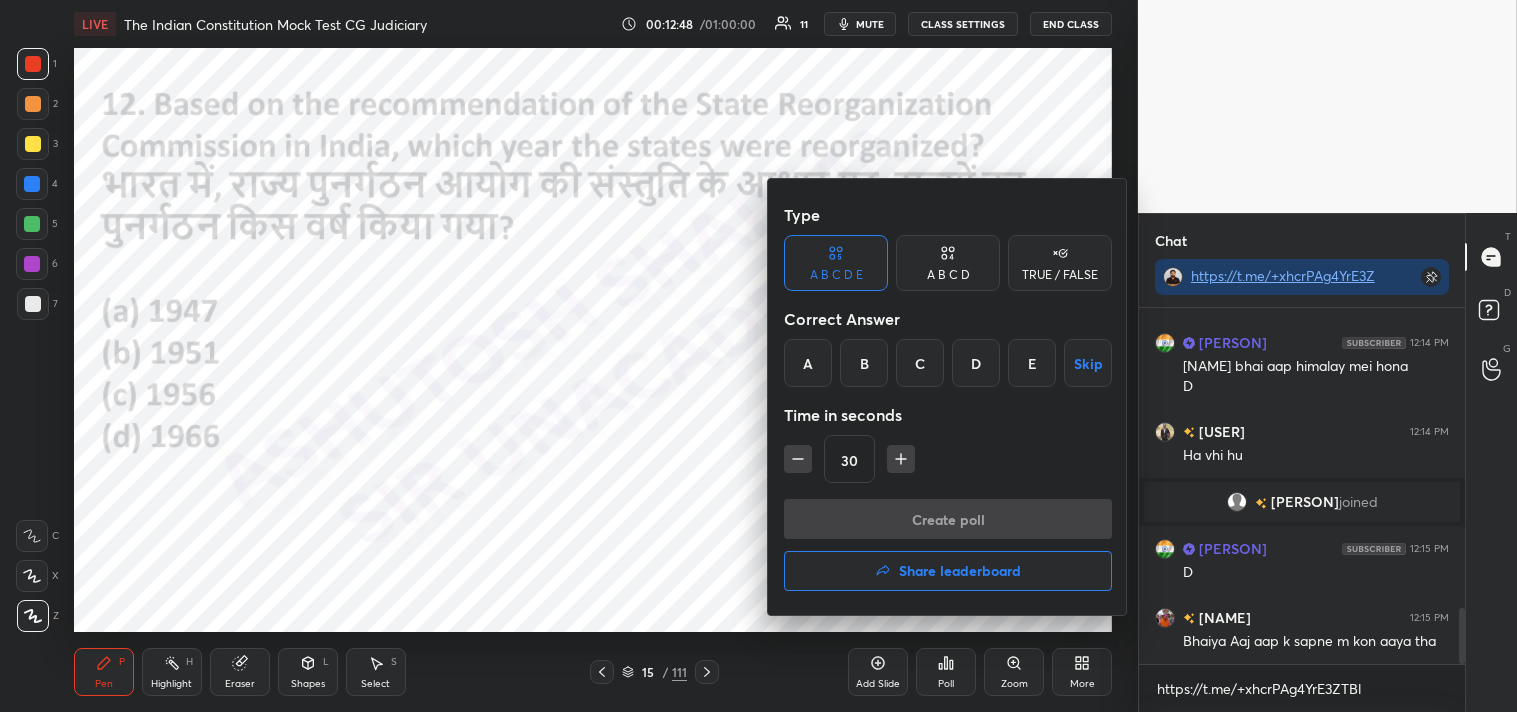 click on "A B C D" at bounding box center [948, 263] 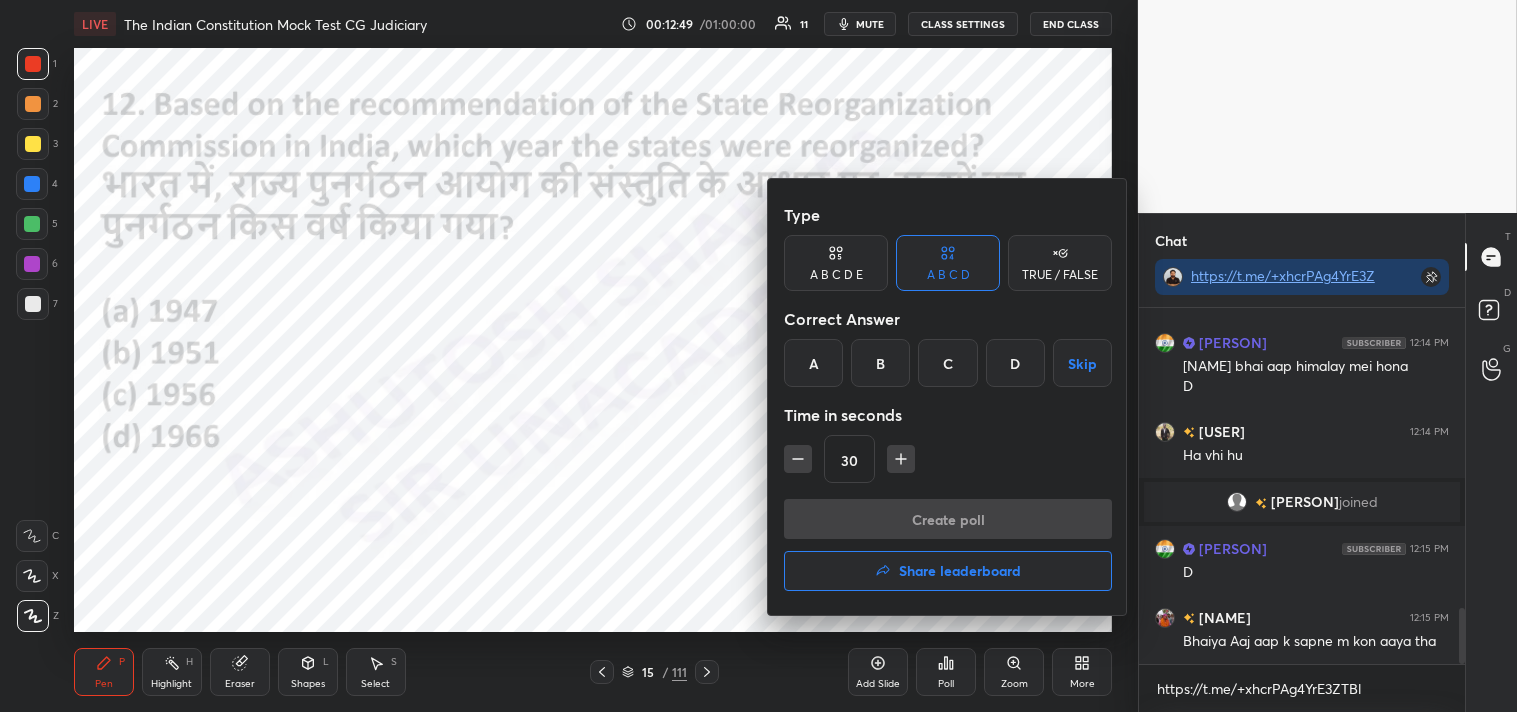 click on "C" at bounding box center (947, 363) 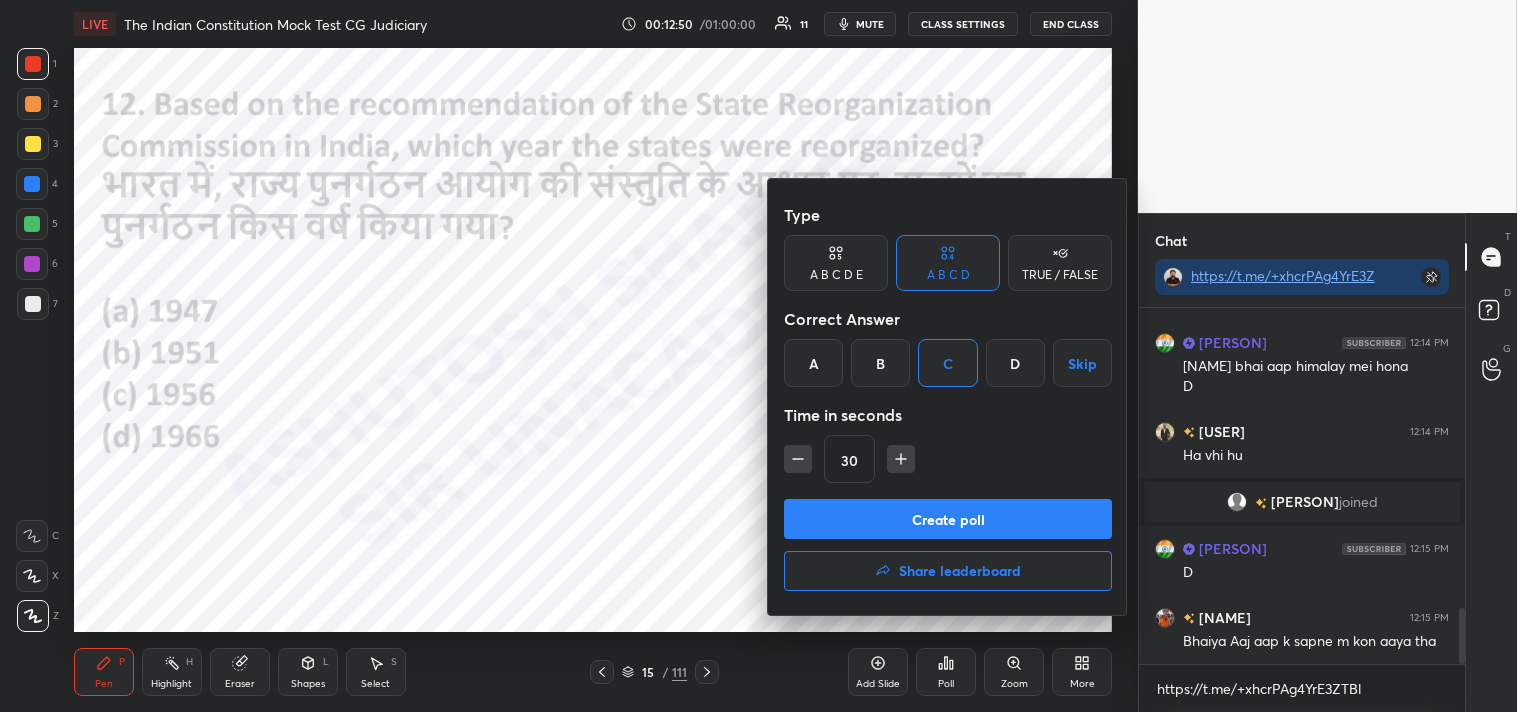 click on "Create poll" at bounding box center [948, 519] 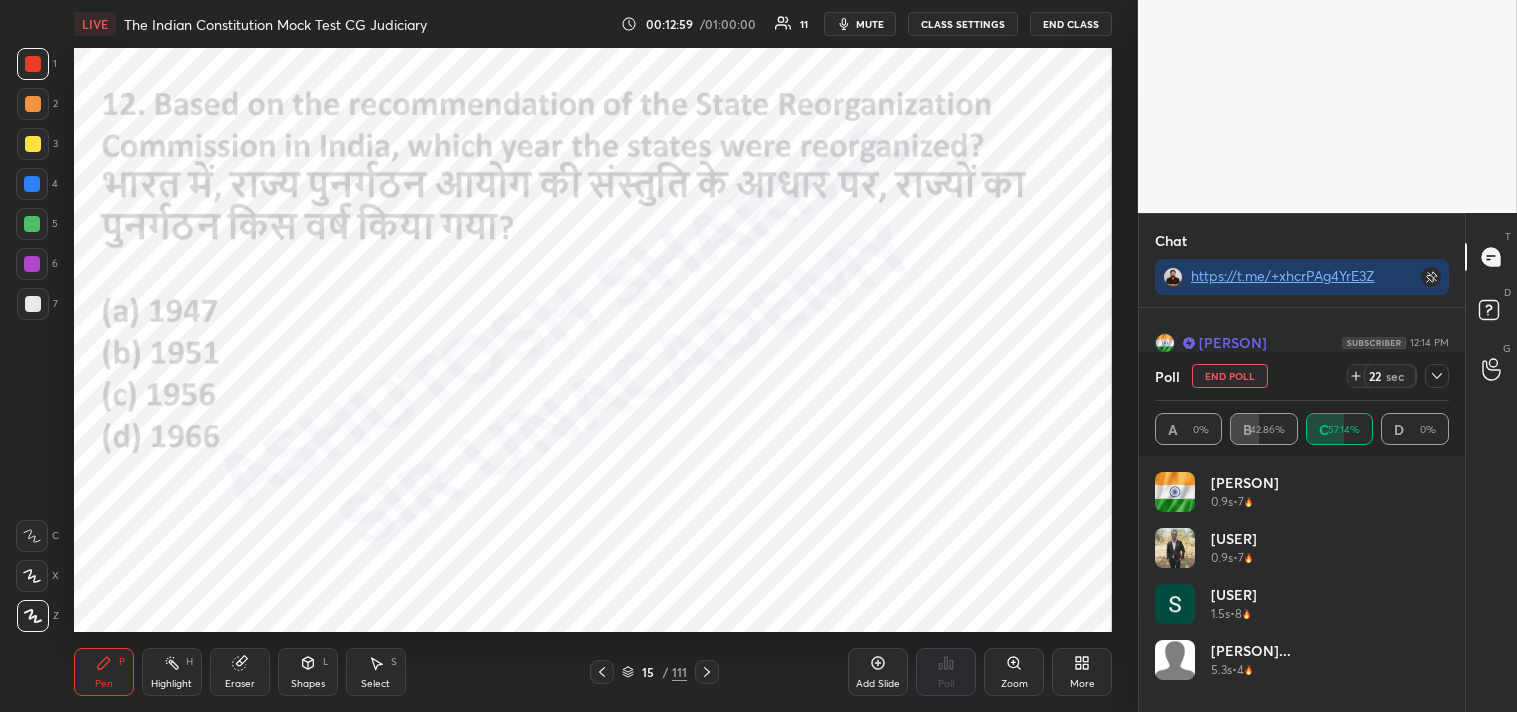 click 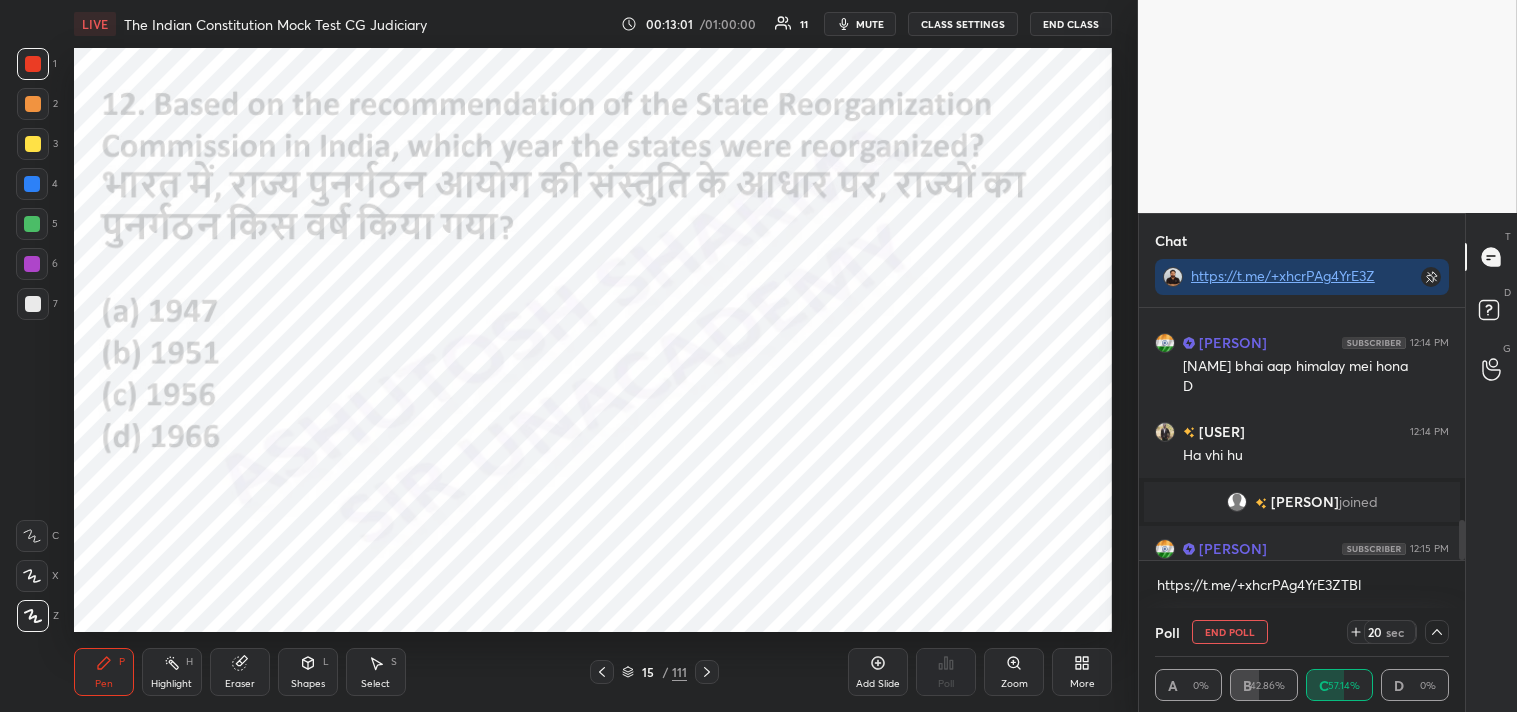 drag, startPoint x: 1462, startPoint y: 551, endPoint x: 1460, endPoint y: 567, distance: 16.124516 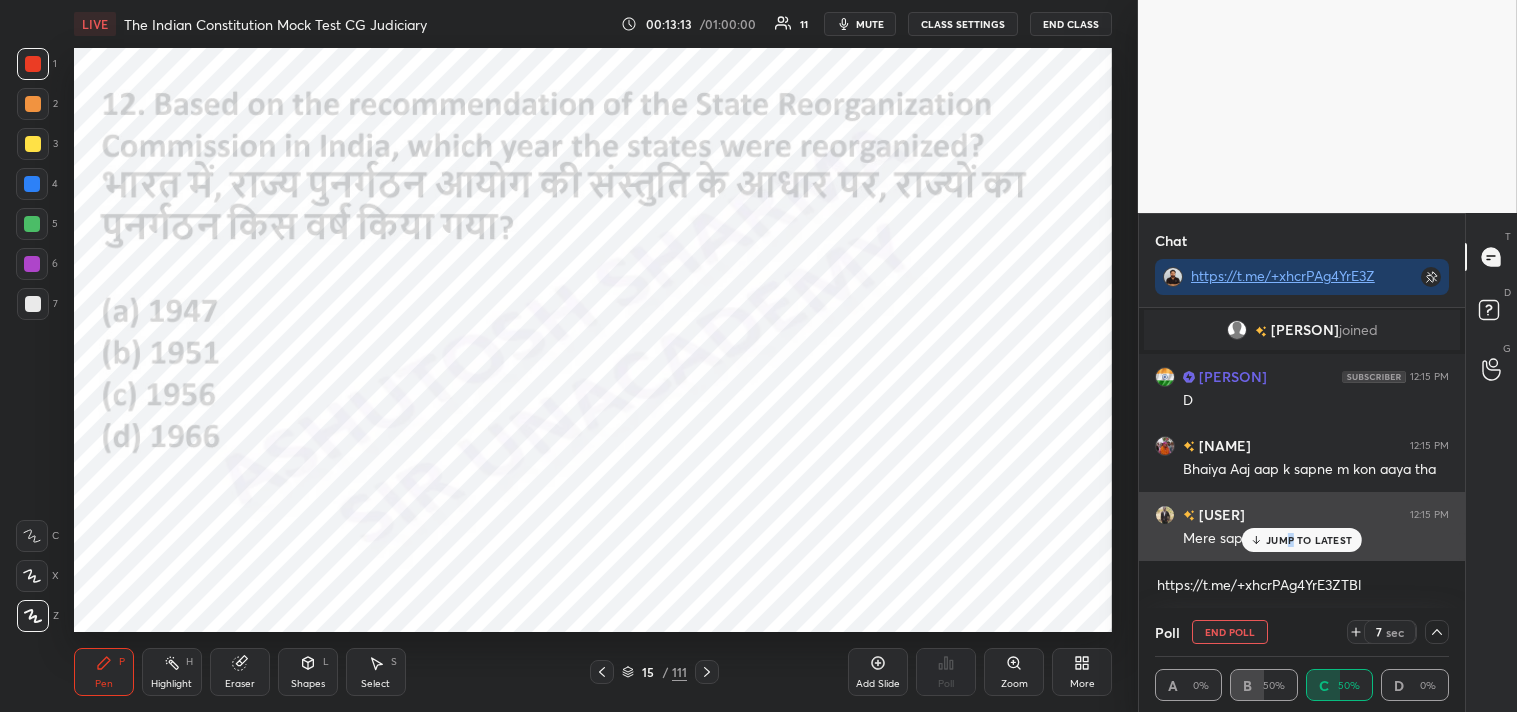 click on "JUMP TO LATEST" at bounding box center [1309, 540] 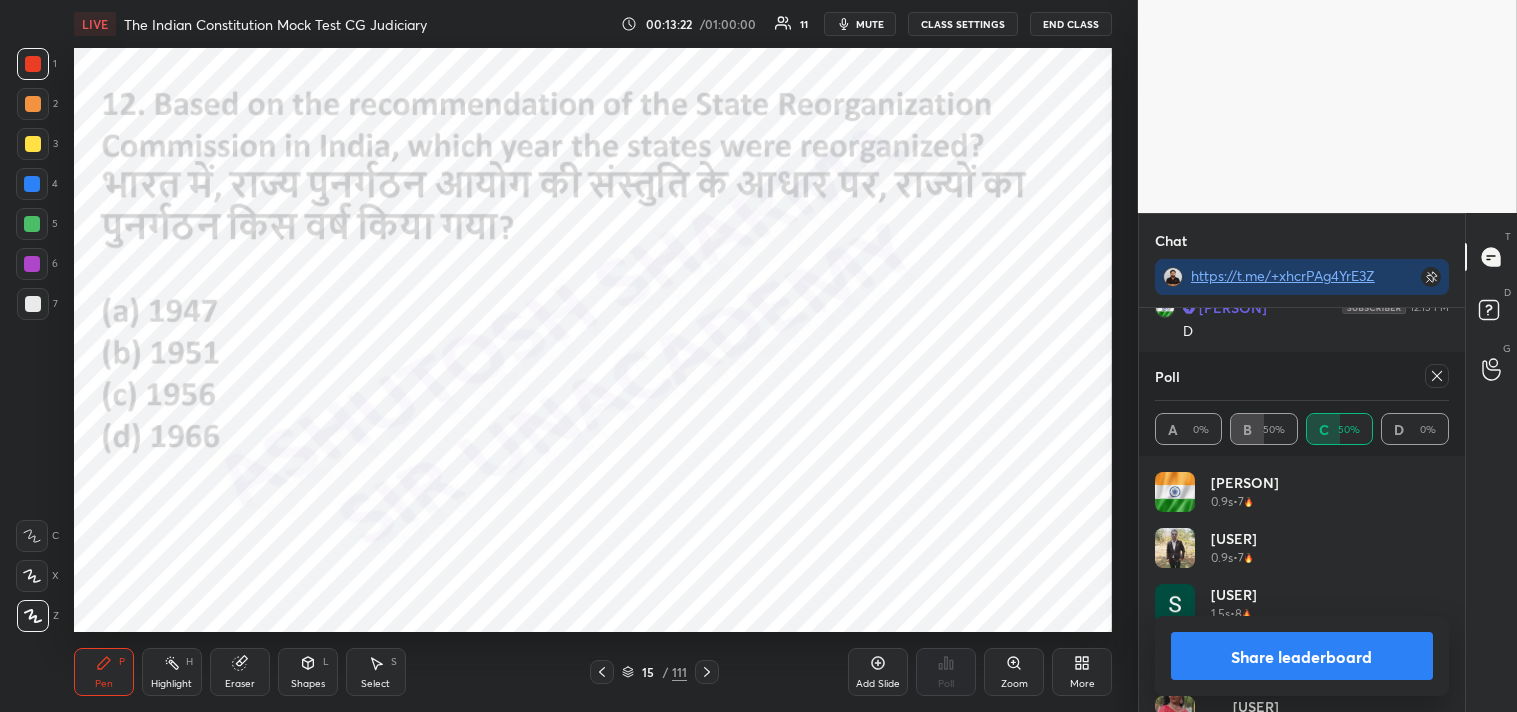 click 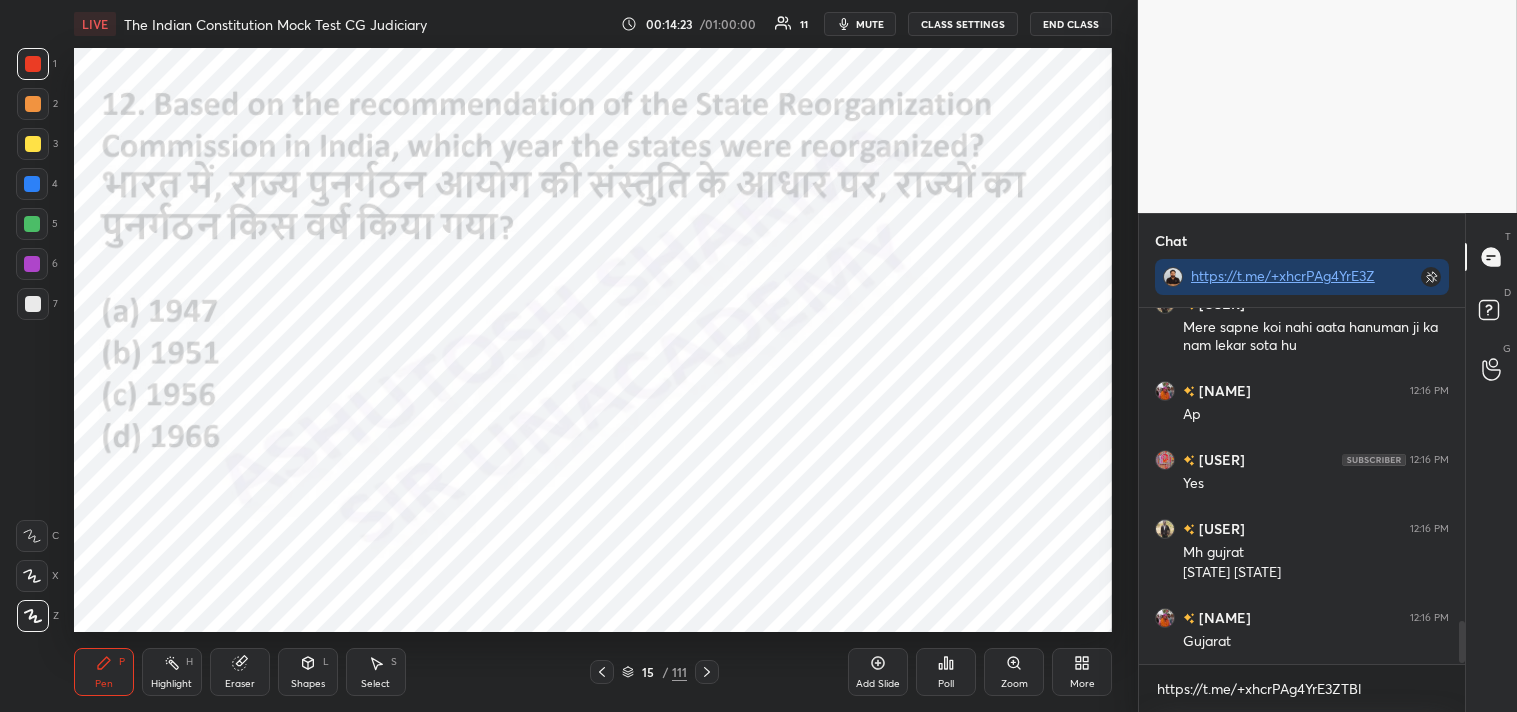 scroll, scrollTop: 2633, scrollLeft: 0, axis: vertical 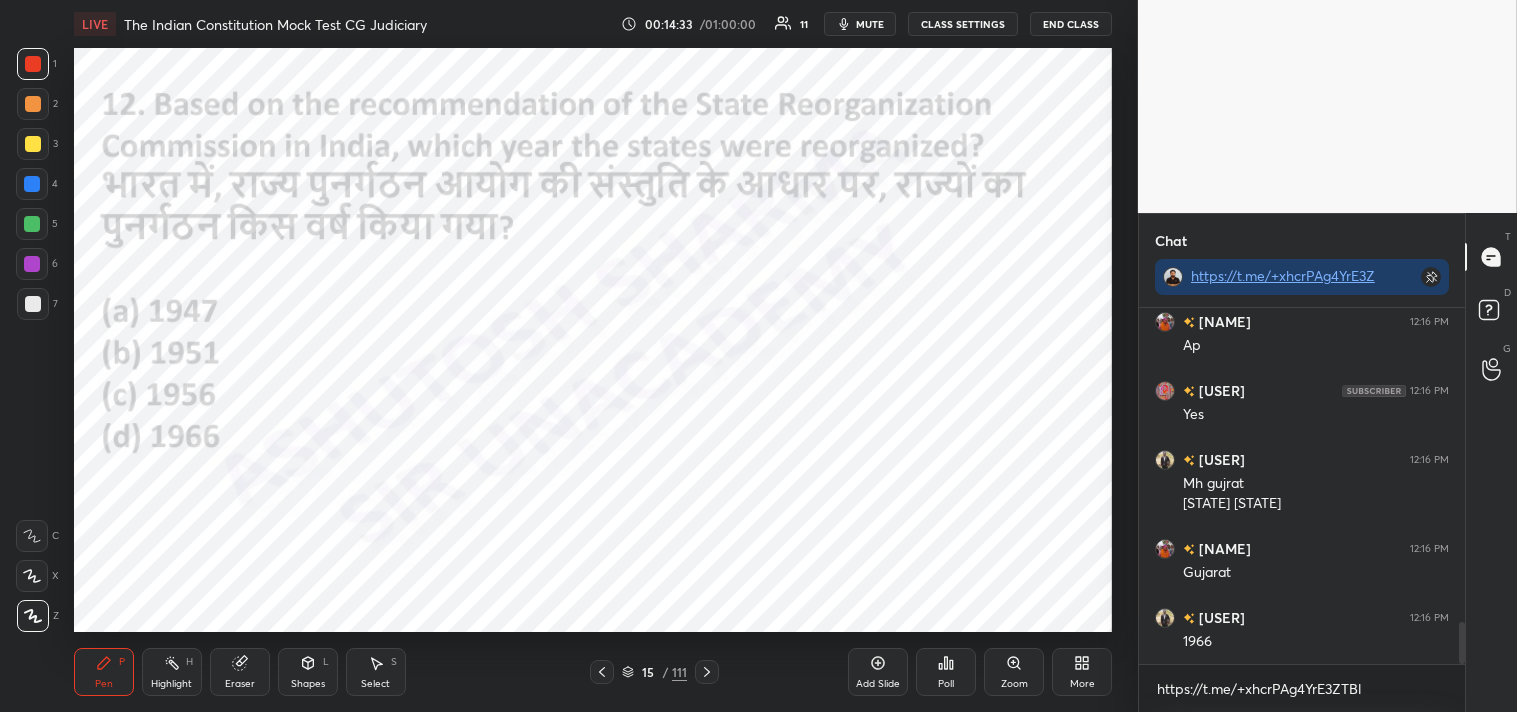 click 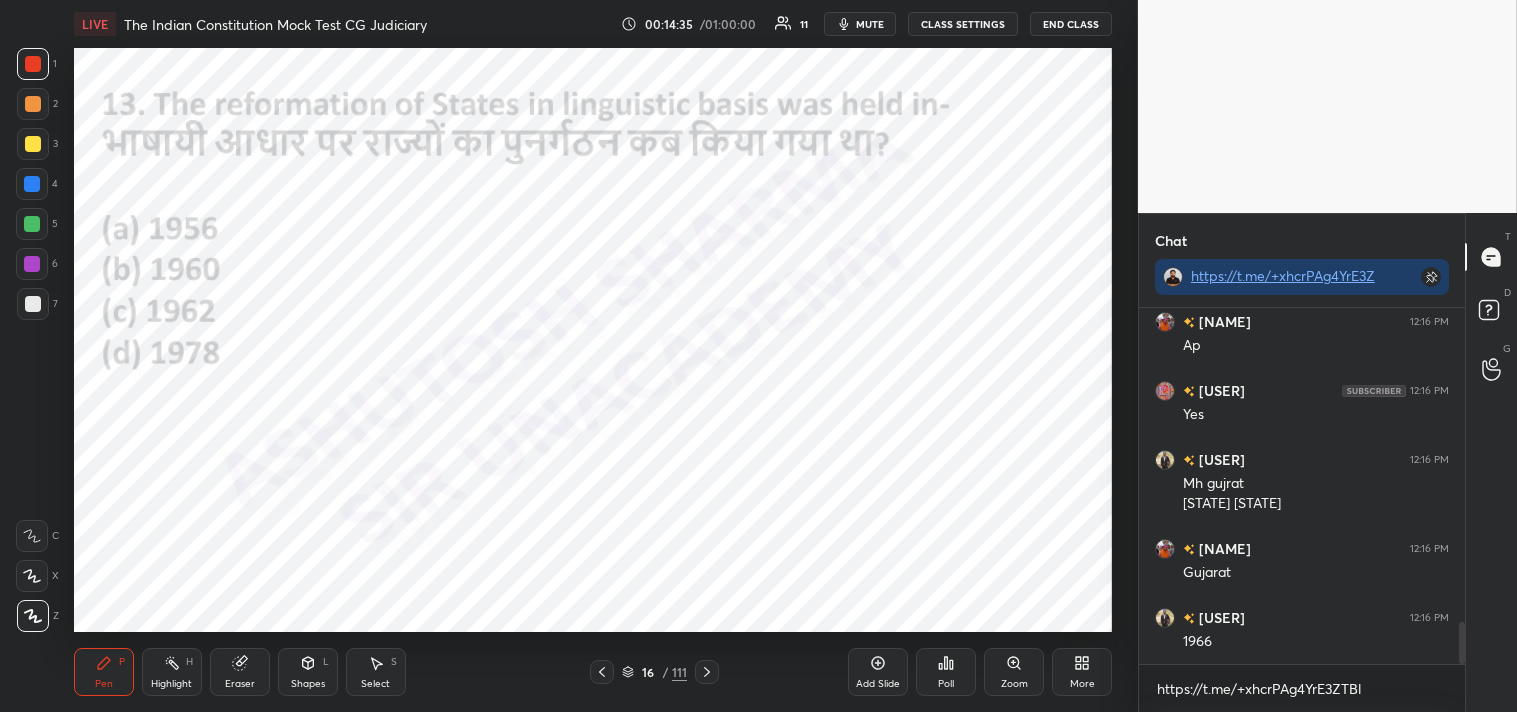 scroll, scrollTop: 2702, scrollLeft: 0, axis: vertical 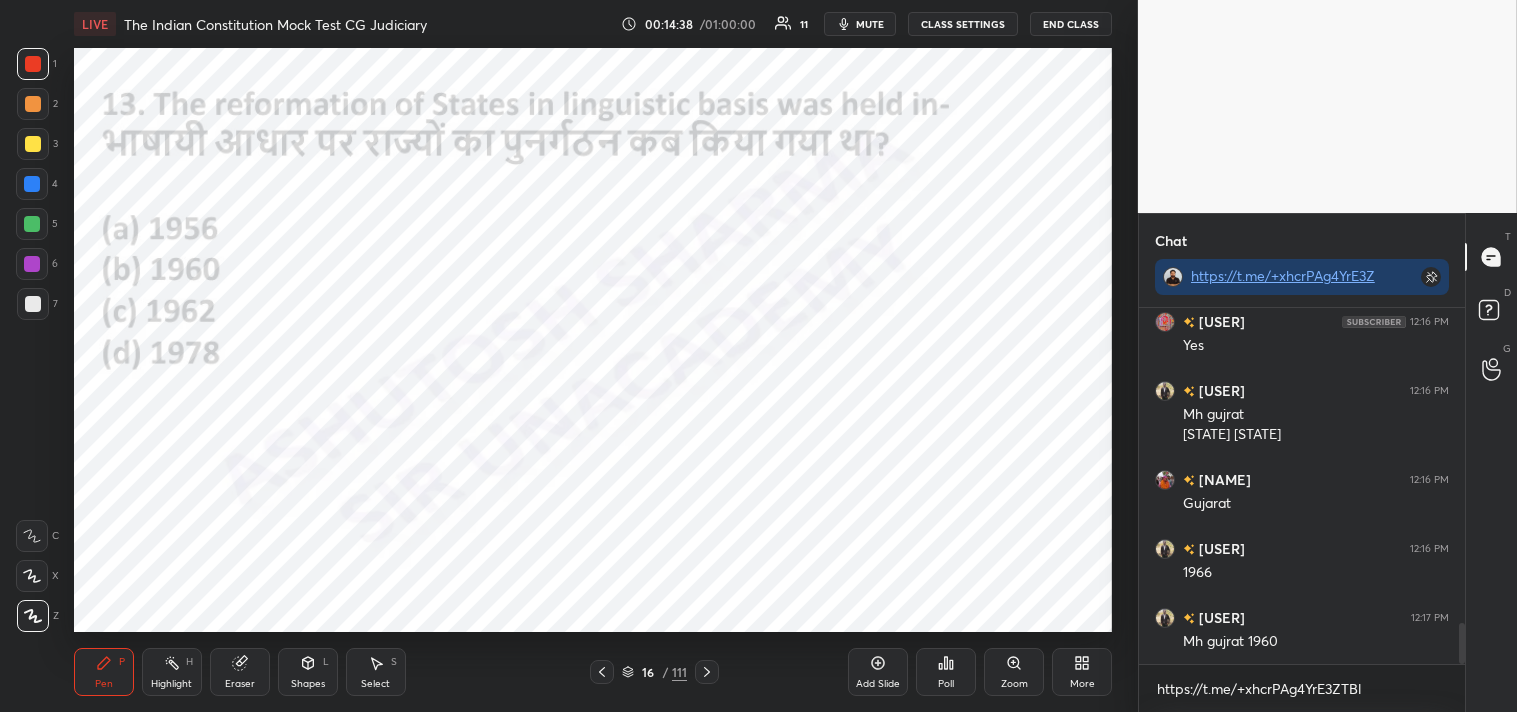 click on "Poll" at bounding box center (946, 684) 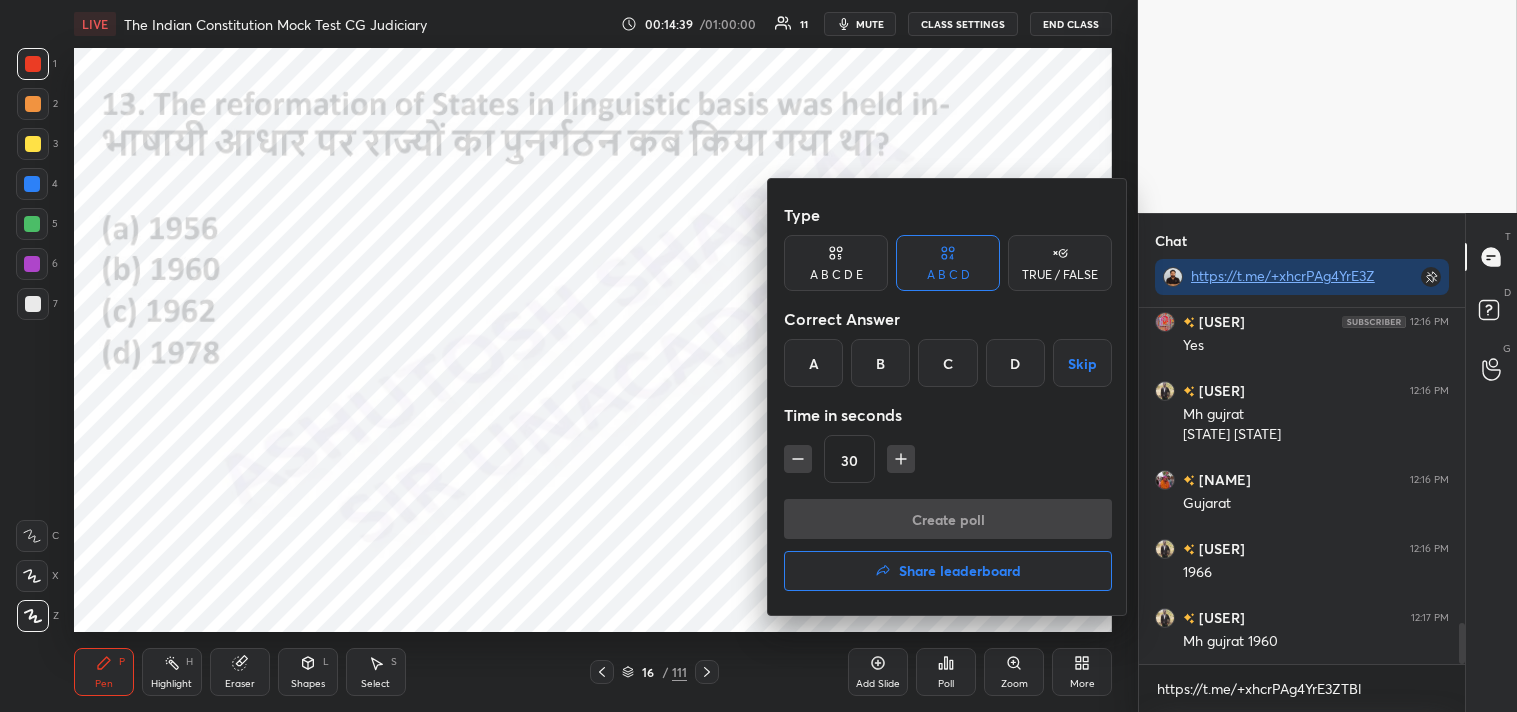 click on "A" at bounding box center (813, 363) 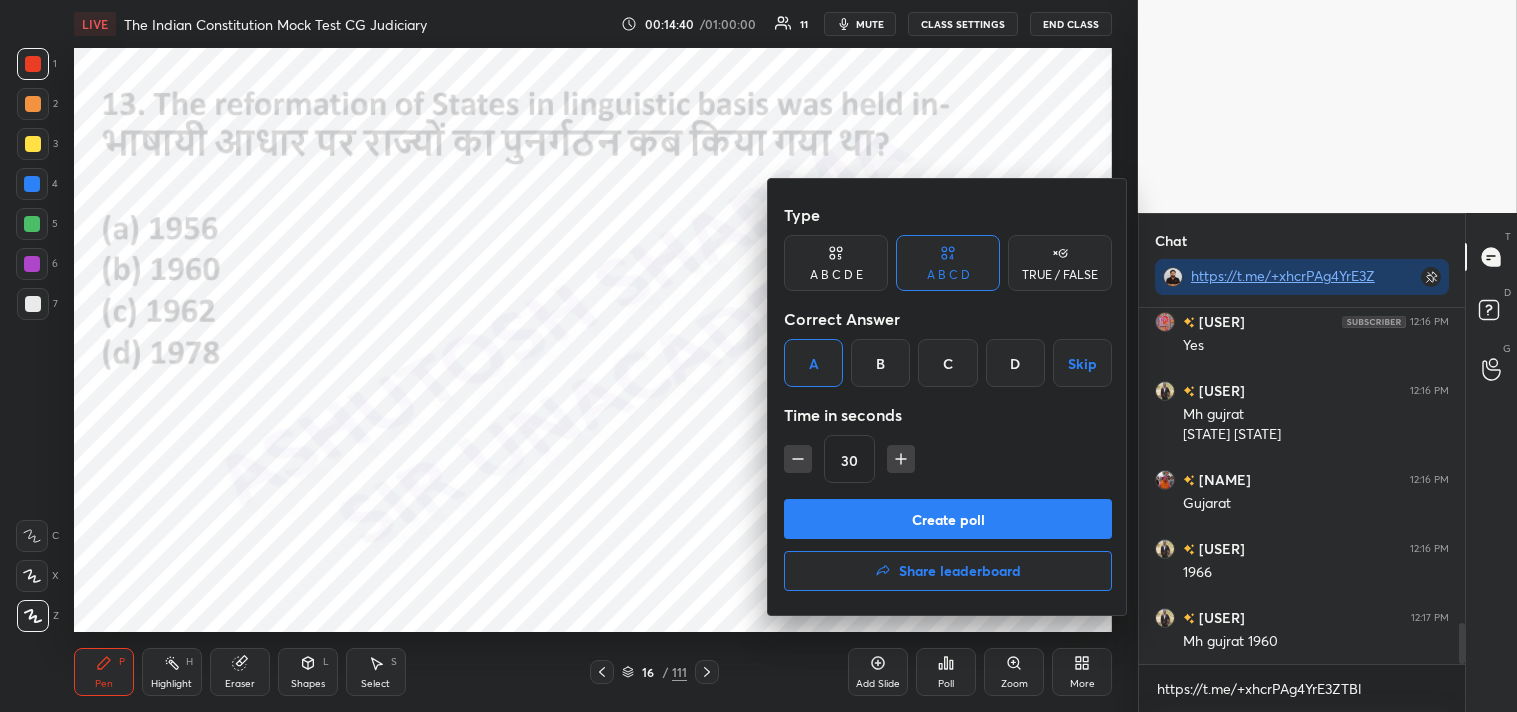 click on "Create poll" at bounding box center (948, 519) 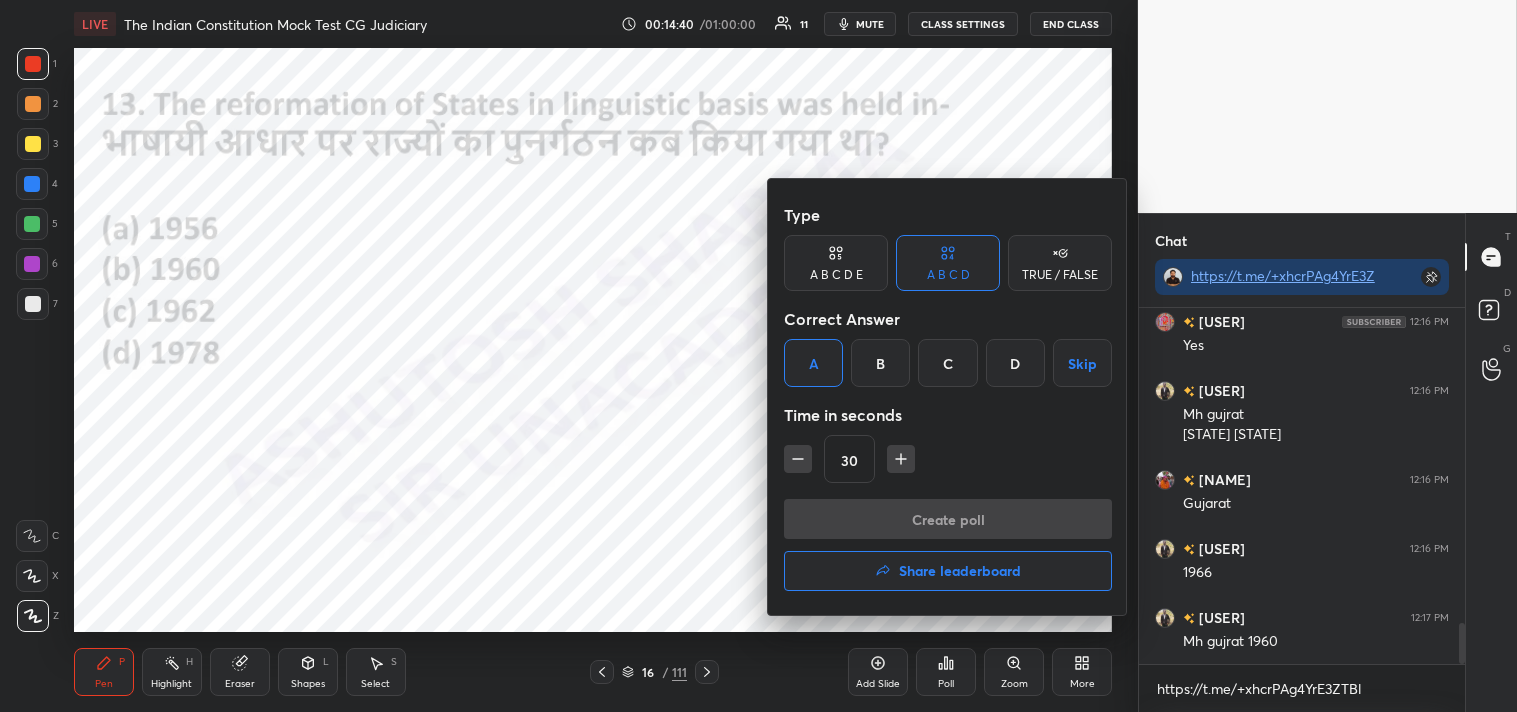 scroll, scrollTop: 307, scrollLeft: 320, axis: both 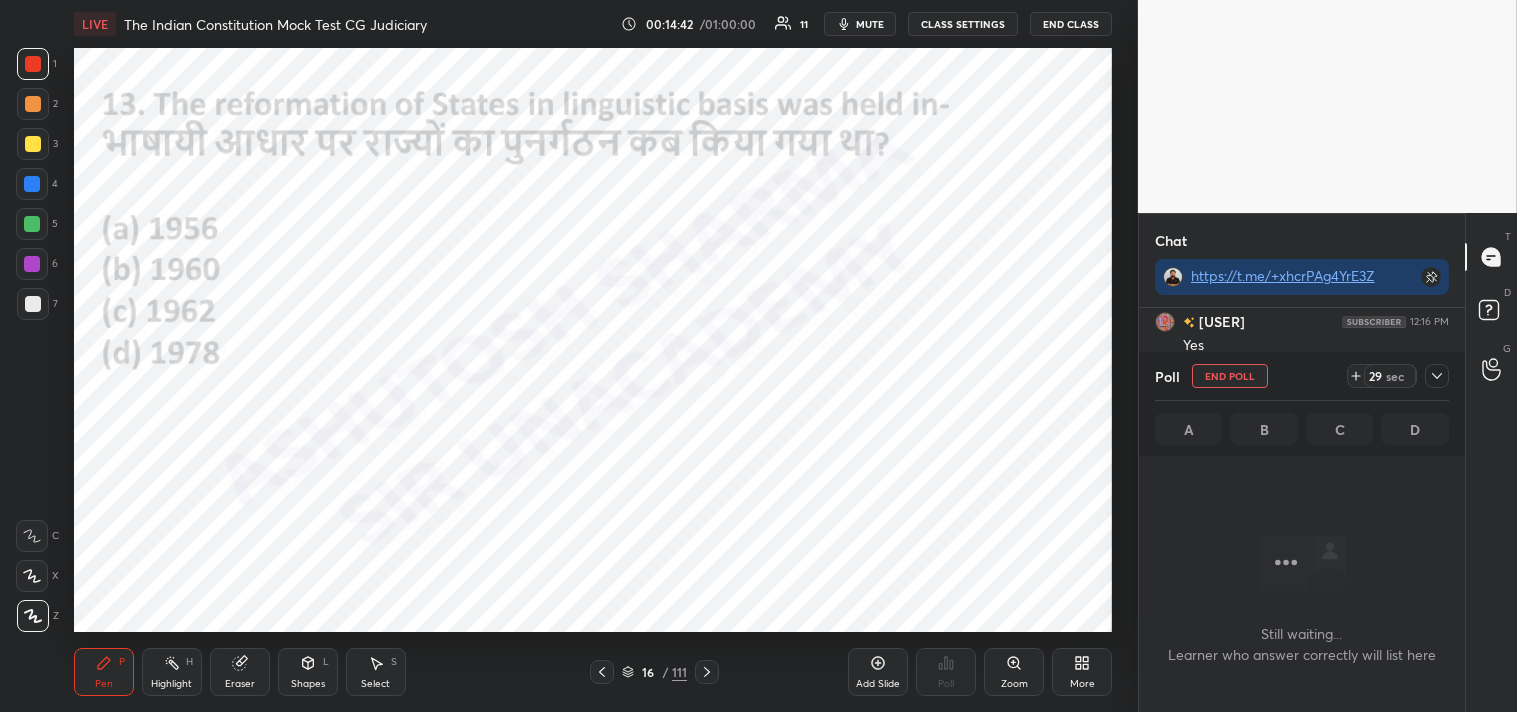 click 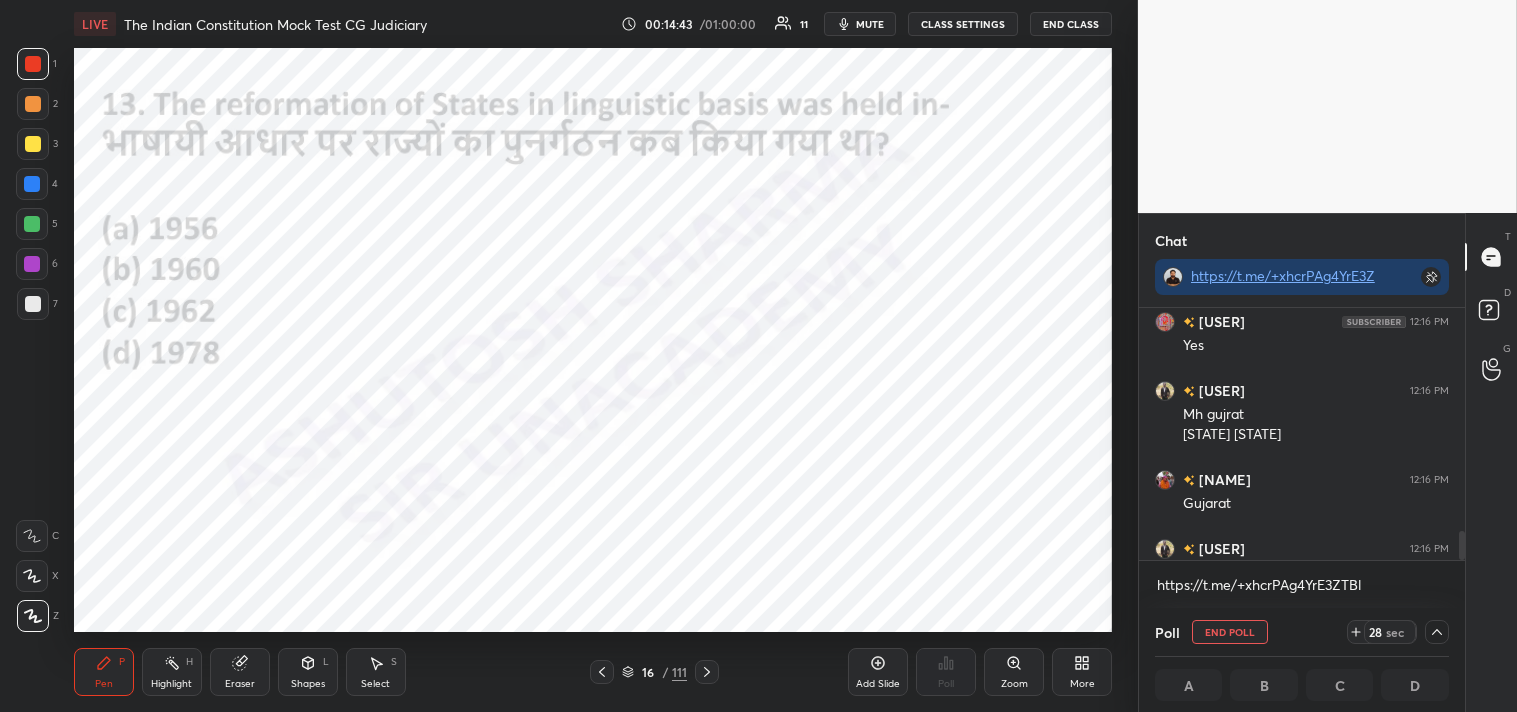 scroll, scrollTop: 1, scrollLeft: 6, axis: both 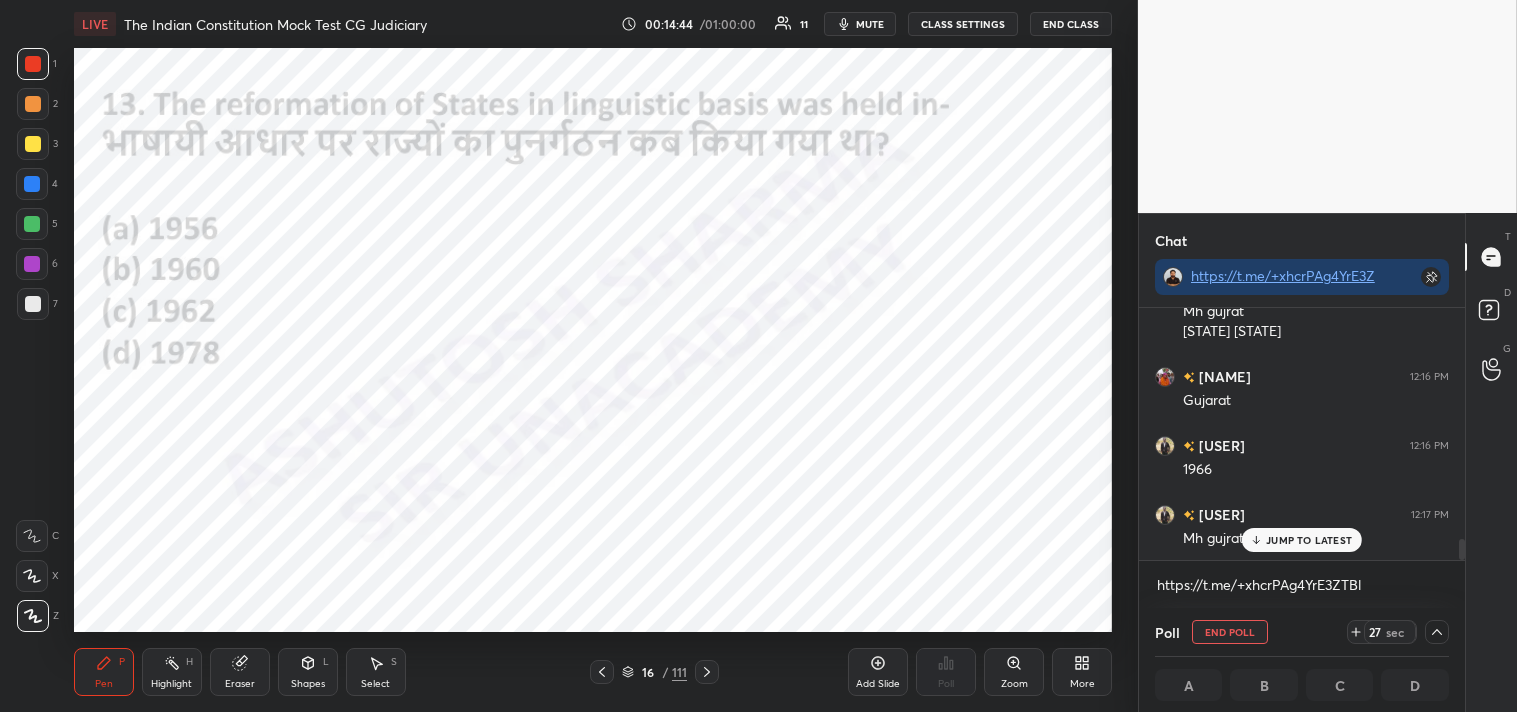 click on "[USER] 12:16 PM Yes [USER] 12:16 PM [STATE] [STATE] [STATE] [USER] 12:16 PM [STATE] [USER] 12:16 PM 1966 [USER] 12:17 PM [STATE] 1960 JUMP TO LATEST Enable hand raising Enable raise hand to speak to learners. Once enabled, chat will be turned off temporarily. Enable https://t.me/+xhcrPAg4YrE3ZTBl x" at bounding box center [1302, 458] 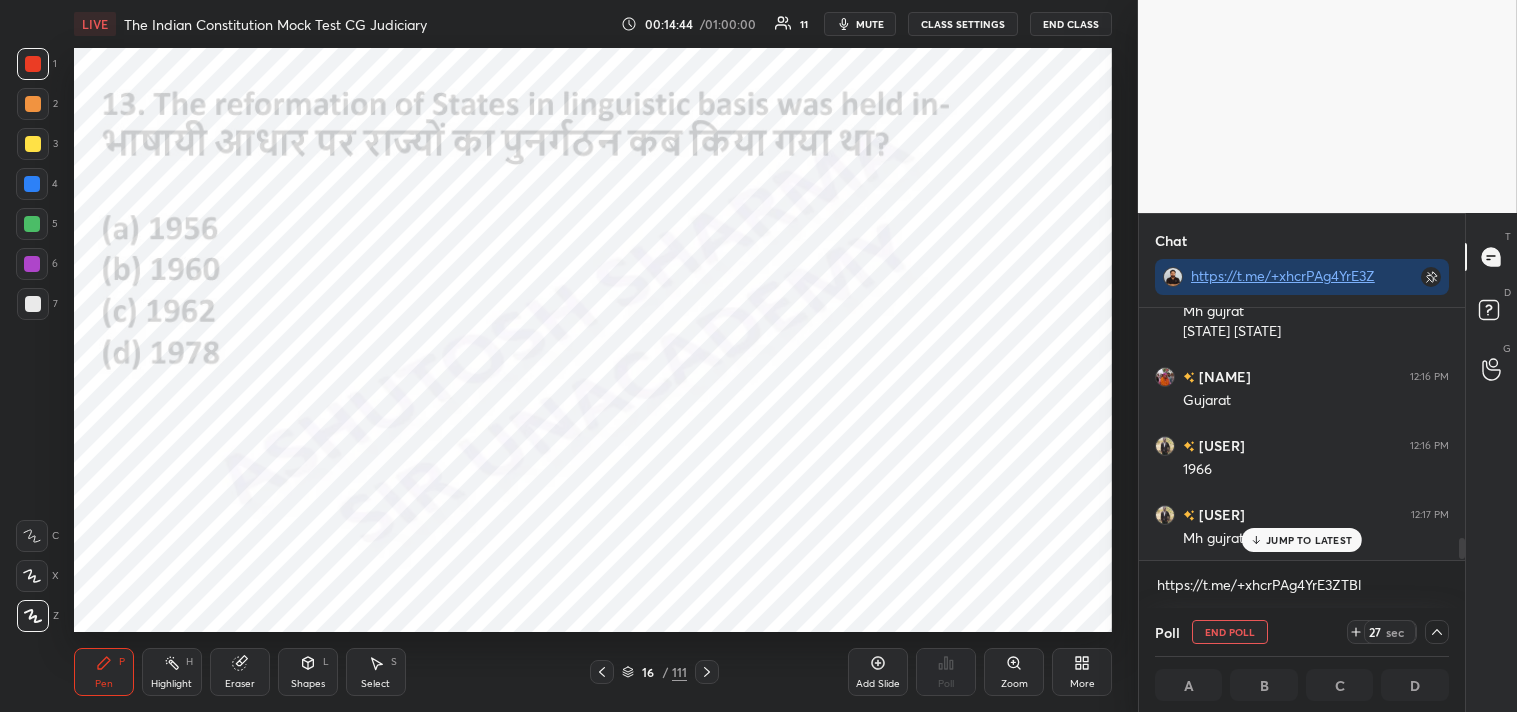 drag, startPoint x: 1460, startPoint y: 545, endPoint x: 1466, endPoint y: 568, distance: 23.769728 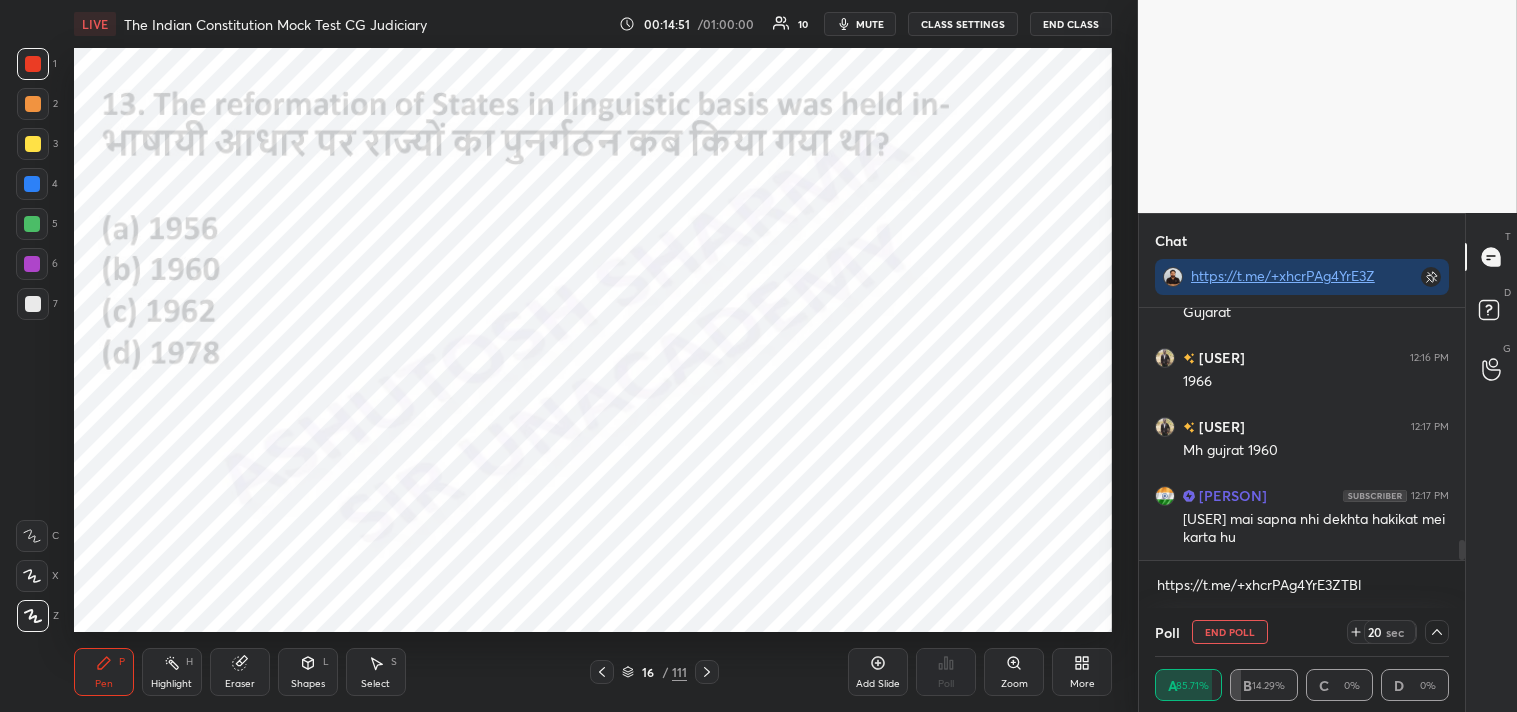 drag, startPoint x: 1464, startPoint y: 544, endPoint x: 1457, endPoint y: 573, distance: 29.832869 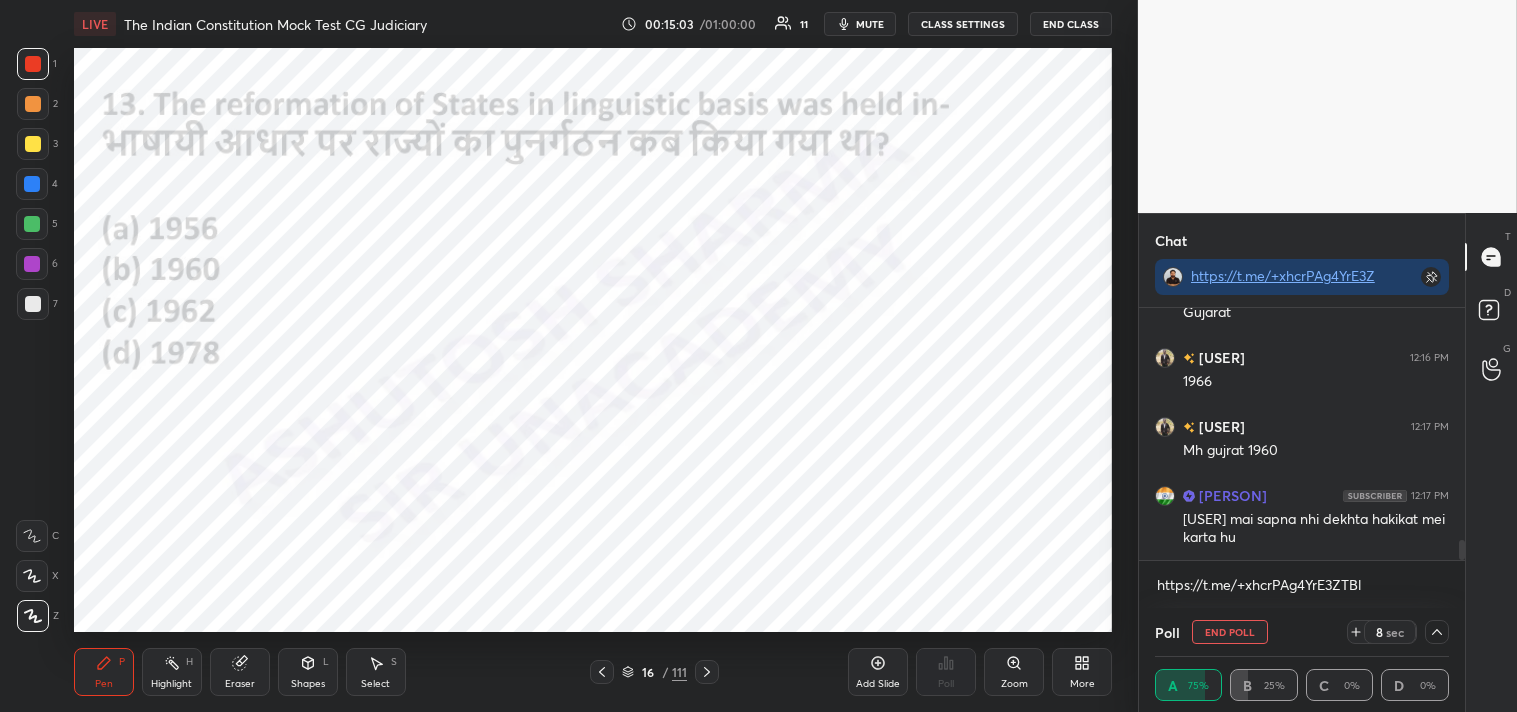 click on "End Poll" at bounding box center [1230, 632] 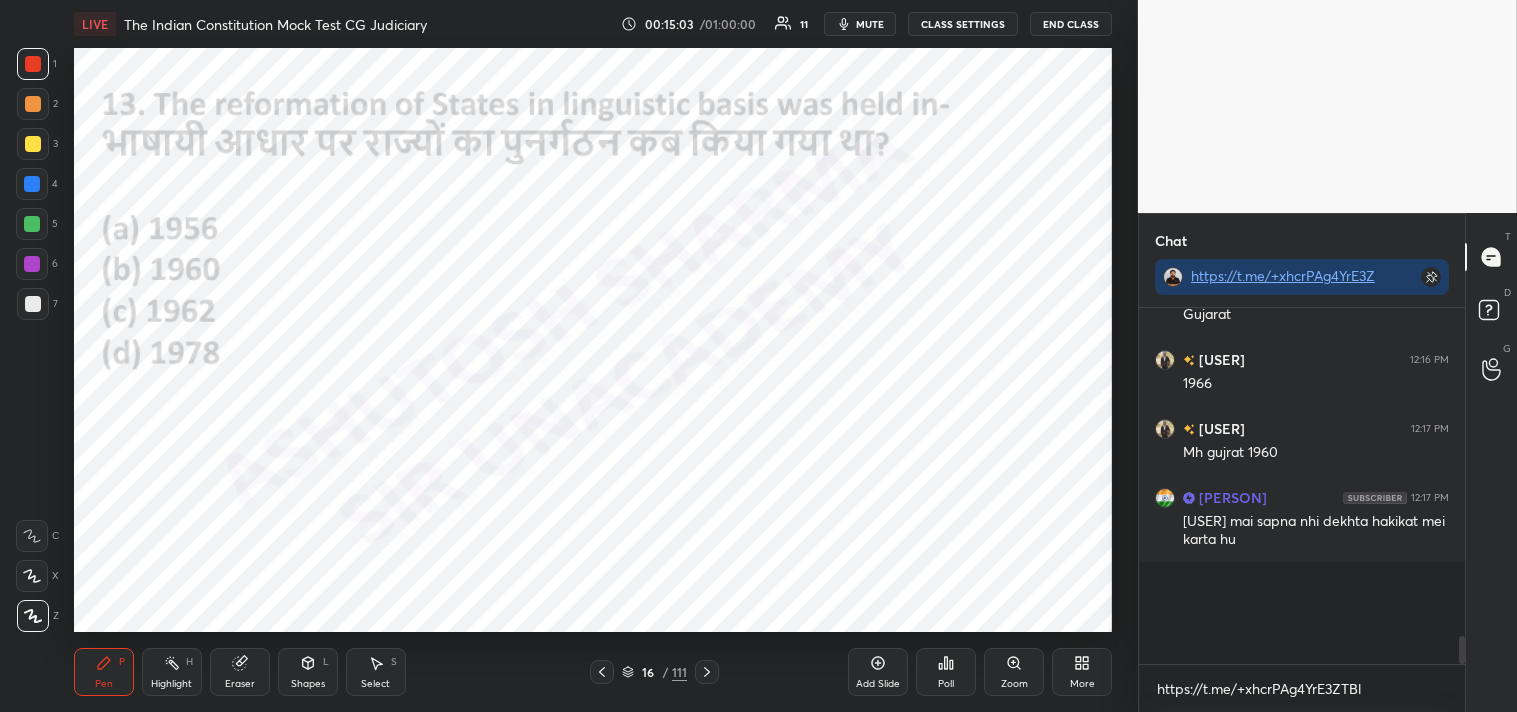 scroll, scrollTop: 6, scrollLeft: 5, axis: both 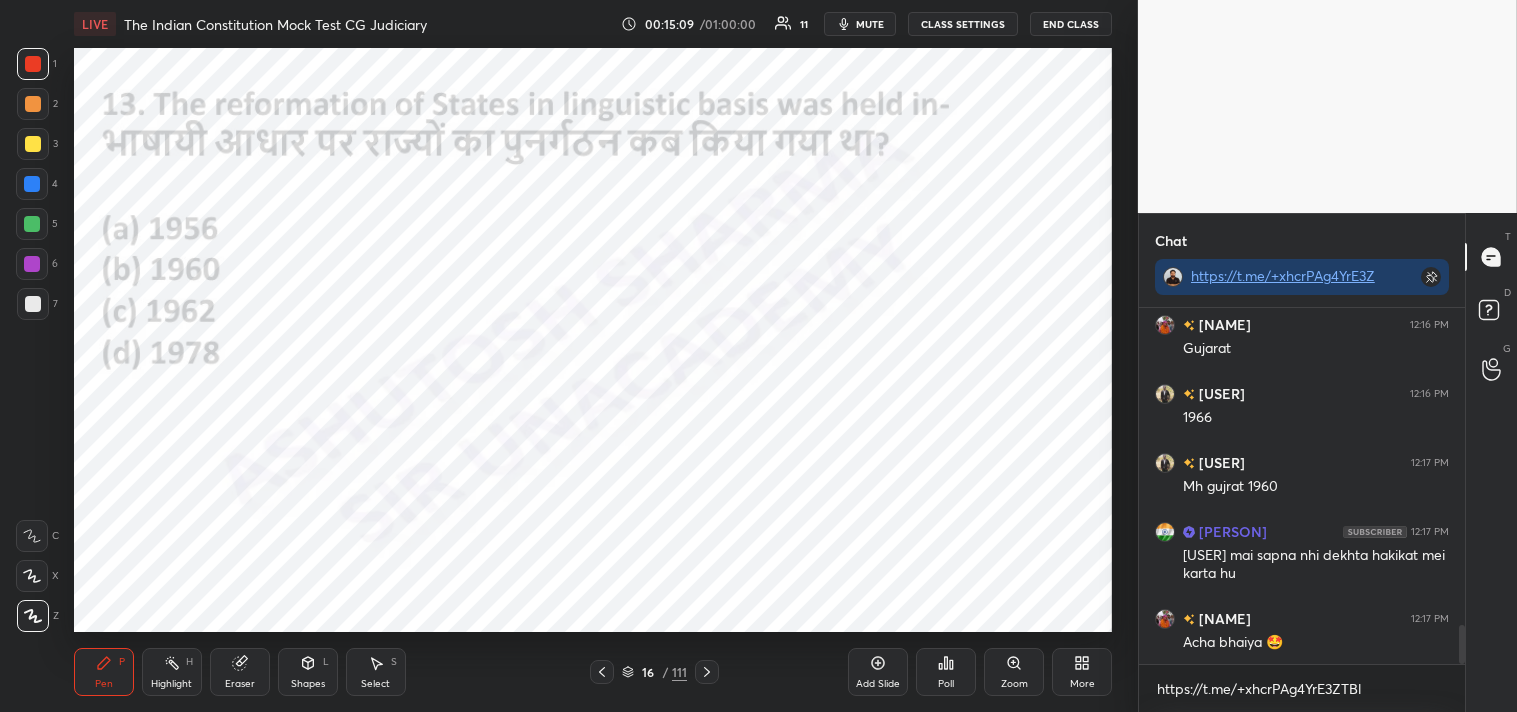 click 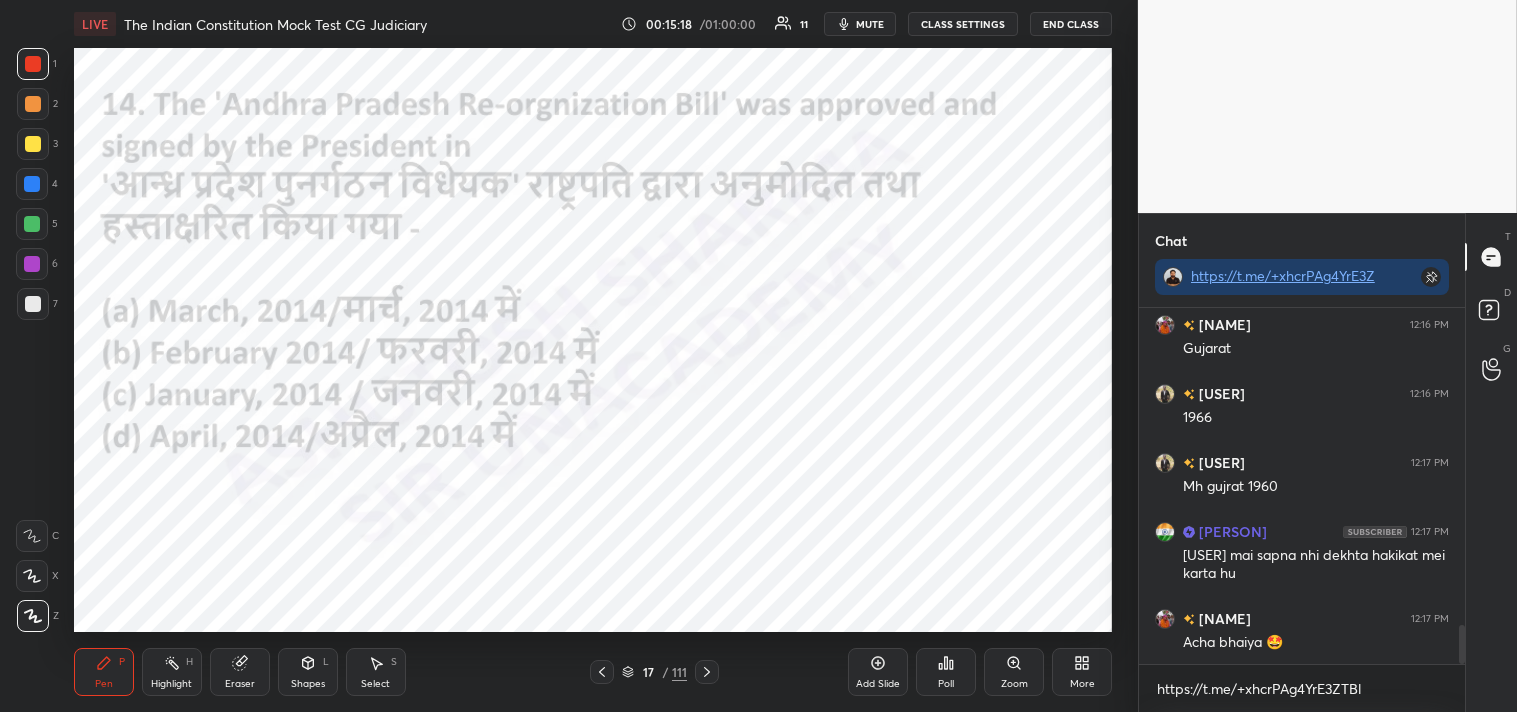 click on "Poll" at bounding box center [946, 672] 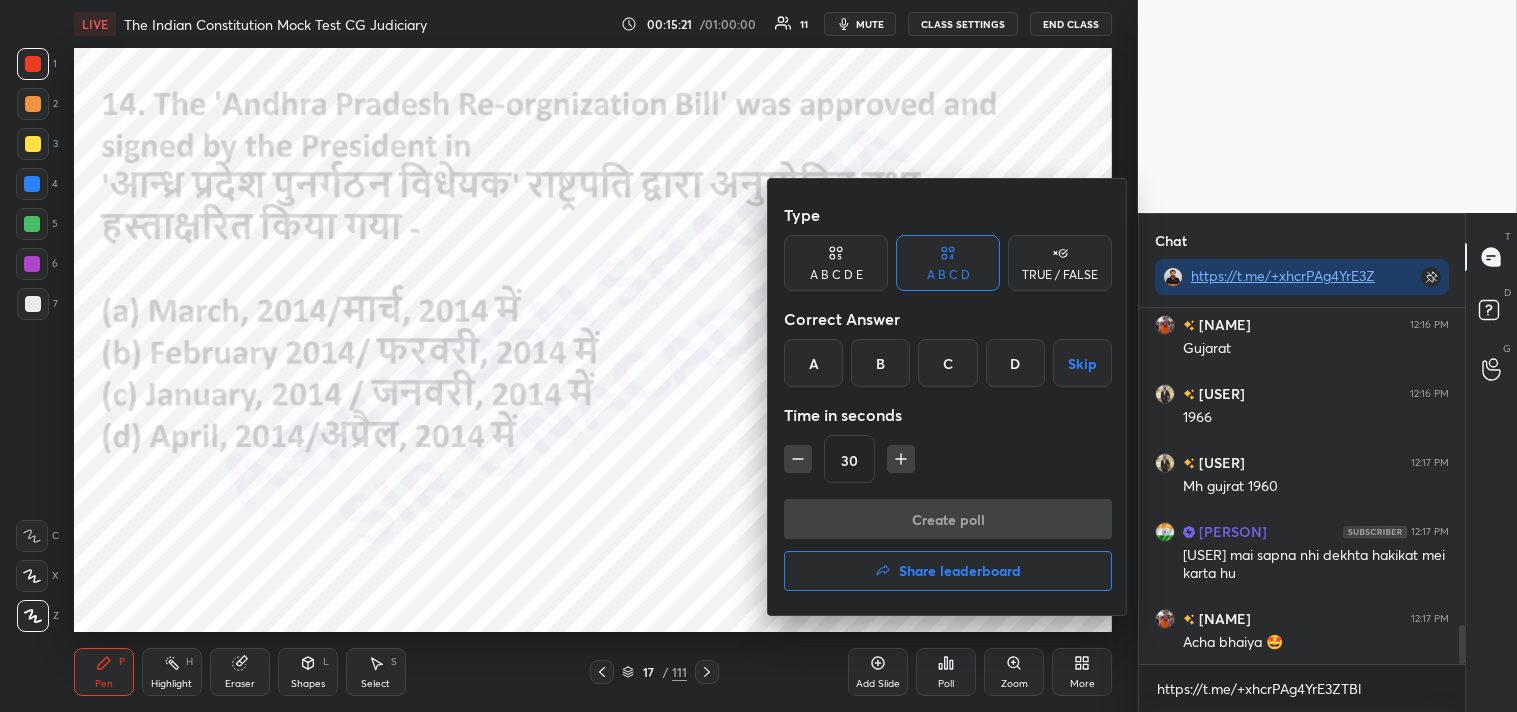 click on "A" at bounding box center (813, 363) 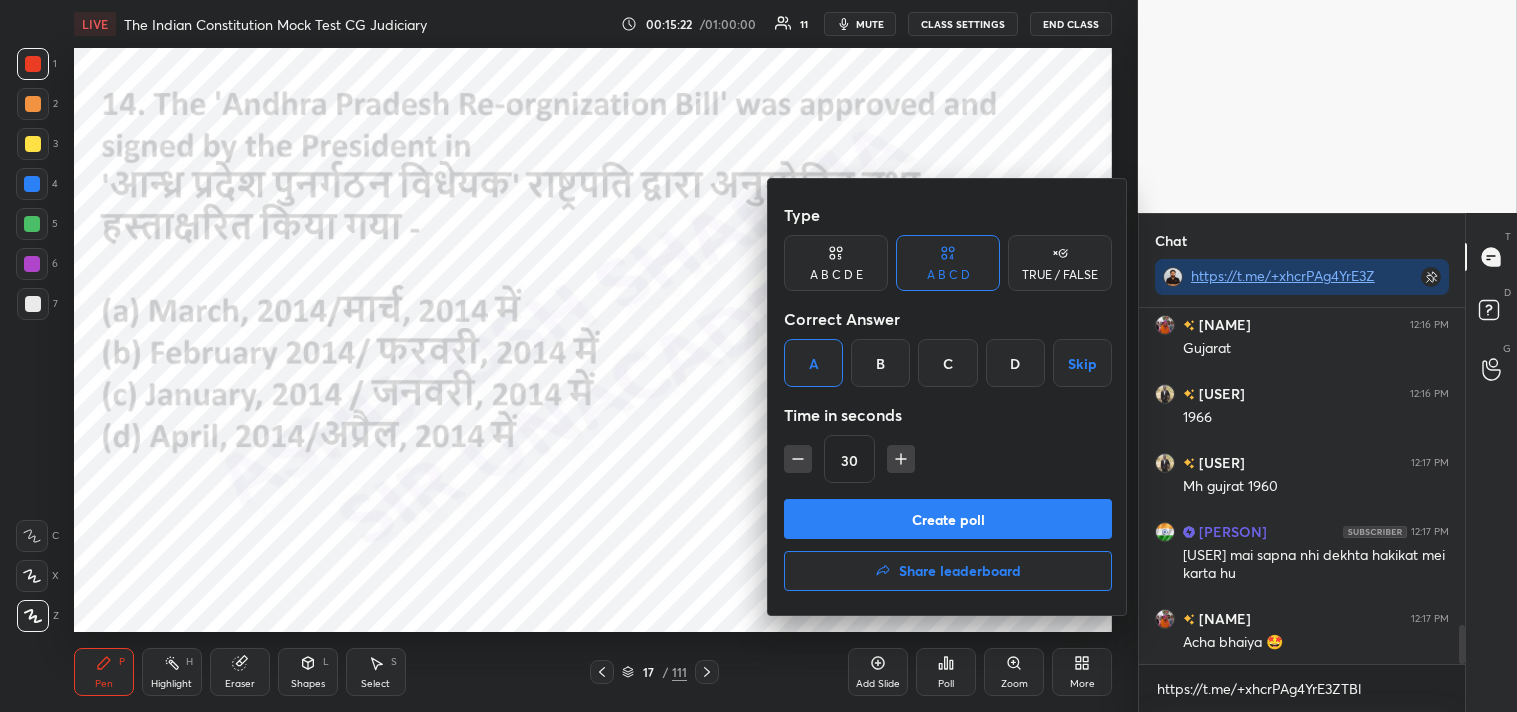click on "Create poll" at bounding box center [948, 519] 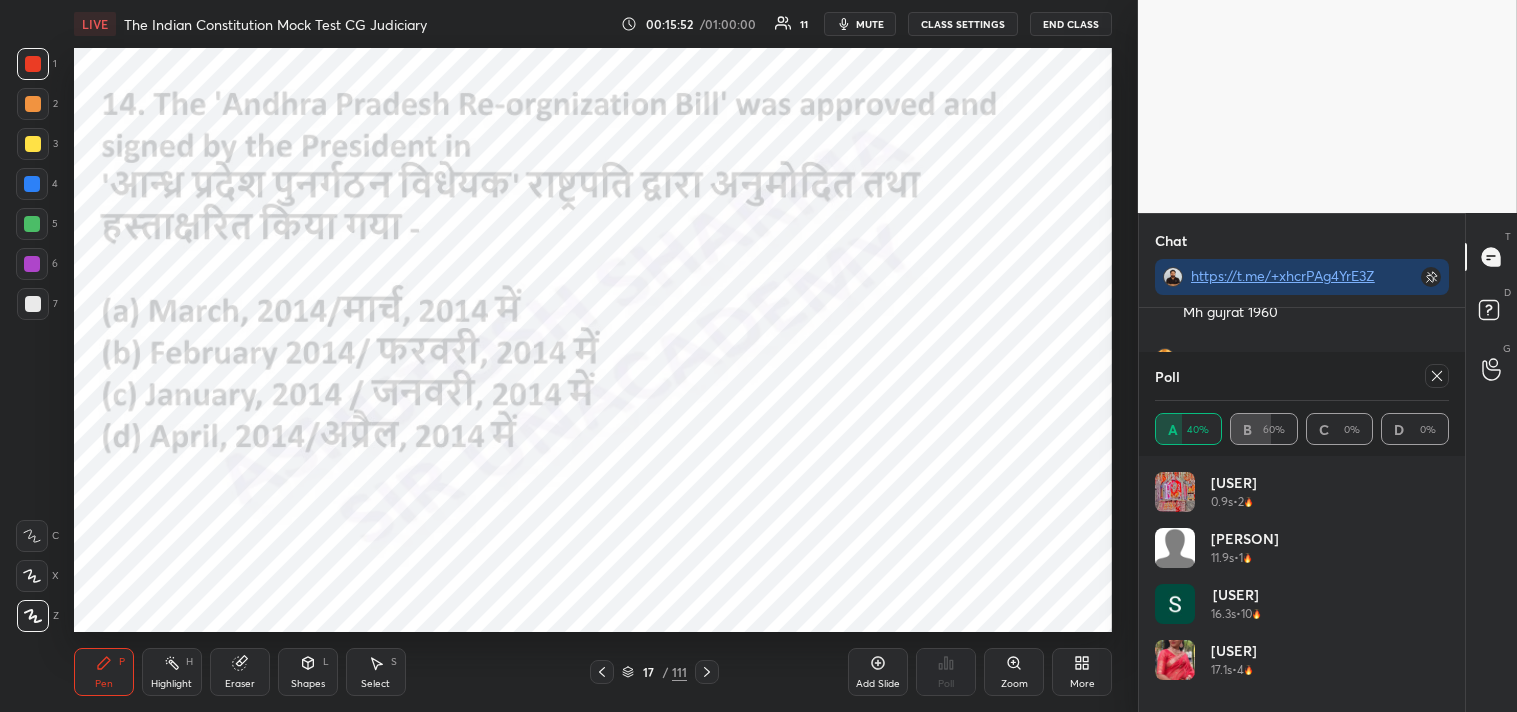 click on "Poll" at bounding box center [1302, 376] 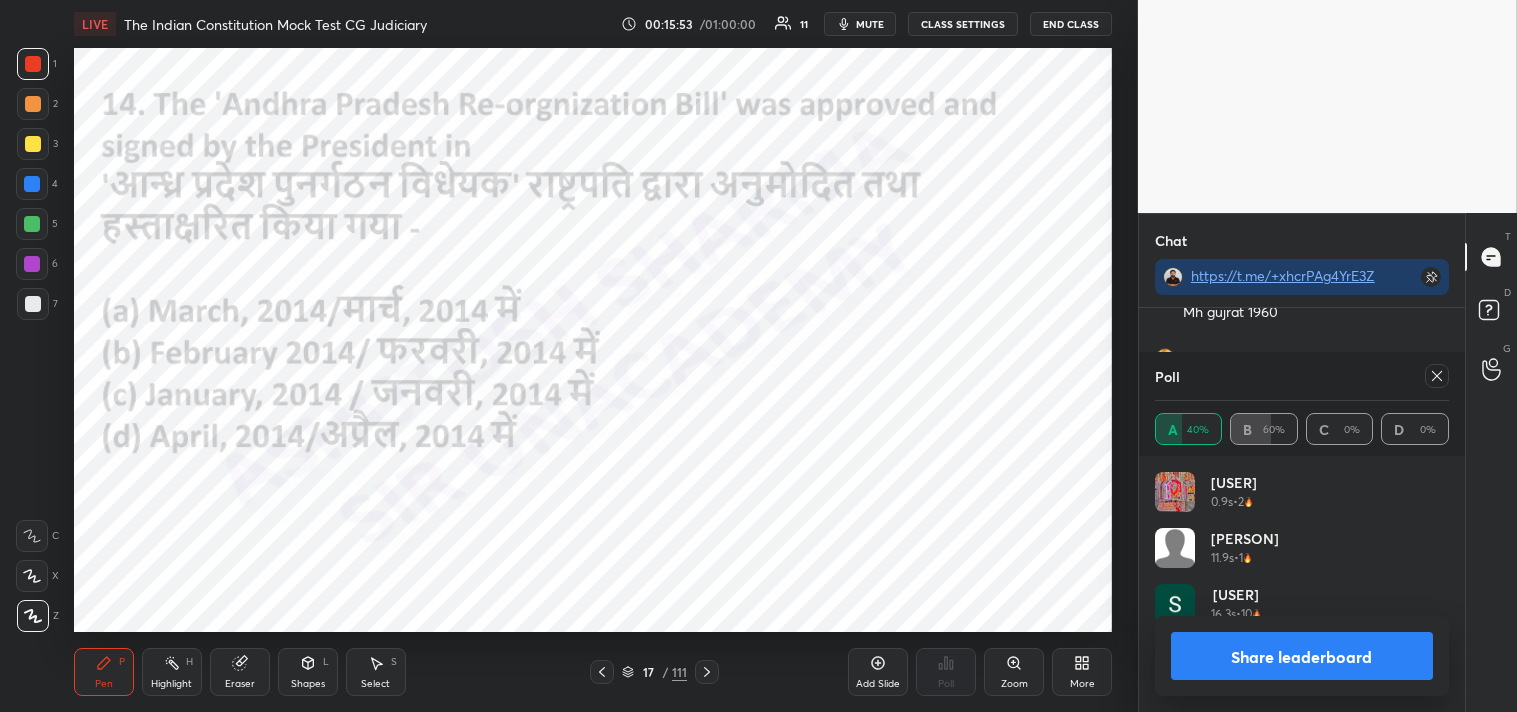 click at bounding box center [1437, 376] 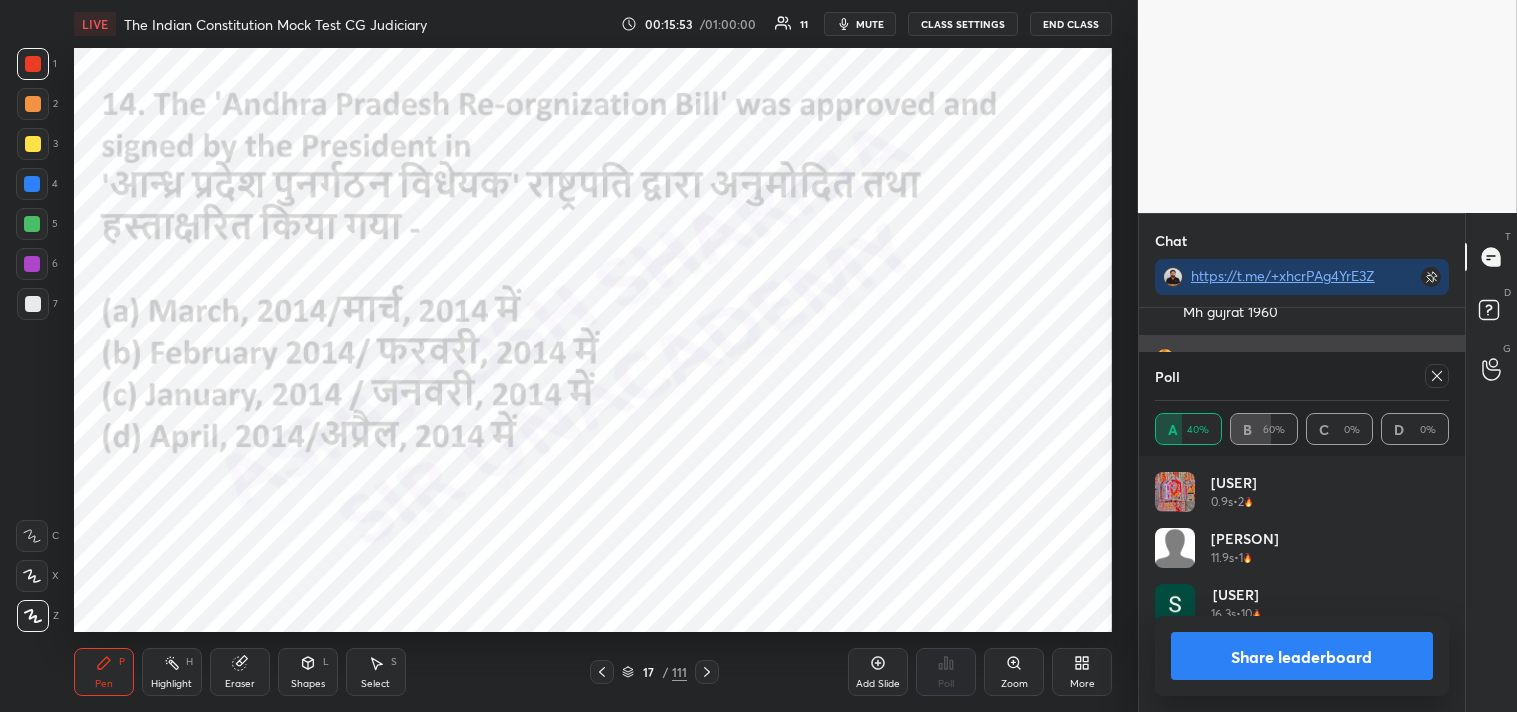 scroll, scrollTop: 122, scrollLeft: 288, axis: both 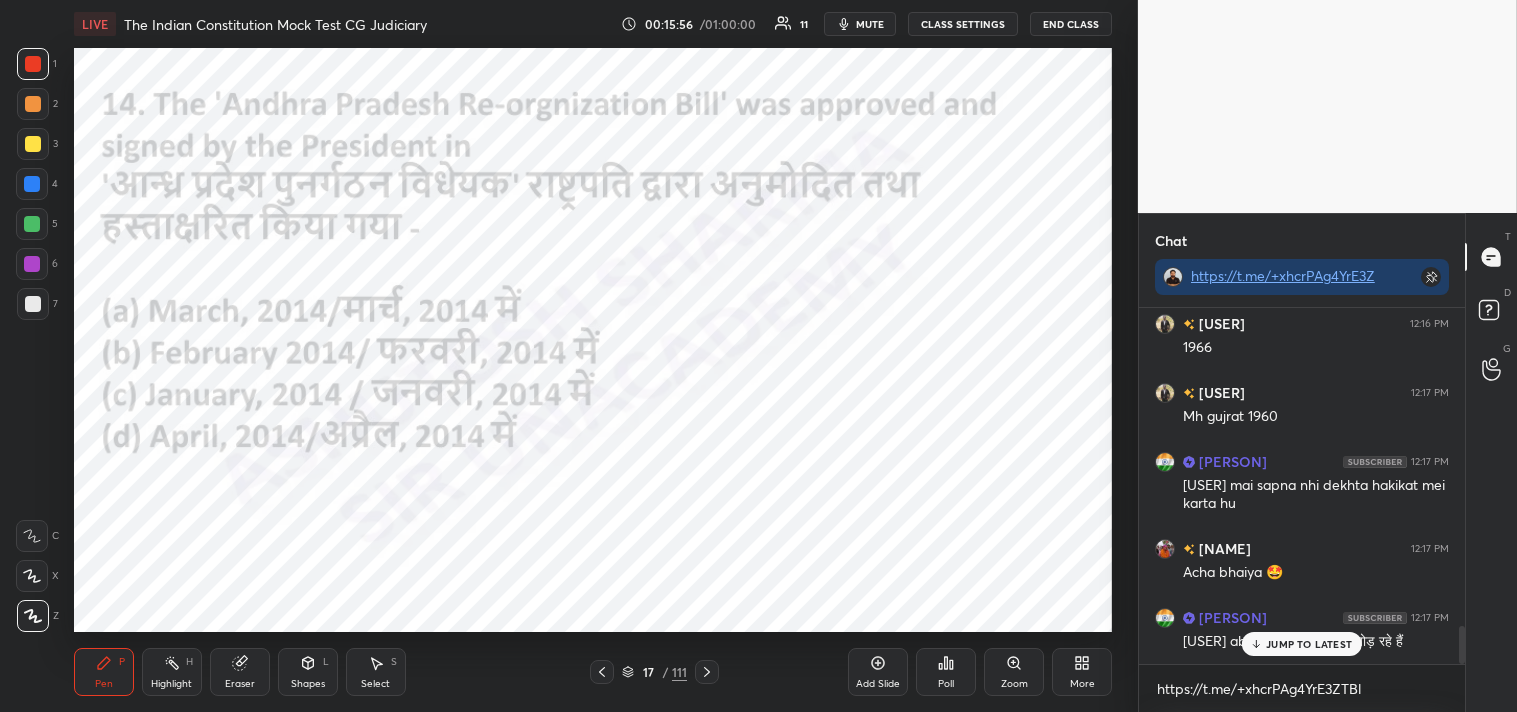 click on "JUMP TO LATEST" at bounding box center [1309, 644] 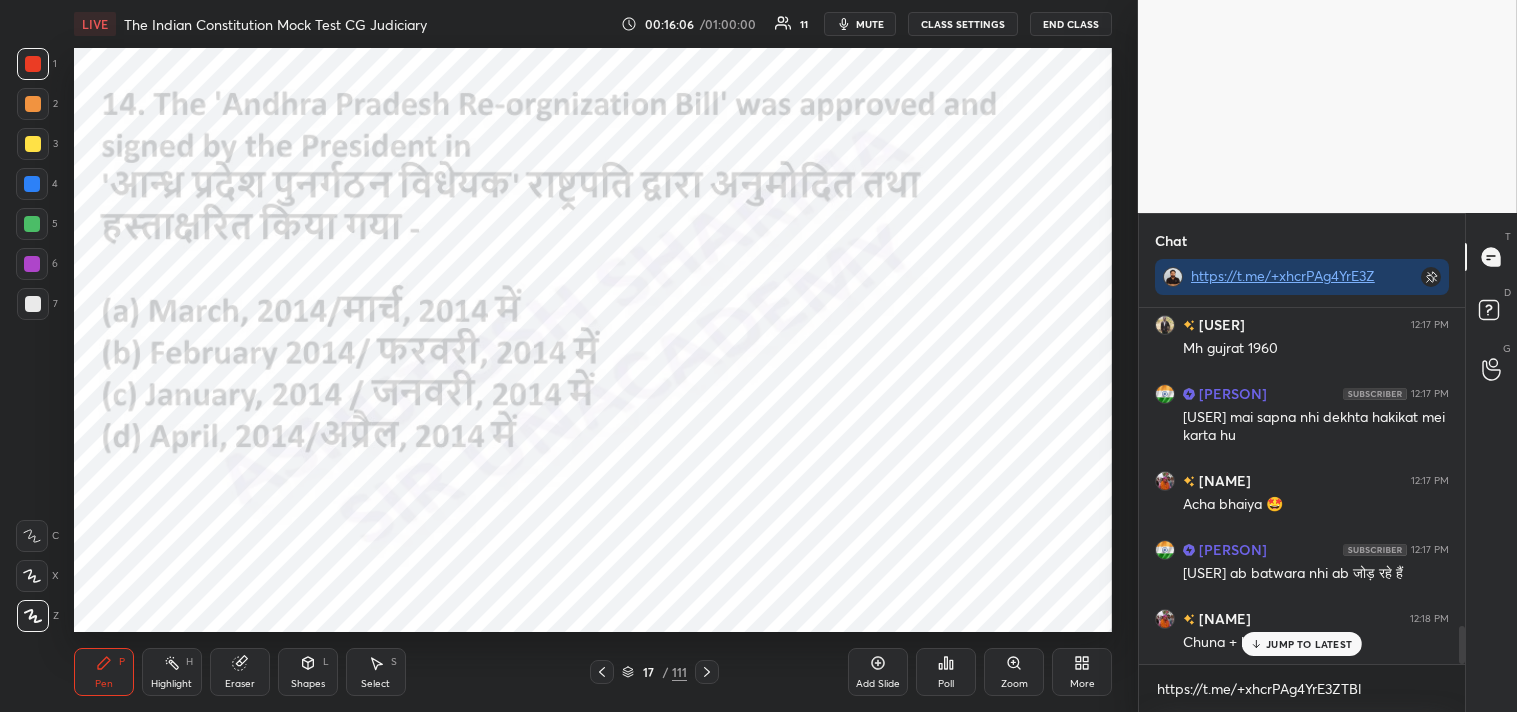 click 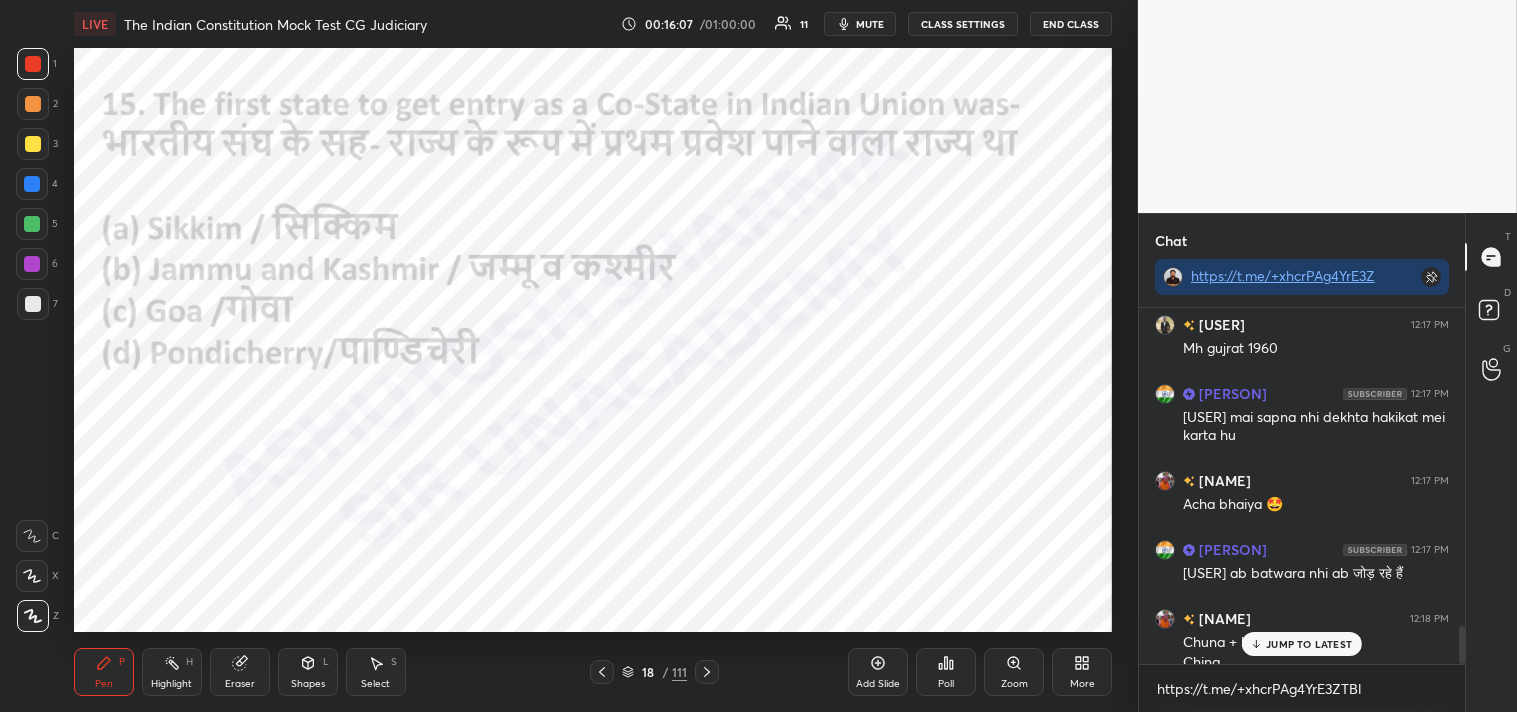 scroll, scrollTop: 3015, scrollLeft: 0, axis: vertical 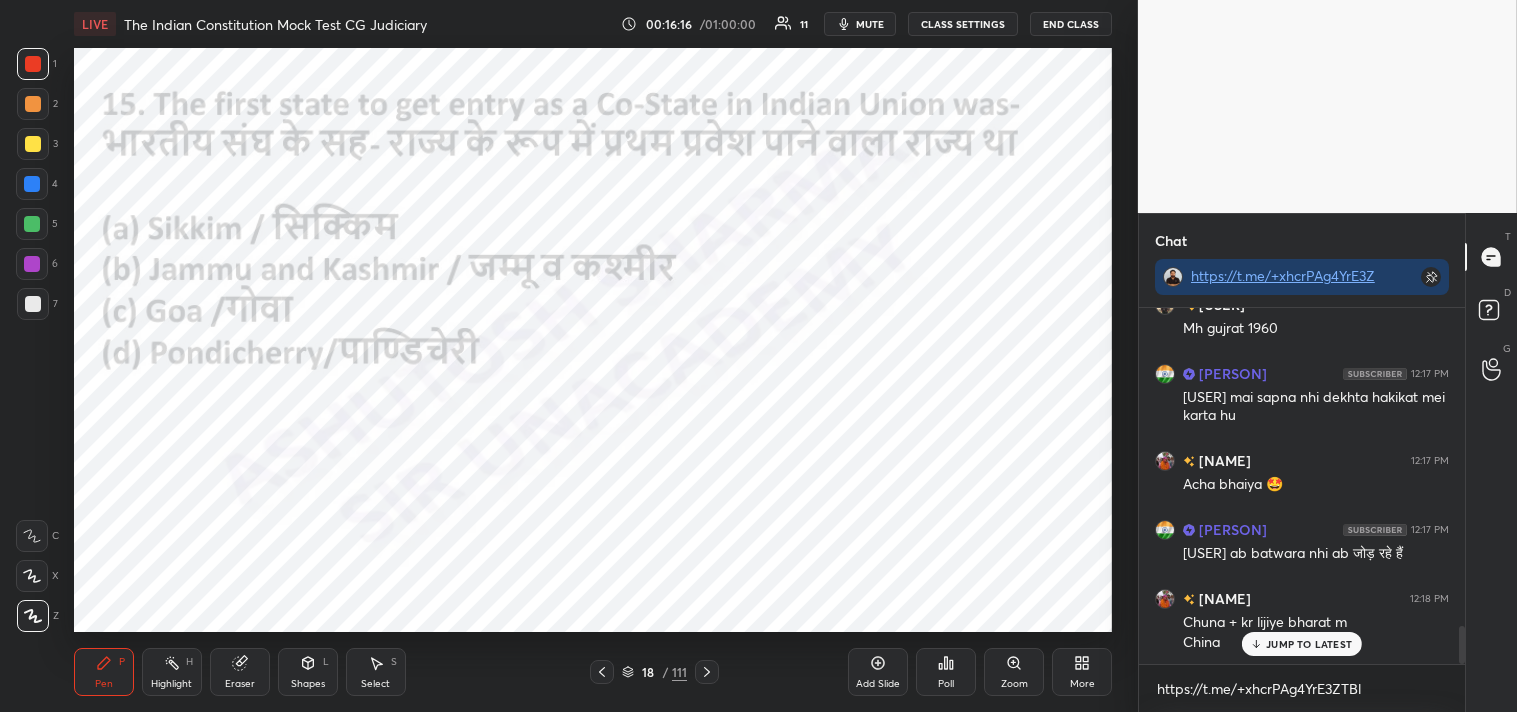 click on "Poll" at bounding box center (946, 672) 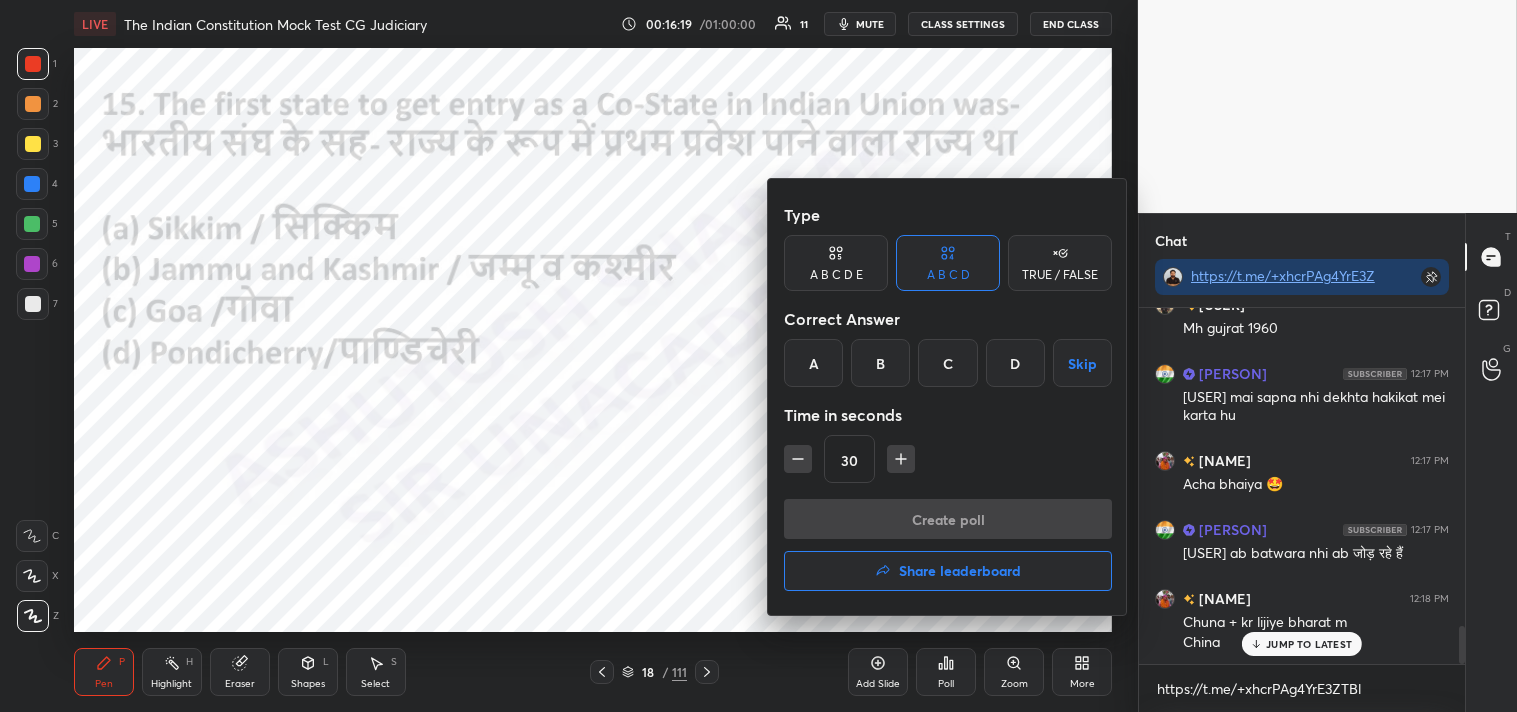 click on "A" at bounding box center [813, 363] 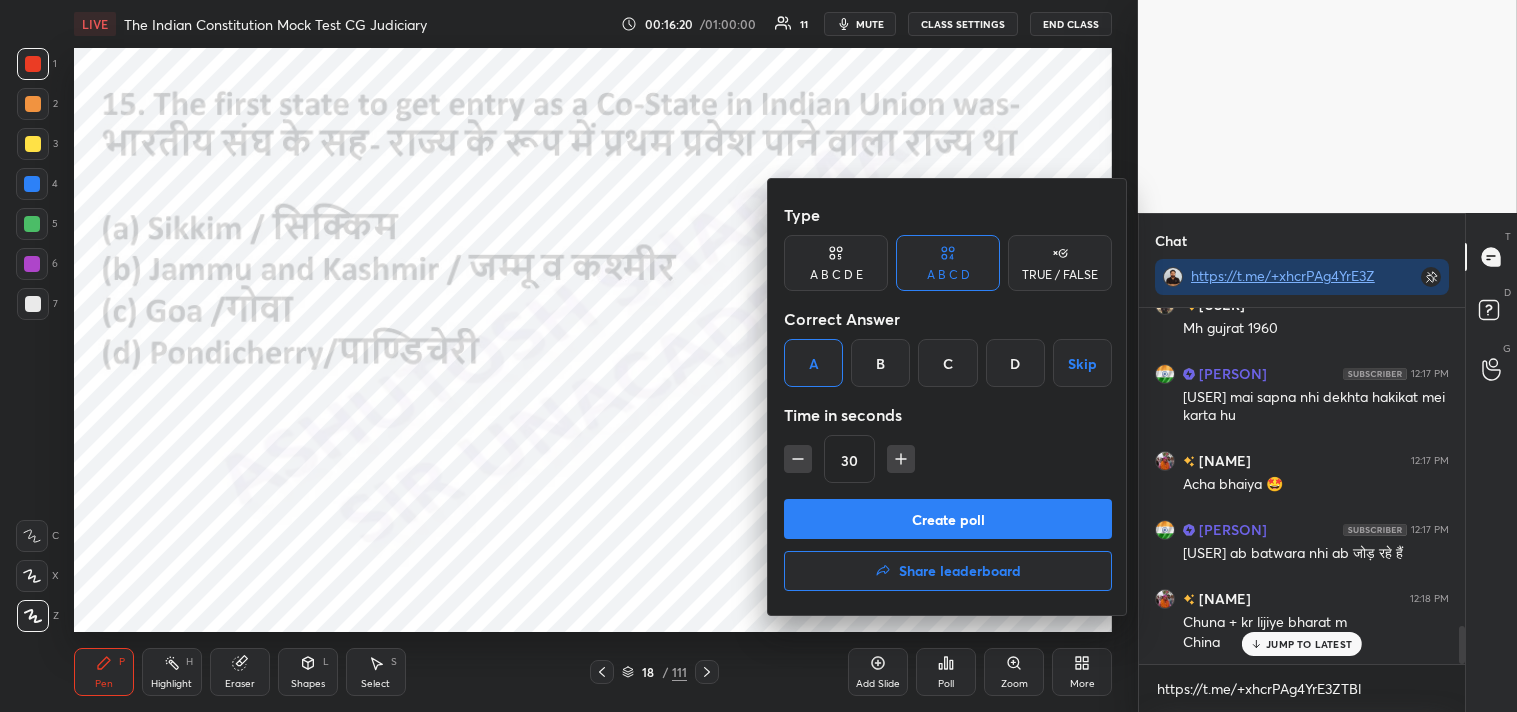 click on "Create poll" at bounding box center (948, 519) 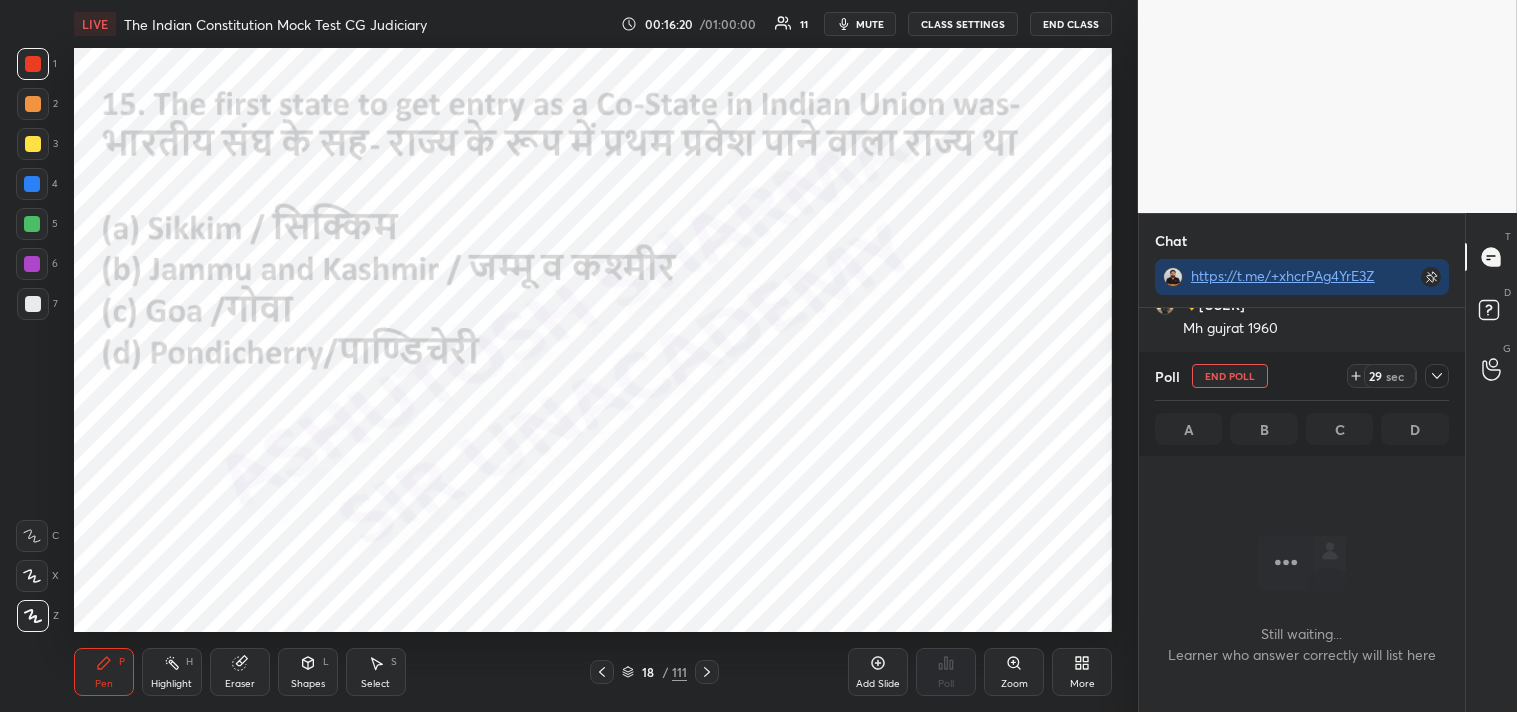 scroll, scrollTop: 245, scrollLeft: 320, axis: both 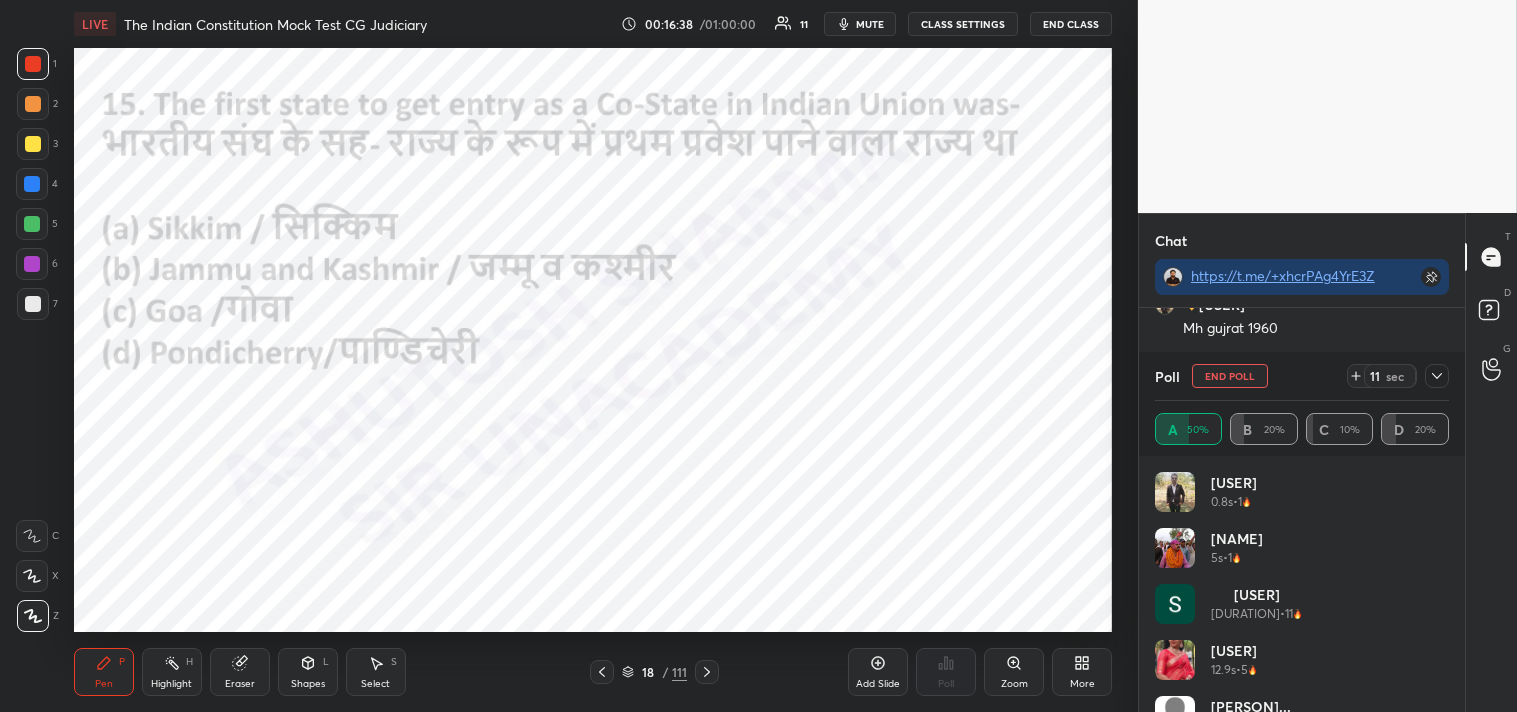 click 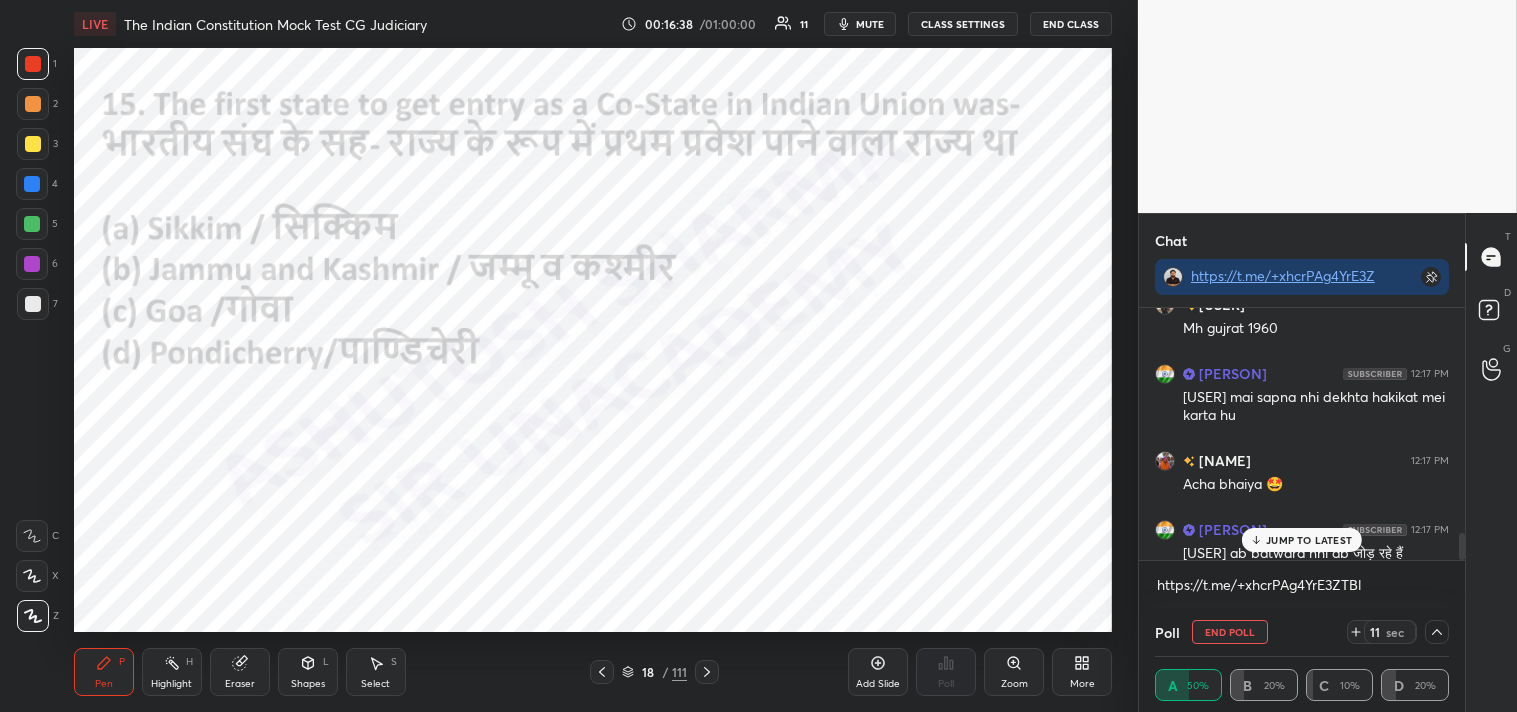scroll, scrollTop: 193, scrollLeft: 288, axis: both 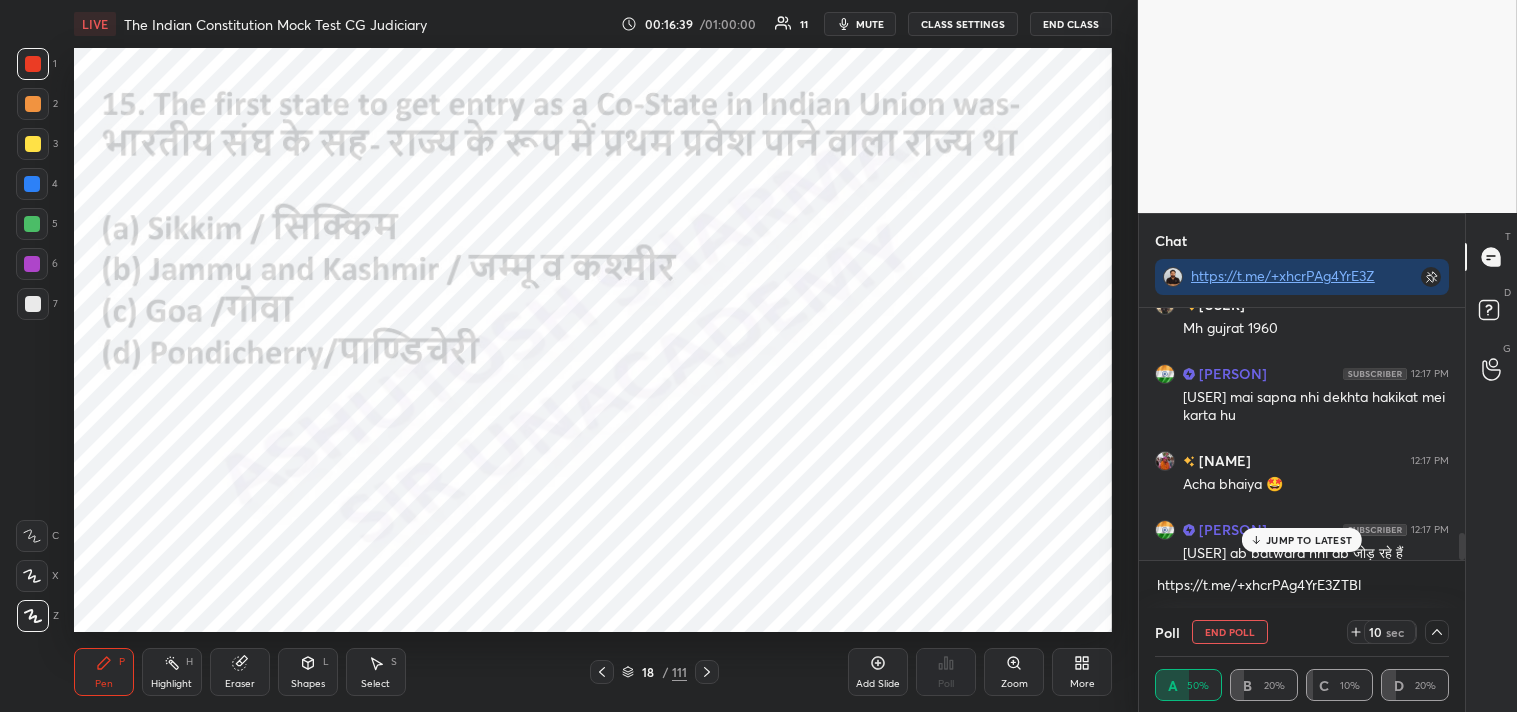 click on "JUMP TO LATEST" at bounding box center (1309, 540) 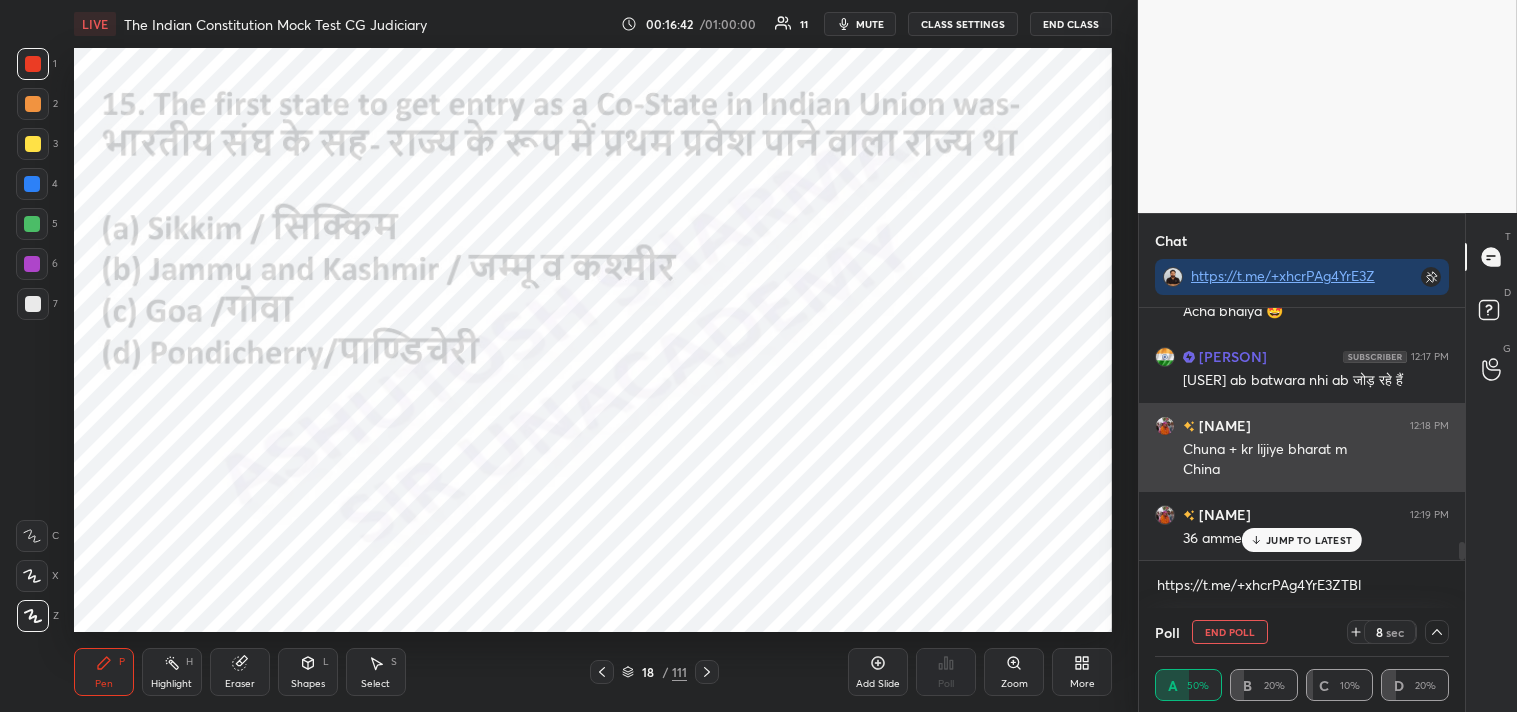 scroll, scrollTop: 3326, scrollLeft: 0, axis: vertical 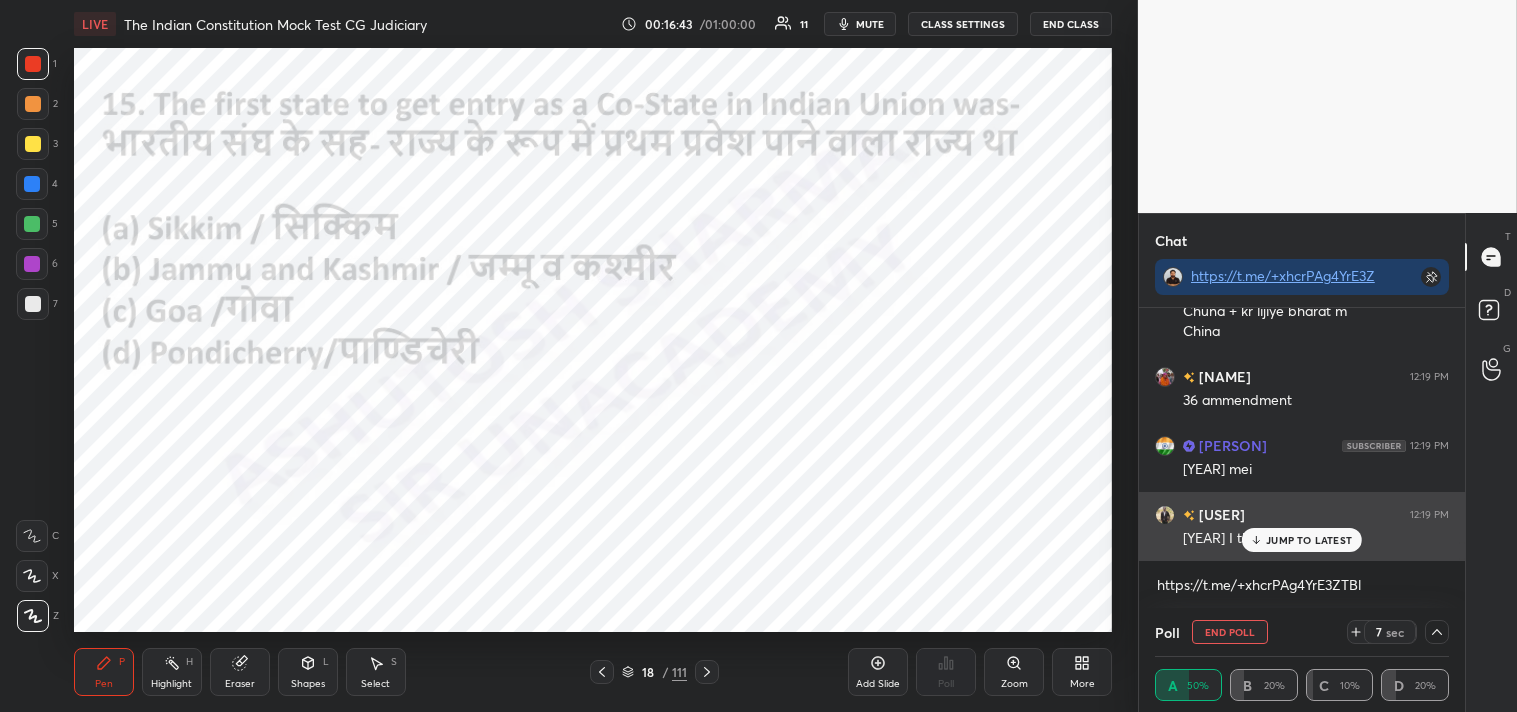click on "JUMP TO LATEST" at bounding box center [1309, 540] 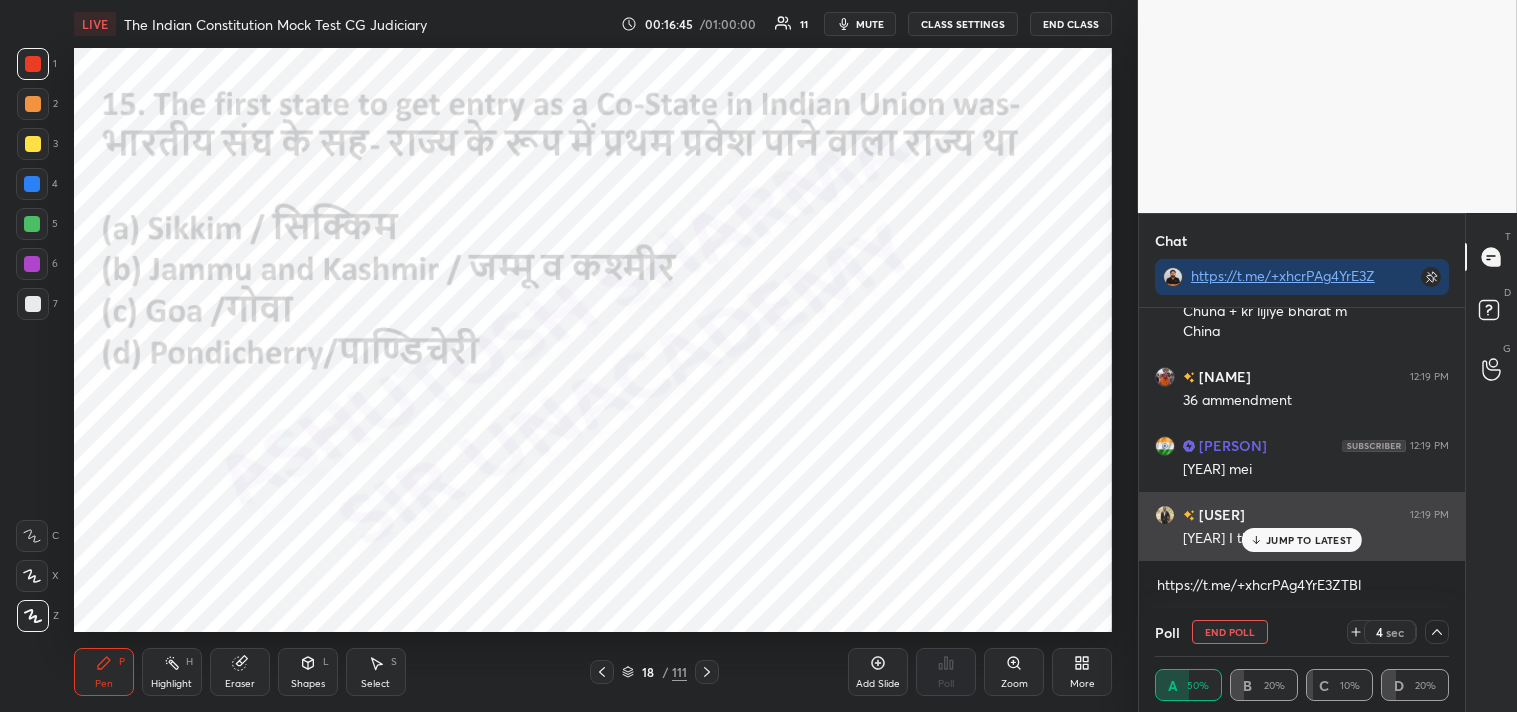 scroll, scrollTop: 3395, scrollLeft: 0, axis: vertical 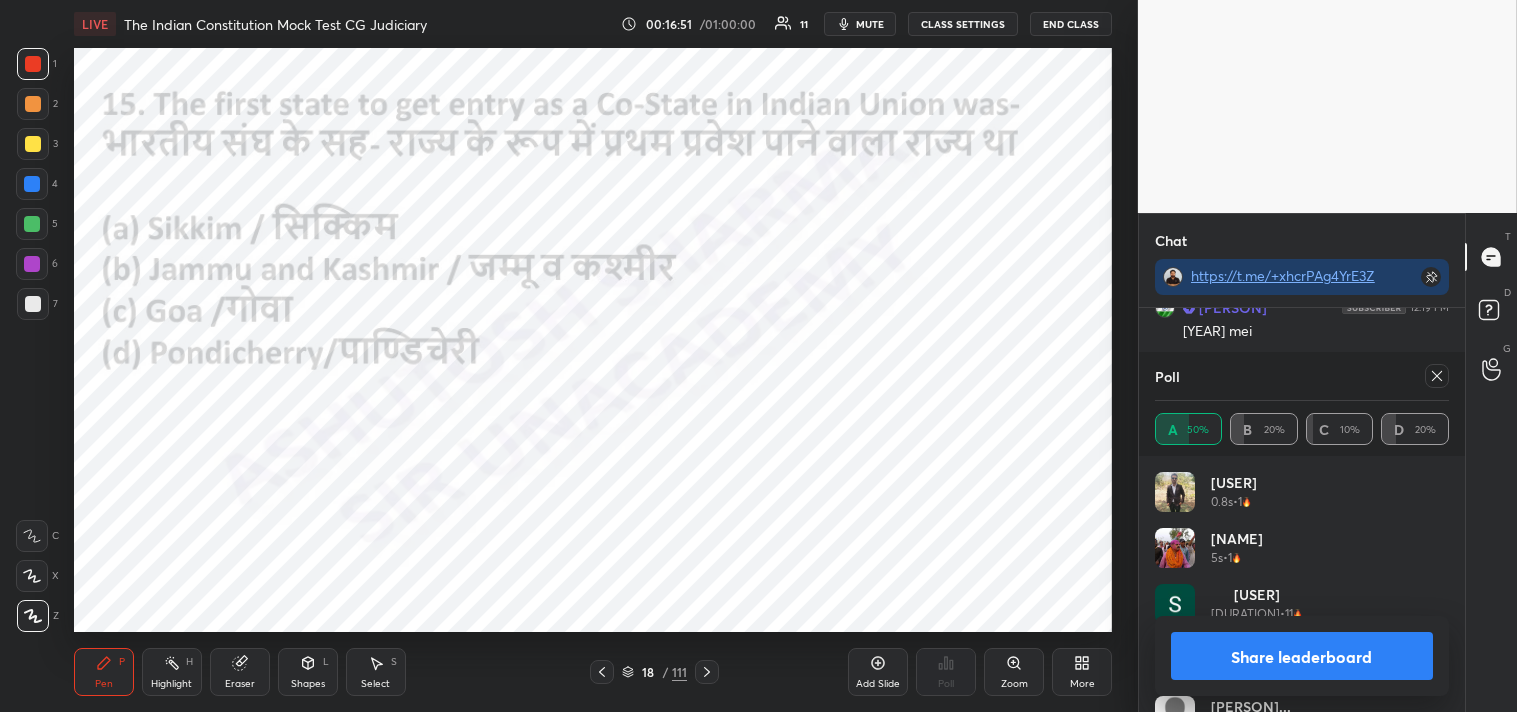 click 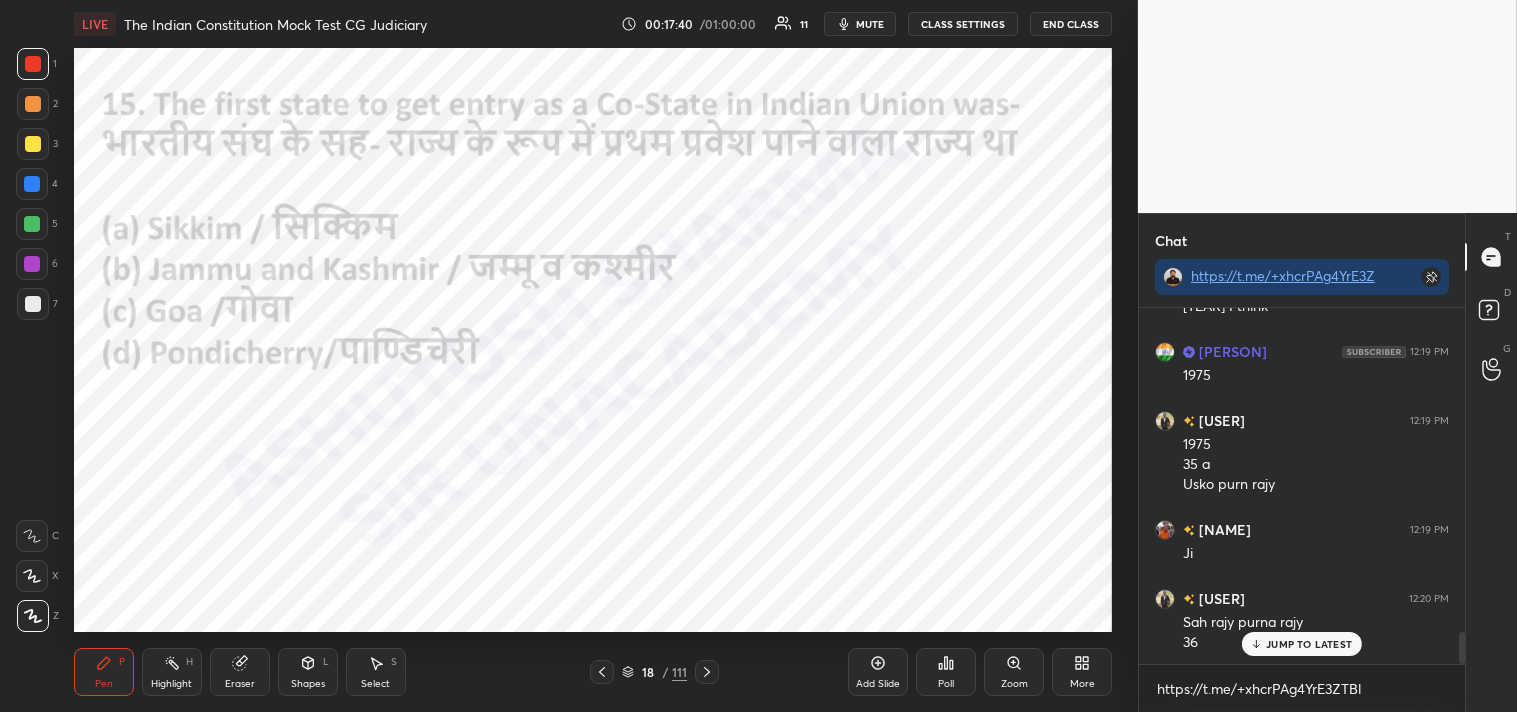 scroll, scrollTop: 3627, scrollLeft: 0, axis: vertical 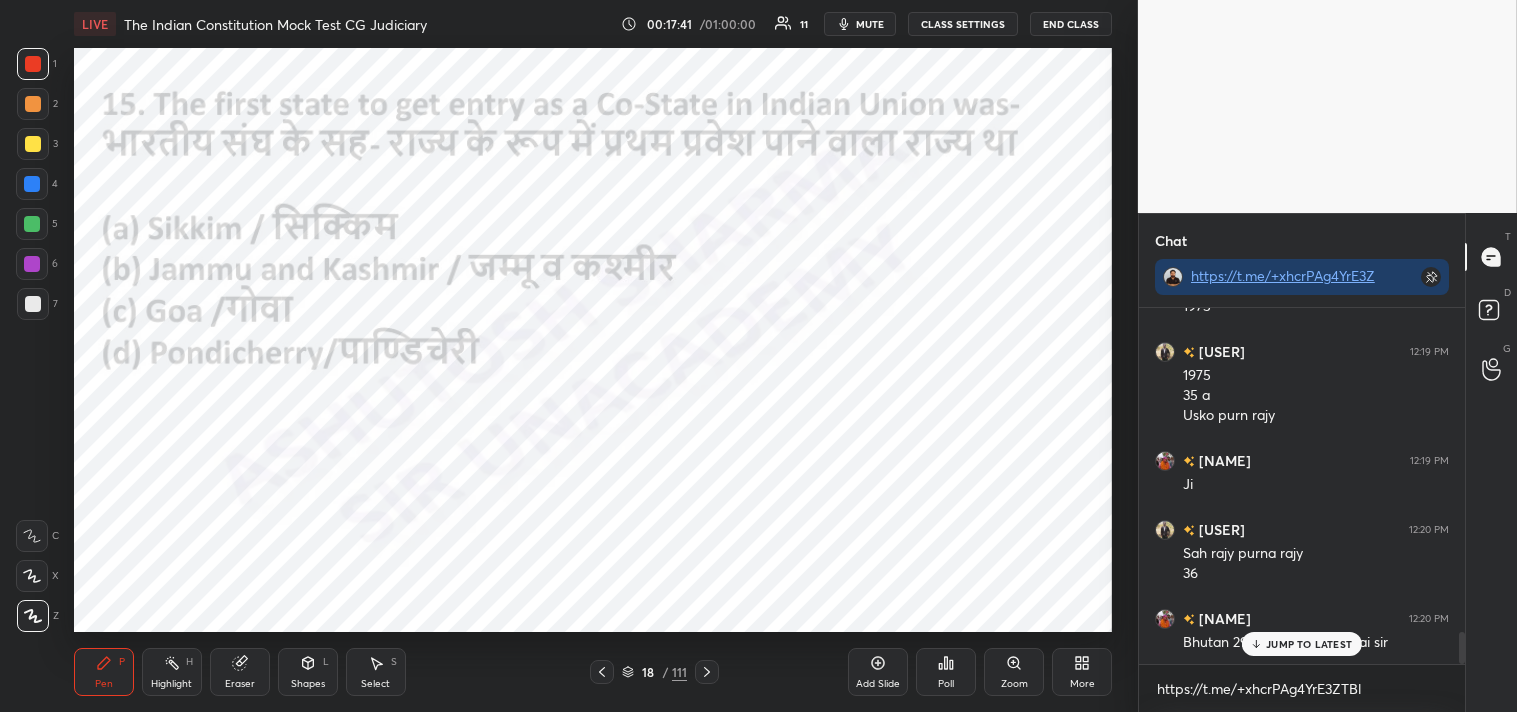 click 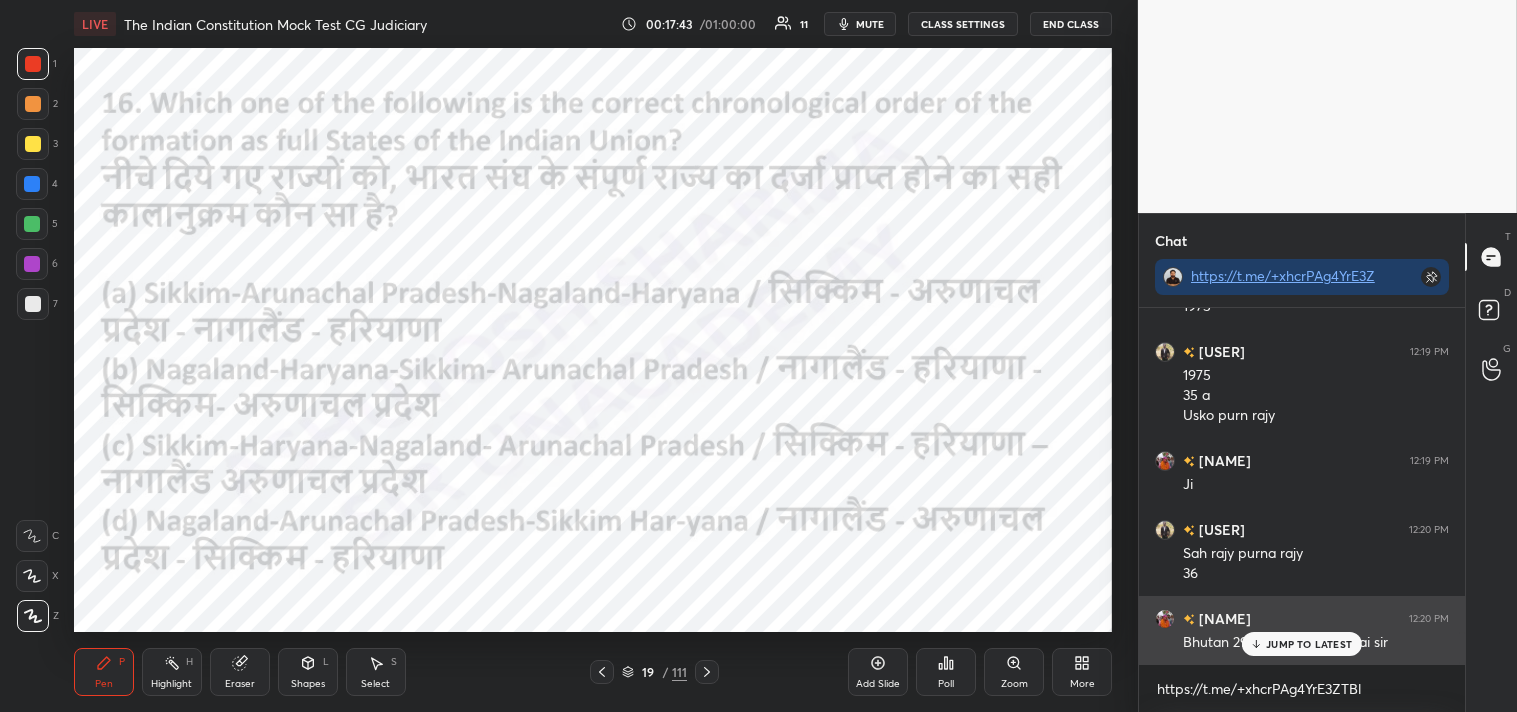 click on "JUMP TO LATEST" at bounding box center [1302, 644] 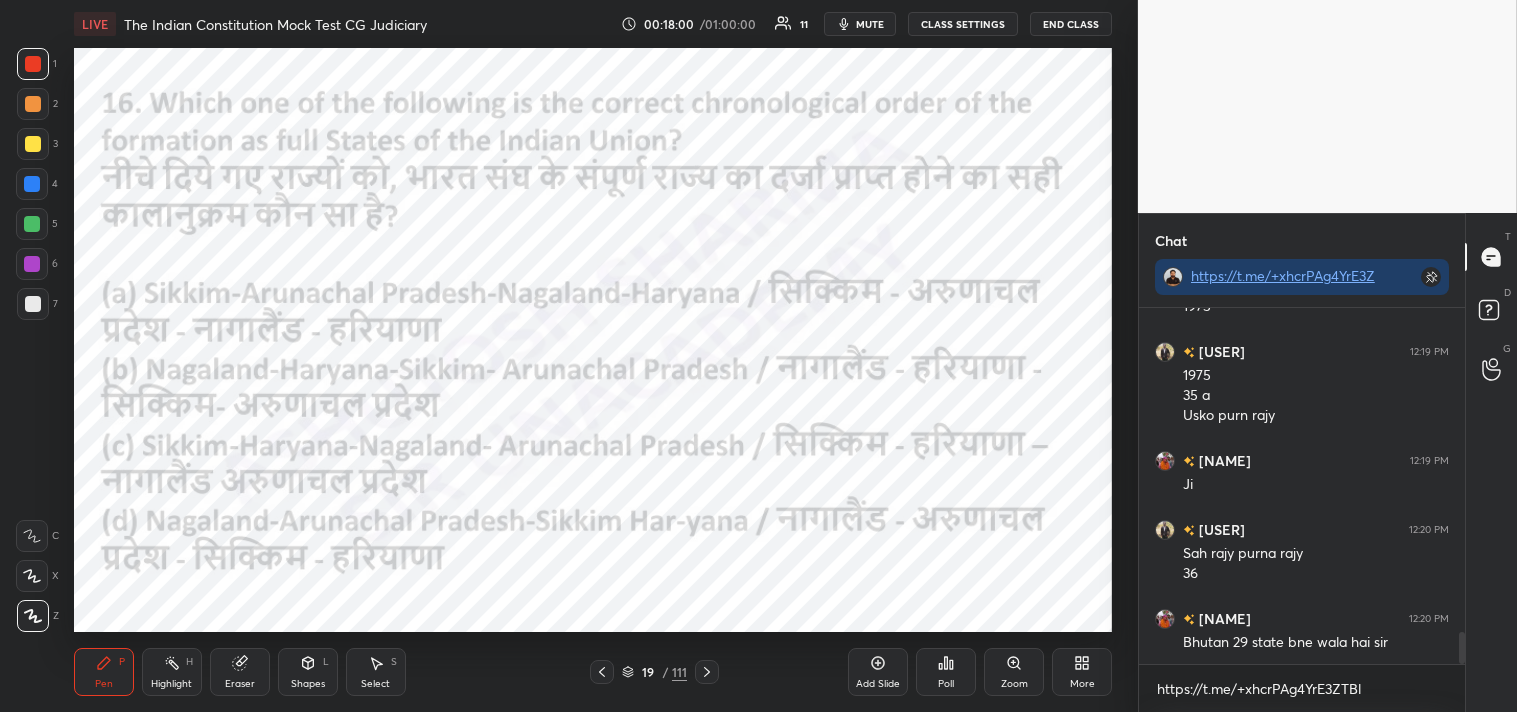 click on "Poll" at bounding box center [946, 672] 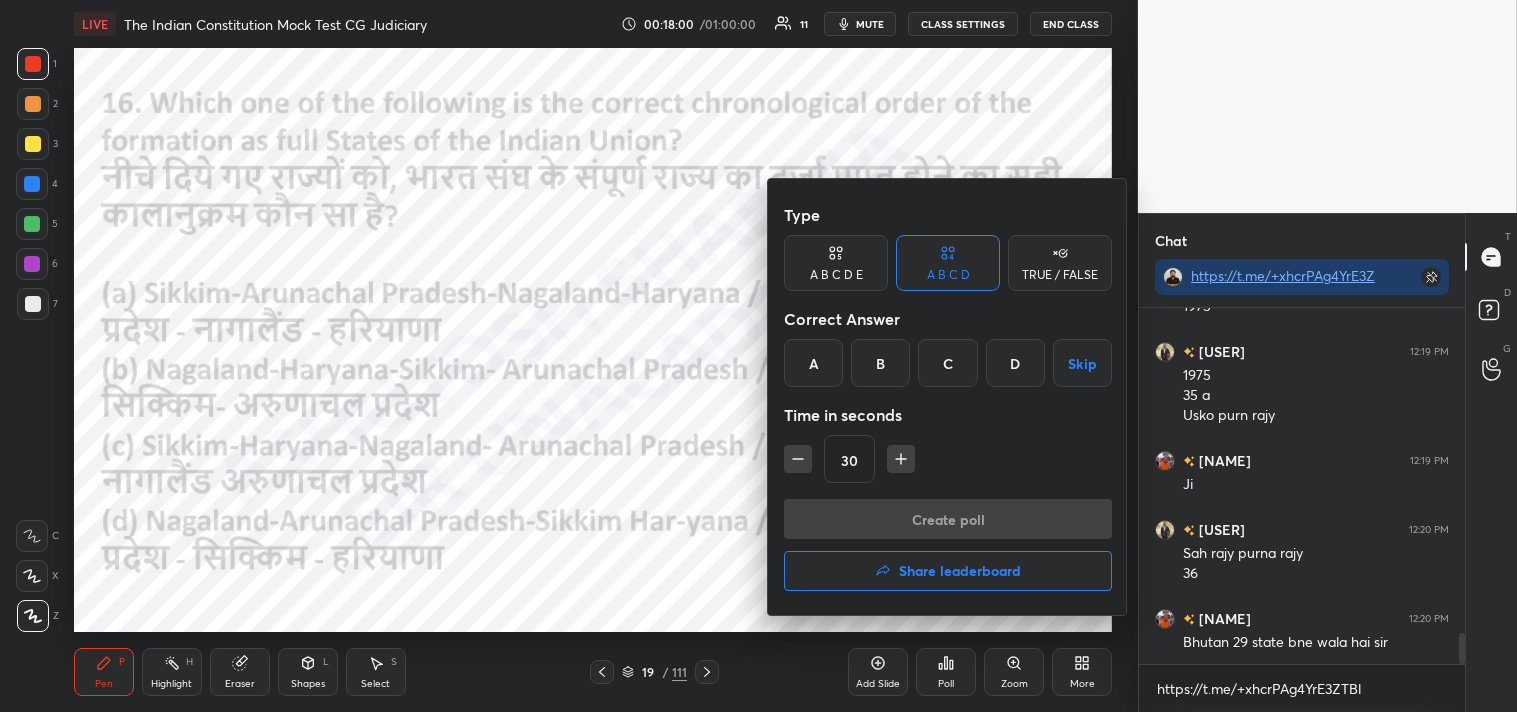 scroll, scrollTop: 3751, scrollLeft: 0, axis: vertical 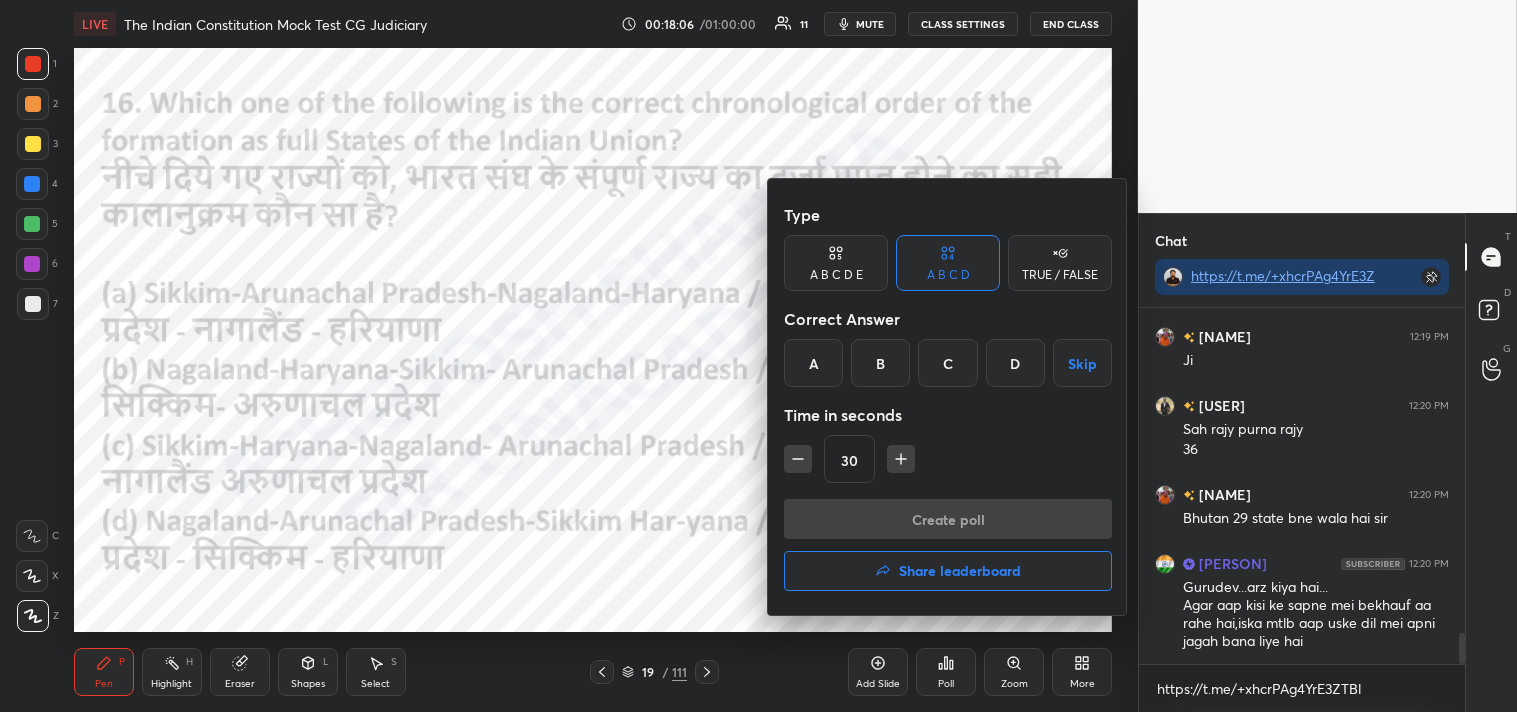 drag, startPoint x: 884, startPoint y: 355, endPoint x: 908, endPoint y: 441, distance: 89.28606 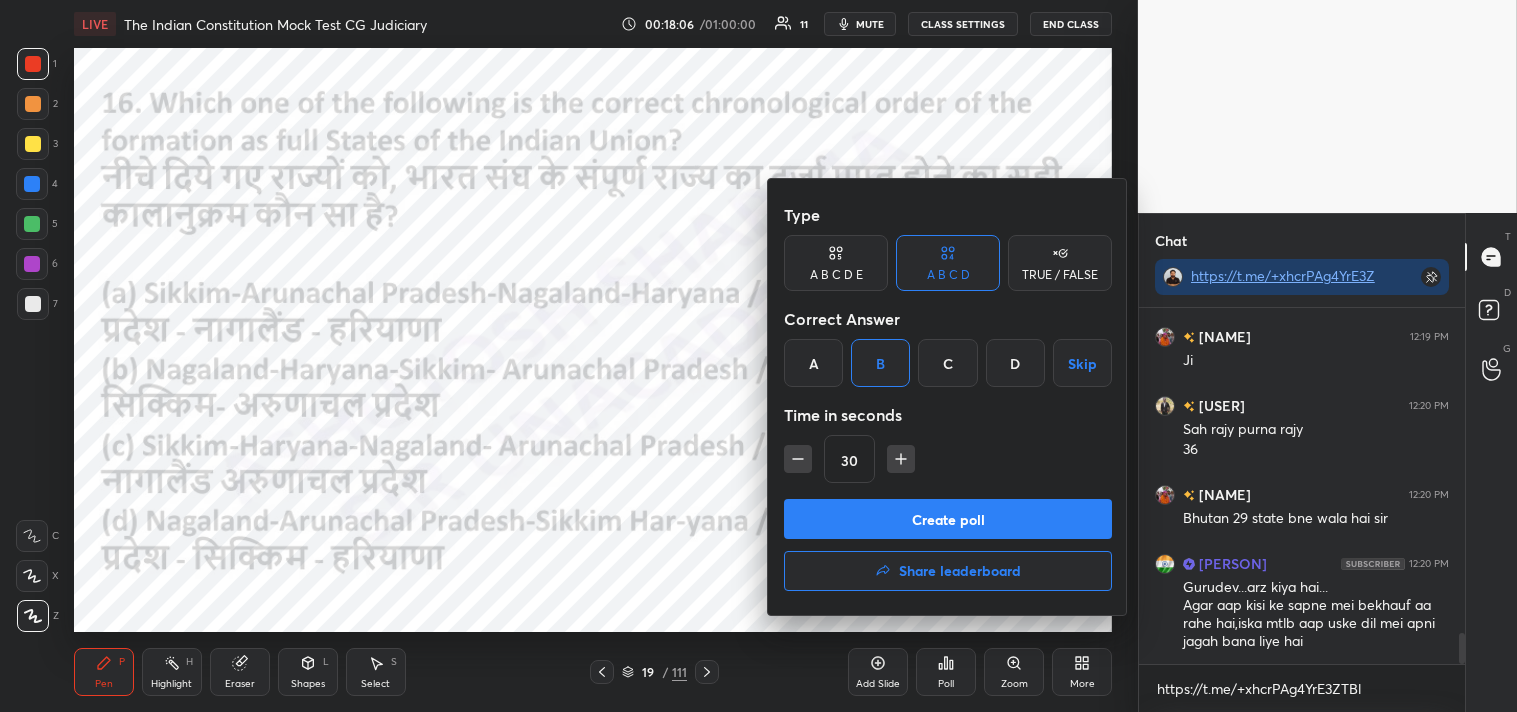 click on "Create poll" at bounding box center (948, 519) 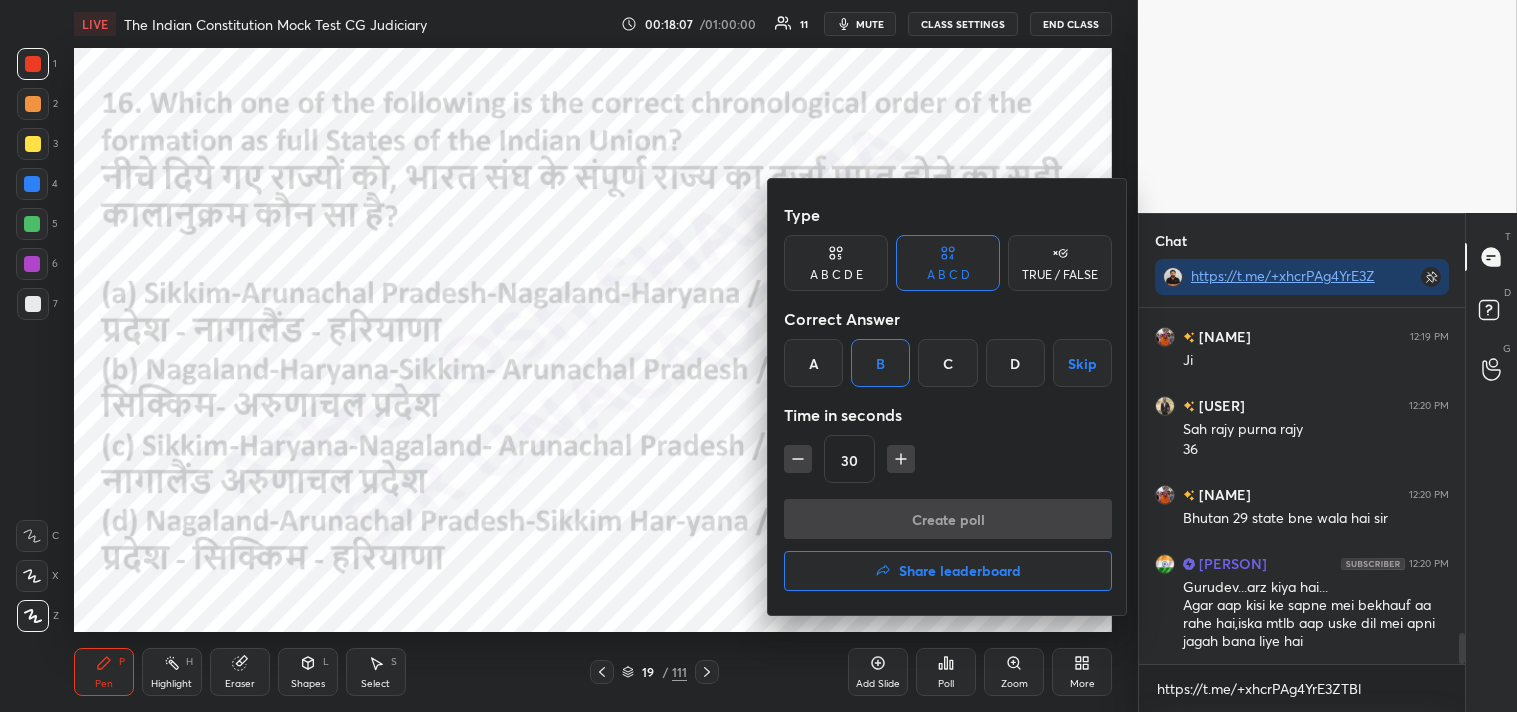 scroll, scrollTop: 270, scrollLeft: 320, axis: both 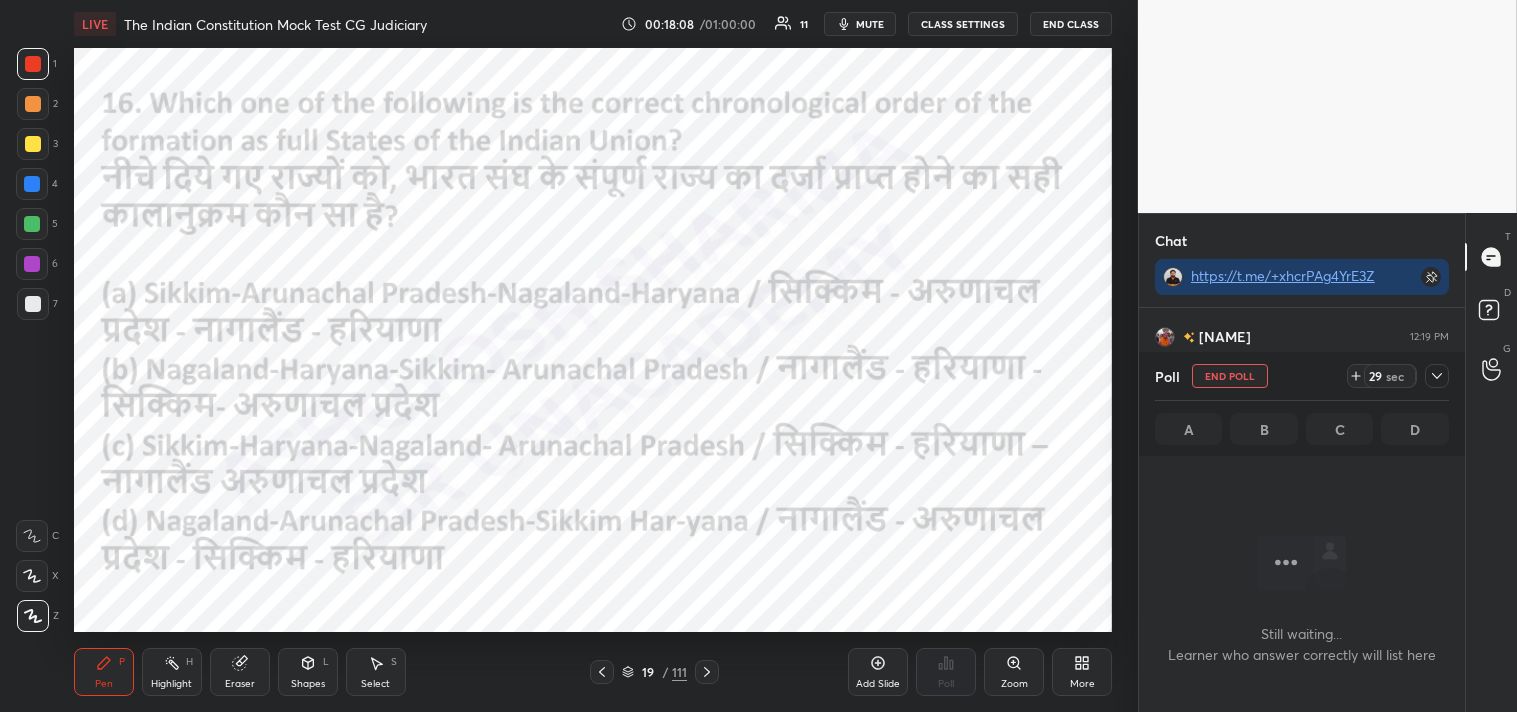 click 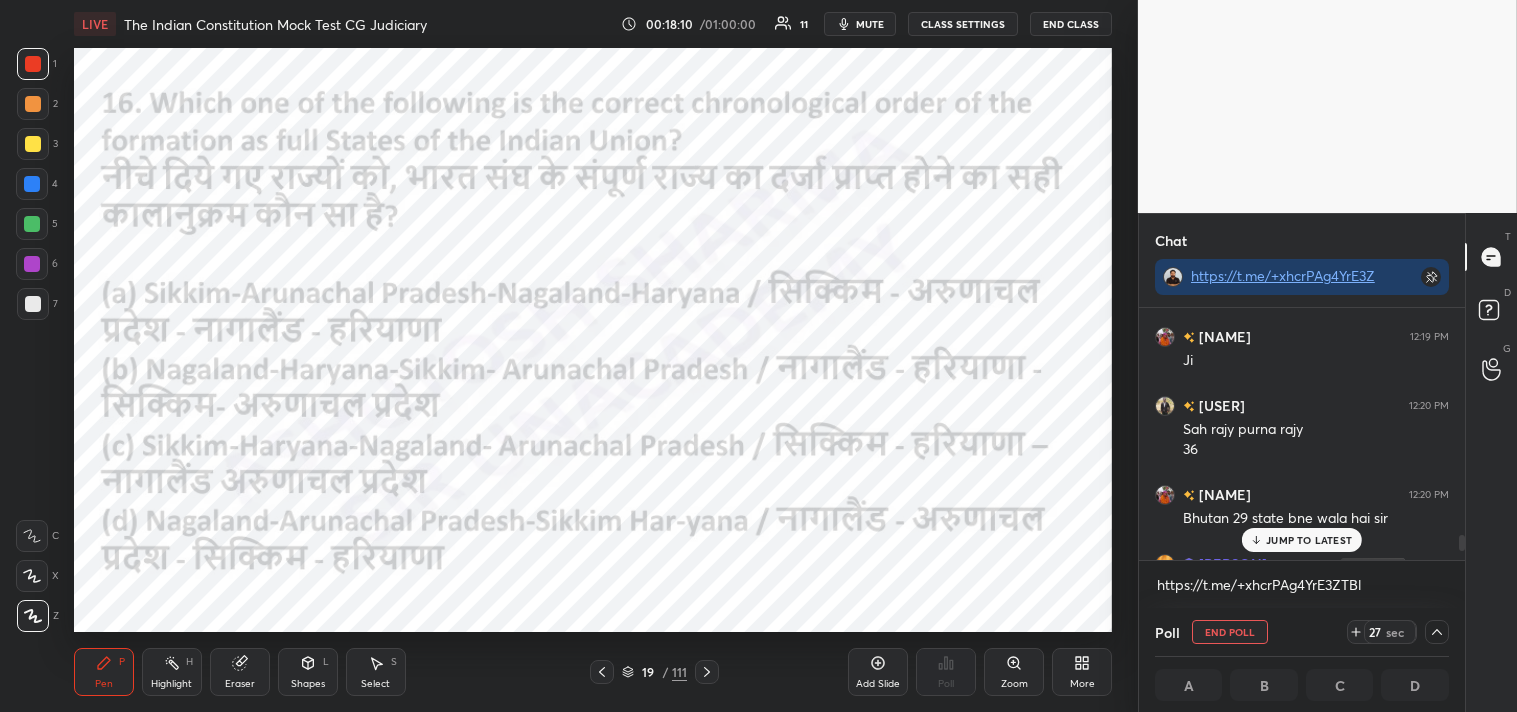 scroll, scrollTop: 3854, scrollLeft: 0, axis: vertical 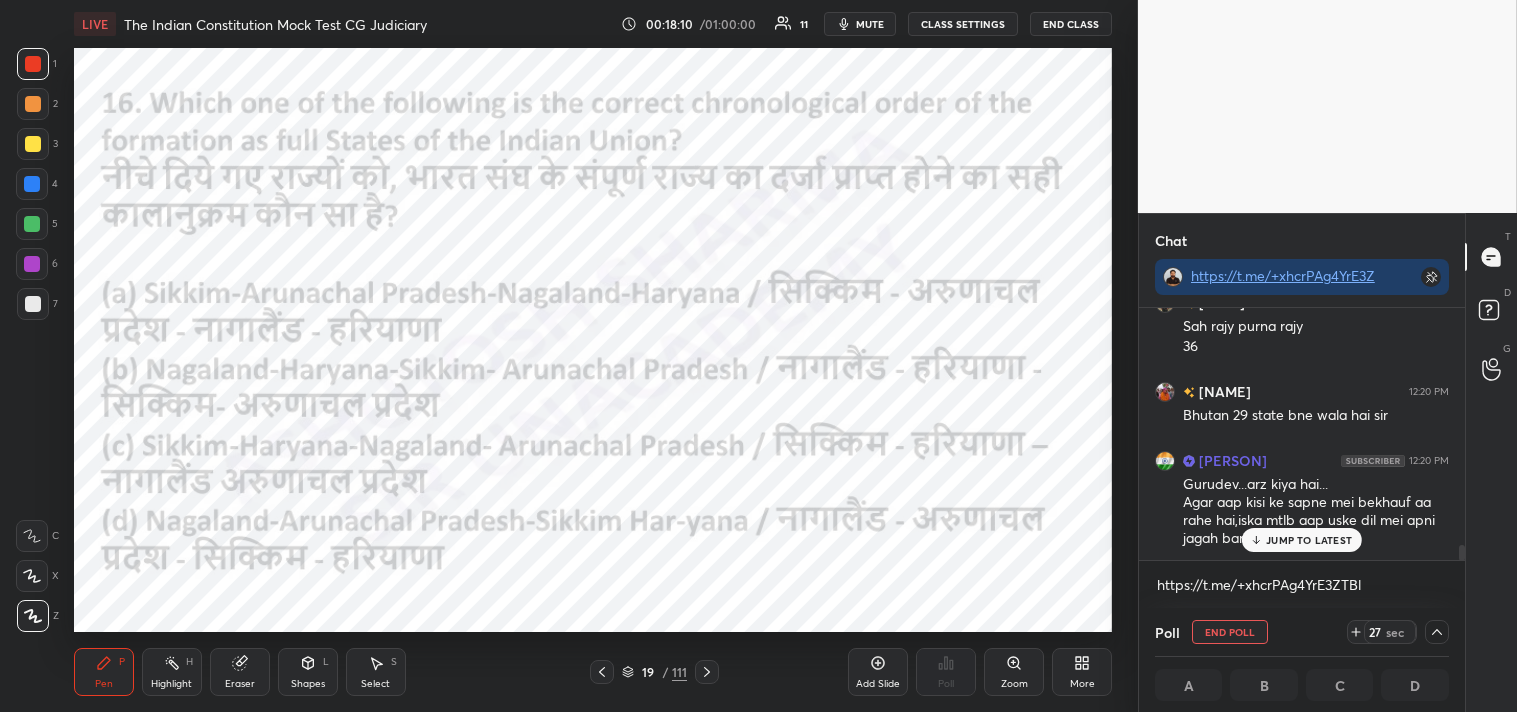 drag, startPoint x: 1467, startPoint y: 544, endPoint x: 1461, endPoint y: 573, distance: 29.614185 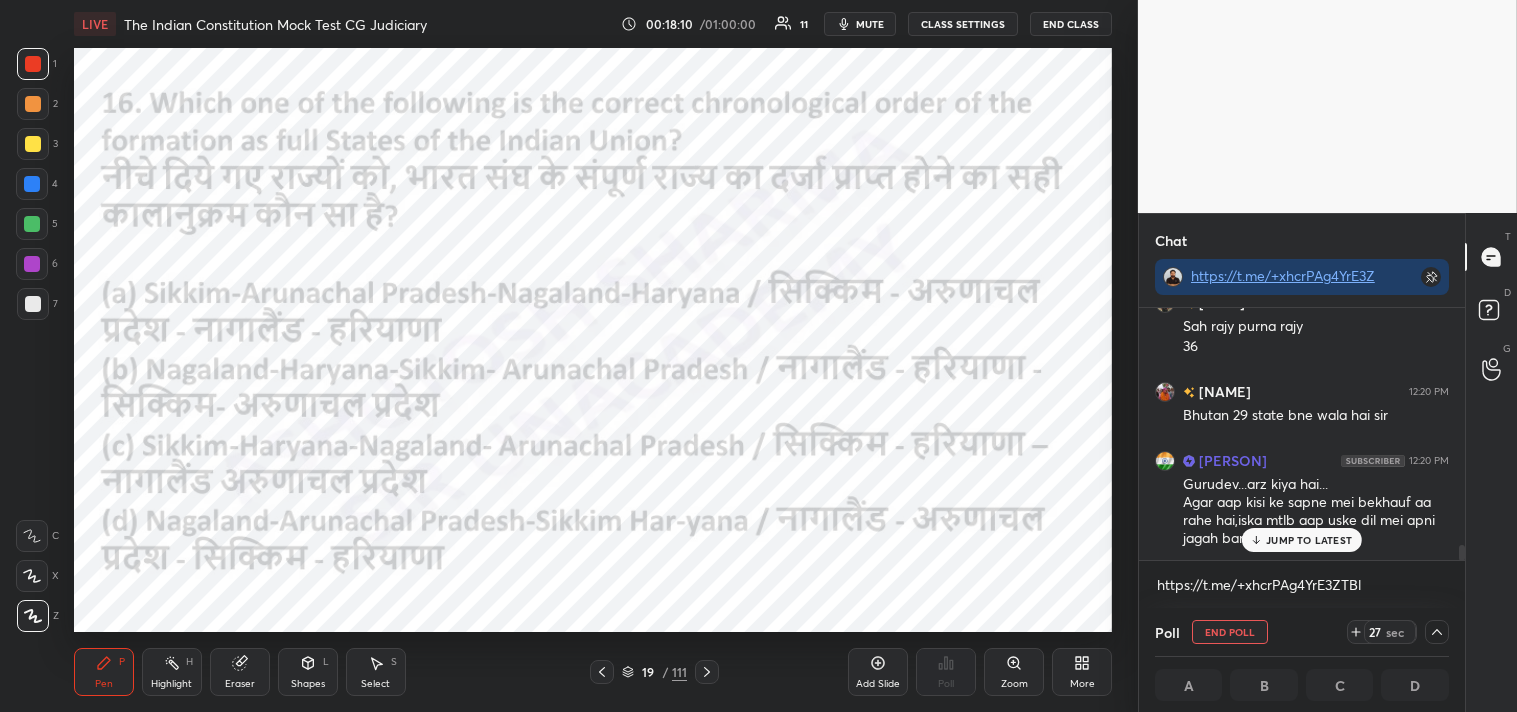 click on "[NAME] 12:19 PM Ji [NAME] 12:20 PM Sah rajy purna rajy 36 [NAME] 12:20 PM Bhutan 29 state bne wala hai sir [NAME] 12:20 PM Gurudev...arz kiya hai... Agar aap kisi ke sapne mei bekhauf aa rahe hai,iska mtlb aap uske dil mei apni jagah bana liye hai JUMP TO LATEST Enable hand raising Enable raise hand to speak to learners. Once enabled, chat will be turned off temporarily. Enable https://t.me/+xhcrPAg4YrE3ZTBl x" at bounding box center (1302, 458) 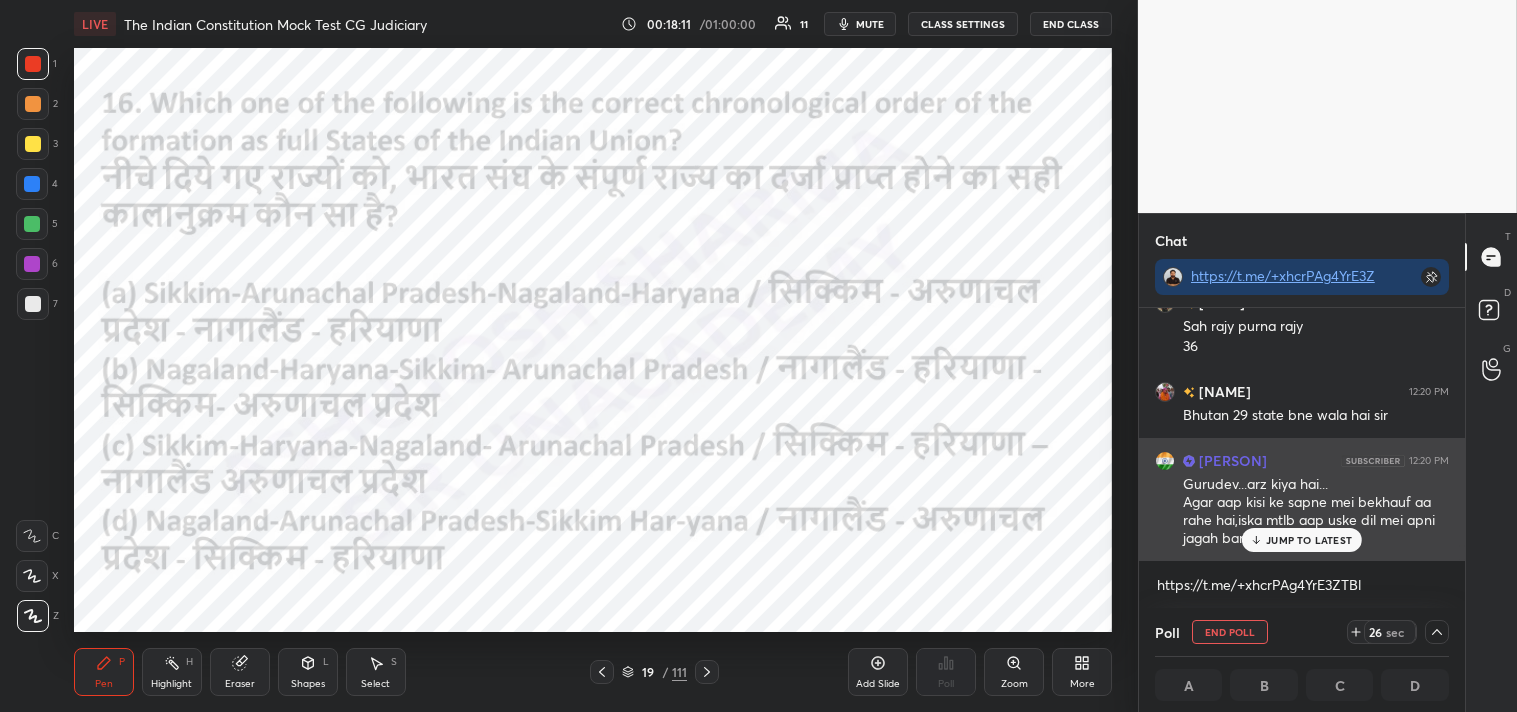 click on "JUMP TO LATEST" at bounding box center (1309, 540) 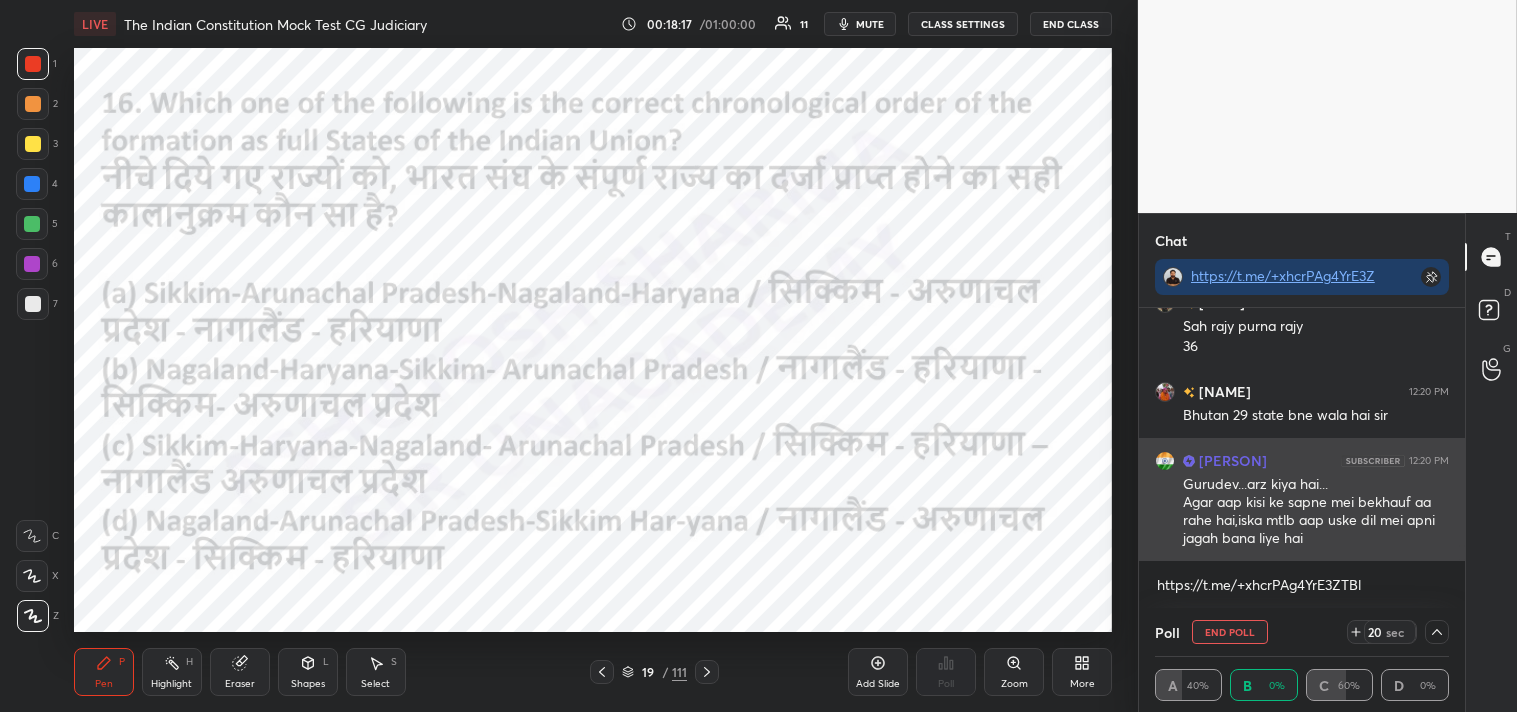 scroll, scrollTop: 1, scrollLeft: 6, axis: both 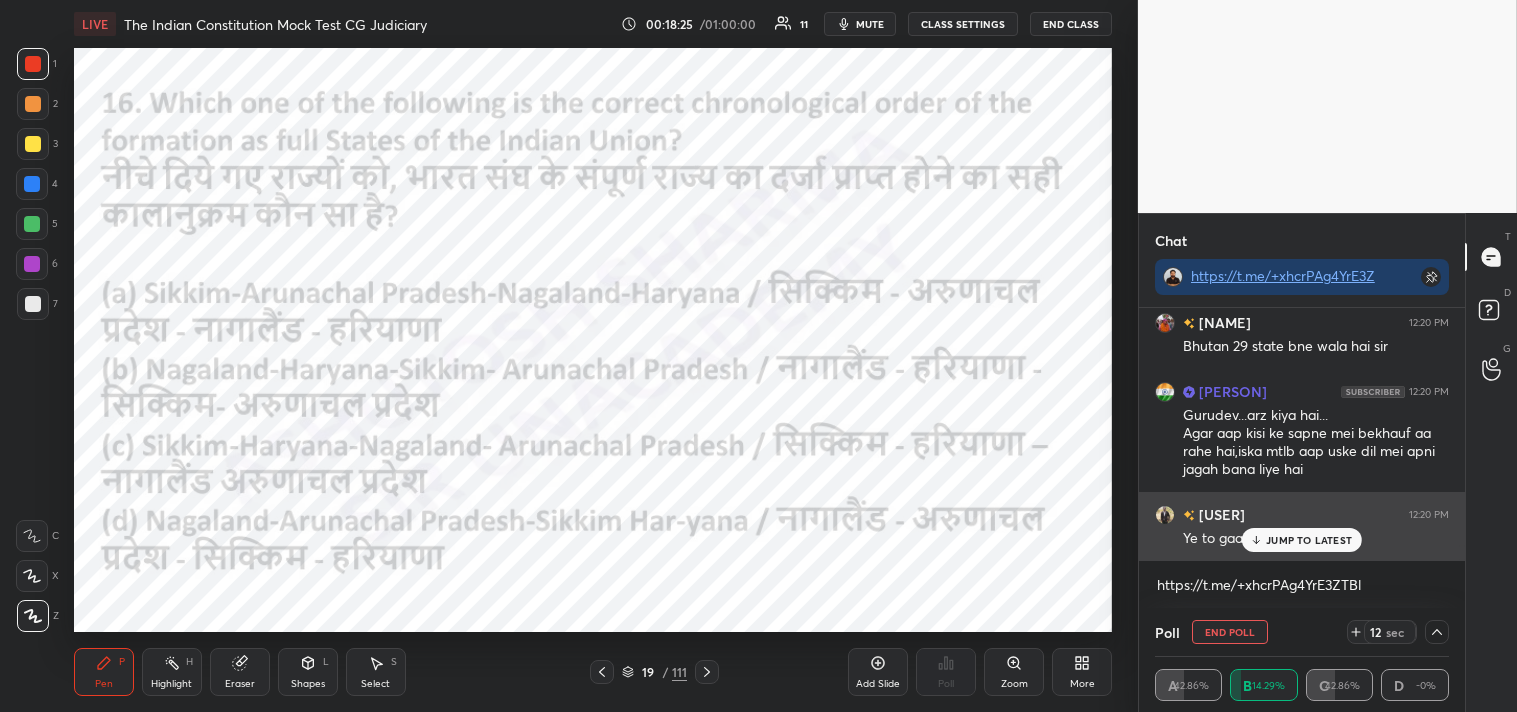 click on "JUMP TO LATEST" at bounding box center (1309, 540) 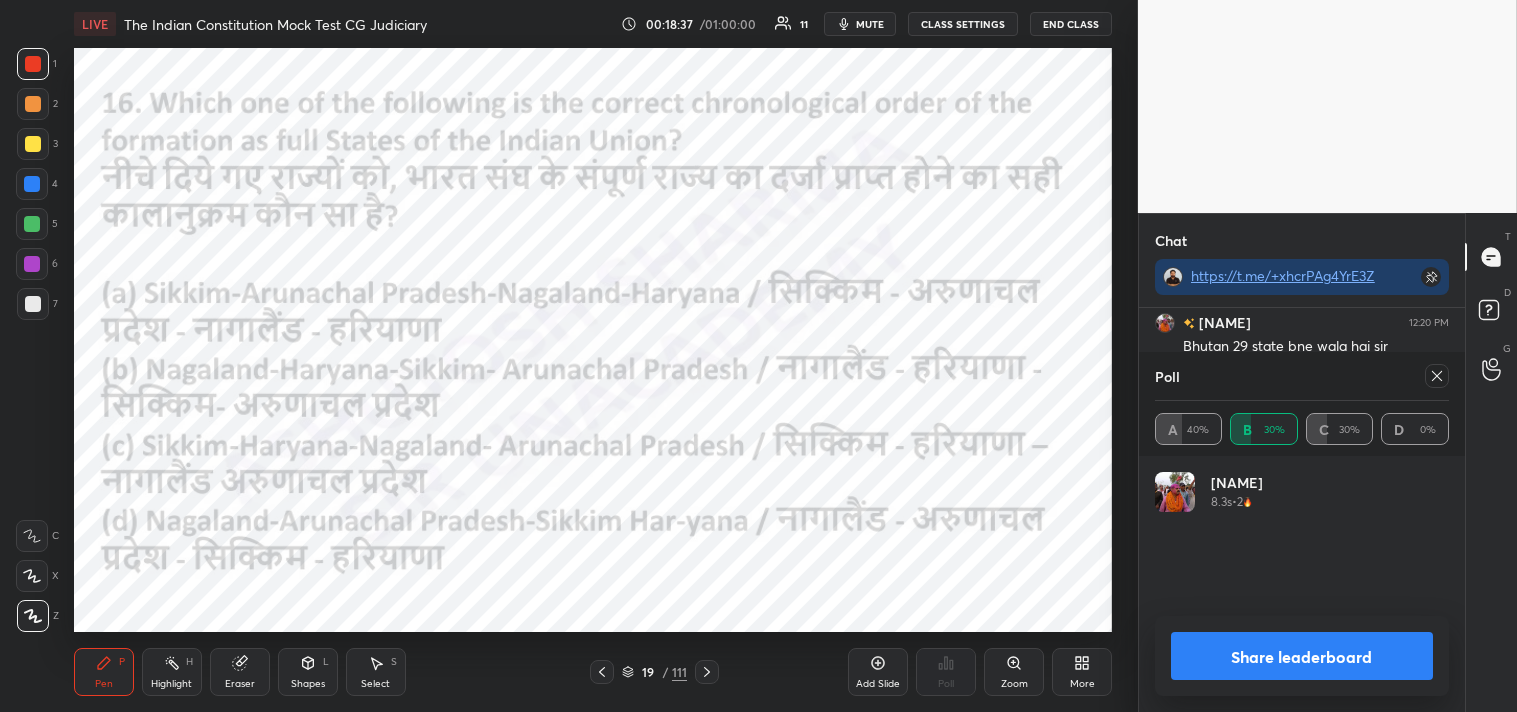 scroll, scrollTop: 7, scrollLeft: 6, axis: both 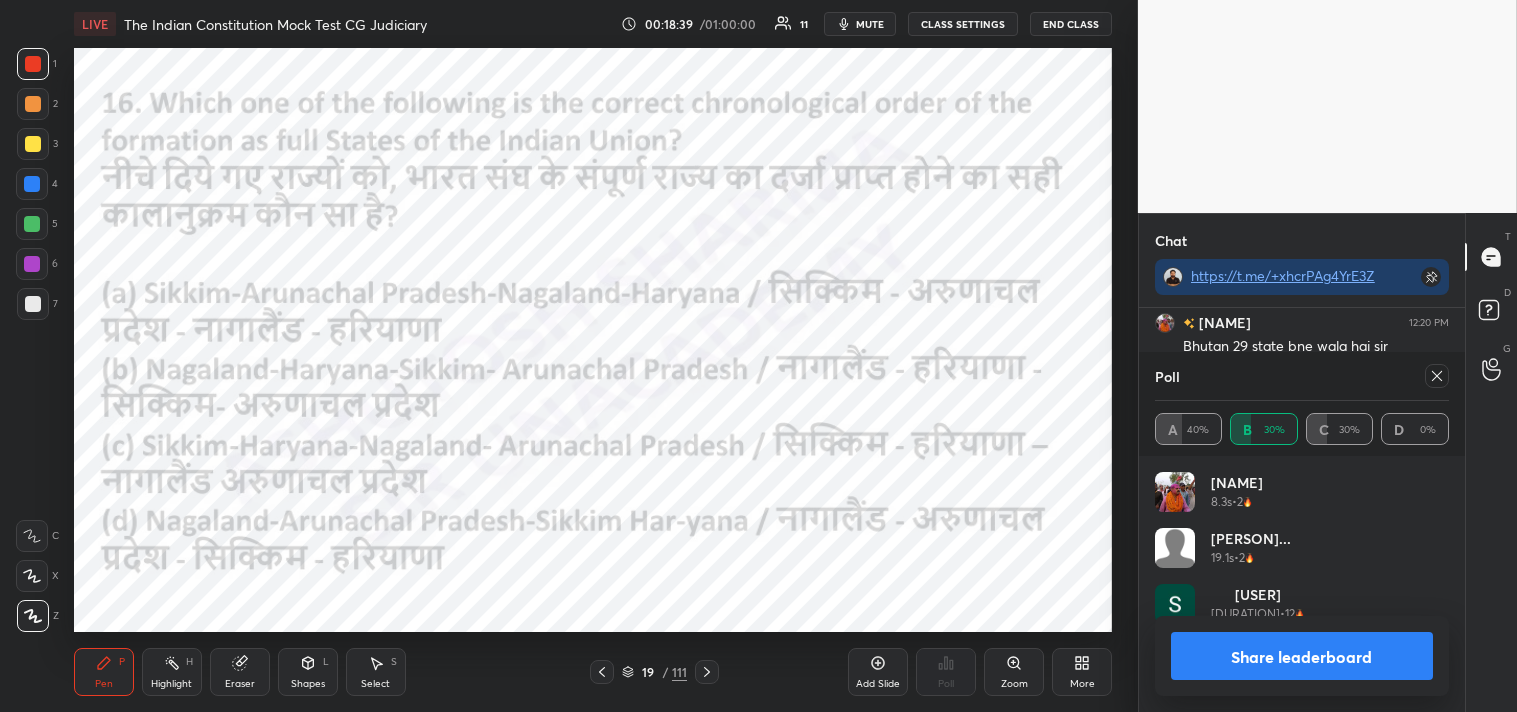 click 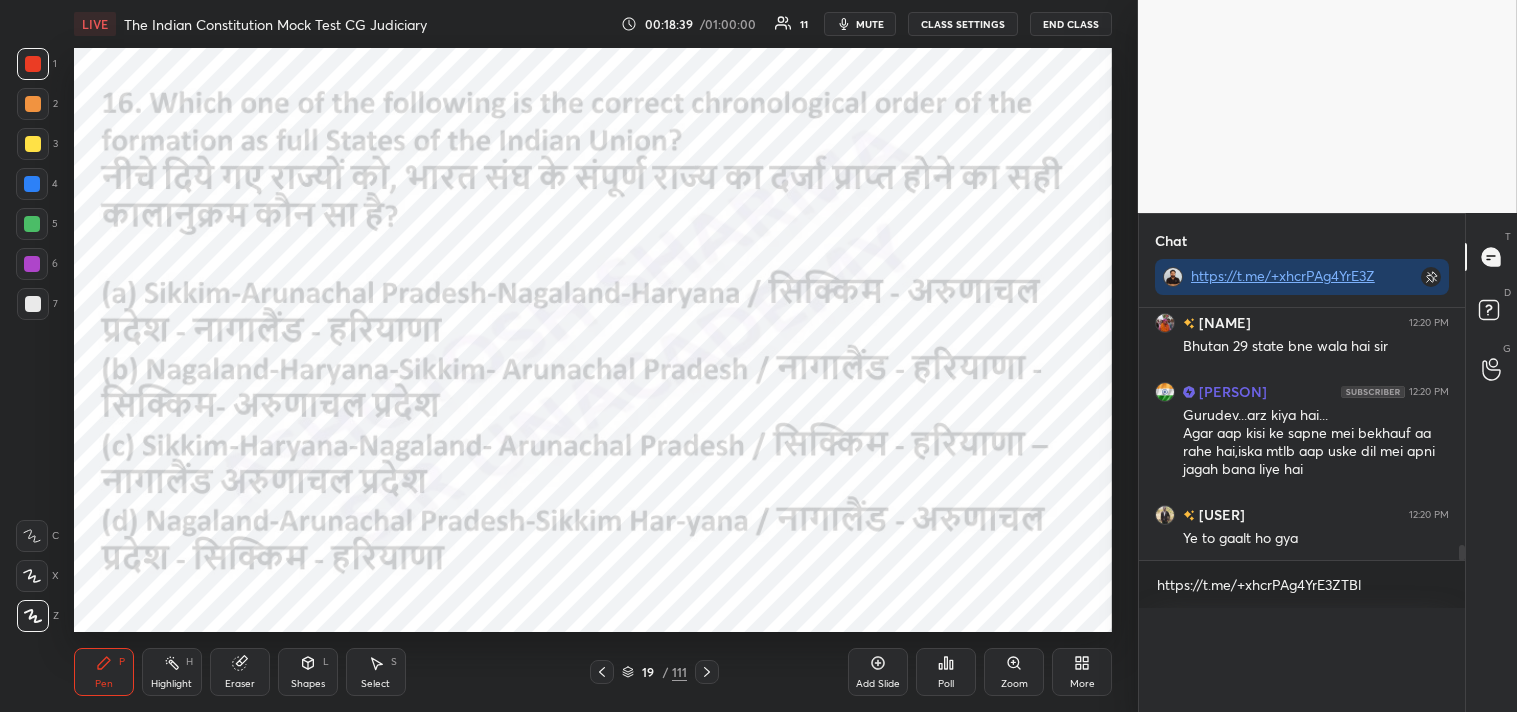 scroll, scrollTop: 87, scrollLeft: 288, axis: both 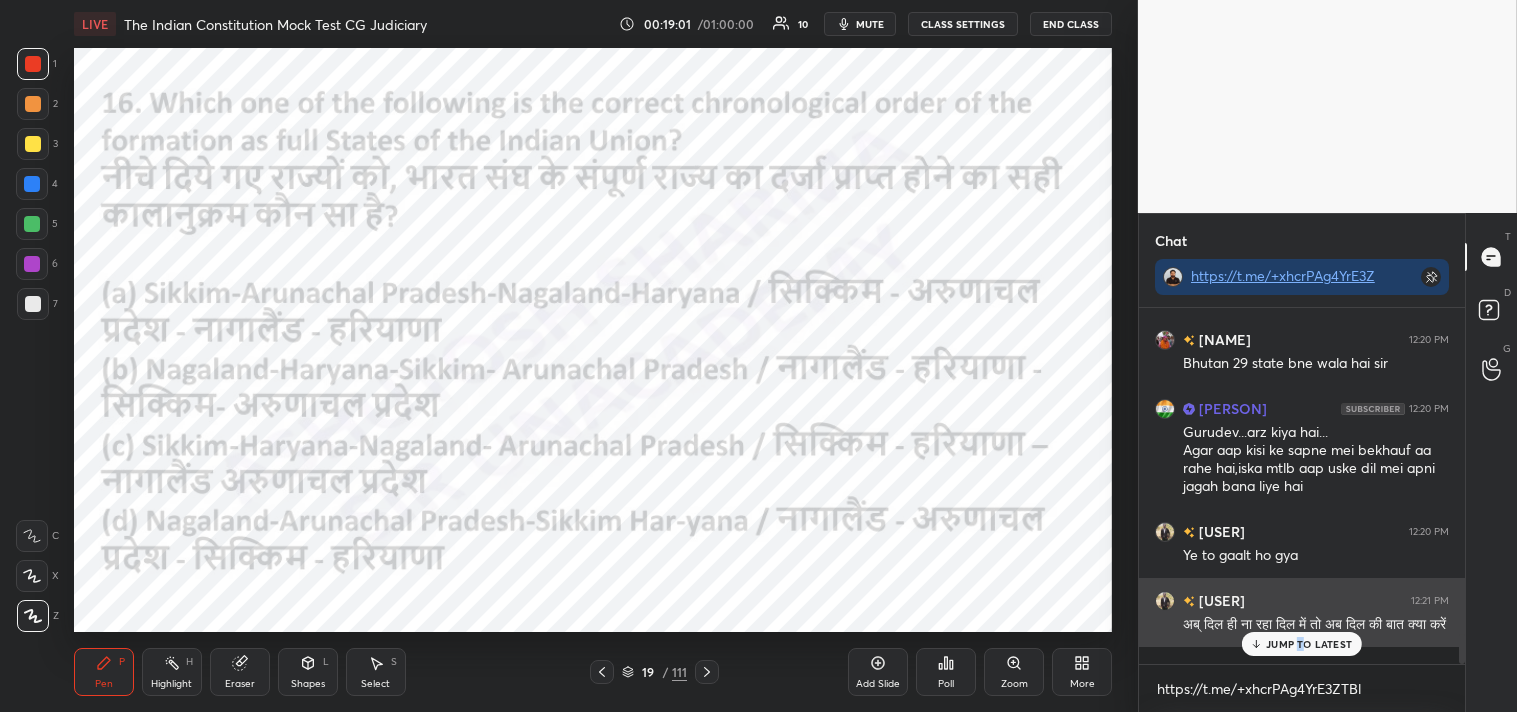 click on "JUMP TO LATEST" at bounding box center (1309, 644) 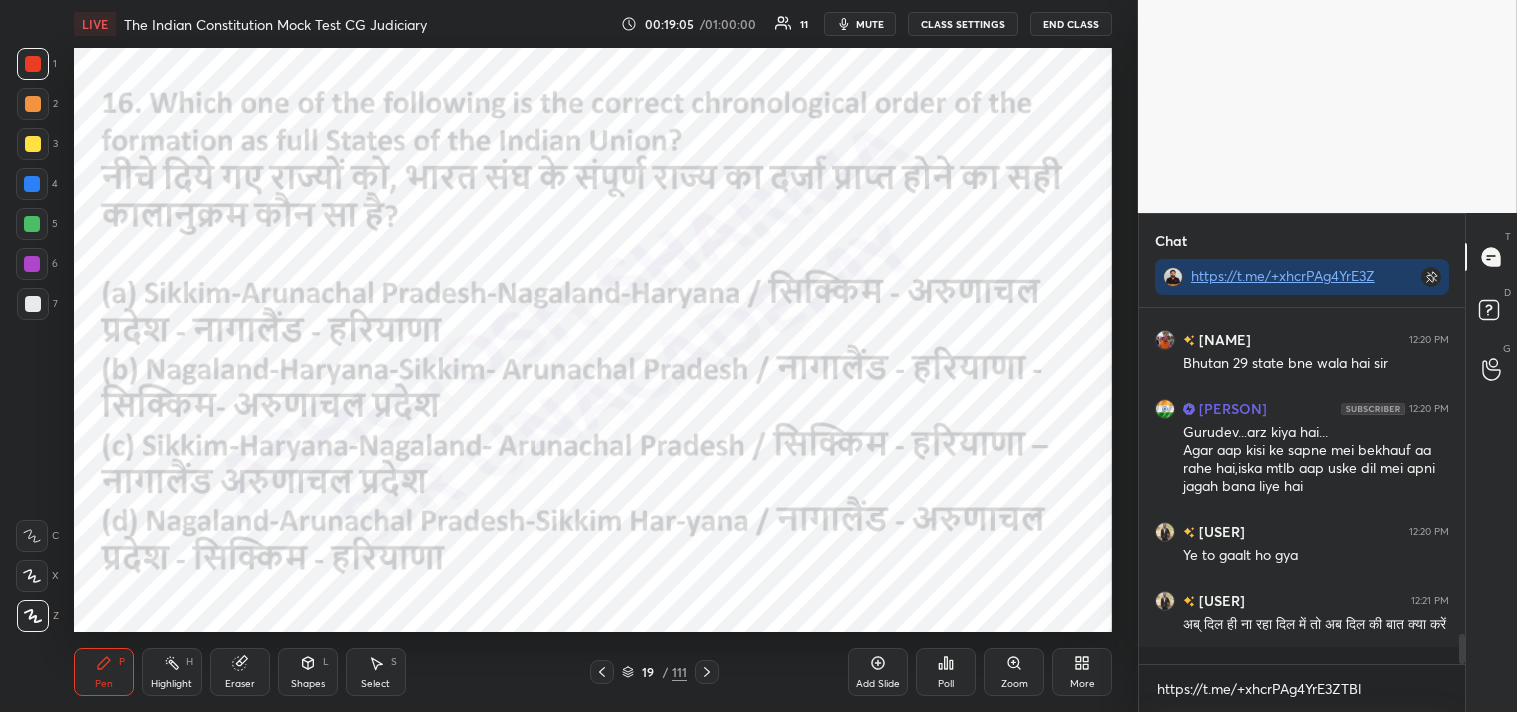 click 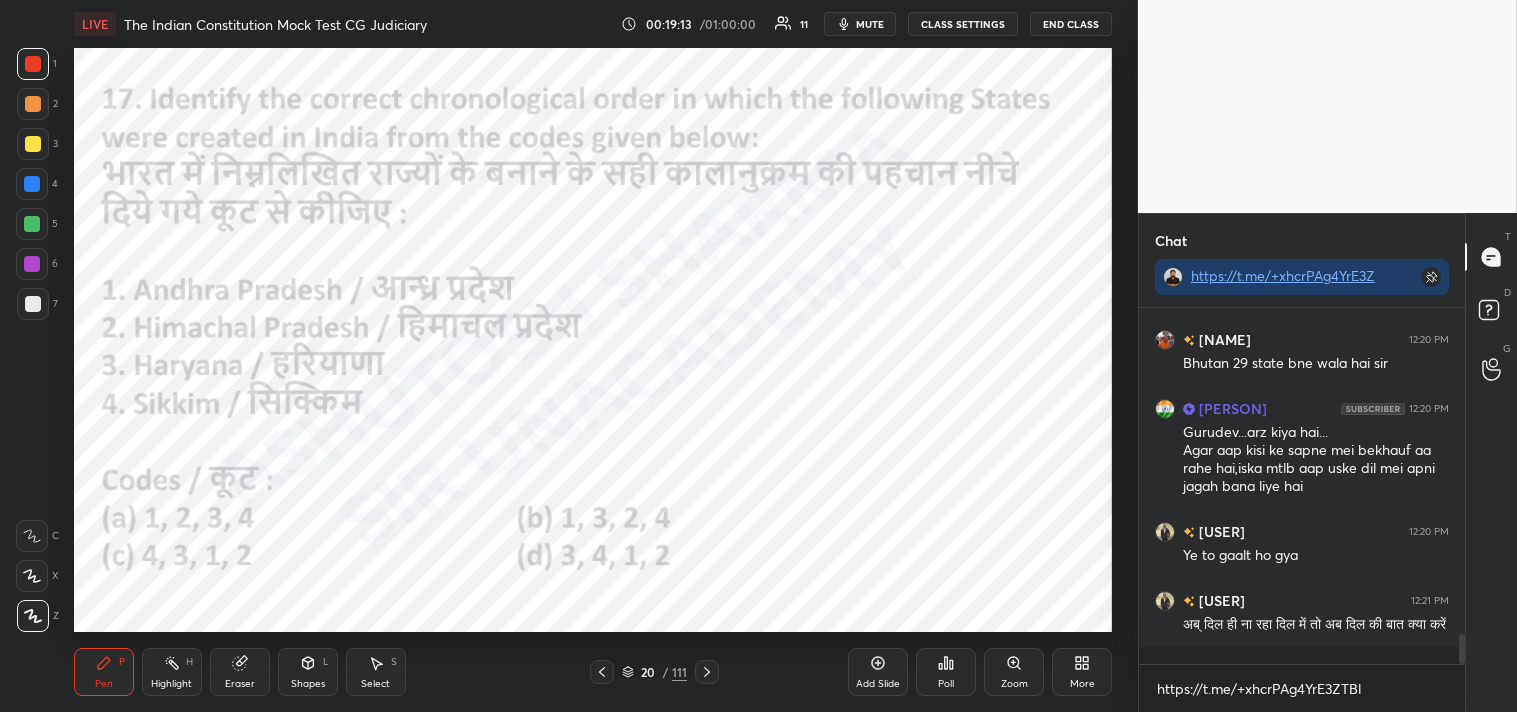 click on "Poll" at bounding box center [946, 672] 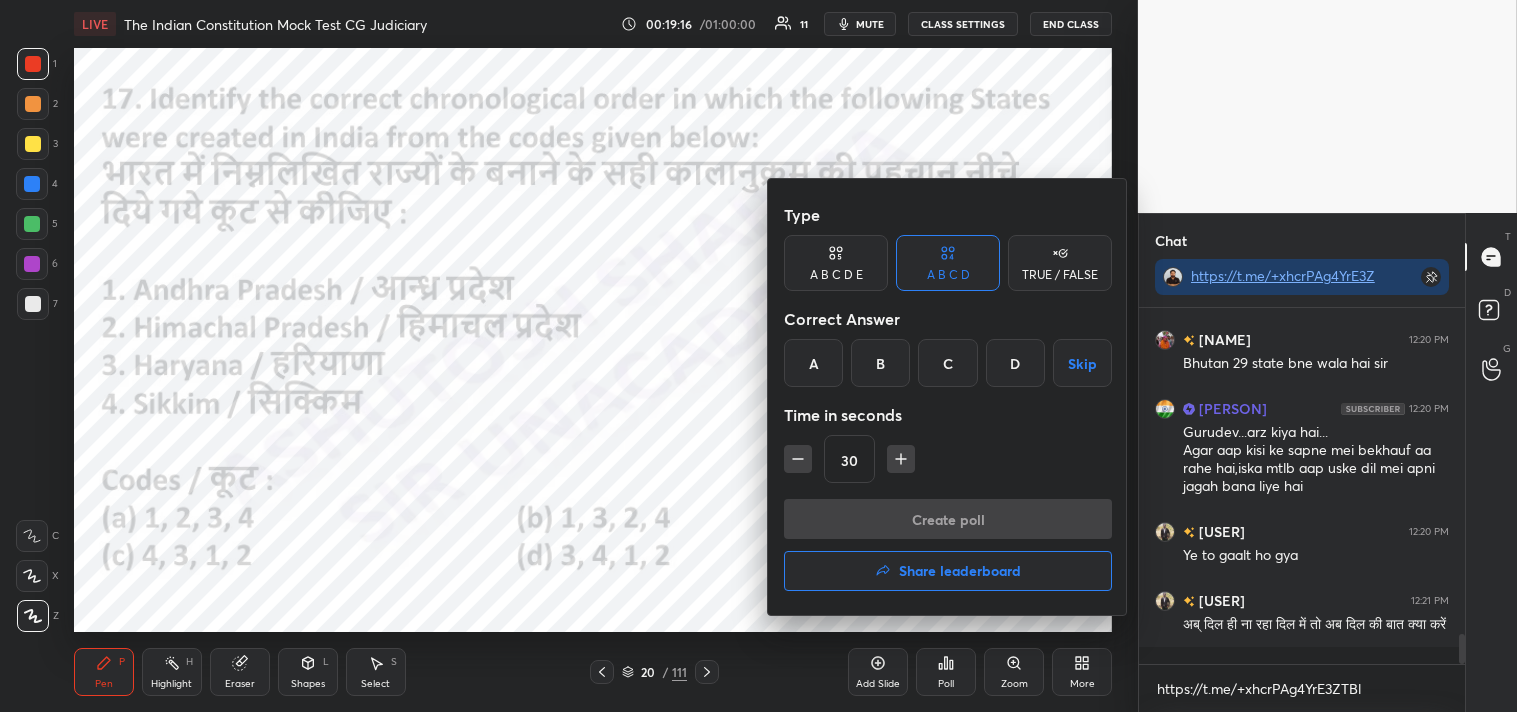 drag, startPoint x: 883, startPoint y: 360, endPoint x: 895, endPoint y: 413, distance: 54.34151 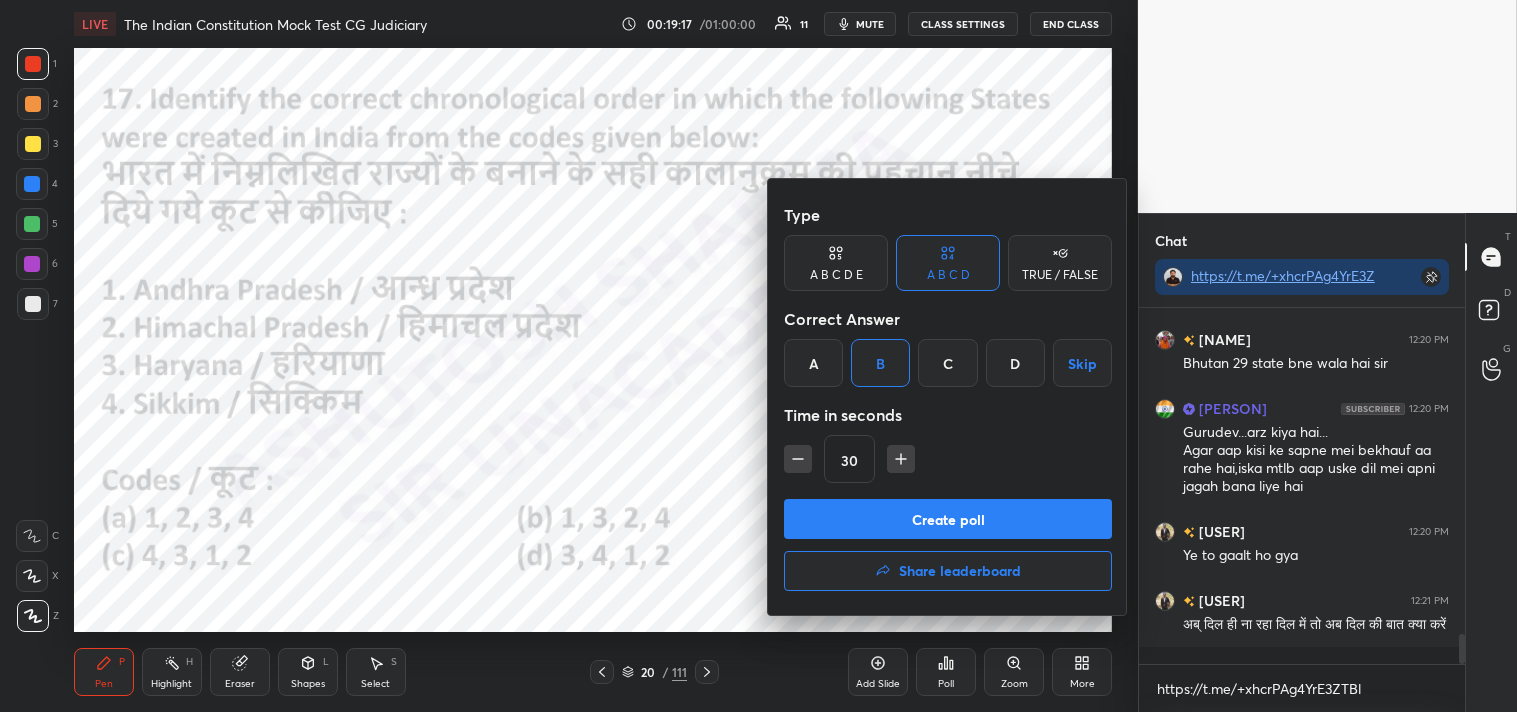 click on "Create poll" at bounding box center [948, 519] 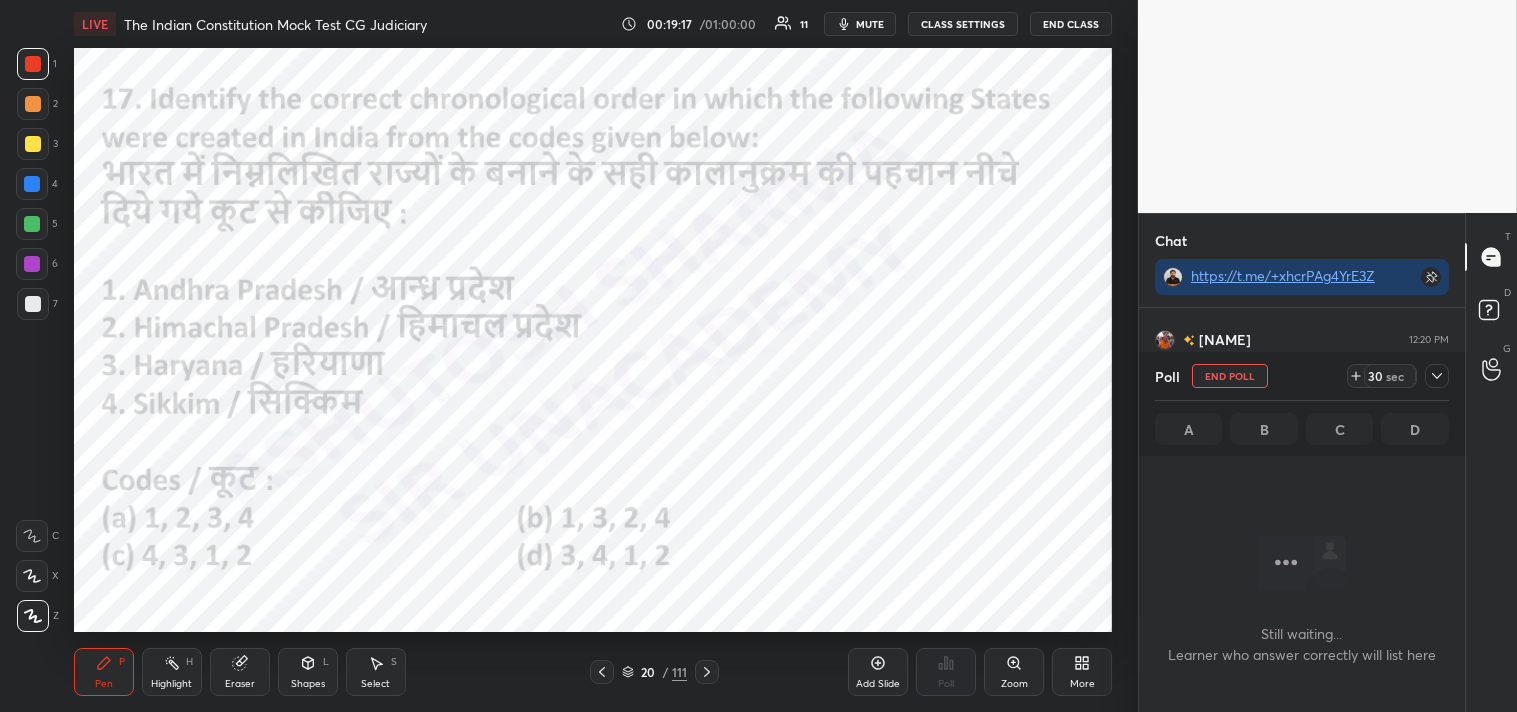 scroll, scrollTop: 248, scrollLeft: 320, axis: both 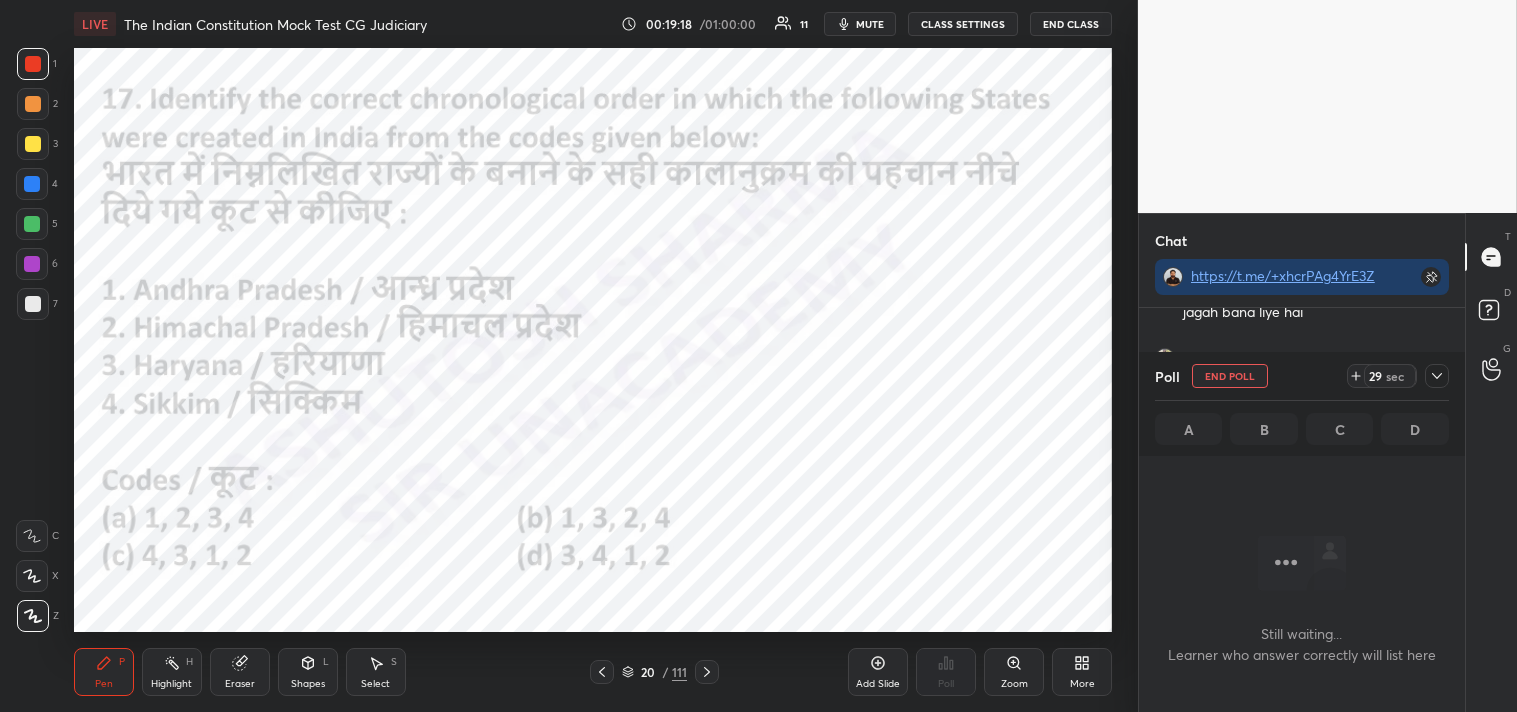 click 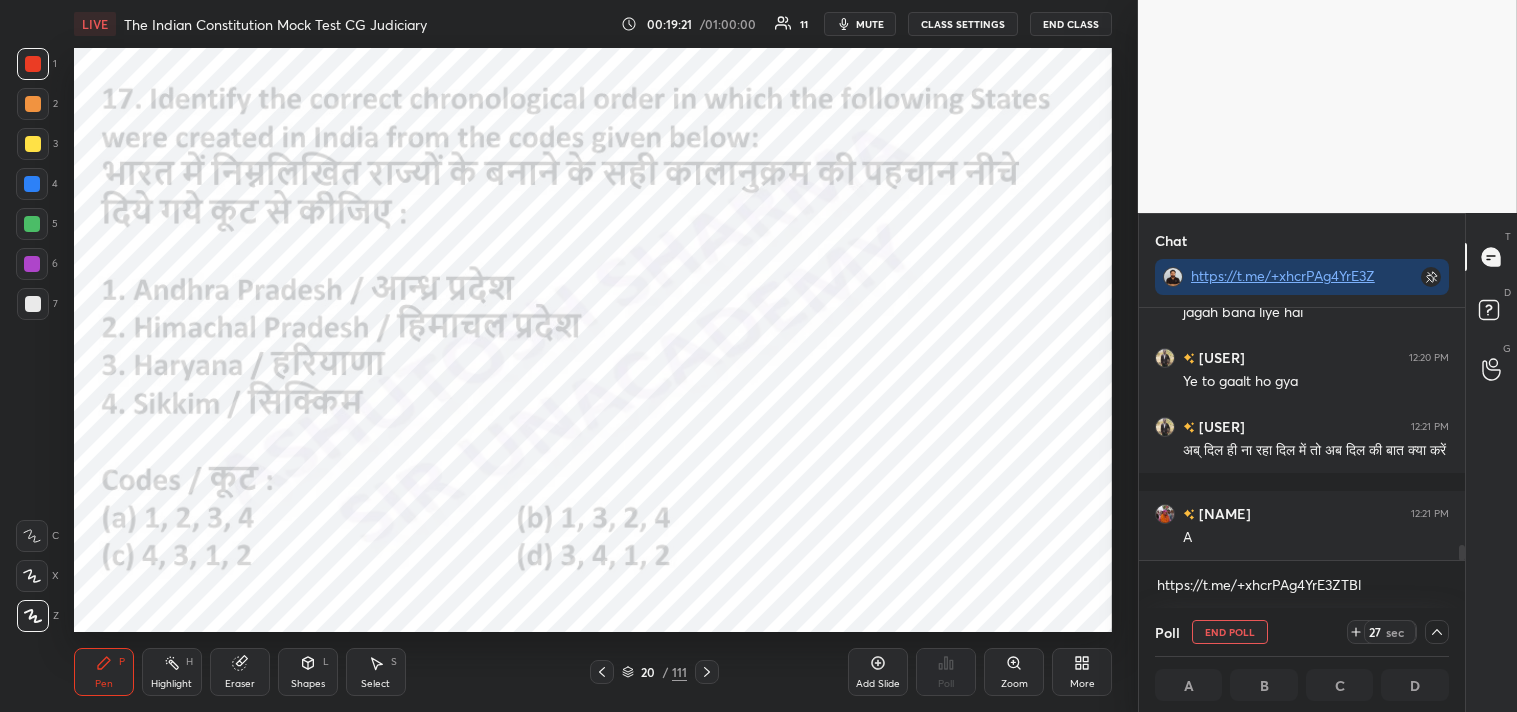 drag, startPoint x: 1472, startPoint y: 554, endPoint x: 1470, endPoint y: 574, distance: 20.09975 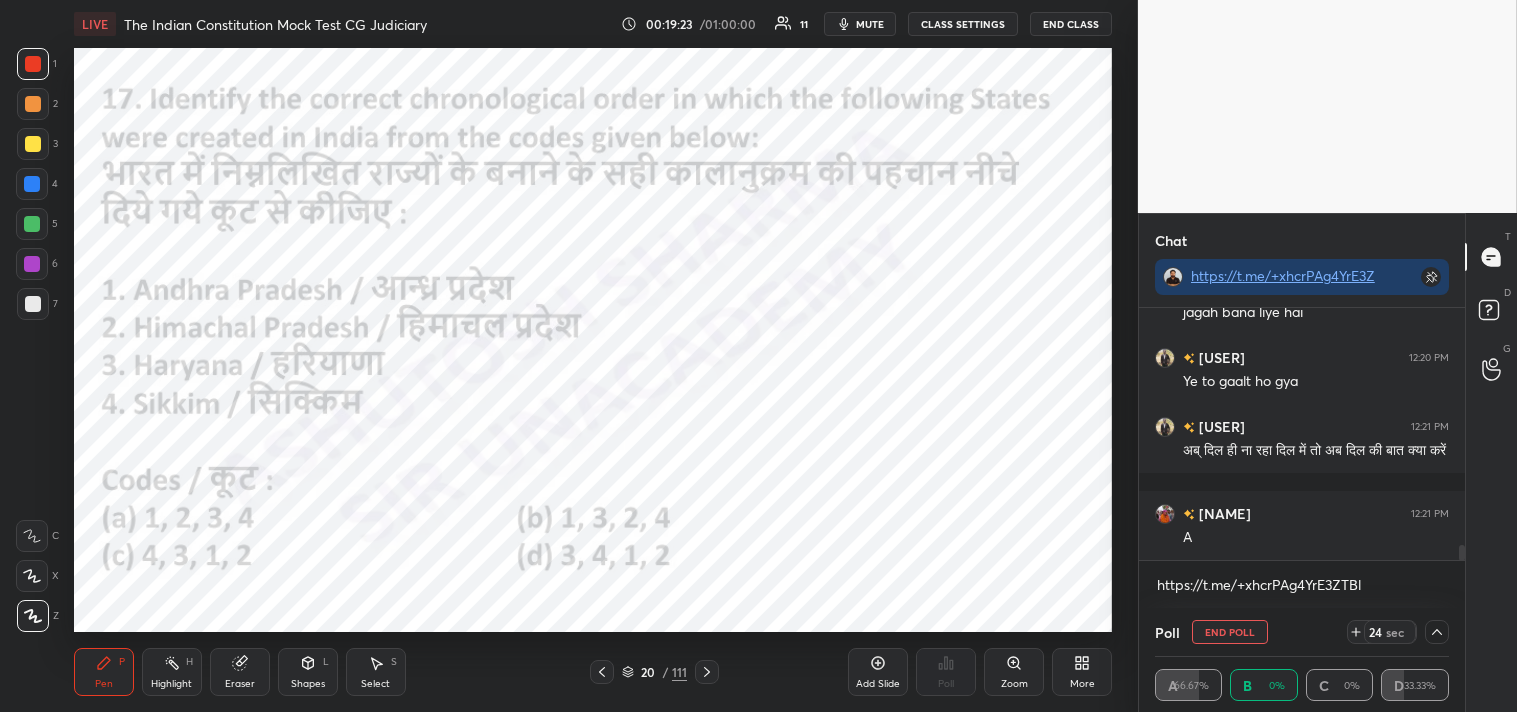 scroll, scrollTop: 1, scrollLeft: 6, axis: both 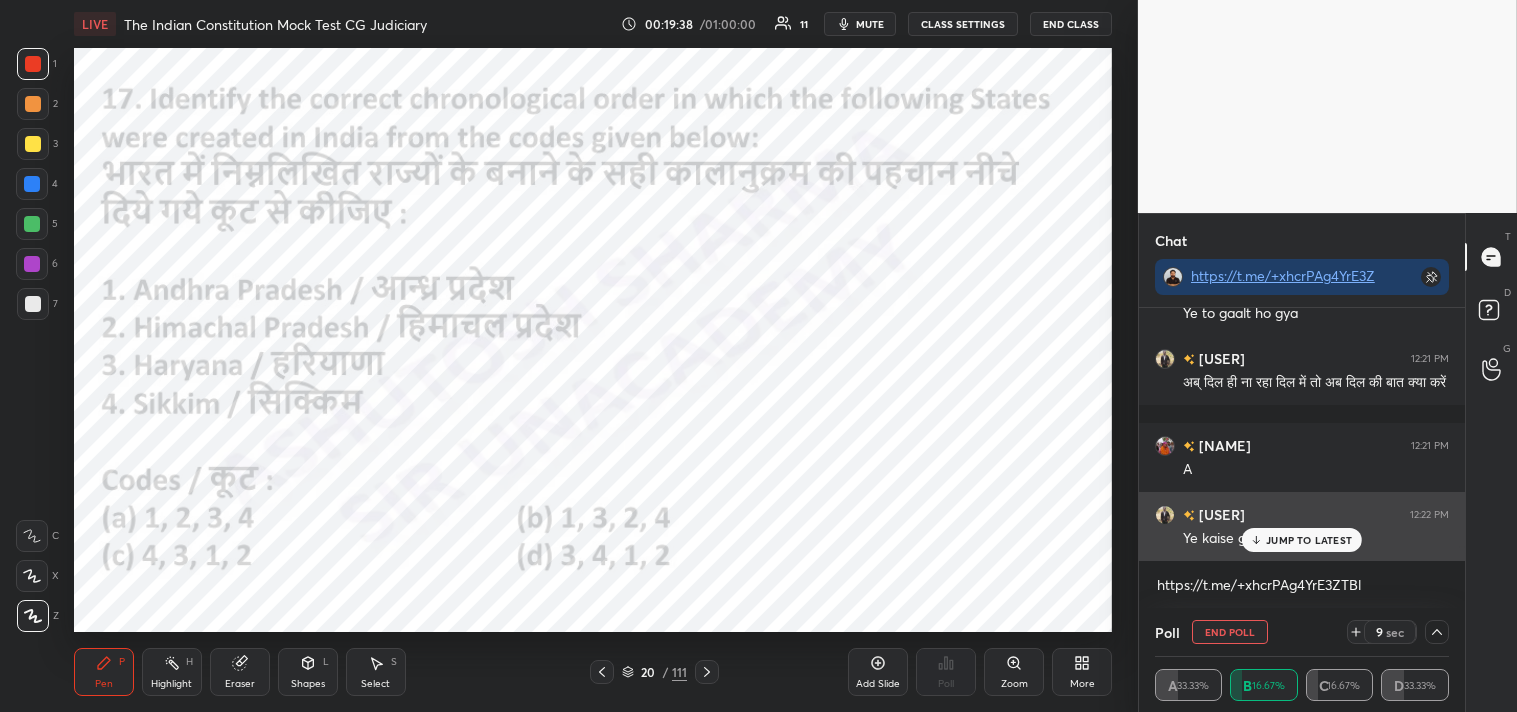 click on "JUMP TO LATEST" at bounding box center (1302, 540) 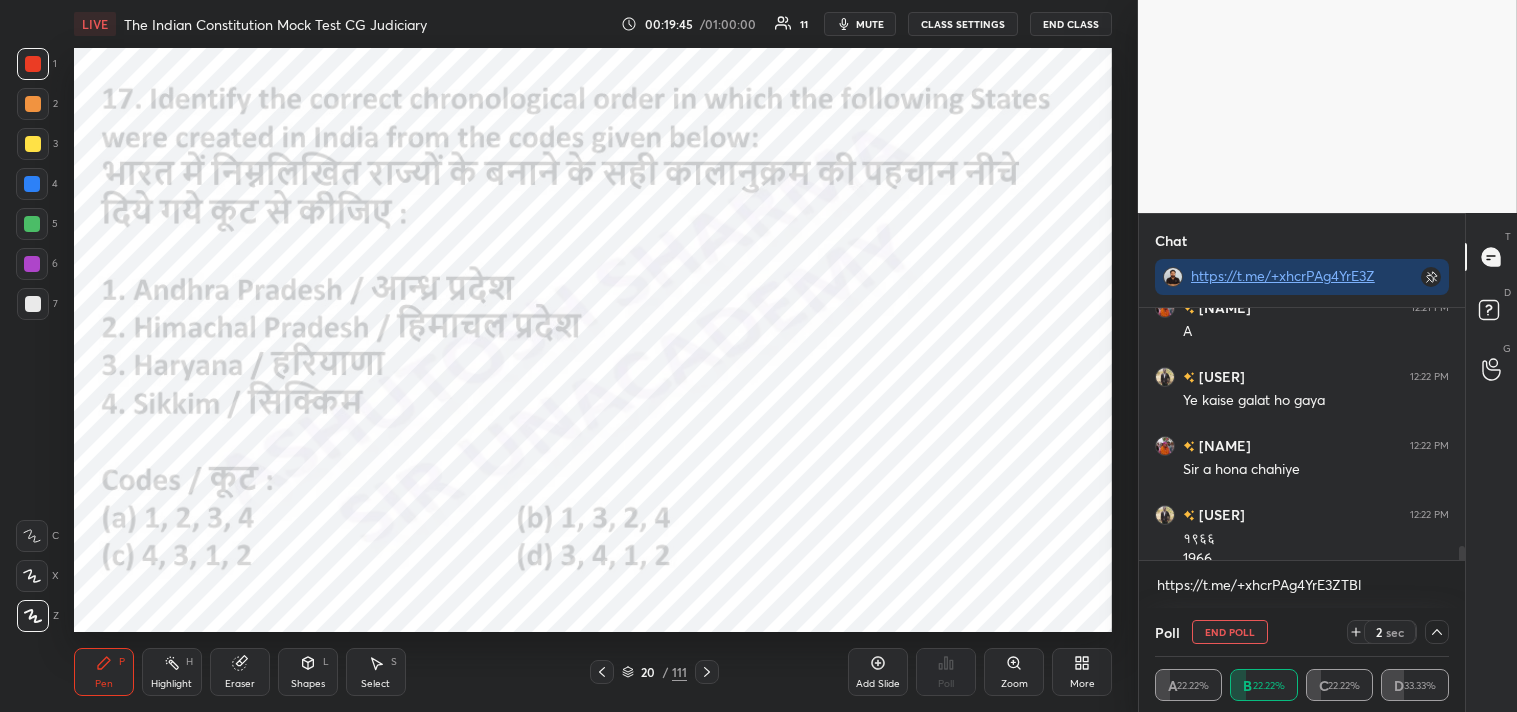 scroll, scrollTop: 4306, scrollLeft: 0, axis: vertical 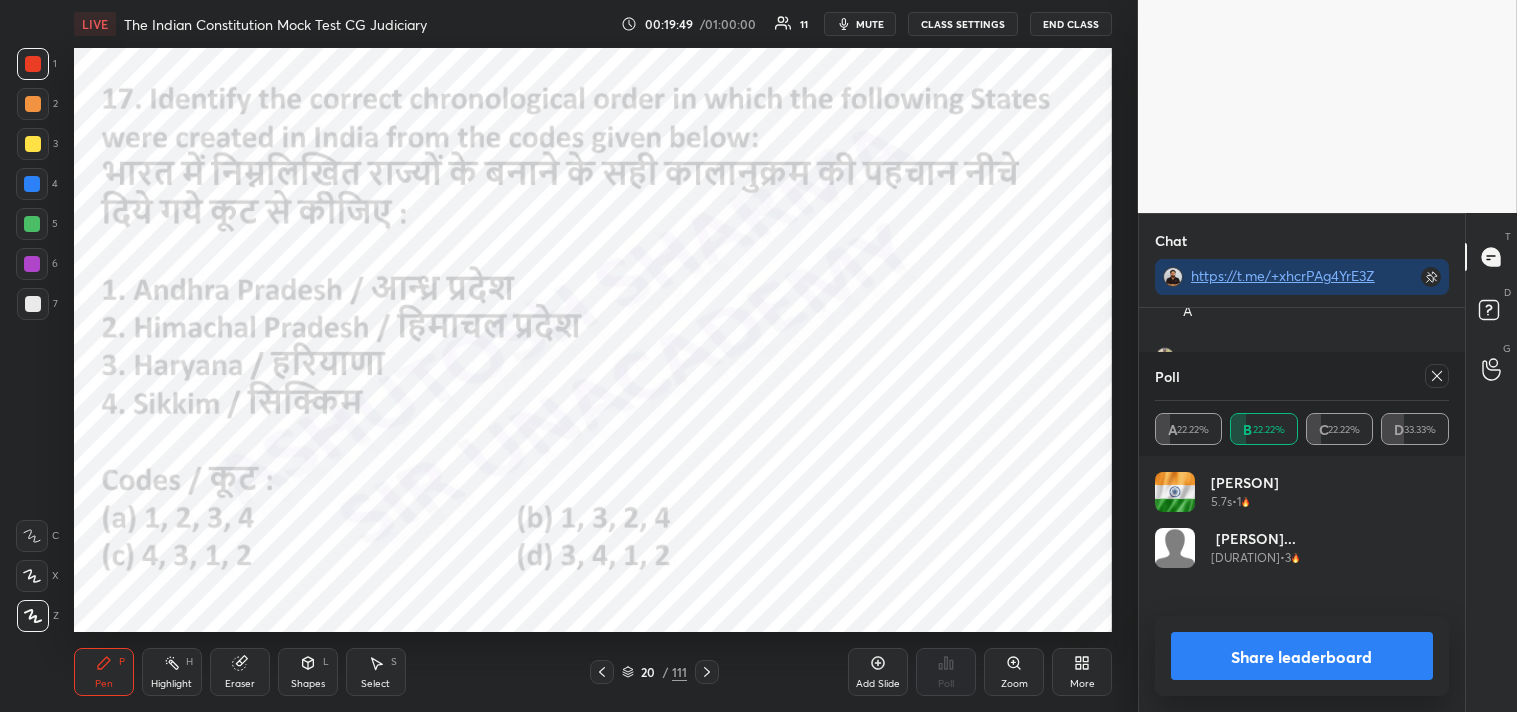 click 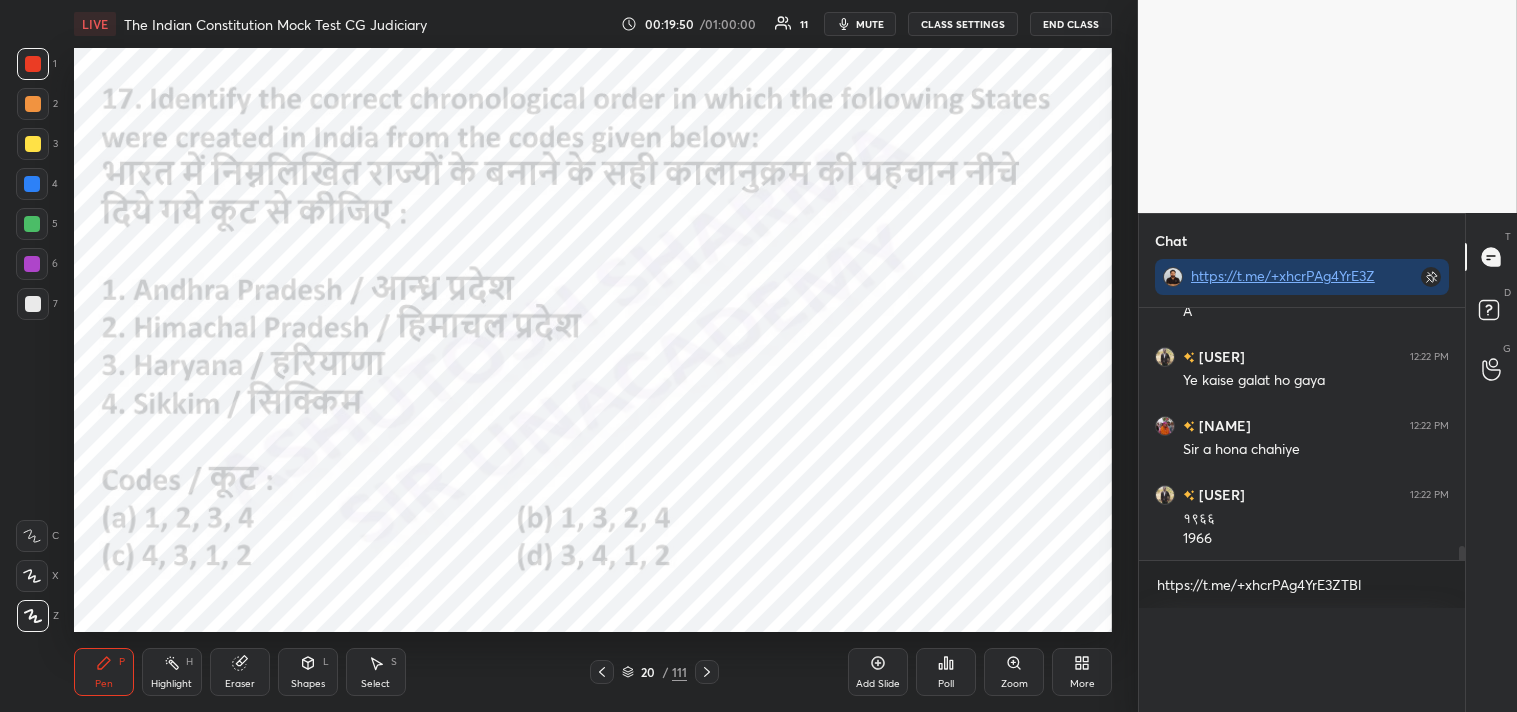 scroll, scrollTop: 0, scrollLeft: 0, axis: both 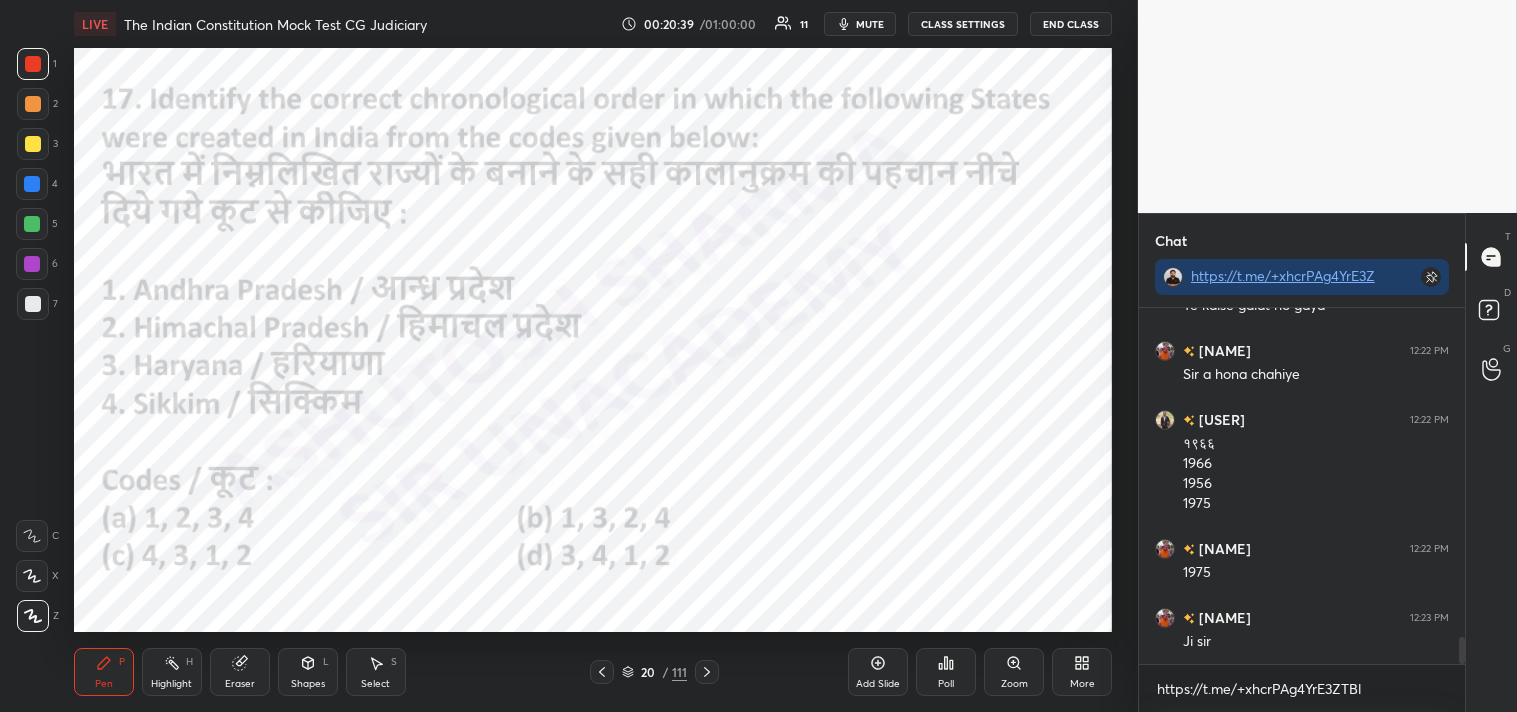 click 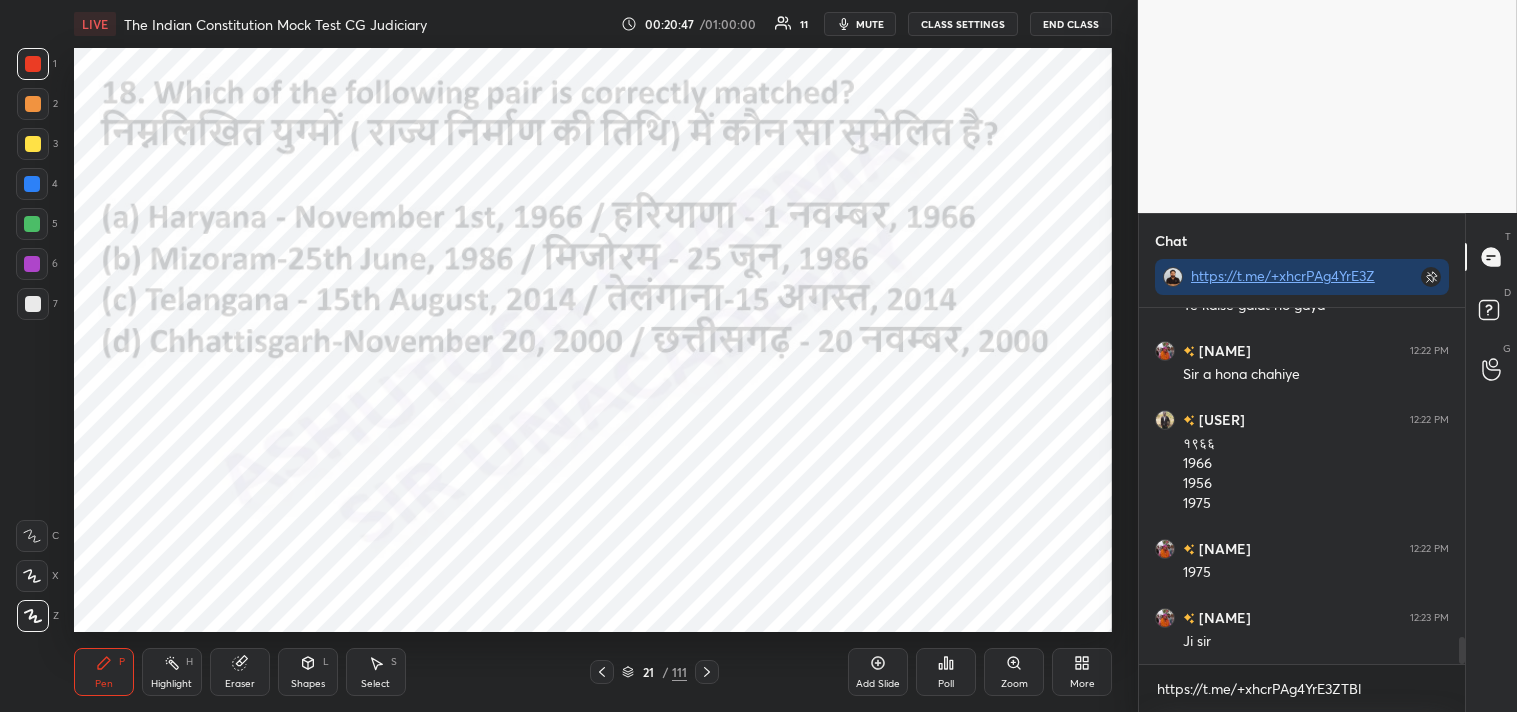 click on "Poll" at bounding box center (946, 684) 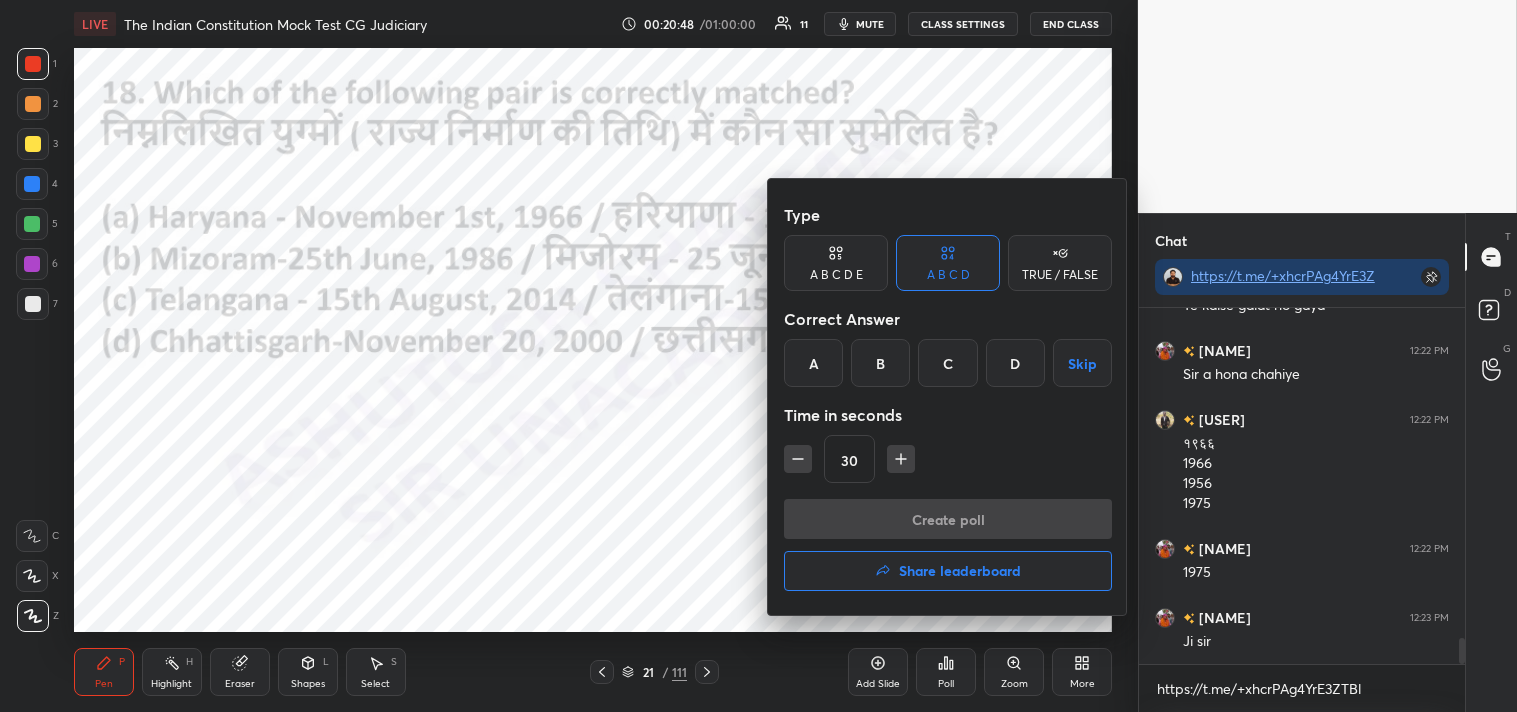 scroll, scrollTop: 4450, scrollLeft: 0, axis: vertical 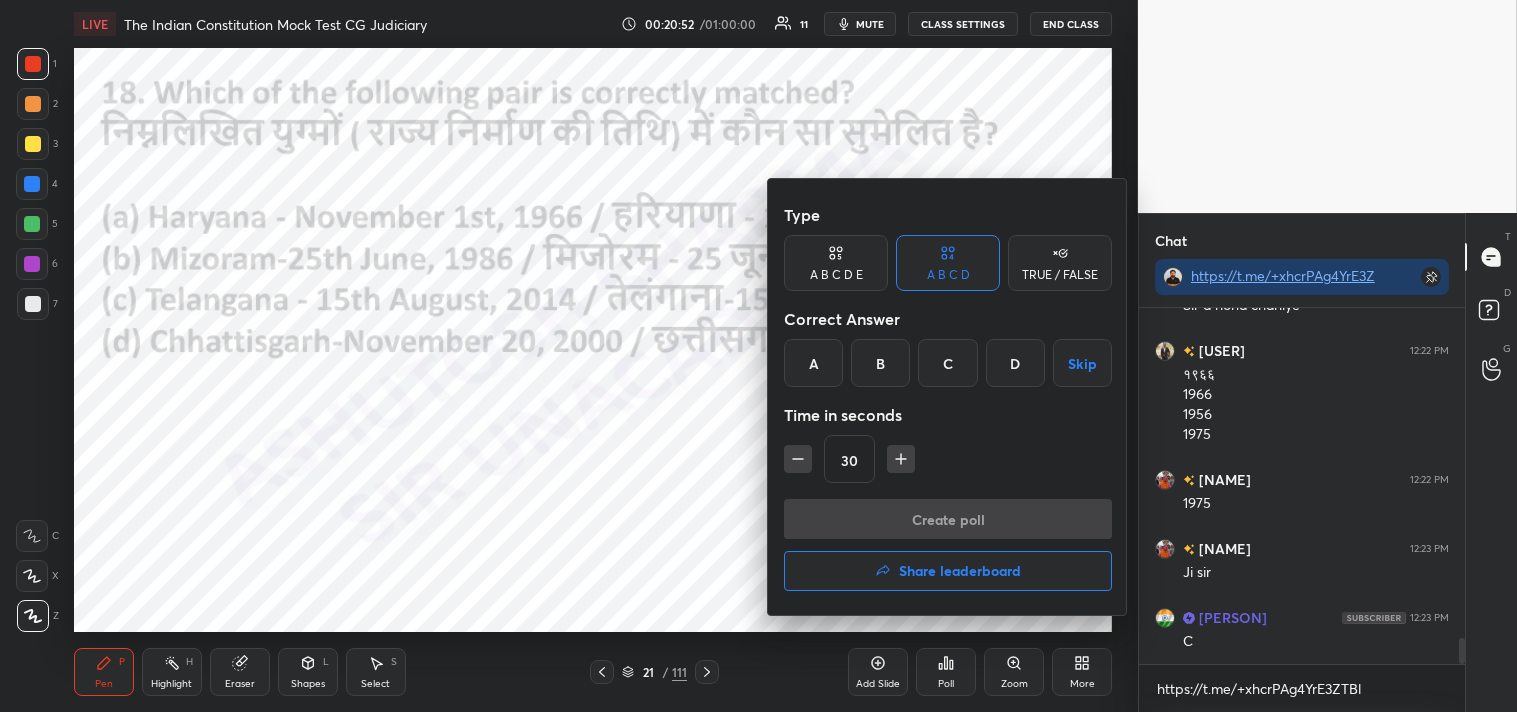 drag, startPoint x: 805, startPoint y: 363, endPoint x: 802, endPoint y: 352, distance: 11.401754 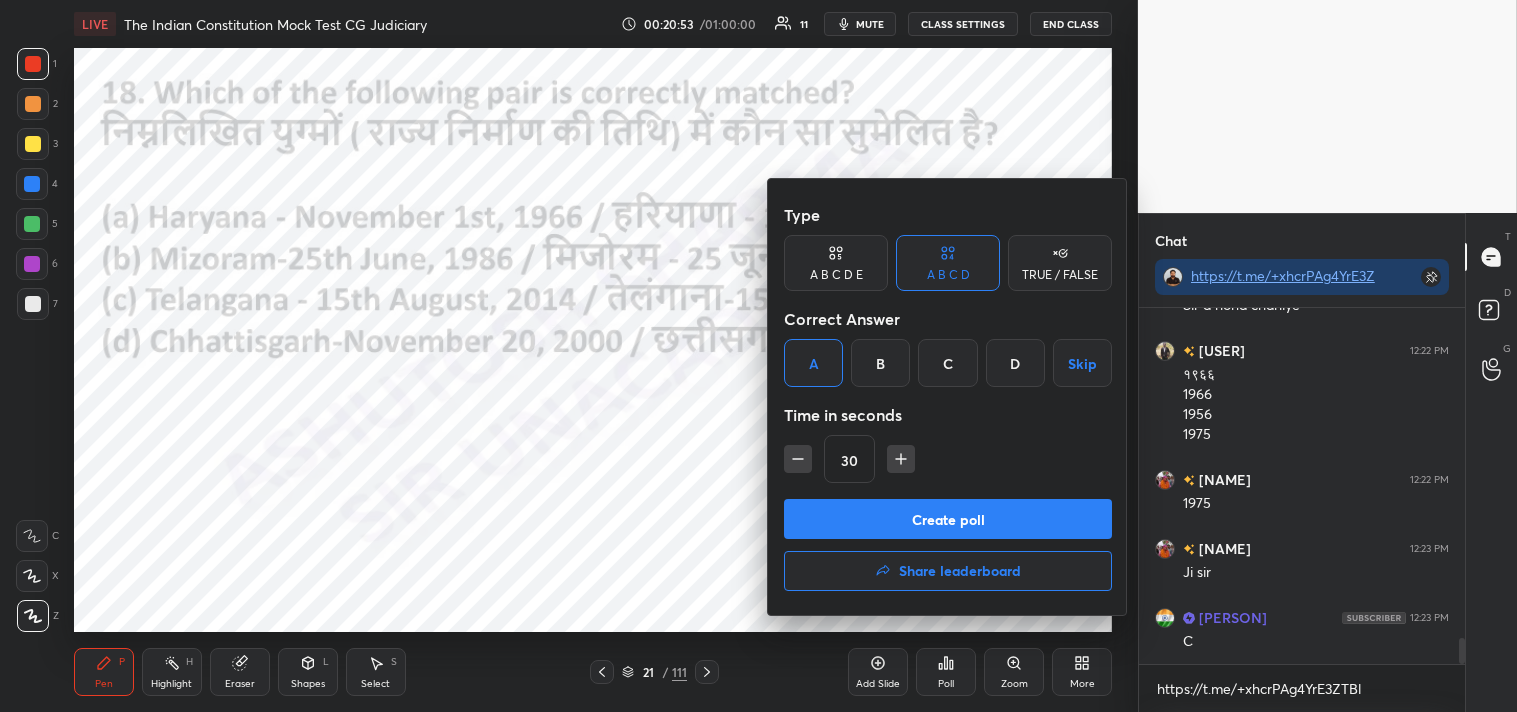 click on "Create poll" at bounding box center (948, 519) 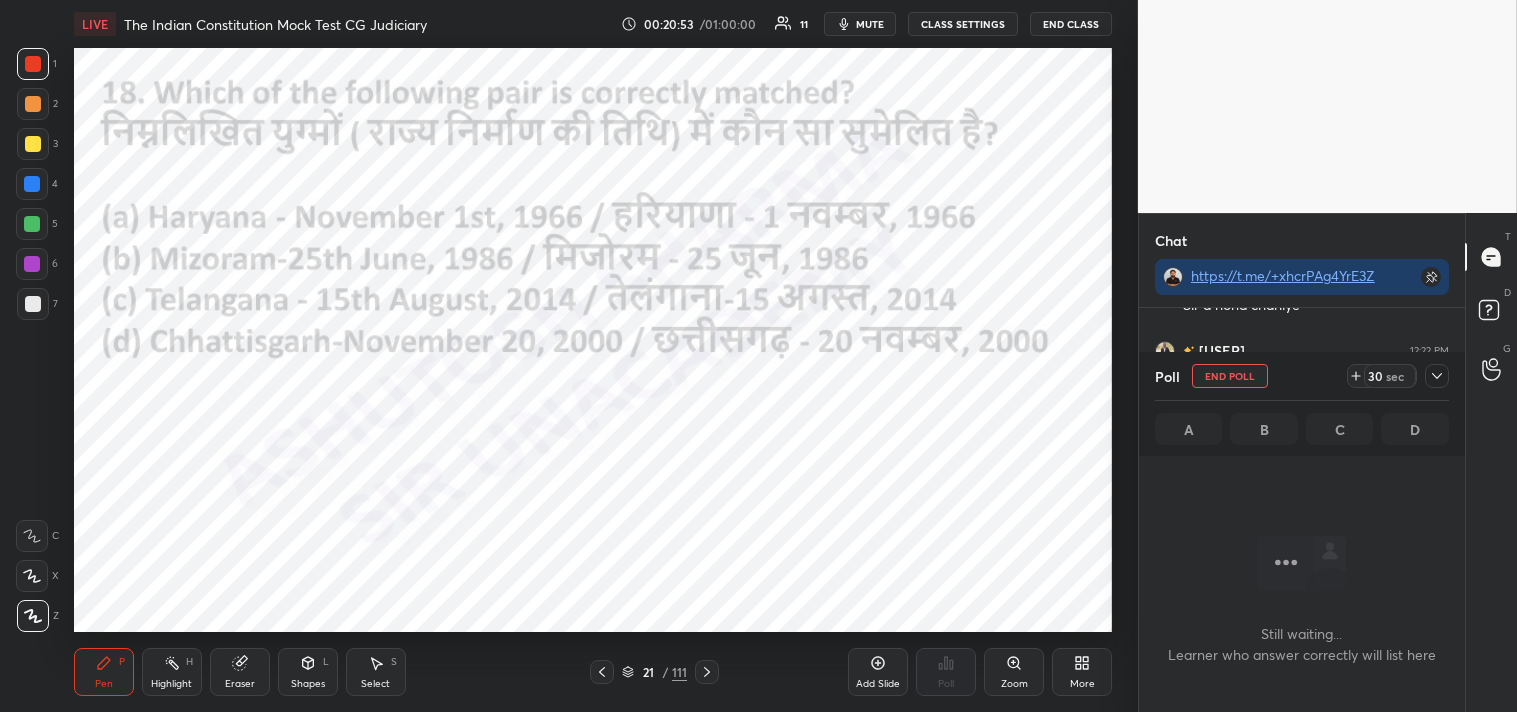 scroll, scrollTop: 278, scrollLeft: 320, axis: both 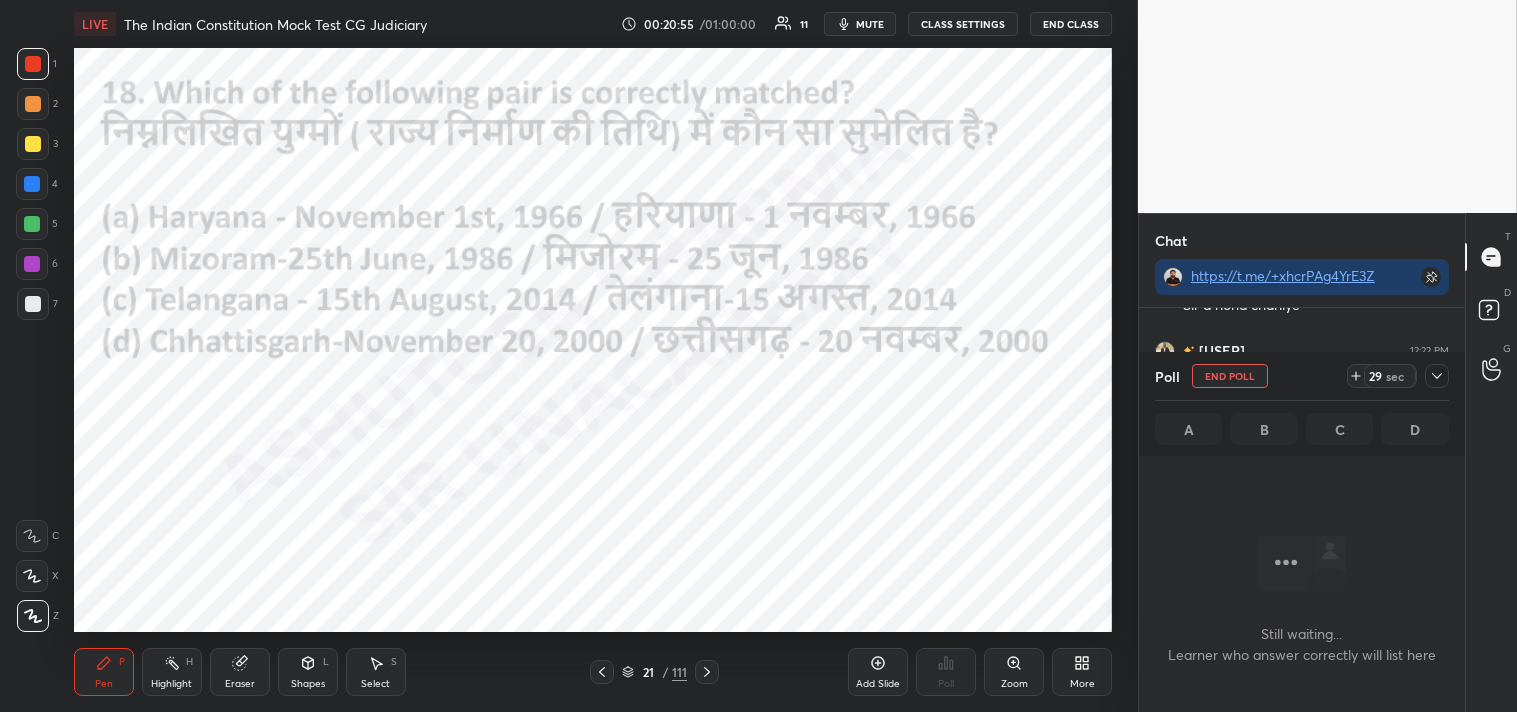 click 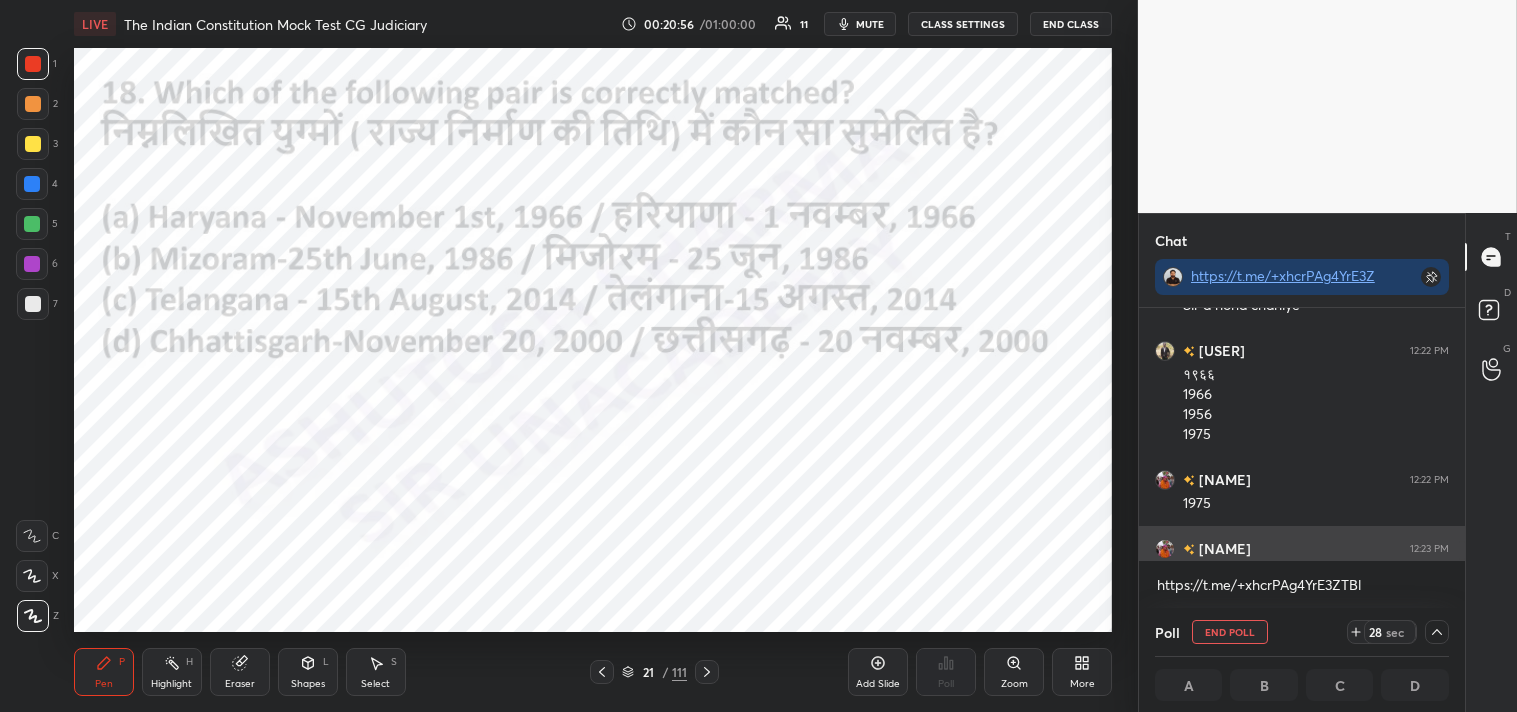 scroll, scrollTop: 1, scrollLeft: 6, axis: both 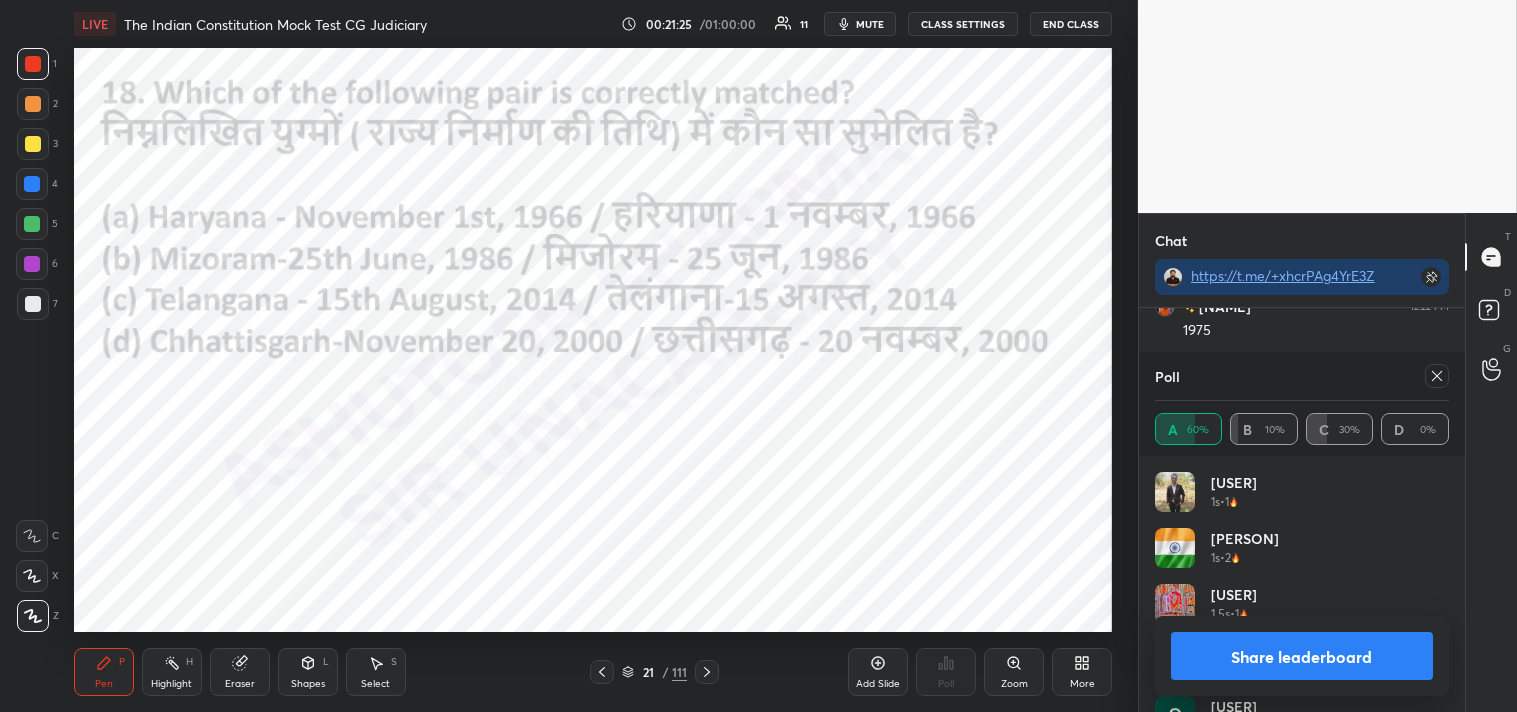 drag, startPoint x: 1440, startPoint y: 376, endPoint x: 1451, endPoint y: 371, distance: 12.083046 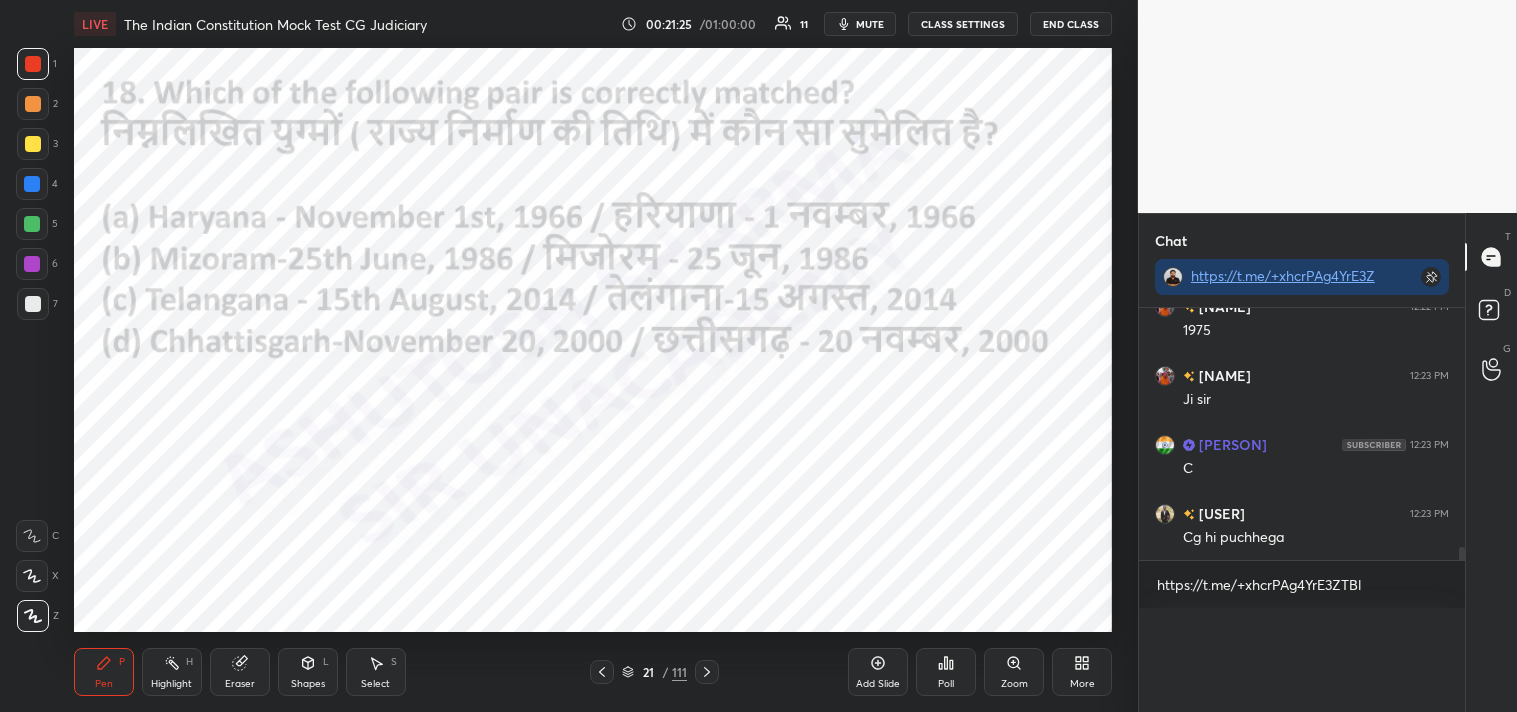 scroll, scrollTop: 0, scrollLeft: 0, axis: both 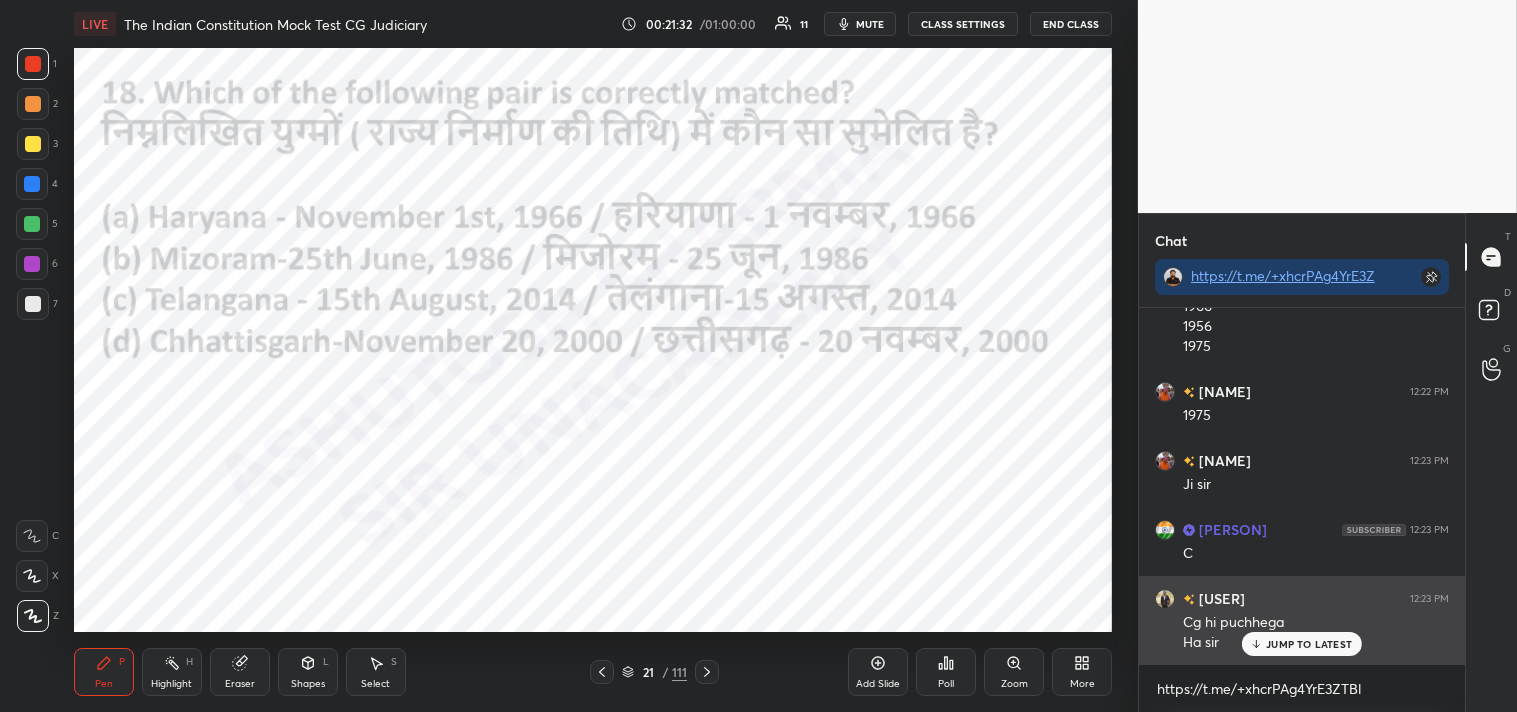 click on "JUMP TO LATEST" at bounding box center [1309, 644] 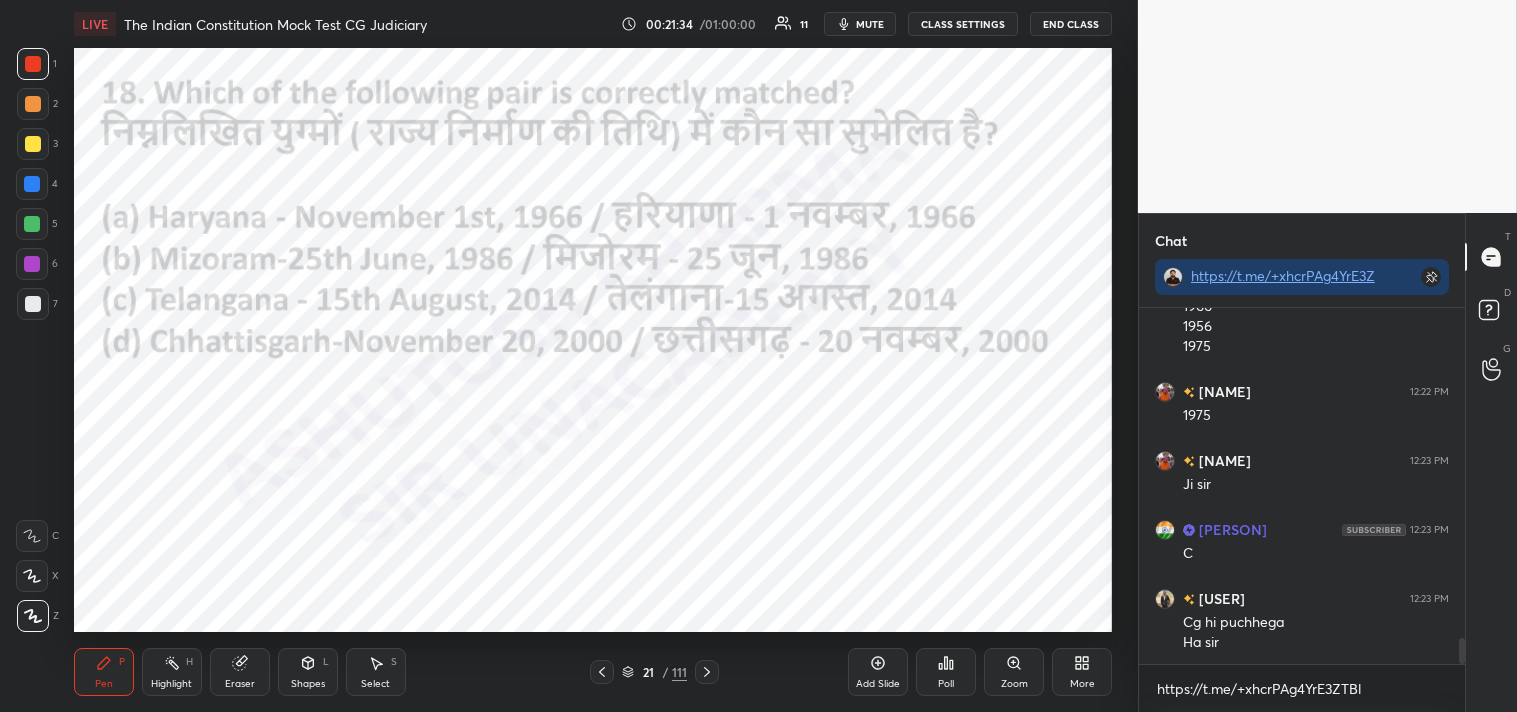 click 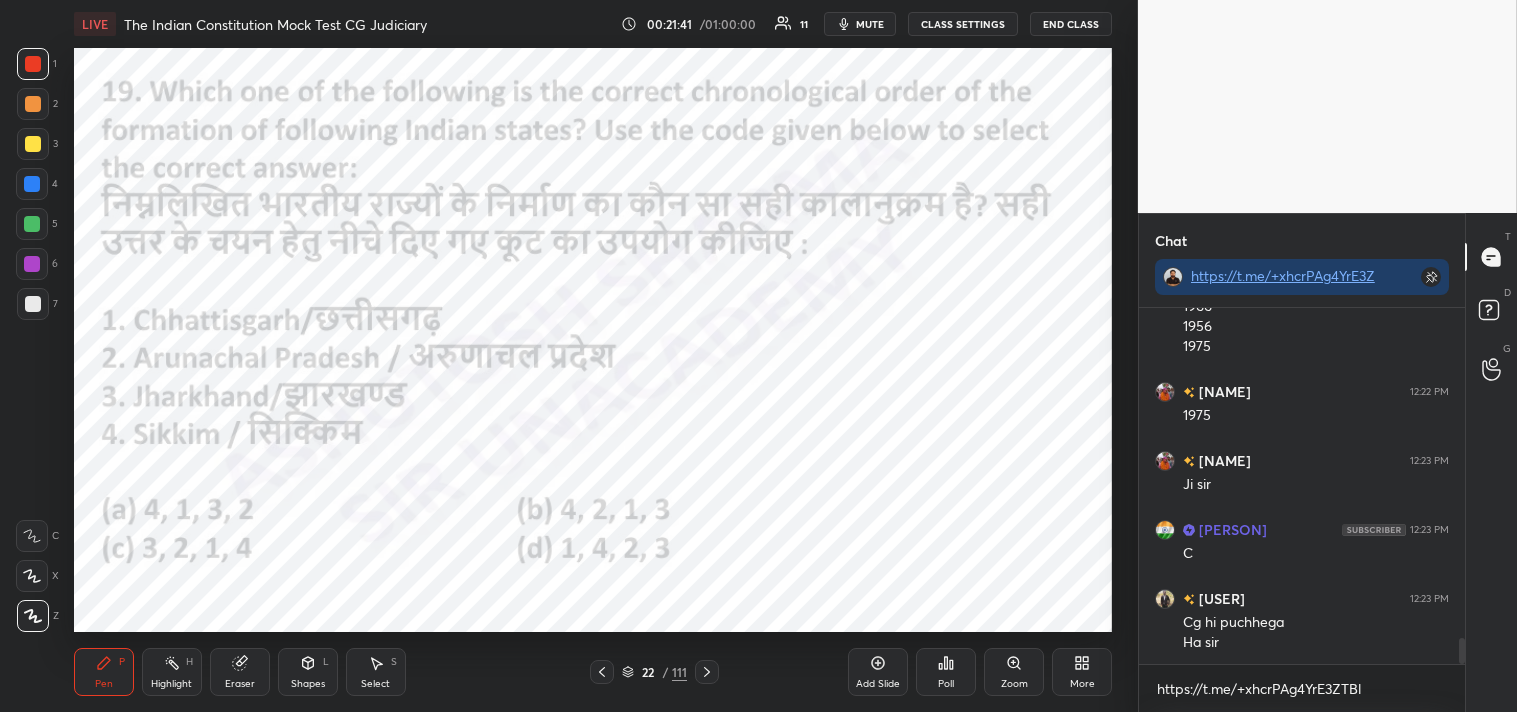 click on "Poll" at bounding box center [946, 684] 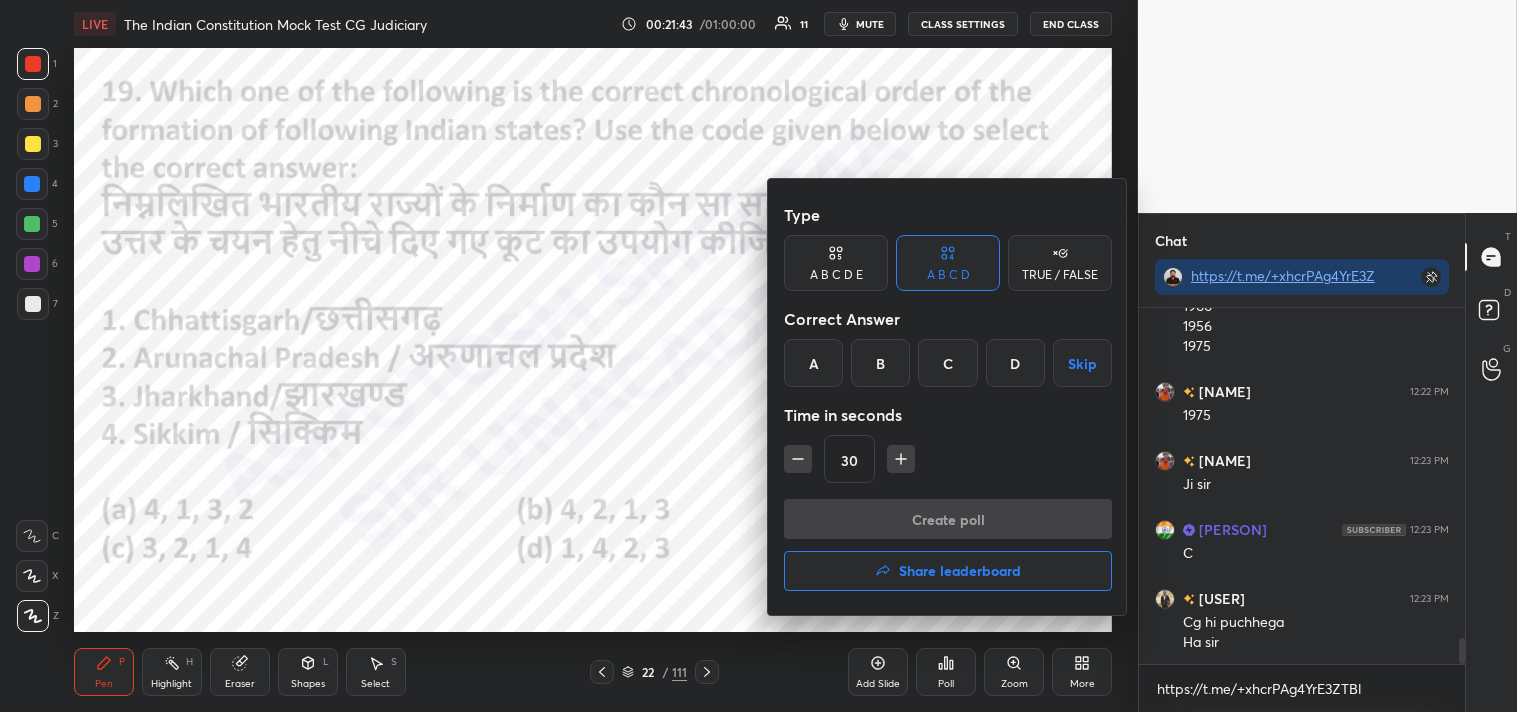 drag, startPoint x: 881, startPoint y: 364, endPoint x: 887, endPoint y: 400, distance: 36.496574 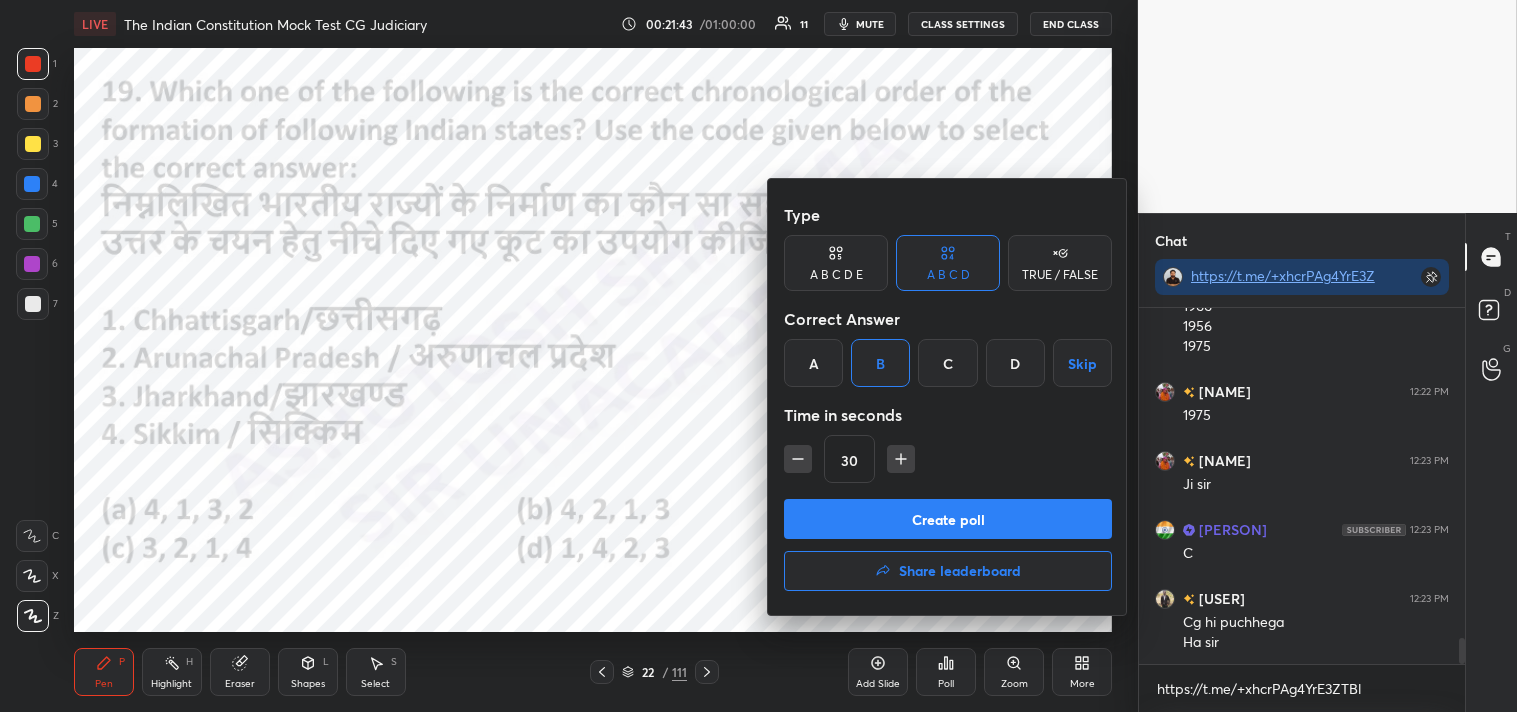 click on "Create poll" at bounding box center [948, 519] 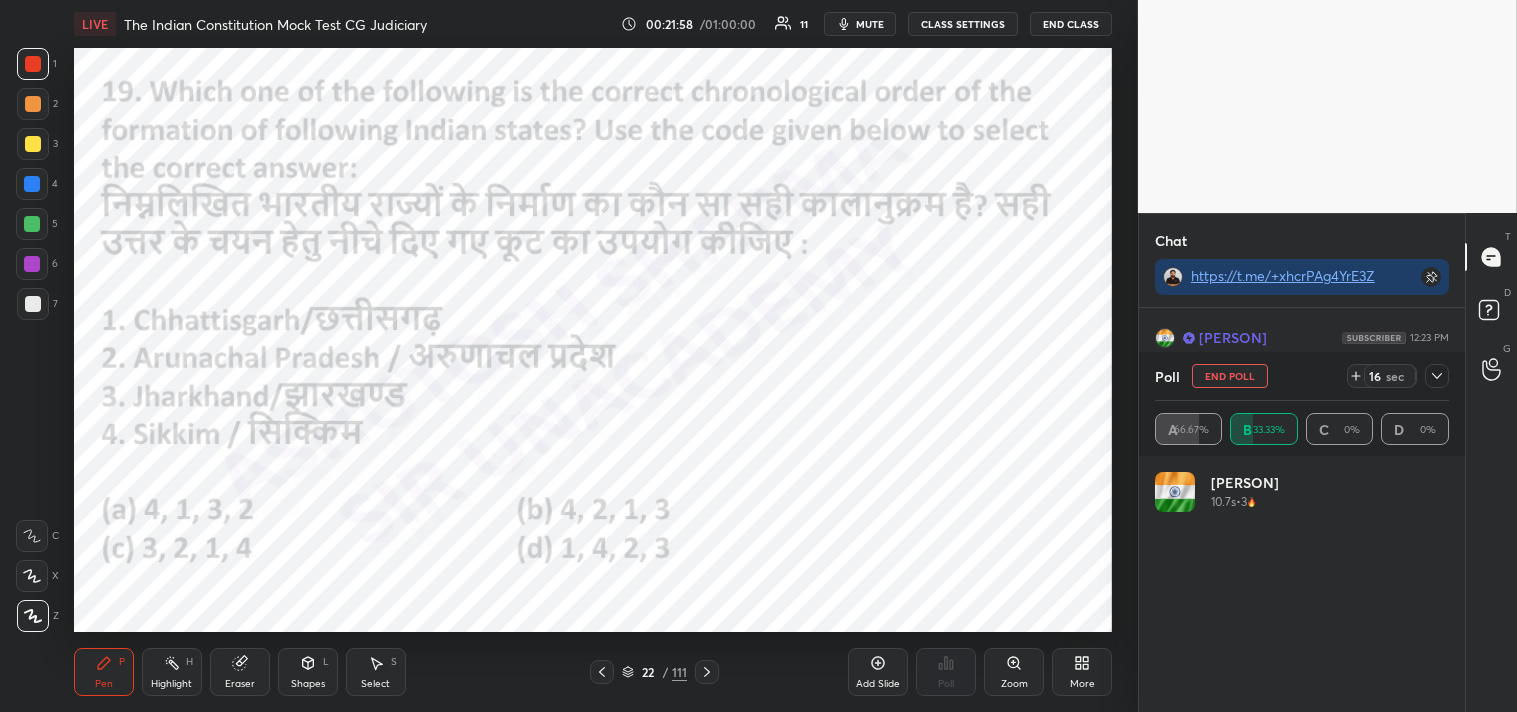 click at bounding box center (1437, 376) 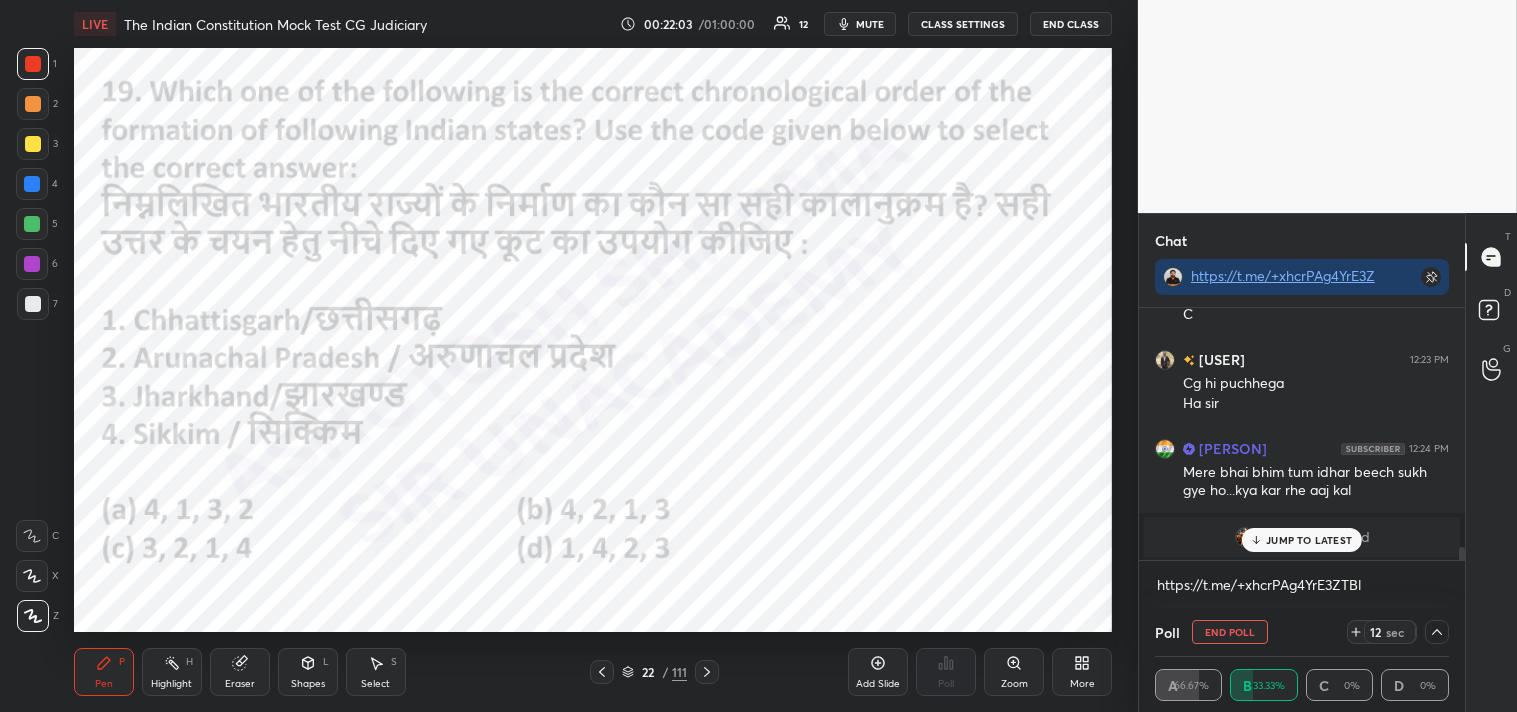 click on "JUMP TO LATEST" at bounding box center (1309, 540) 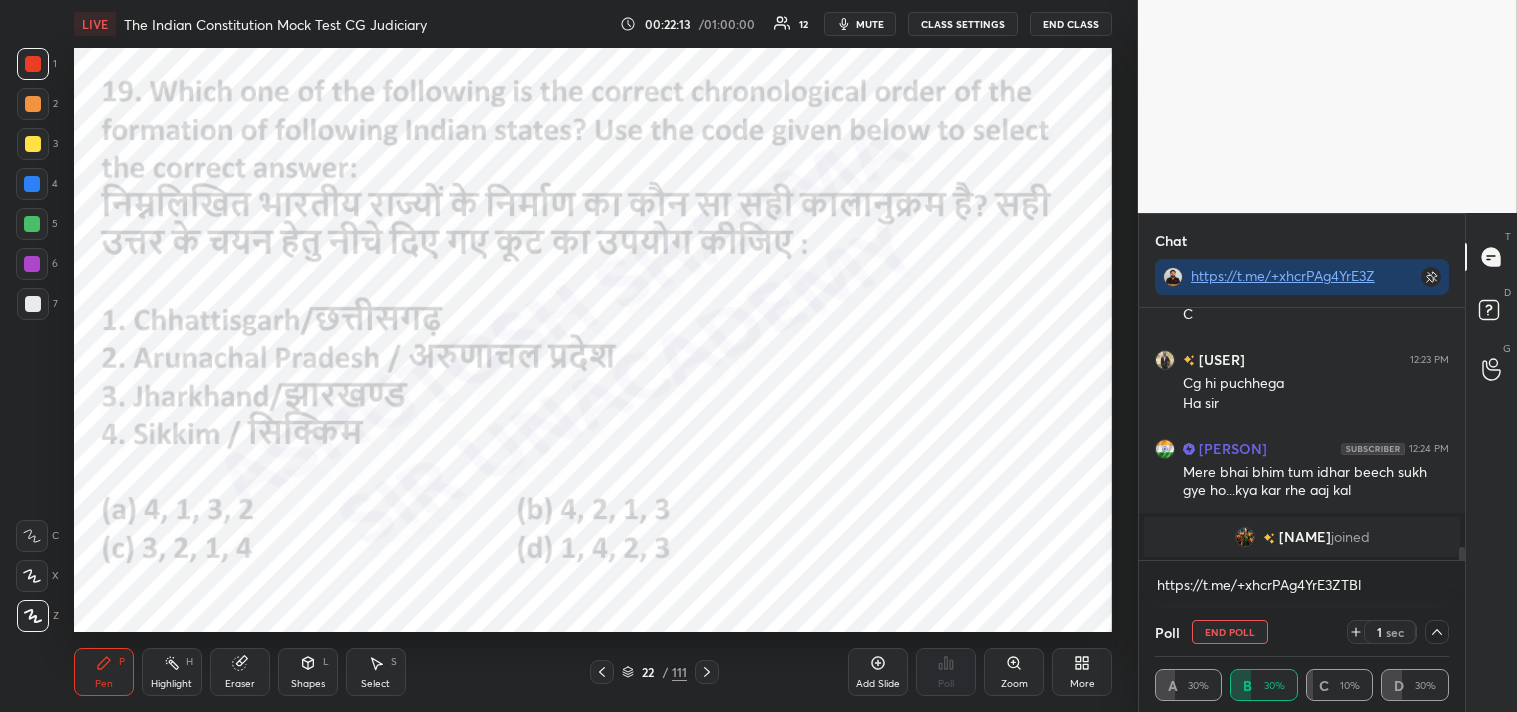 click 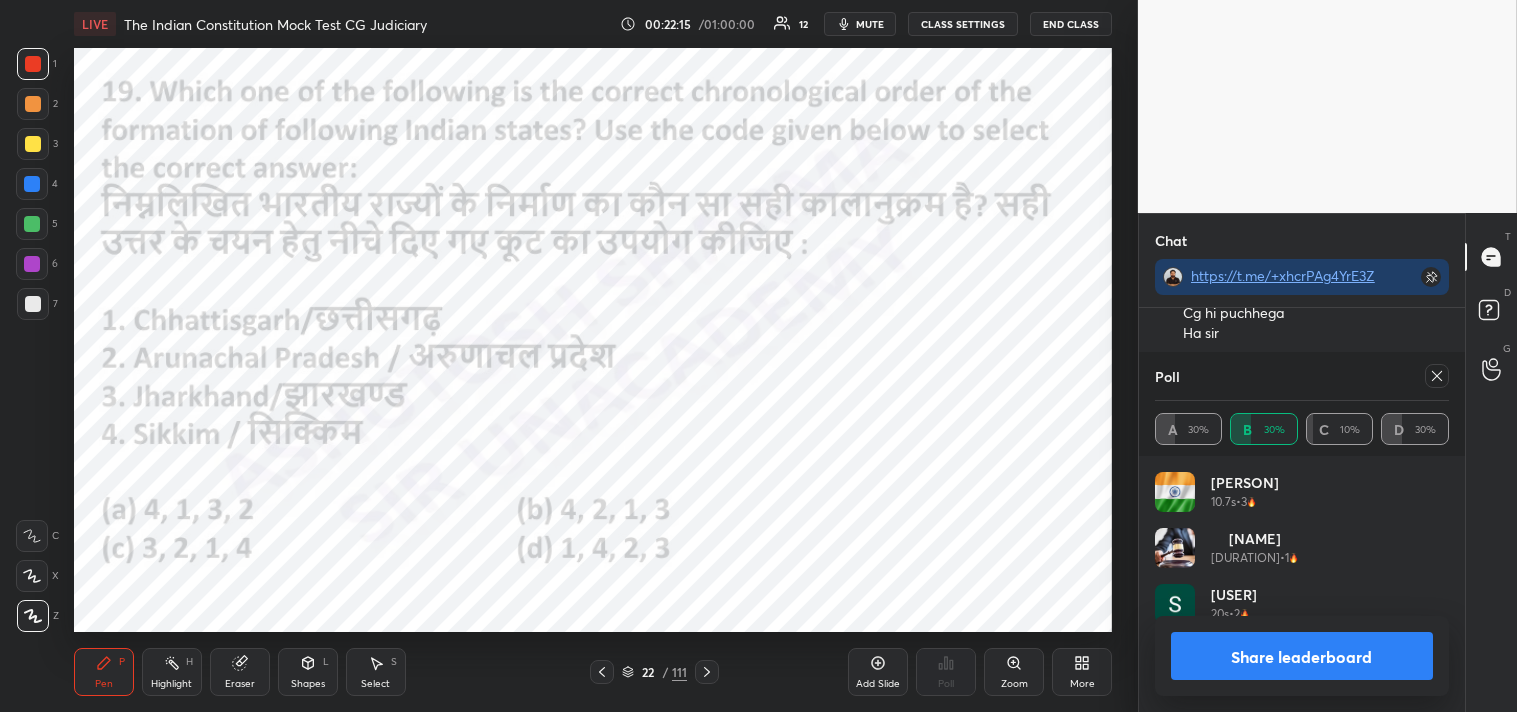click at bounding box center (1437, 376) 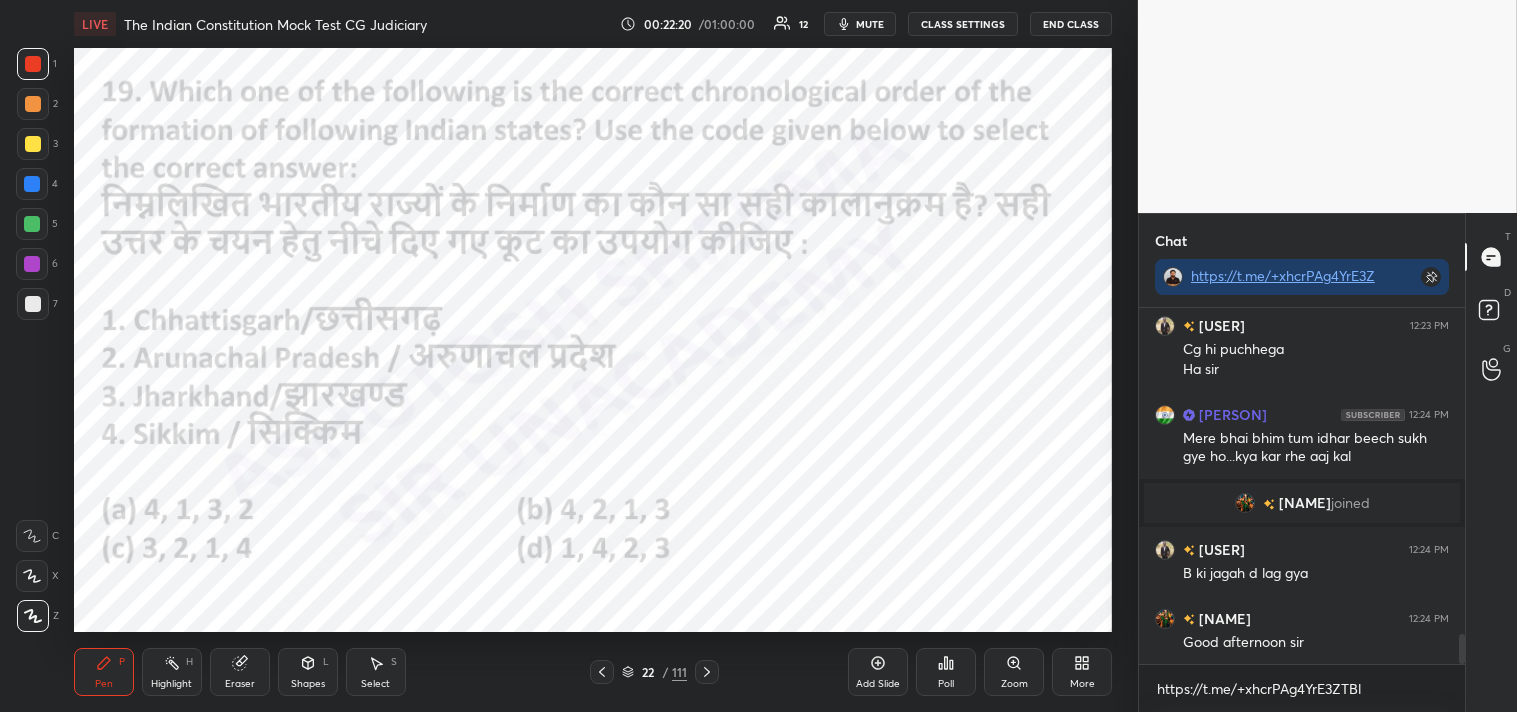 click at bounding box center (707, 672) 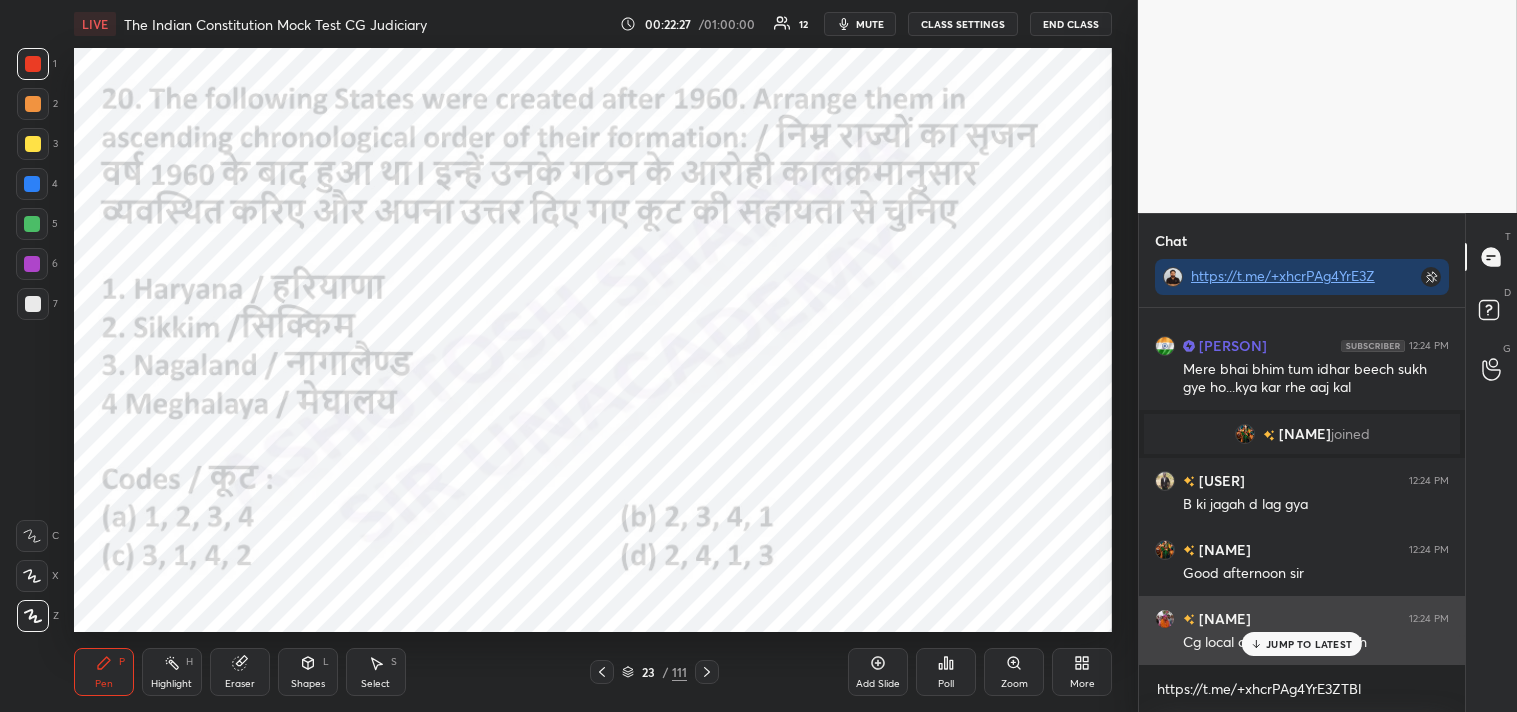 click on "JUMP TO LATEST" at bounding box center (1309, 644) 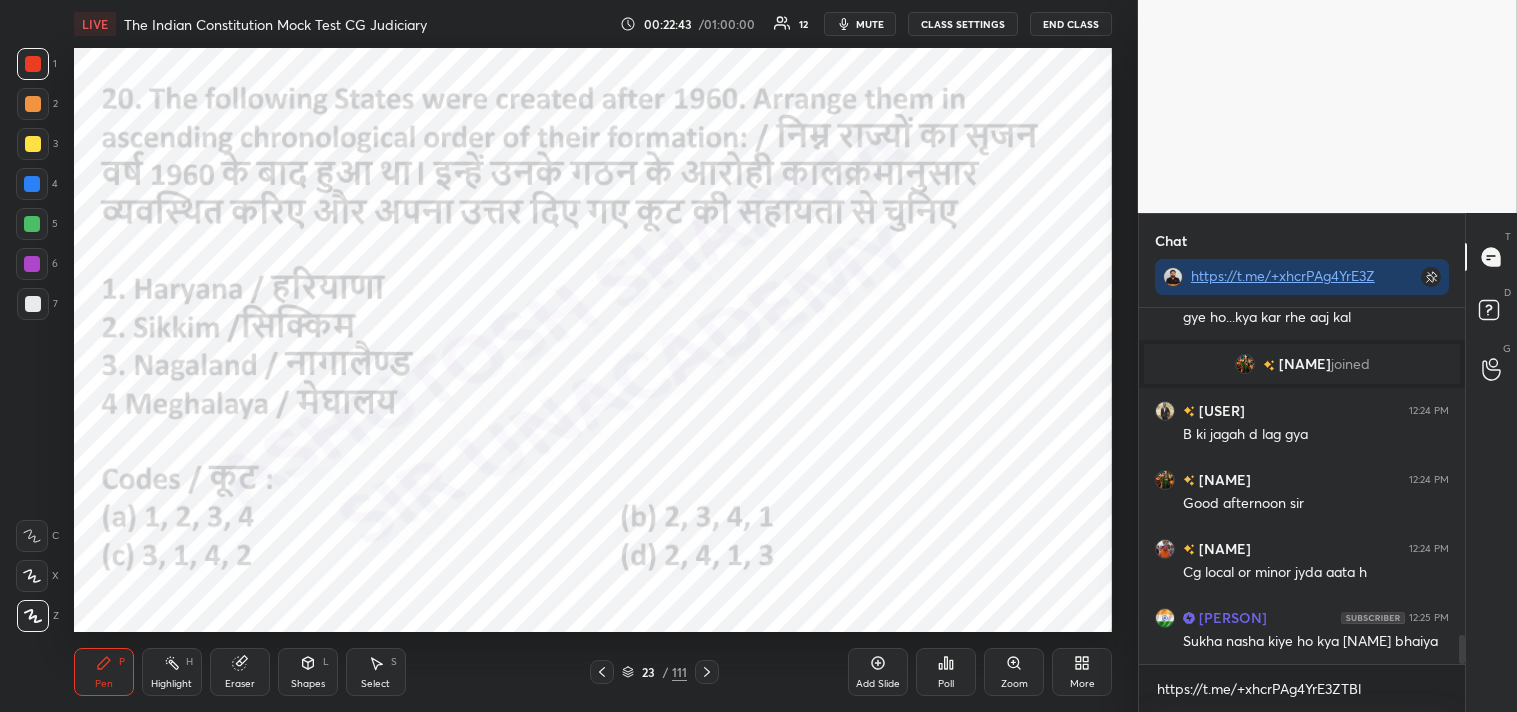 click on "Poll" at bounding box center [946, 672] 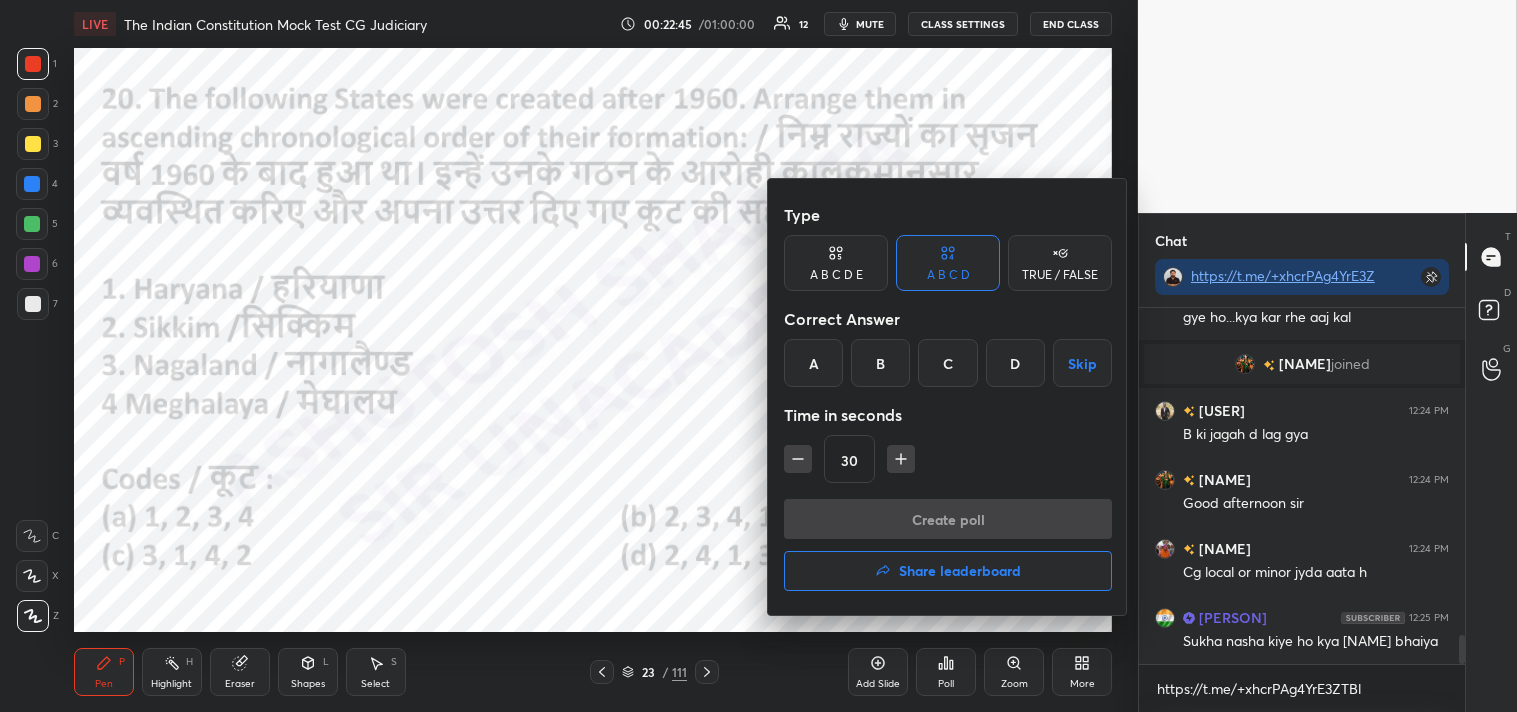 click on "C" at bounding box center [947, 363] 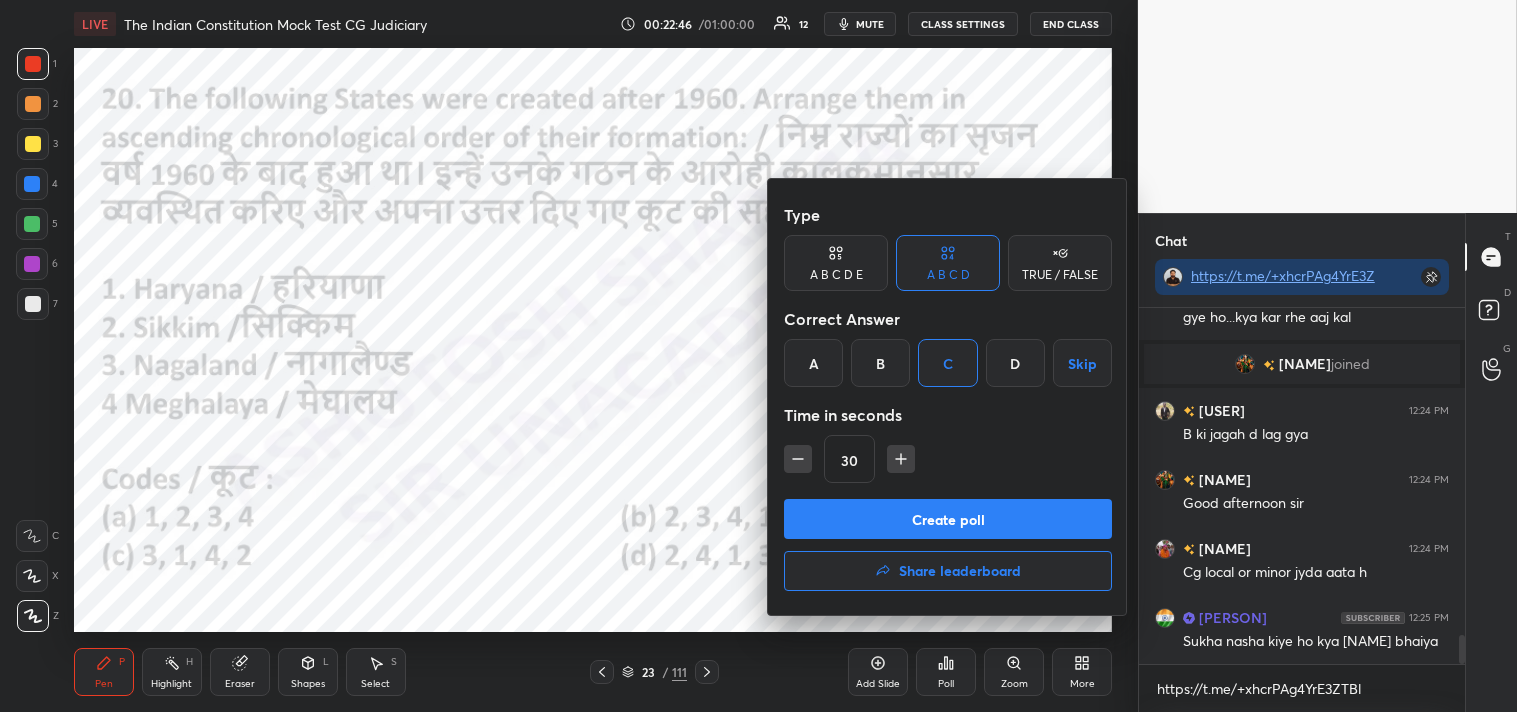 click on "Create poll" at bounding box center (948, 519) 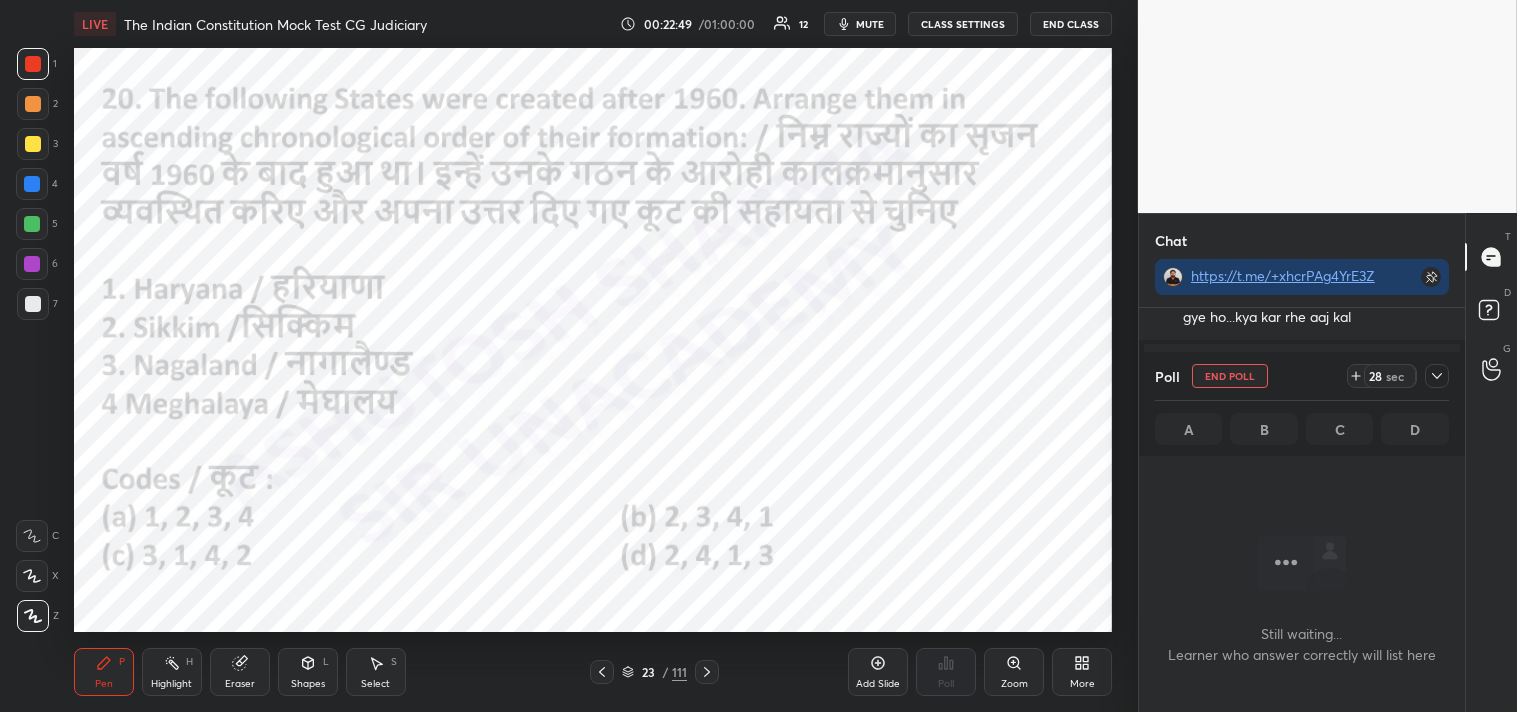 click 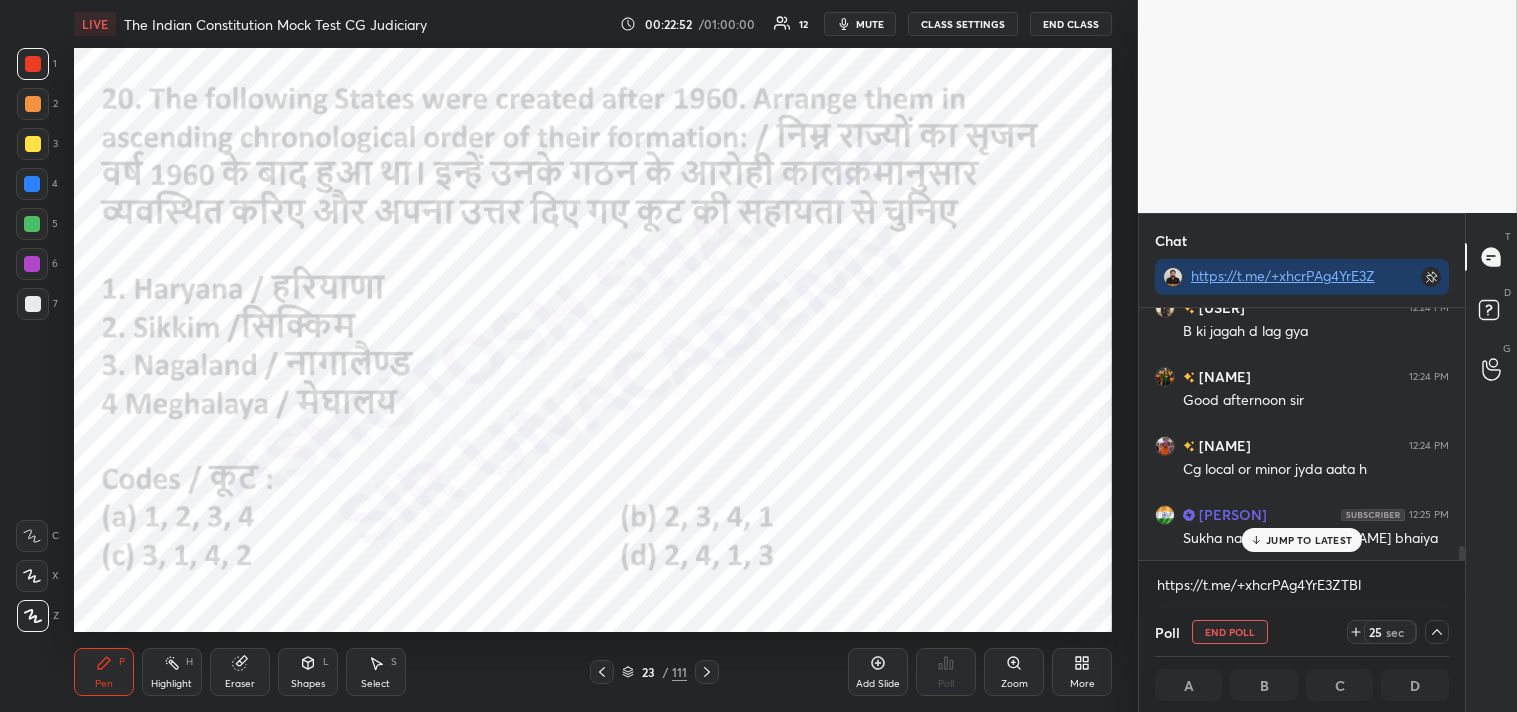 drag, startPoint x: 1460, startPoint y: 560, endPoint x: 1454, endPoint y: 582, distance: 22.803509 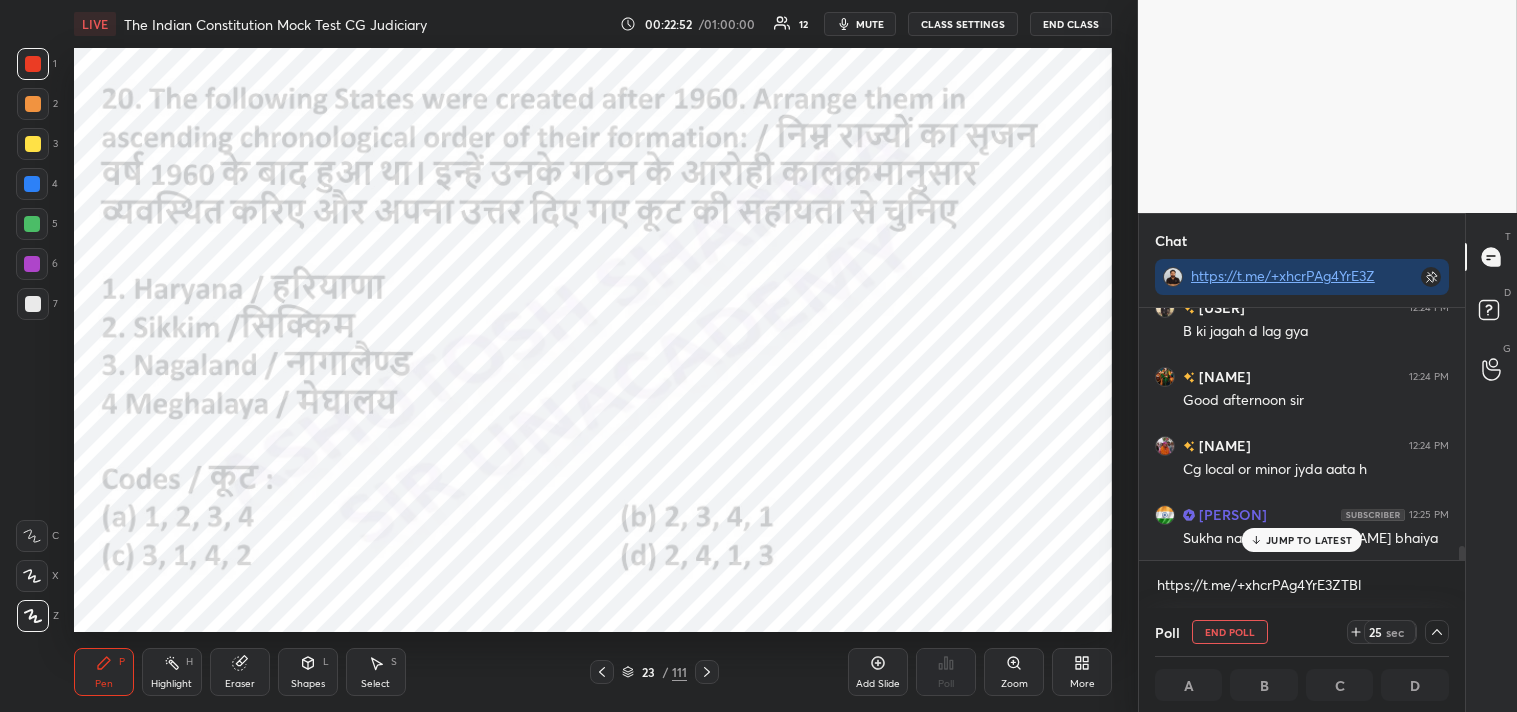 click on "[NAME]  joined [NAME] 12:24 PM B ki jagah d lag gya [NAME] 12:24 PM Good afternoon sir [NAME] 12:24 PM Cg local or minor jyda aata h [NAME] 12:25 PM Sukha nasha kiye ho kya [NAME] bhaiya JUMP TO LATEST Enable hand raising Enable raise hand to speak to learners. Once enabled, chat will be turned off temporarily. Enable https://t.me/+xhcrPAg4YrE3ZTBl x" at bounding box center (1302, 458) 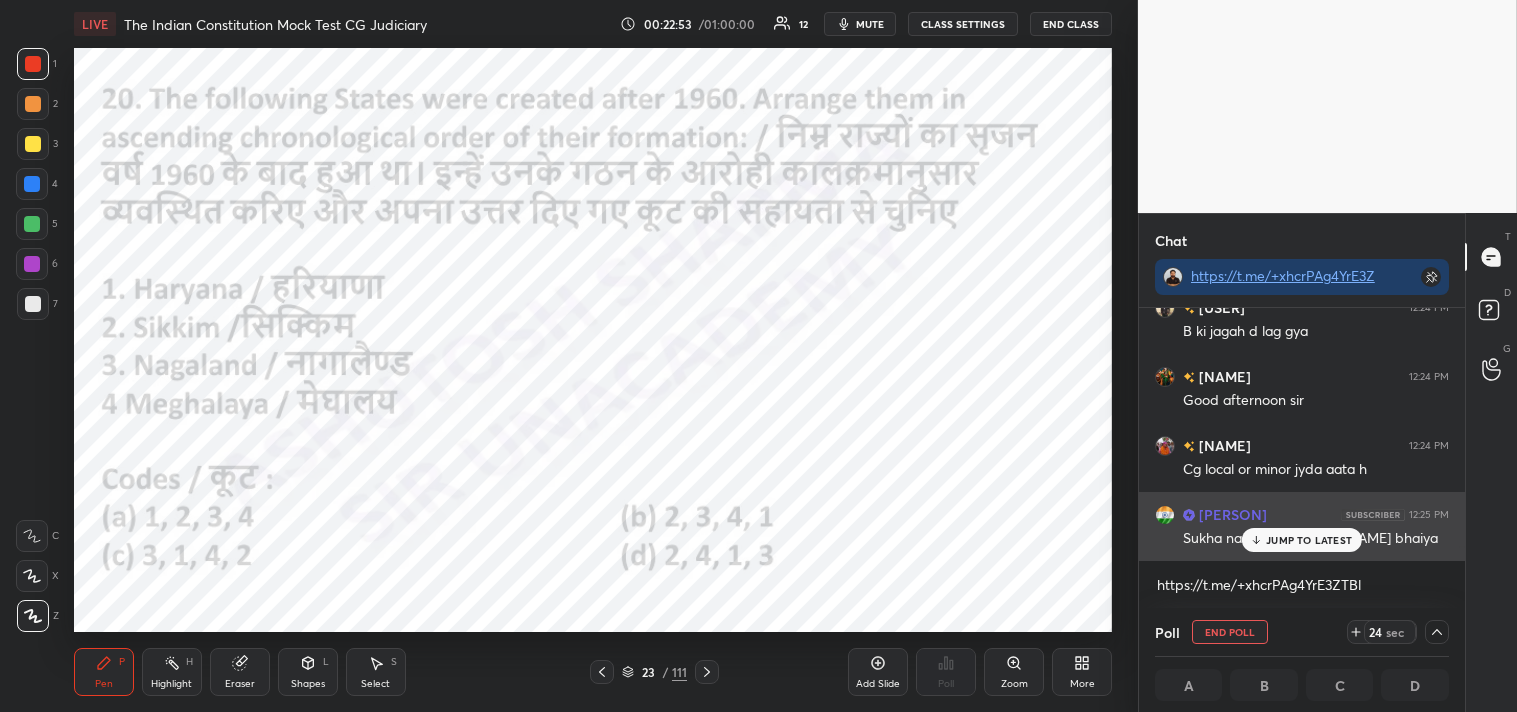 click on "JUMP TO LATEST" at bounding box center [1309, 540] 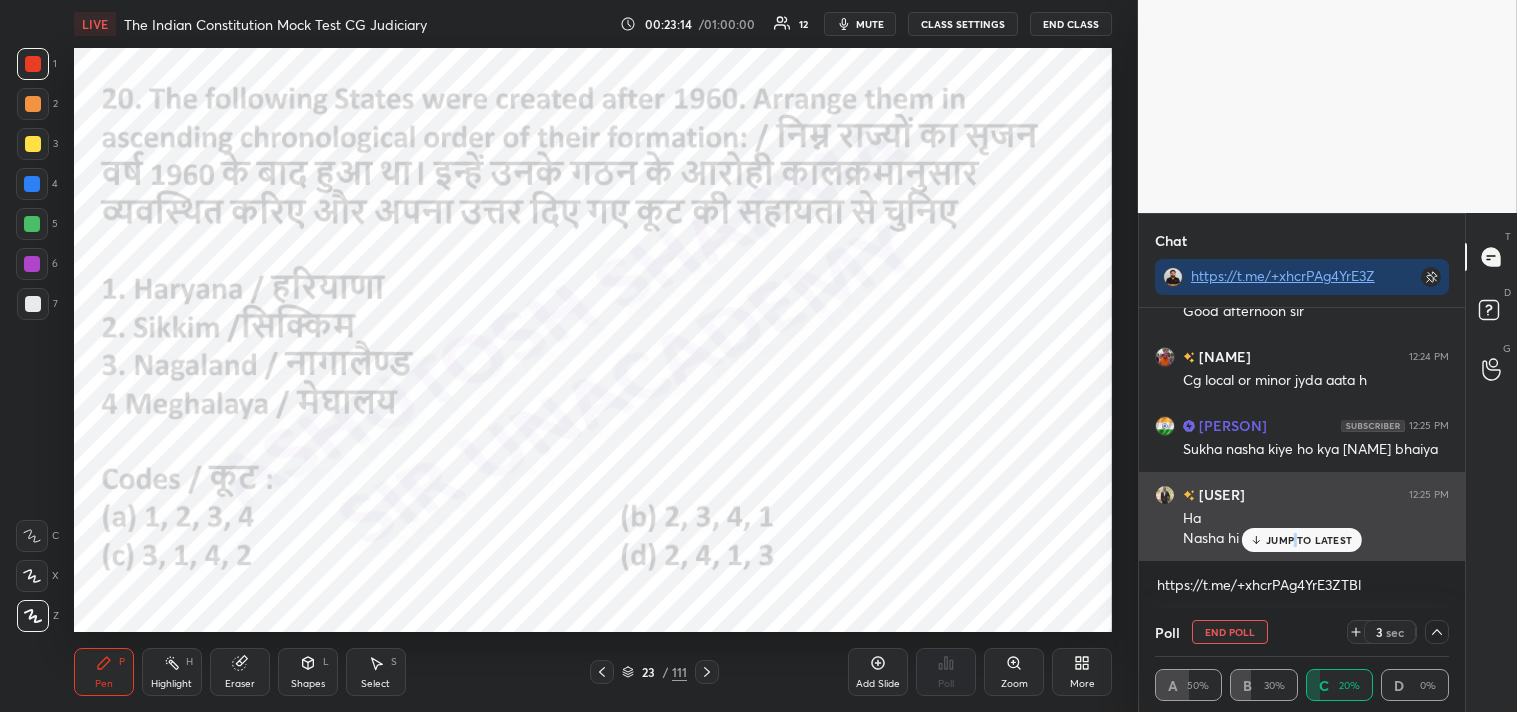 click on "JUMP TO LATEST" at bounding box center [1309, 540] 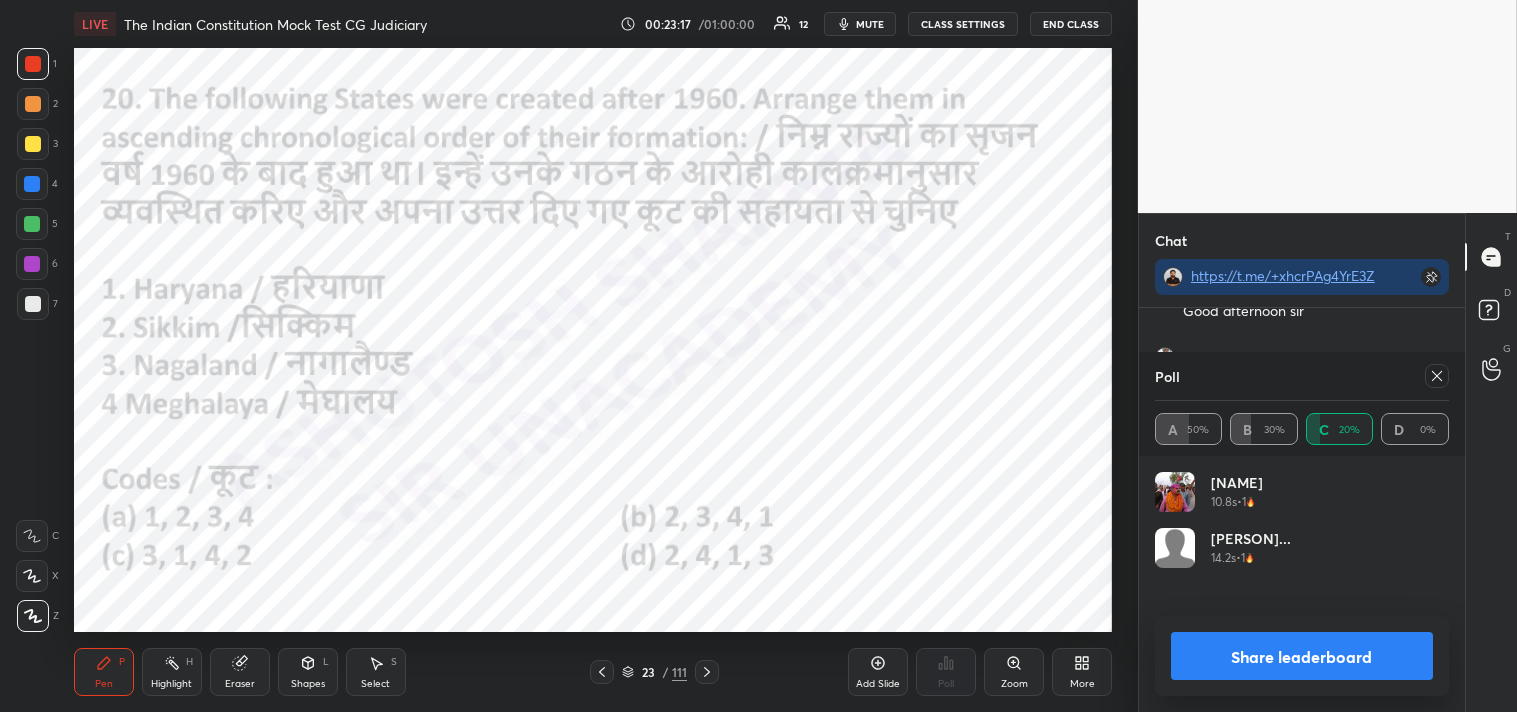 scroll, scrollTop: 0, scrollLeft: 1, axis: horizontal 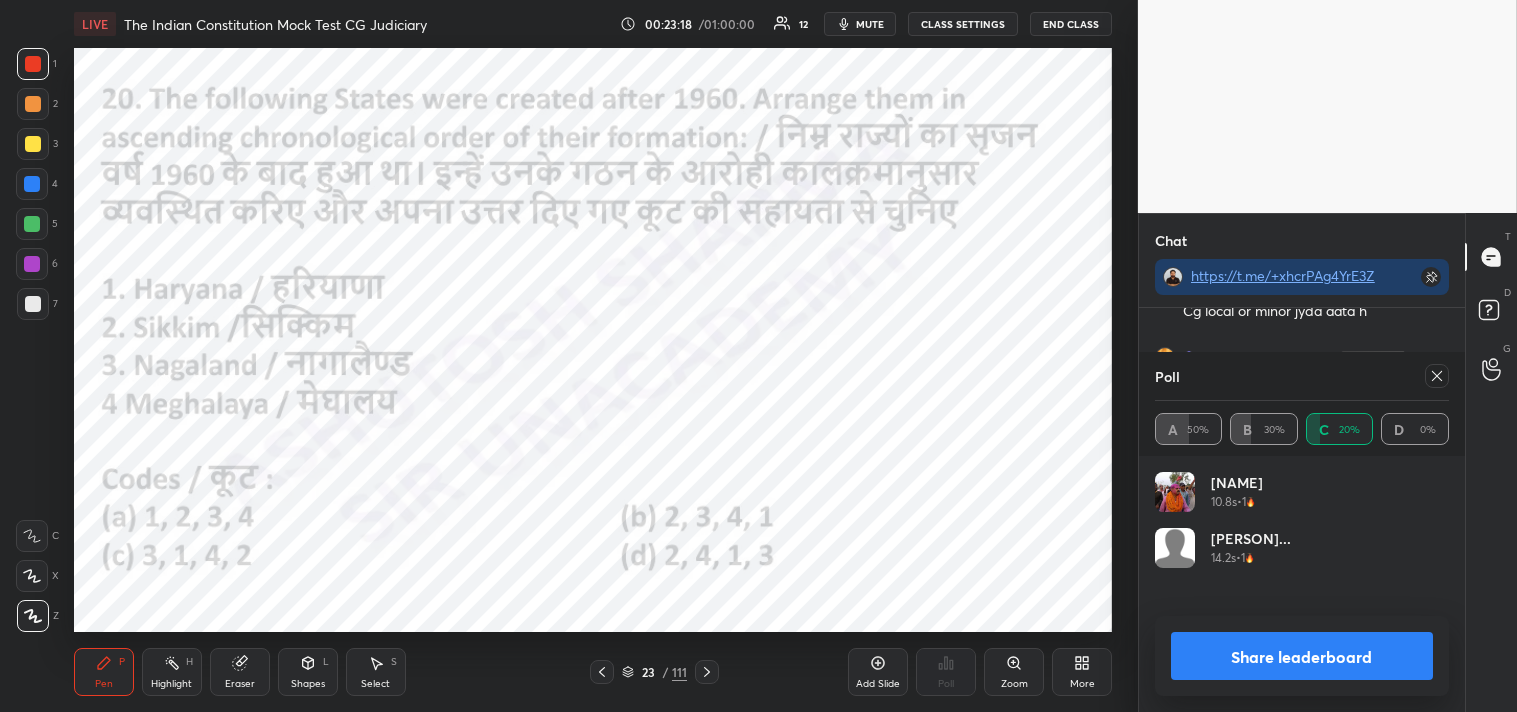 click 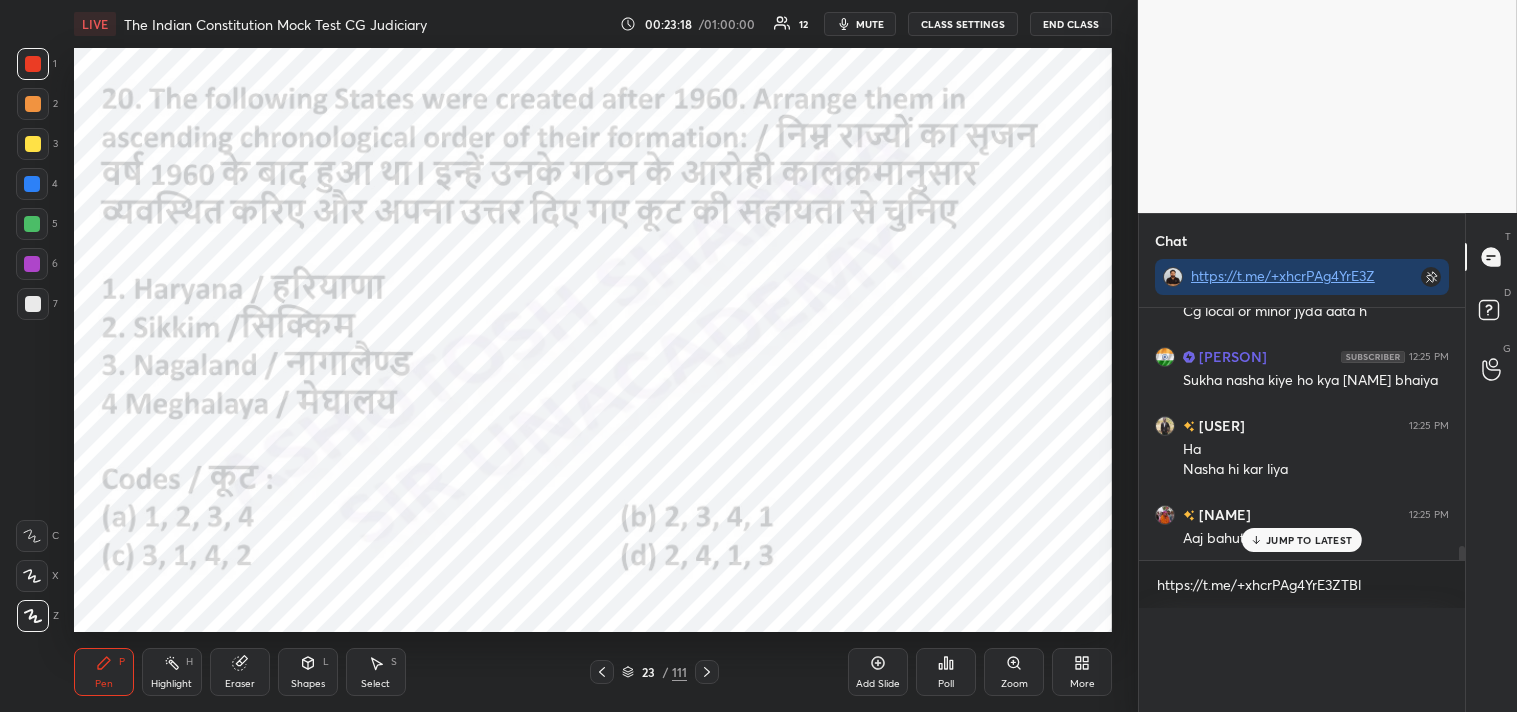scroll, scrollTop: 88, scrollLeft: 288, axis: both 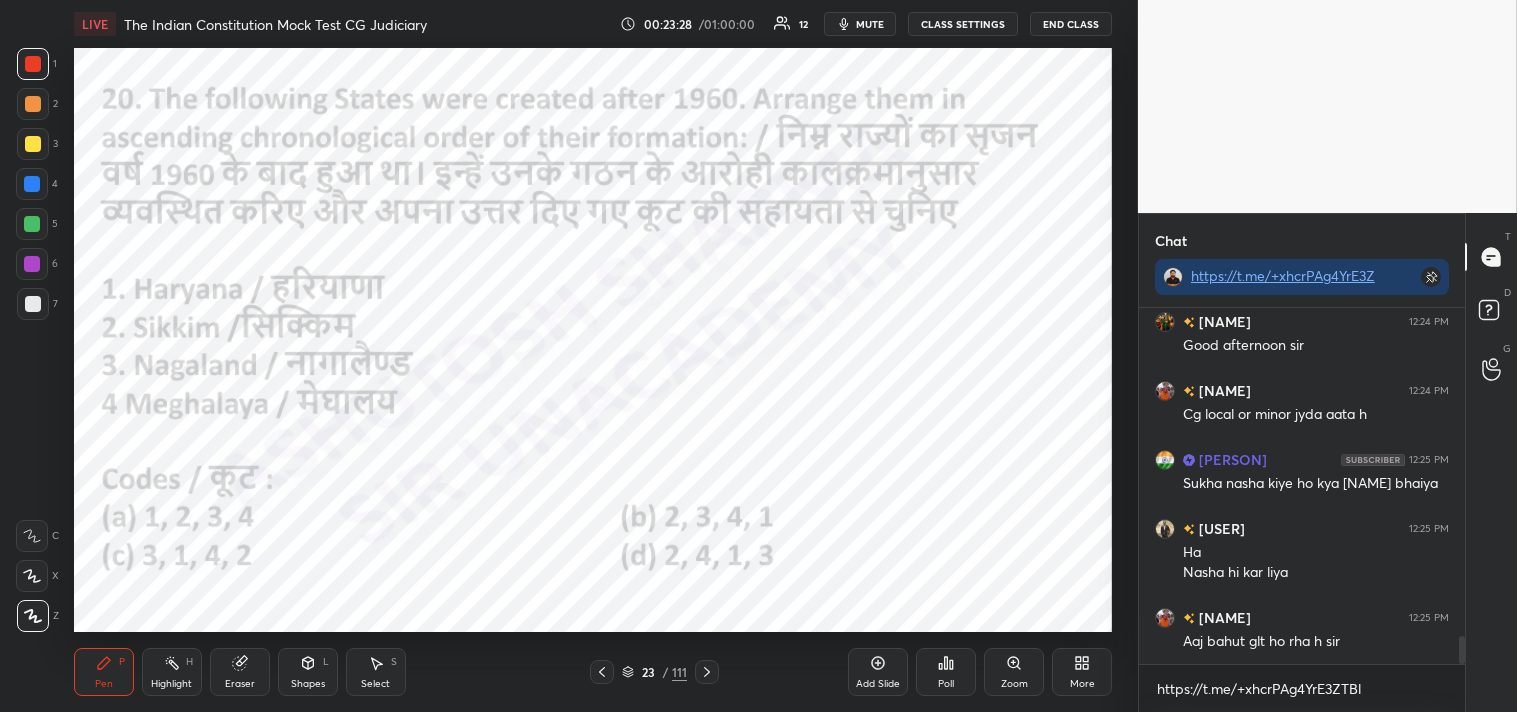 click 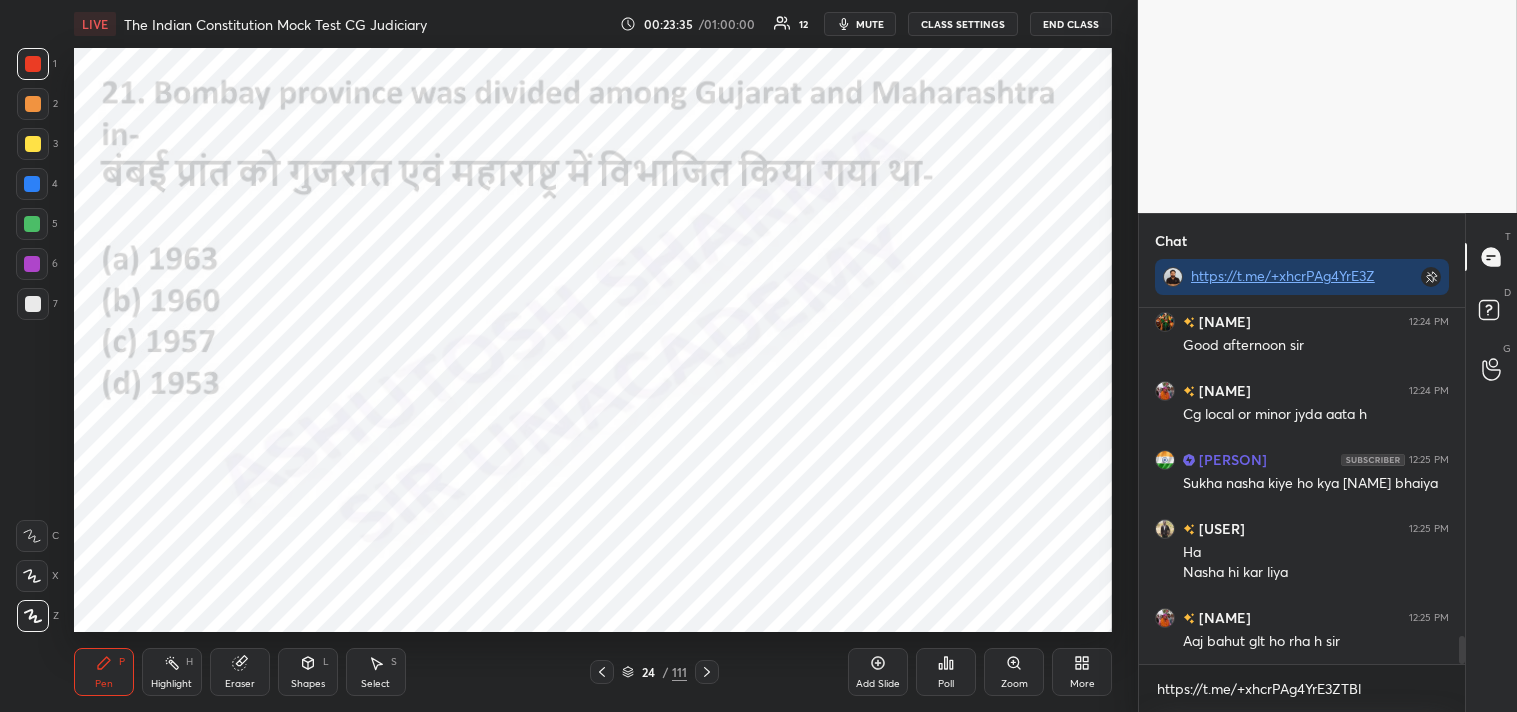 click on "Poll" at bounding box center (946, 684) 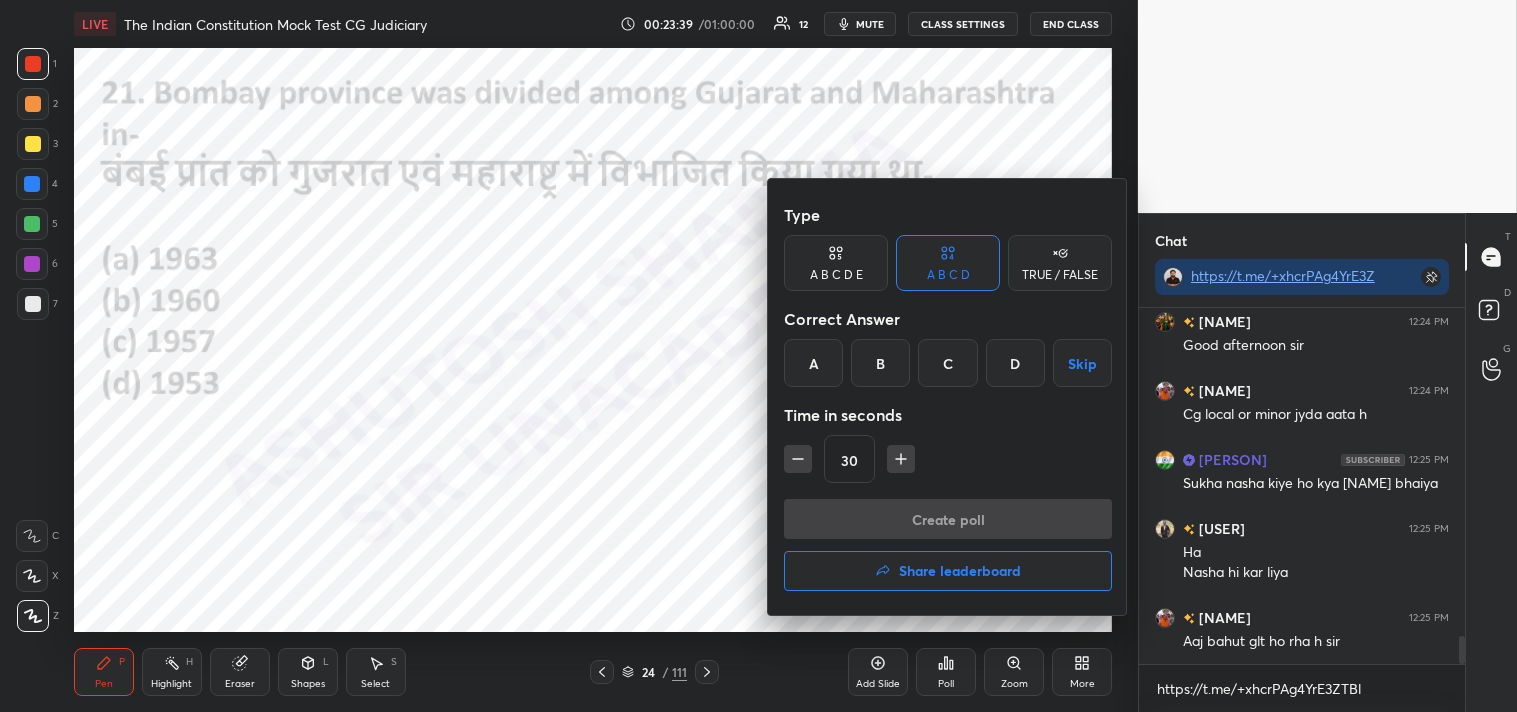 click on "B" at bounding box center [880, 363] 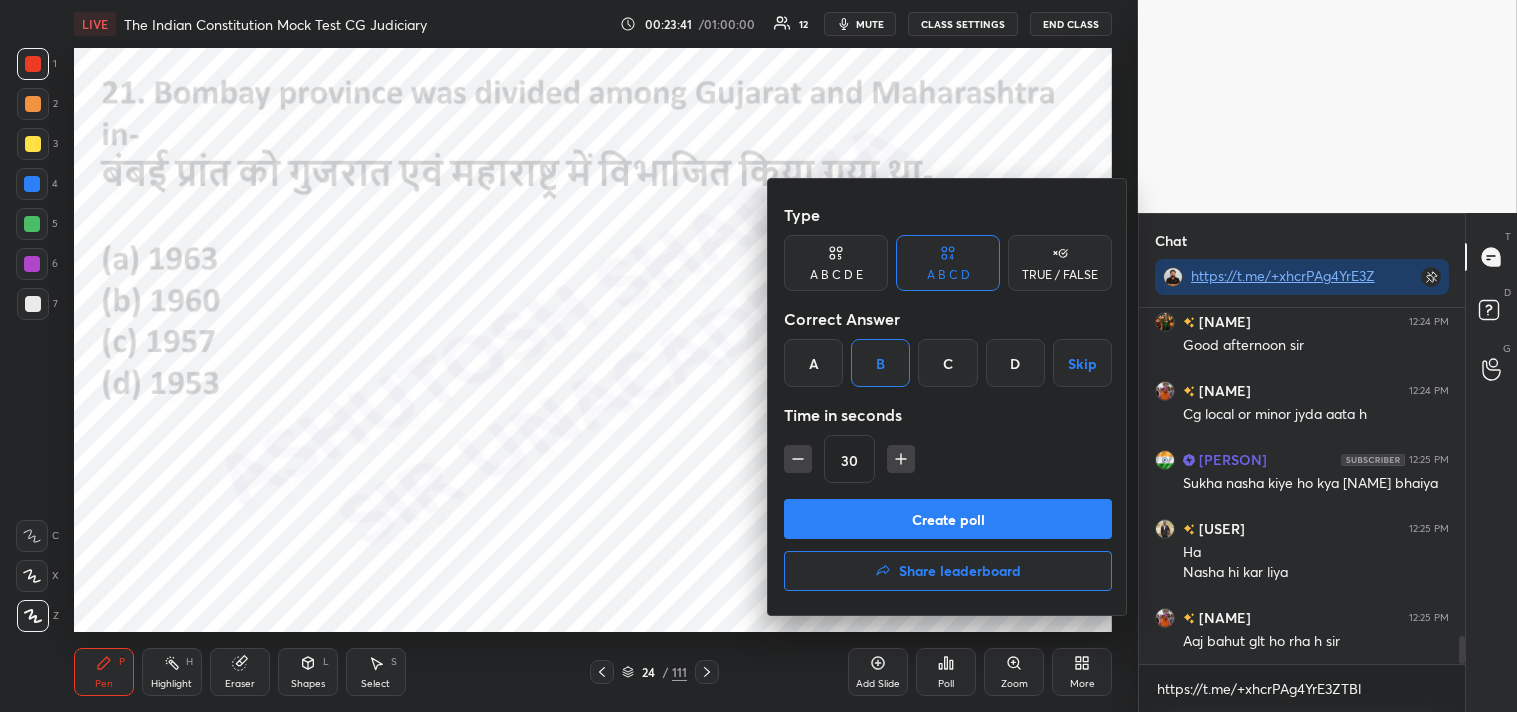 click on "Create poll" at bounding box center [948, 519] 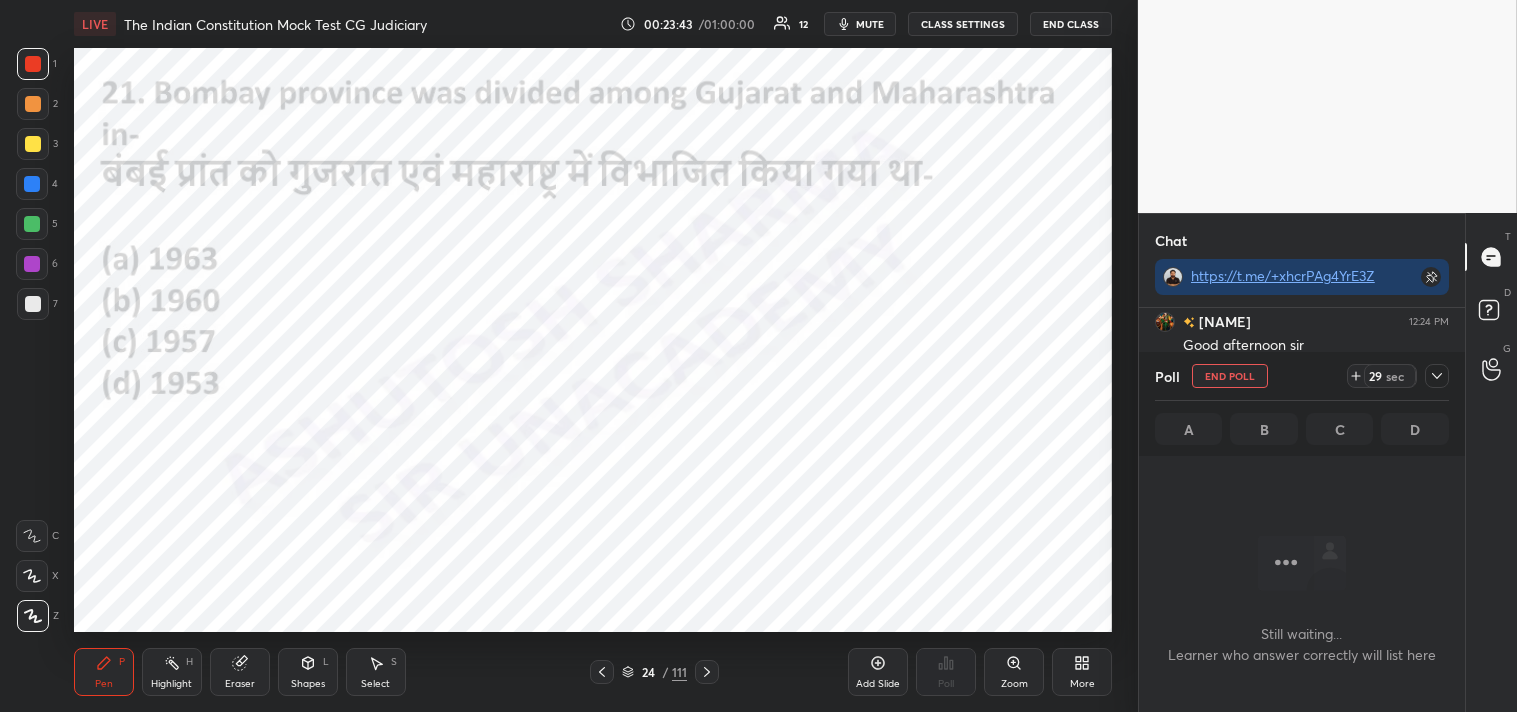 click 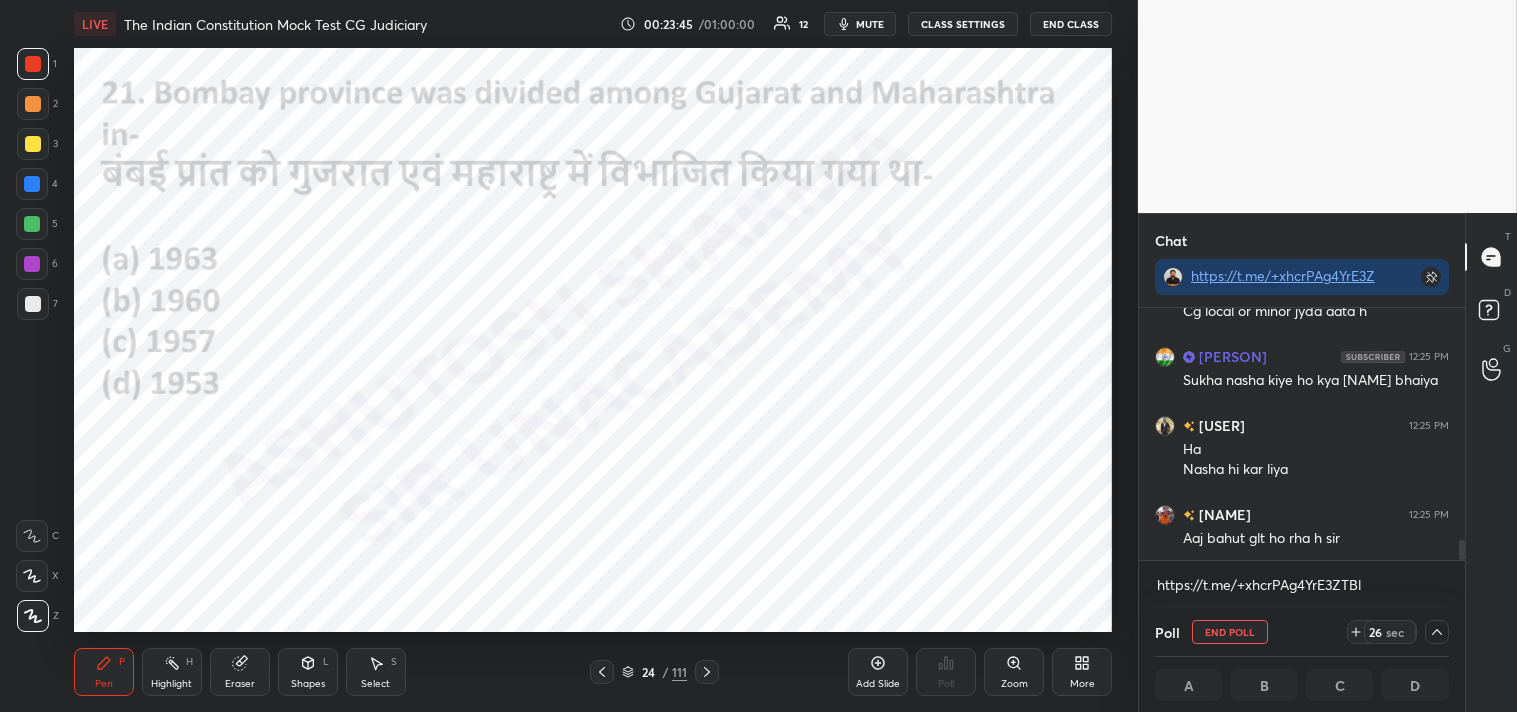 drag, startPoint x: 1462, startPoint y: 550, endPoint x: 1458, endPoint y: 567, distance: 17.464249 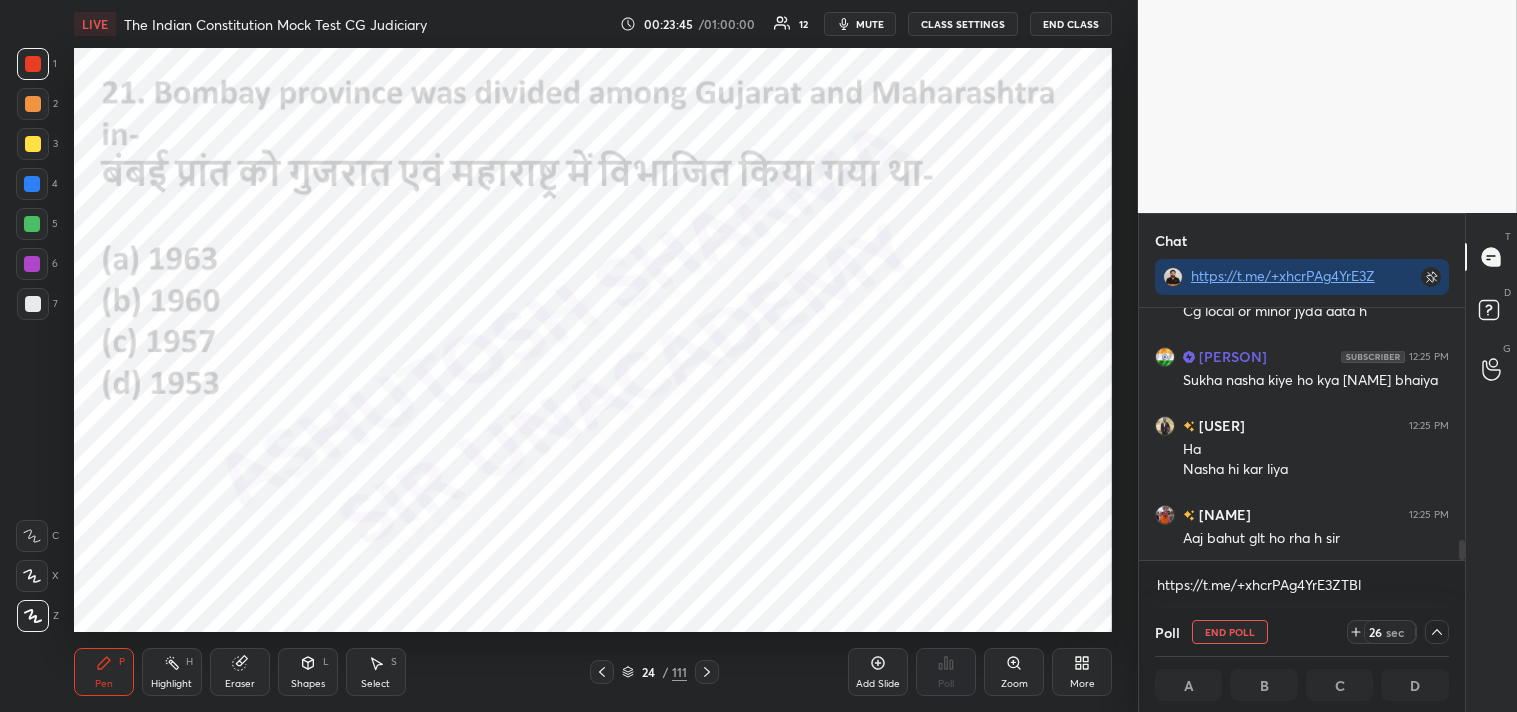 click on "[NAME] 12:22 PM ये कैसे गलत हो गया [NAME] 12:22 PM Sir a hona chahiye [NAME] 12:22 PM १९६६ 1966 1956 1975 [NAME] 12:22 PM 1975 [NAME] 12:23 PM Ji sir [NAME] 12:23 PM C [NAME] 12:23 PM Cg hi puchhega Ha sir [NAME] 12:24 PM Mere bhai bhim tum idhar beech sukh gye ho...kya kar rhe aaj kal [NAME]  joined [NAME] 12:24 PM B ki jagah d lag gya [NAME] 12:24 PM Good afternoon sir [NAME] 12:24 PM Cg local or minor jyda aata h [NAME] 12:25 PM Sukha nasha kiye ho kya [NAME] bhaiya [NAME] 12:25 PM Ha Nasha hi kar liya [NAME] 12:25 PM Aaj bahut glt ho rha h sir JUMP TO LATEST" at bounding box center (1302, 458) 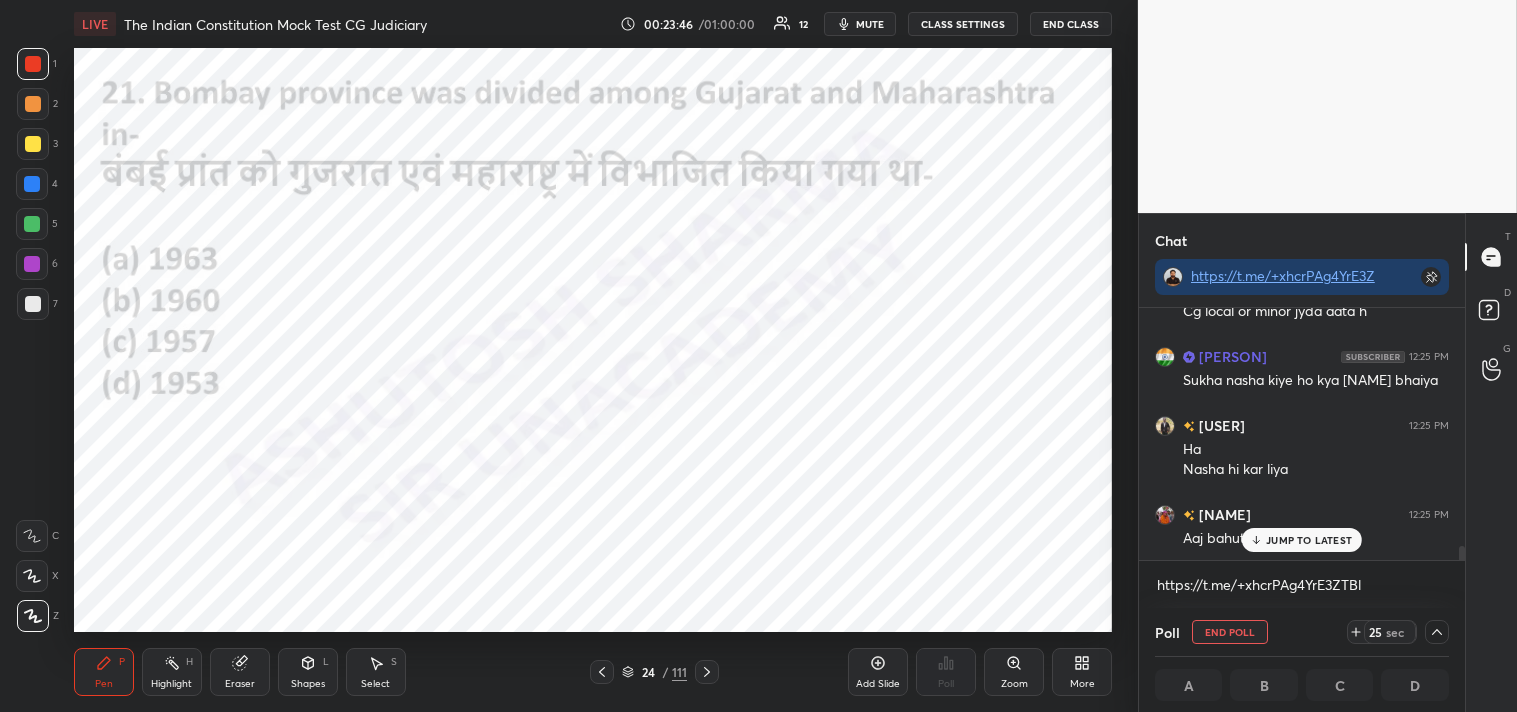 click on "JUMP TO LATEST" at bounding box center (1309, 540) 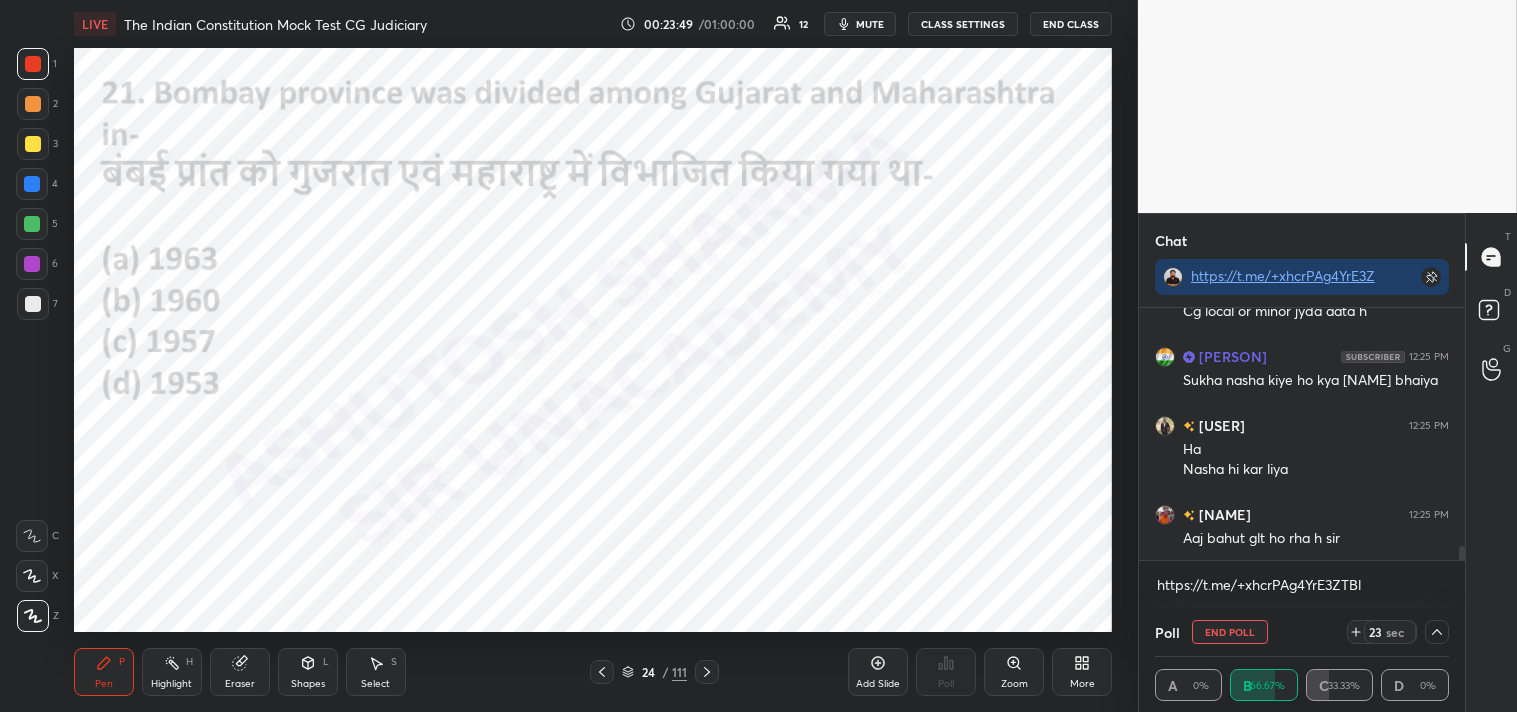 click 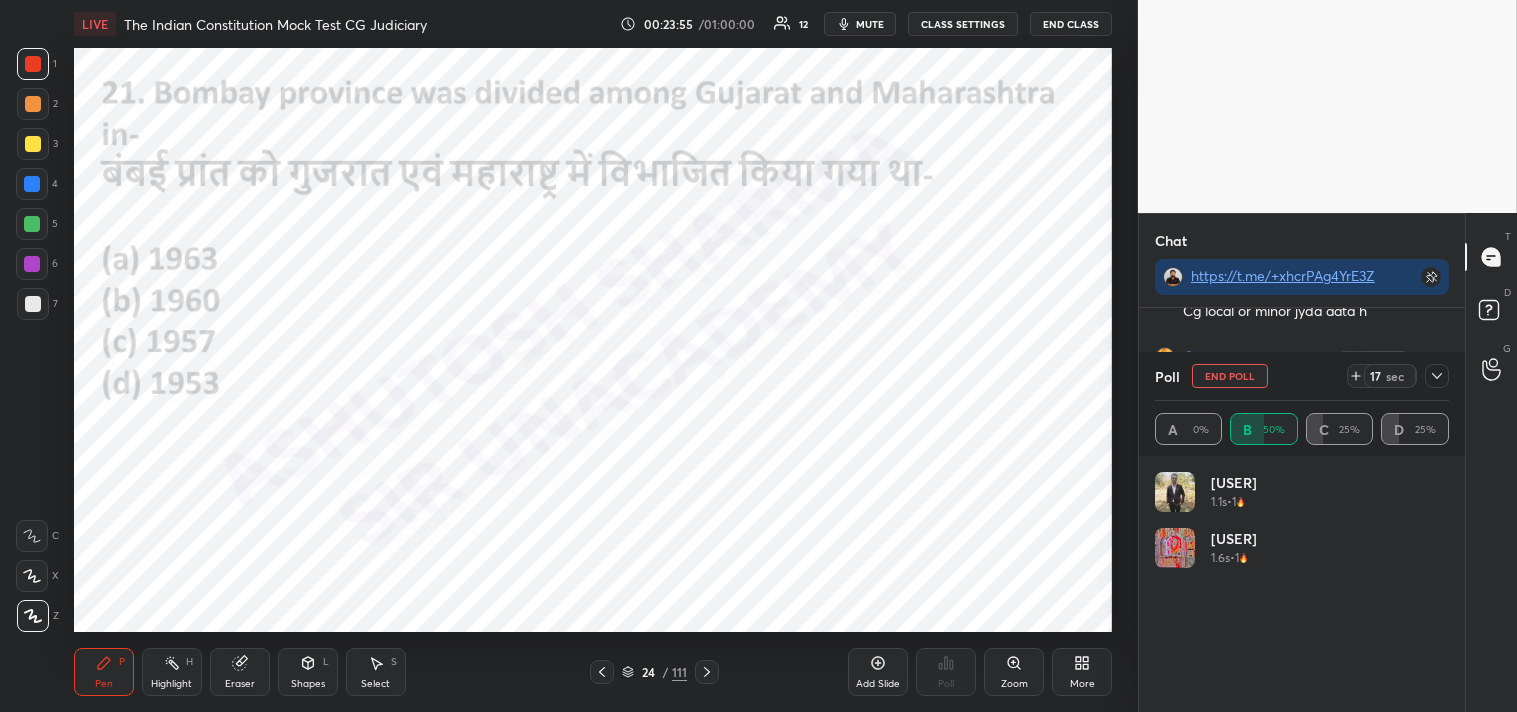 click 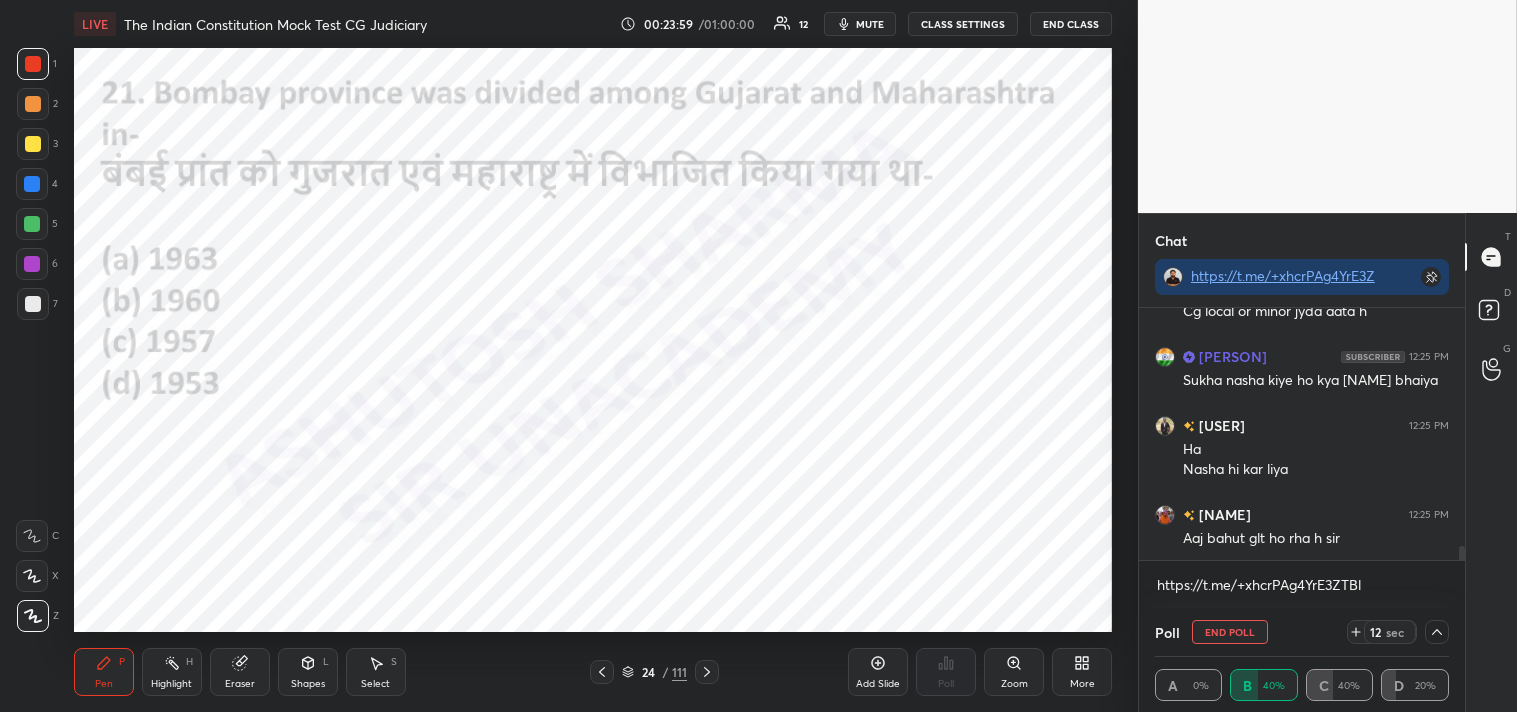 click 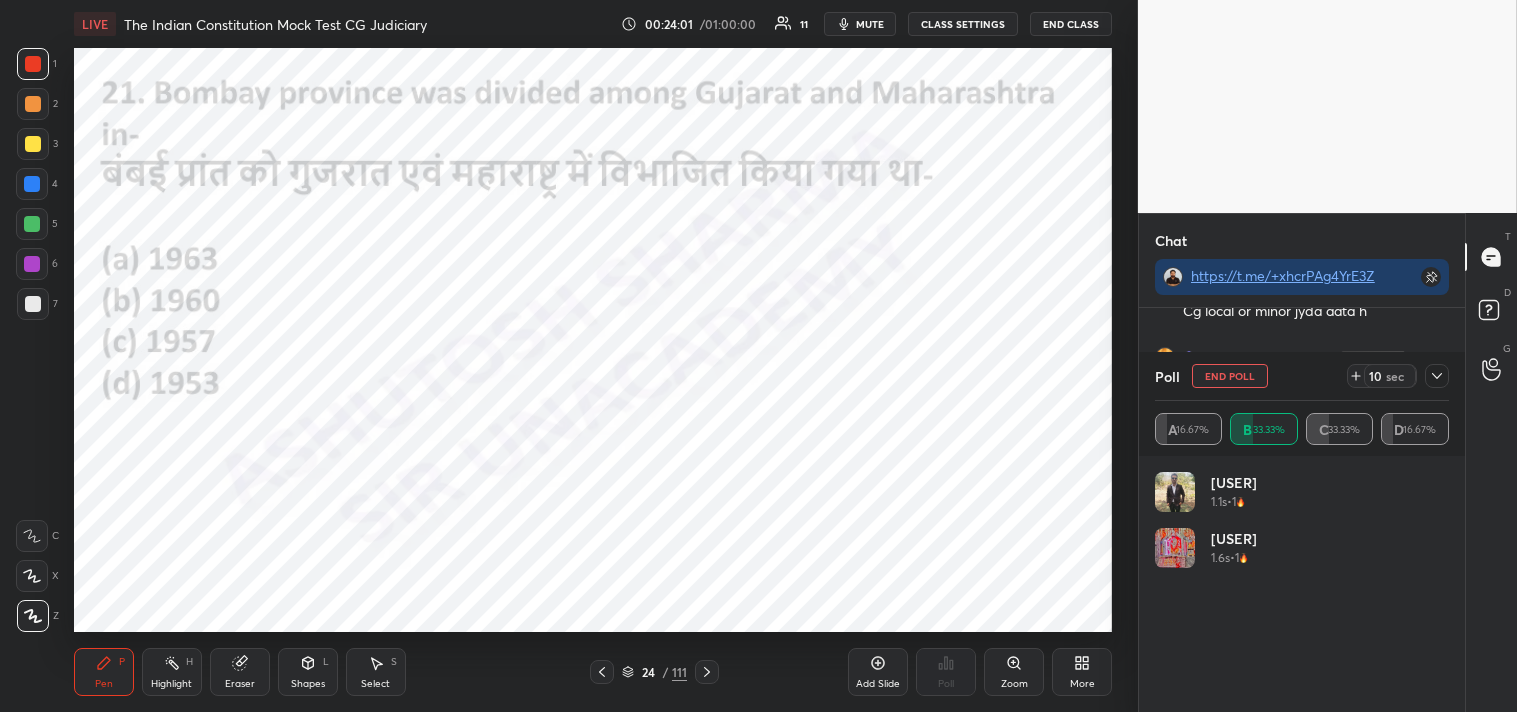 click 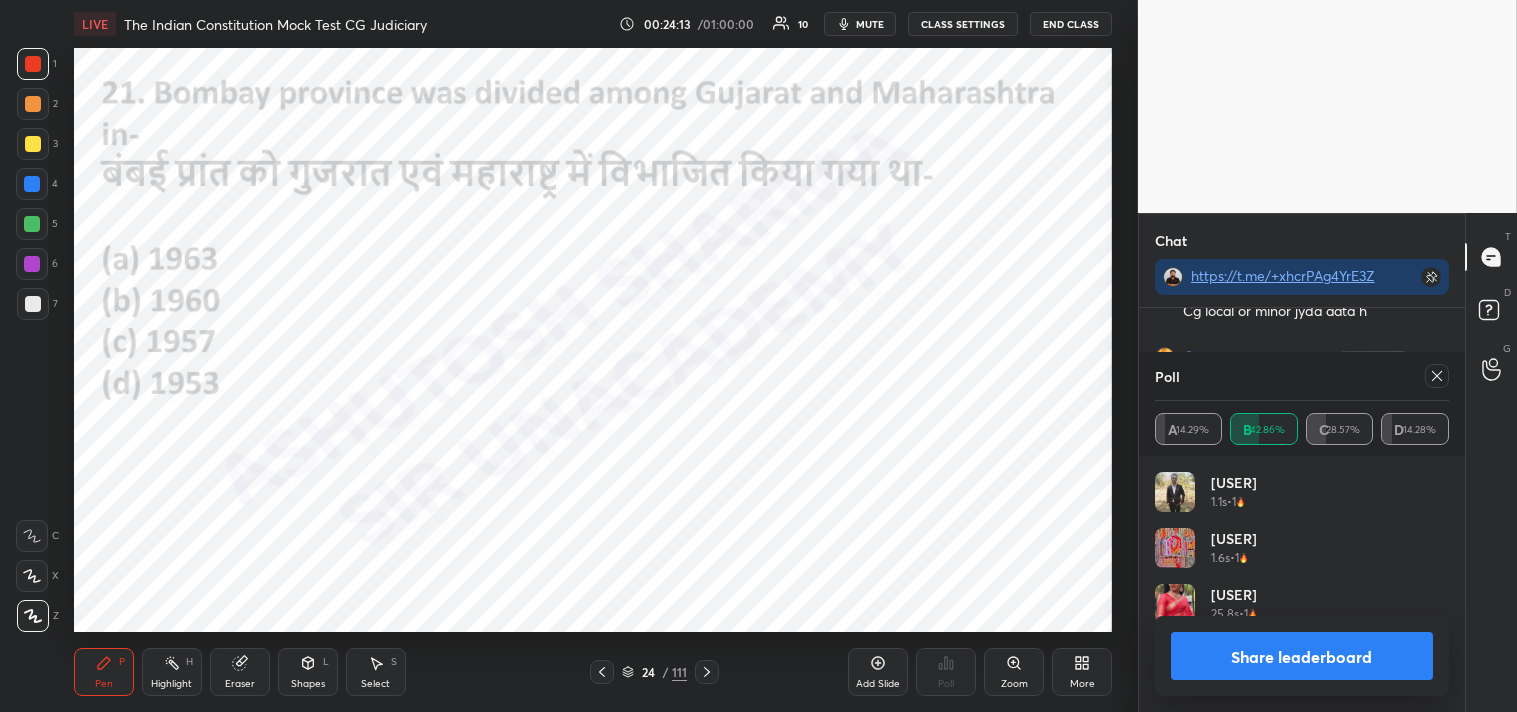 click 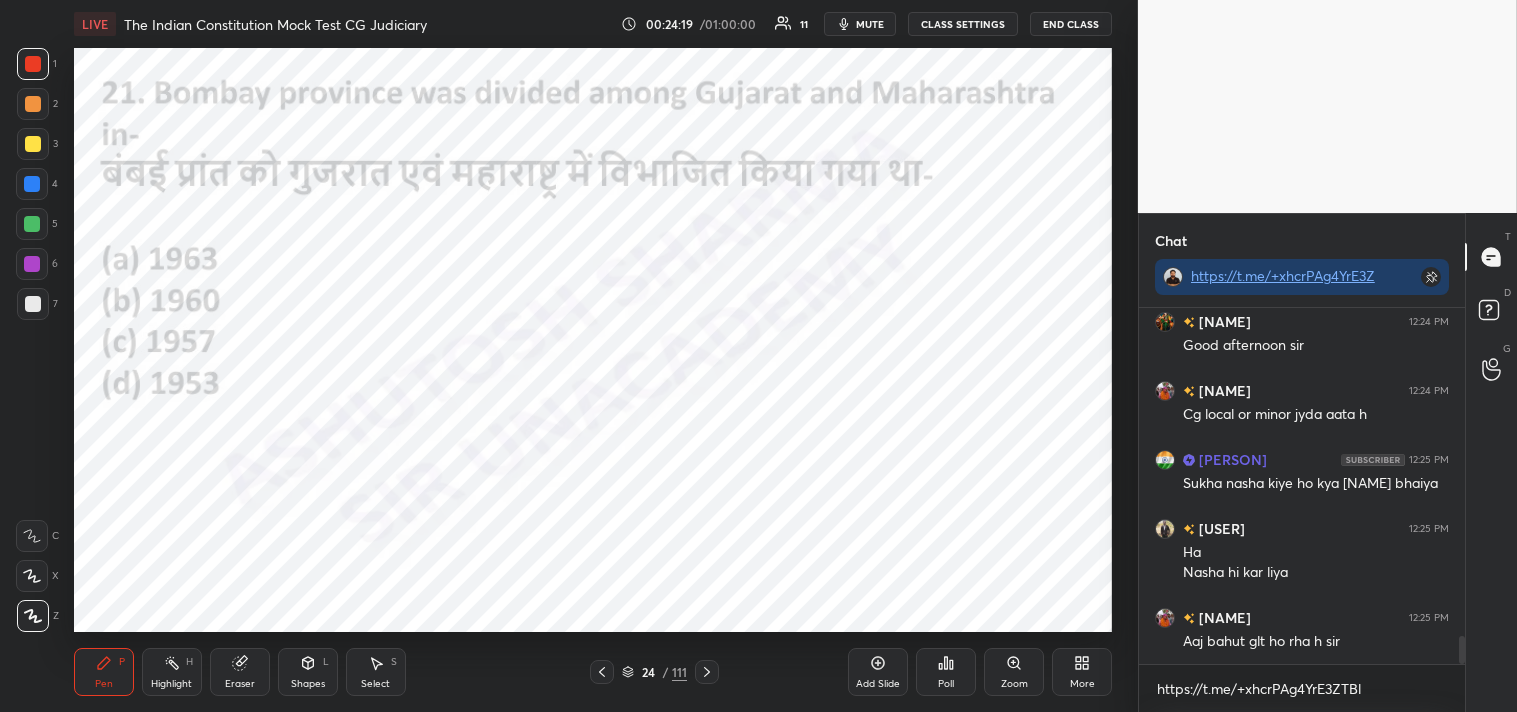 click 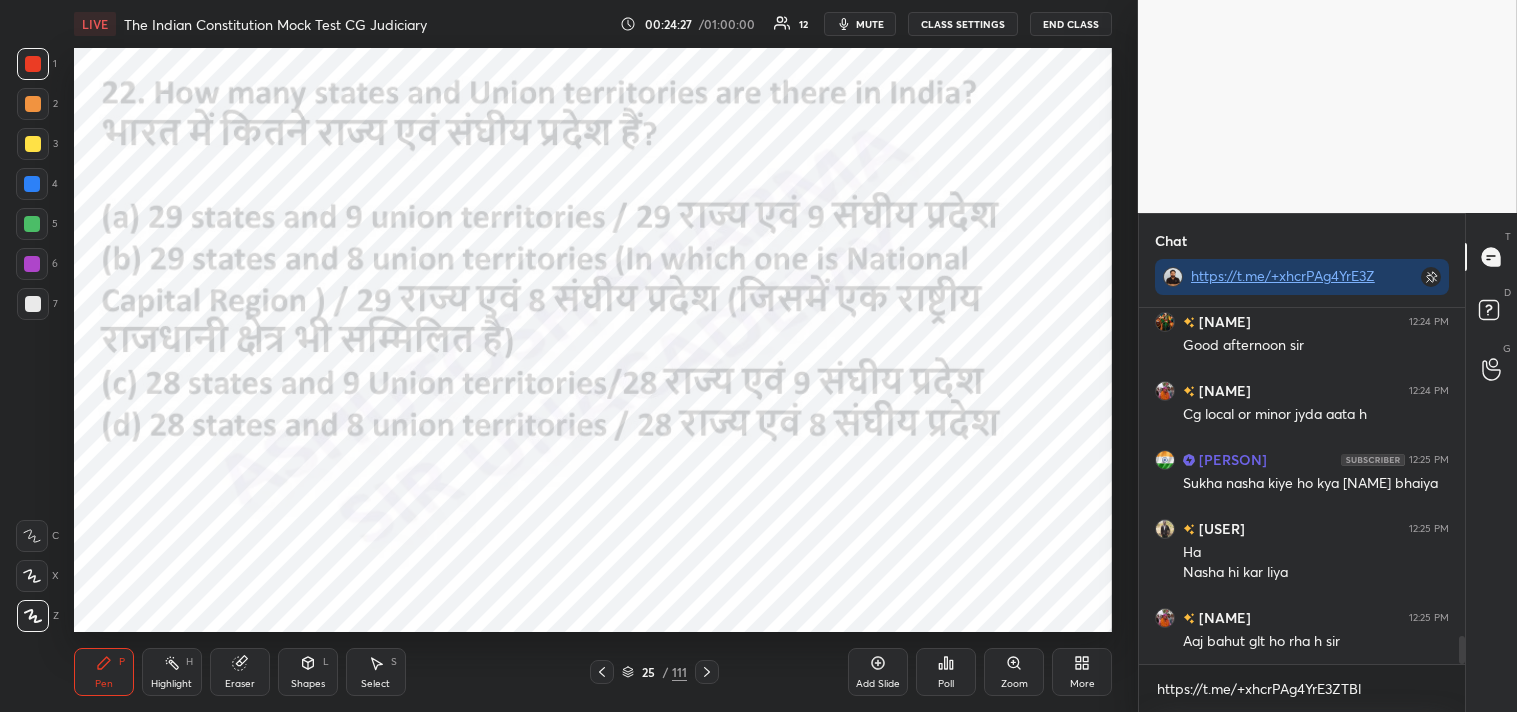 click on "Poll" at bounding box center [946, 672] 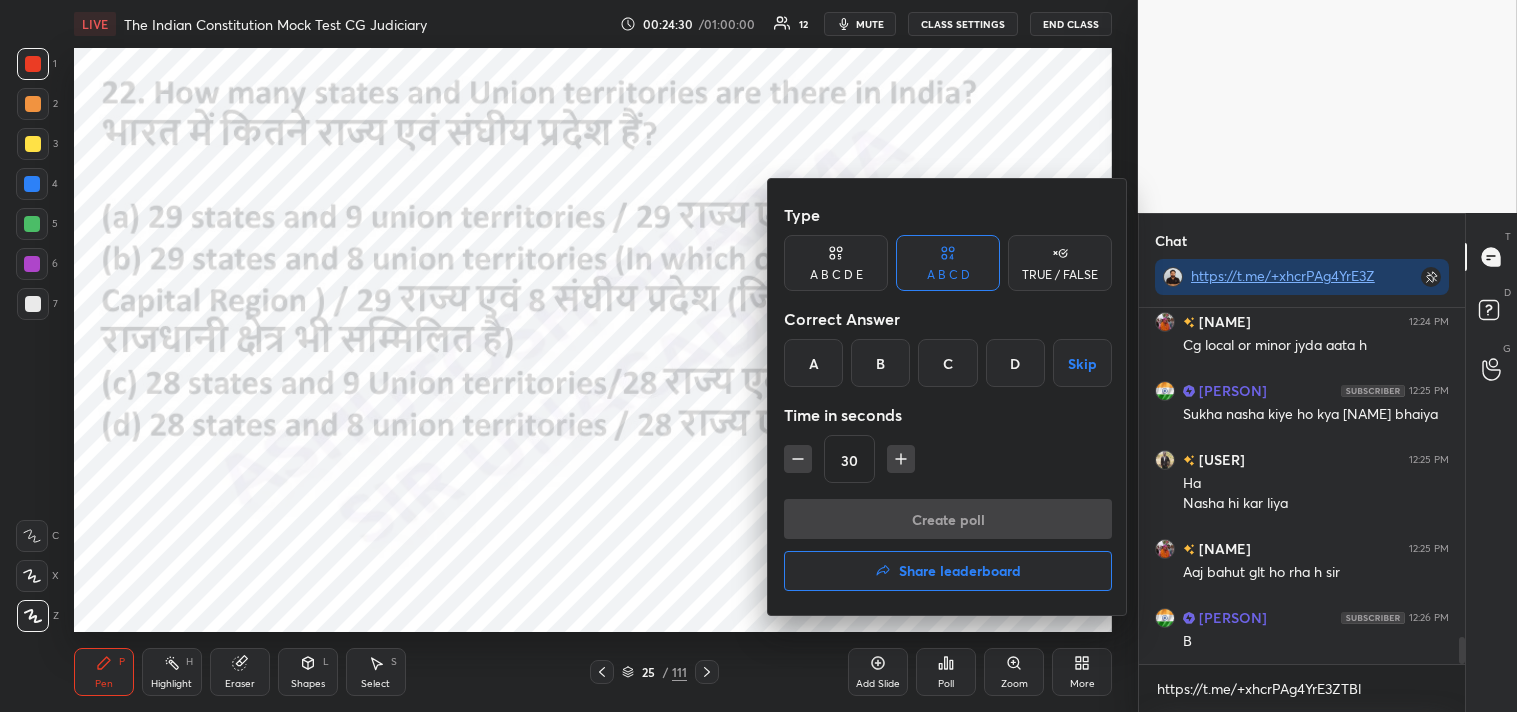 click on "B" at bounding box center [880, 363] 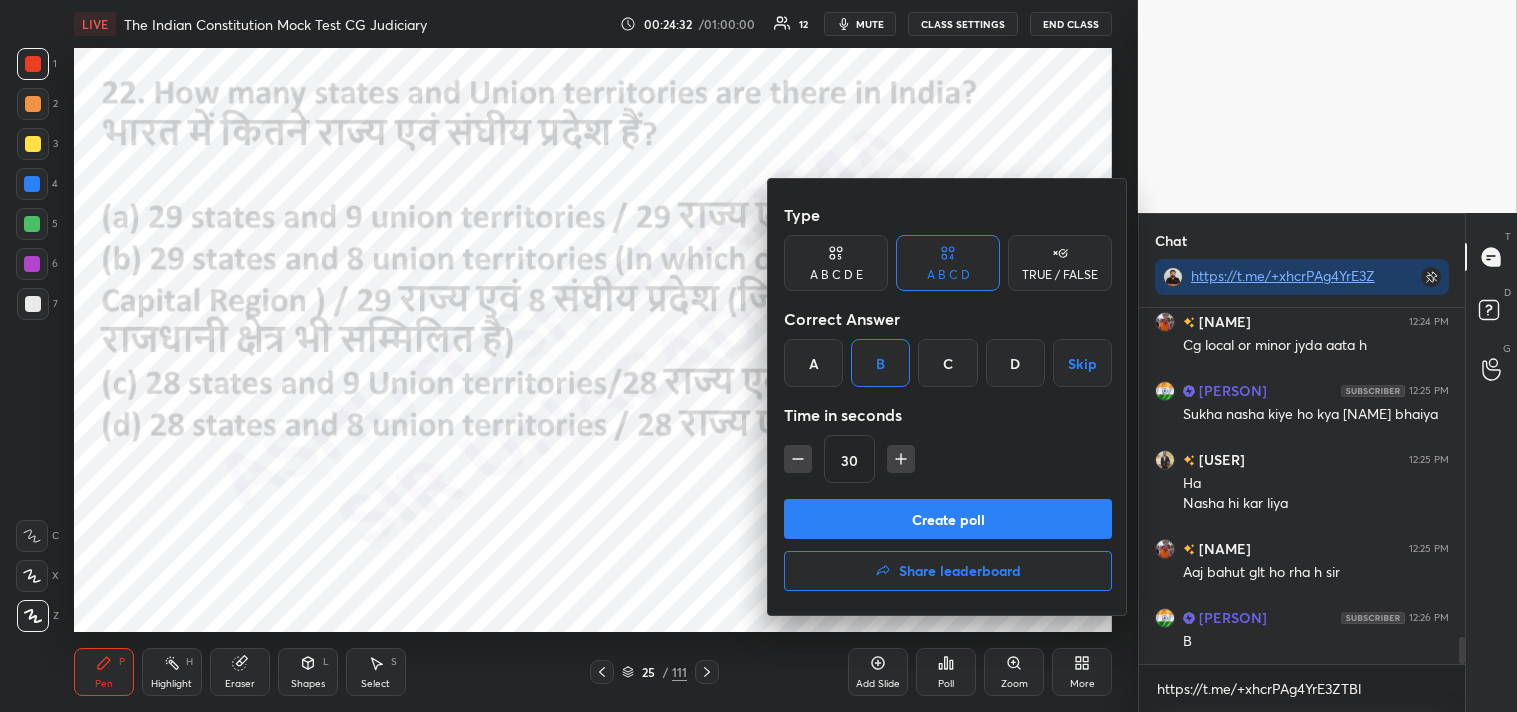 click at bounding box center (758, 356) 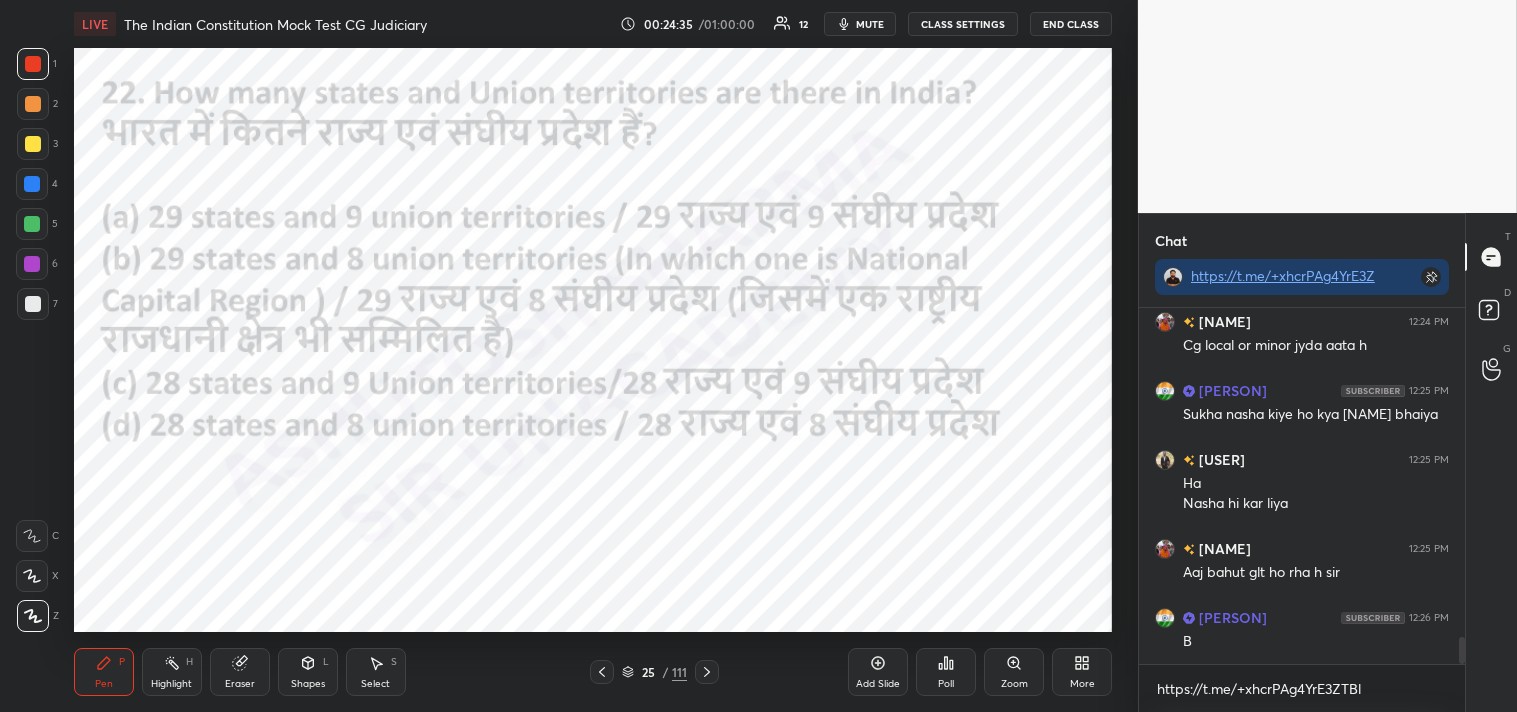 click on "Poll" at bounding box center (946, 672) 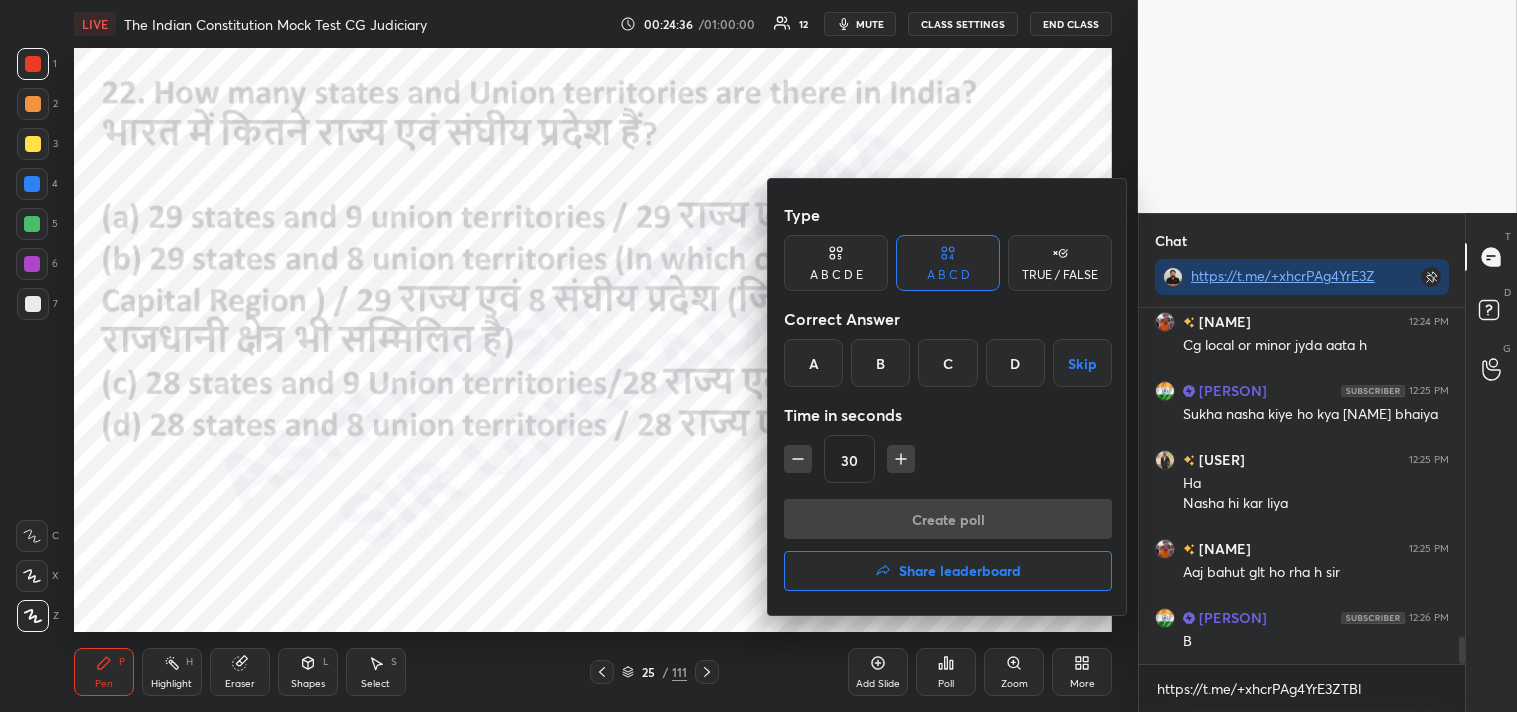 click on "D" at bounding box center [1015, 363] 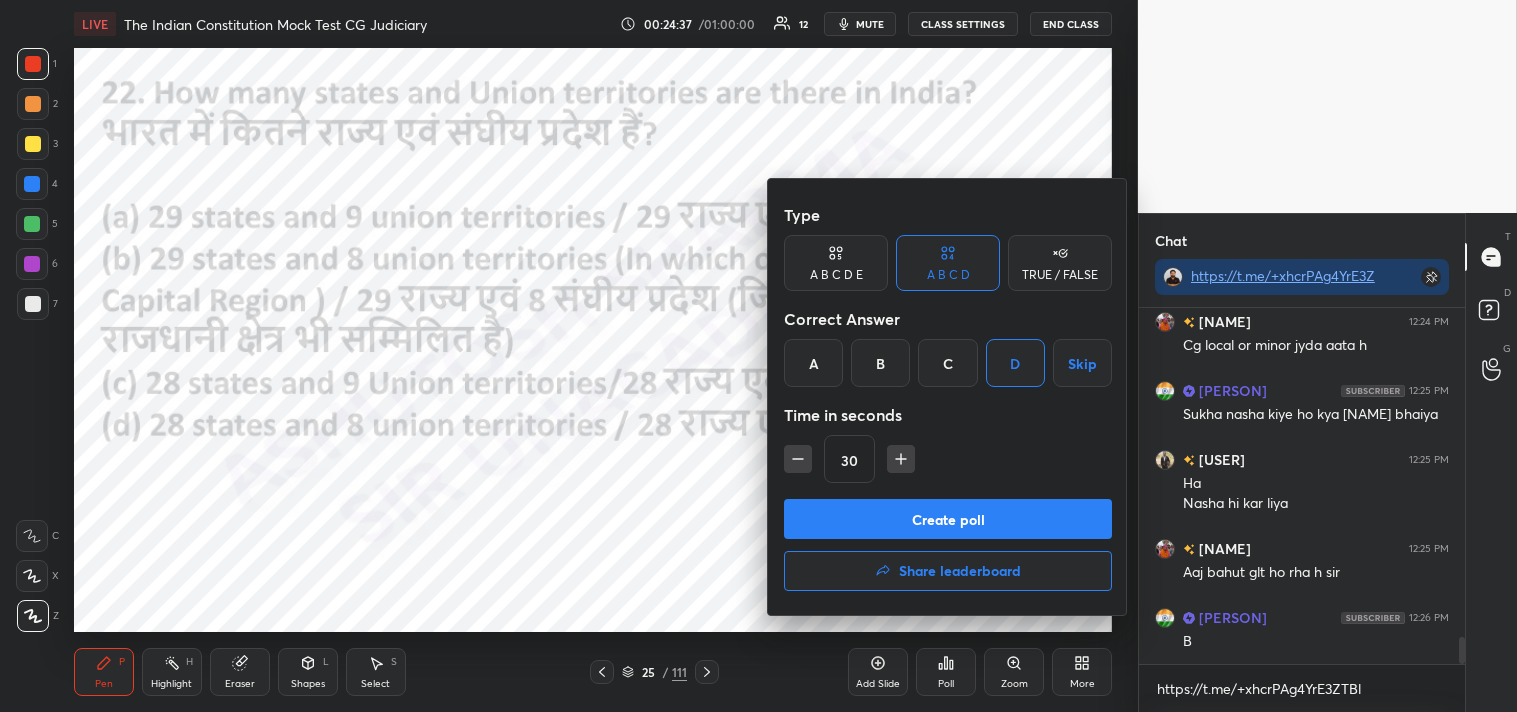click on "Create poll" at bounding box center (948, 519) 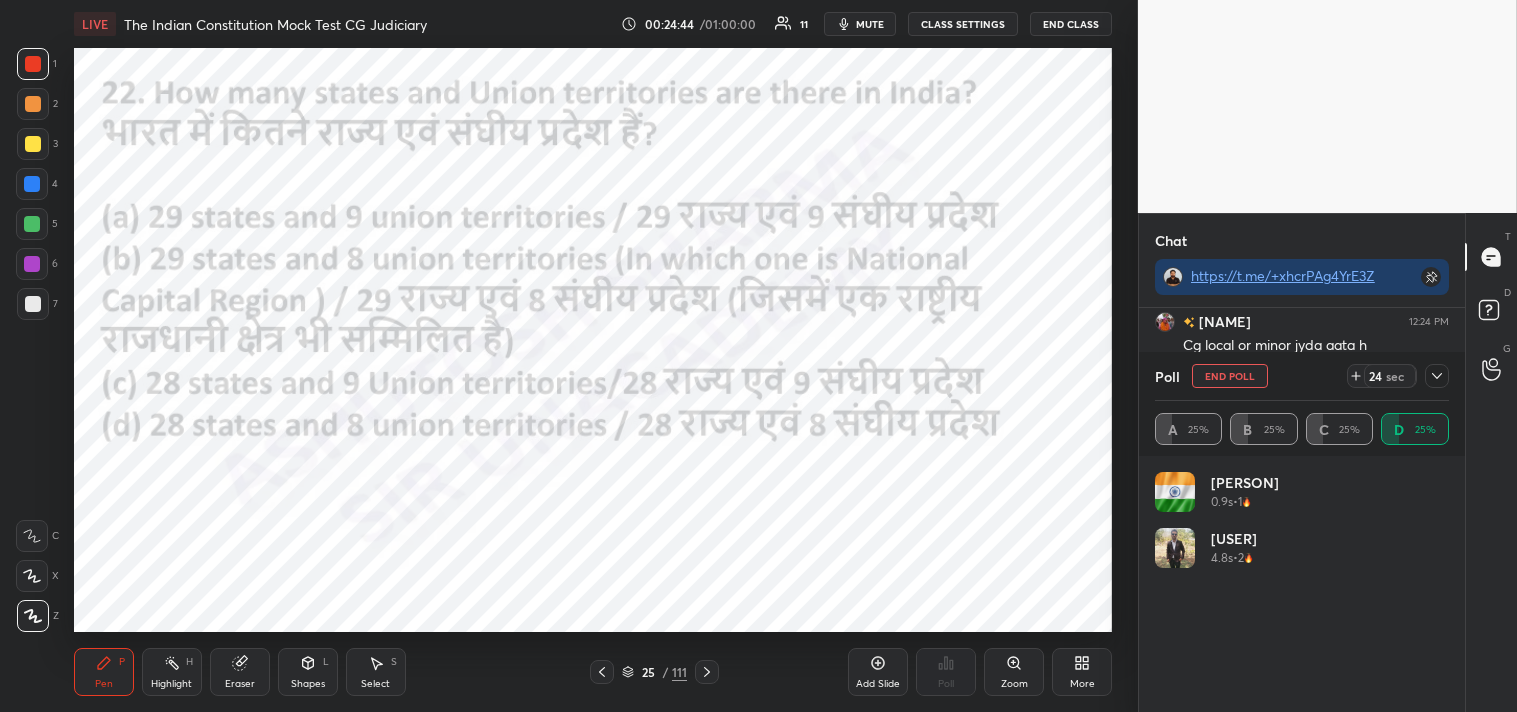 click 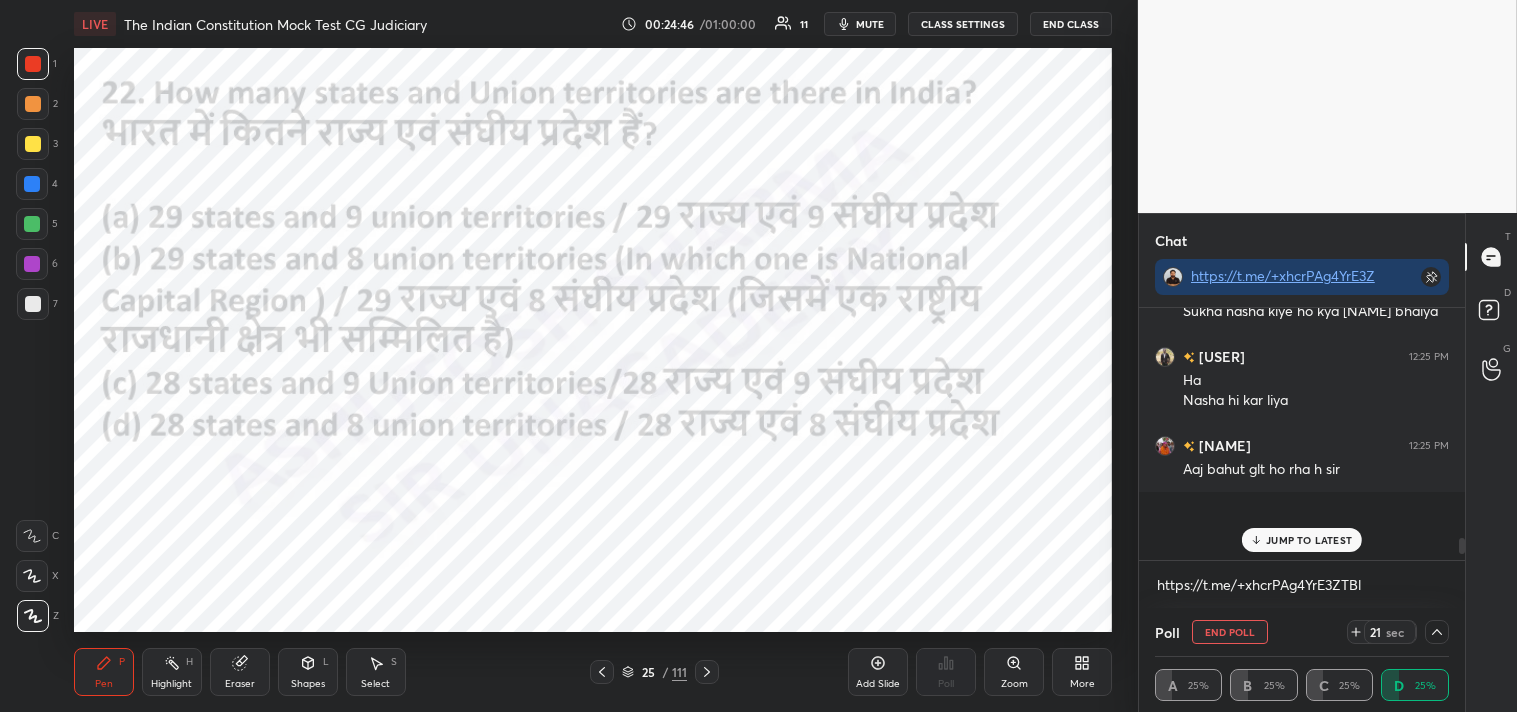 drag, startPoint x: 1461, startPoint y: 548, endPoint x: 1454, endPoint y: 573, distance: 25.96151 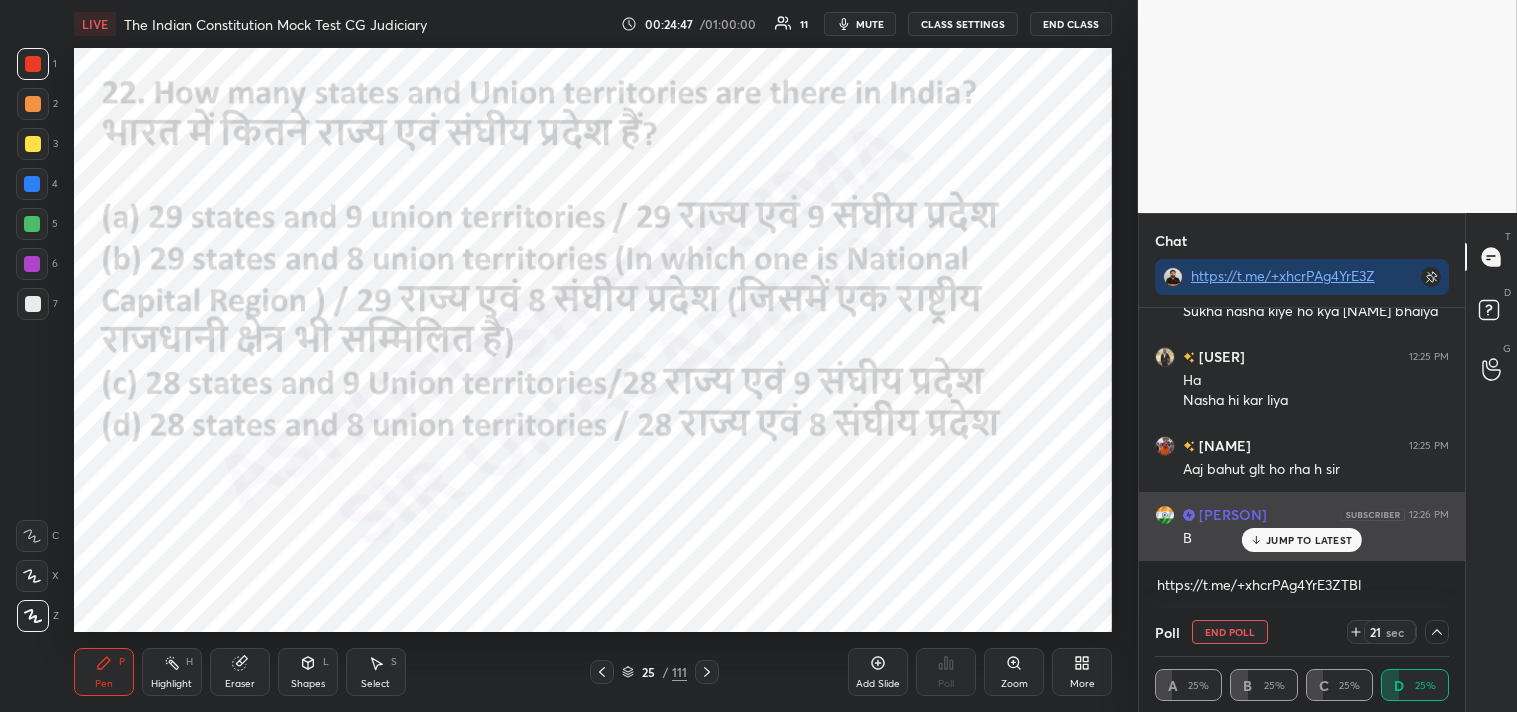 click on "JUMP TO LATEST" at bounding box center [1309, 540] 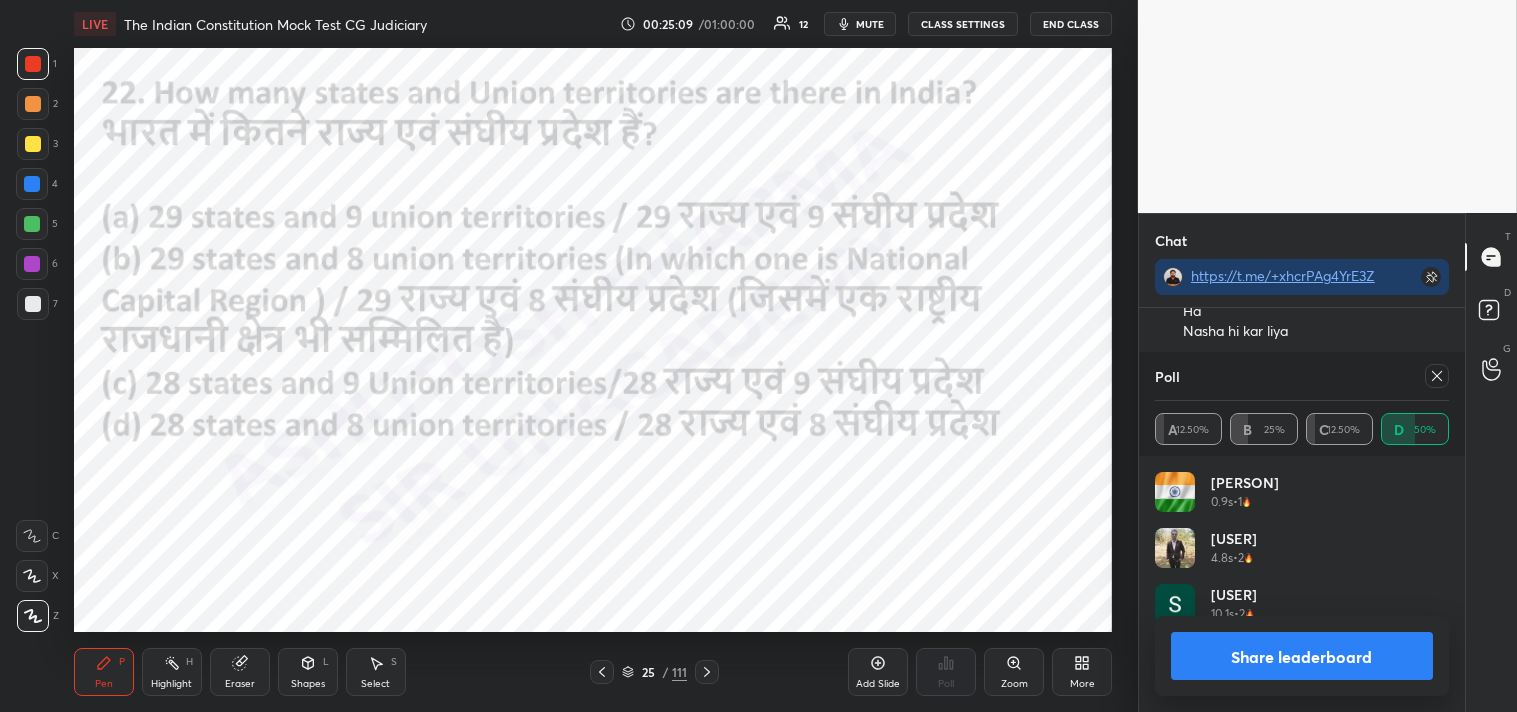 click 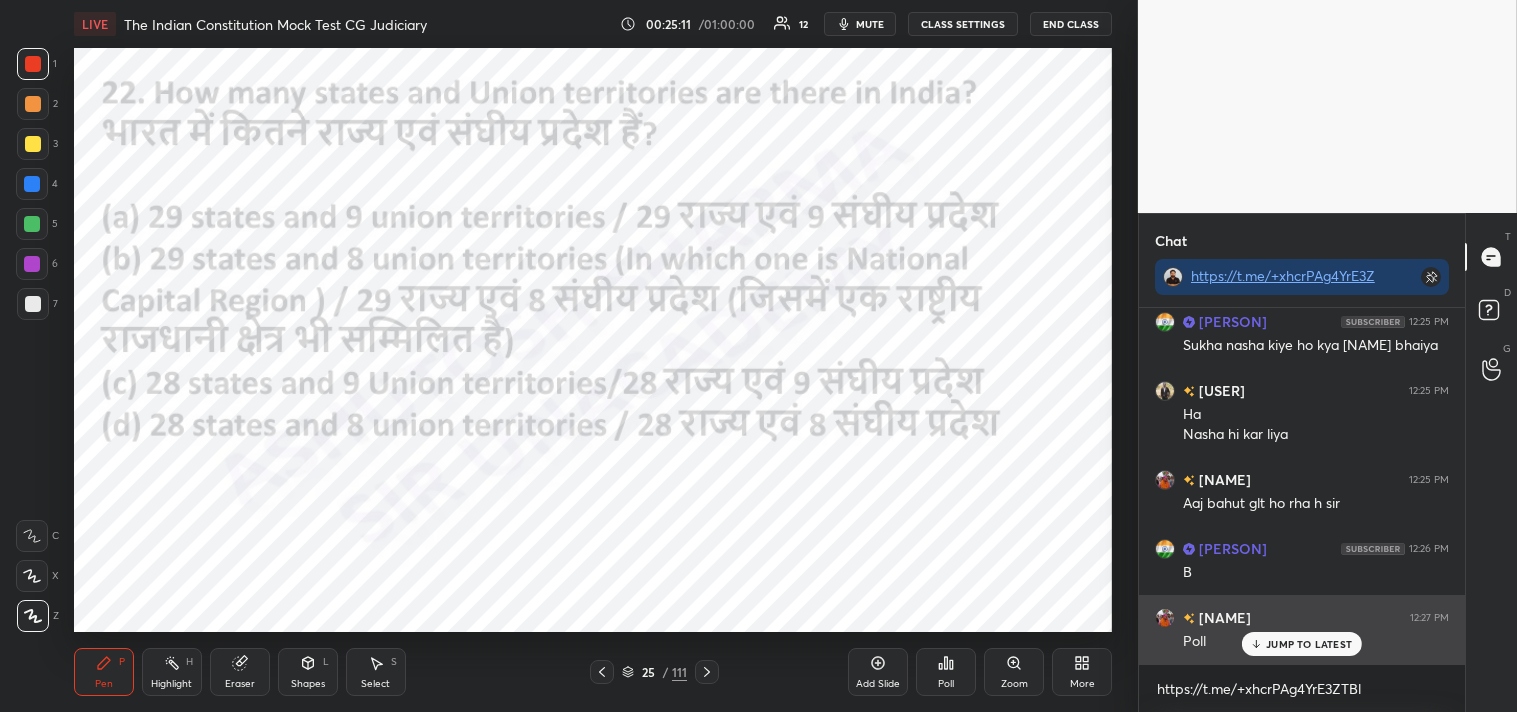 click on "JUMP TO LATEST" at bounding box center (1302, 644) 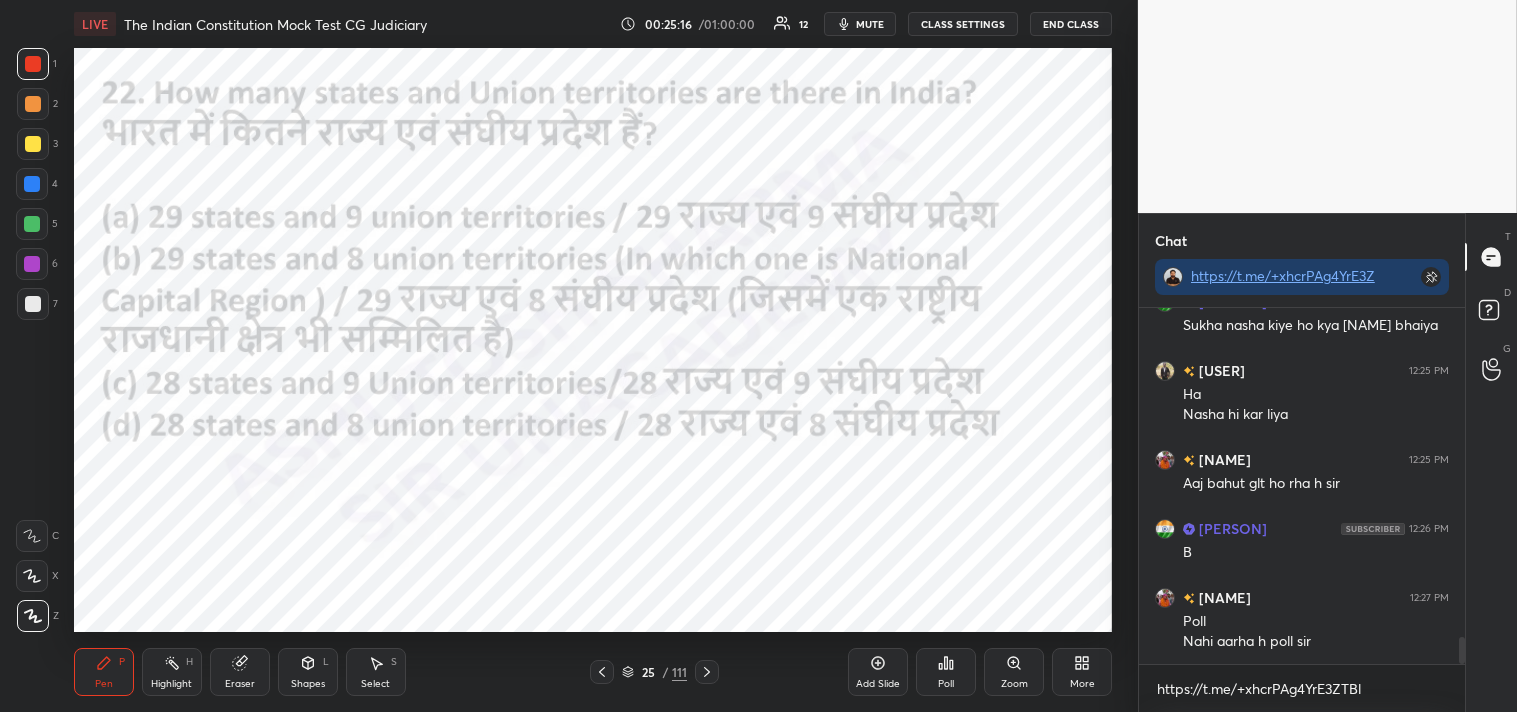 click 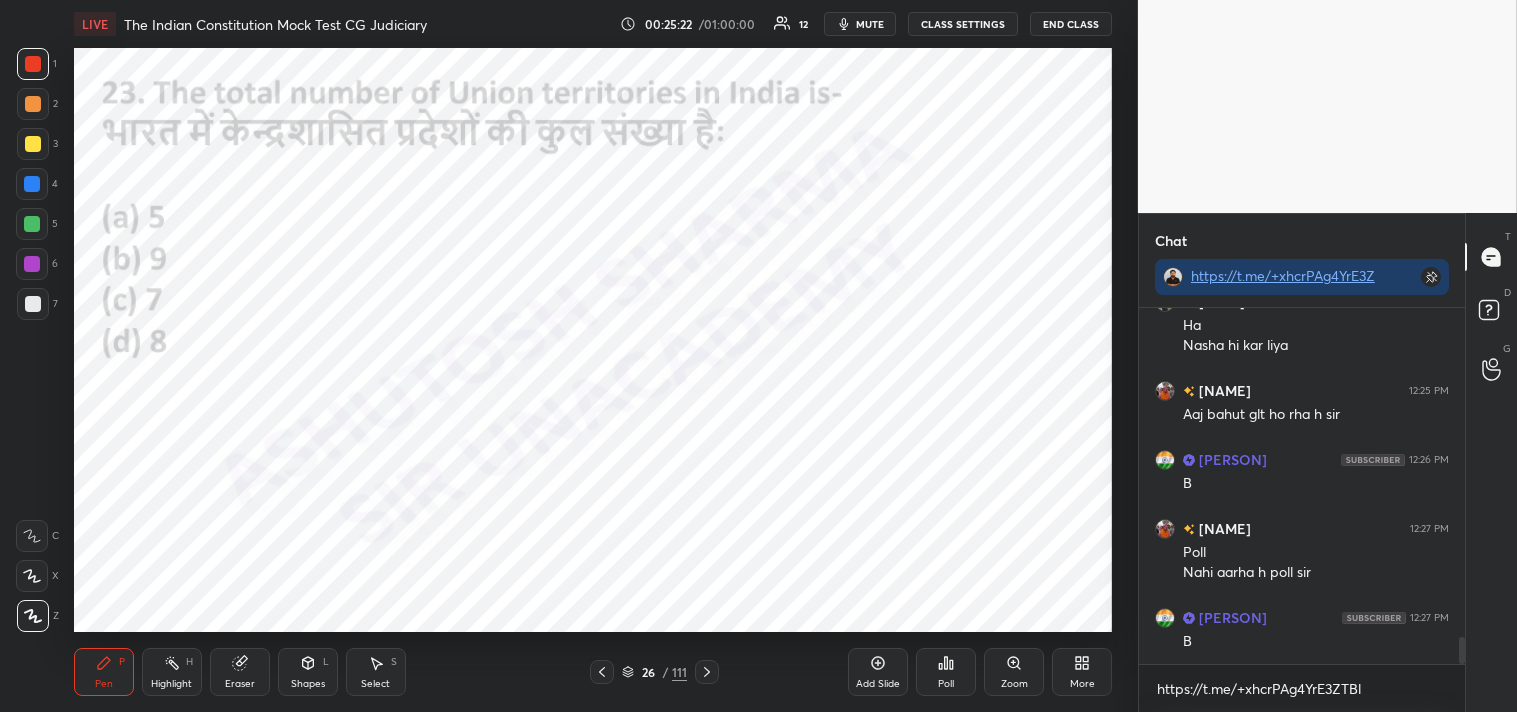 click on "Poll" at bounding box center [946, 684] 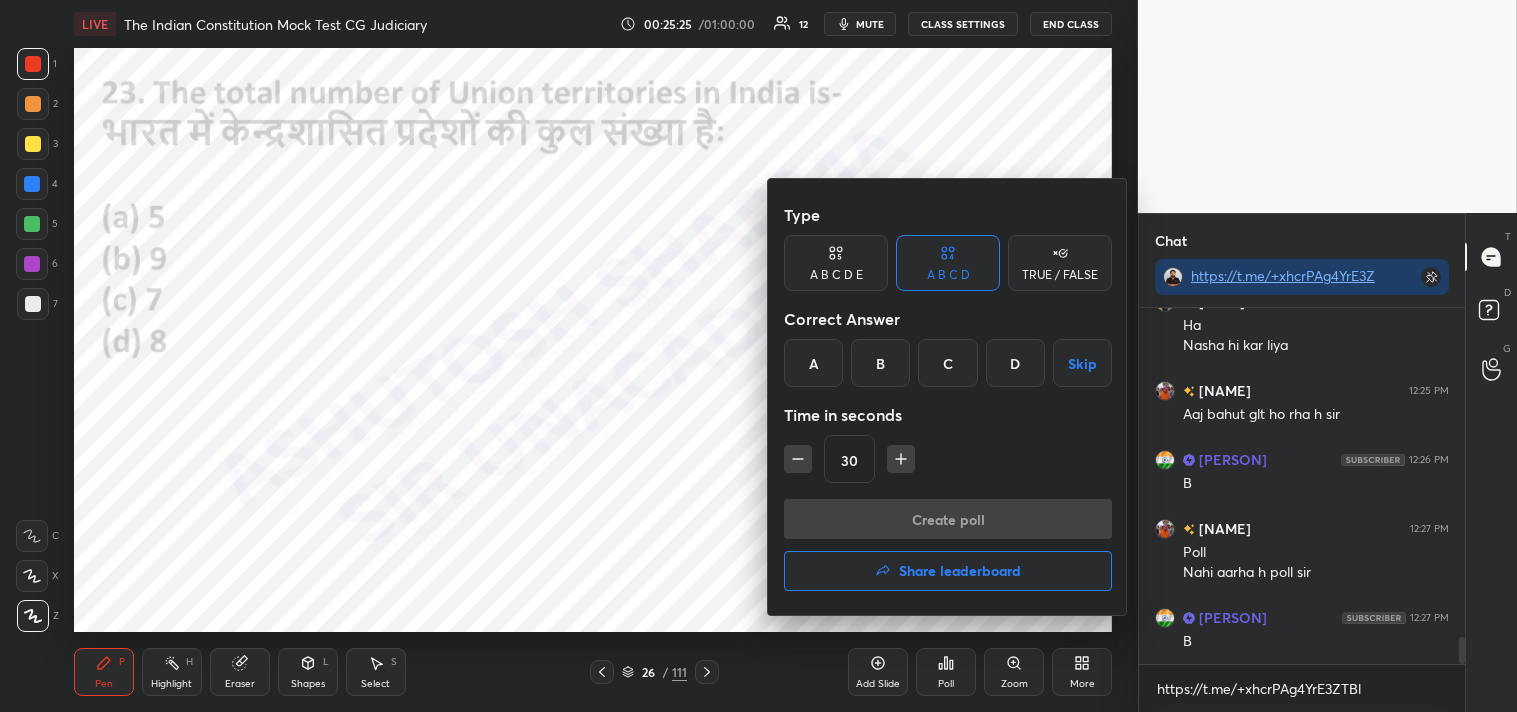 click on "D" at bounding box center (1015, 363) 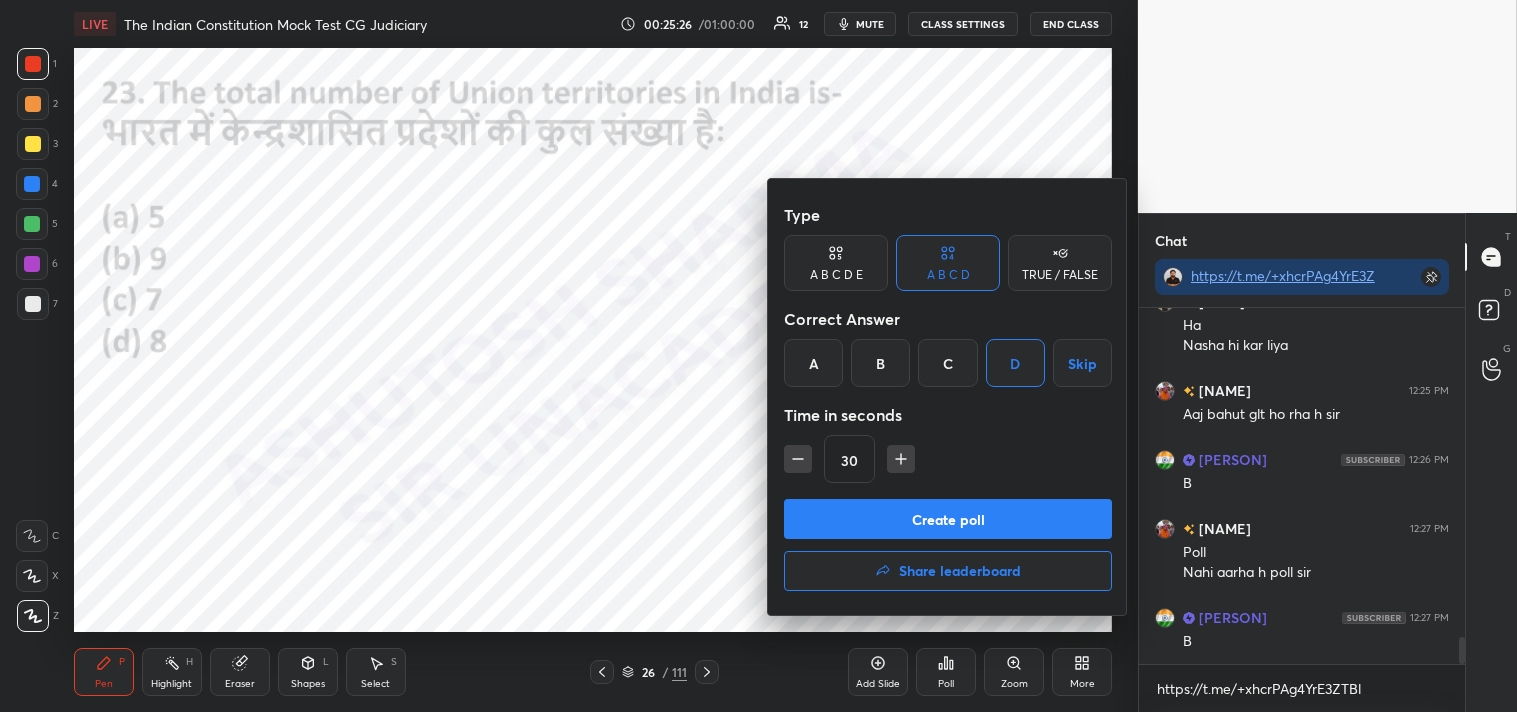 click on "Create poll" at bounding box center (948, 519) 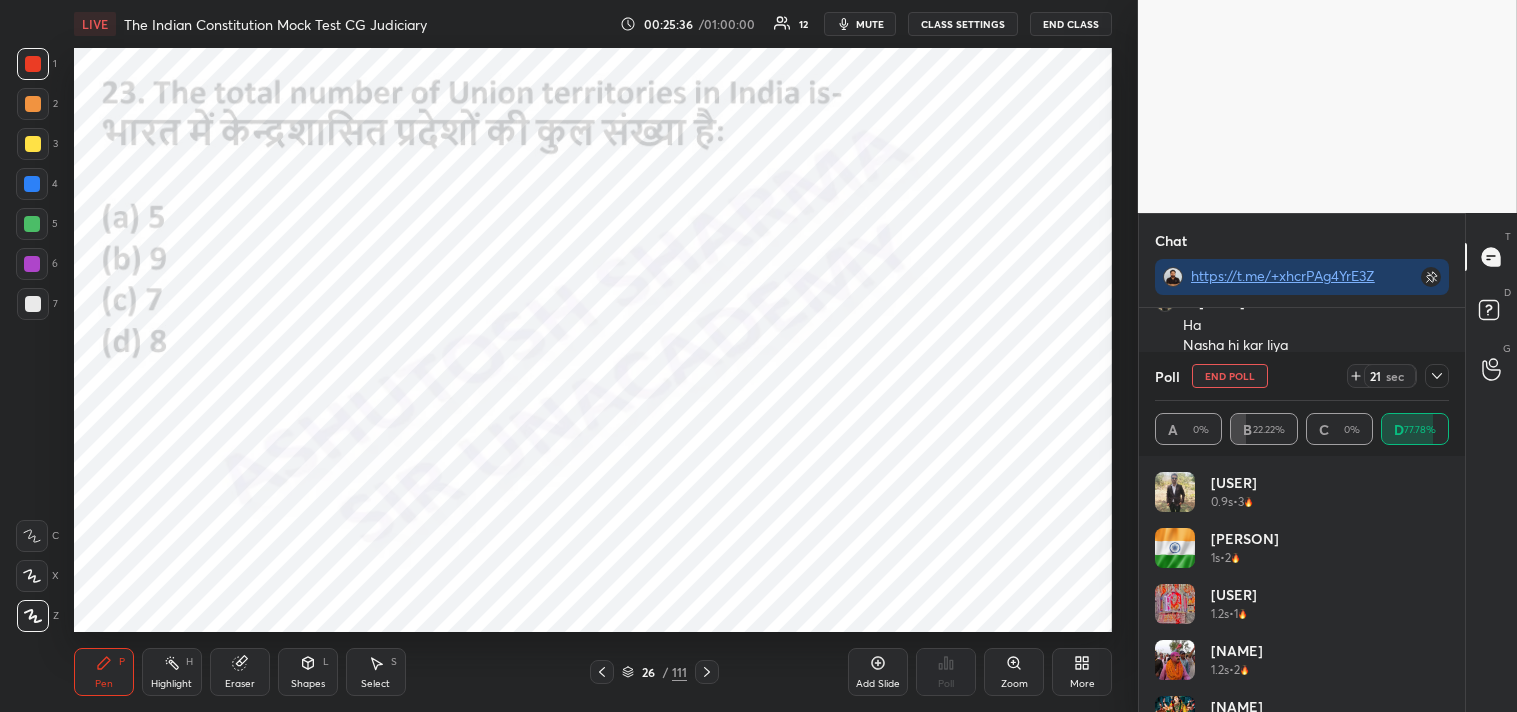 click 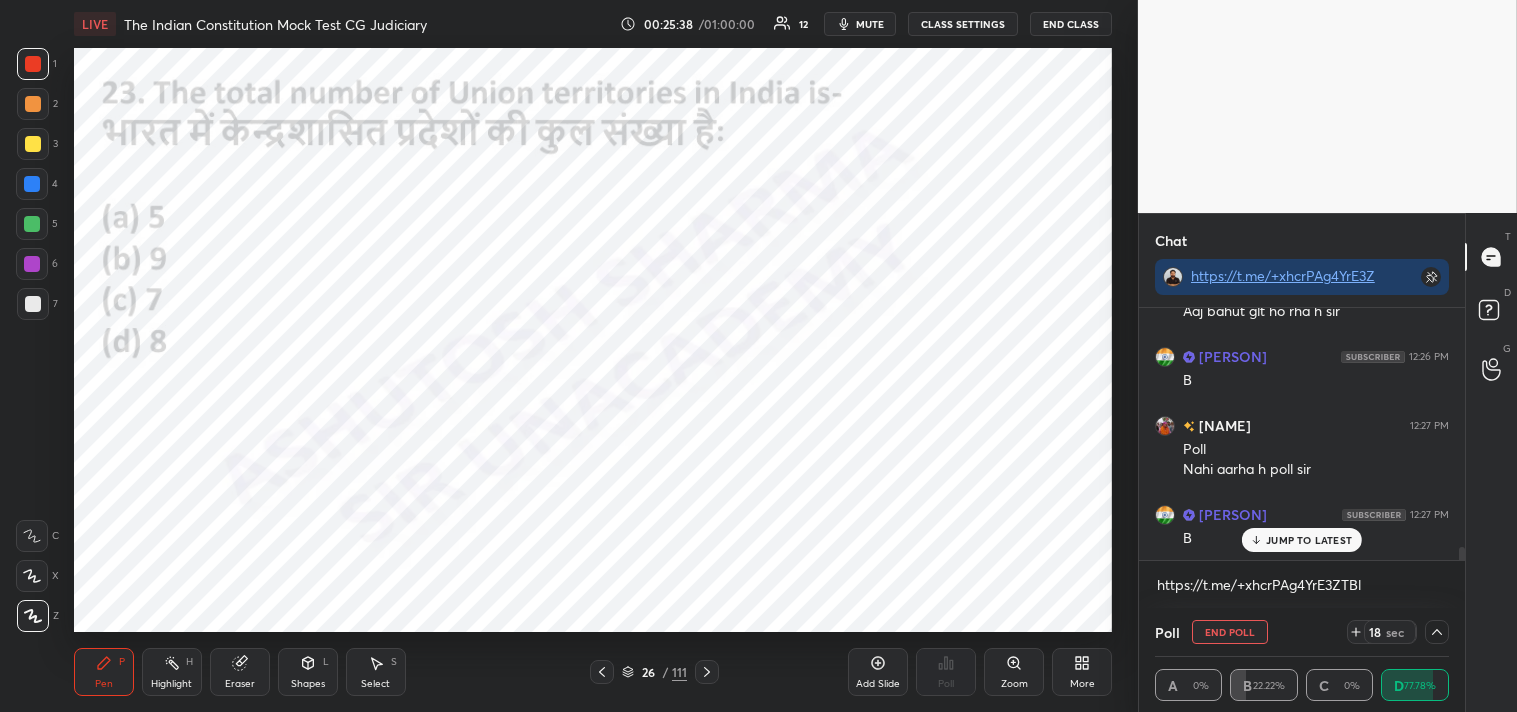 drag, startPoint x: 1463, startPoint y: 547, endPoint x: 1455, endPoint y: 578, distance: 32.01562 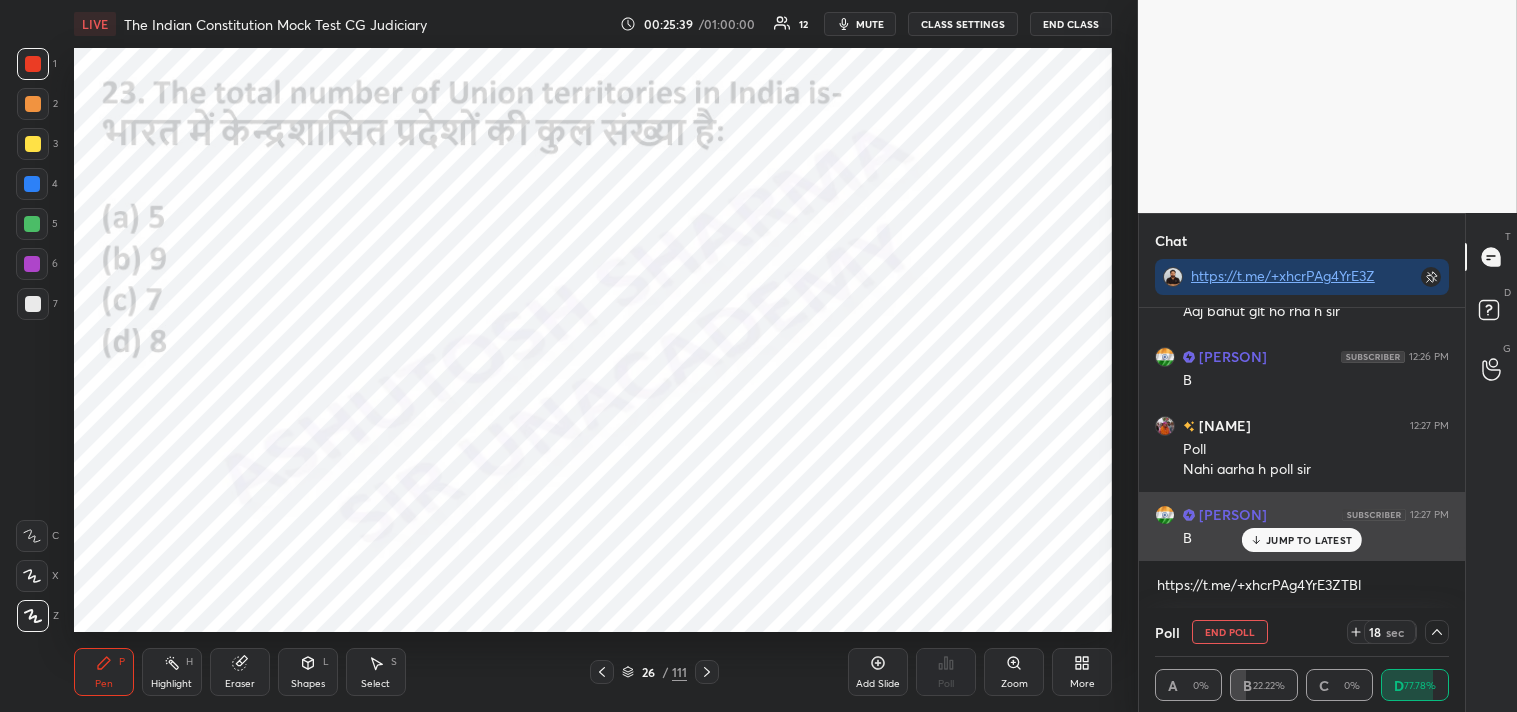 click on "JUMP TO LATEST" at bounding box center [1309, 540] 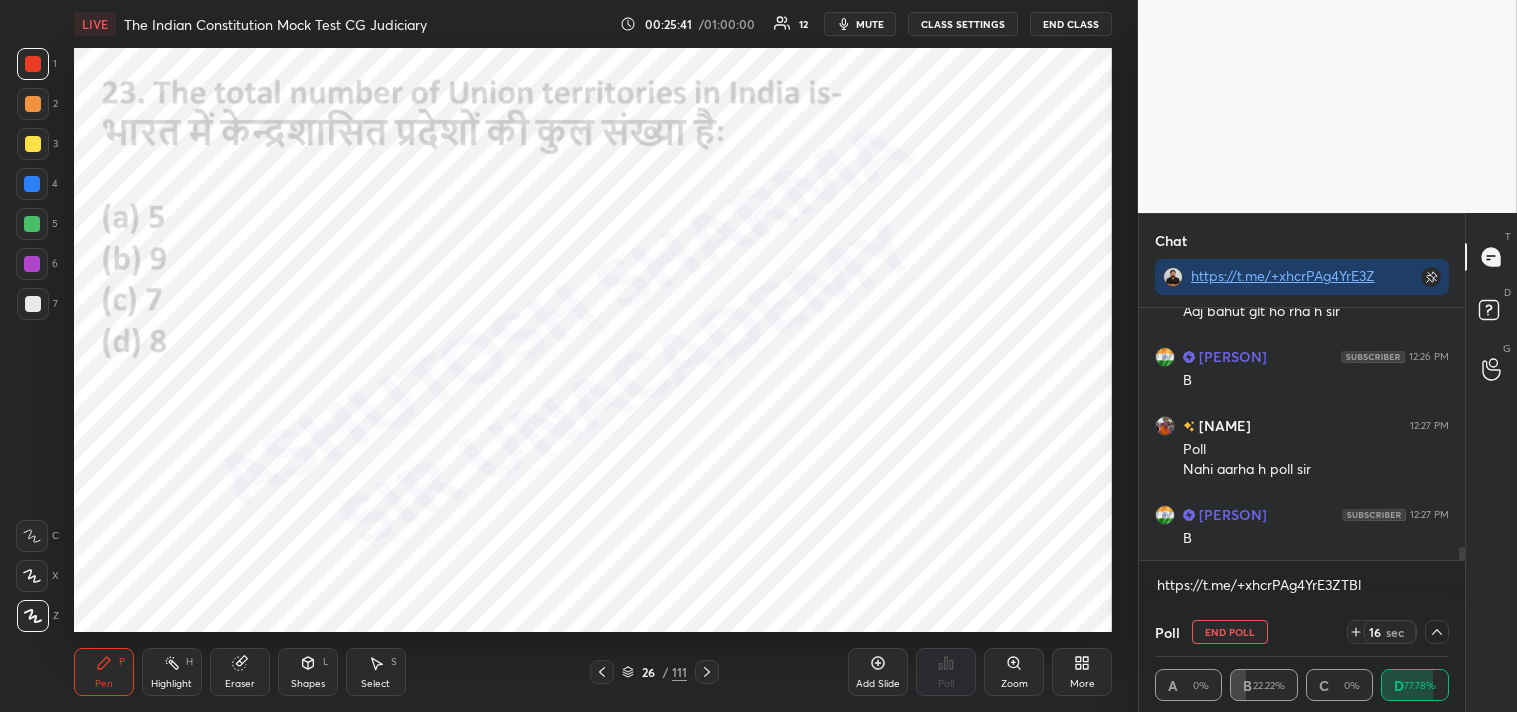 click 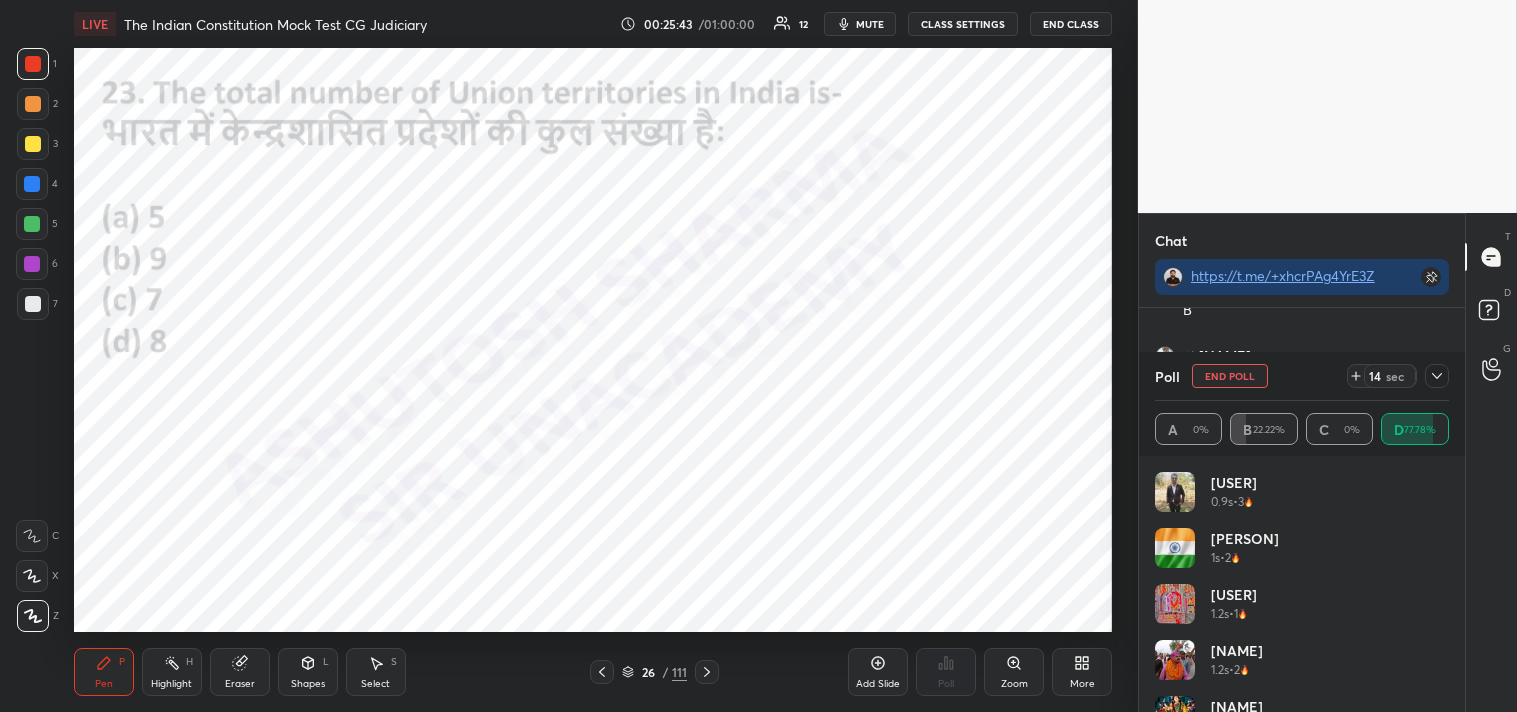 drag, startPoint x: 1435, startPoint y: 378, endPoint x: 1437, endPoint y: 368, distance: 10.198039 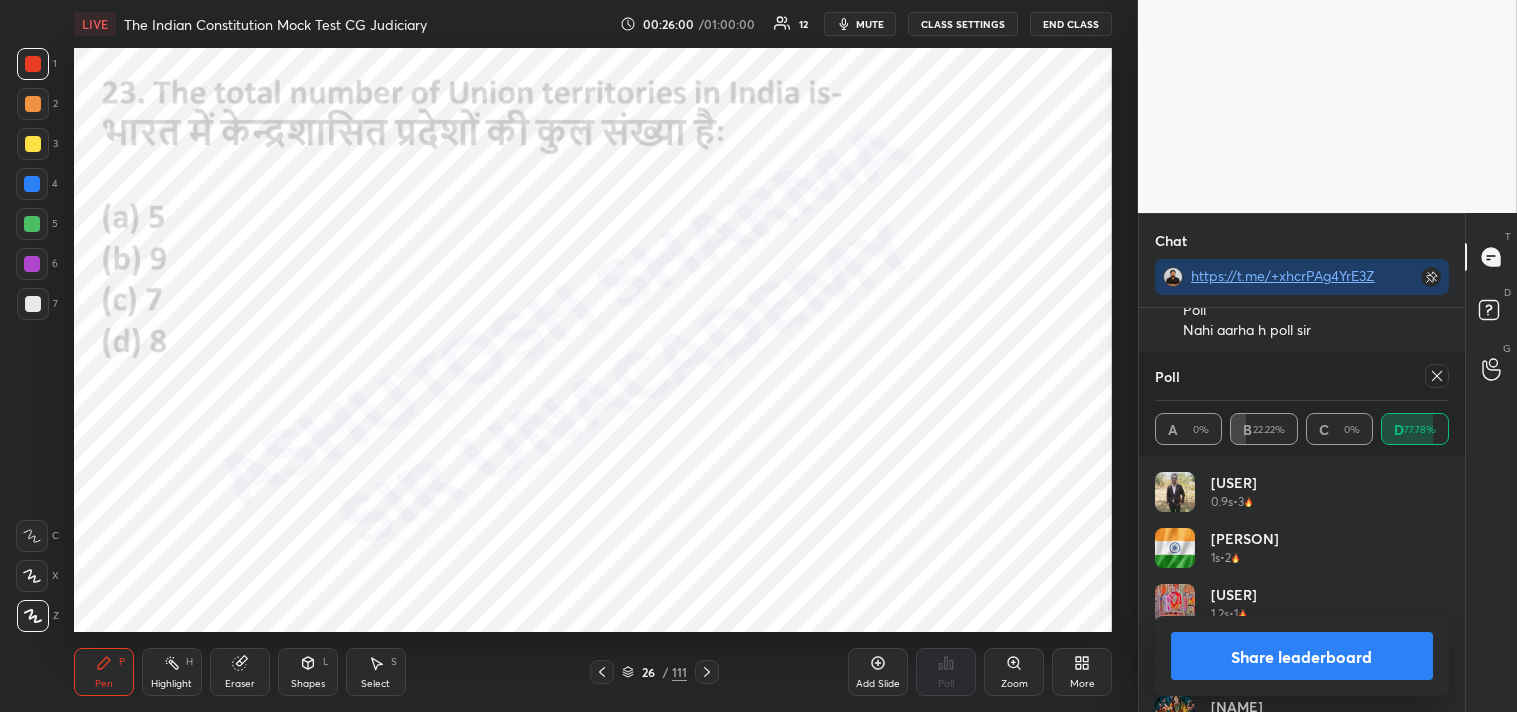 click 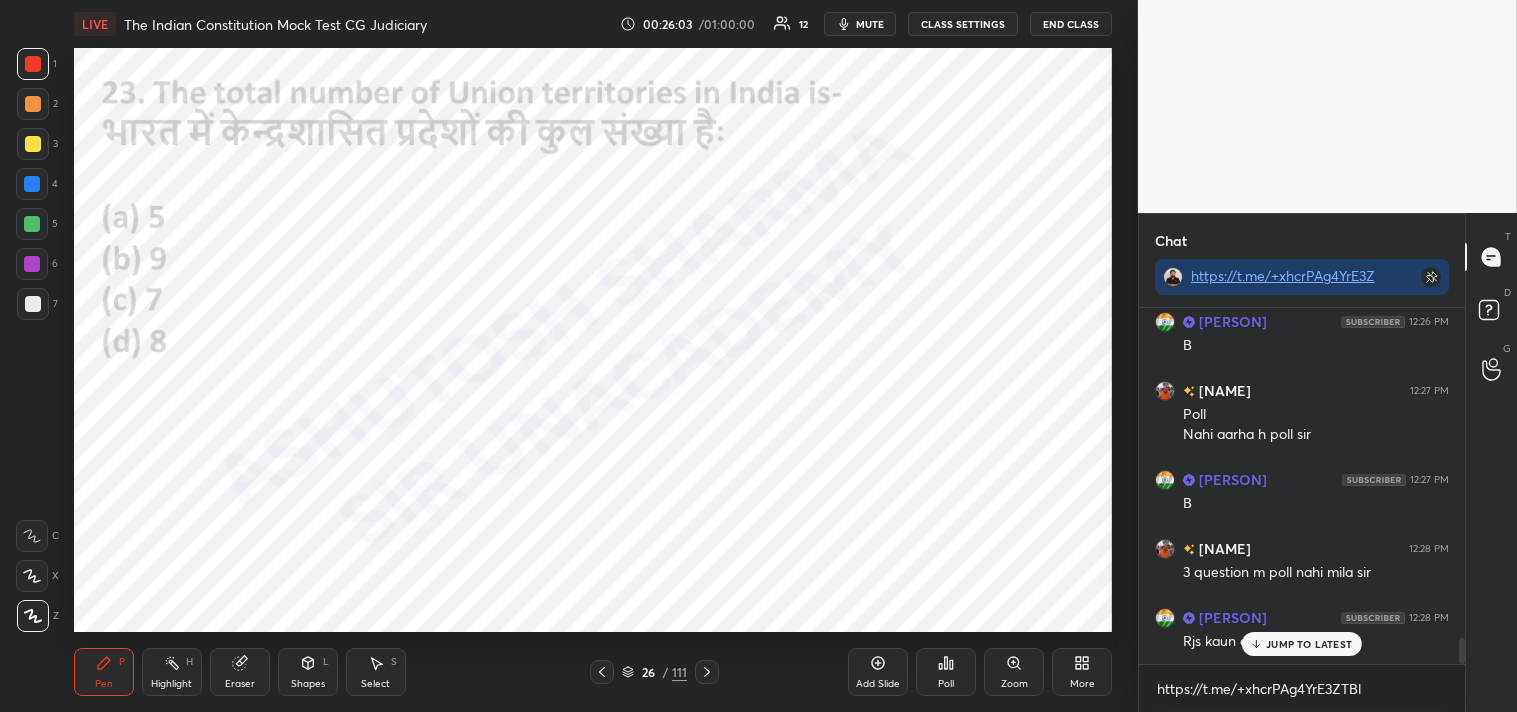 click 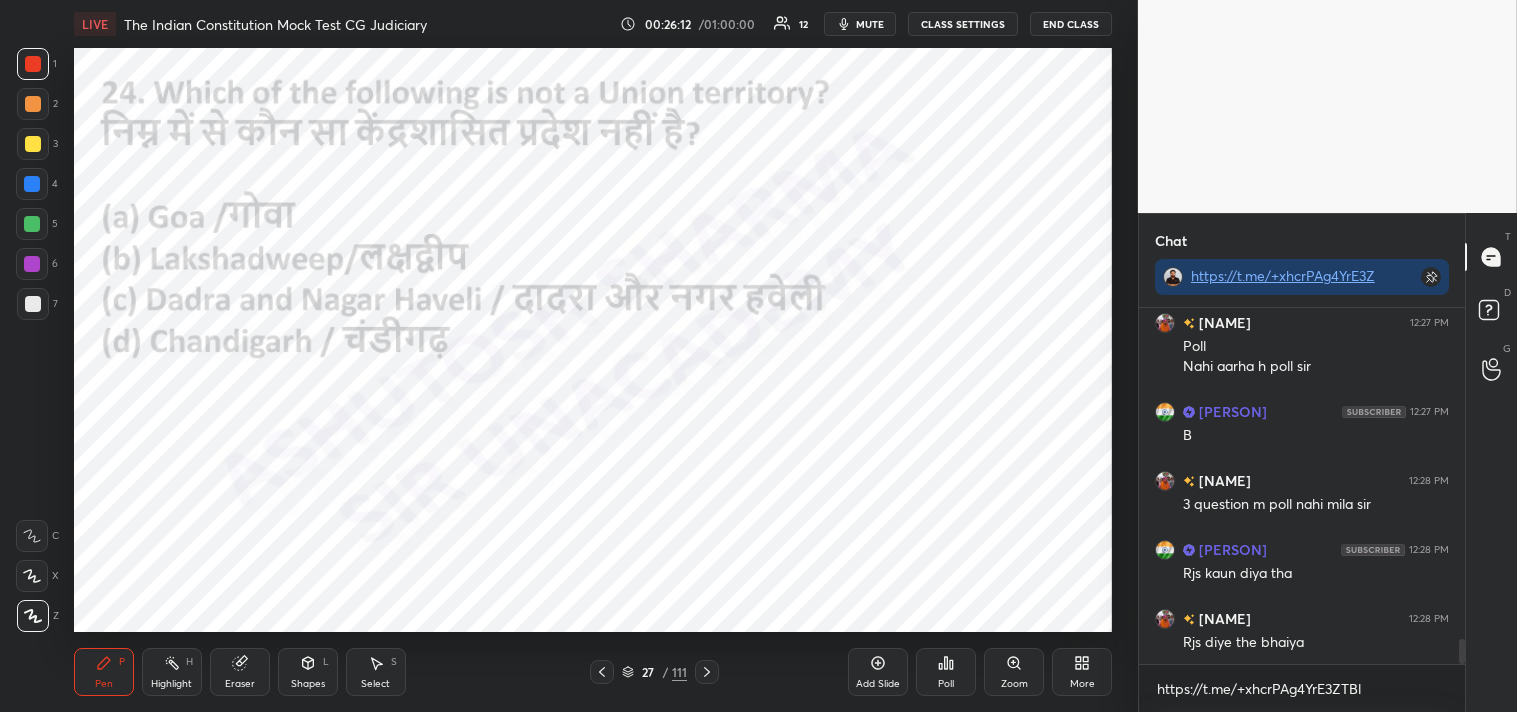 click on "Poll" at bounding box center [946, 684] 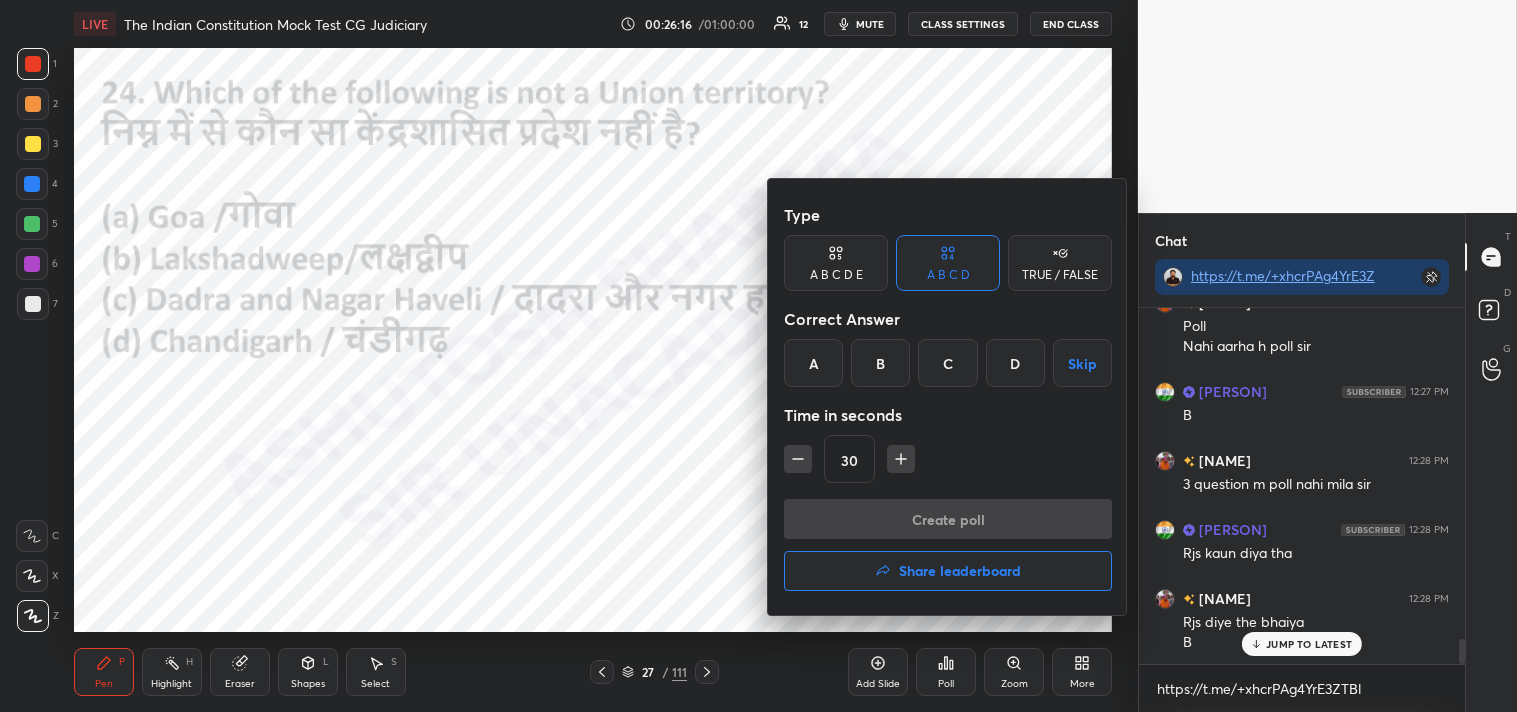 drag, startPoint x: 812, startPoint y: 363, endPoint x: 814, endPoint y: 340, distance: 23.086792 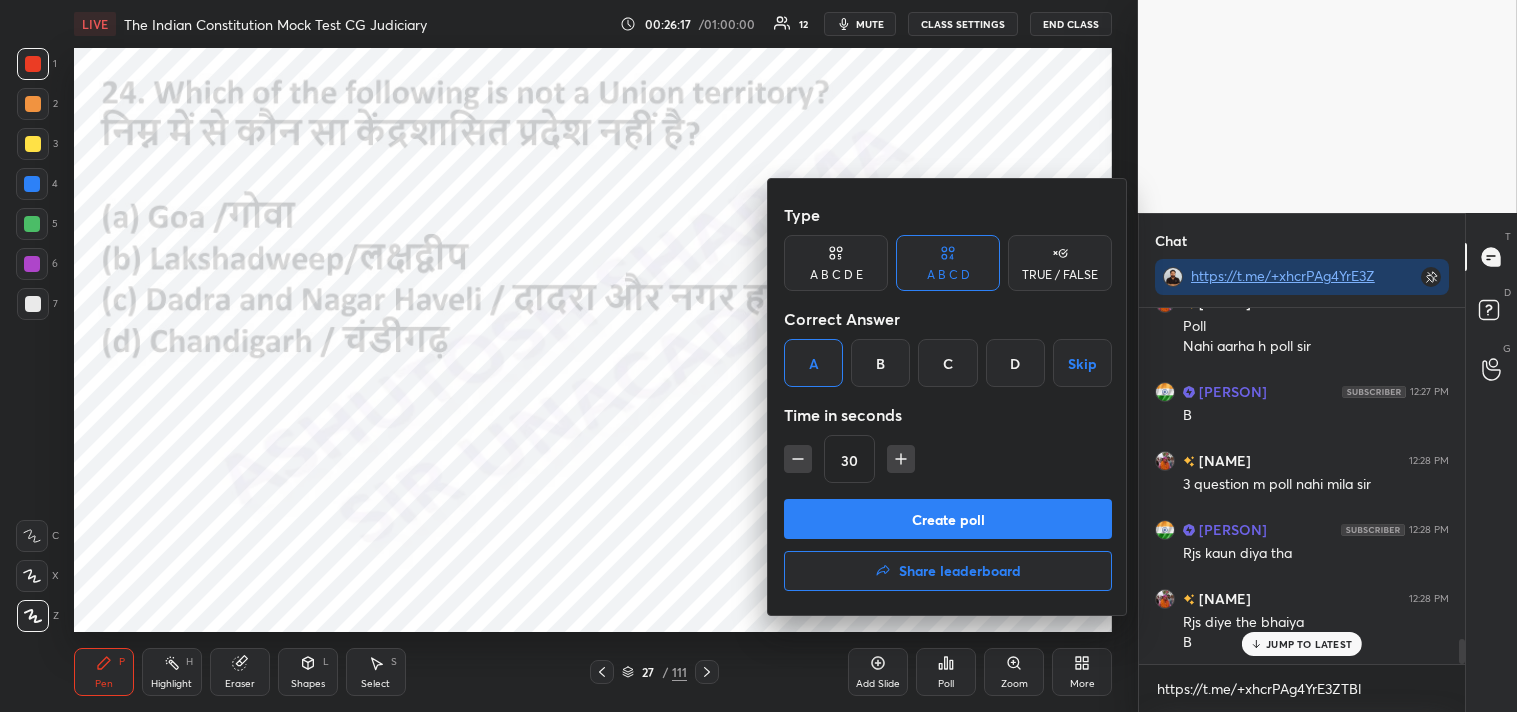 click on "Create poll" at bounding box center (948, 519) 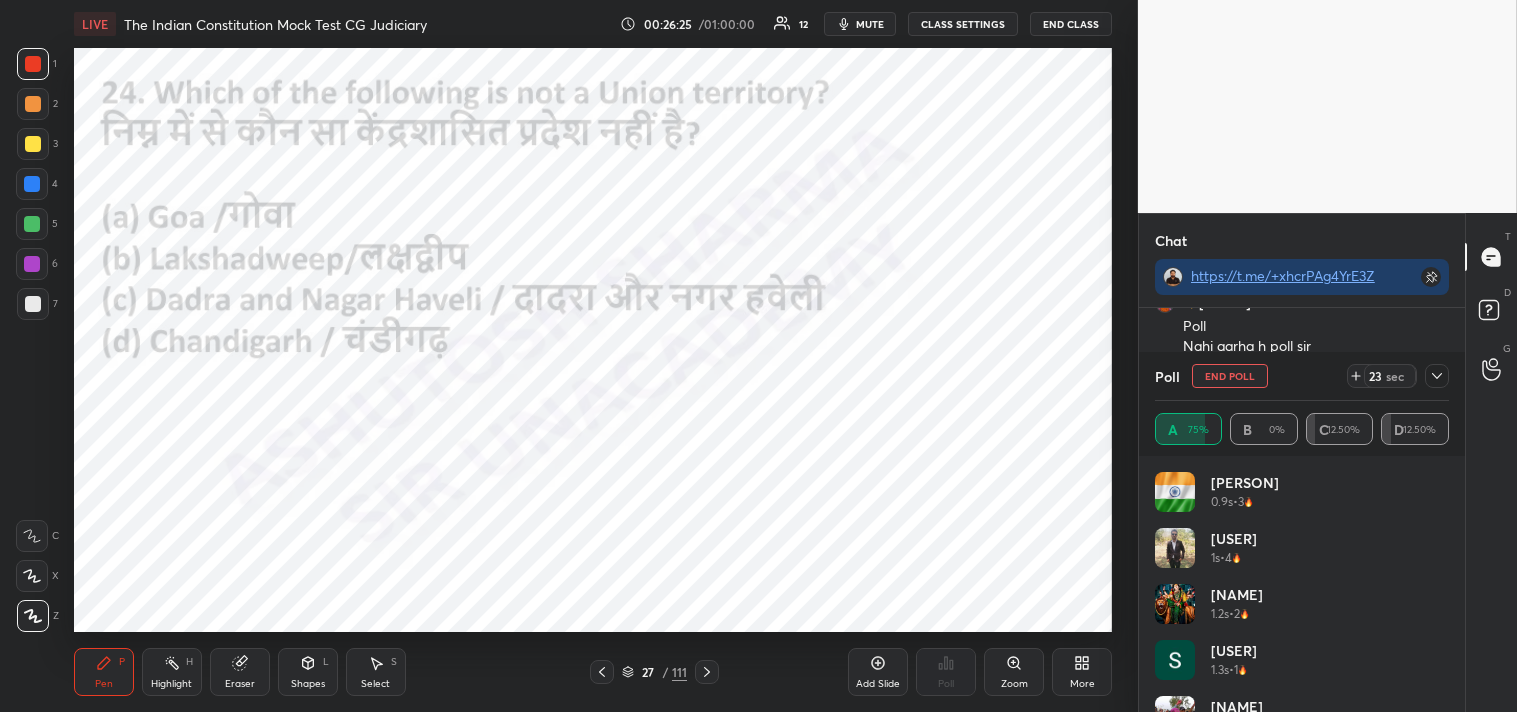 click 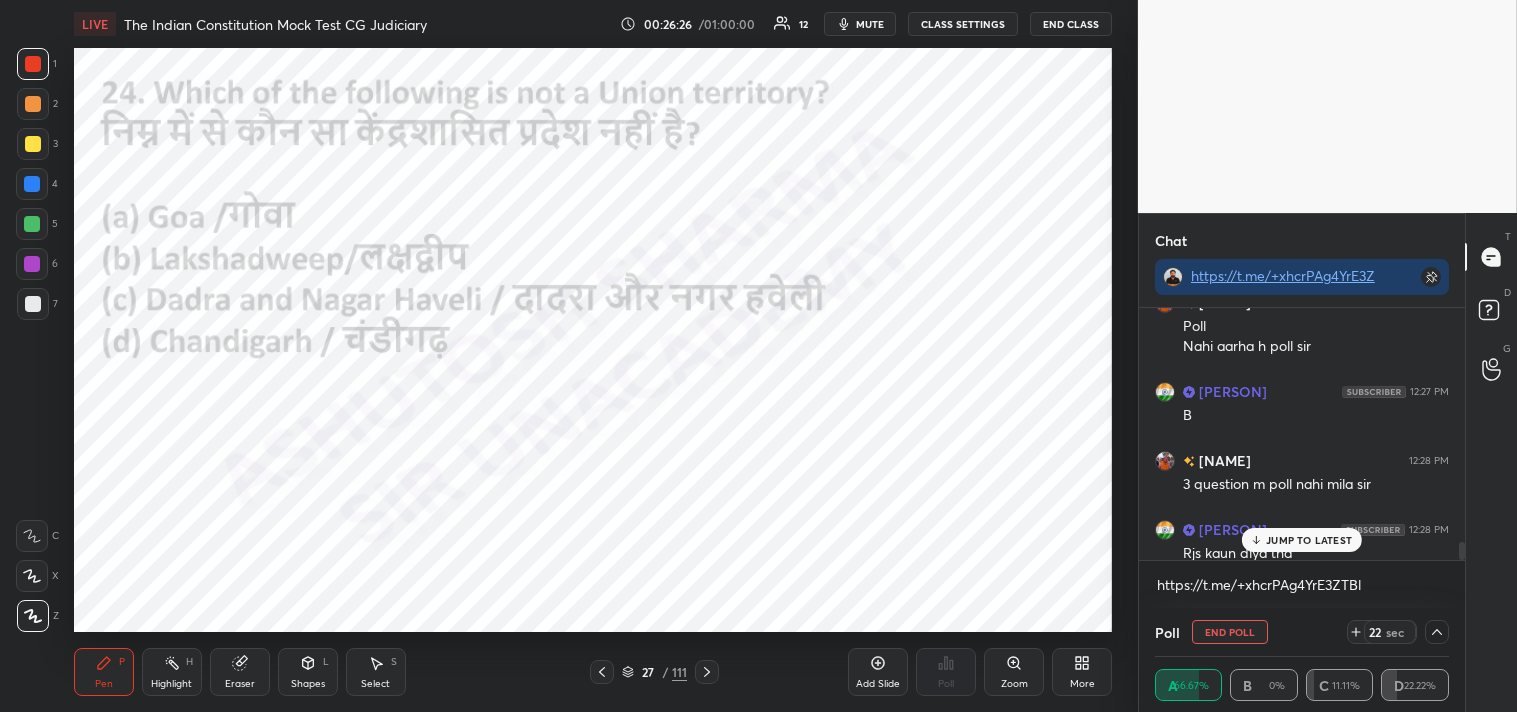 click on "JUMP TO LATEST" at bounding box center (1309, 540) 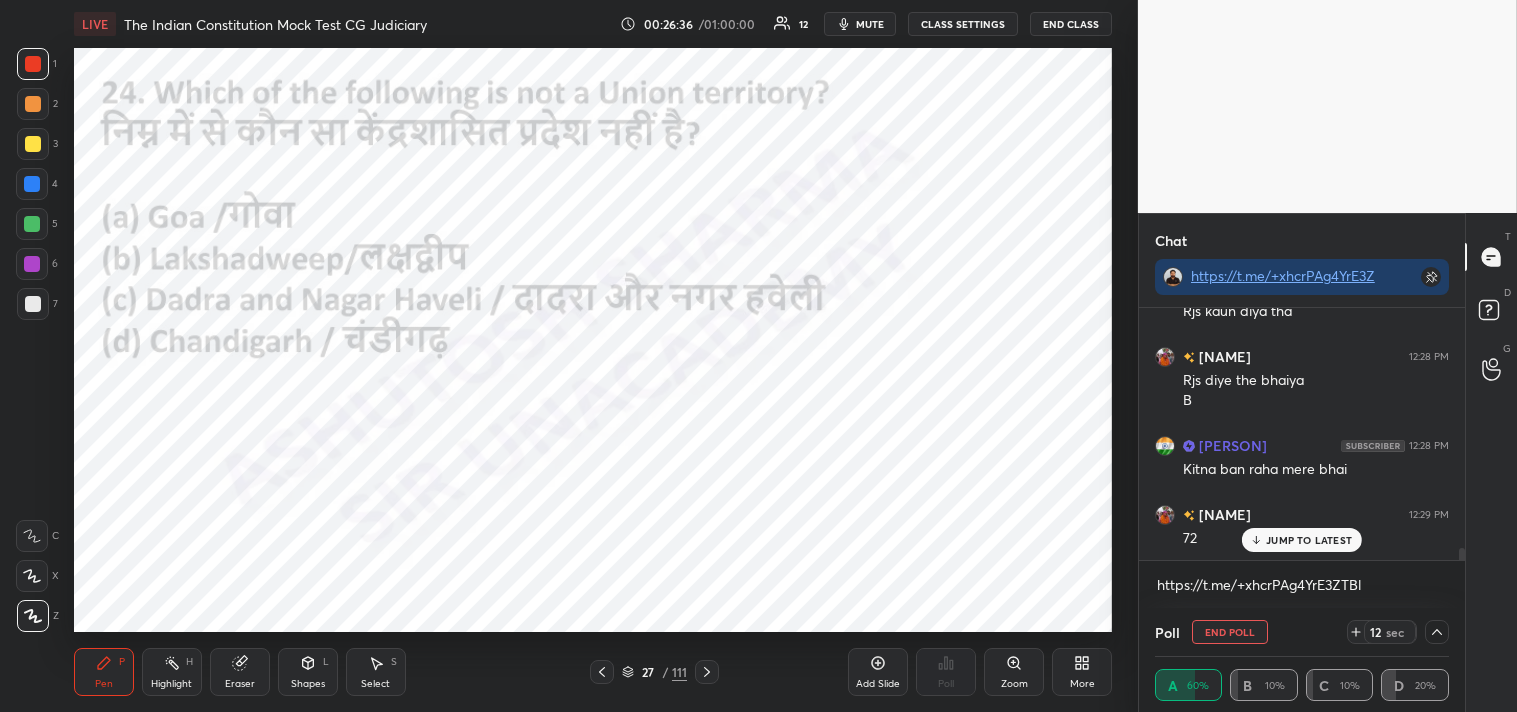click on "JUMP TO LATEST" at bounding box center [1309, 540] 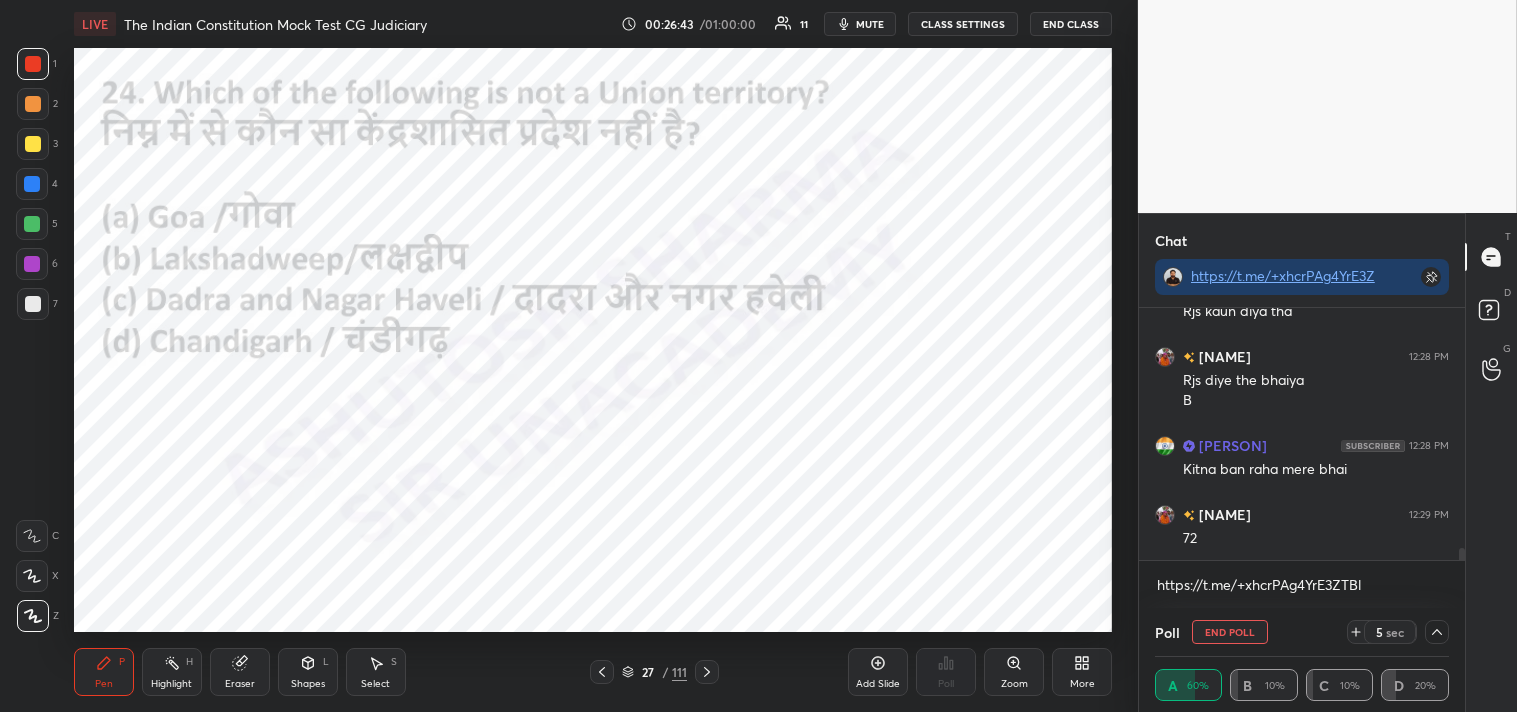 click on "End Poll" at bounding box center [1230, 632] 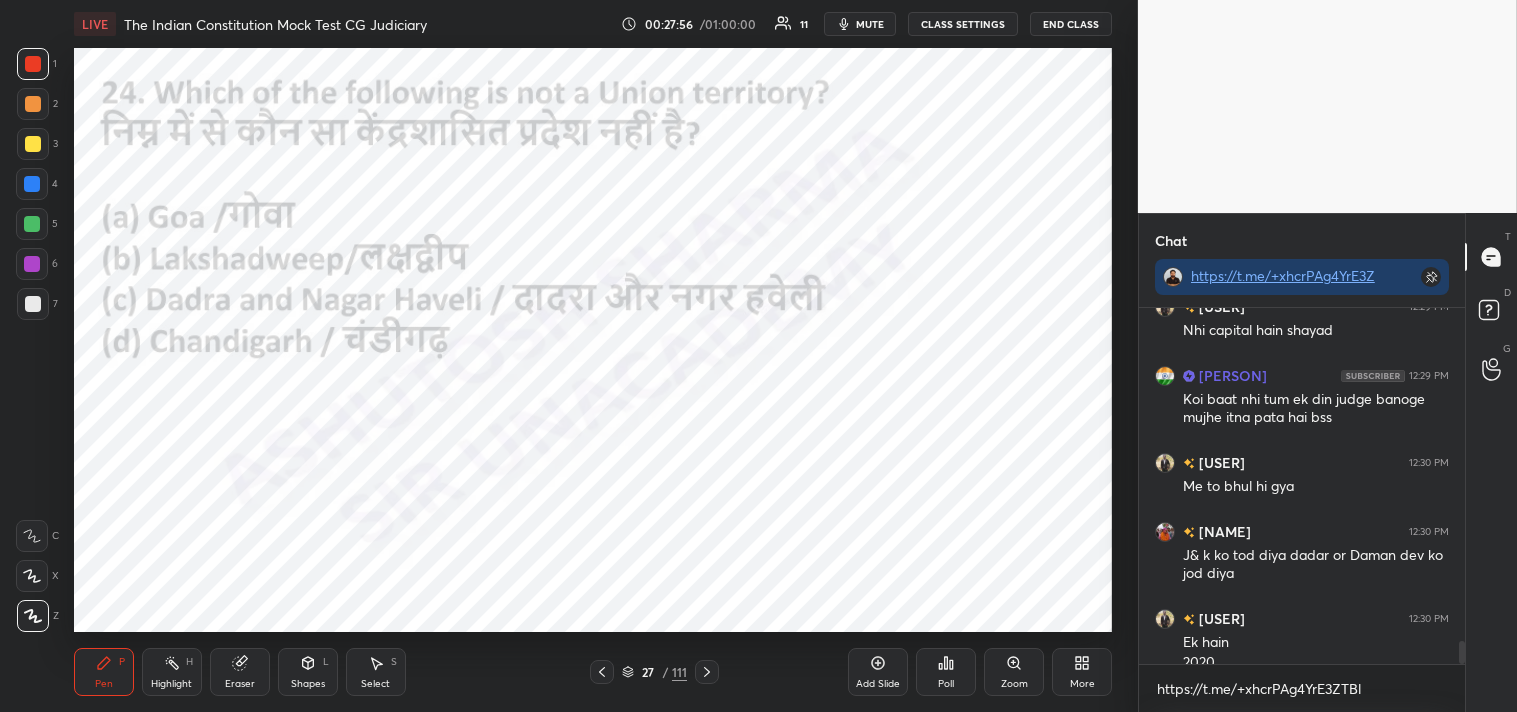 scroll, scrollTop: 5205, scrollLeft: 0, axis: vertical 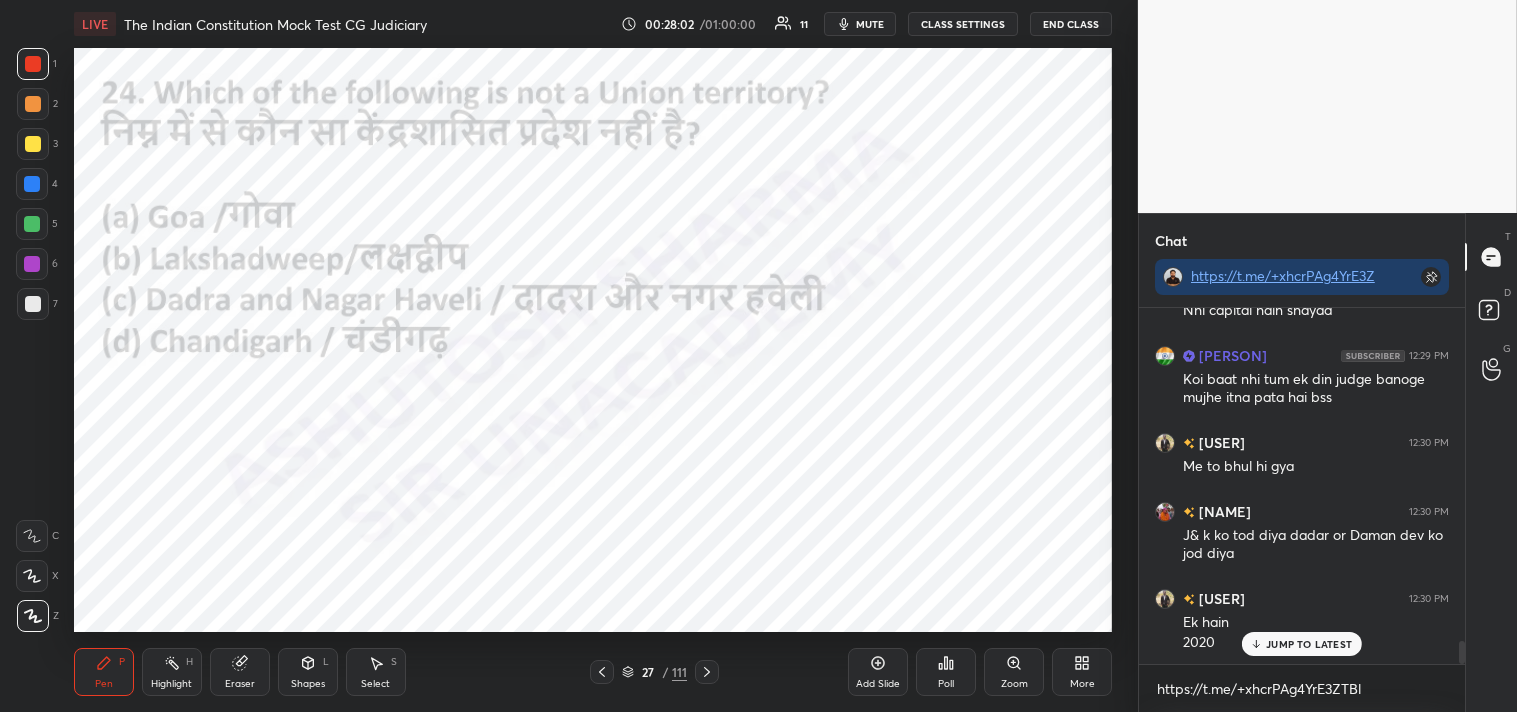 click 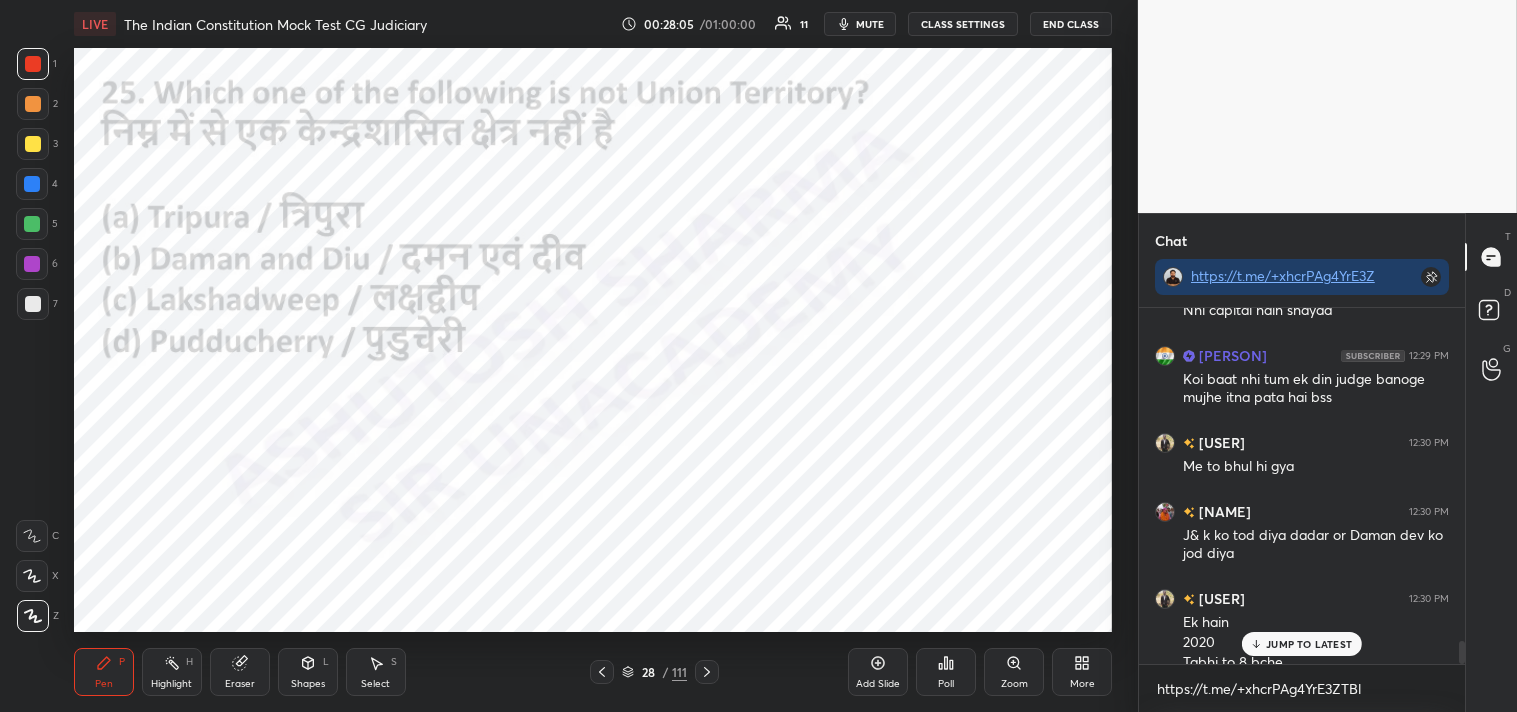 scroll, scrollTop: 5225, scrollLeft: 0, axis: vertical 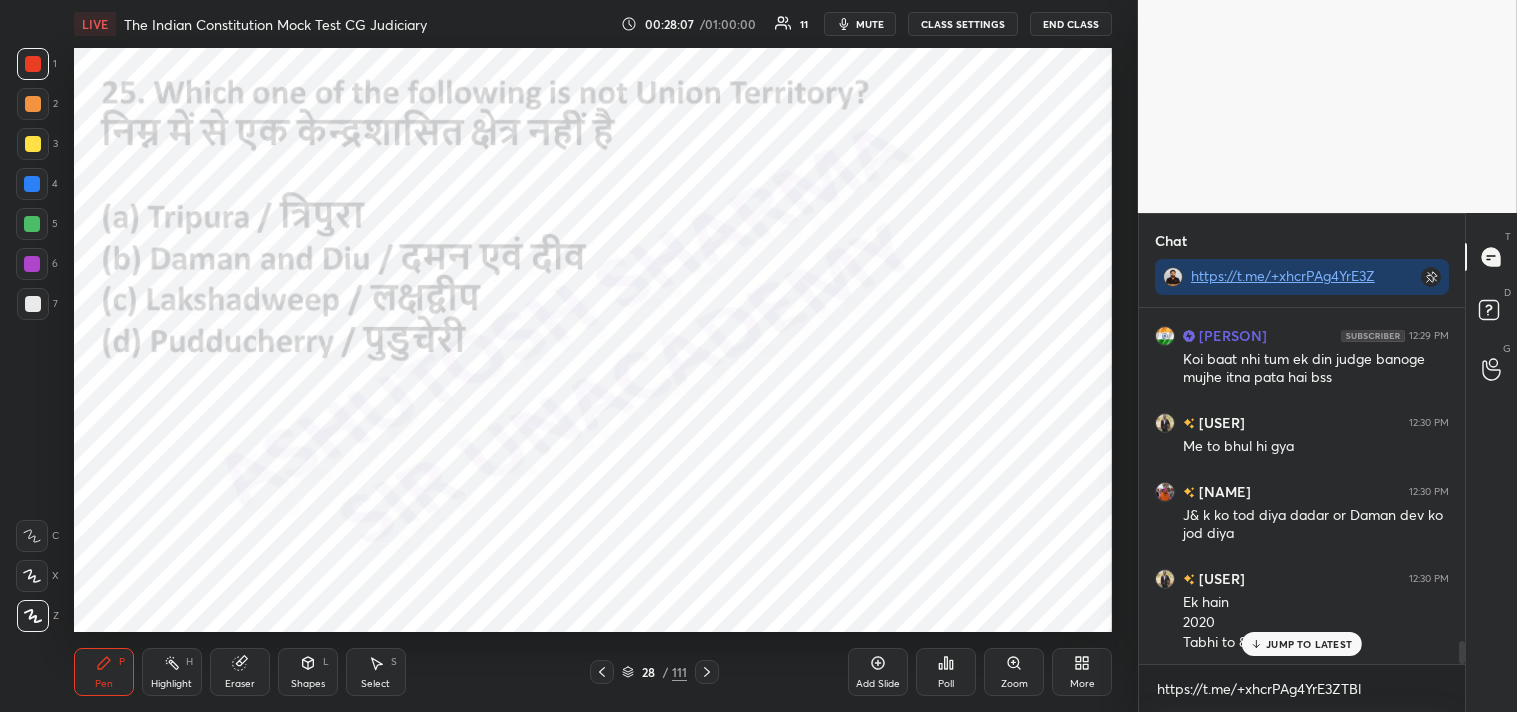 click on "Poll" at bounding box center (946, 672) 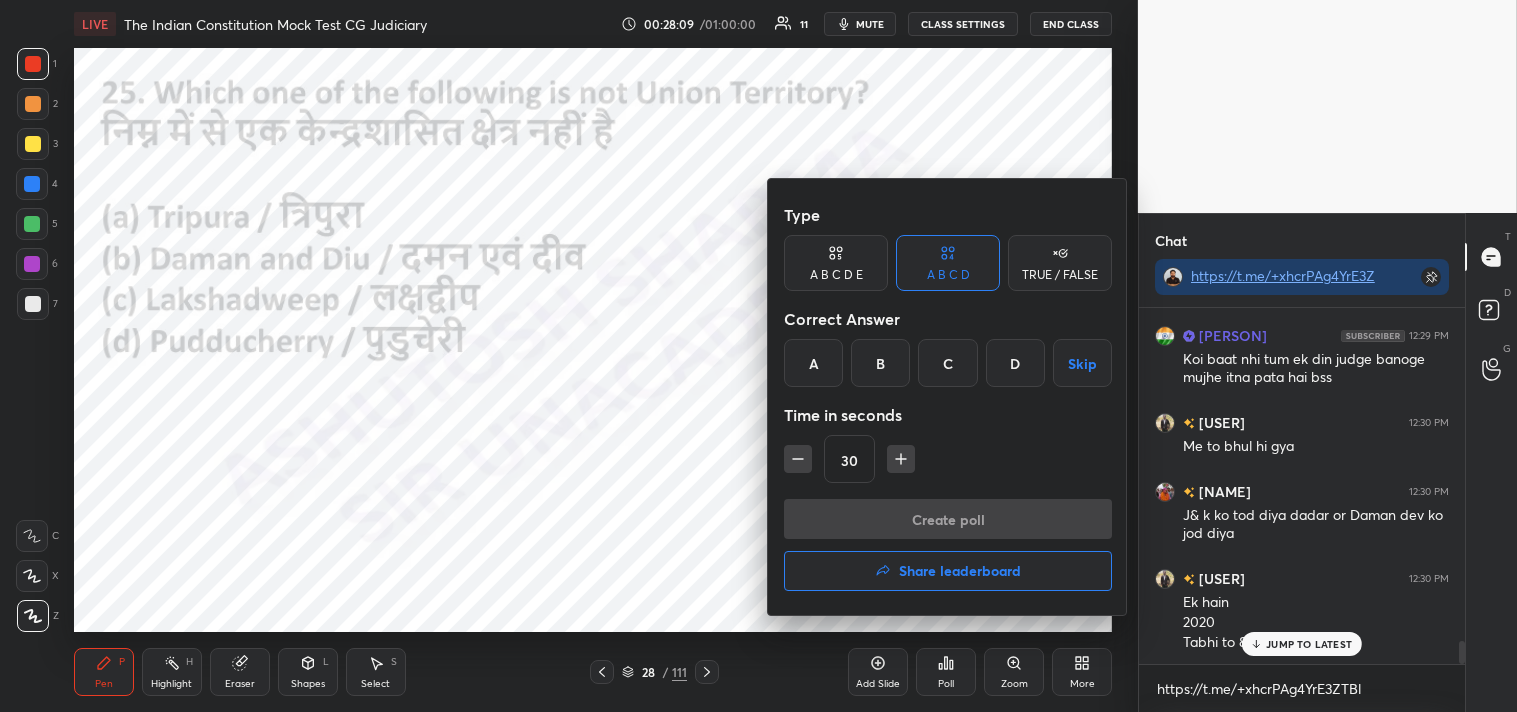 click at bounding box center (758, 356) 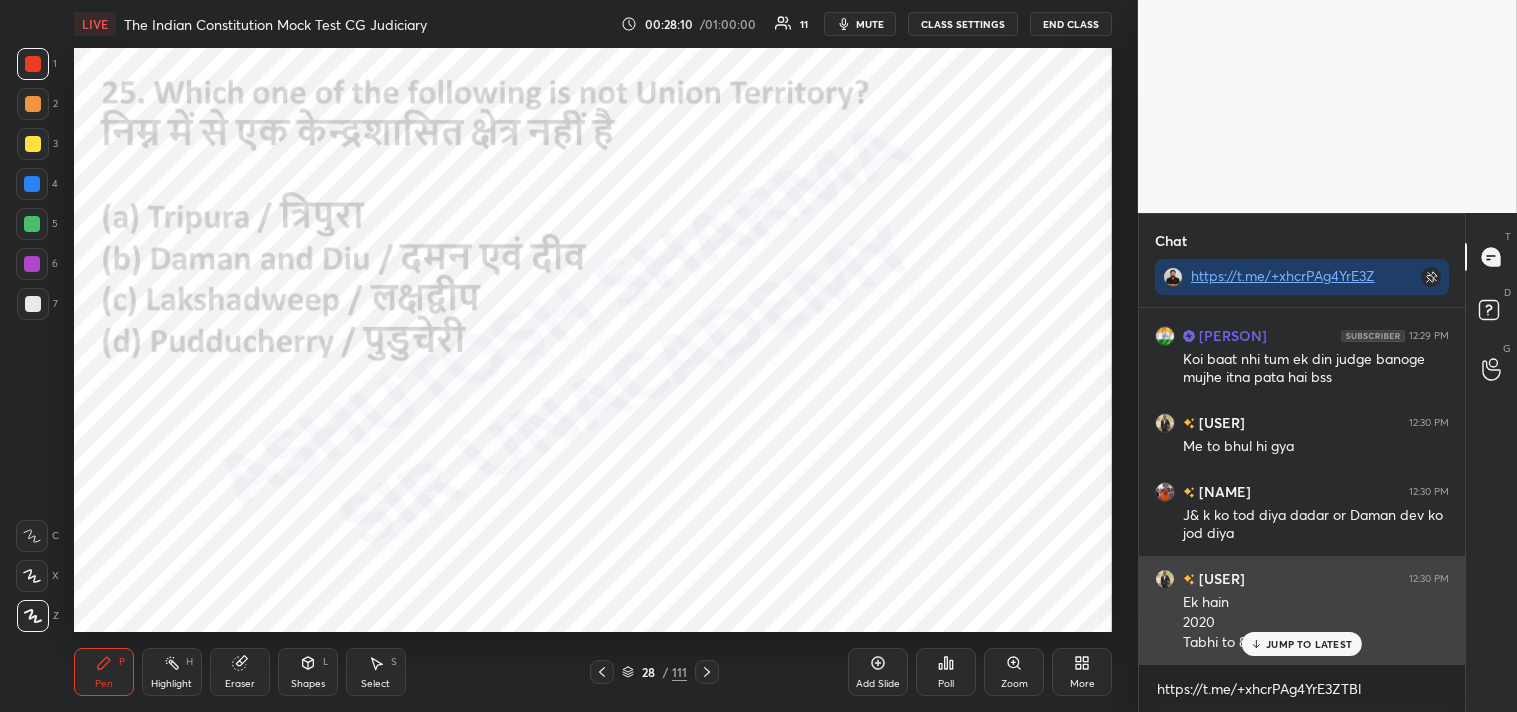 click on "JUMP TO LATEST" at bounding box center (1309, 644) 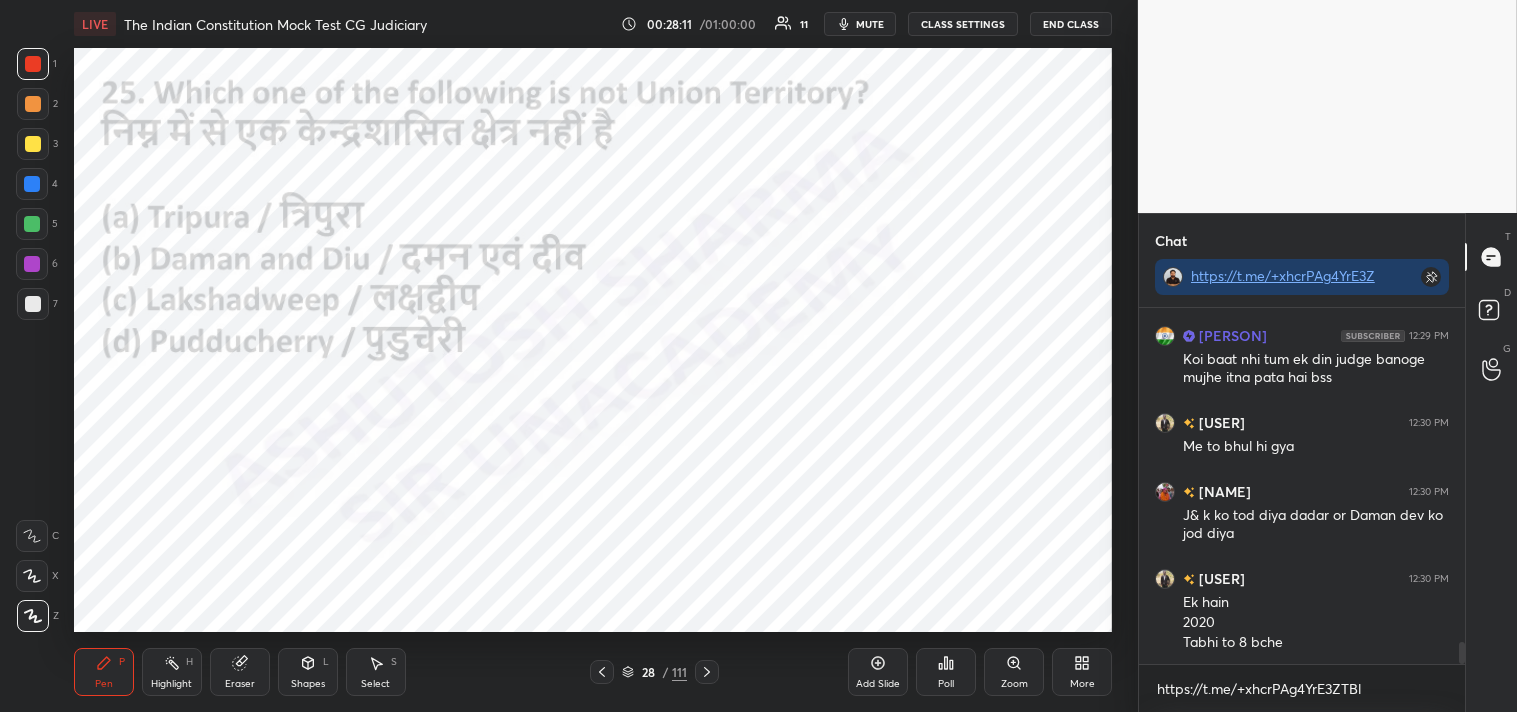 scroll, scrollTop: 5295, scrollLeft: 0, axis: vertical 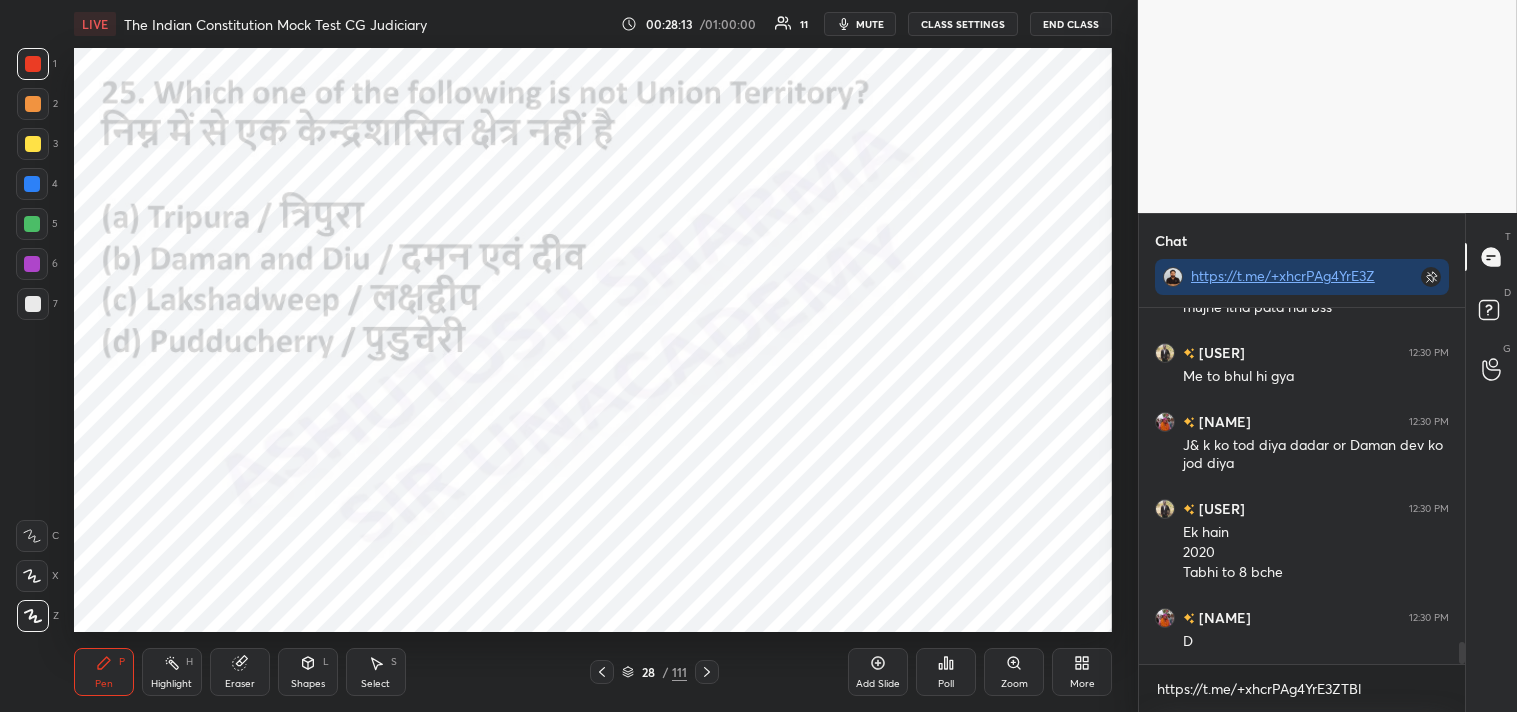 click 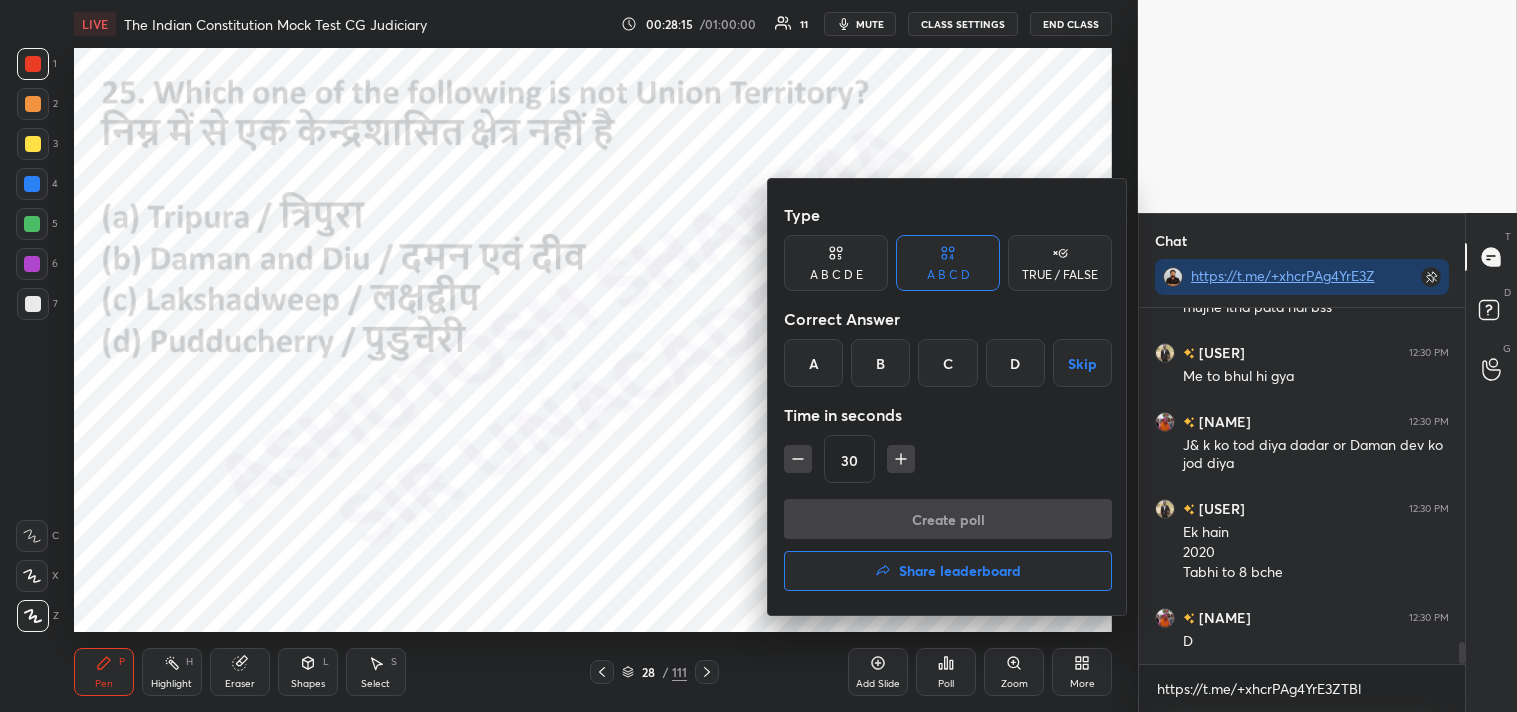 drag, startPoint x: 813, startPoint y: 358, endPoint x: 806, endPoint y: 326, distance: 32.75668 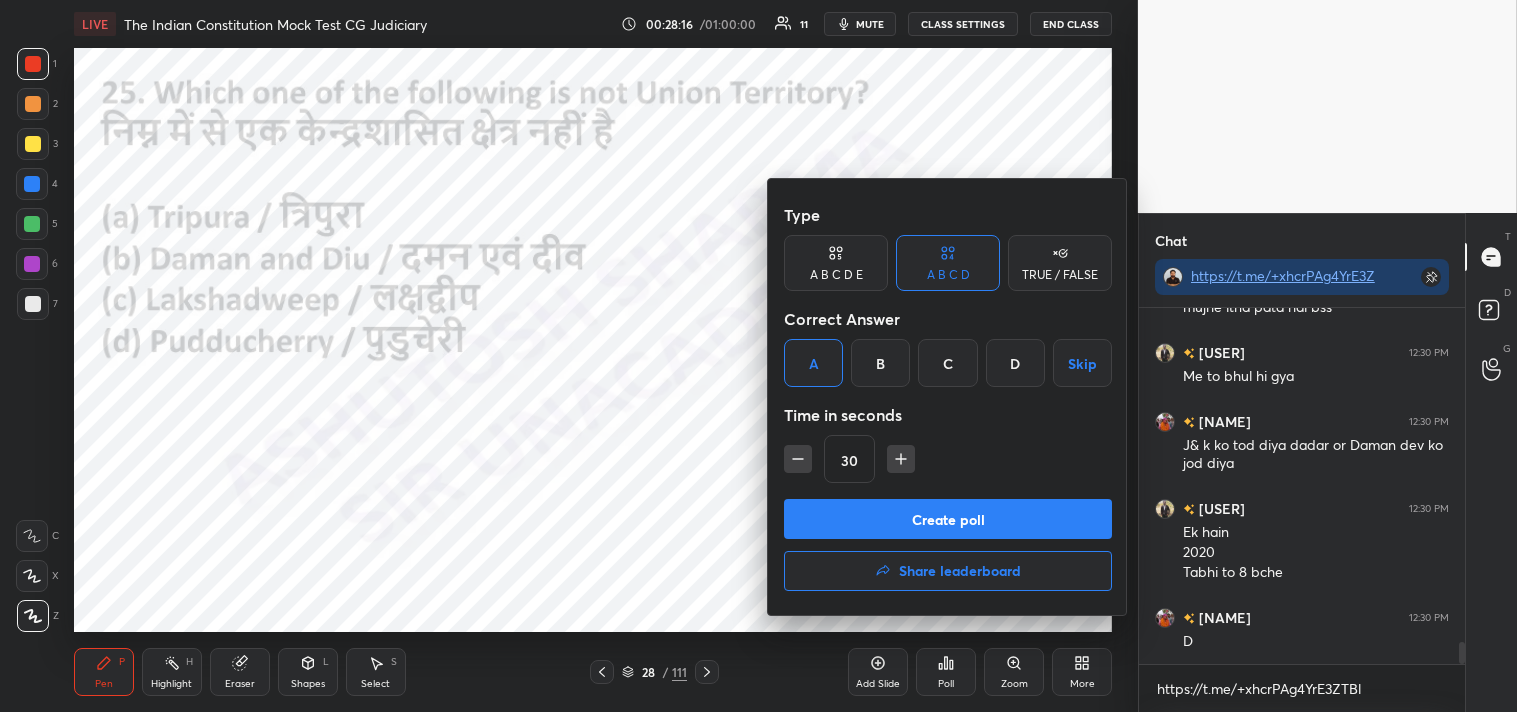 click on "Create poll" at bounding box center (948, 519) 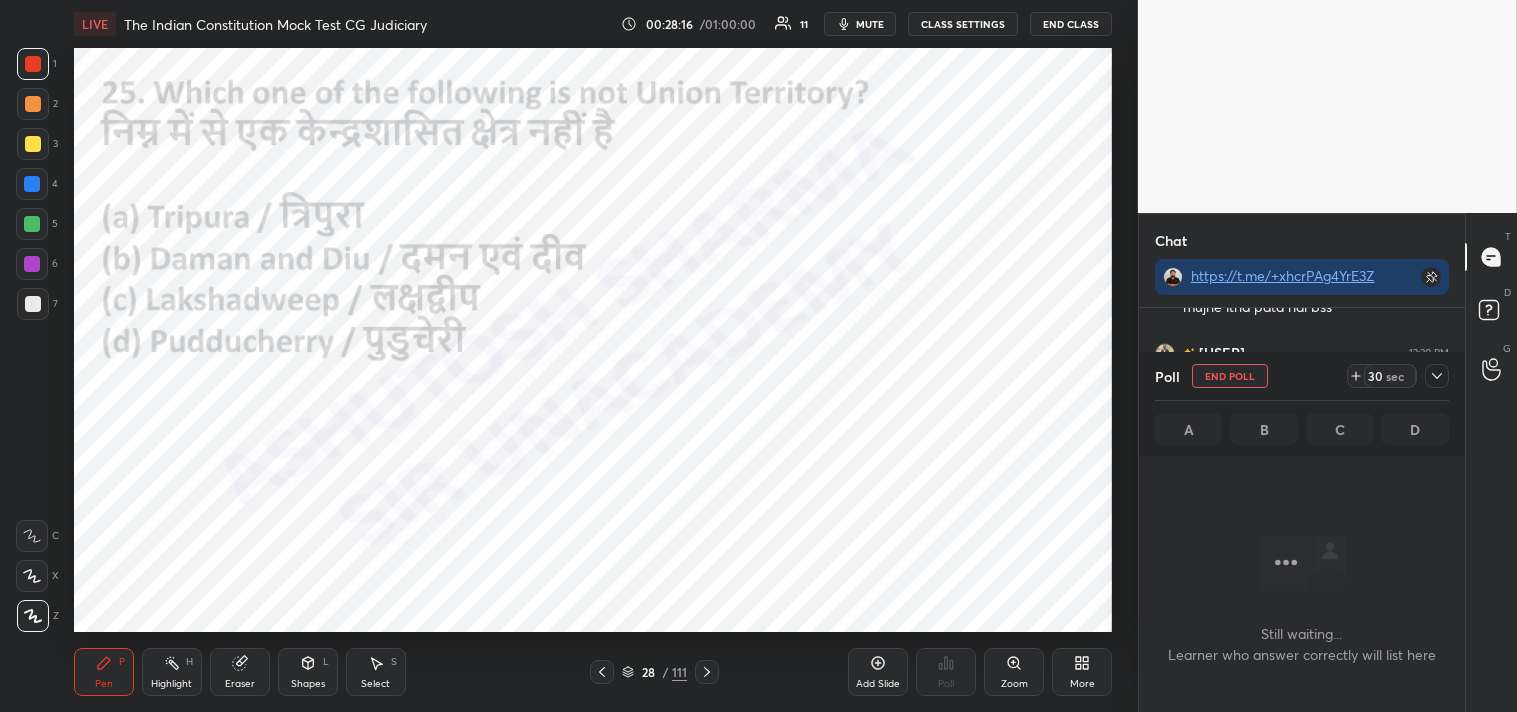 scroll, scrollTop: 248, scrollLeft: 320, axis: both 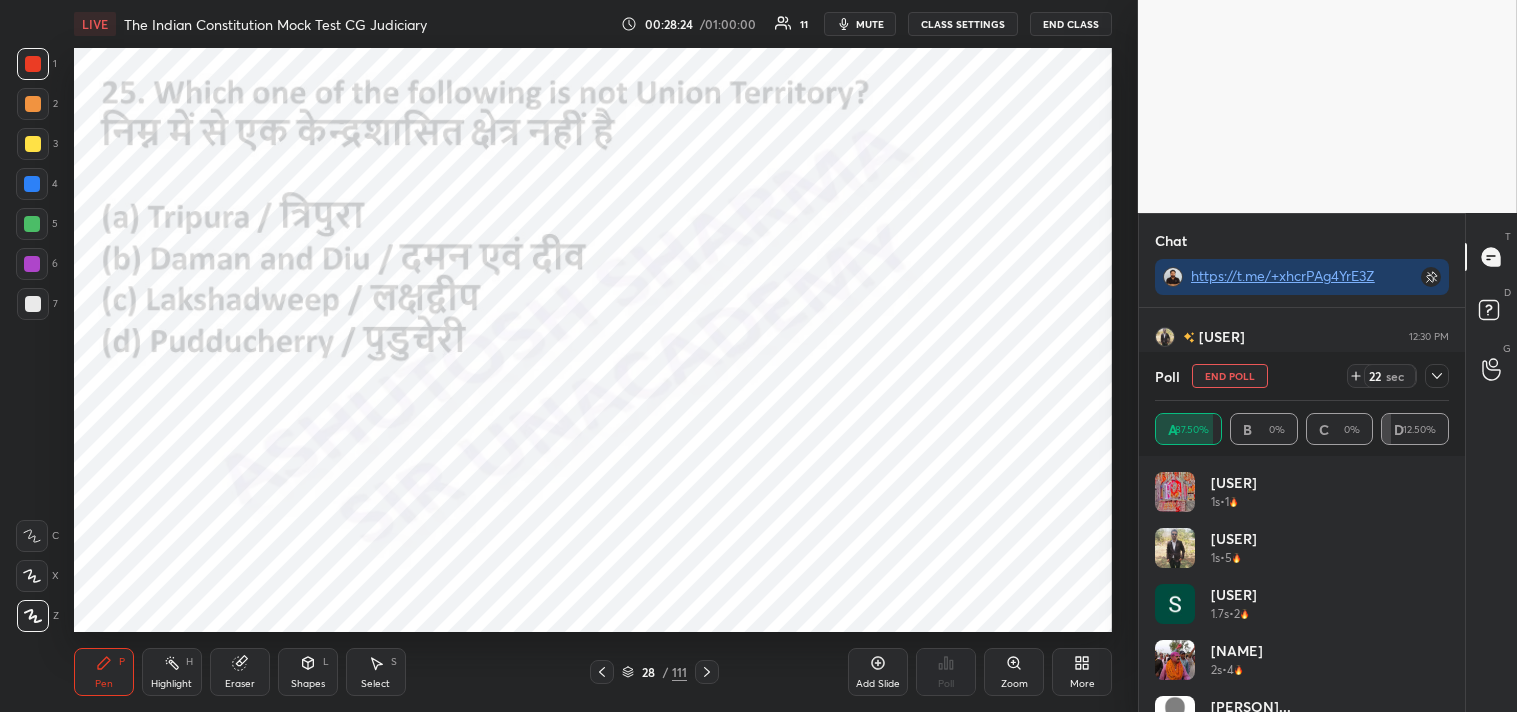 click 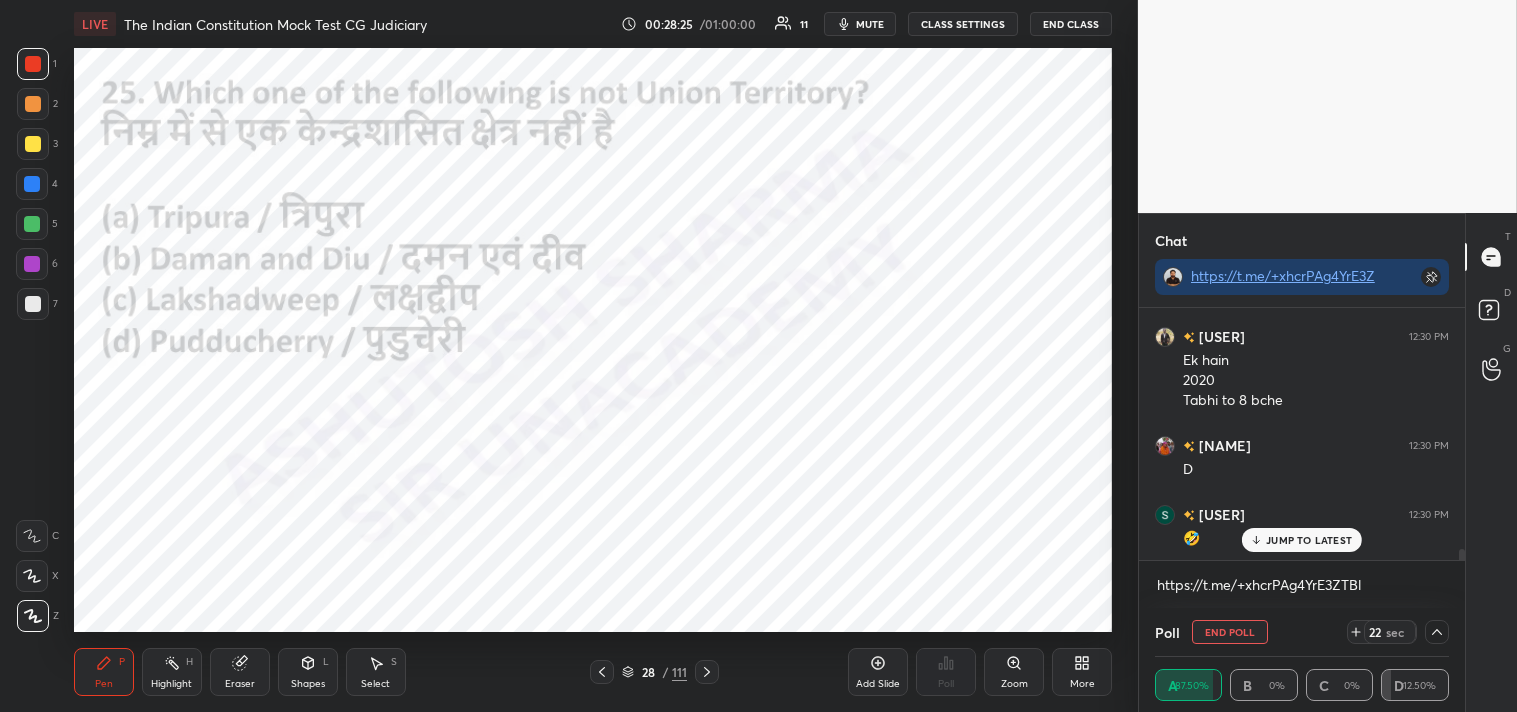 scroll, scrollTop: 37, scrollLeft: 288, axis: both 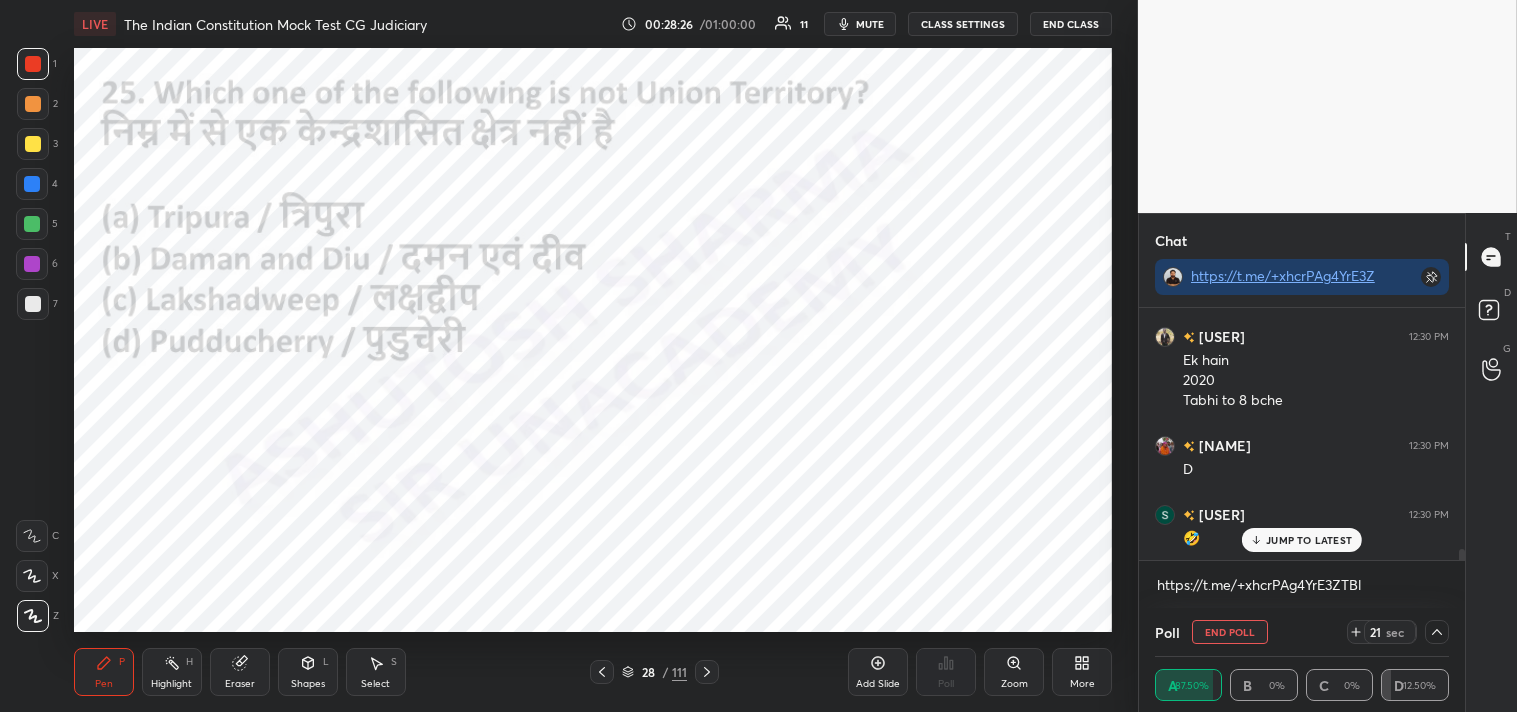 click on "JUMP TO LATEST" at bounding box center [1309, 540] 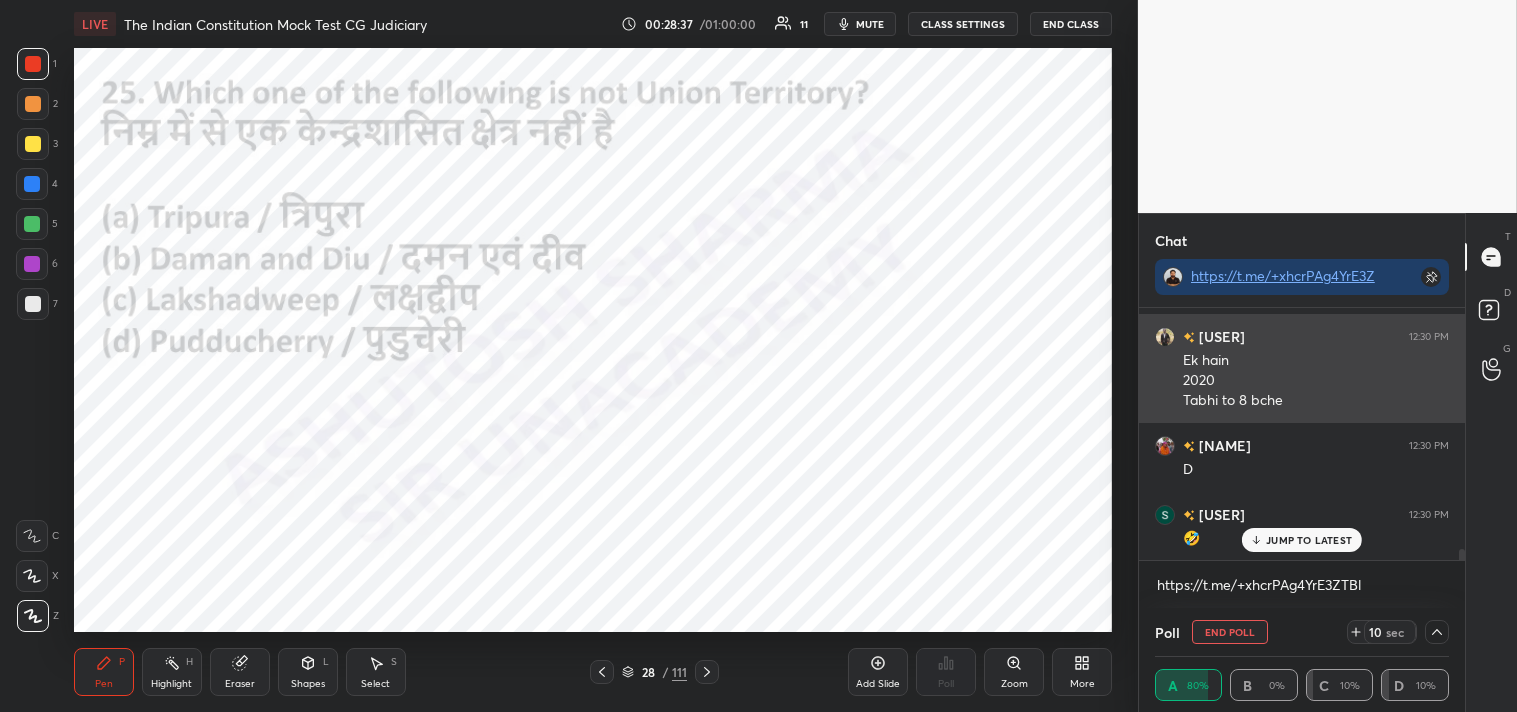 scroll, scrollTop: 5536, scrollLeft: 0, axis: vertical 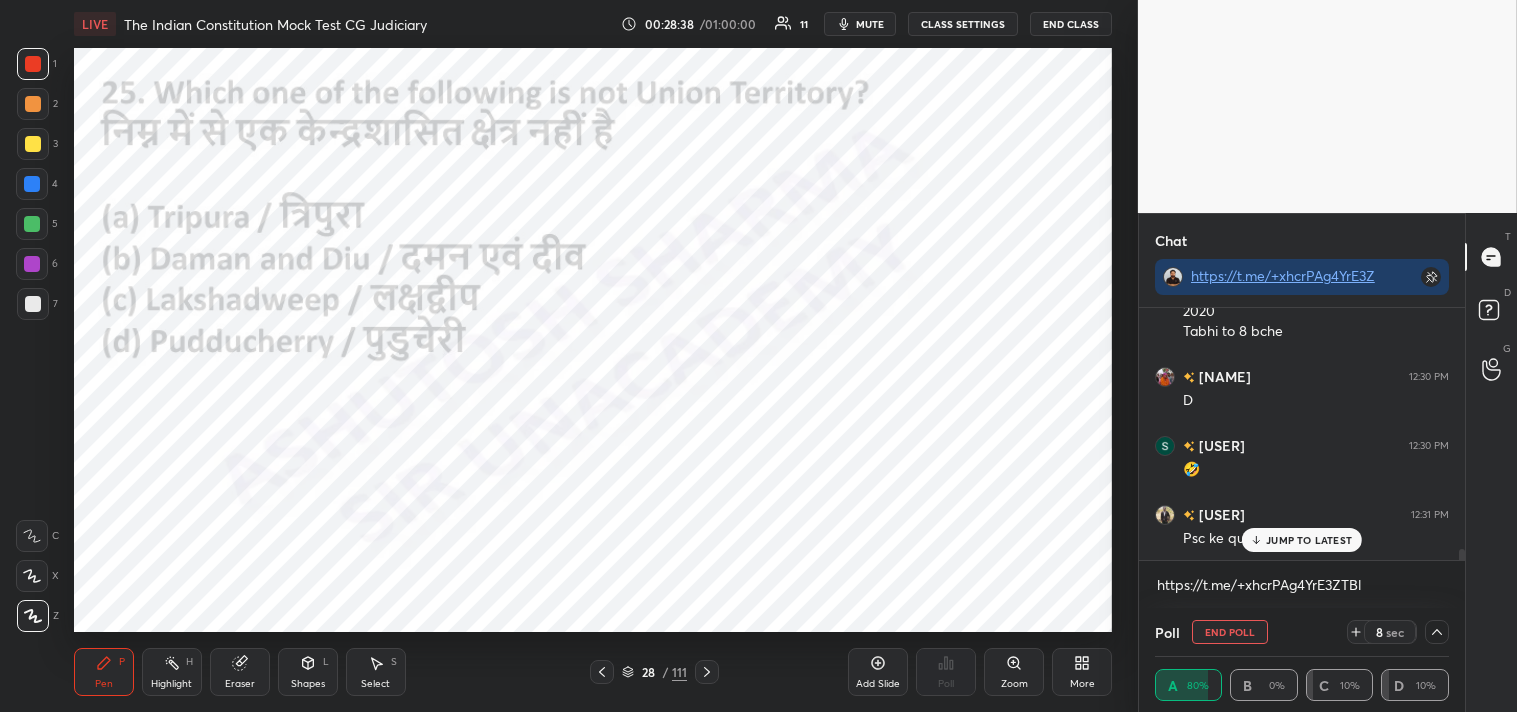 click on "JUMP TO LATEST" at bounding box center [1309, 540] 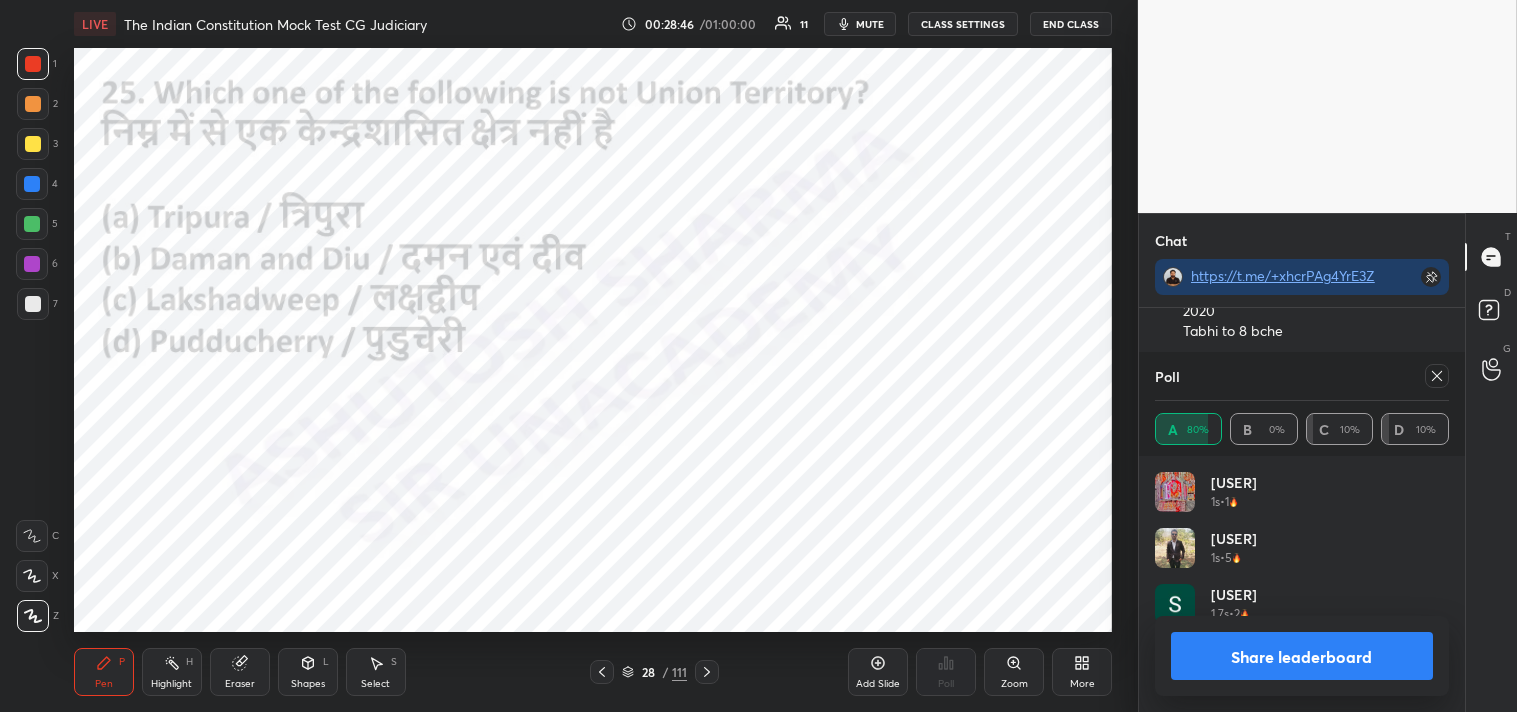 scroll, scrollTop: 0, scrollLeft: 1, axis: horizontal 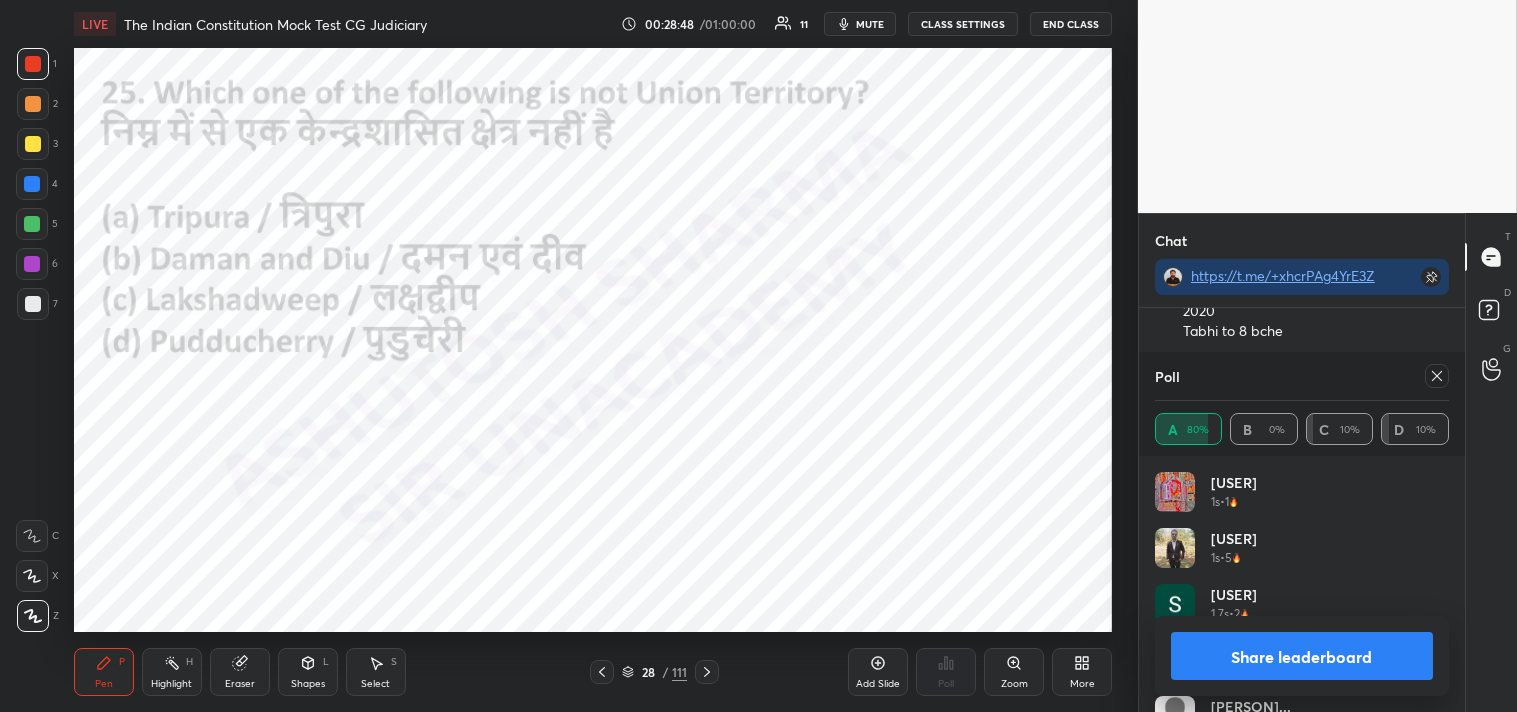 click 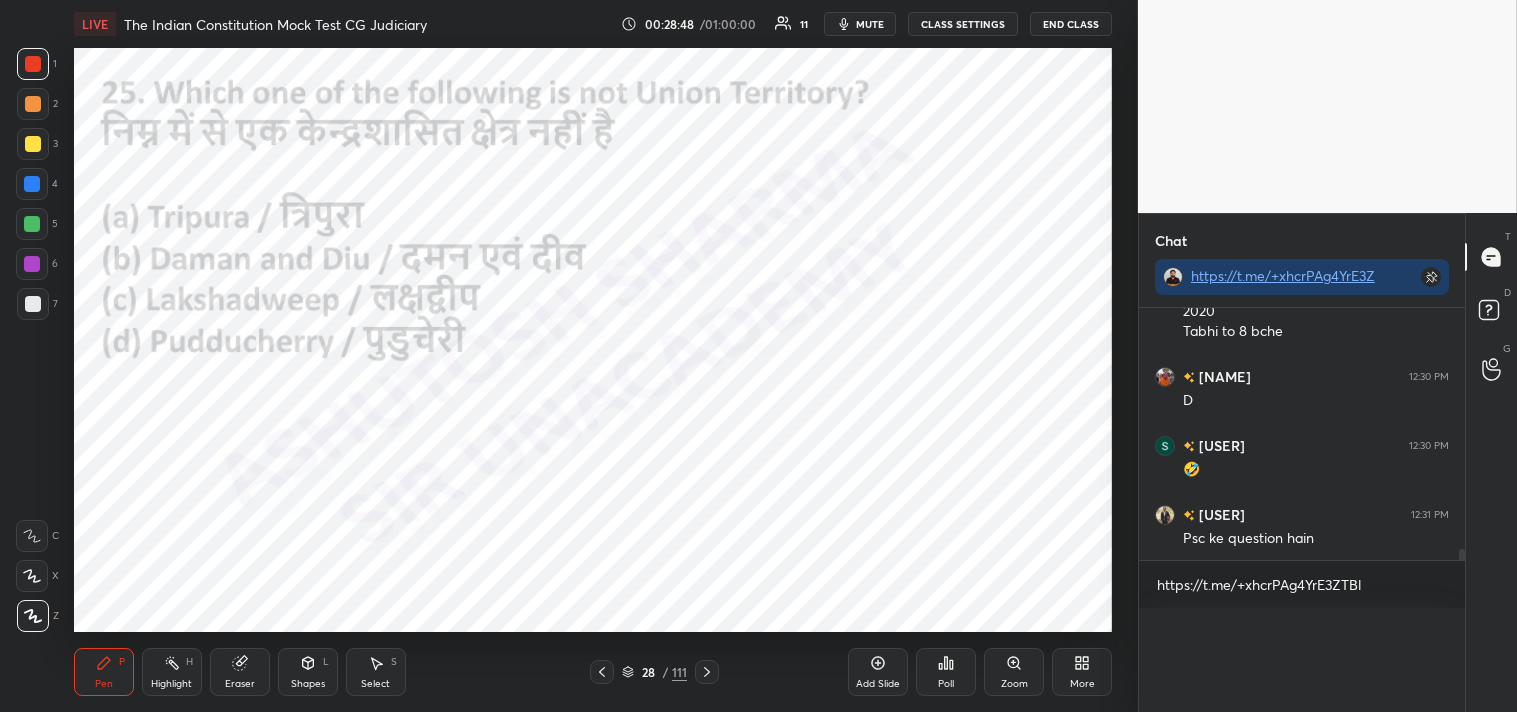 scroll, scrollTop: 0, scrollLeft: 0, axis: both 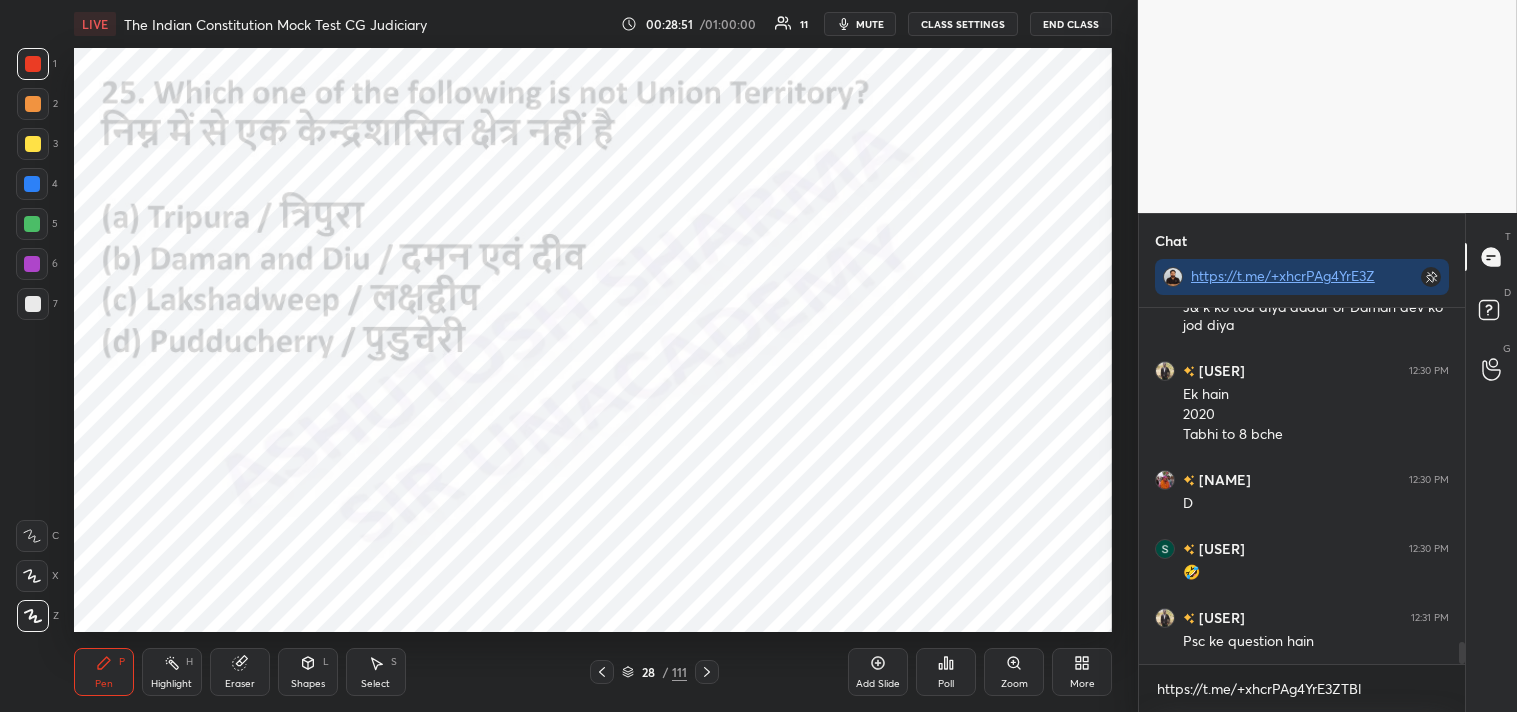 click 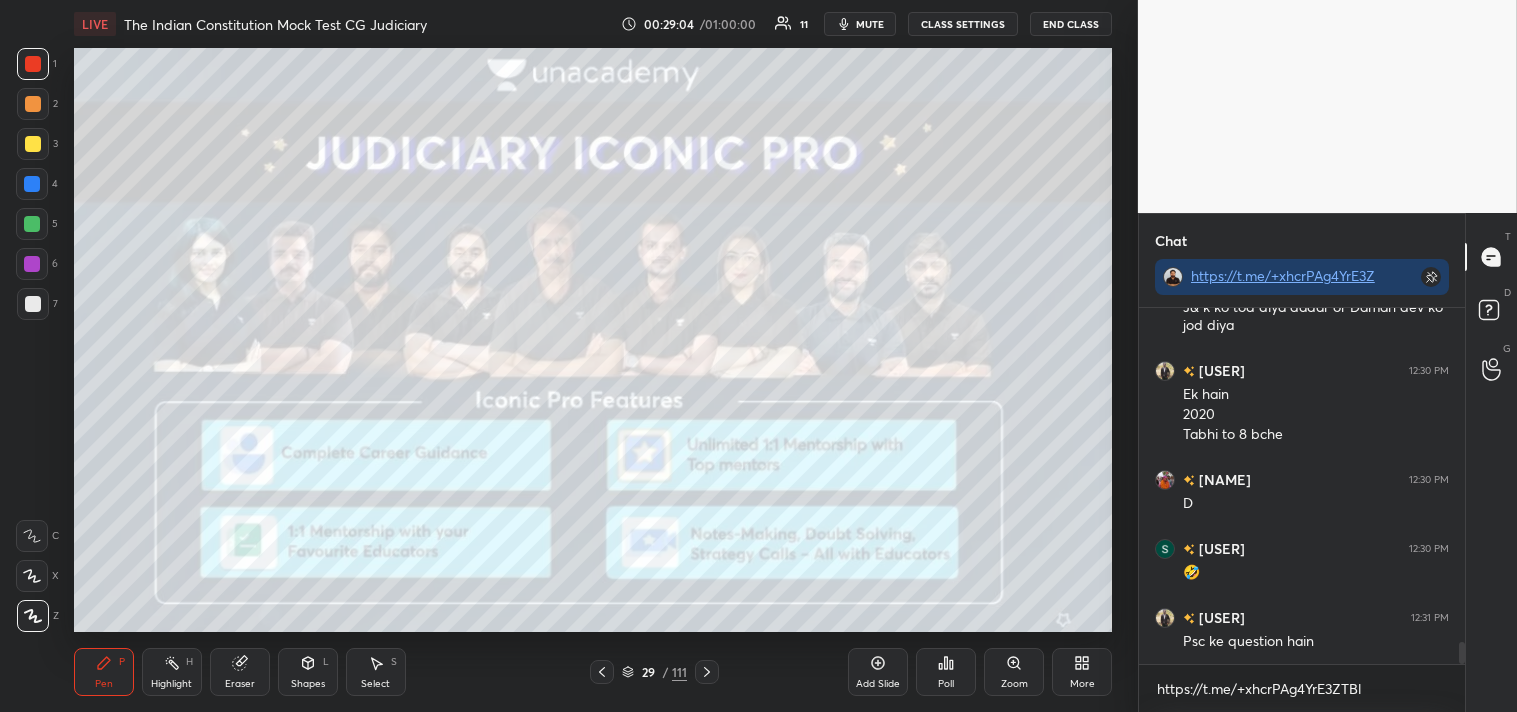click 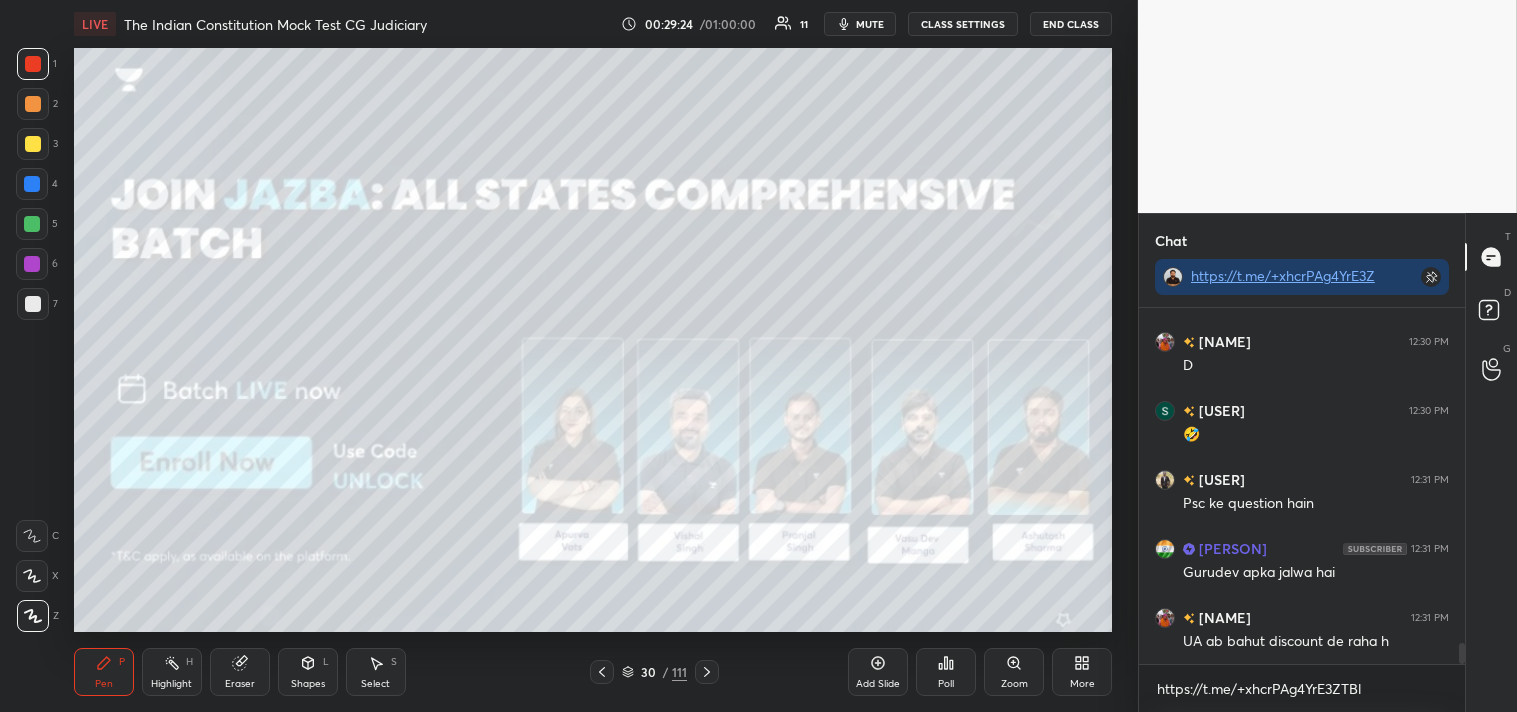scroll, scrollTop: 5640, scrollLeft: 0, axis: vertical 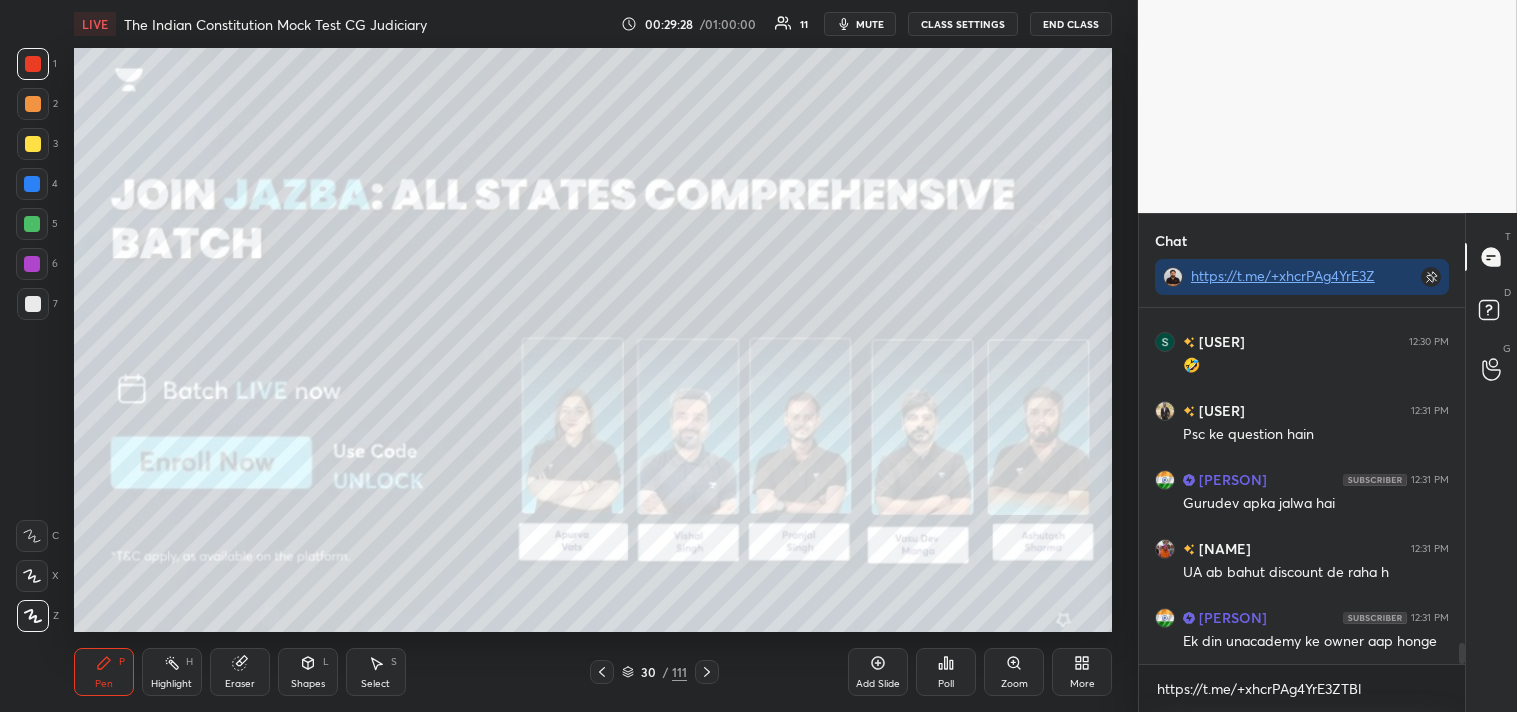 click 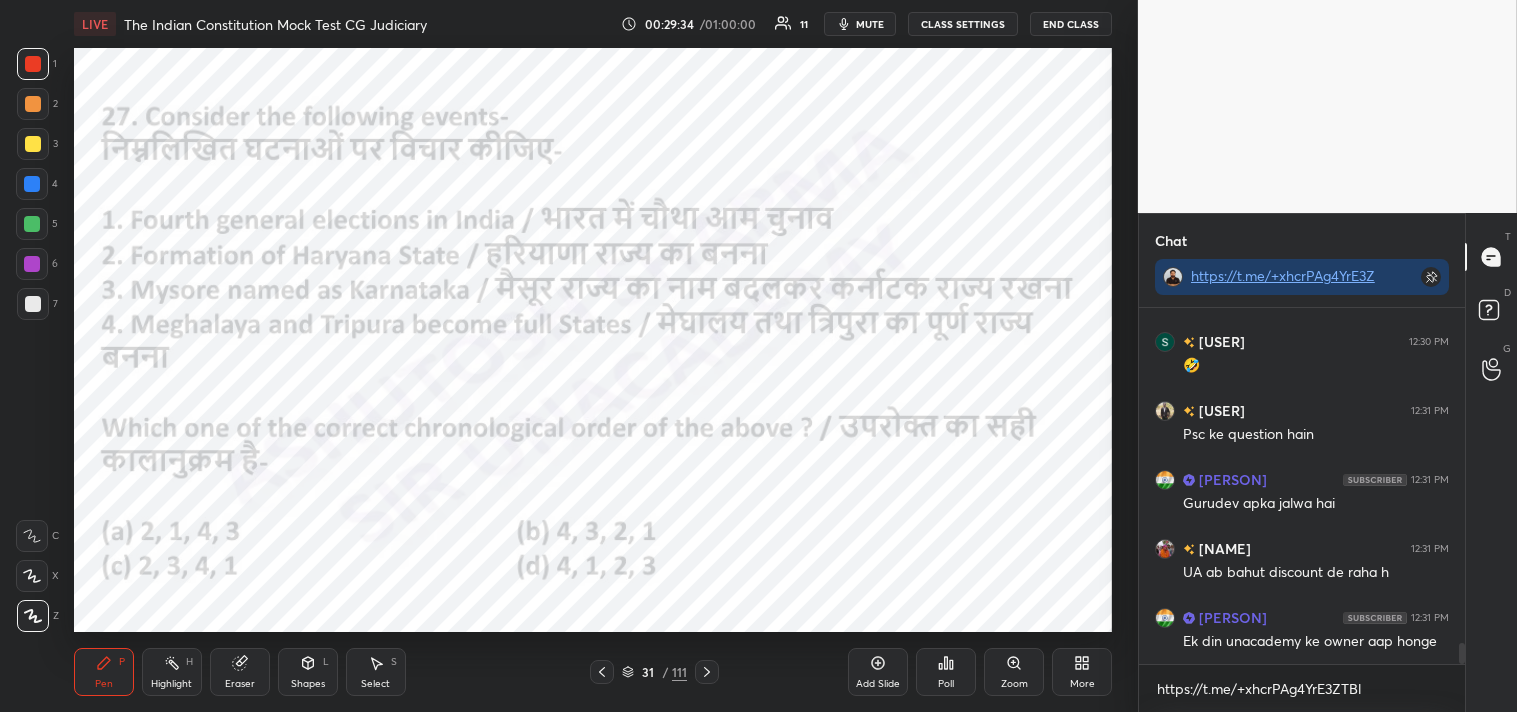 click on "Poll" at bounding box center [946, 672] 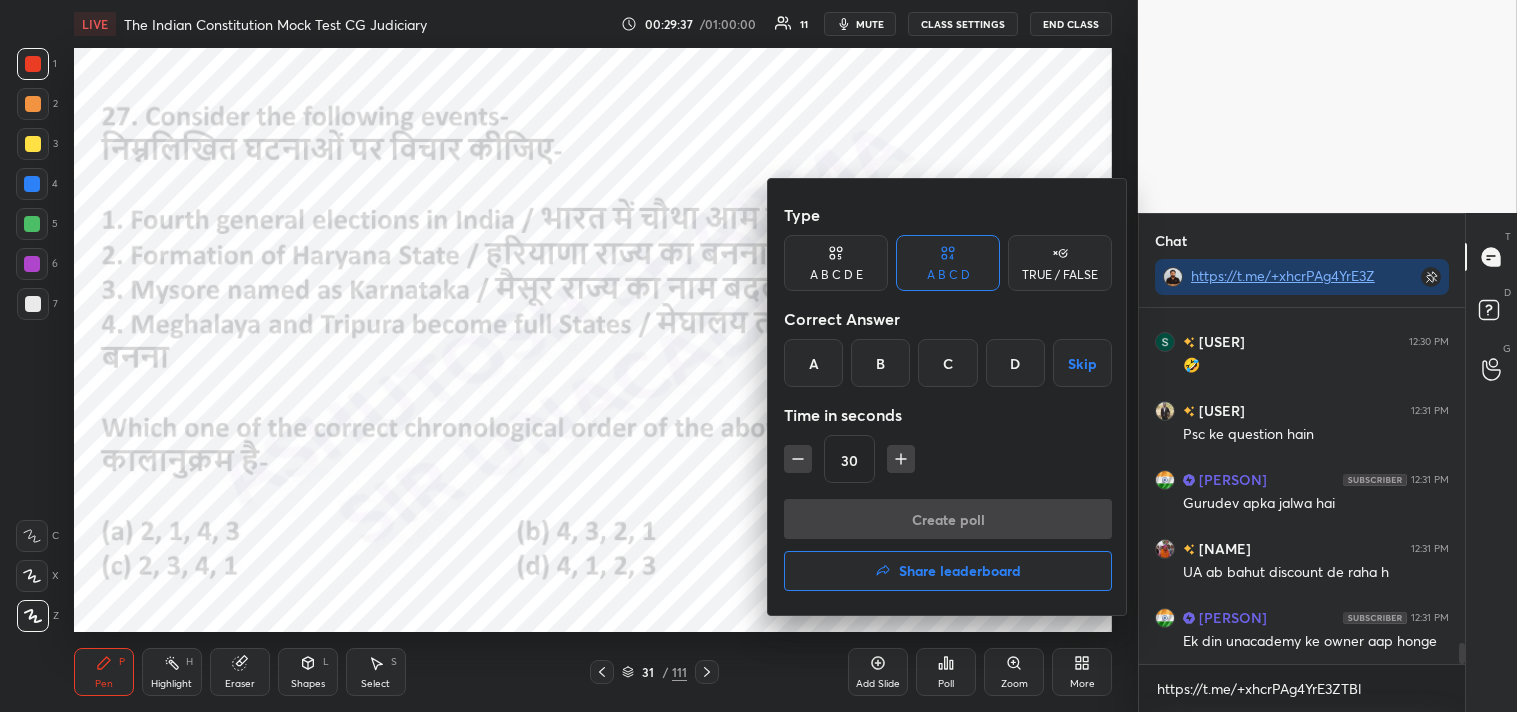click on "A" at bounding box center [813, 363] 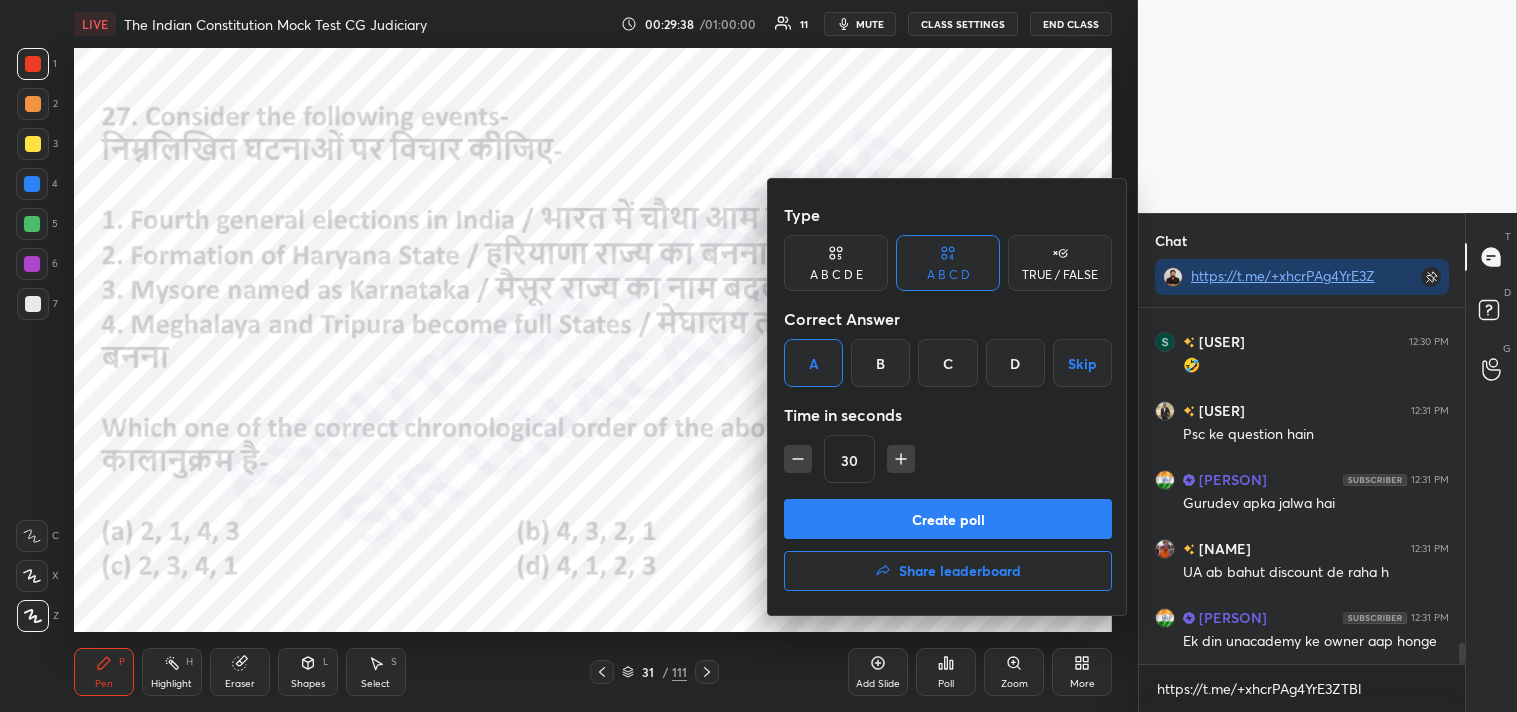 click on "Create poll" at bounding box center [948, 519] 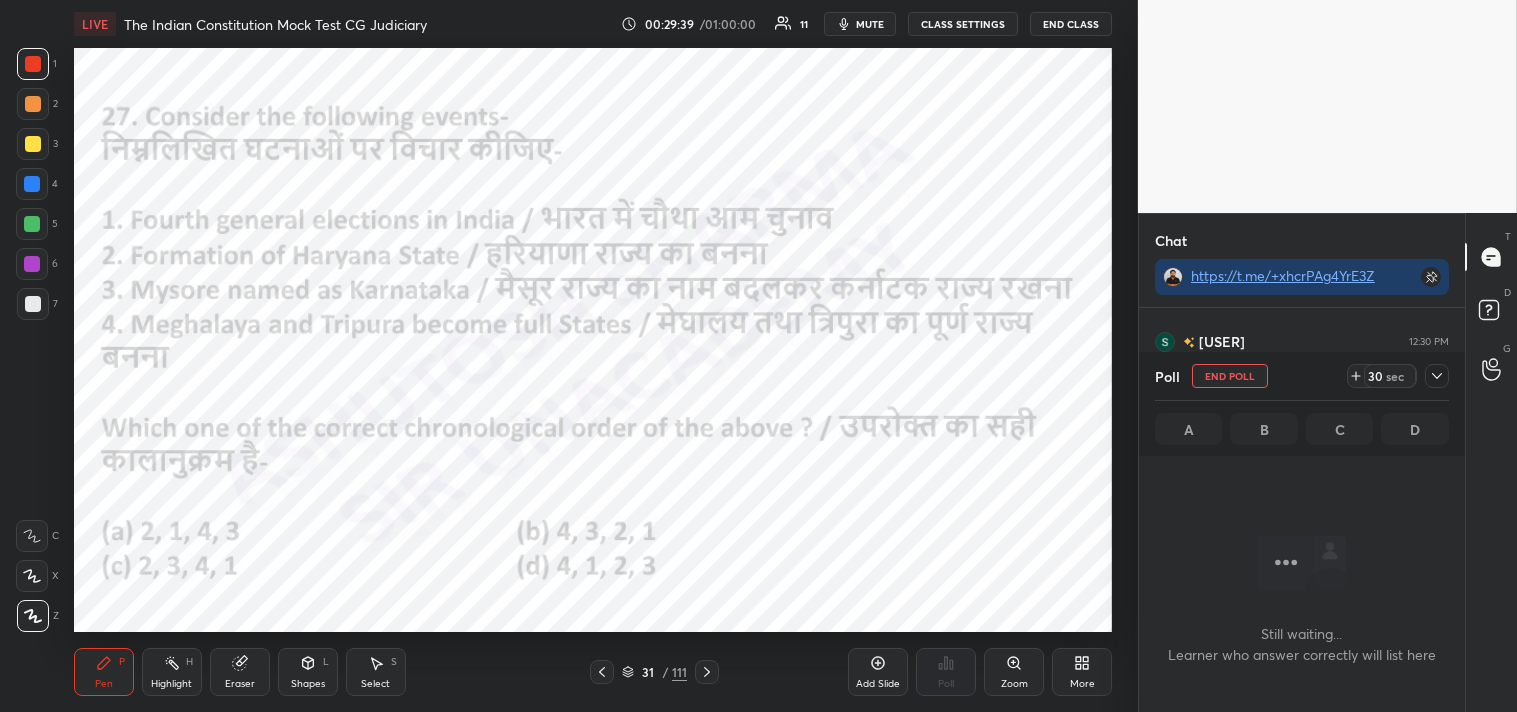 scroll, scrollTop: 278, scrollLeft: 320, axis: both 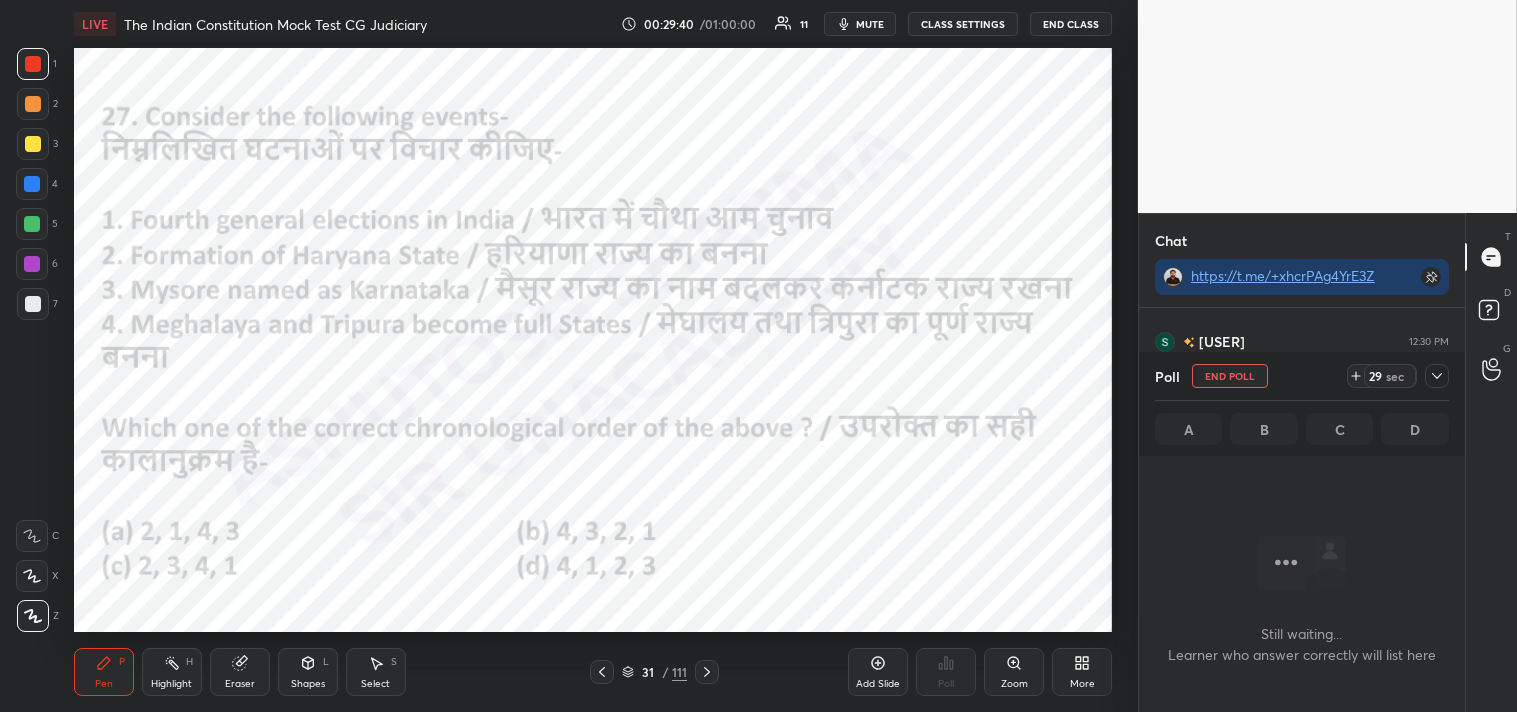 click 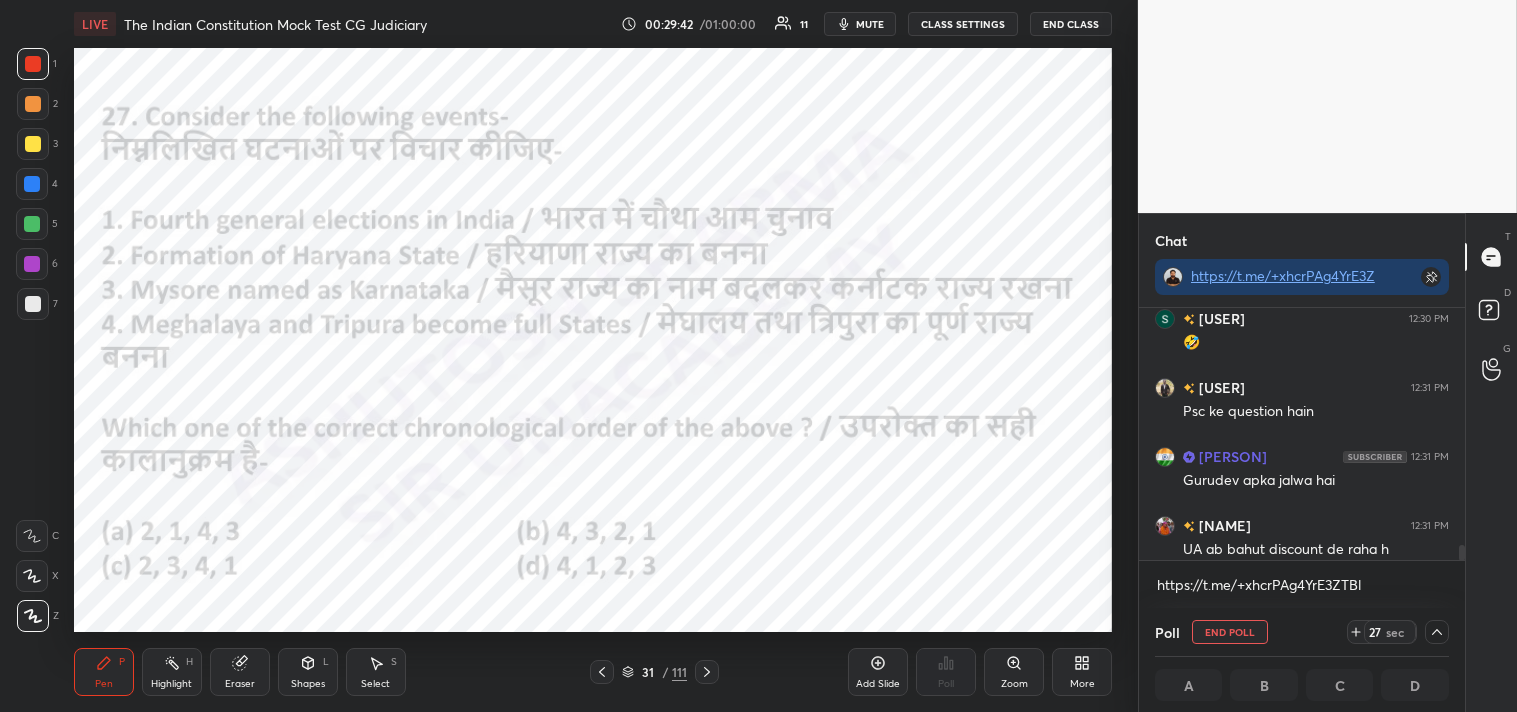 scroll, scrollTop: 5743, scrollLeft: 0, axis: vertical 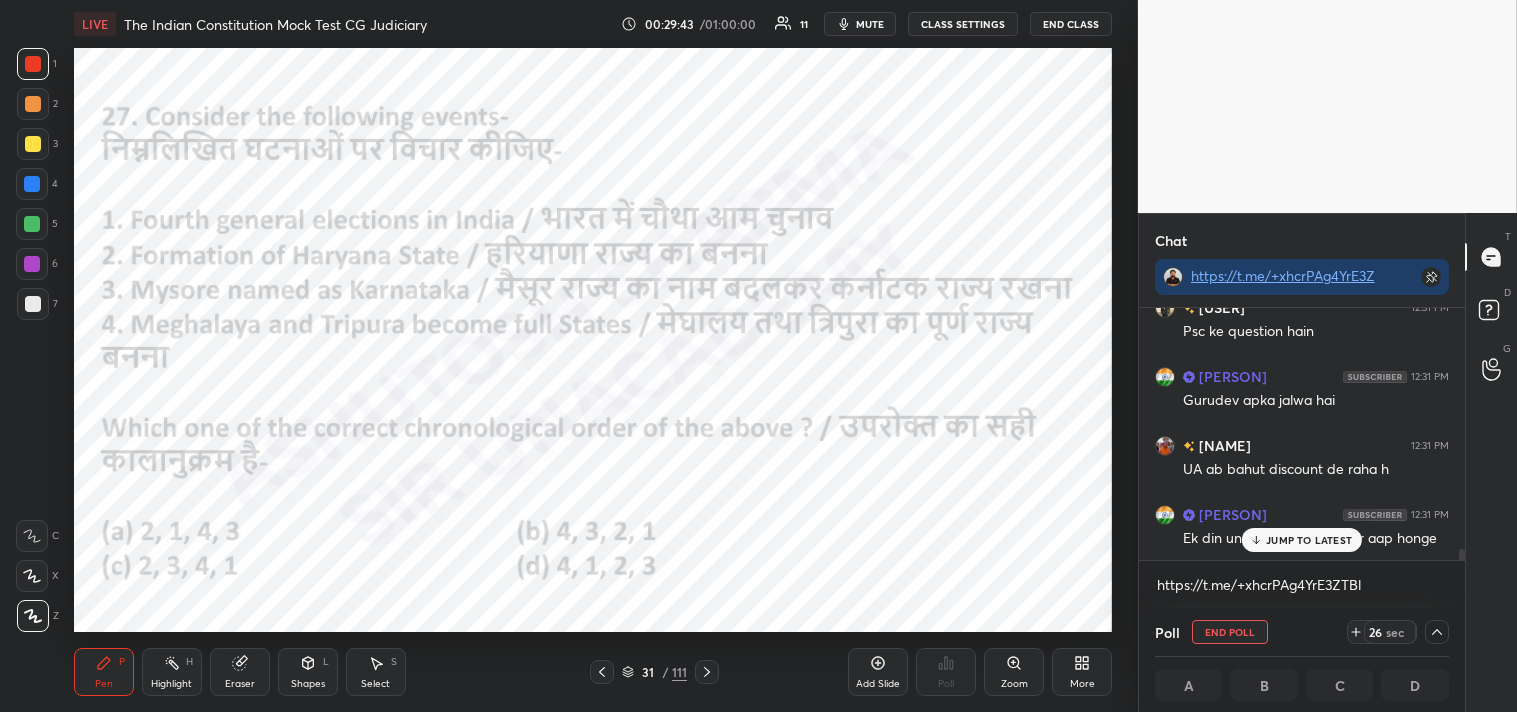 drag, startPoint x: 1463, startPoint y: 550, endPoint x: 1455, endPoint y: 581, distance: 32.01562 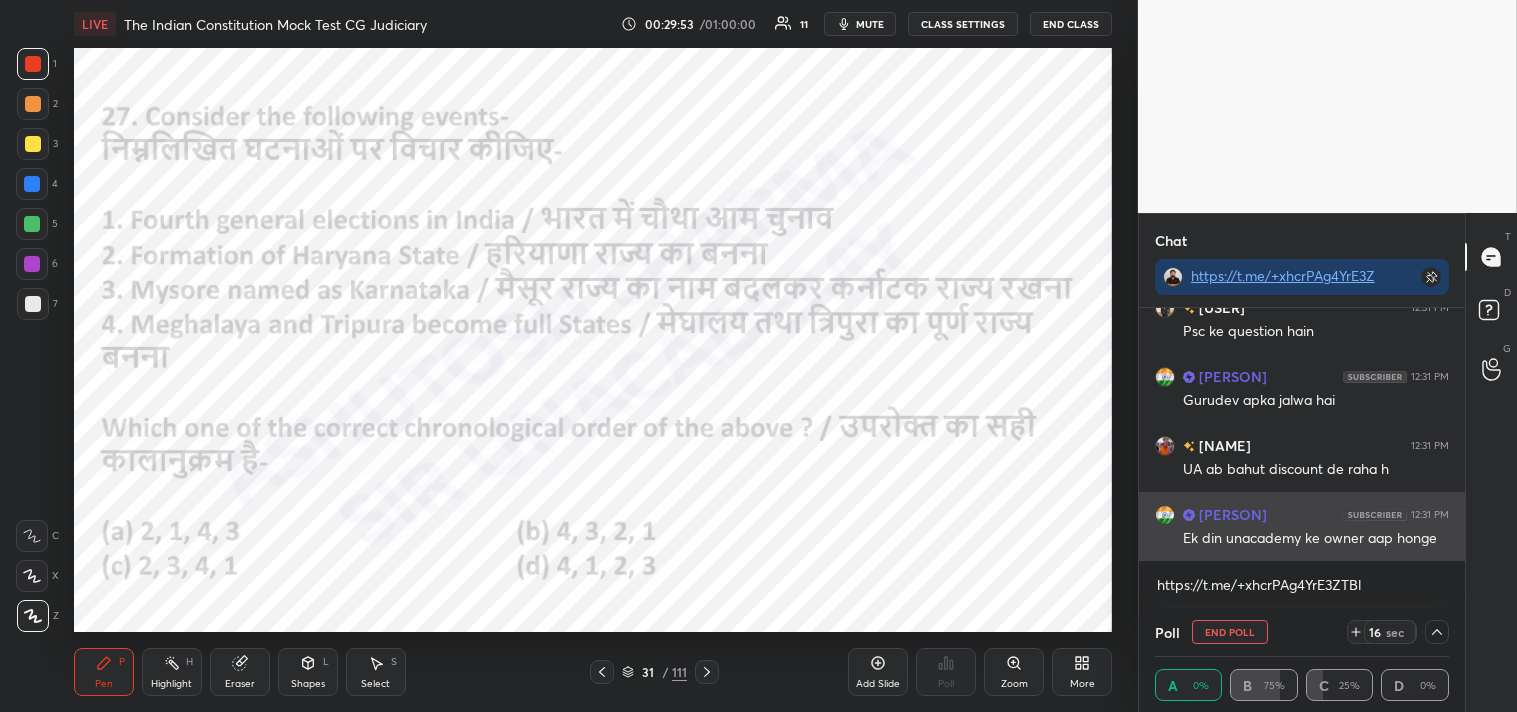 scroll, scrollTop: 1, scrollLeft: 6, axis: both 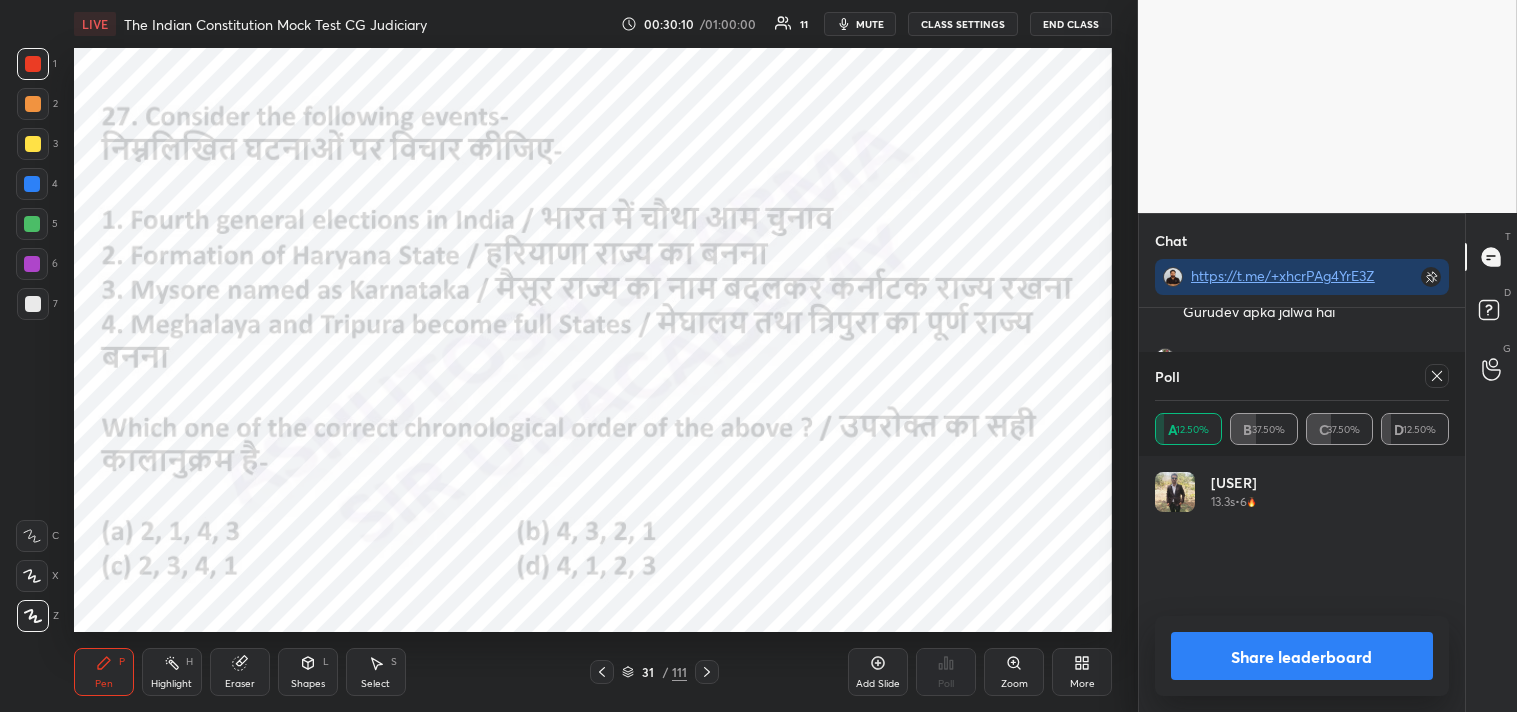 click at bounding box center [1437, 376] 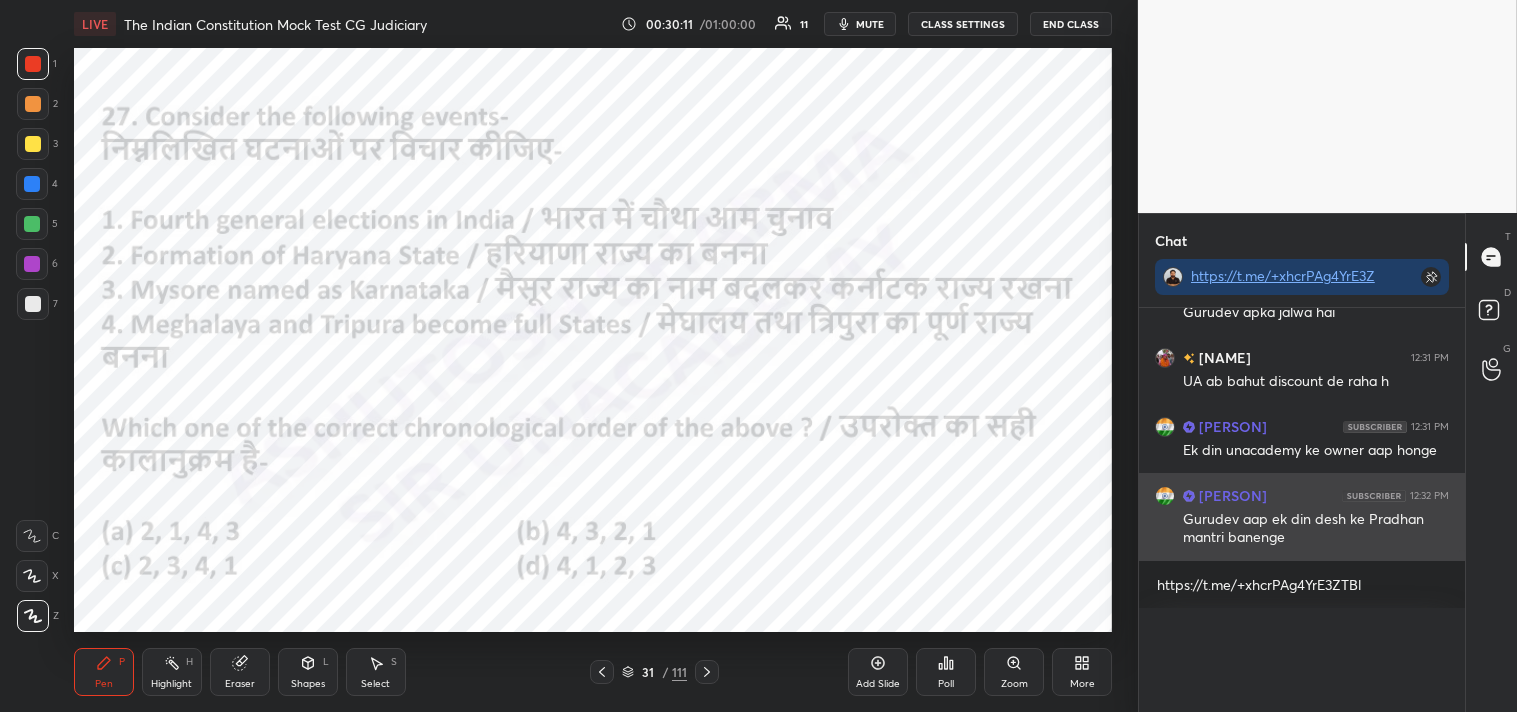 scroll, scrollTop: 0, scrollLeft: 0, axis: both 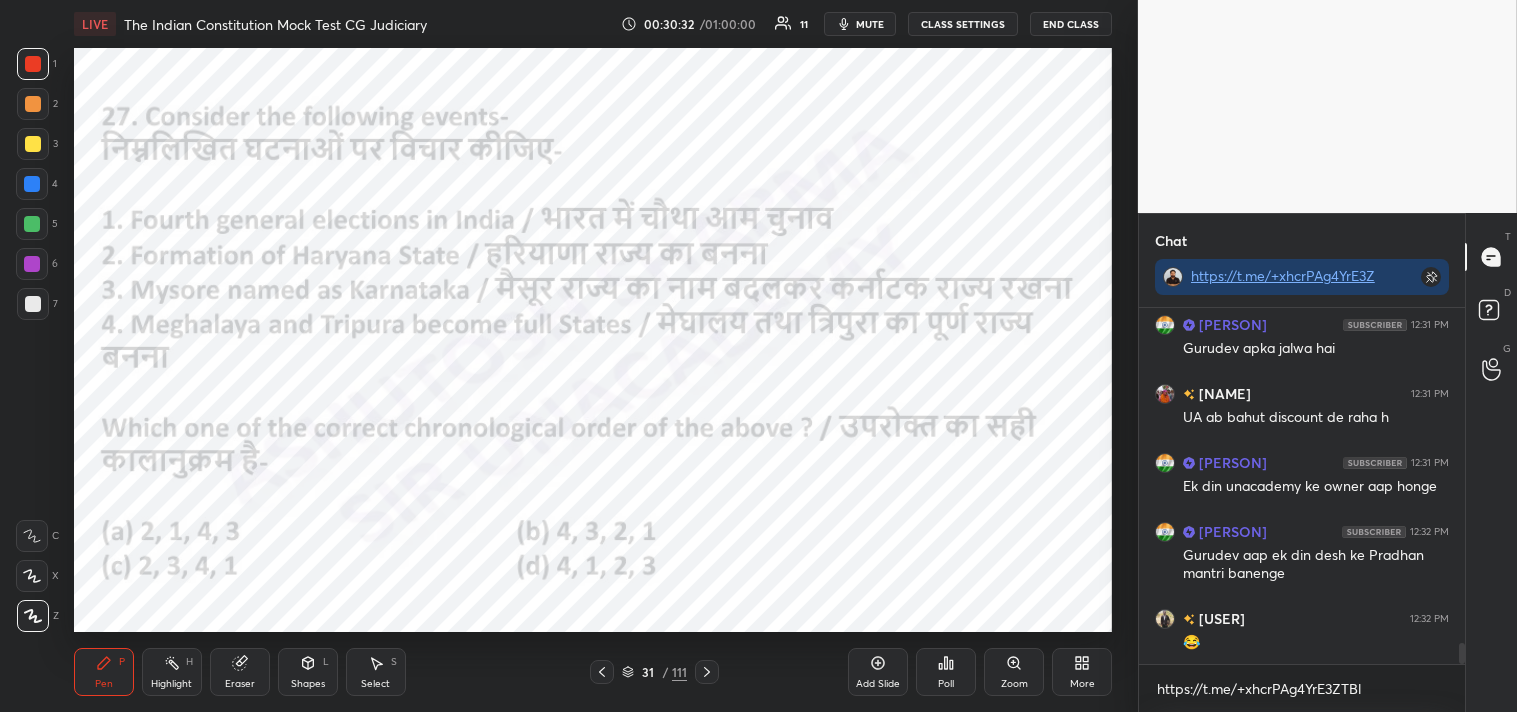 click 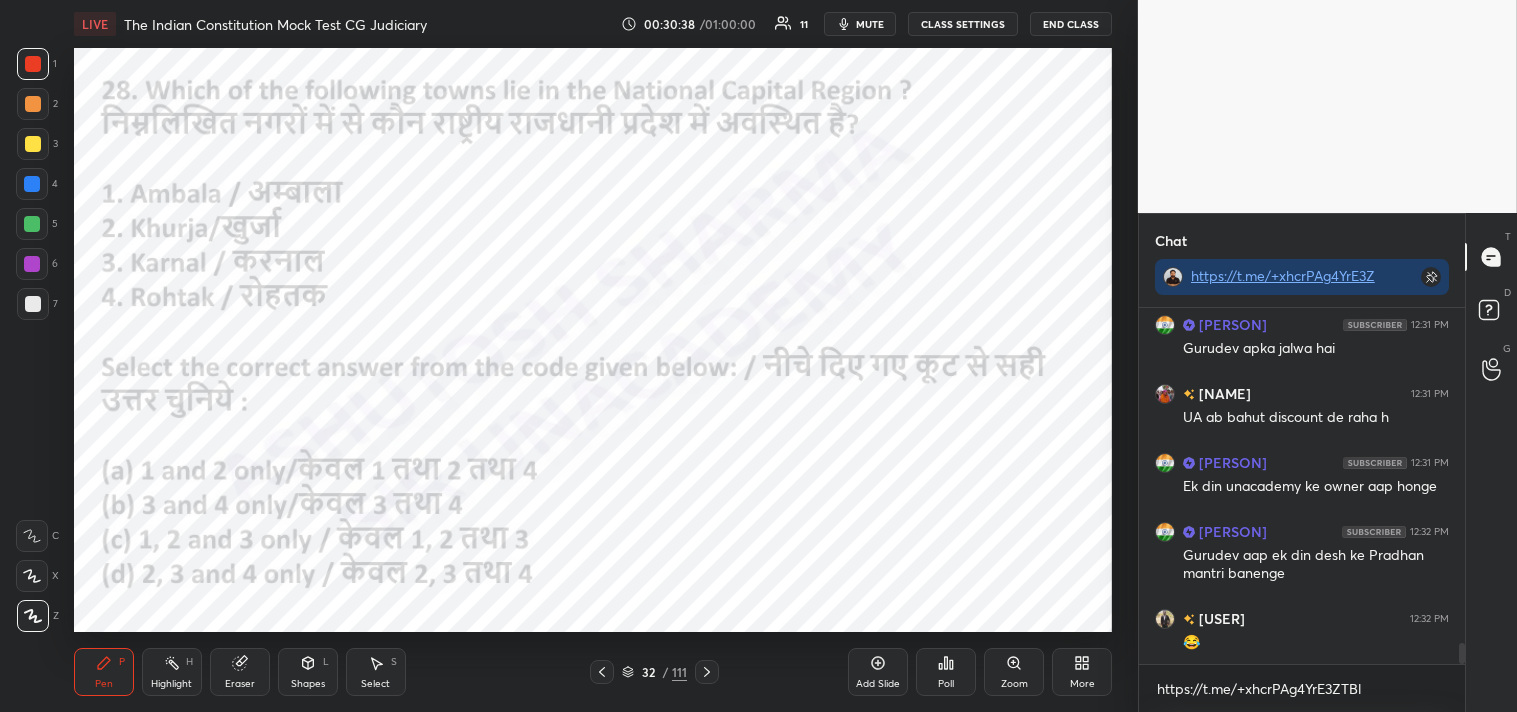 scroll, scrollTop: 5883, scrollLeft: 0, axis: vertical 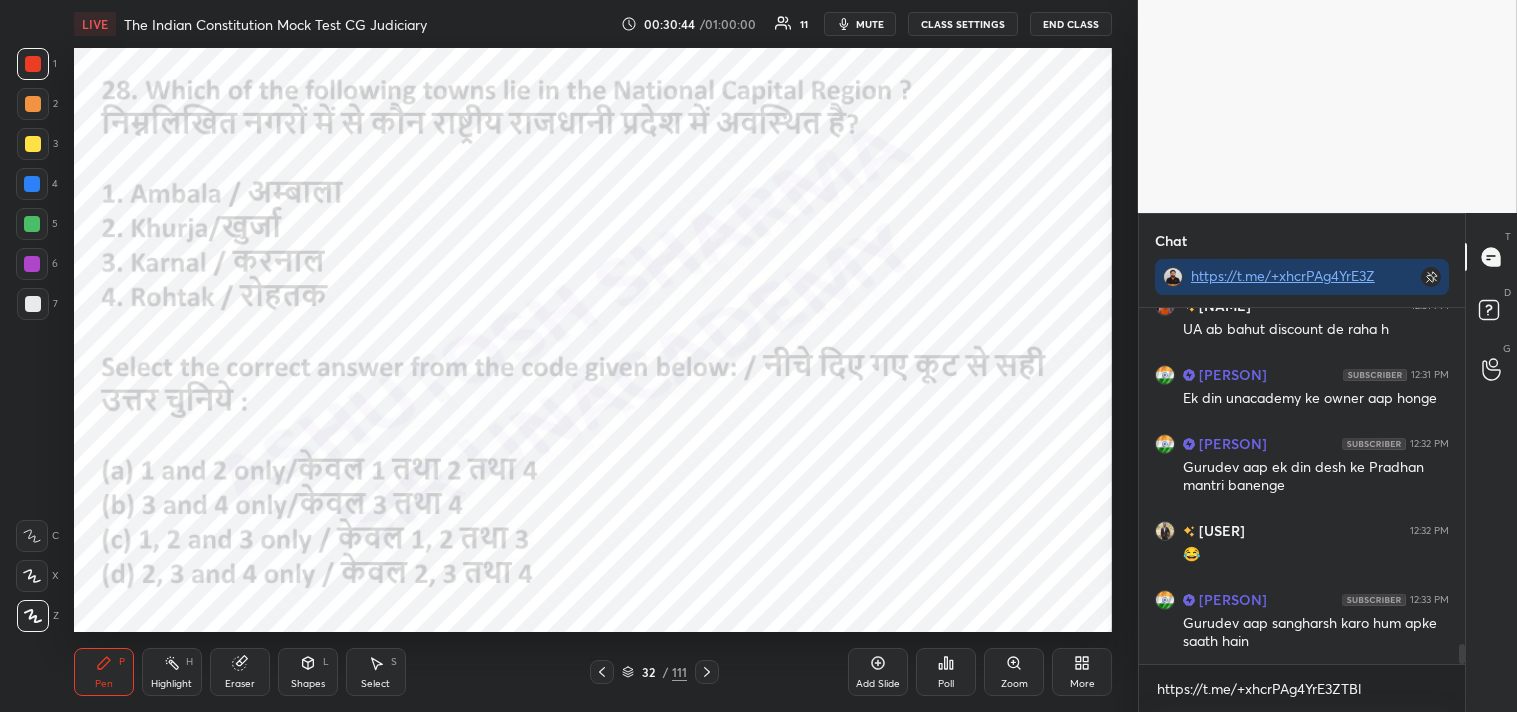 click on "Poll" at bounding box center [946, 672] 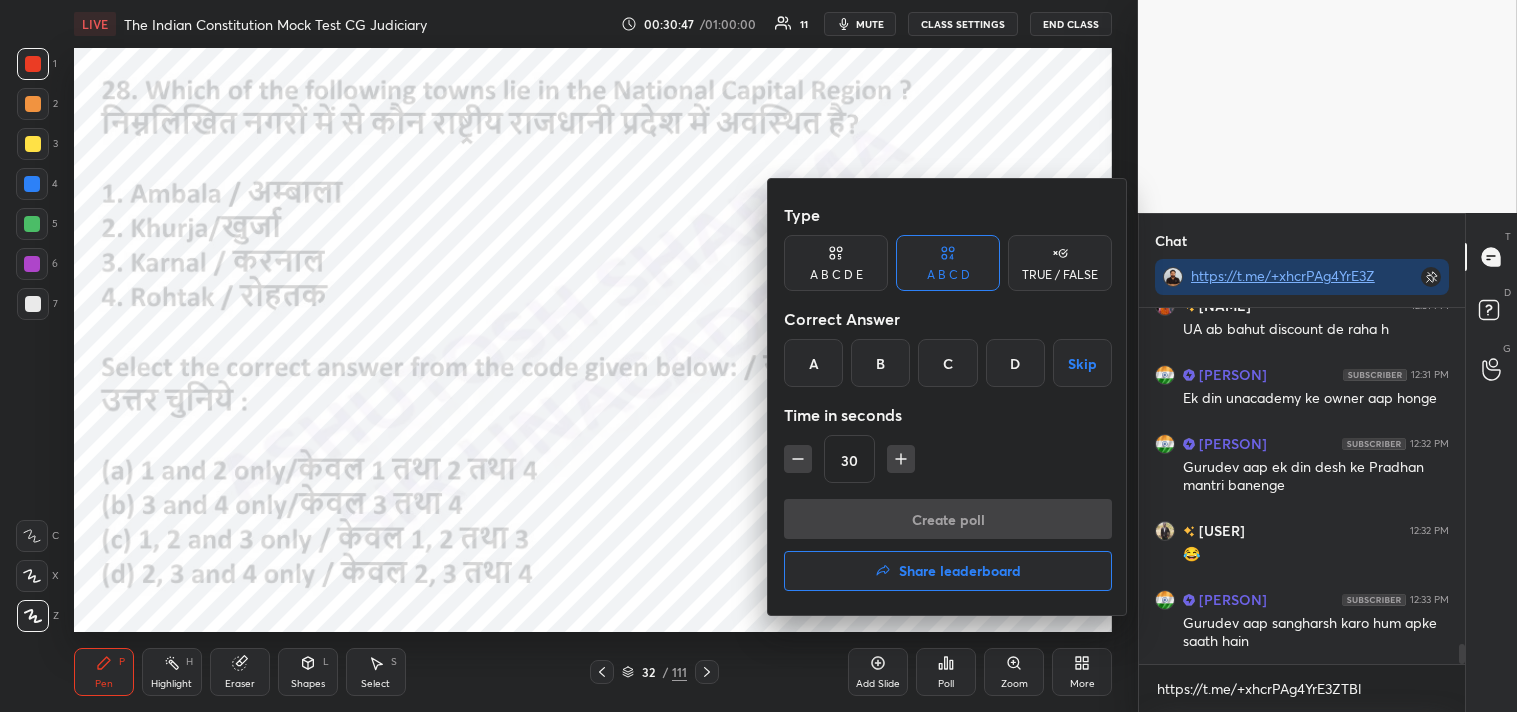 click on "B" at bounding box center (880, 363) 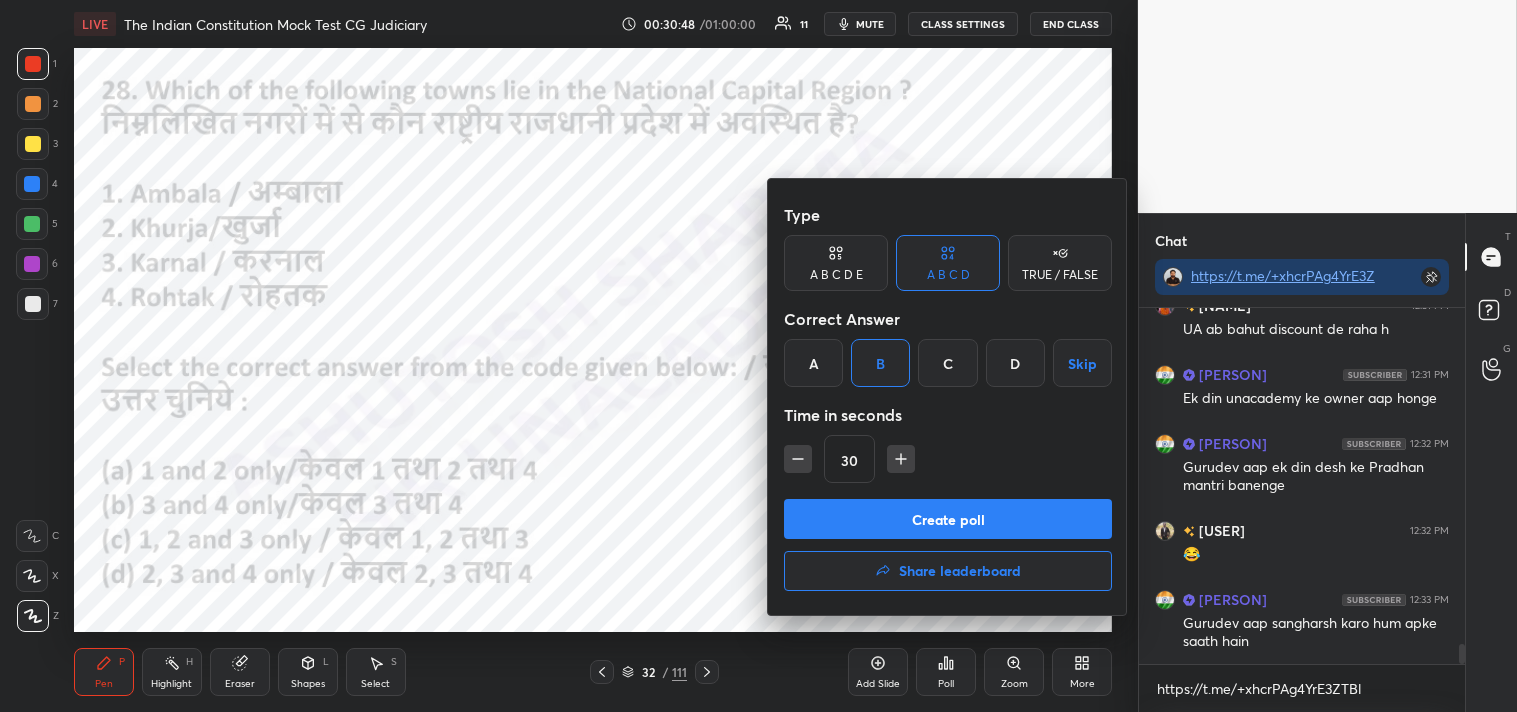 click on "Create poll" at bounding box center (948, 519) 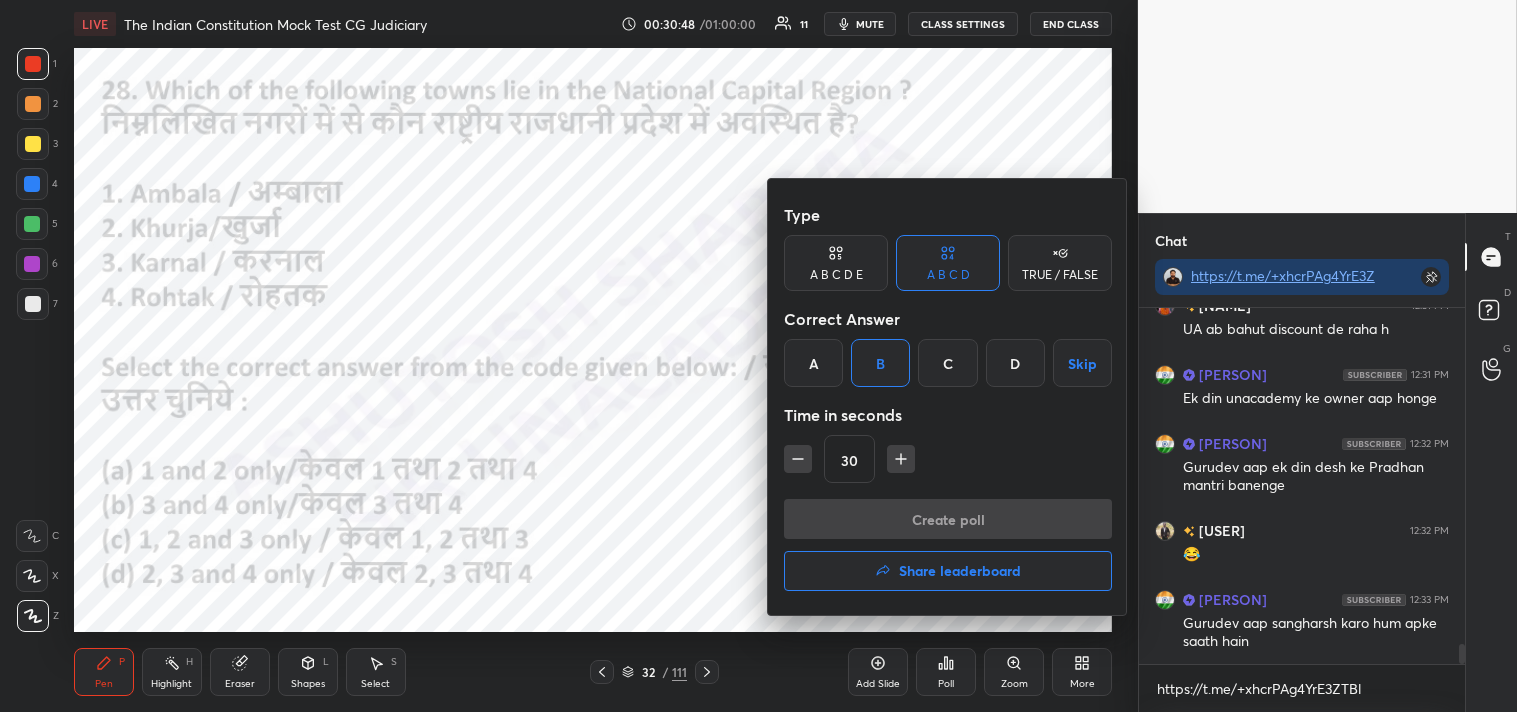 scroll, scrollTop: 308, scrollLeft: 320, axis: both 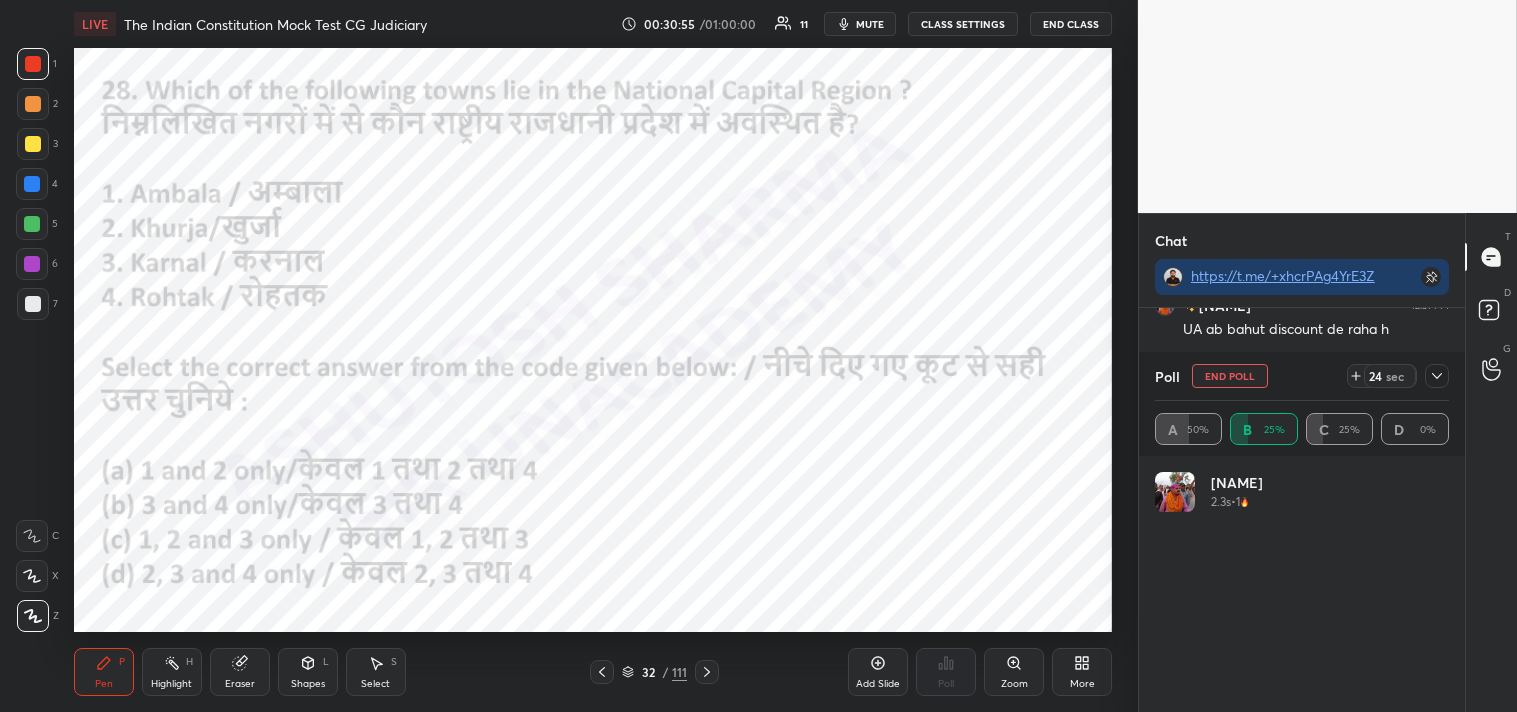 click 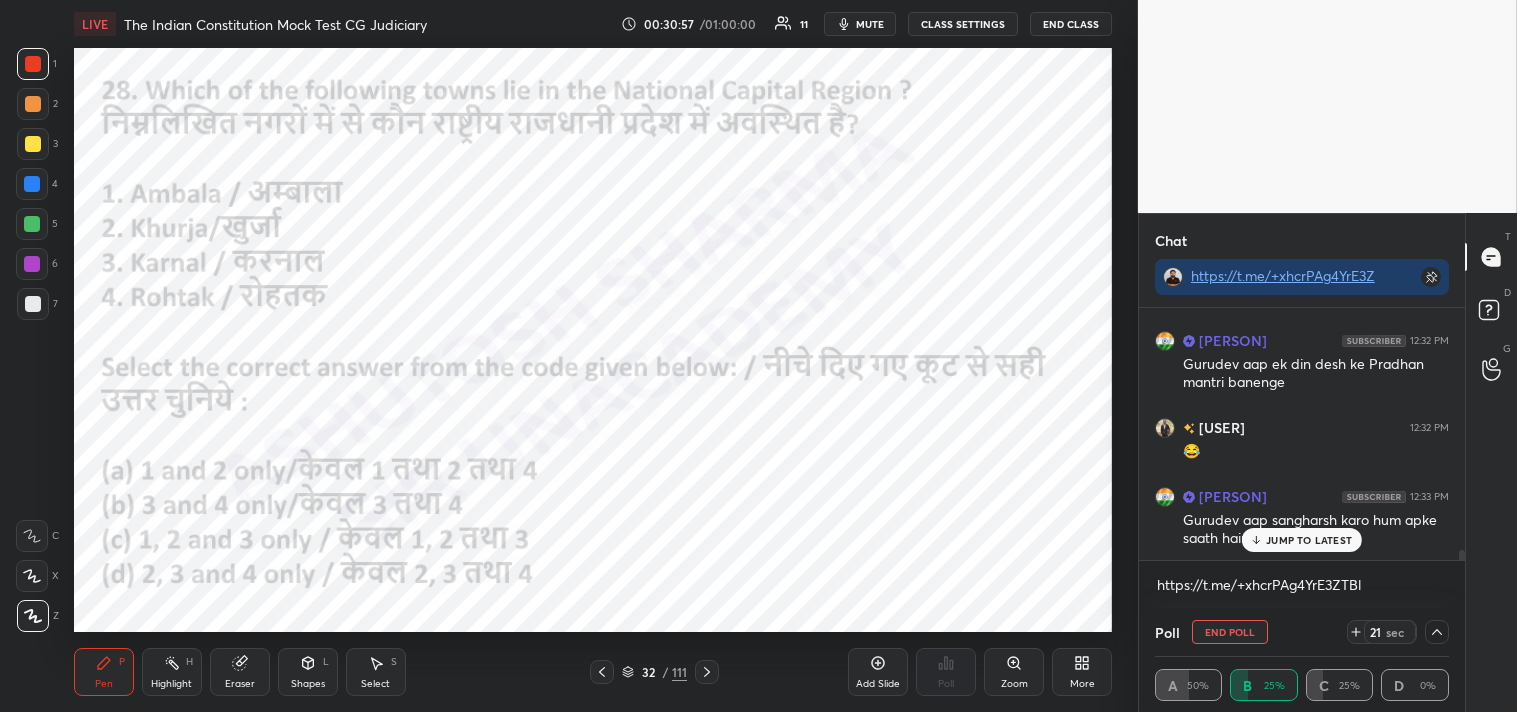 drag, startPoint x: 1460, startPoint y: 551, endPoint x: 1450, endPoint y: 575, distance: 26 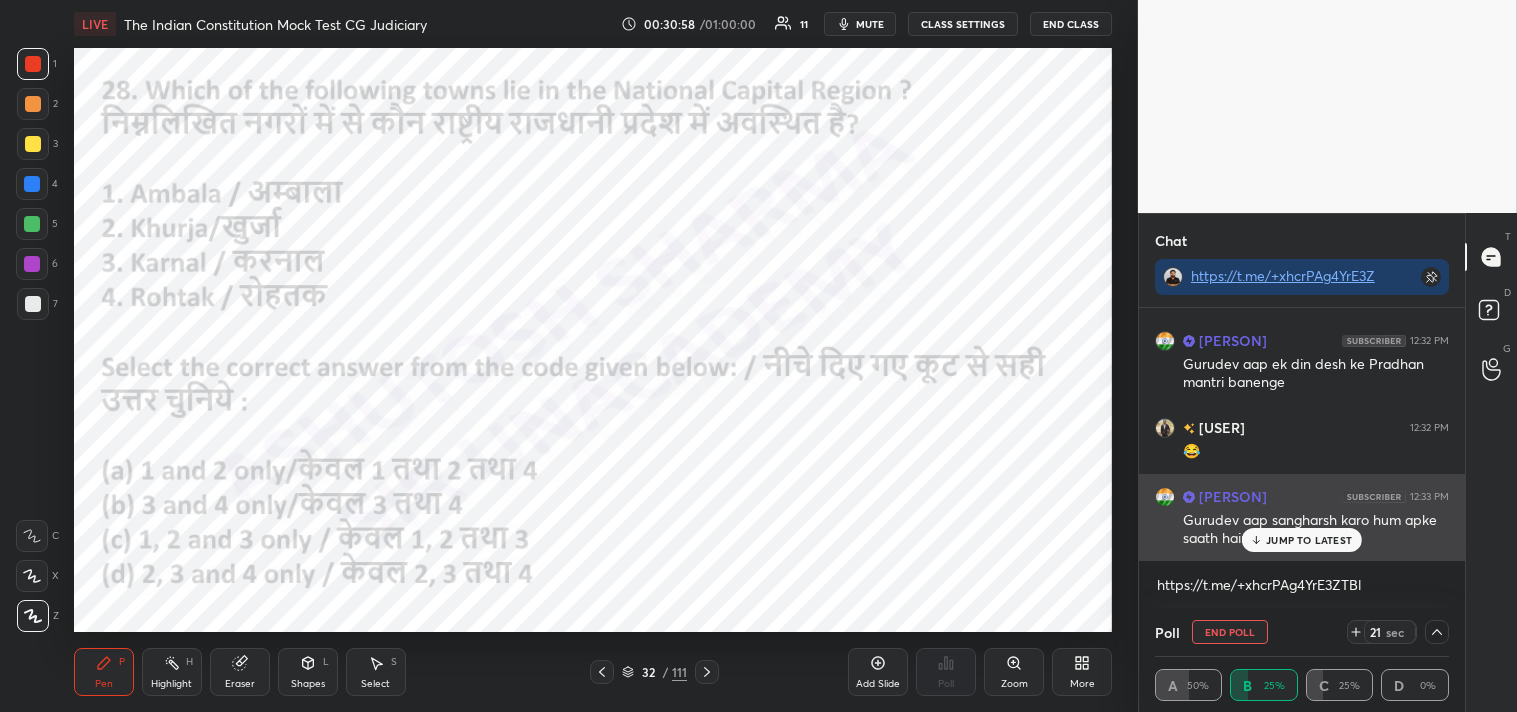 click on "JUMP TO LATEST" at bounding box center [1309, 540] 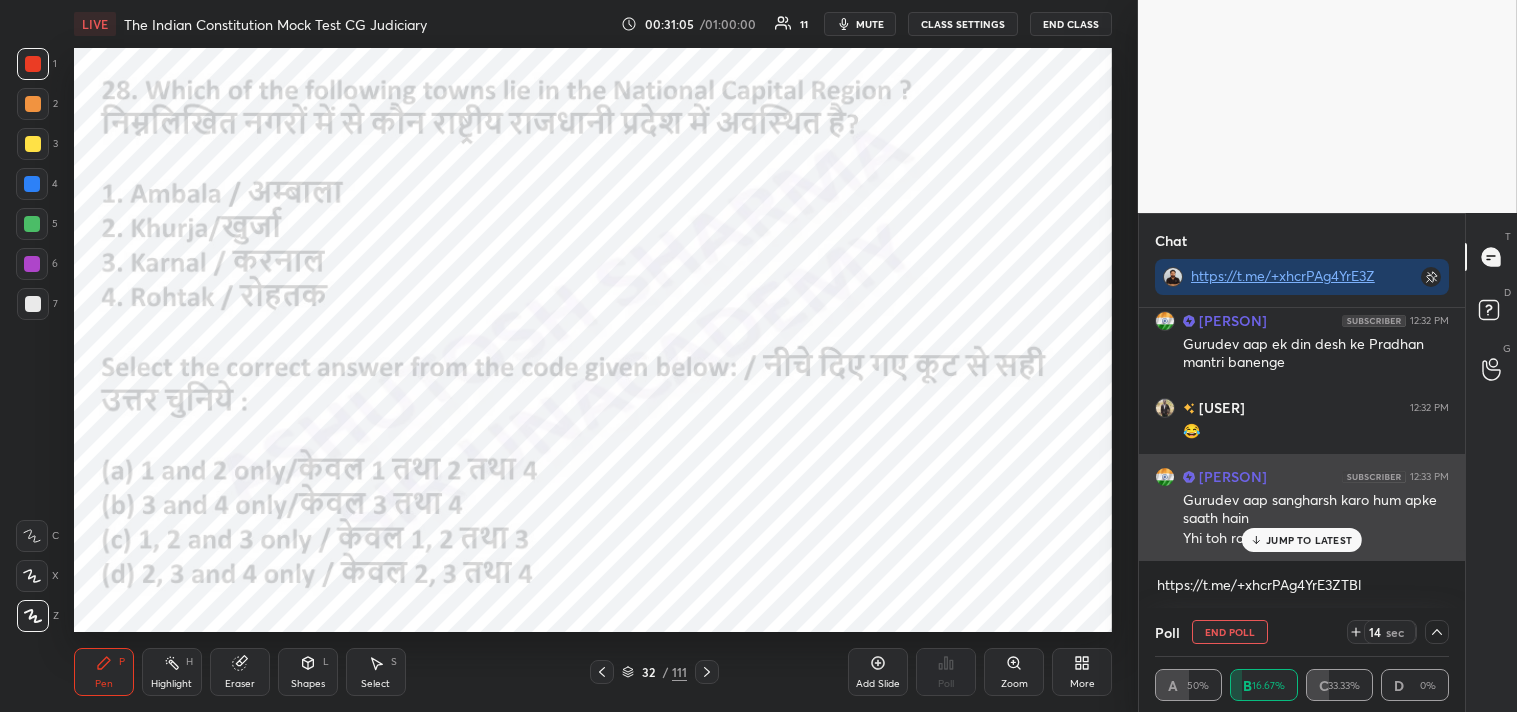 click on "JUMP TO LATEST" at bounding box center (1309, 540) 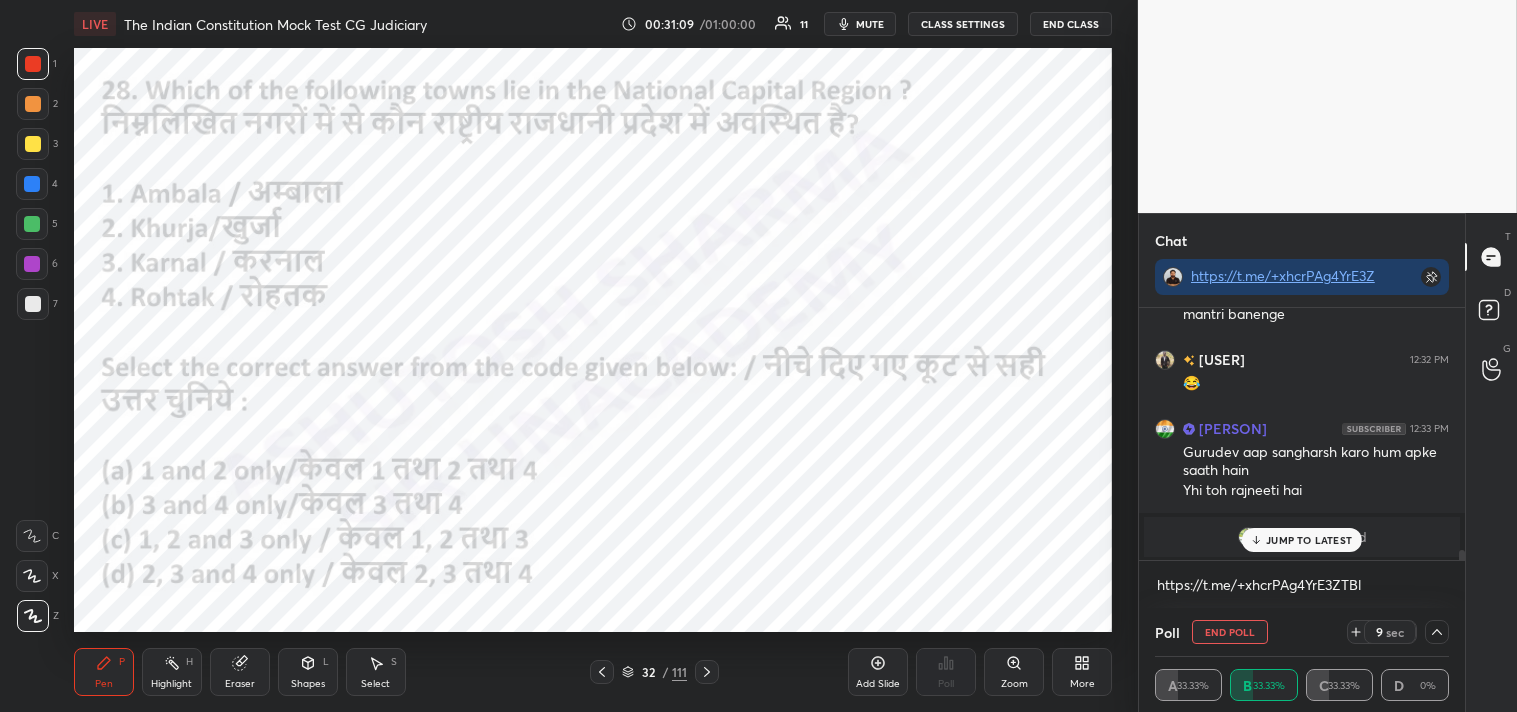 click on "JUMP TO LATEST" at bounding box center [1309, 540] 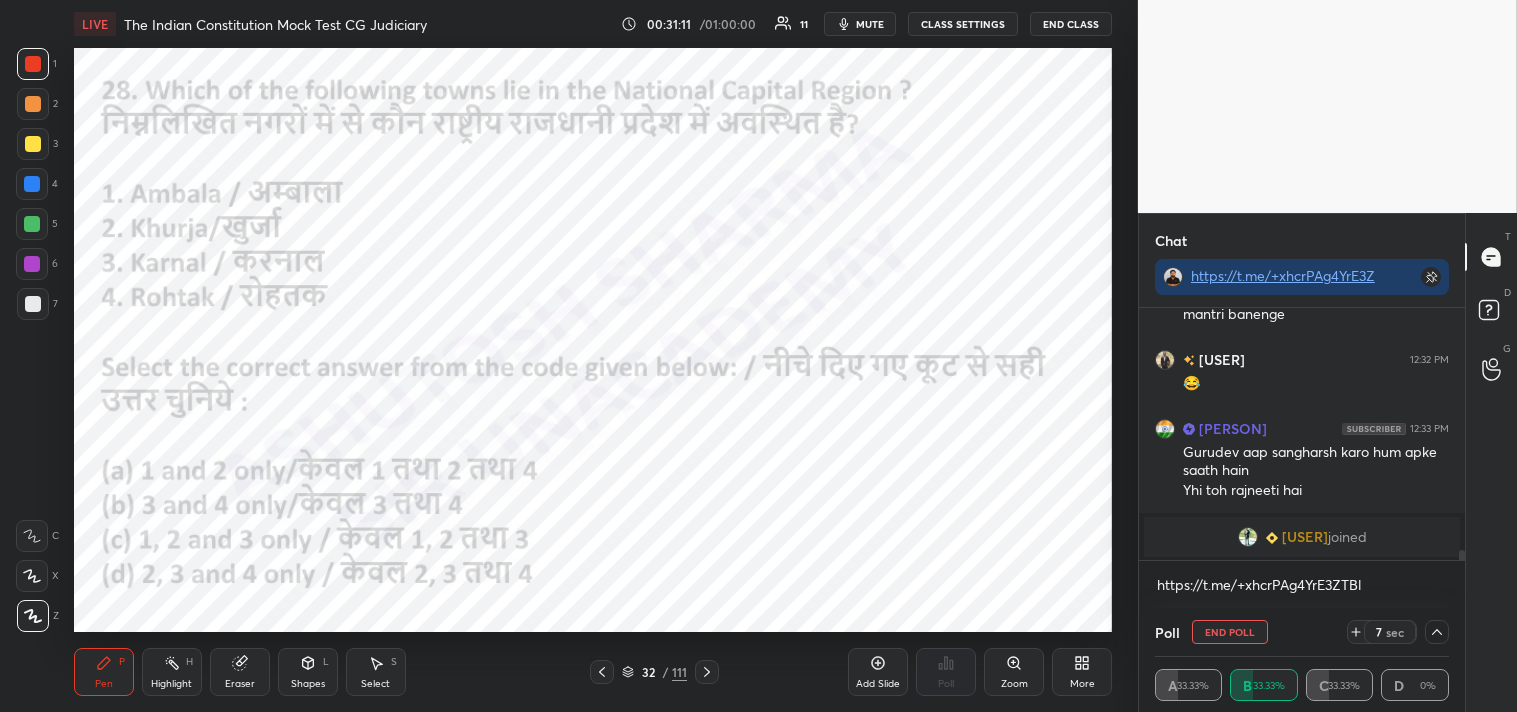 click on "[USER]" at bounding box center (1304, 537) 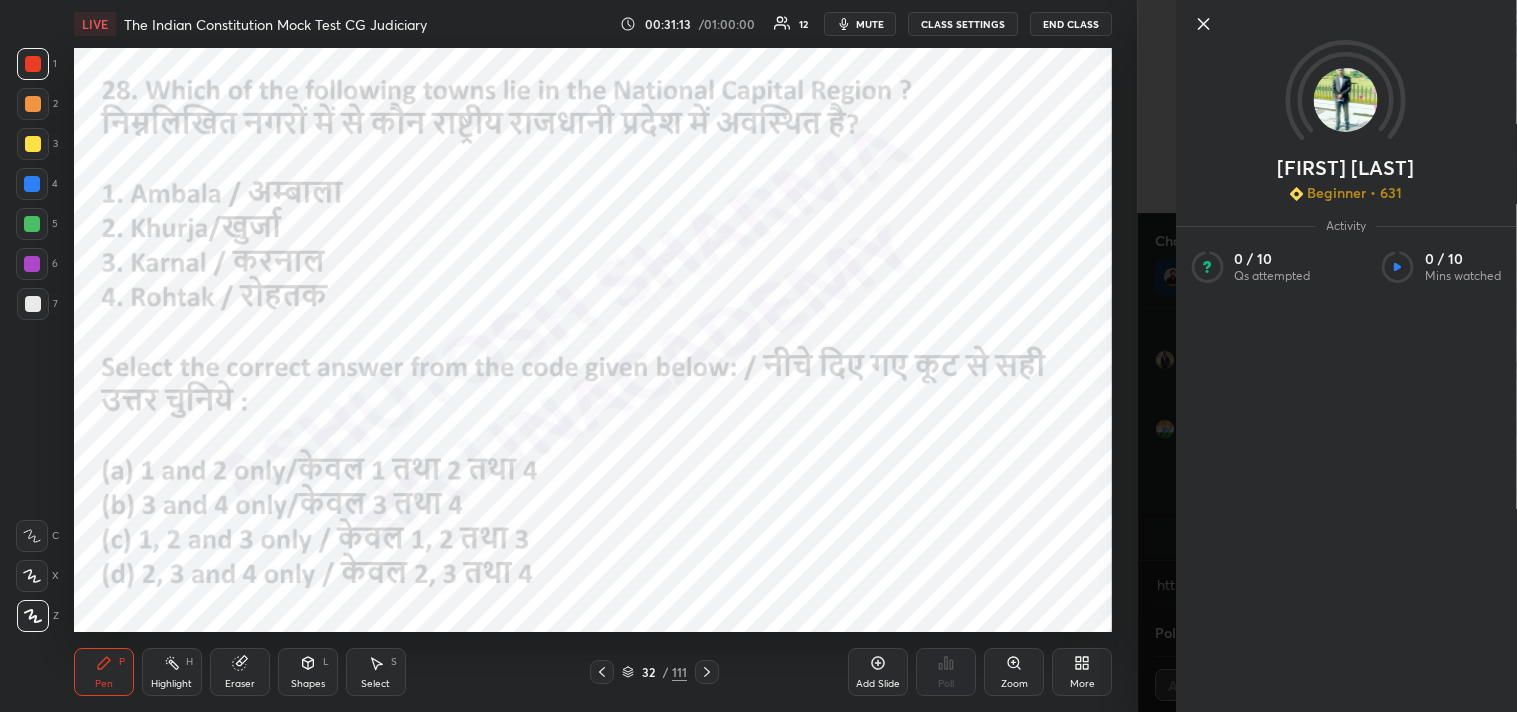 click 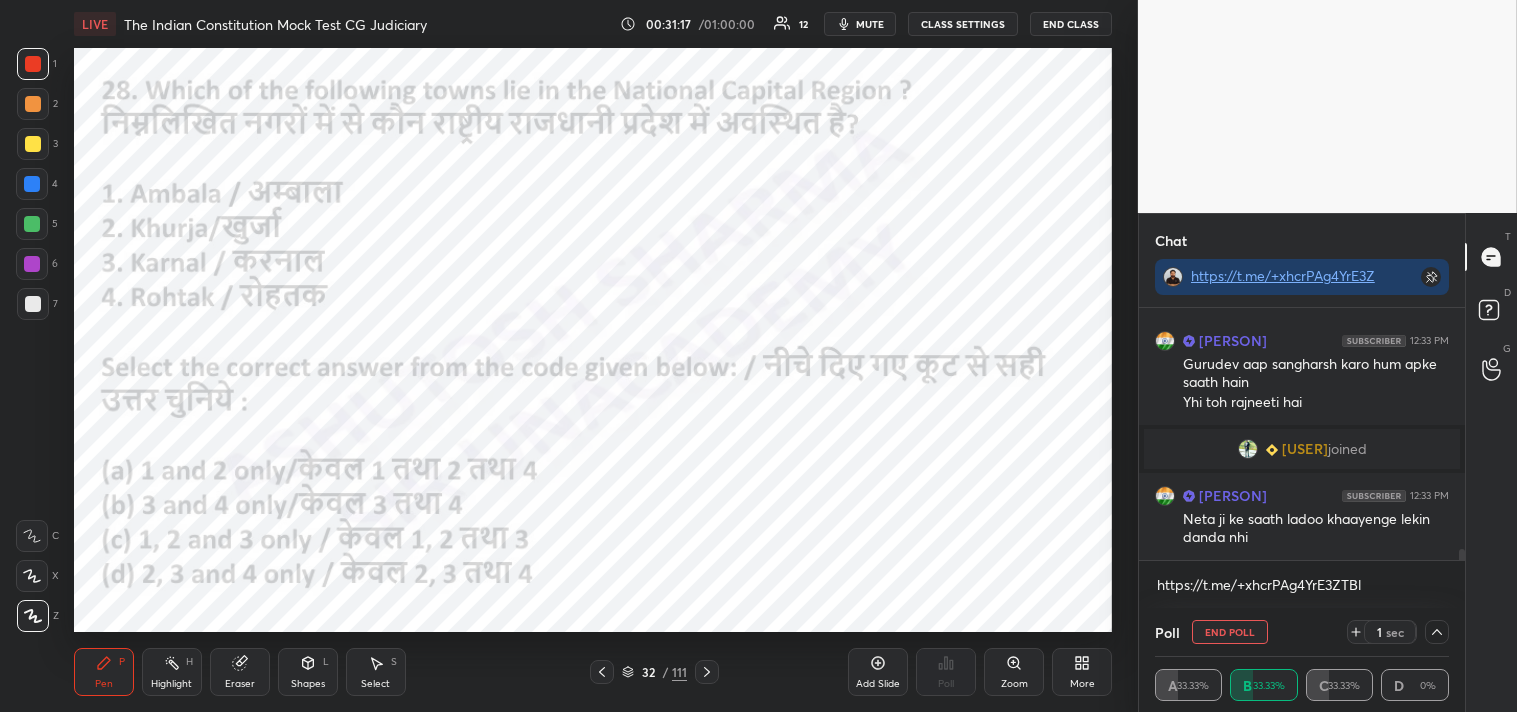 scroll, scrollTop: 5362, scrollLeft: 0, axis: vertical 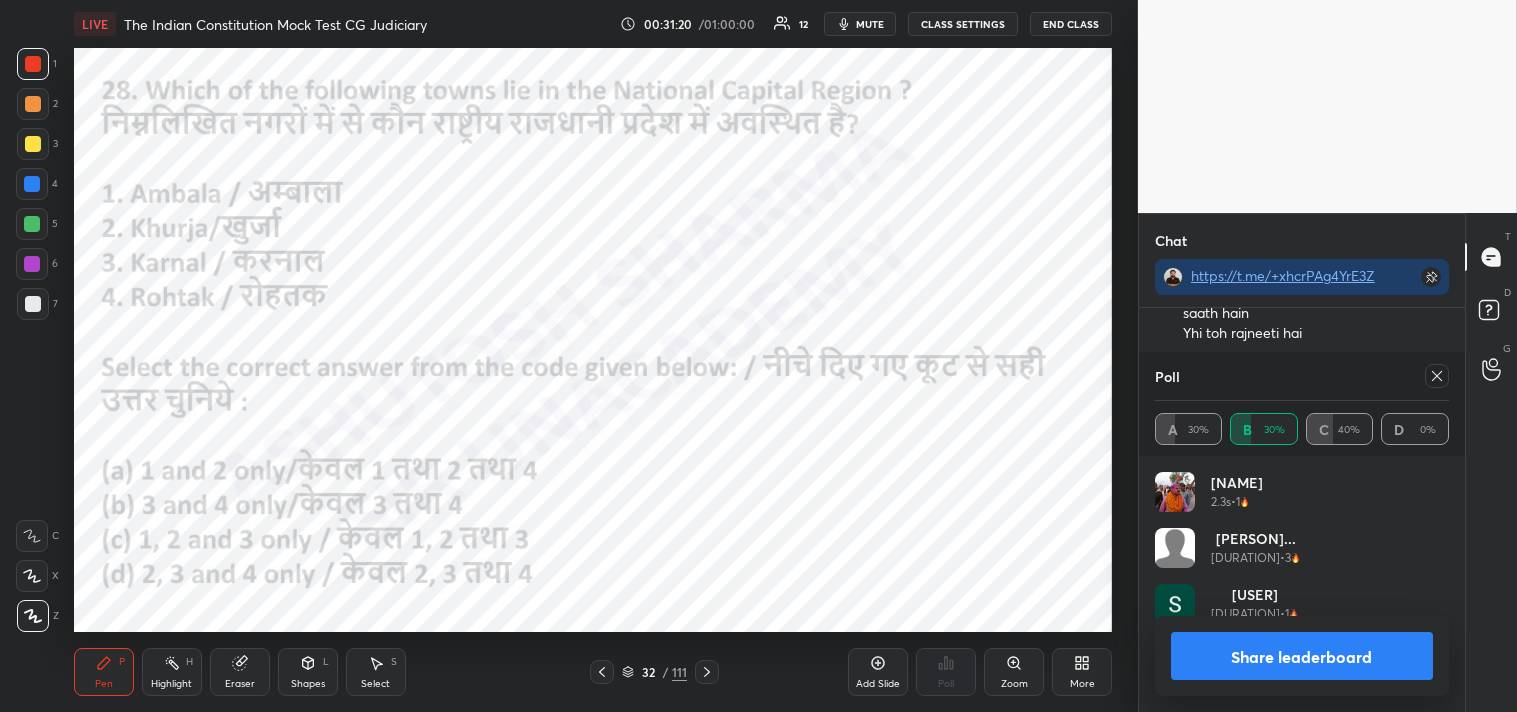 click 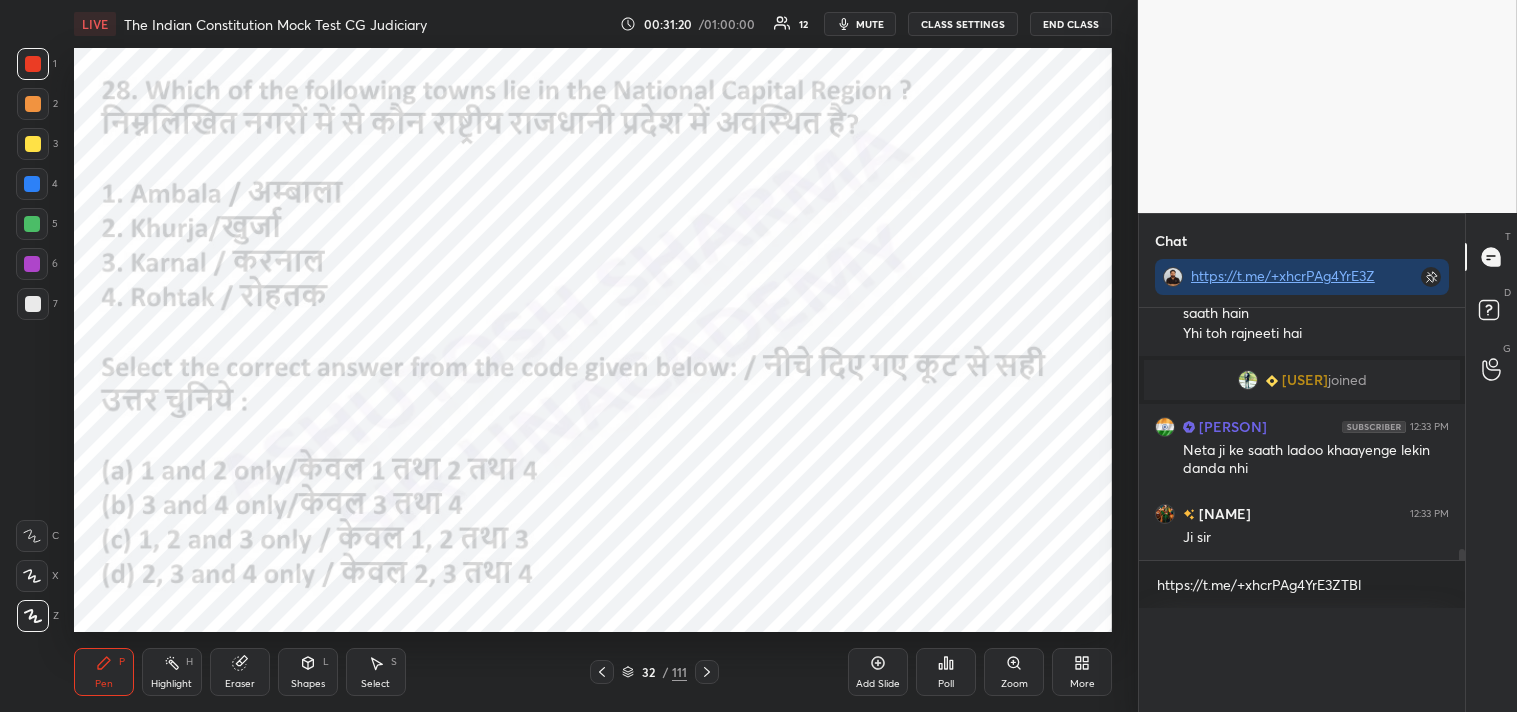 scroll, scrollTop: 0, scrollLeft: 0, axis: both 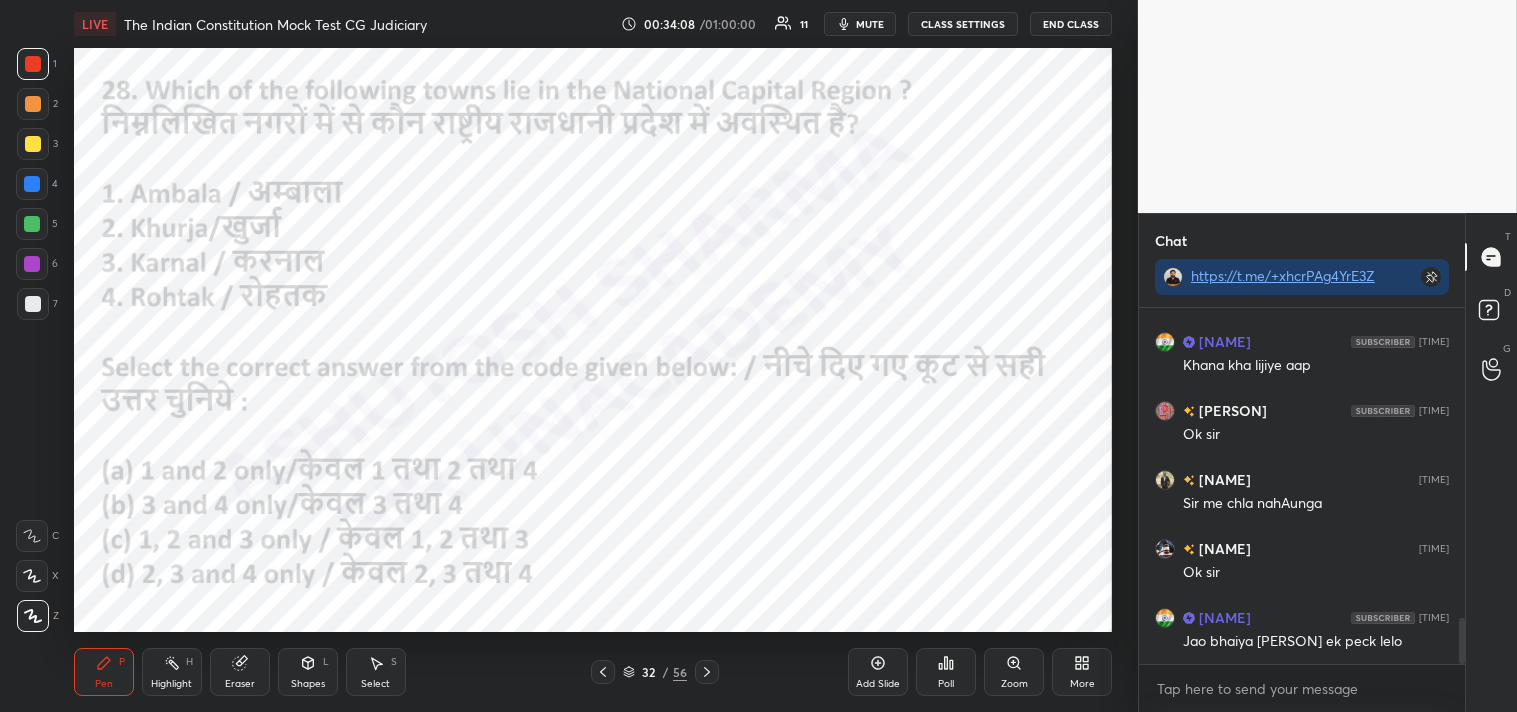 drag, startPoint x: 1462, startPoint y: 638, endPoint x: 1462, endPoint y: 662, distance: 24 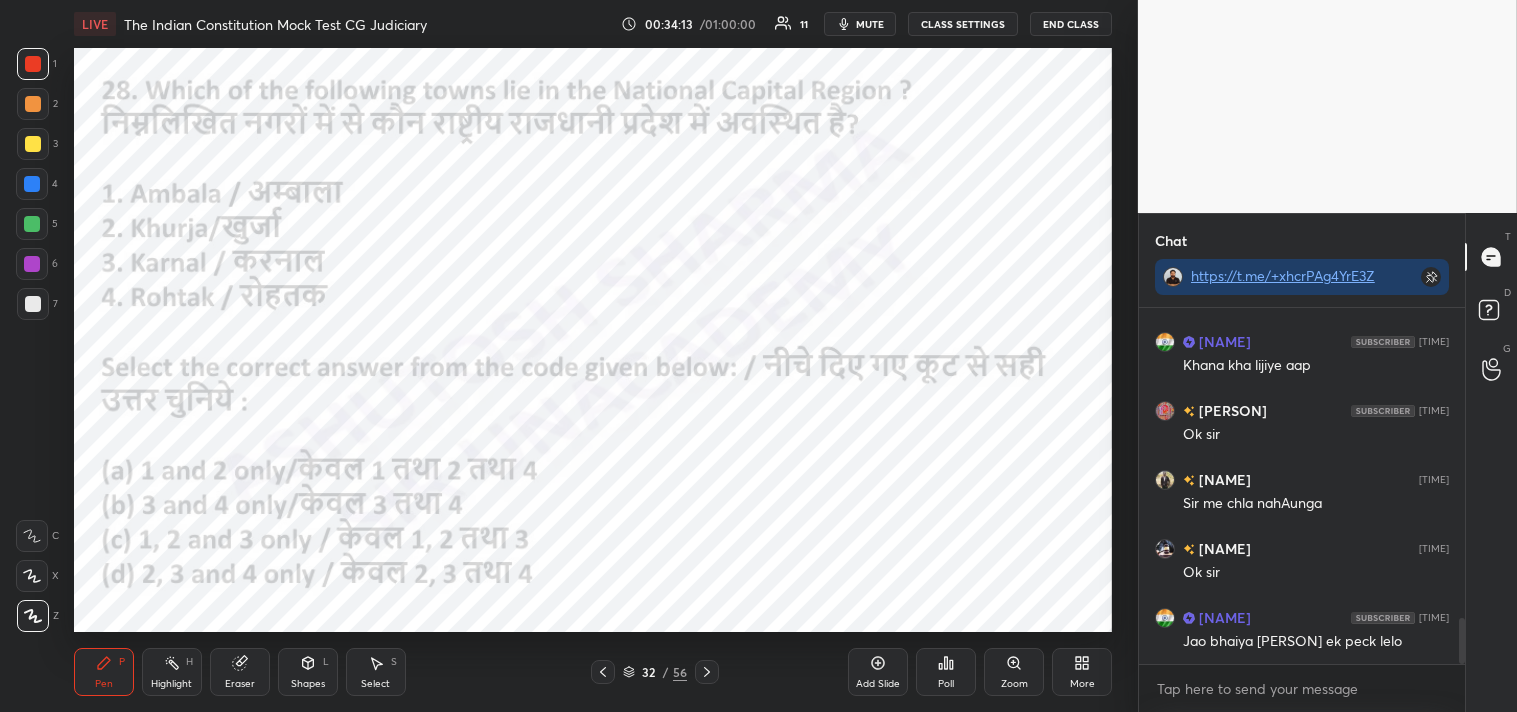 drag, startPoint x: 1465, startPoint y: 645, endPoint x: 1467, endPoint y: 634, distance: 11.18034 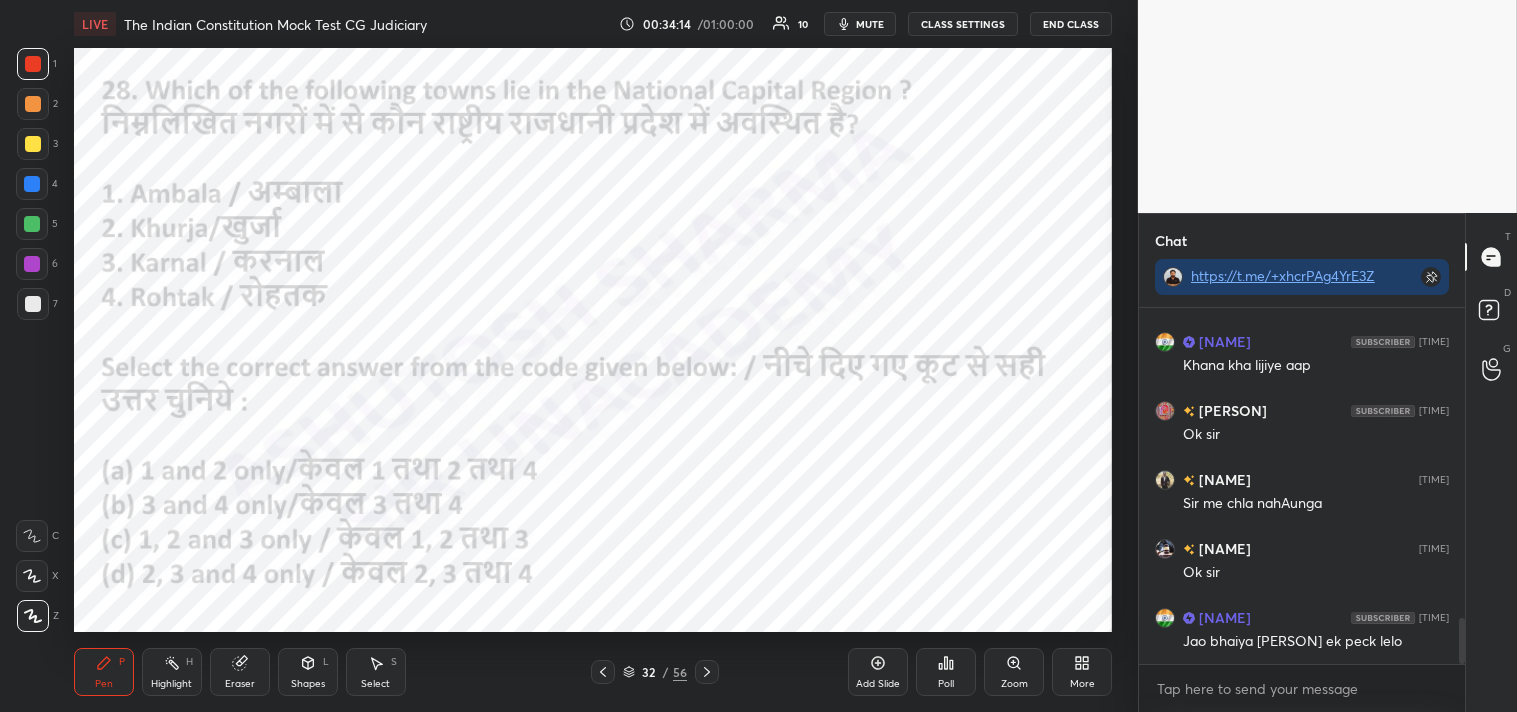 click at bounding box center (1459, 486) 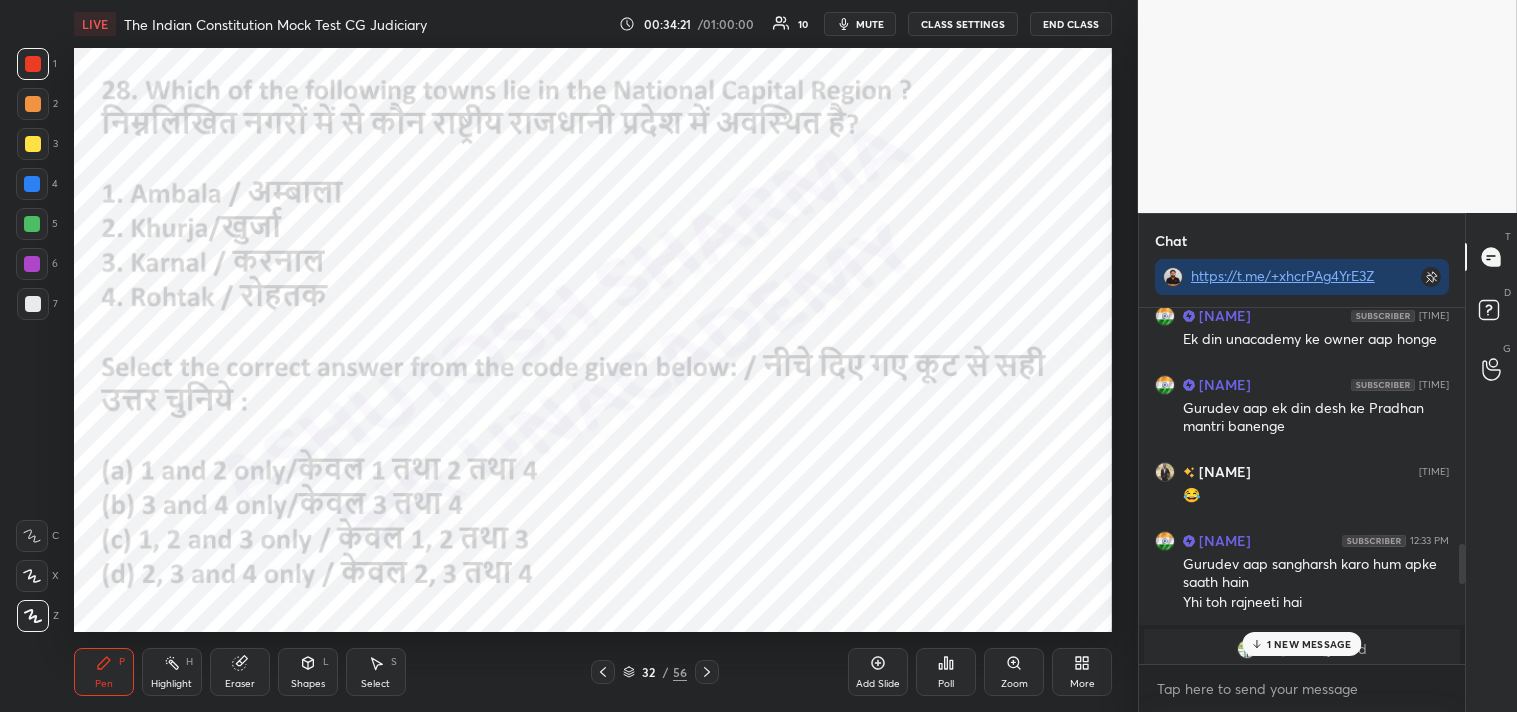scroll, scrollTop: 2182, scrollLeft: 0, axis: vertical 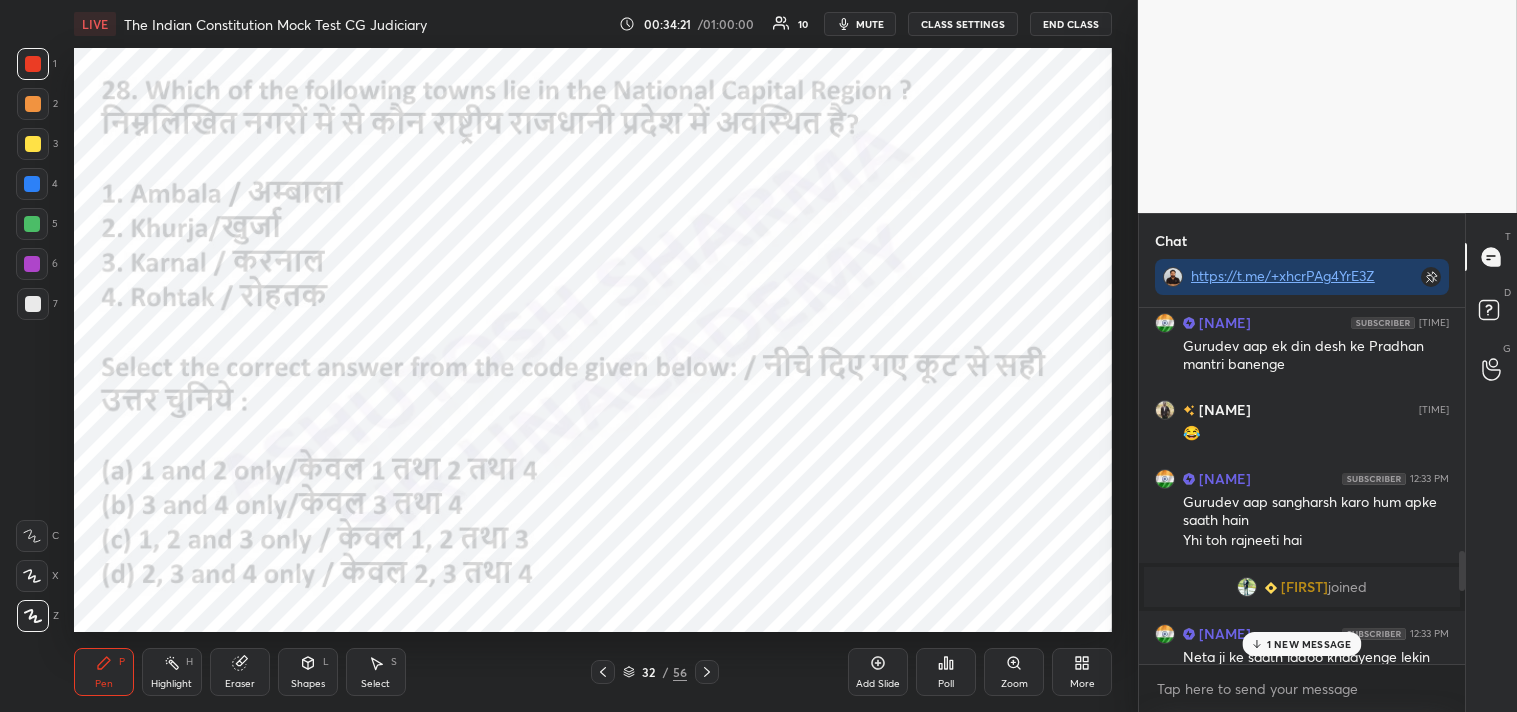 click at bounding box center (1459, 486) 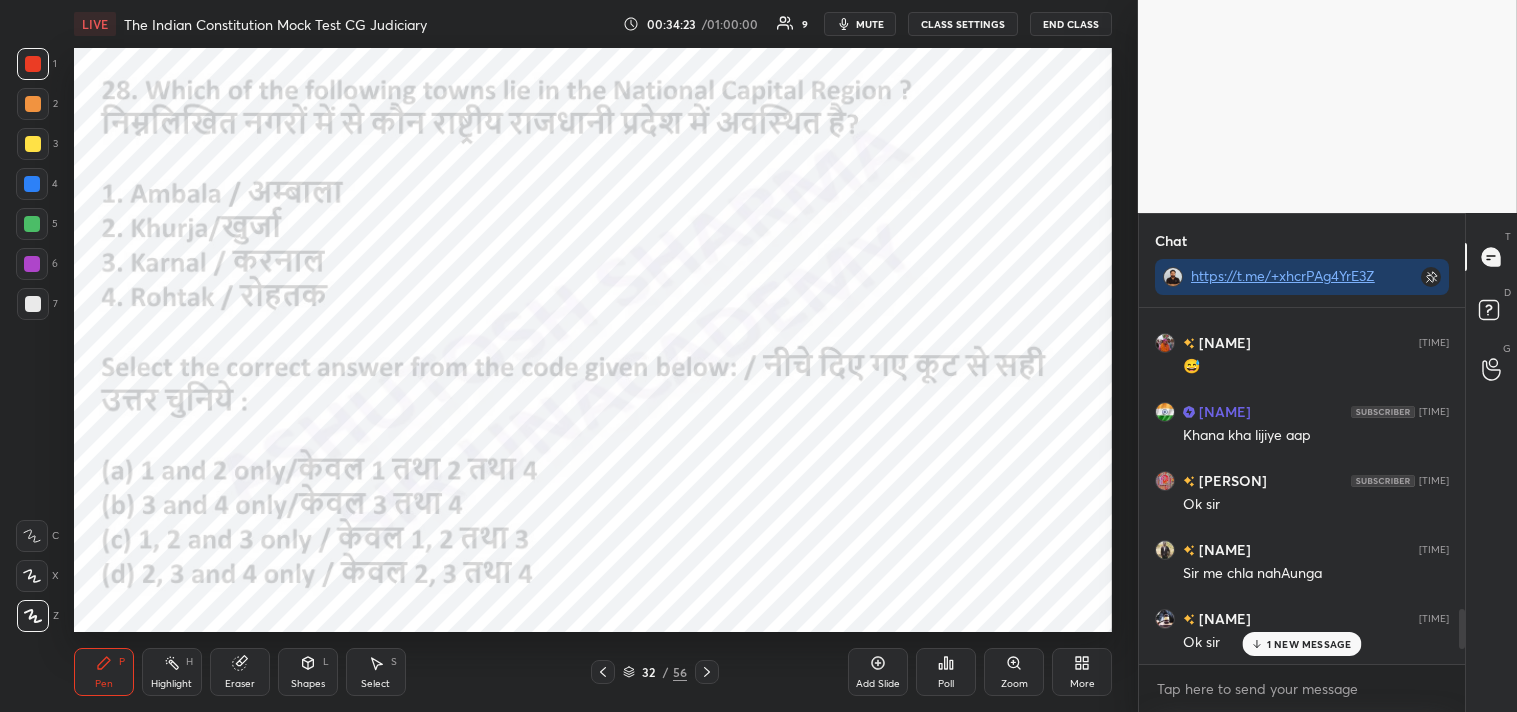 scroll, scrollTop: 2837, scrollLeft: 0, axis: vertical 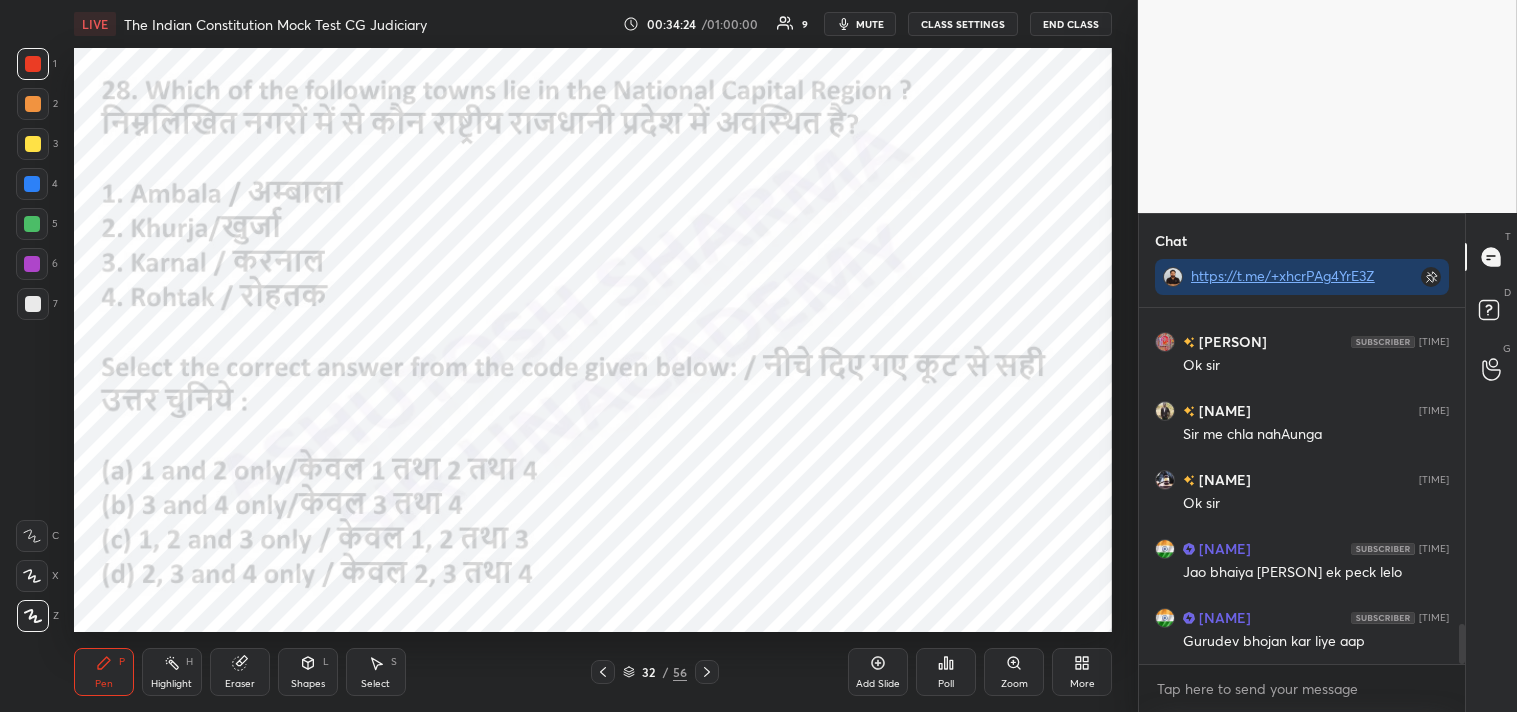 drag, startPoint x: 1462, startPoint y: 581, endPoint x: 1462, endPoint y: 677, distance: 96 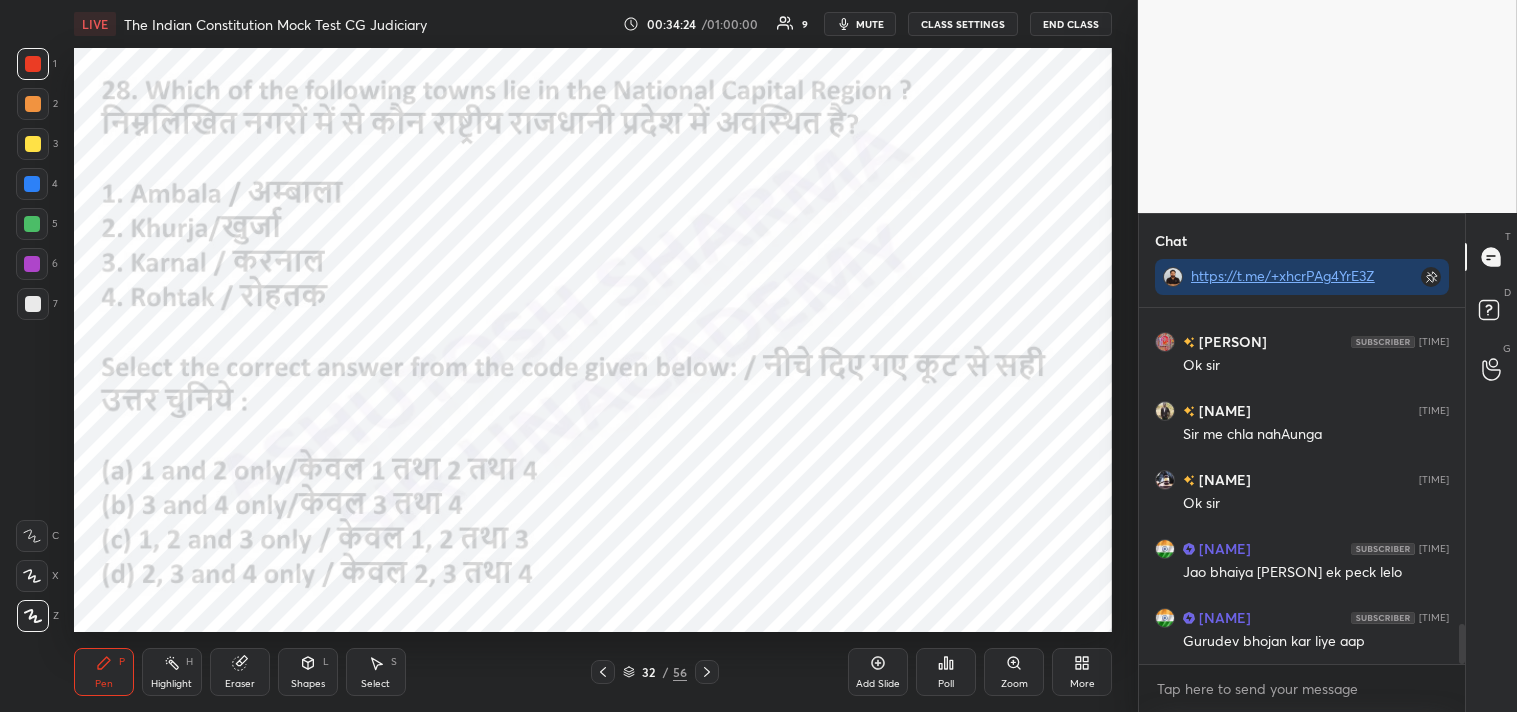 click on "Shivam 12:34 PM 😅 Abhishek 12:34 PM Khana kha lijiye aap Aradhya 12:34 PM Ok sir Sandesh 12:34 PM Sir me chla nahAunga Prabha 12:34 PM Ok sir Abhishek 12:34 PM Jao bhaiya Sandesh ek peck lelo Abhishek 12:36 PM Gurudev bhojan kar liye aap JUMP TO LATEST Enable hand raising Enable raise hand to speak to learners. Once enabled, chat will be turned off temporarily. Enable x" at bounding box center (1302, 510) 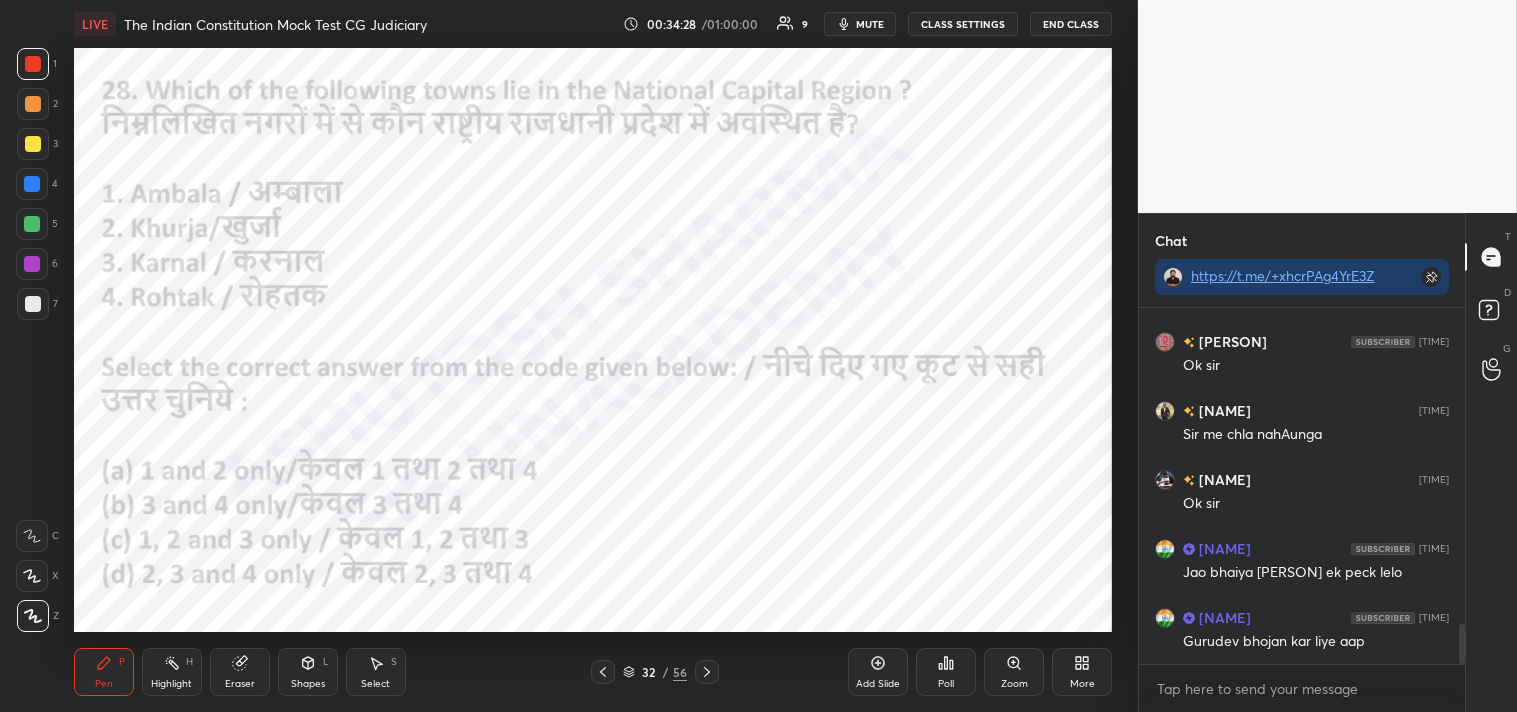 click 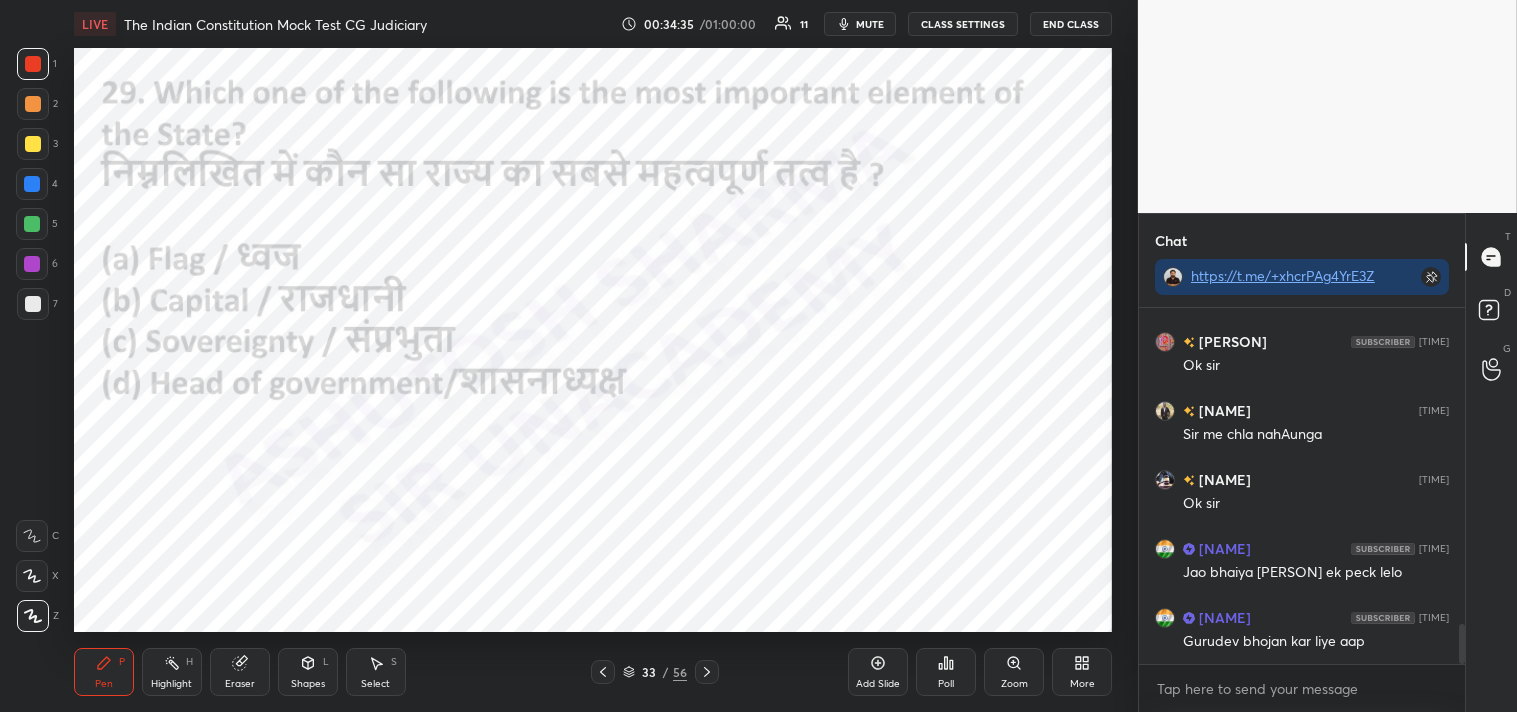 click on "Poll" at bounding box center (946, 672) 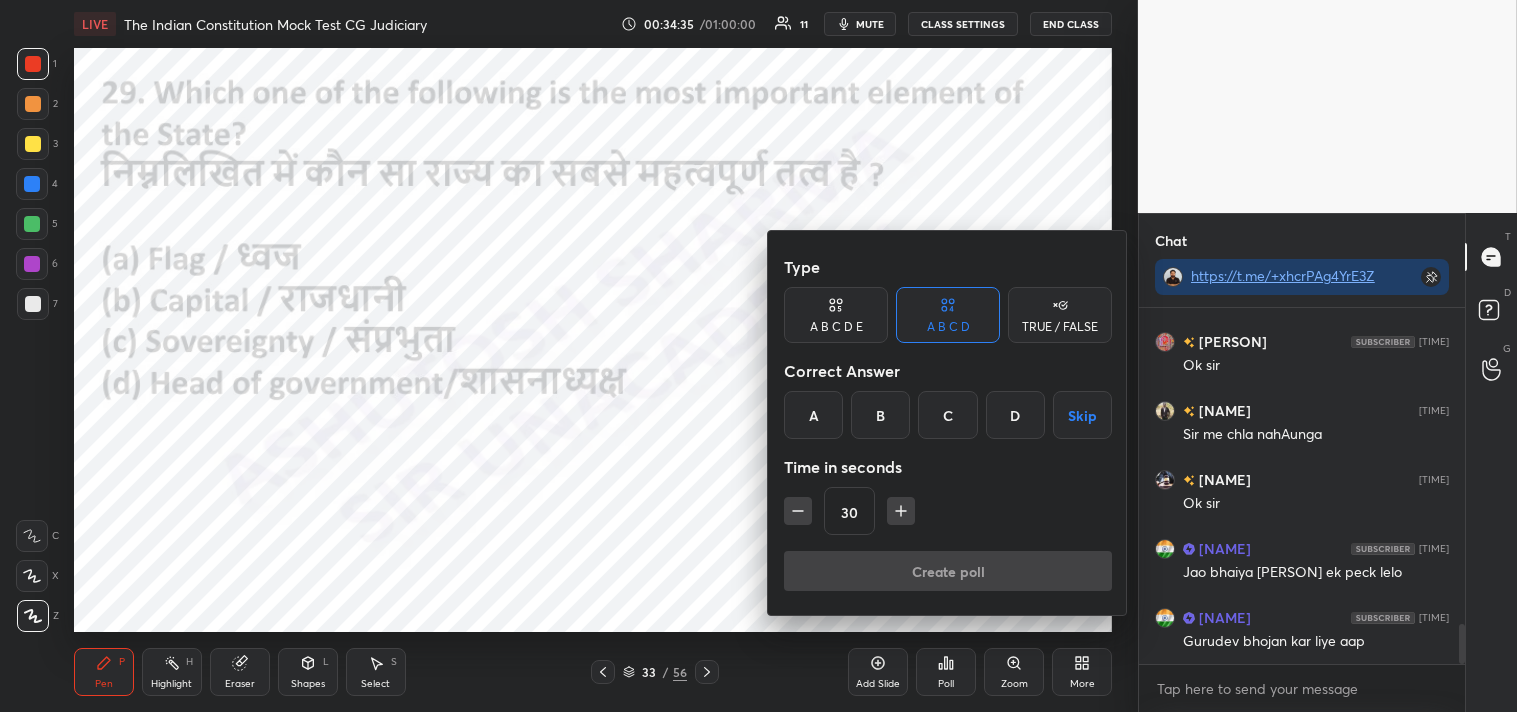 scroll, scrollTop: 2905, scrollLeft: 0, axis: vertical 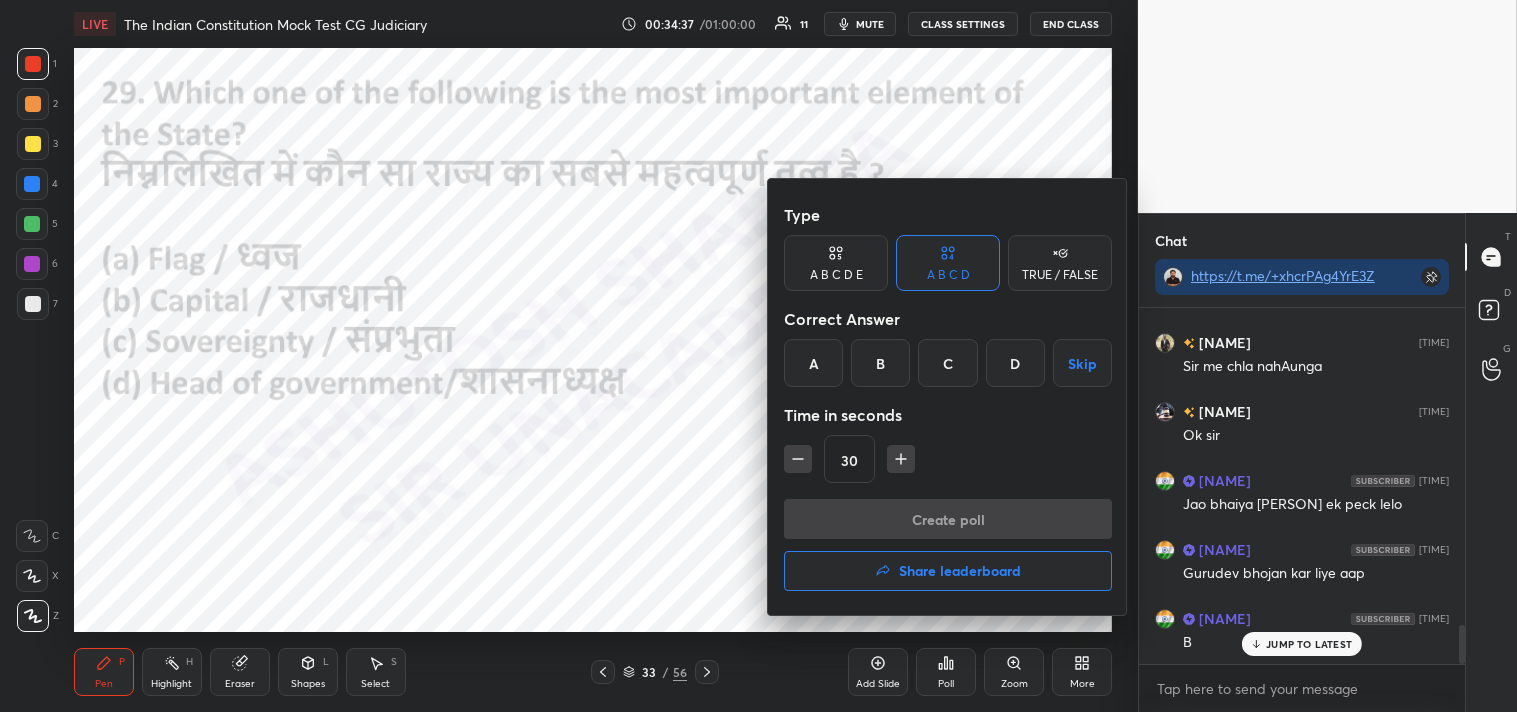 click on "C" at bounding box center [947, 363] 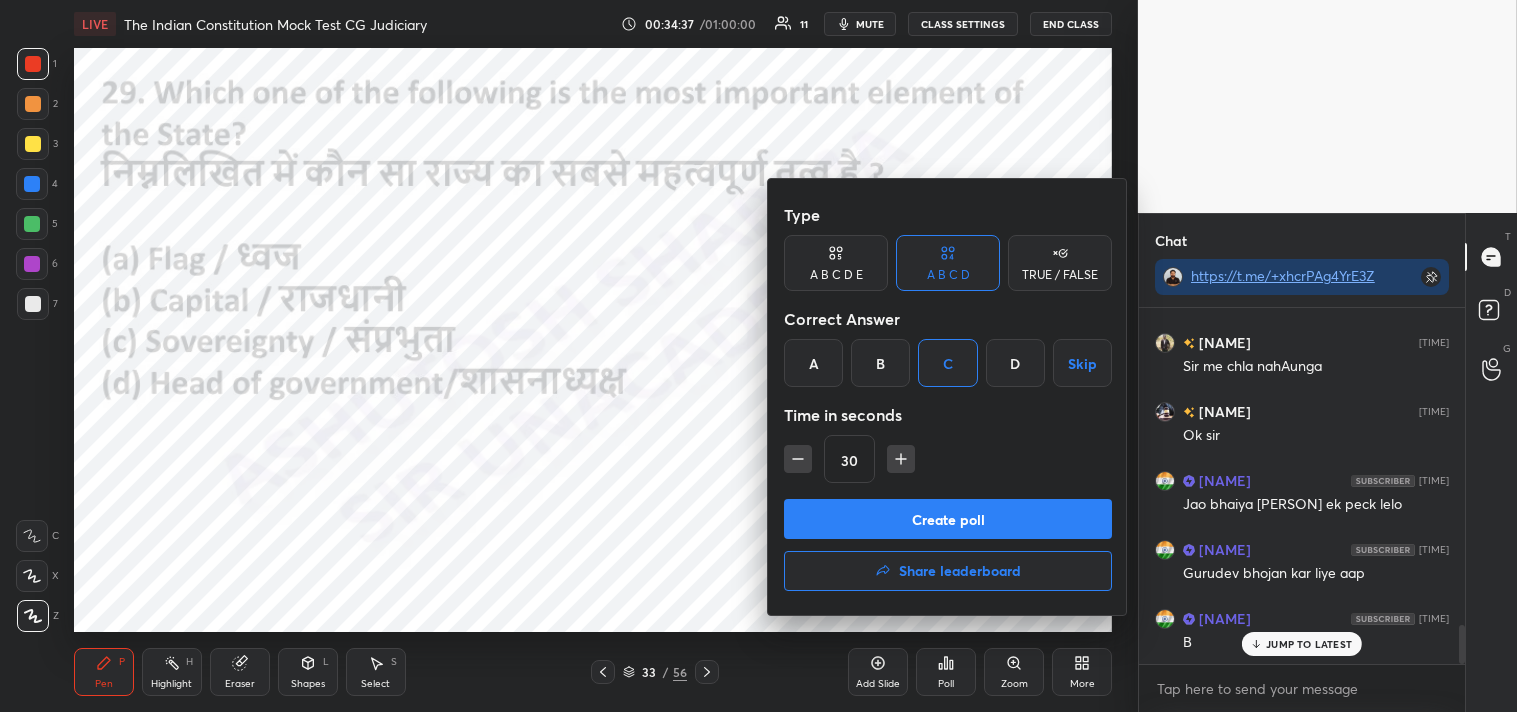 click on "Create poll" at bounding box center (948, 519) 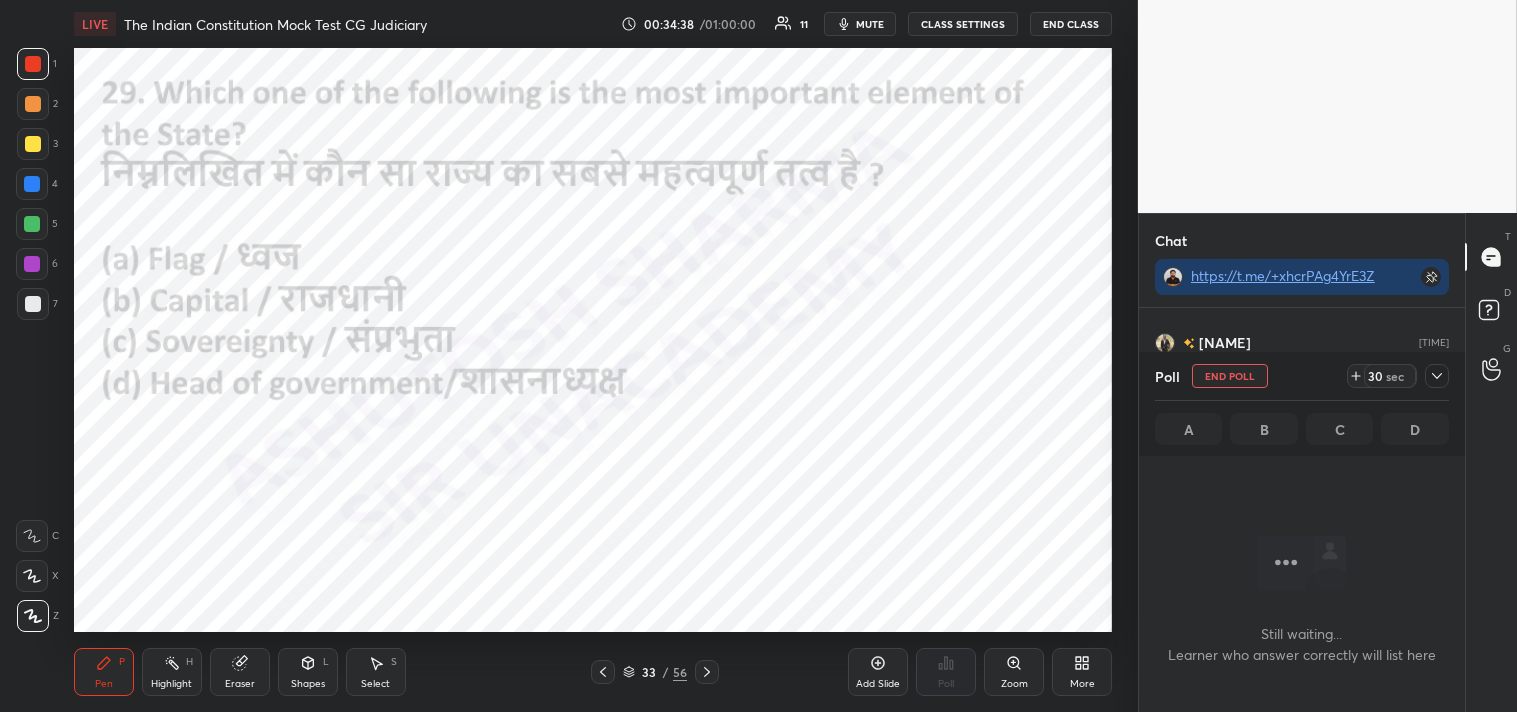 scroll, scrollTop: 245, scrollLeft: 320, axis: both 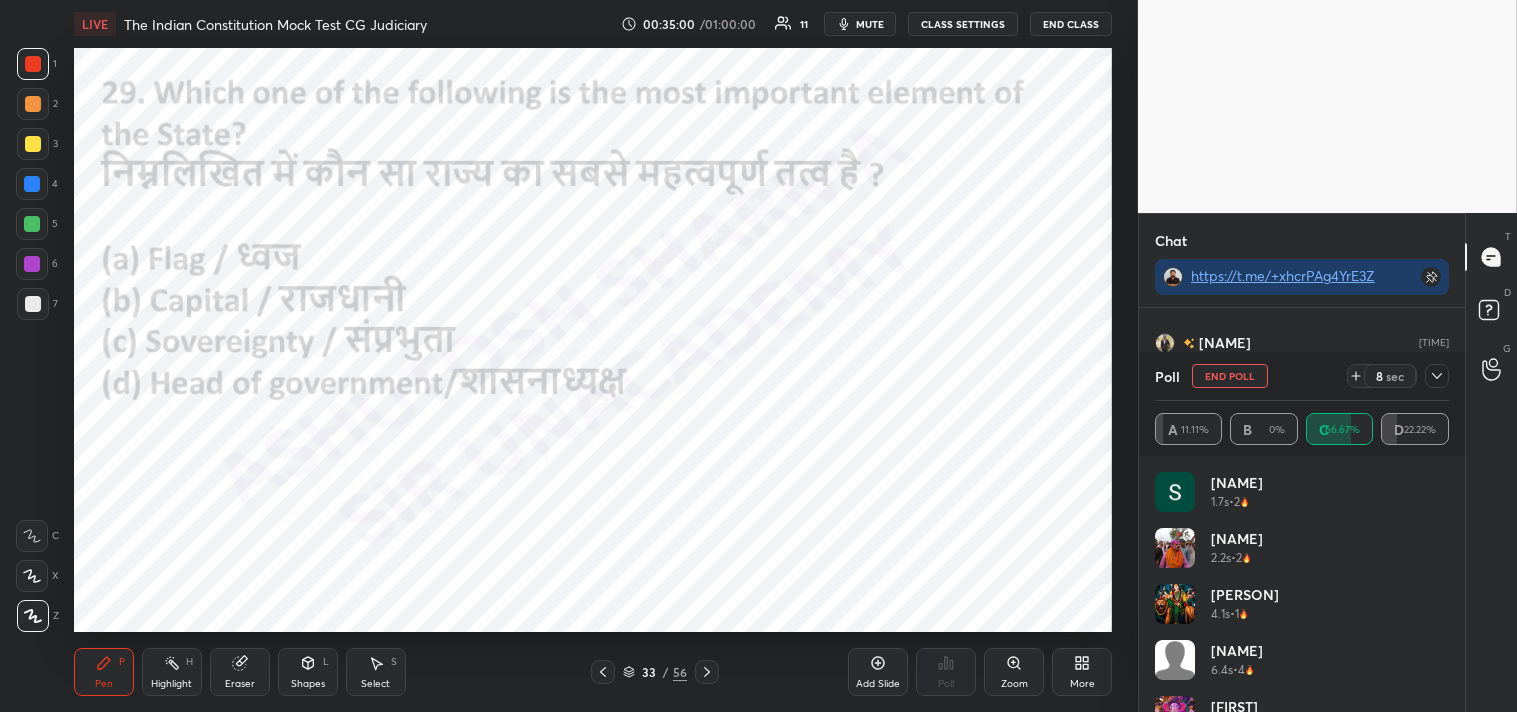 click 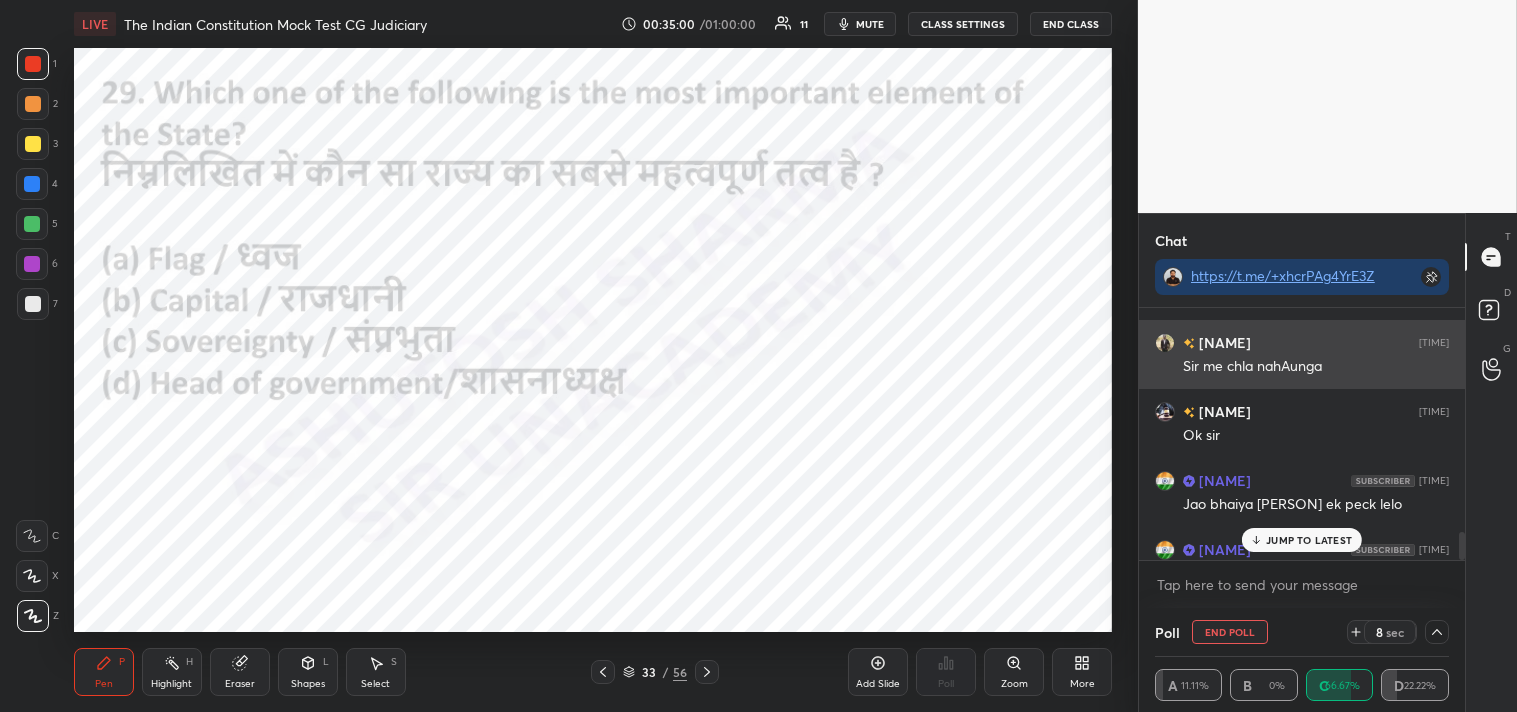 scroll, scrollTop: 131, scrollLeft: 288, axis: both 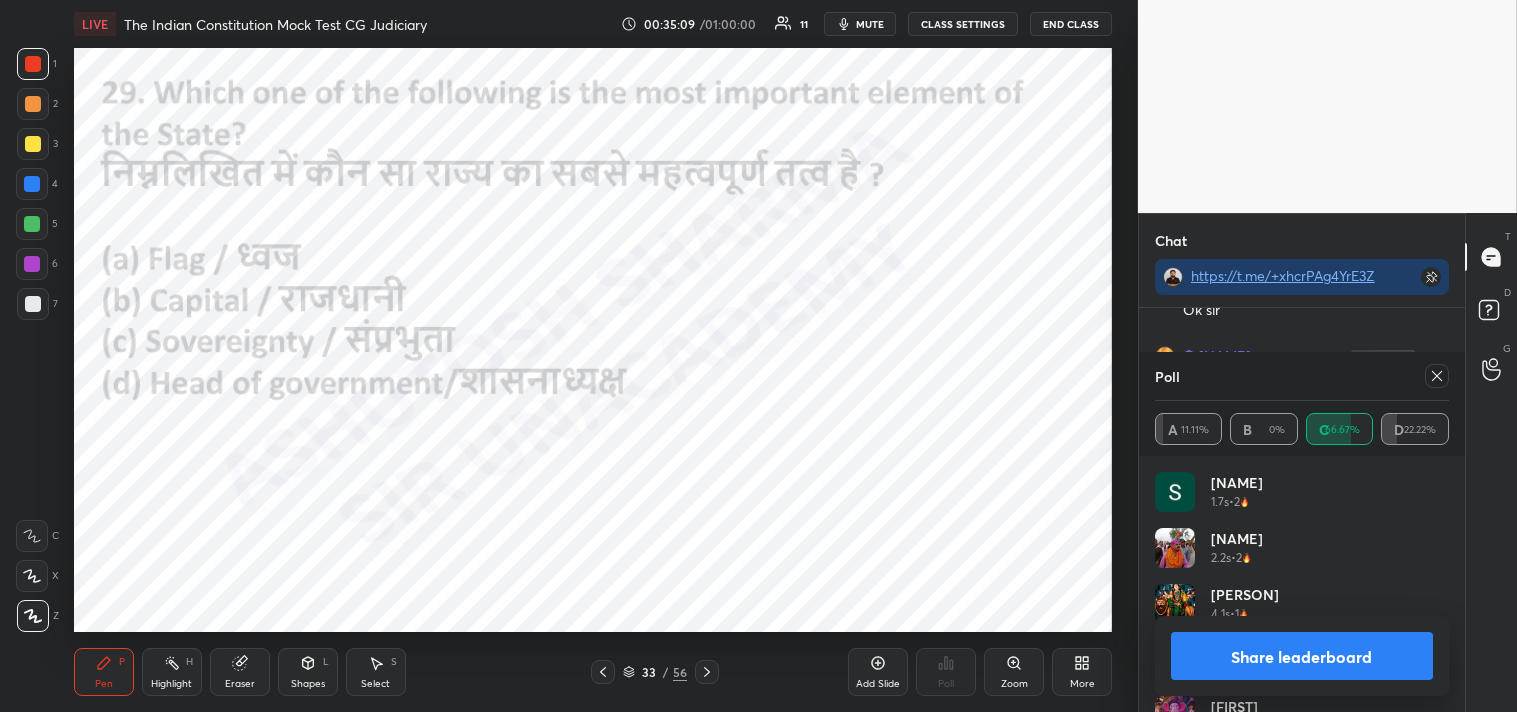 click 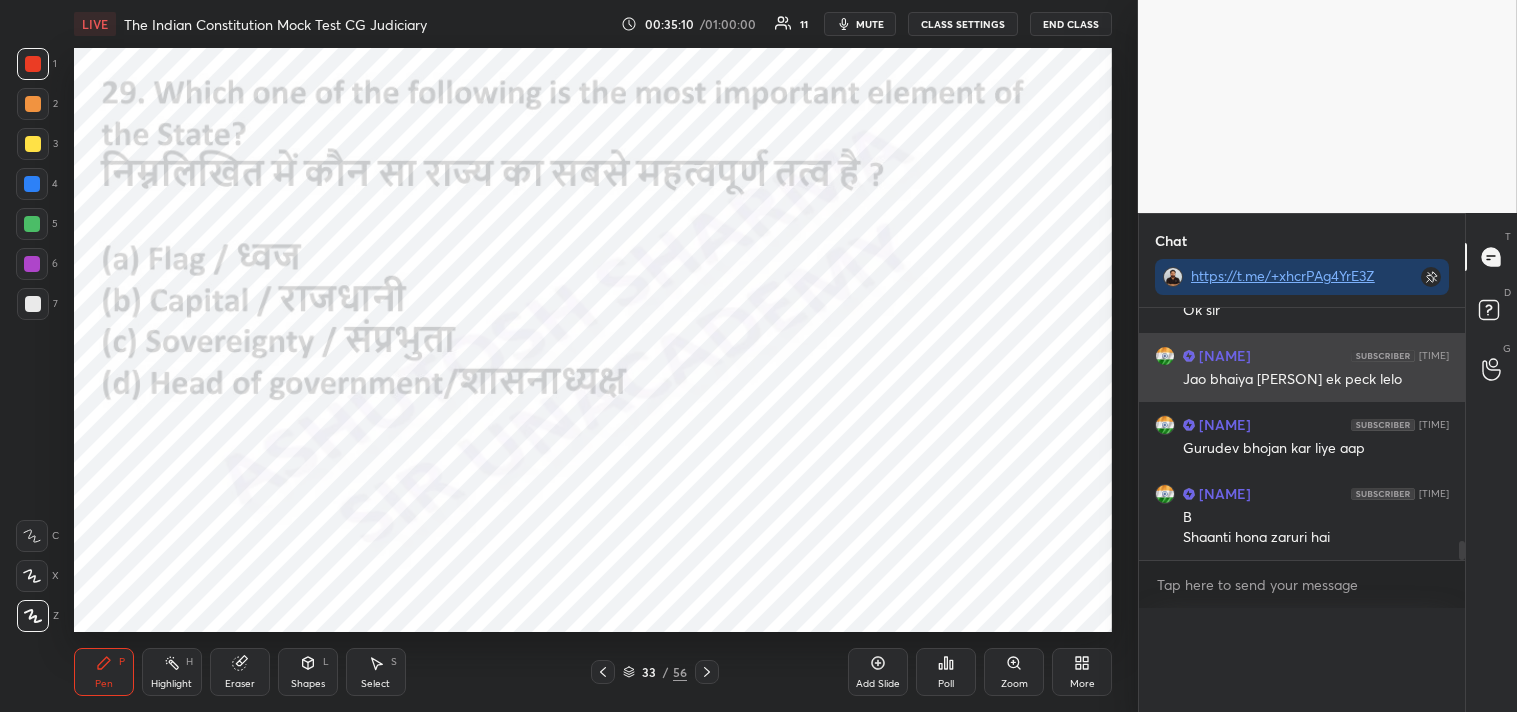 scroll, scrollTop: 0, scrollLeft: 0, axis: both 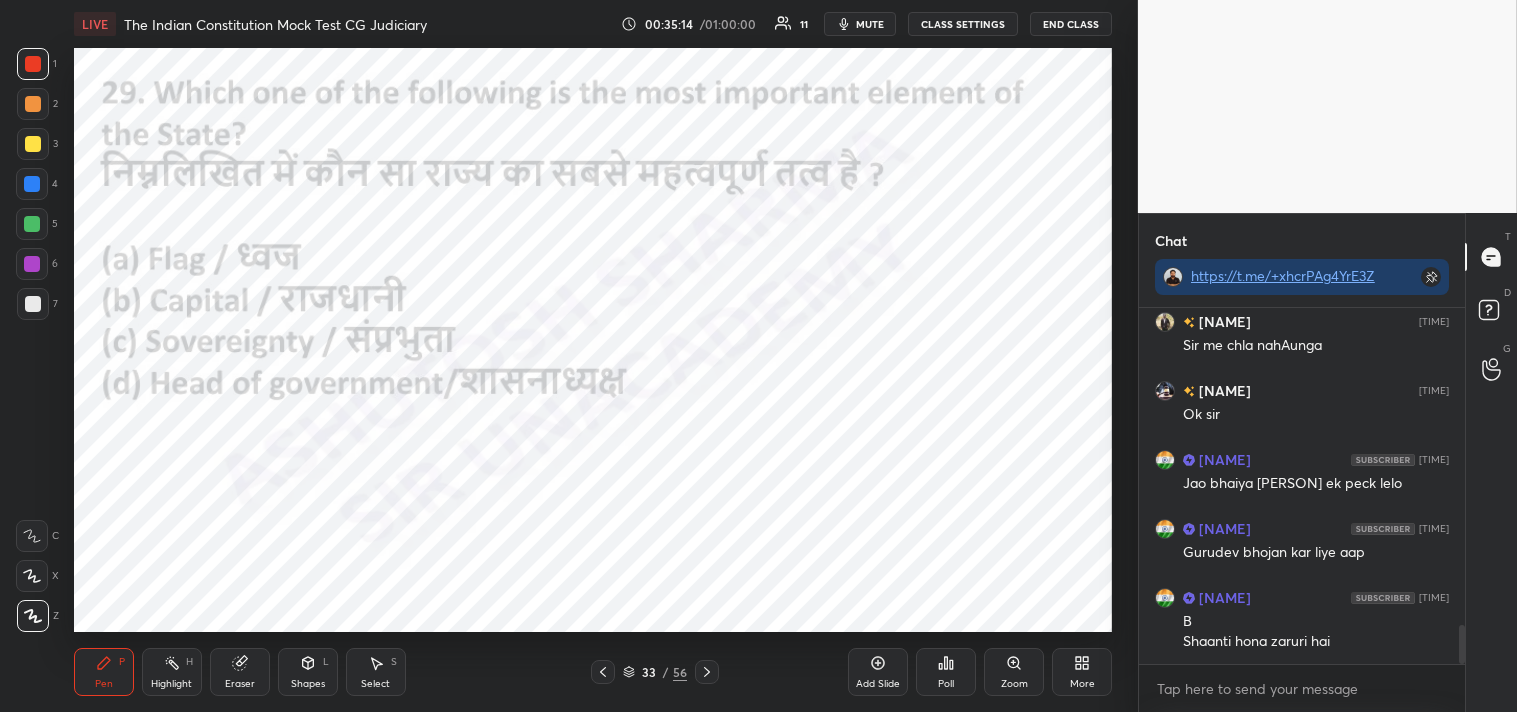 click 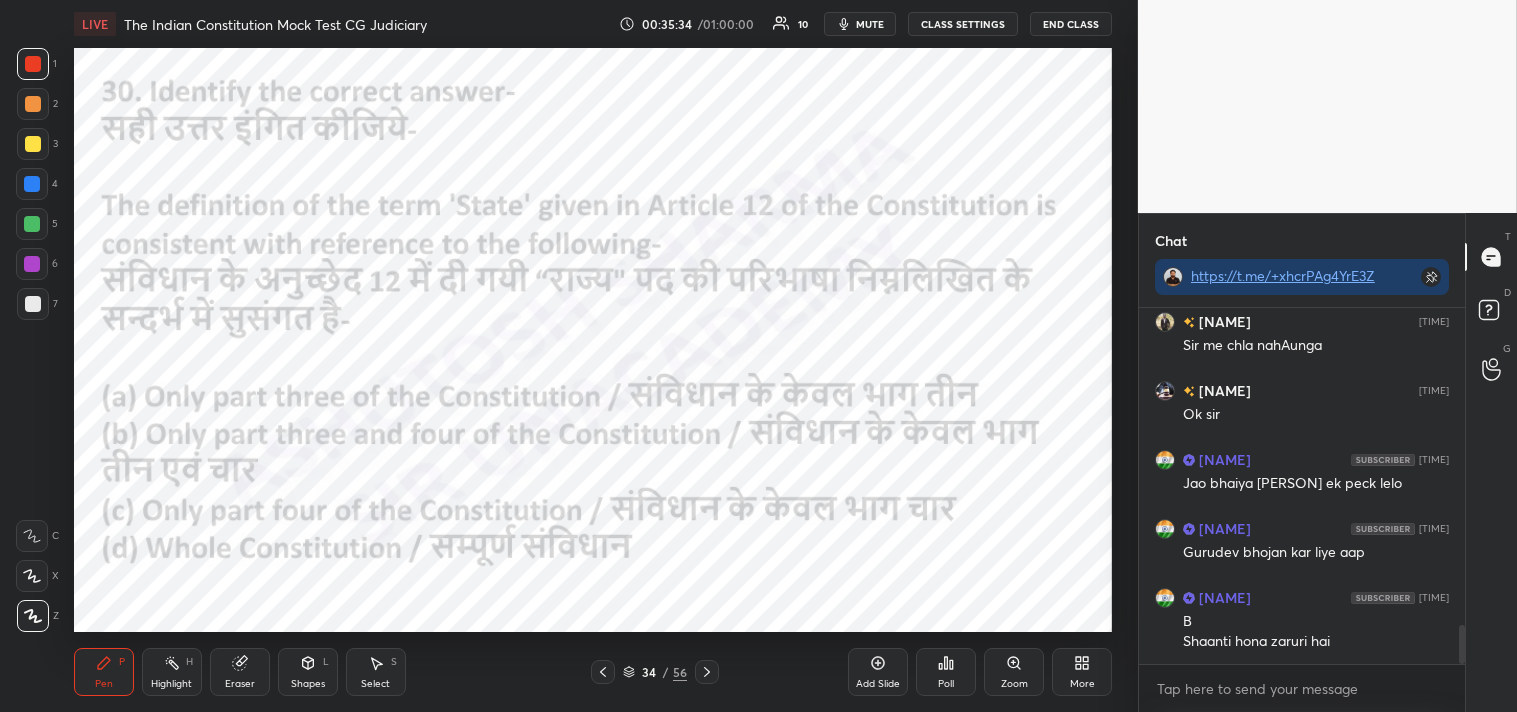 click on "Poll" at bounding box center (946, 684) 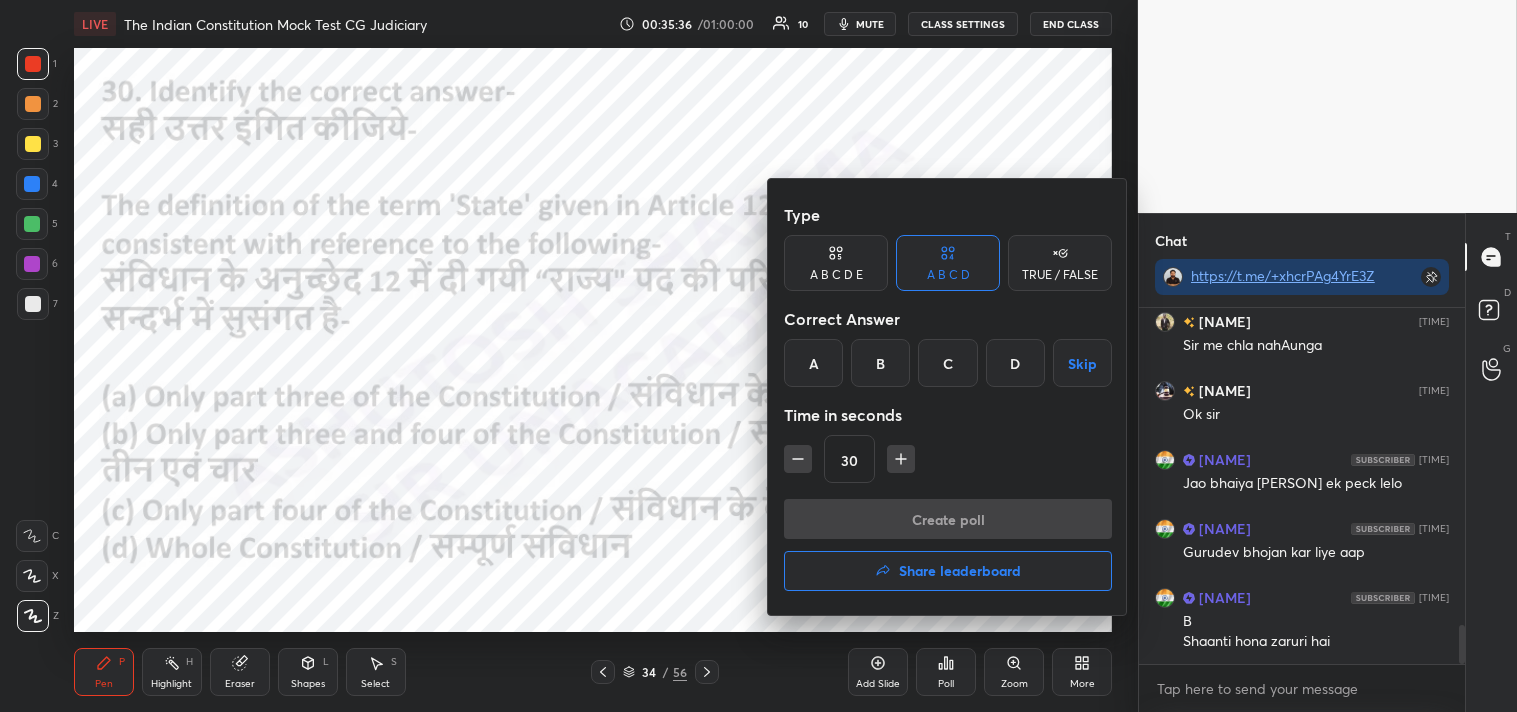 click on "B" at bounding box center [880, 363] 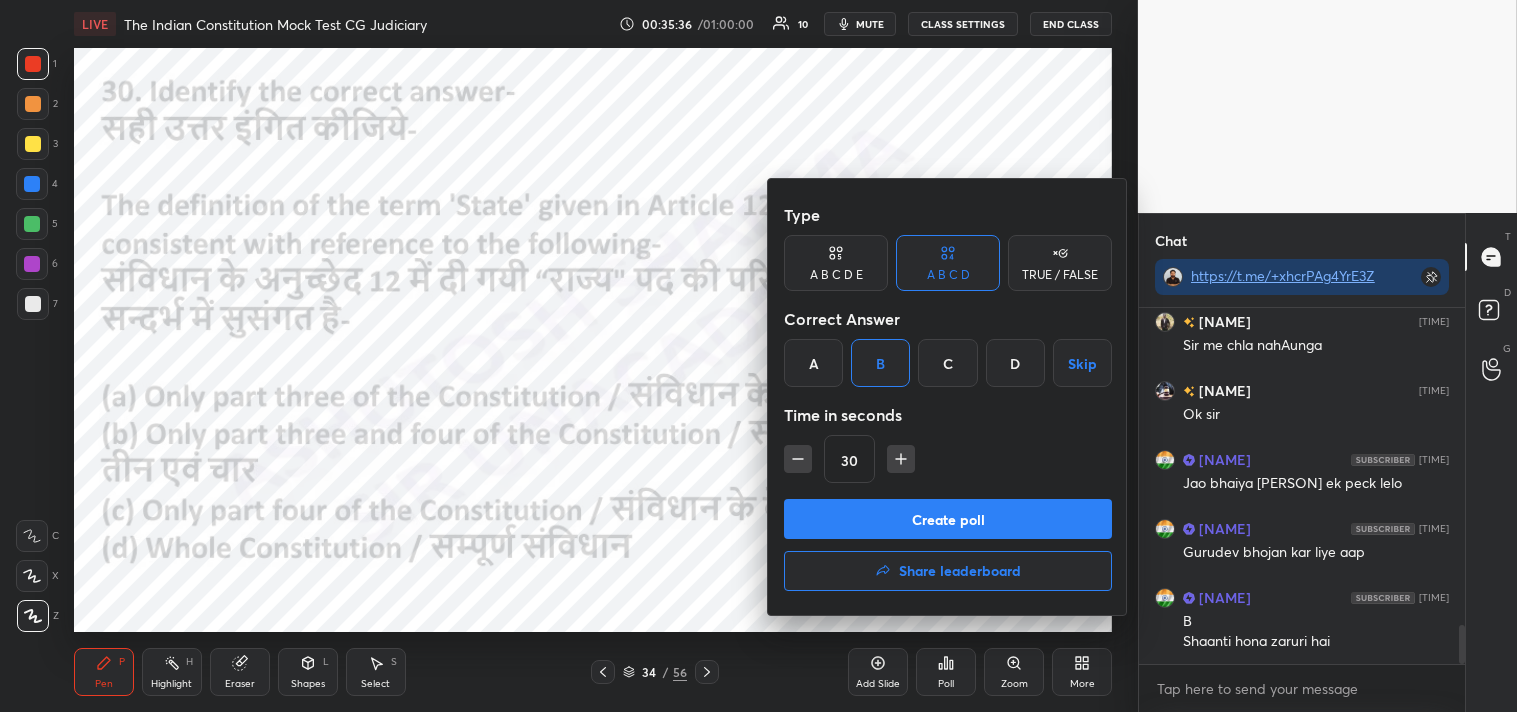 click on "Create poll" at bounding box center [948, 519] 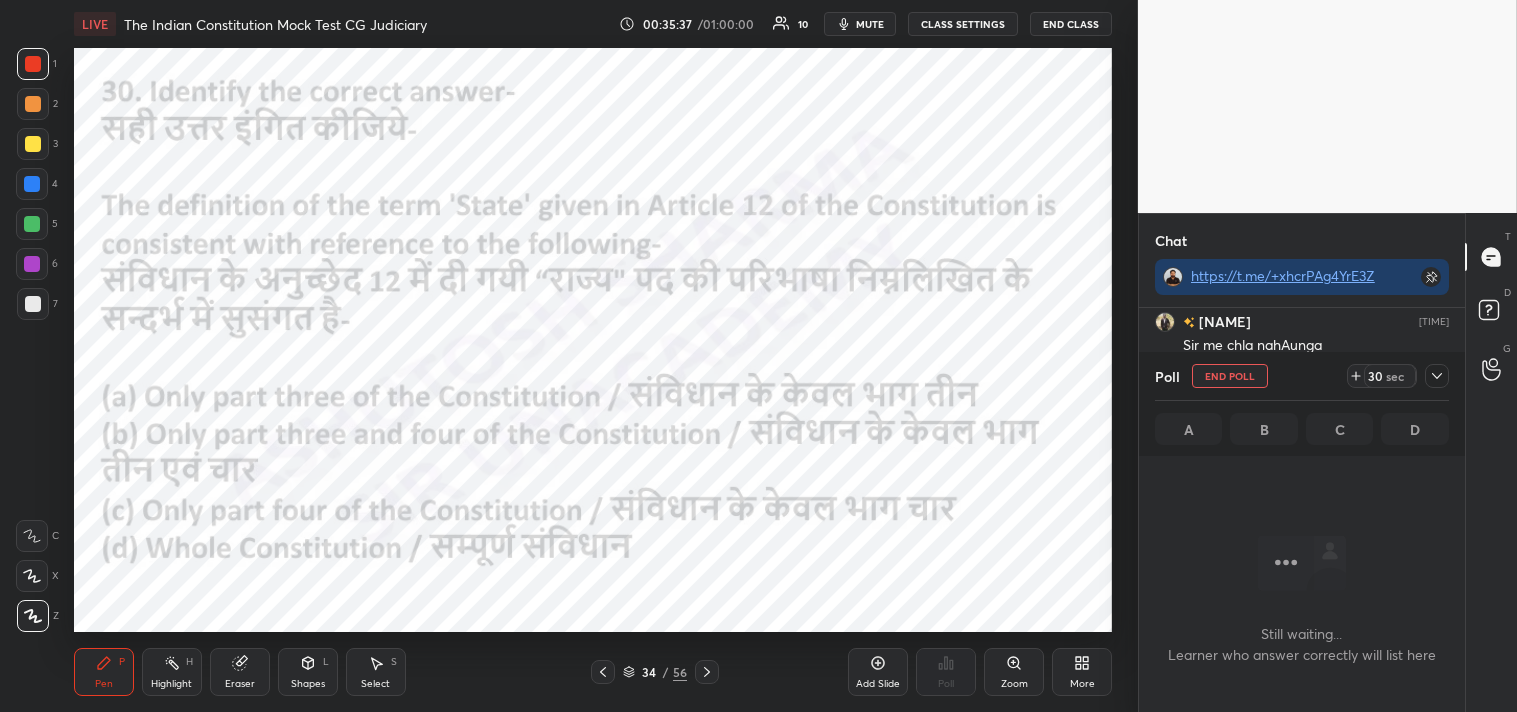 scroll, scrollTop: 288, scrollLeft: 320, axis: both 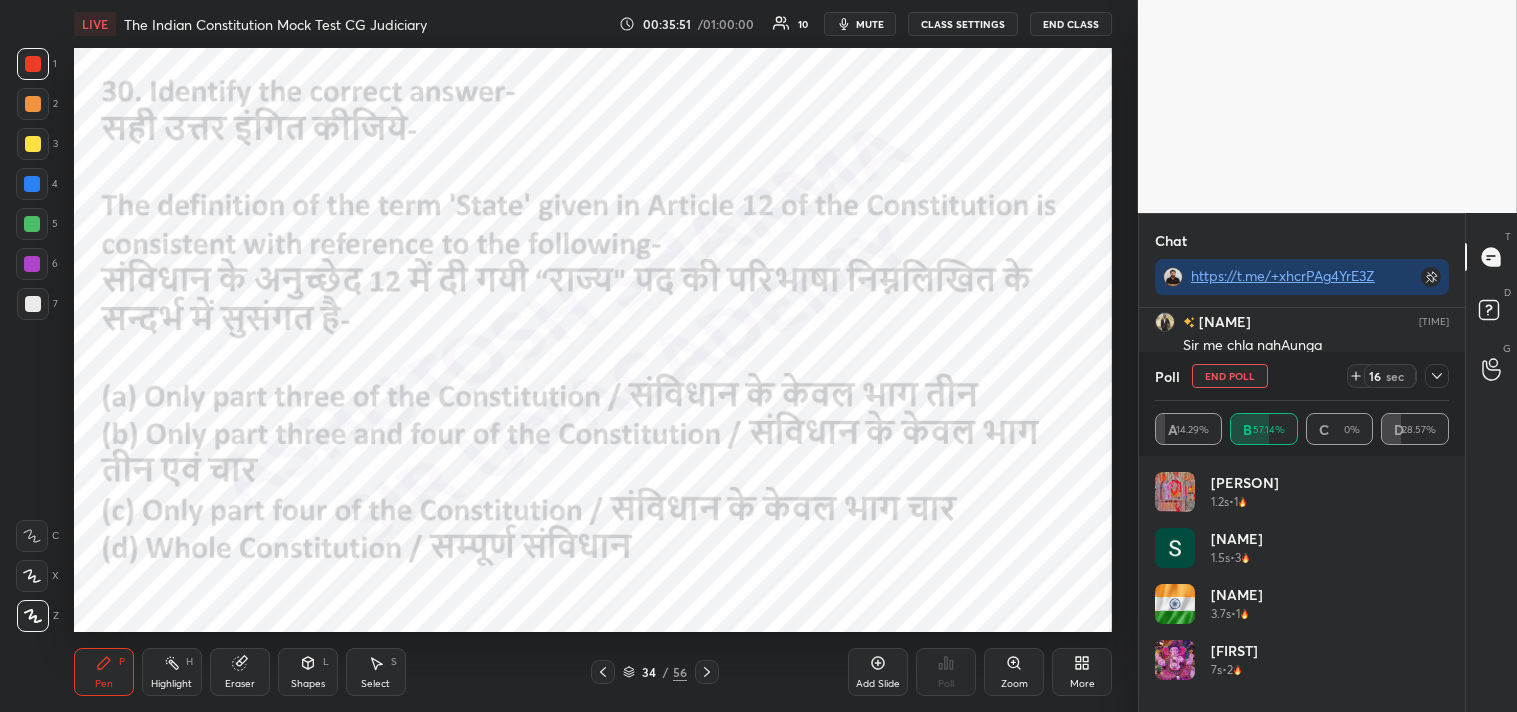 click 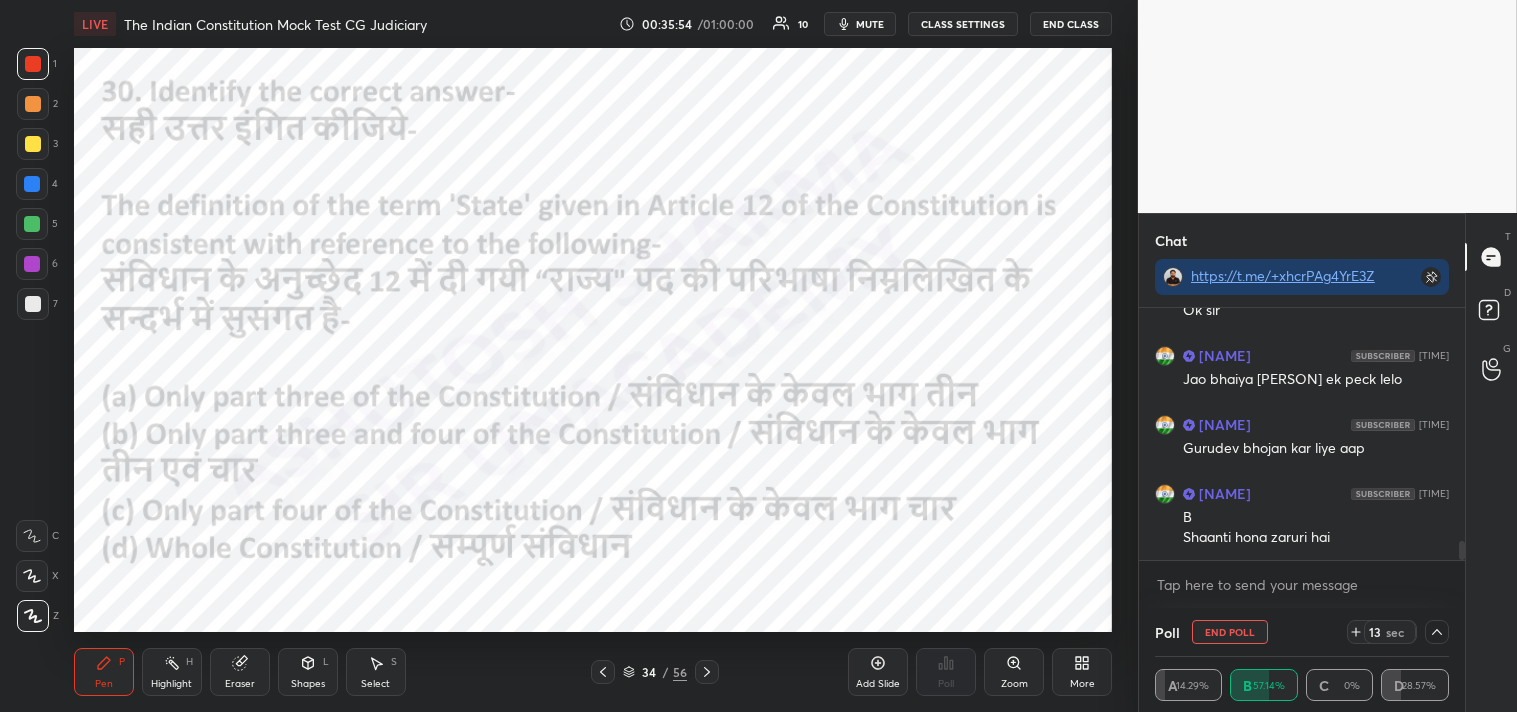 drag, startPoint x: 1464, startPoint y: 553, endPoint x: 1462, endPoint y: 582, distance: 29.068884 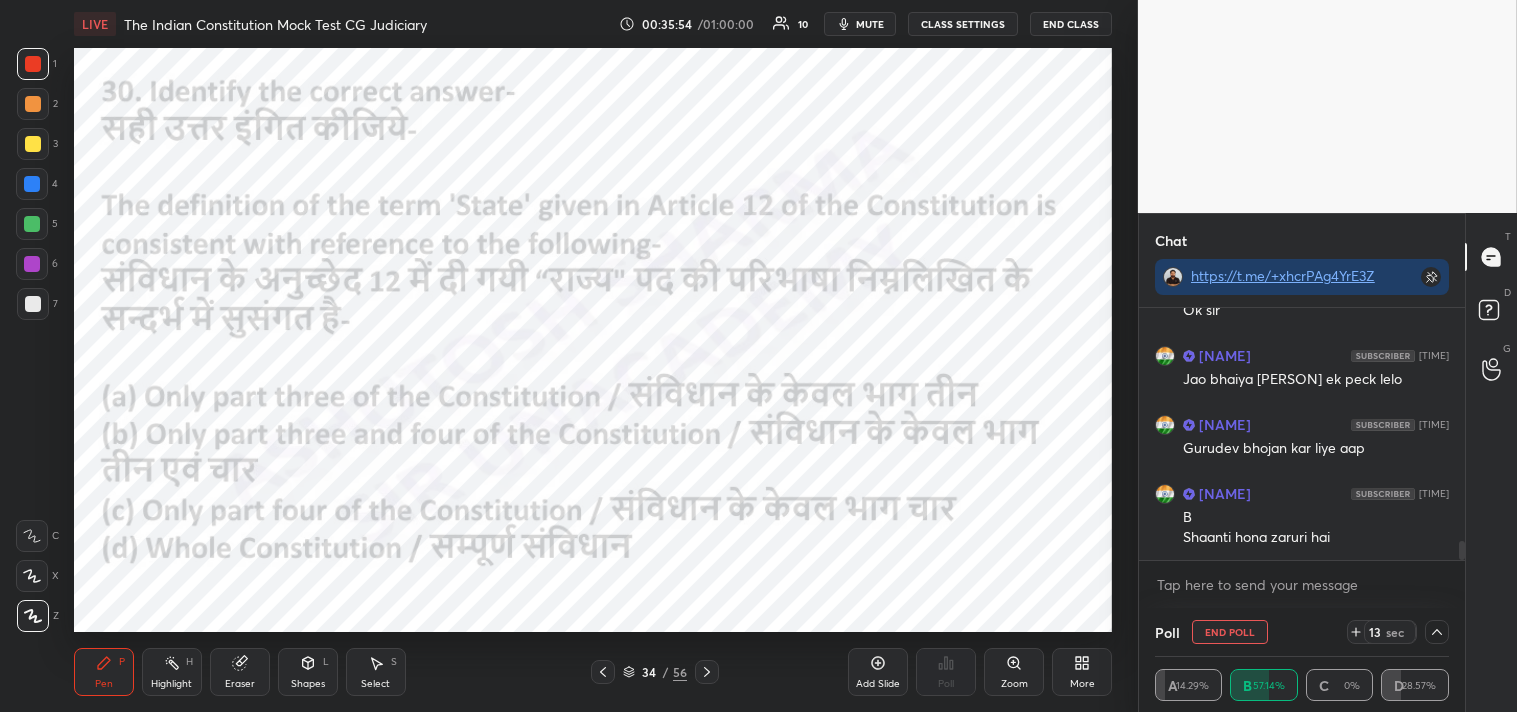 click on "Sandesh 12:34 PM Sir me chla nahAunga Prabha 12:34 PM Ok sir Abhishek 12:34 PM Jao bhaiya Sandesh ek peck lelo Abhishek 12:36 PM Gurudev bhojan kar liye aap Abhishek 12:37 PM B Shaanti hona zaruri hai JUMP TO LATEST Enable hand raising Enable raise hand to speak to learners. Once enabled, chat will be turned off temporarily. Enable x" at bounding box center [1302, 458] 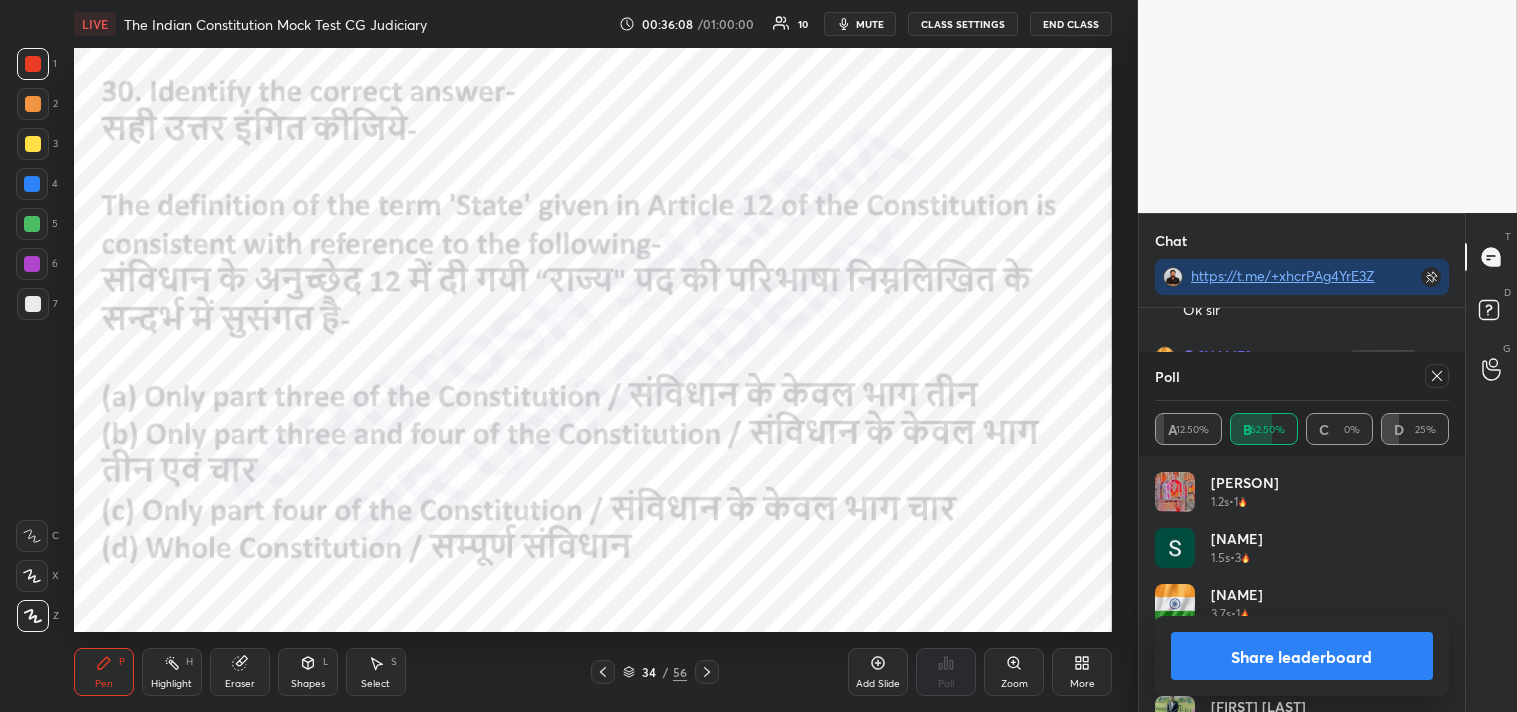 click 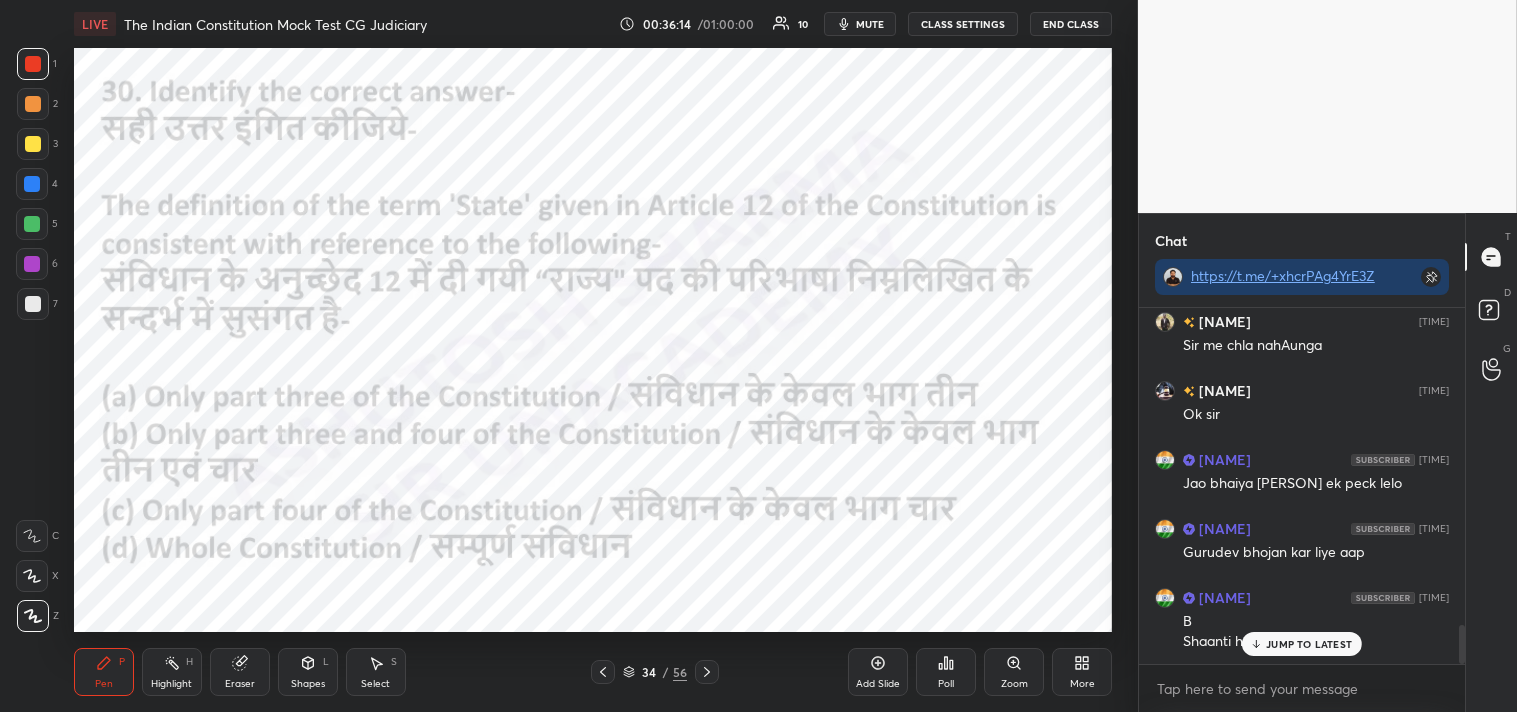 click 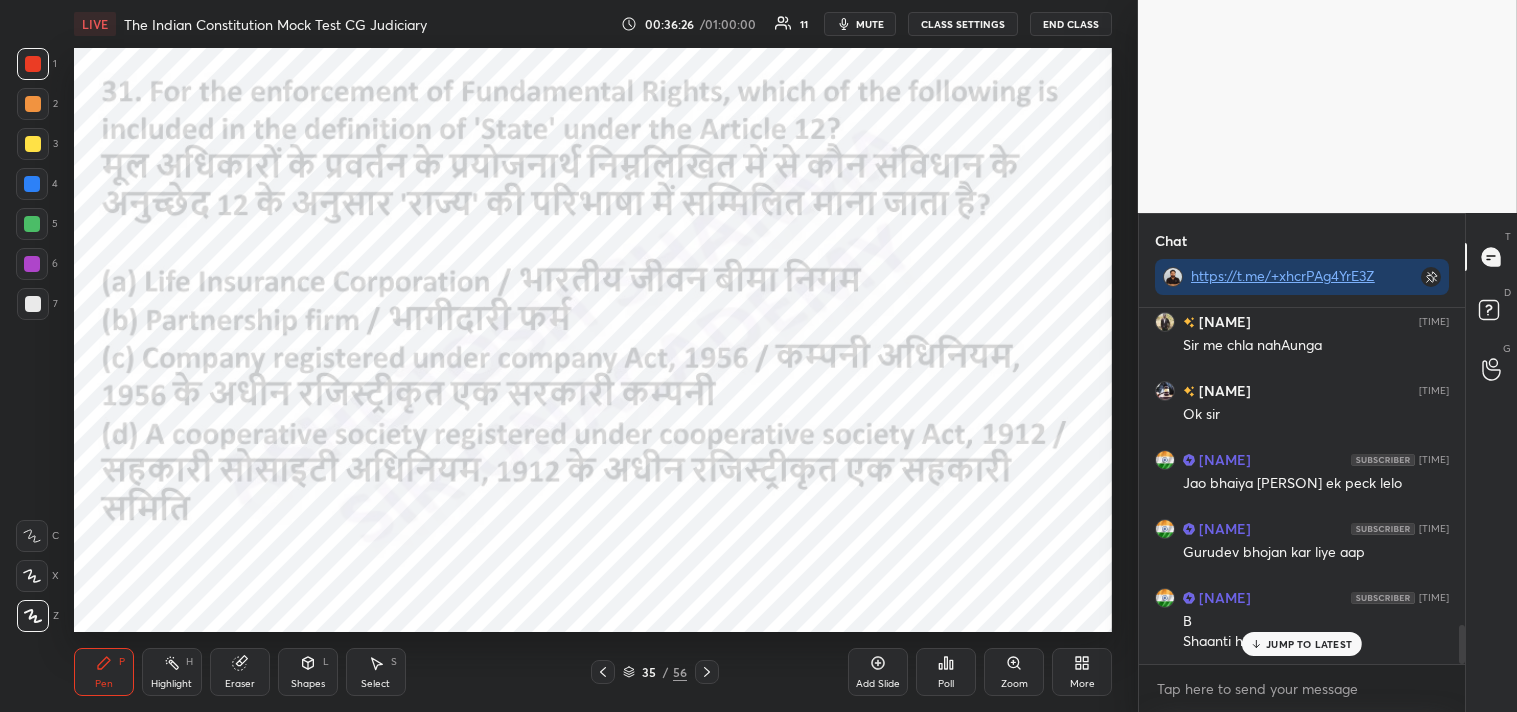click on "Poll" at bounding box center (946, 672) 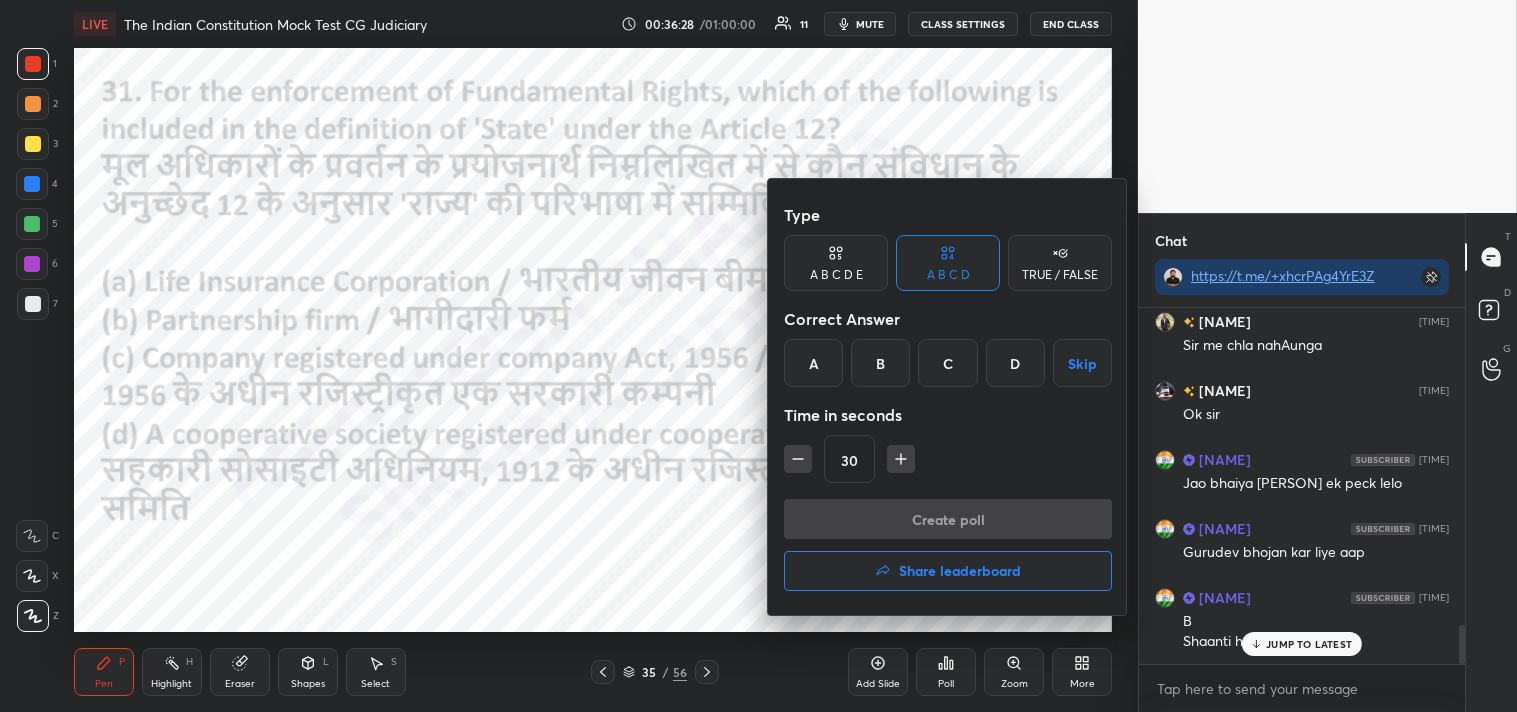 drag, startPoint x: 816, startPoint y: 372, endPoint x: 816, endPoint y: 358, distance: 14 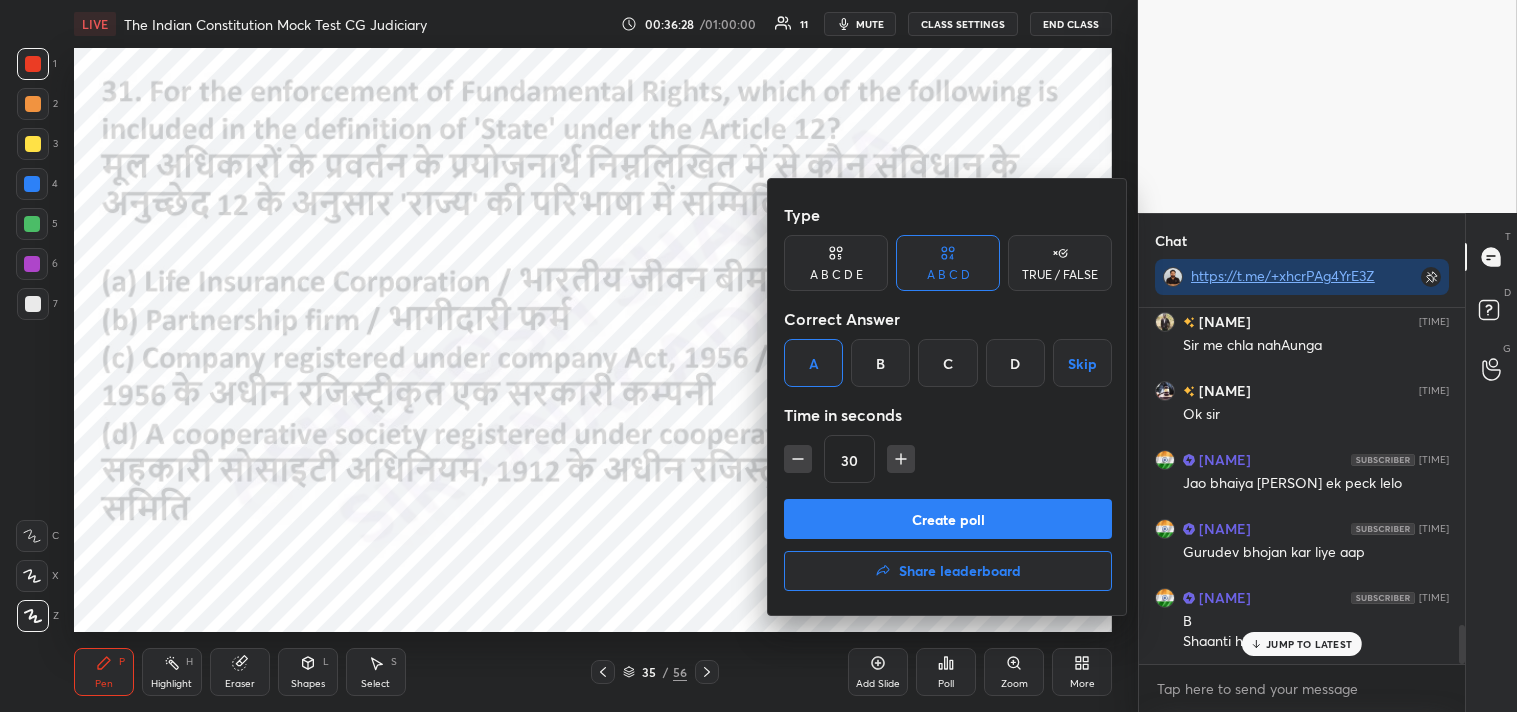click on "Create poll" at bounding box center [948, 519] 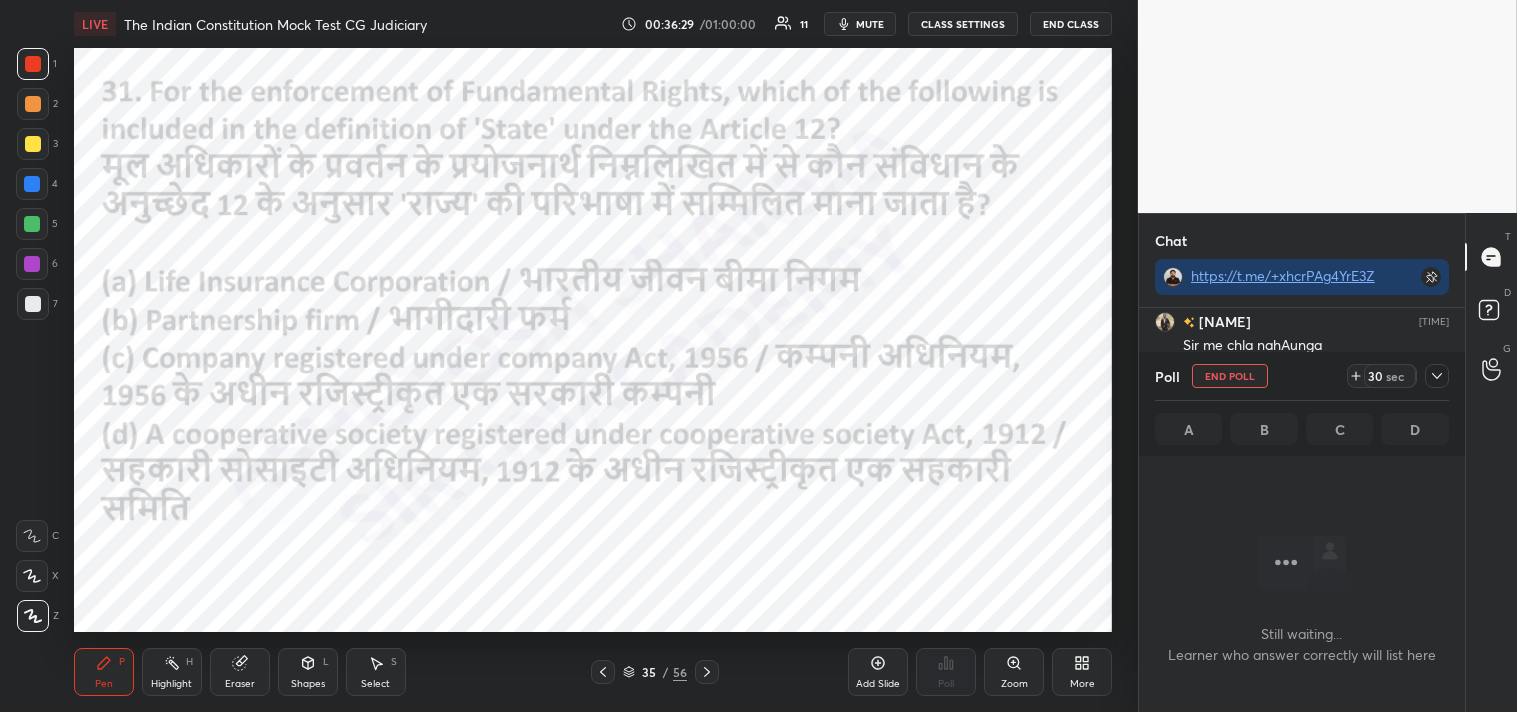 scroll, scrollTop: 298, scrollLeft: 320, axis: both 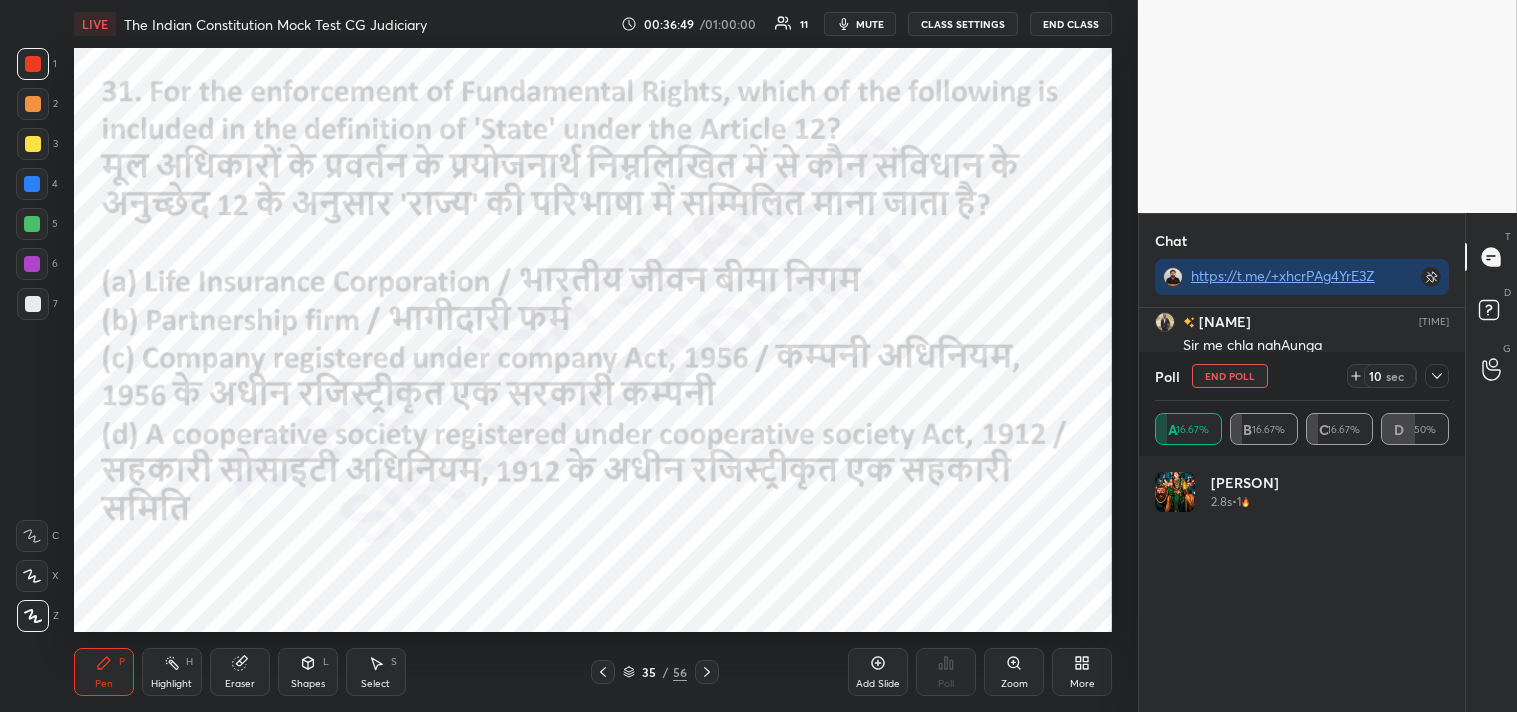 click 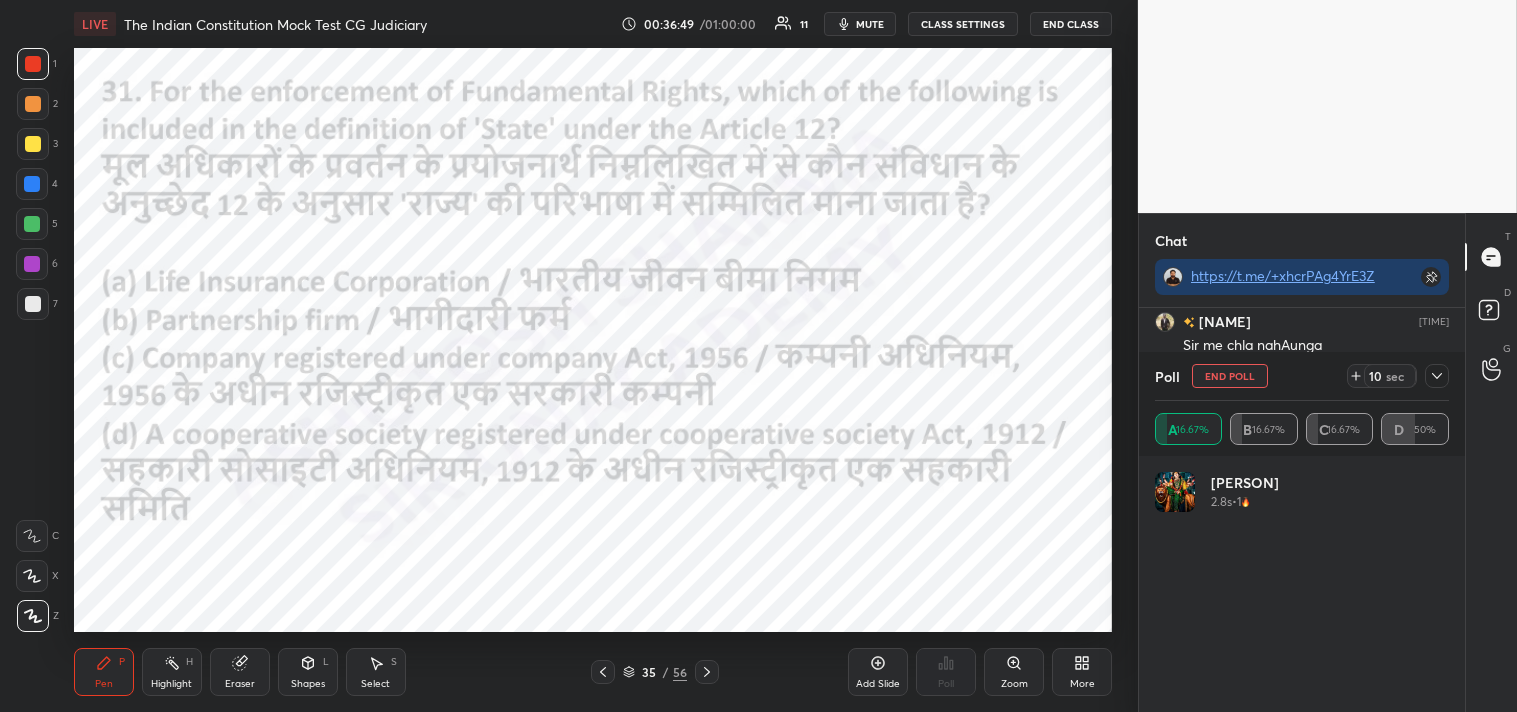 scroll, scrollTop: 130, scrollLeft: 288, axis: both 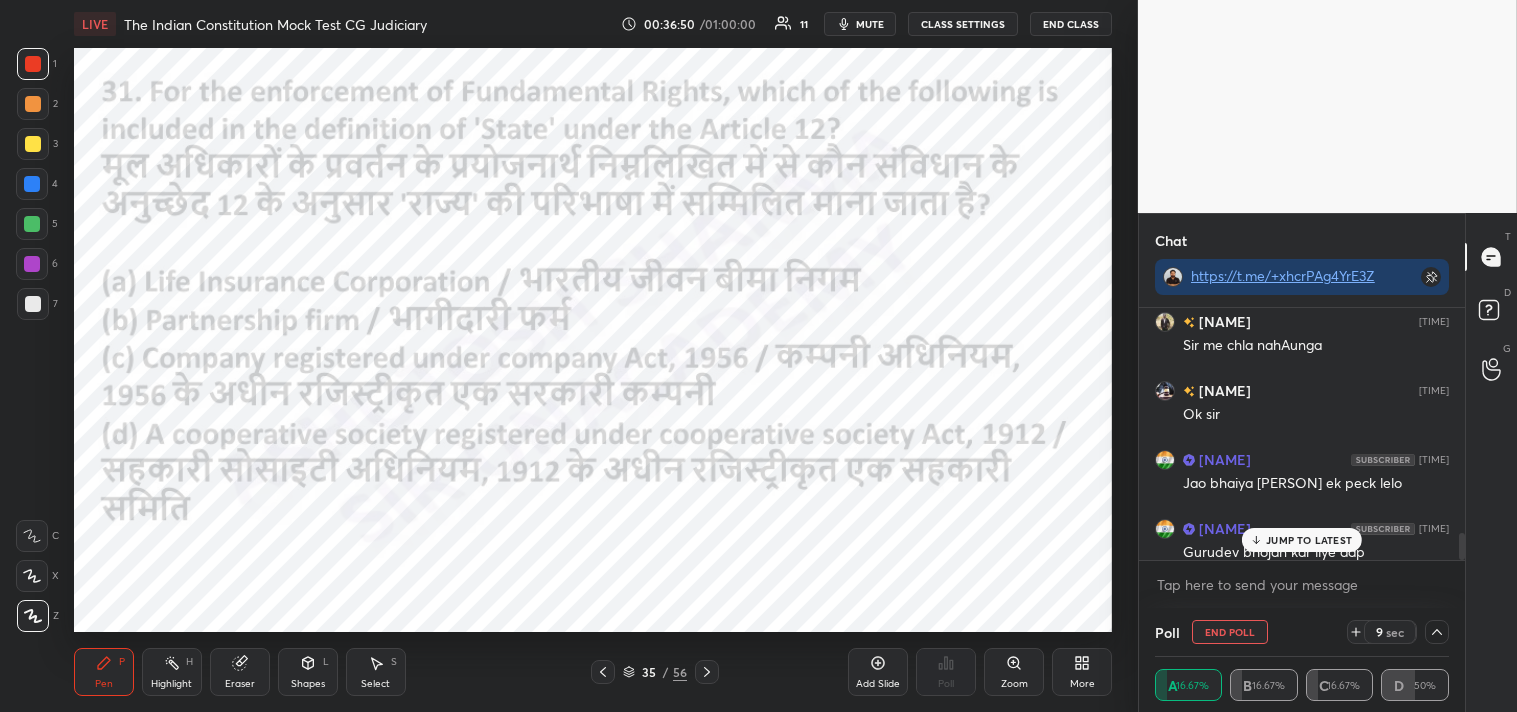 drag, startPoint x: 1297, startPoint y: 538, endPoint x: 1310, endPoint y: 544, distance: 14.3178215 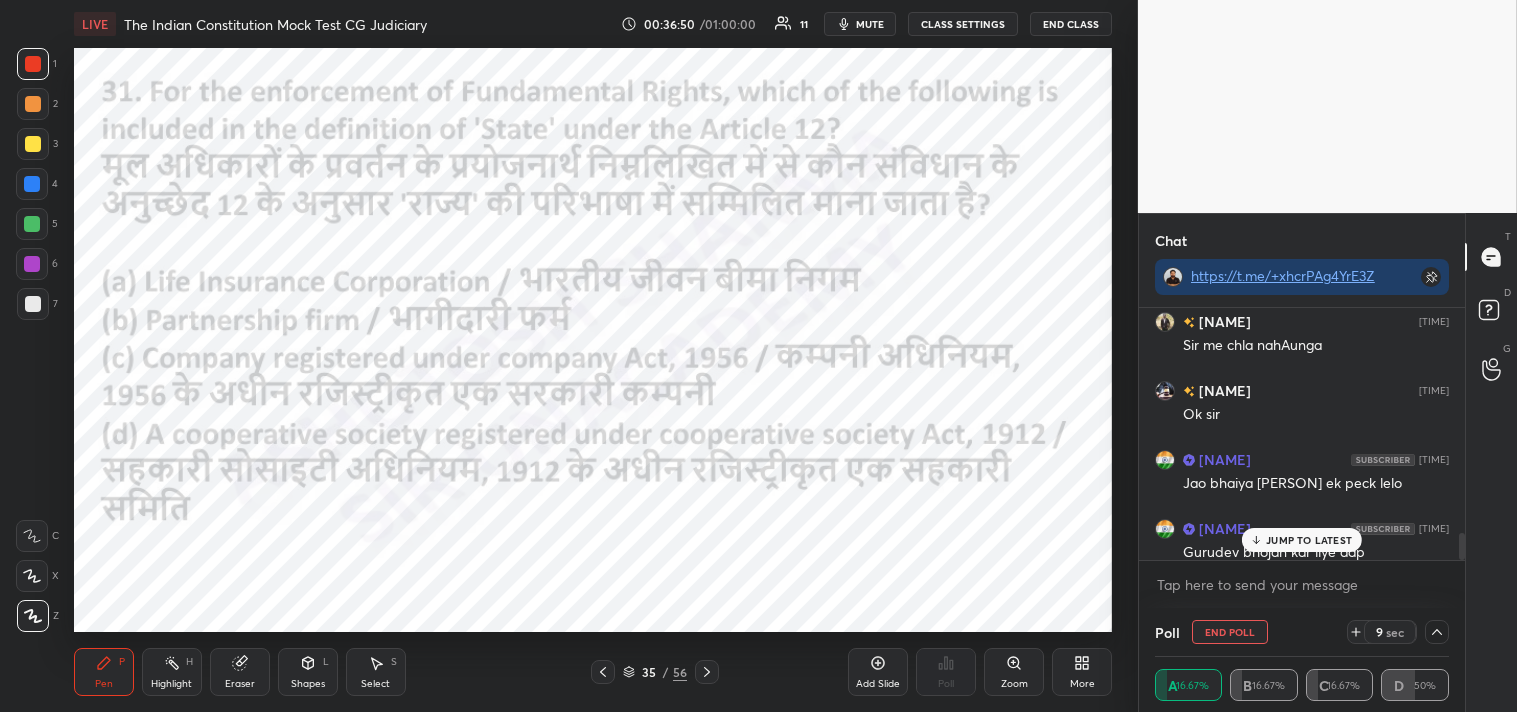 click on "JUMP TO LATEST" at bounding box center [1309, 540] 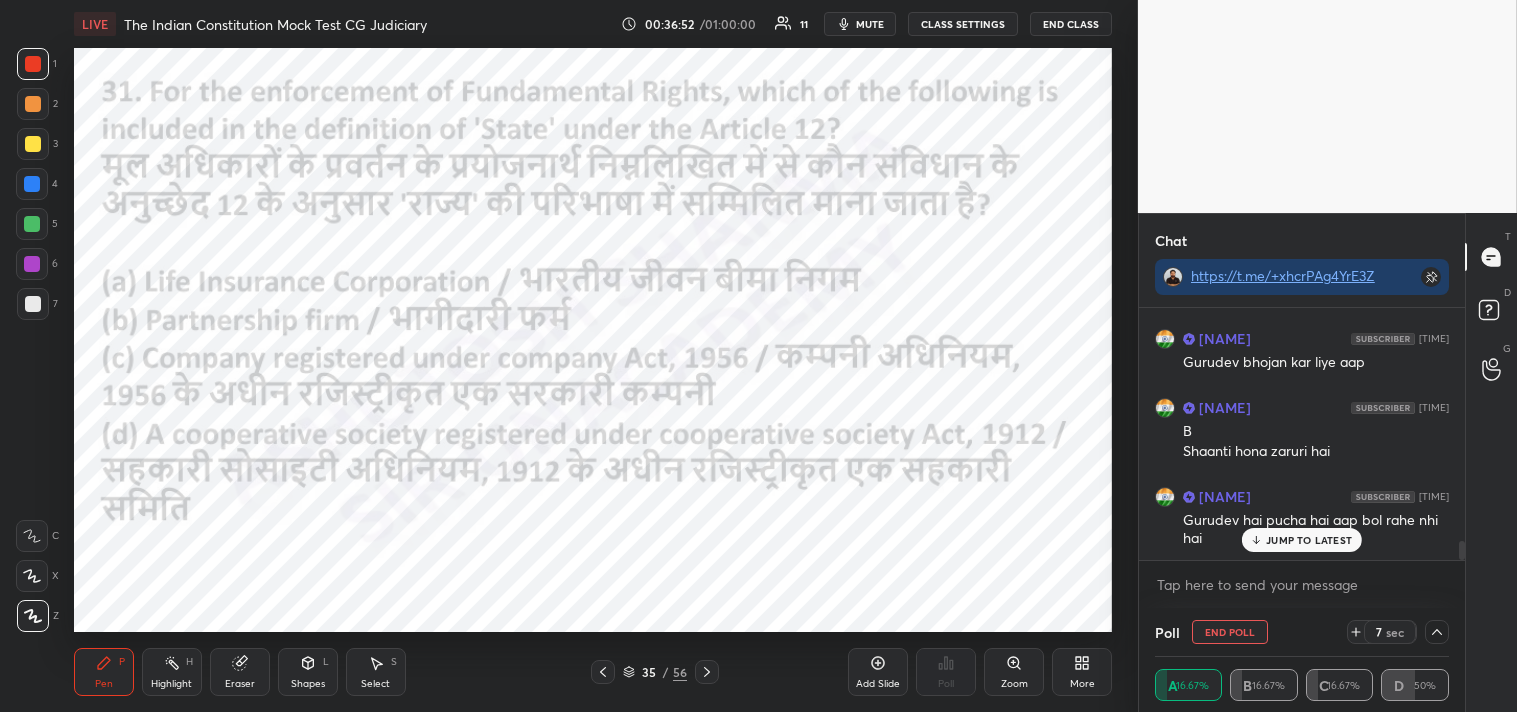 click on "JUMP TO LATEST" at bounding box center (1309, 540) 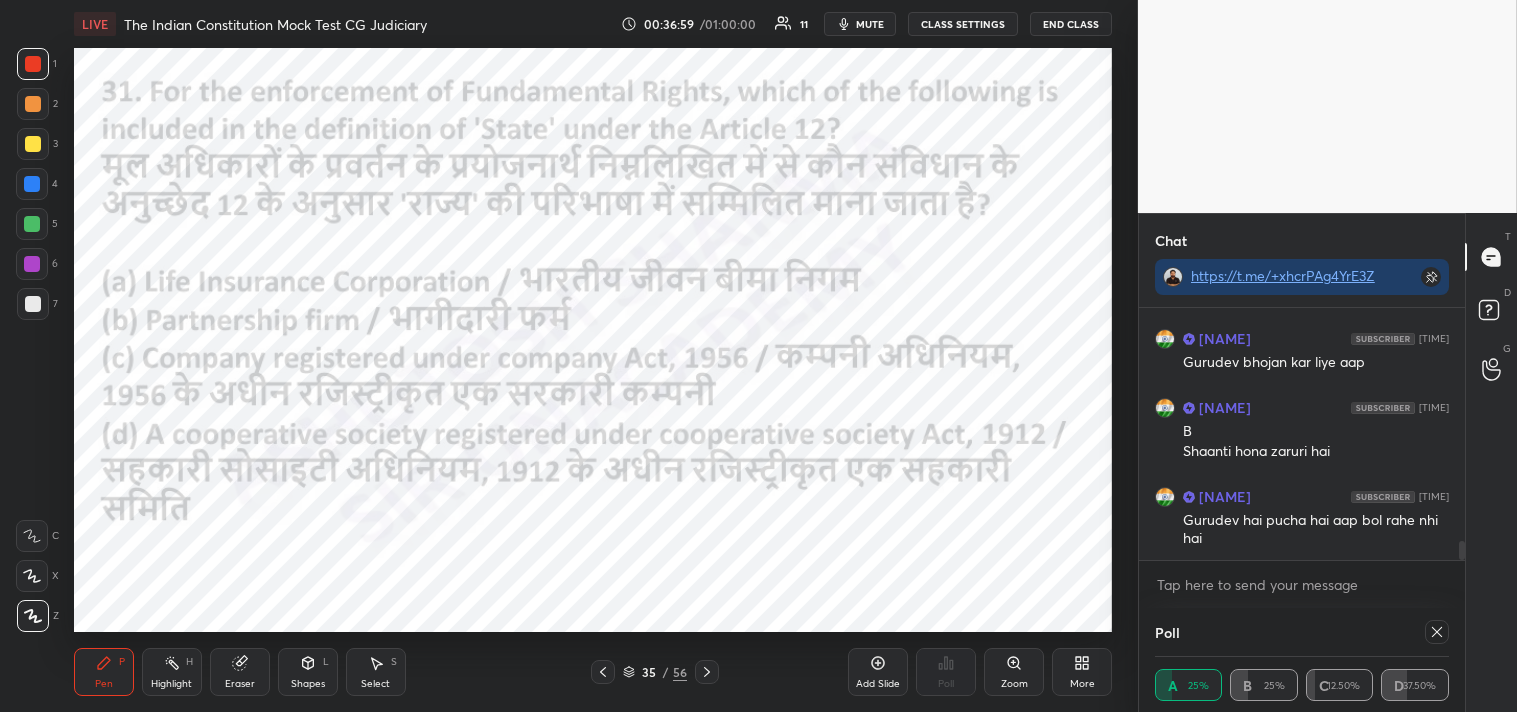 scroll, scrollTop: 0, scrollLeft: 1, axis: horizontal 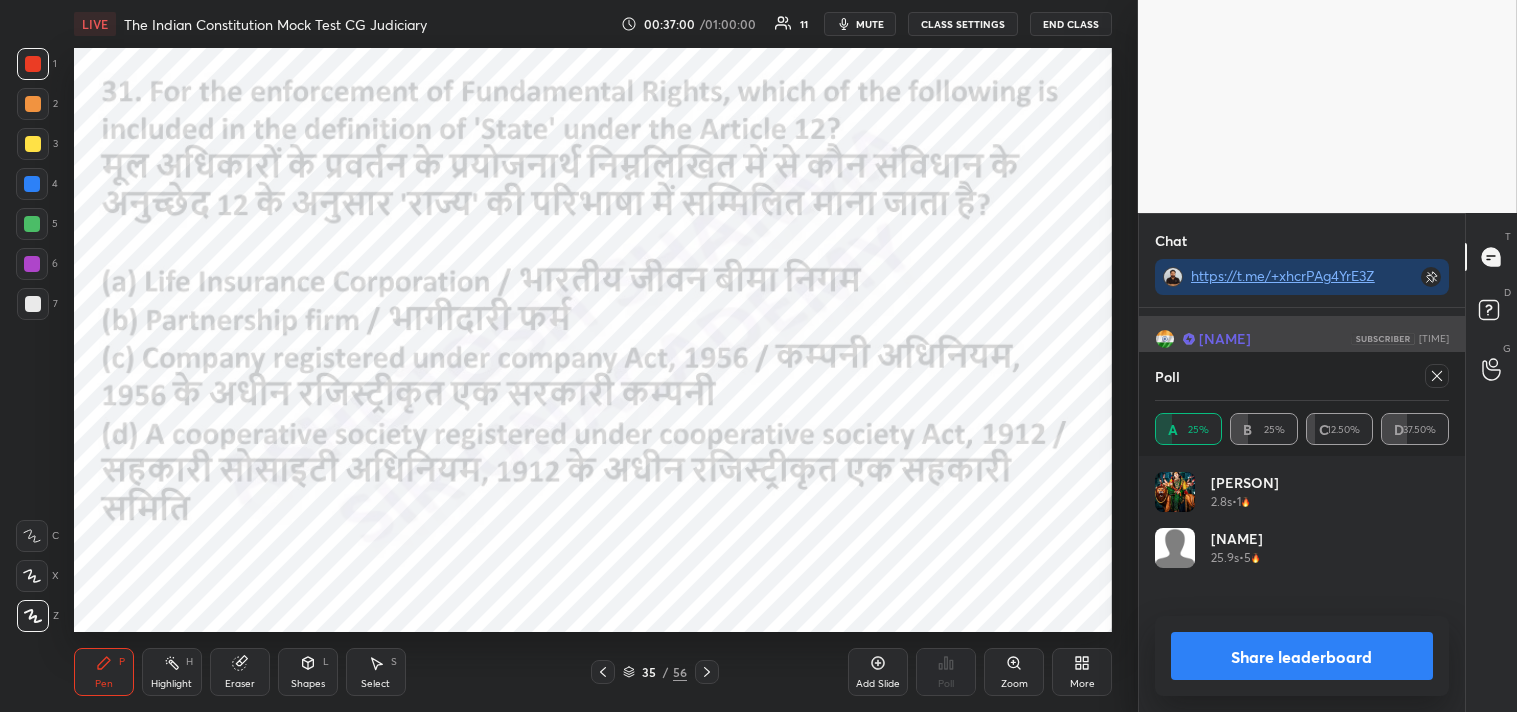 click 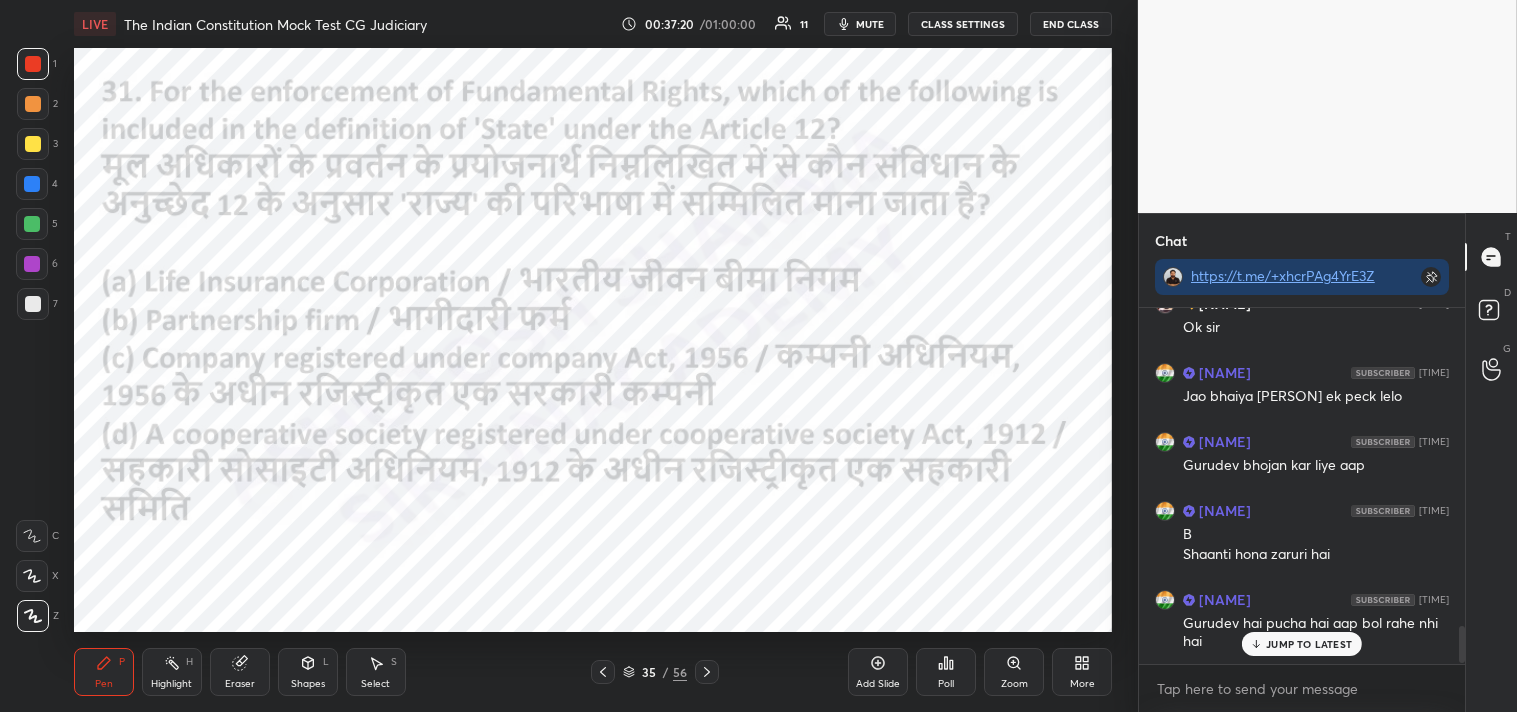 click on "JUMP TO LATEST" at bounding box center (1309, 644) 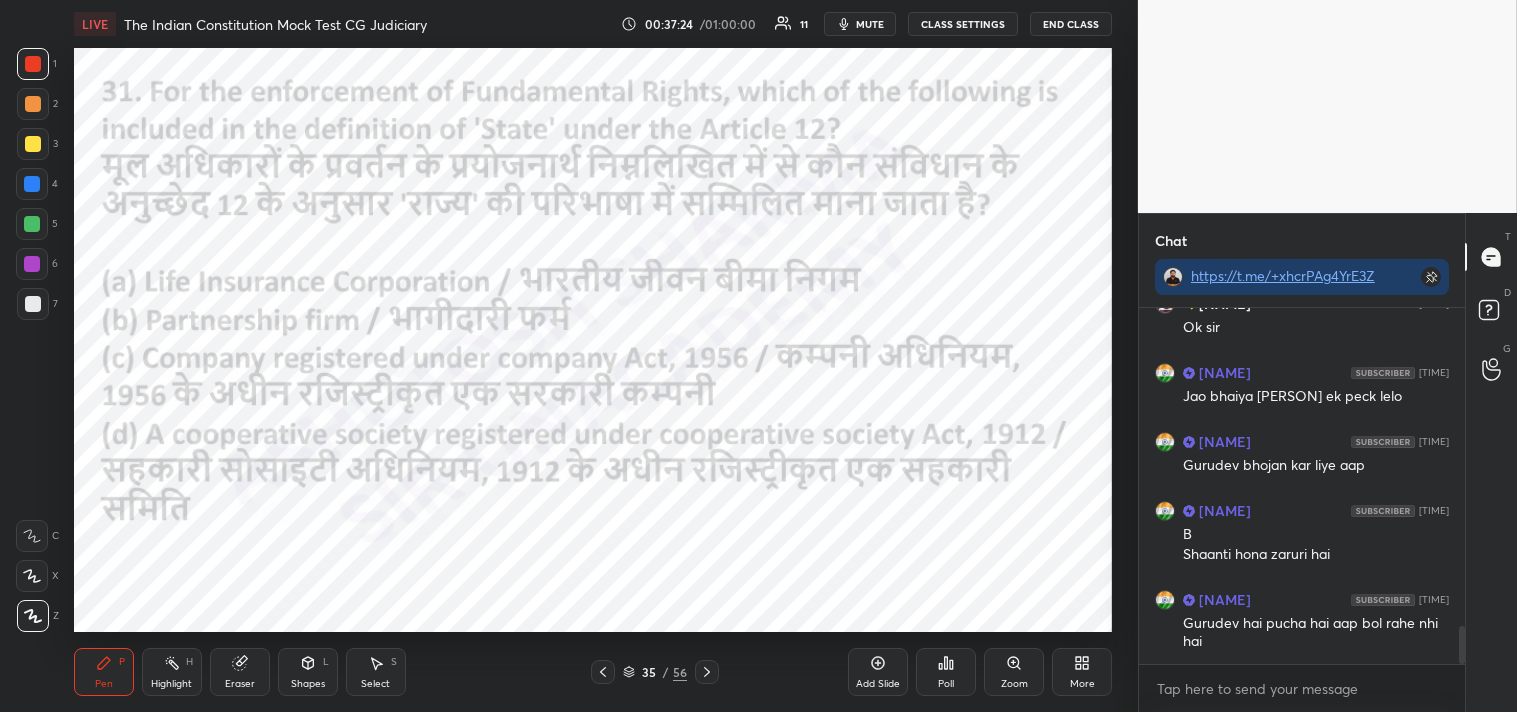 click 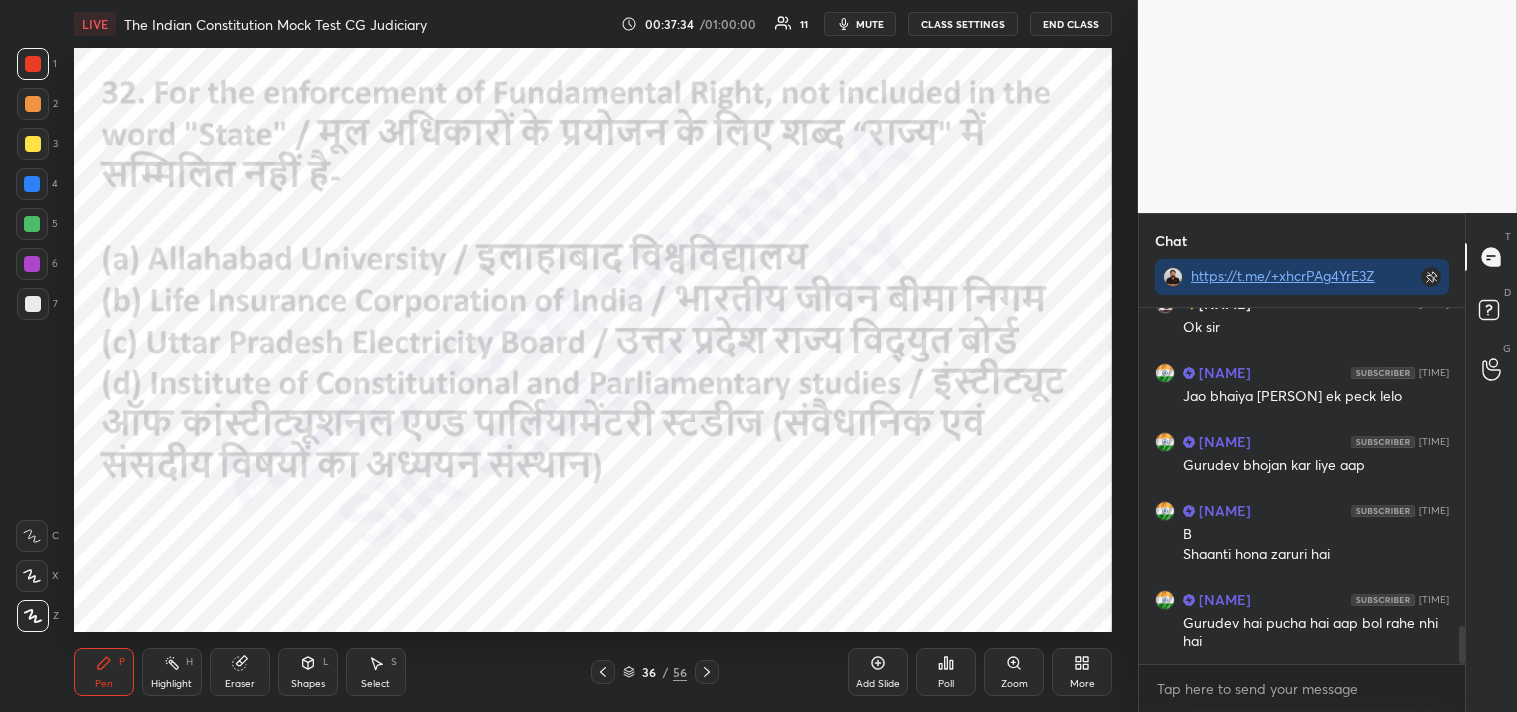 click on "Poll" at bounding box center [946, 684] 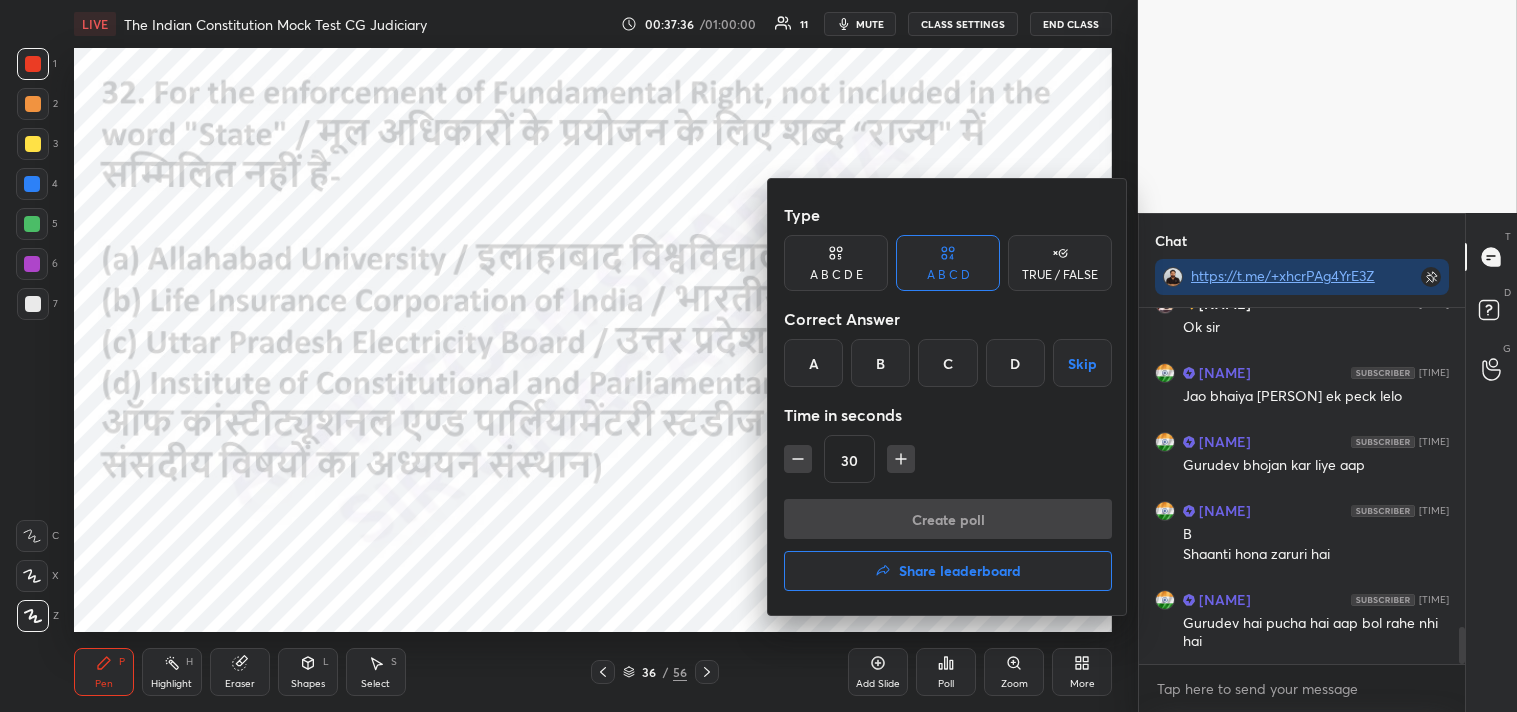 scroll, scrollTop: 3082, scrollLeft: 0, axis: vertical 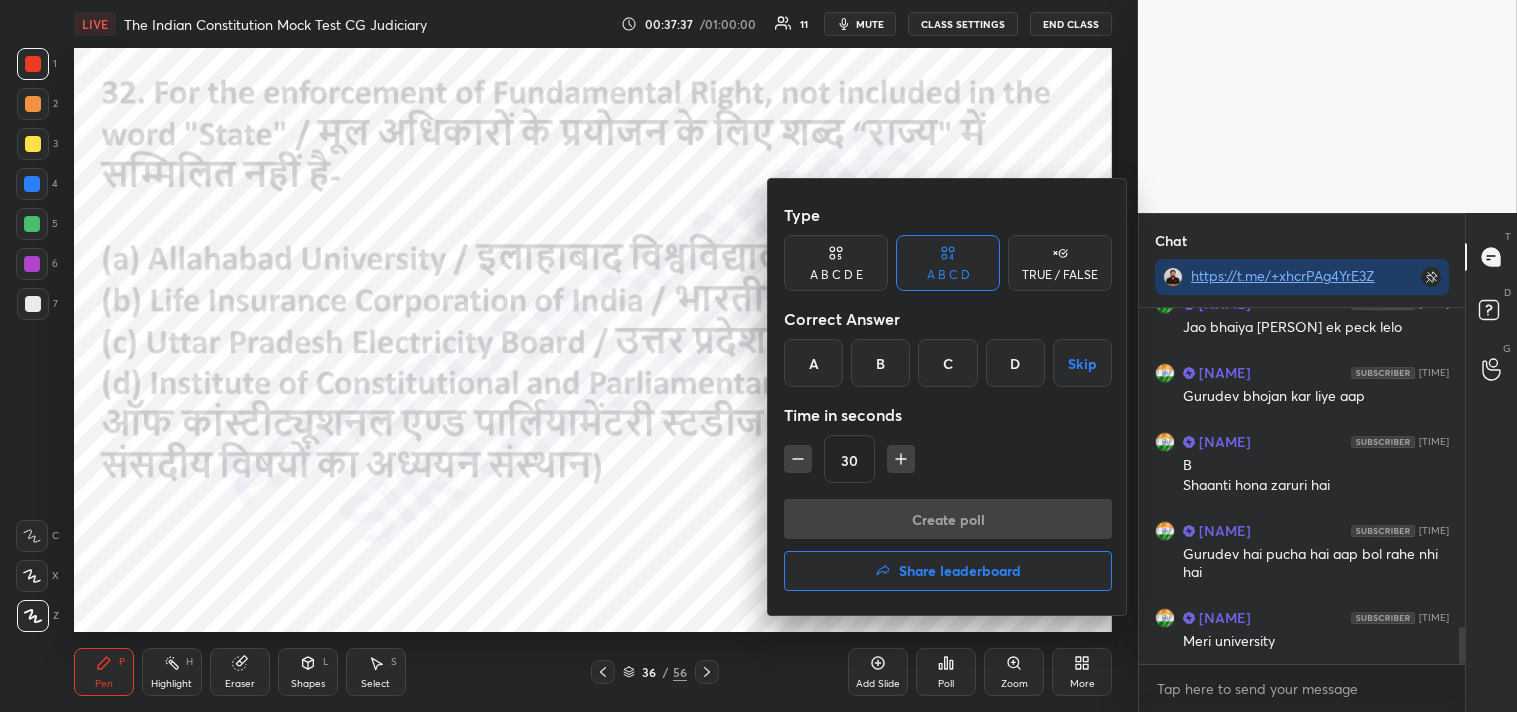 click on "D" at bounding box center (1015, 363) 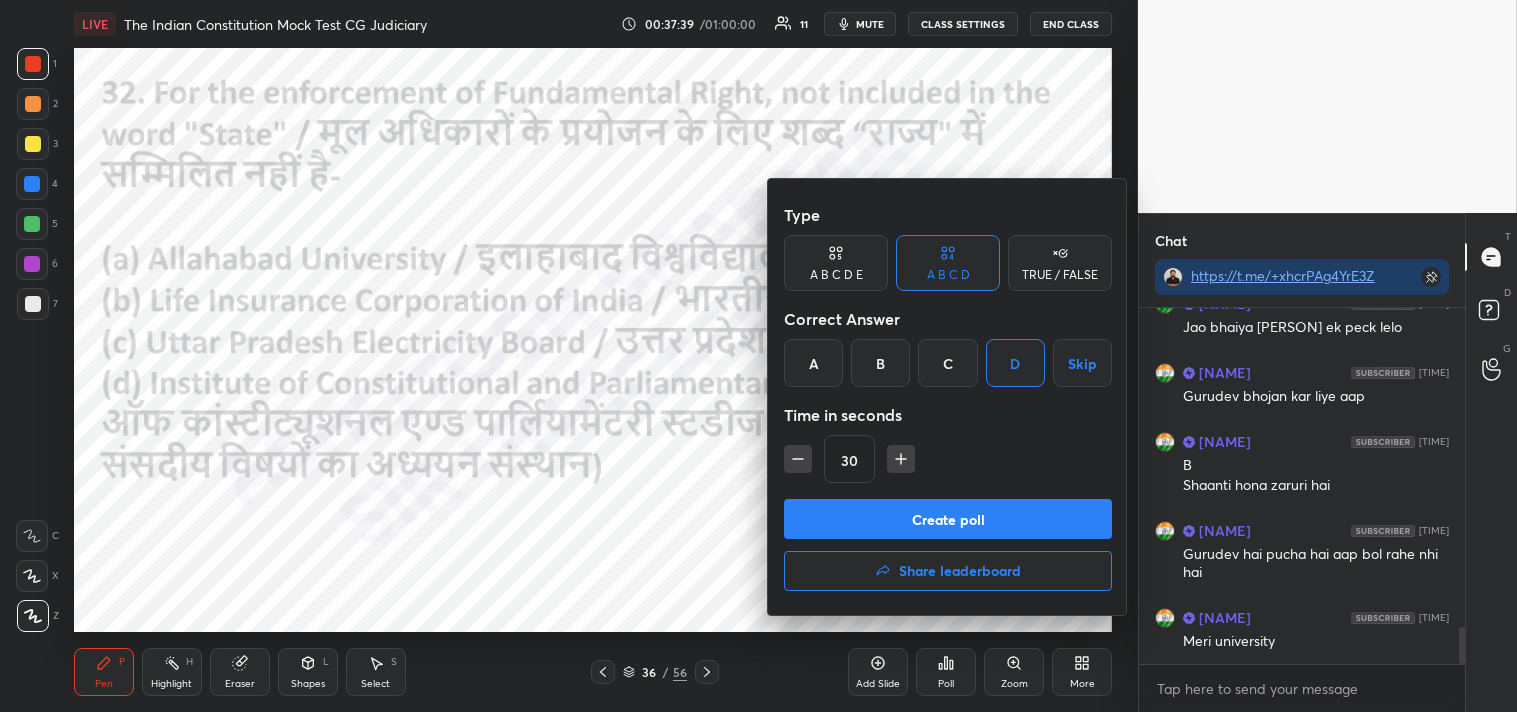 click on "Create poll" at bounding box center [948, 519] 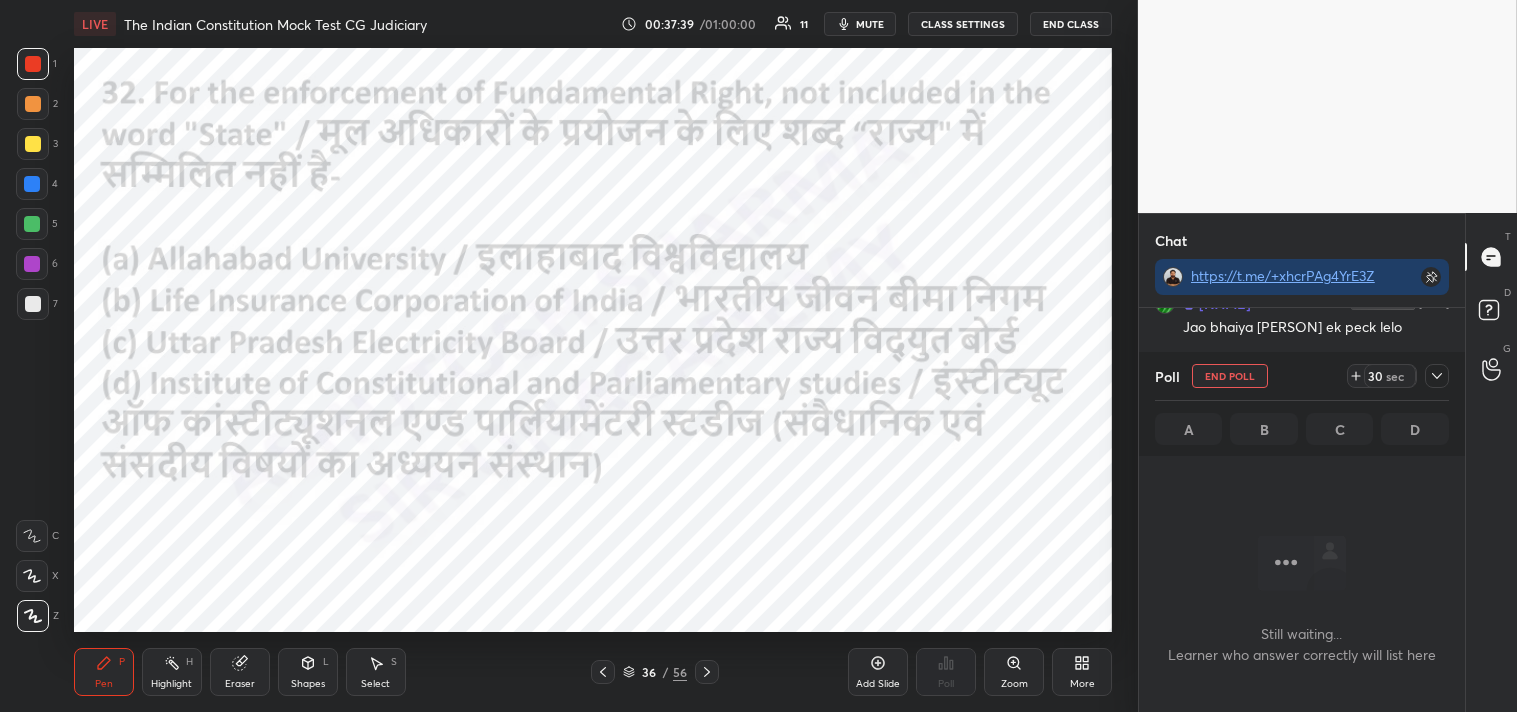 scroll, scrollTop: 256, scrollLeft: 320, axis: both 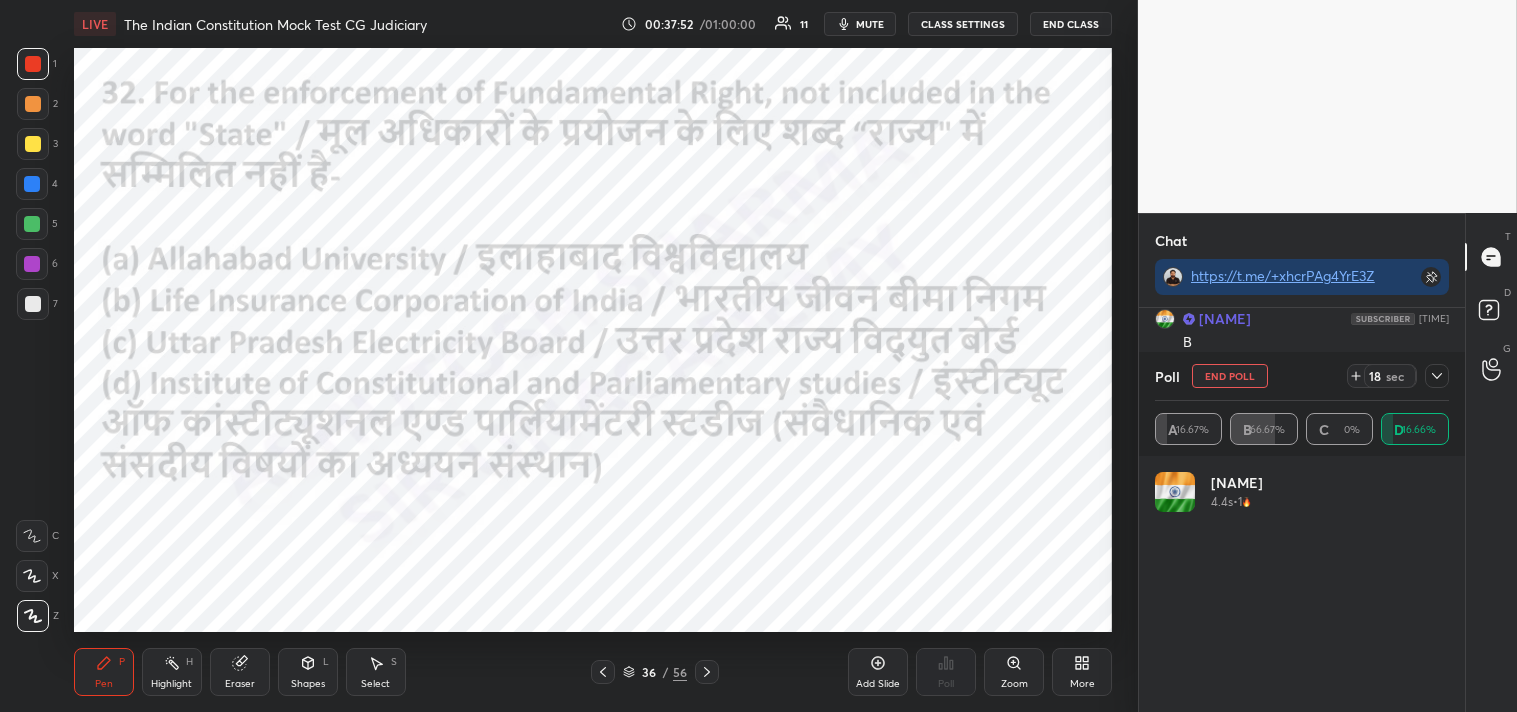 click 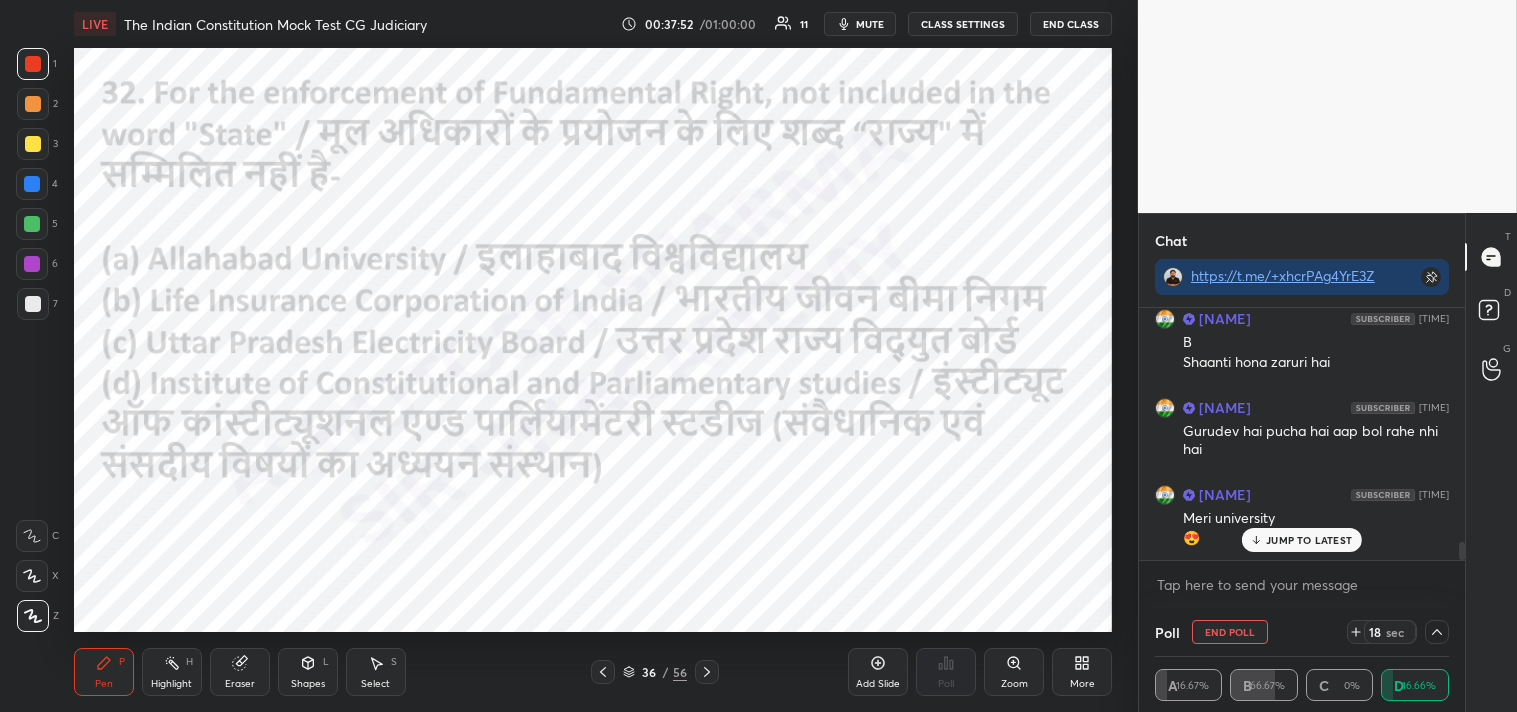 scroll, scrollTop: 130, scrollLeft: 288, axis: both 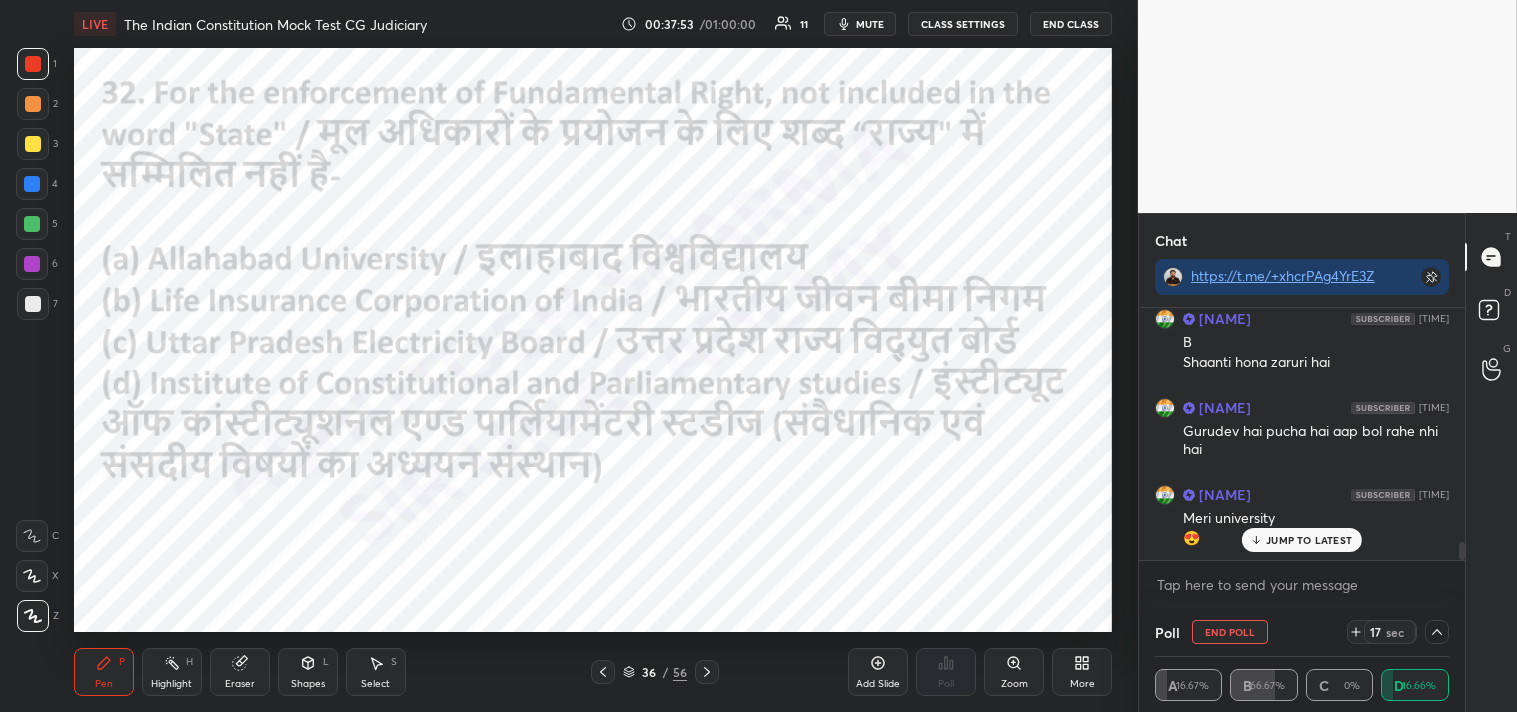 click on "JUMP TO LATEST" at bounding box center (1309, 540) 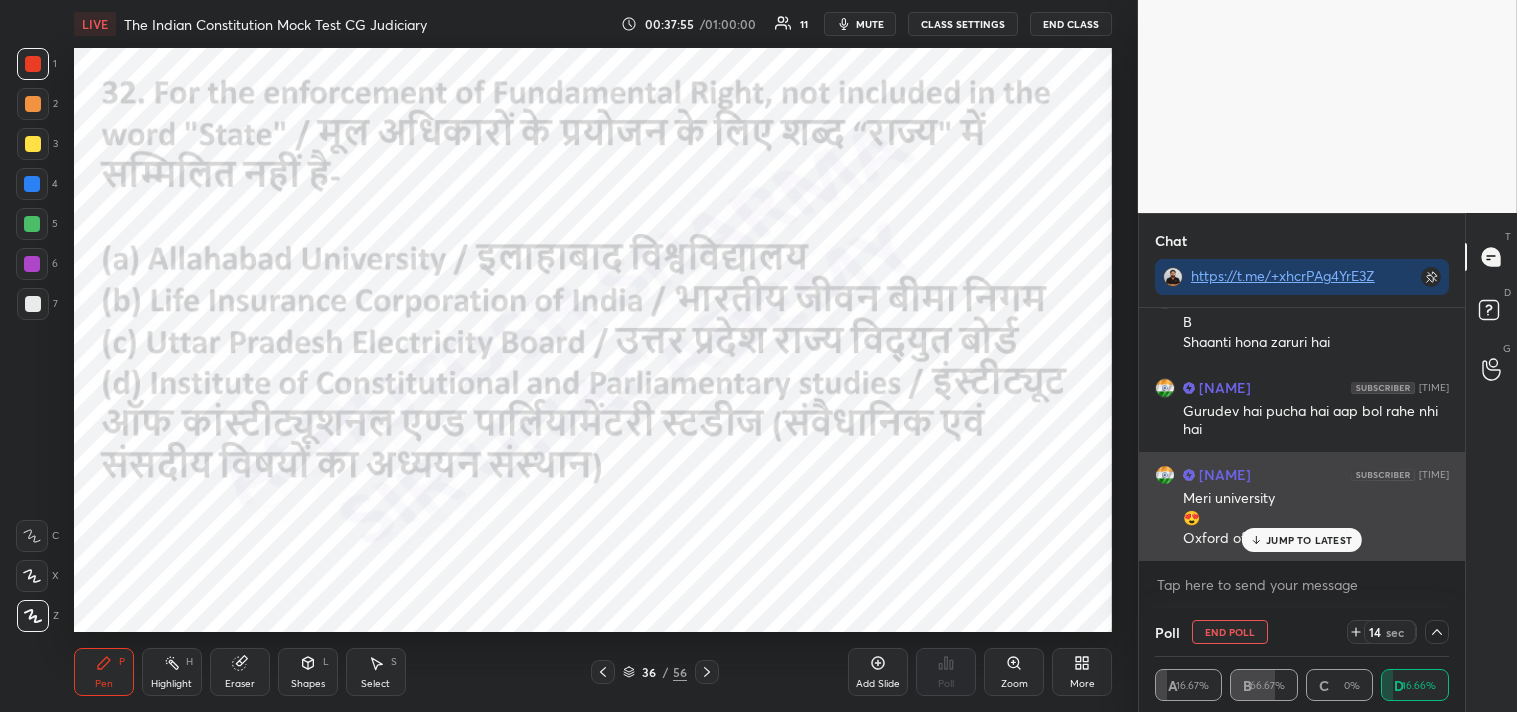 click on "JUMP TO LATEST" at bounding box center (1309, 540) 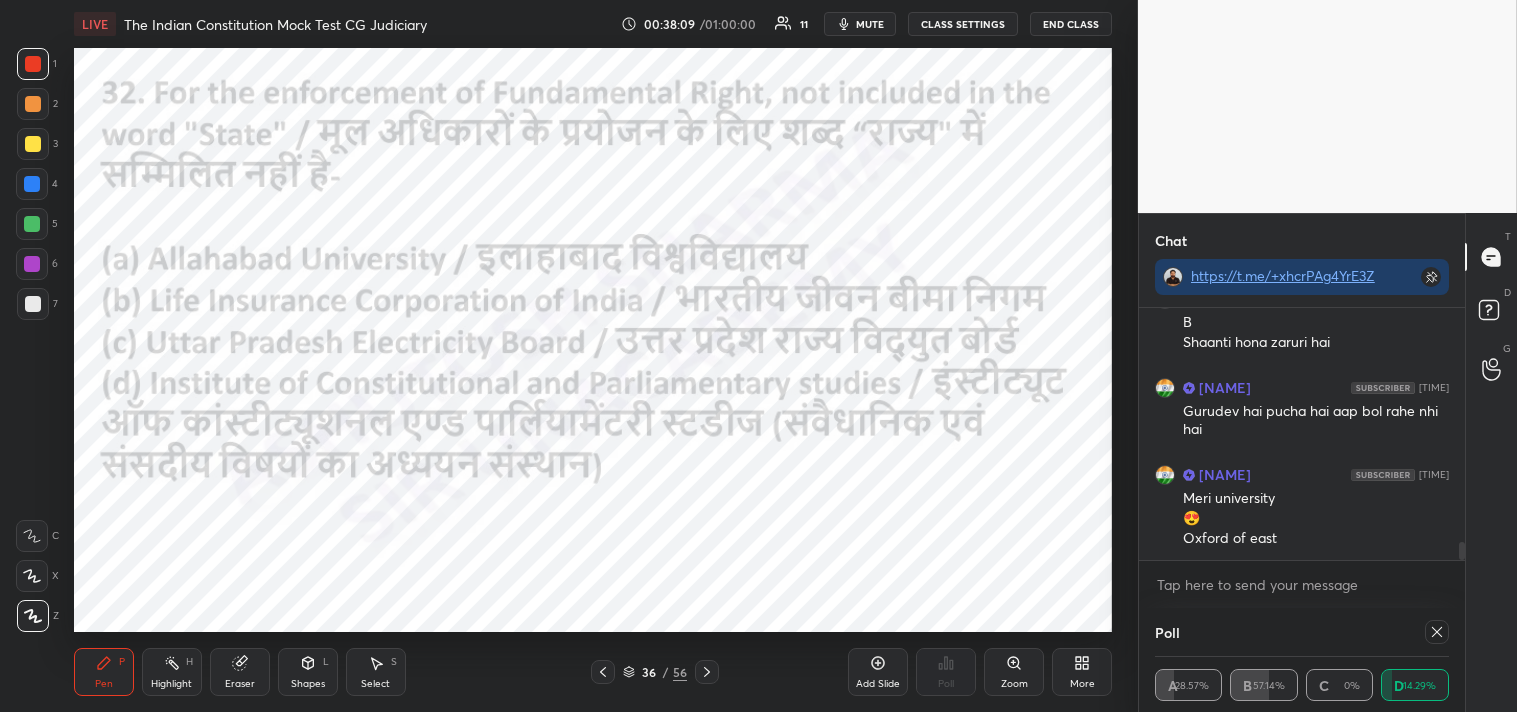 scroll, scrollTop: 6, scrollLeft: 6, axis: both 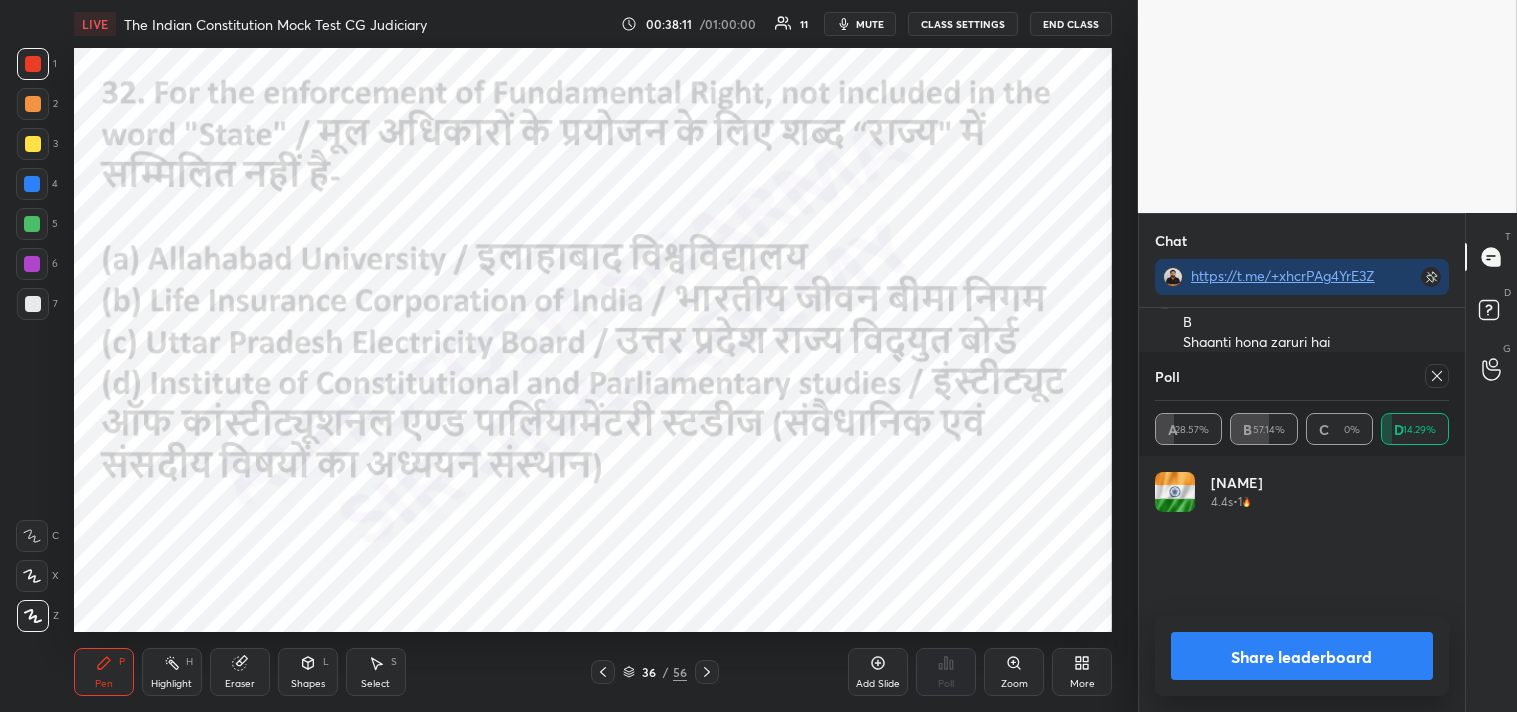 click at bounding box center (1433, 376) 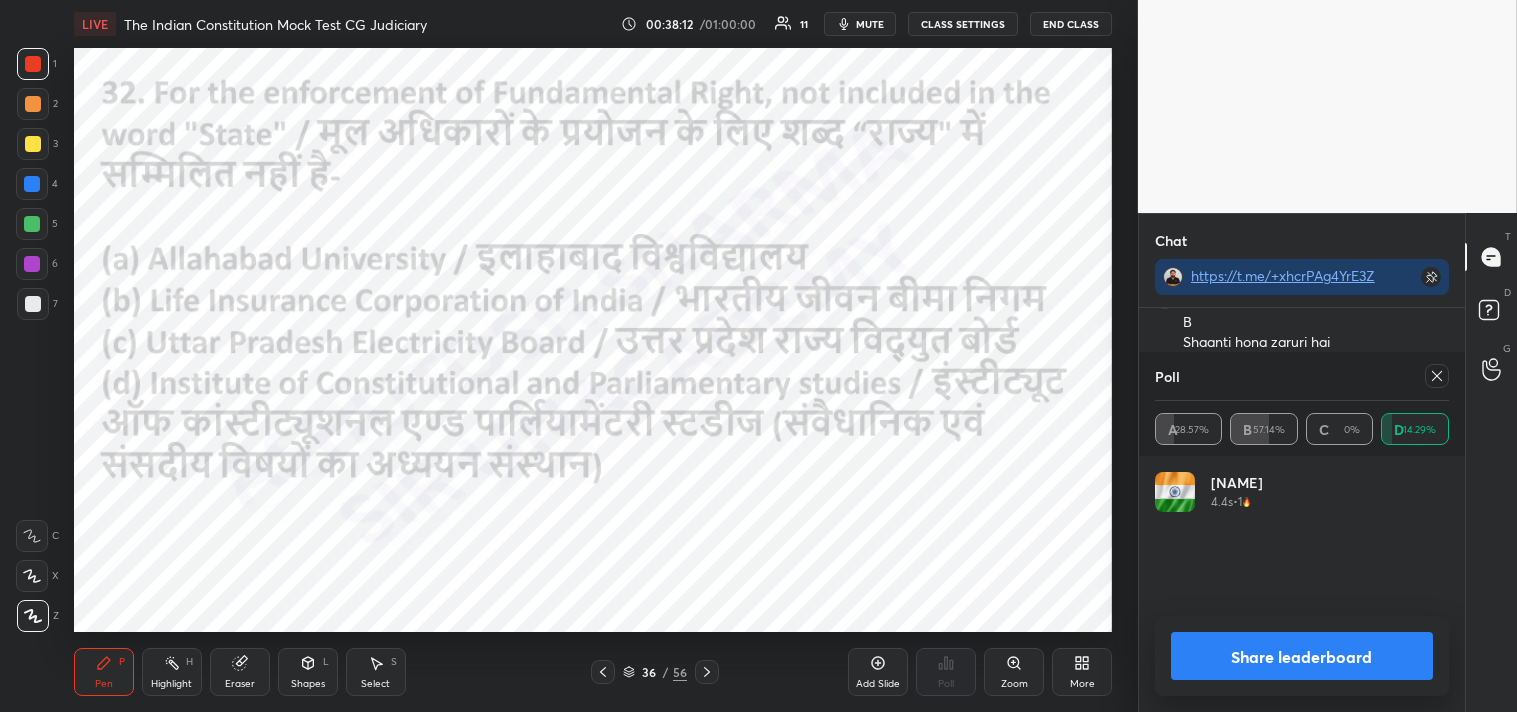 click 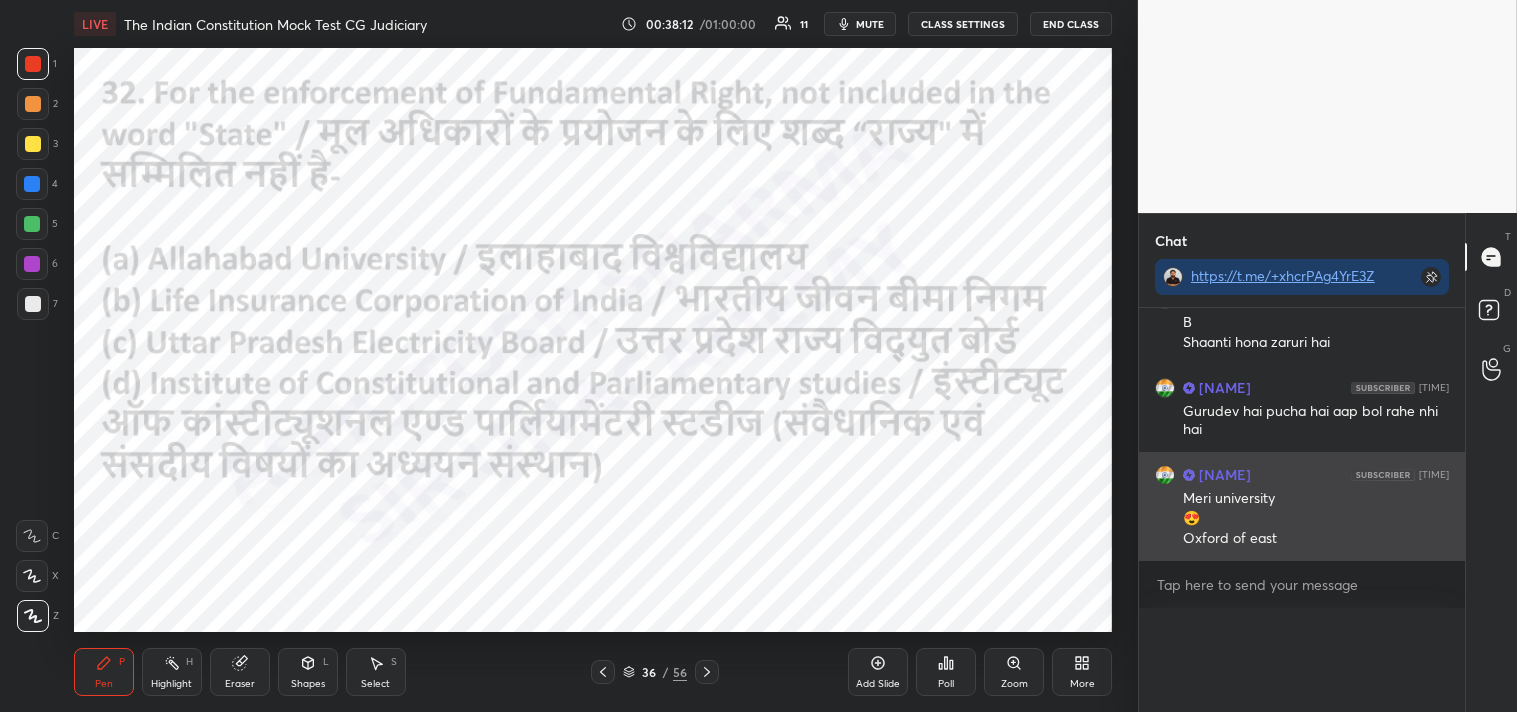scroll, scrollTop: 1, scrollLeft: 6, axis: both 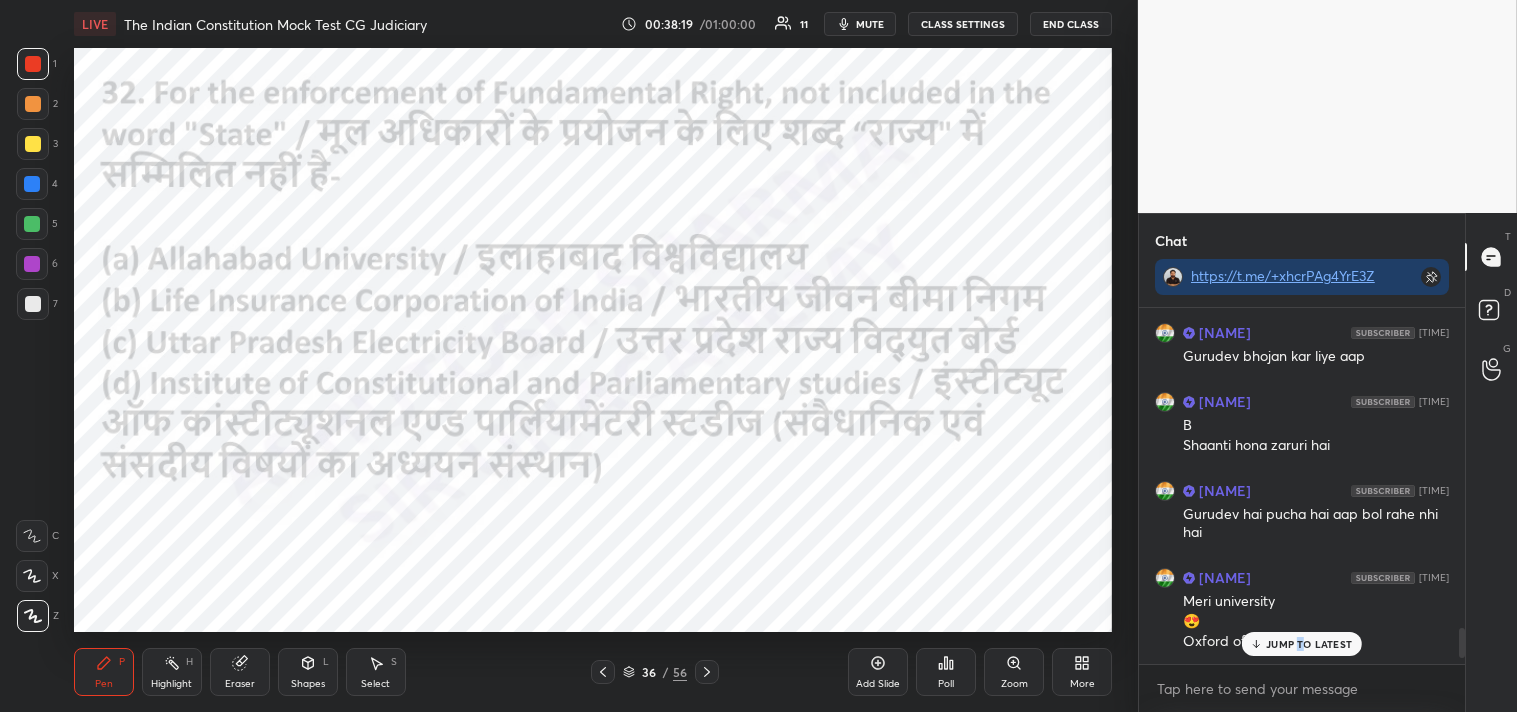 click 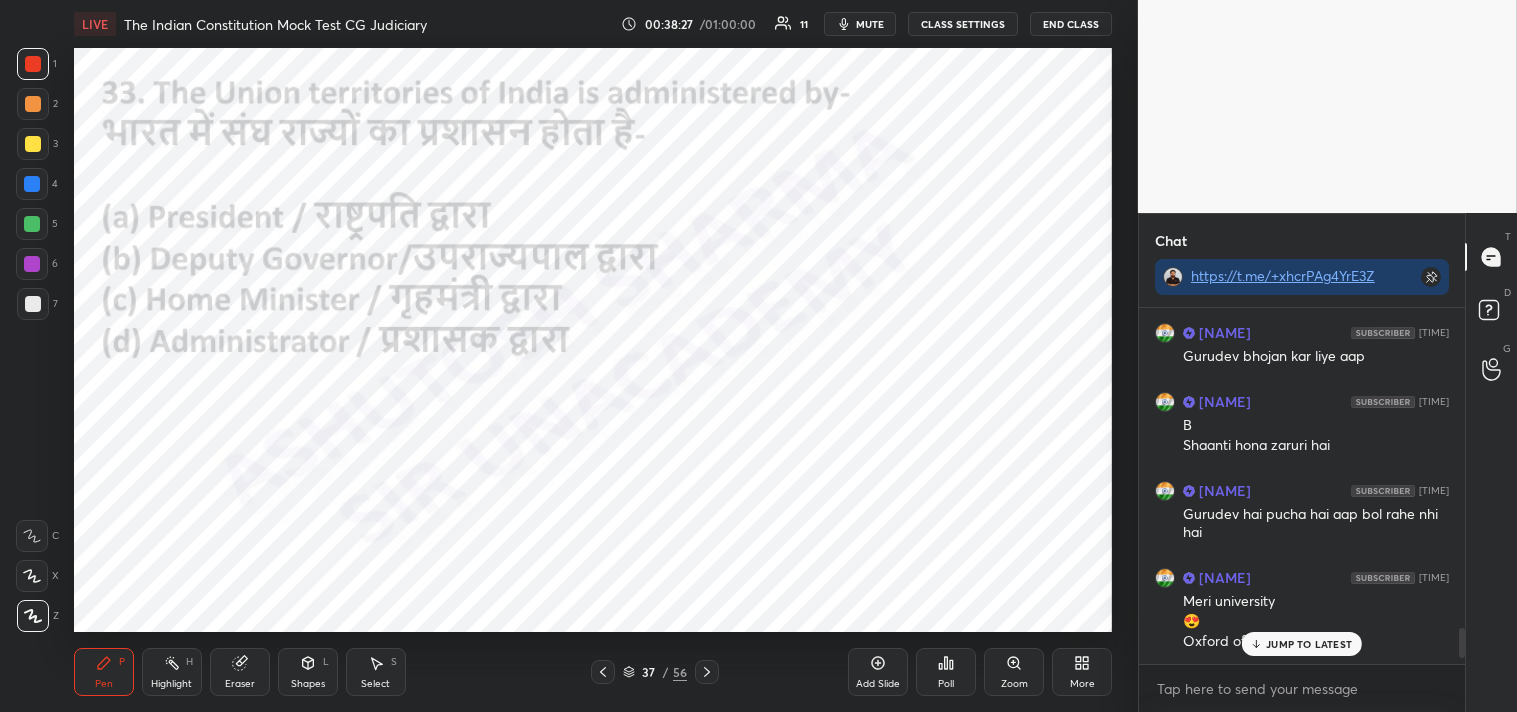 scroll, scrollTop: 3142, scrollLeft: 0, axis: vertical 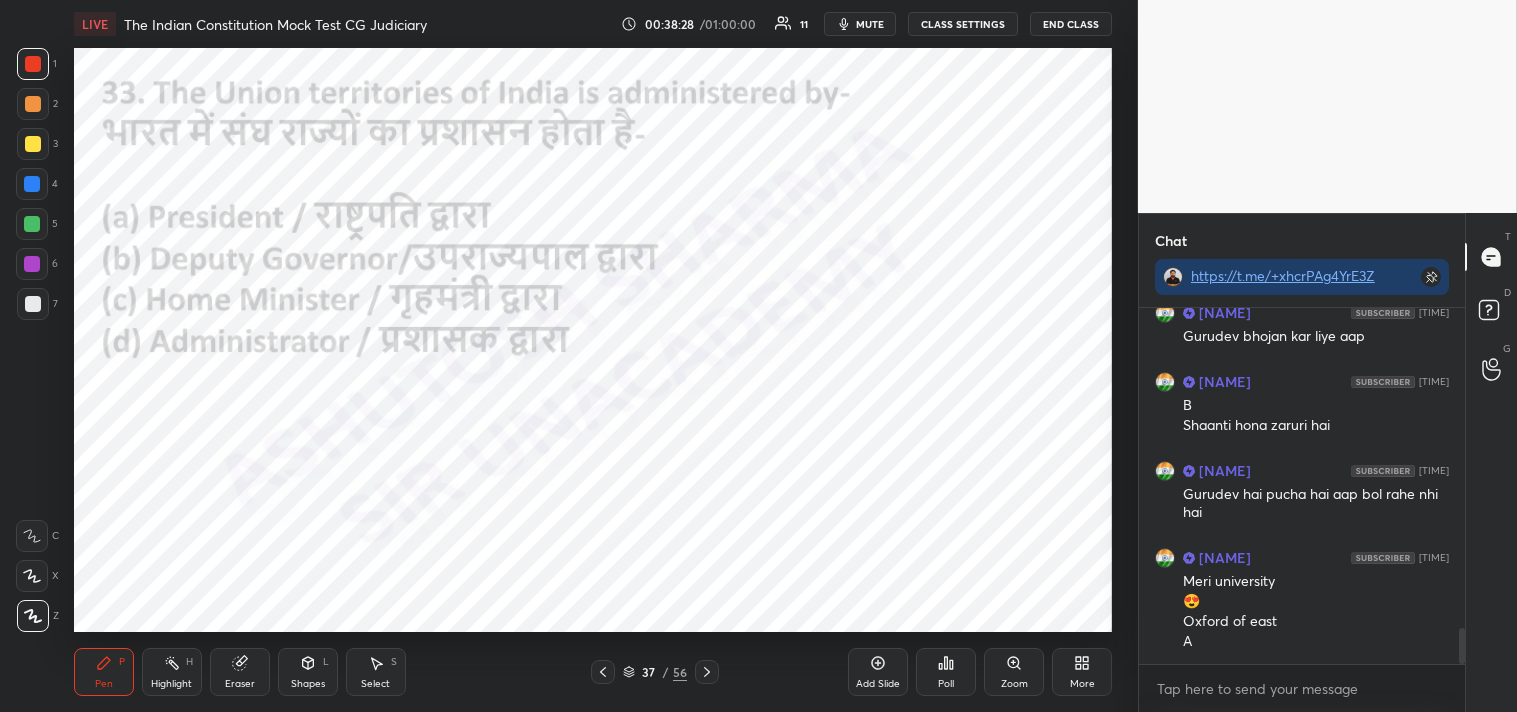 click on "Poll" at bounding box center (946, 672) 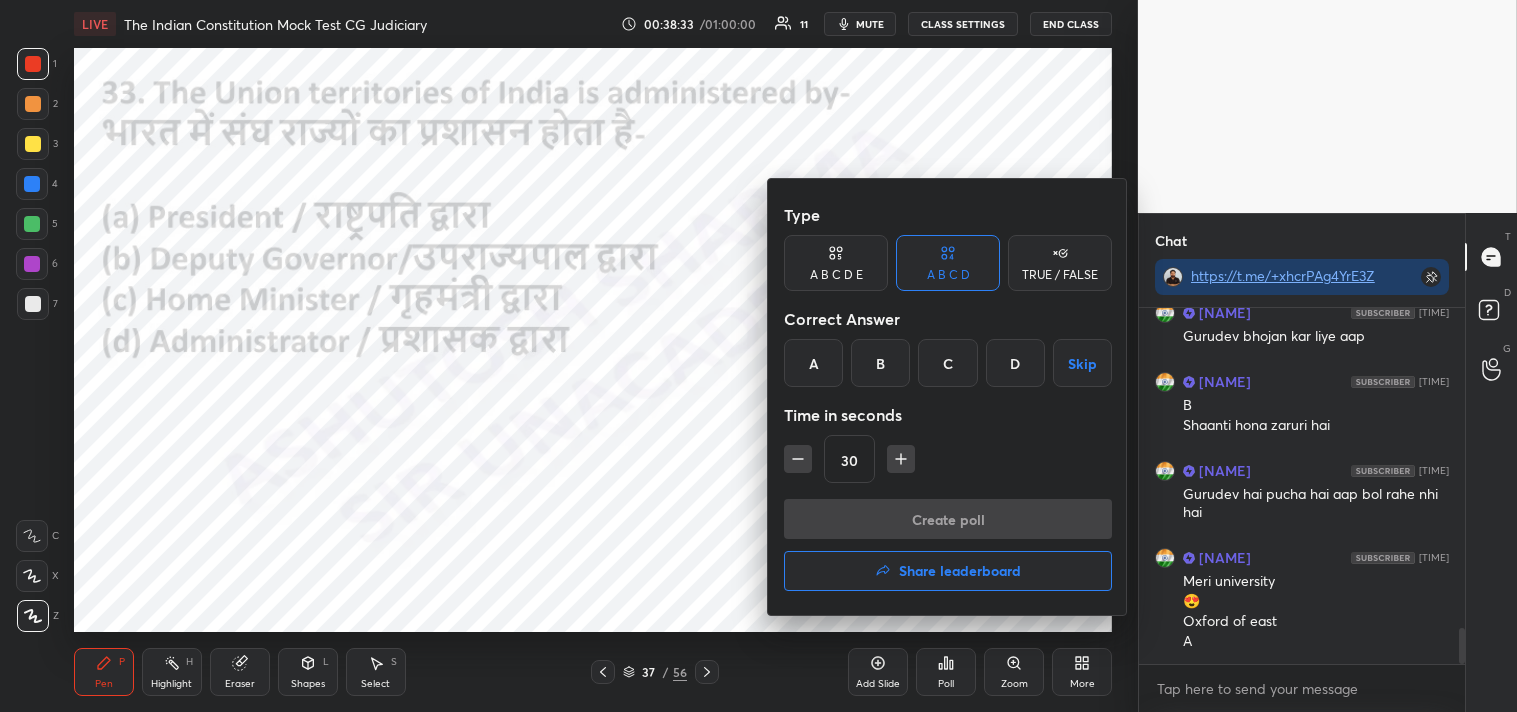 click on "A" at bounding box center [813, 363] 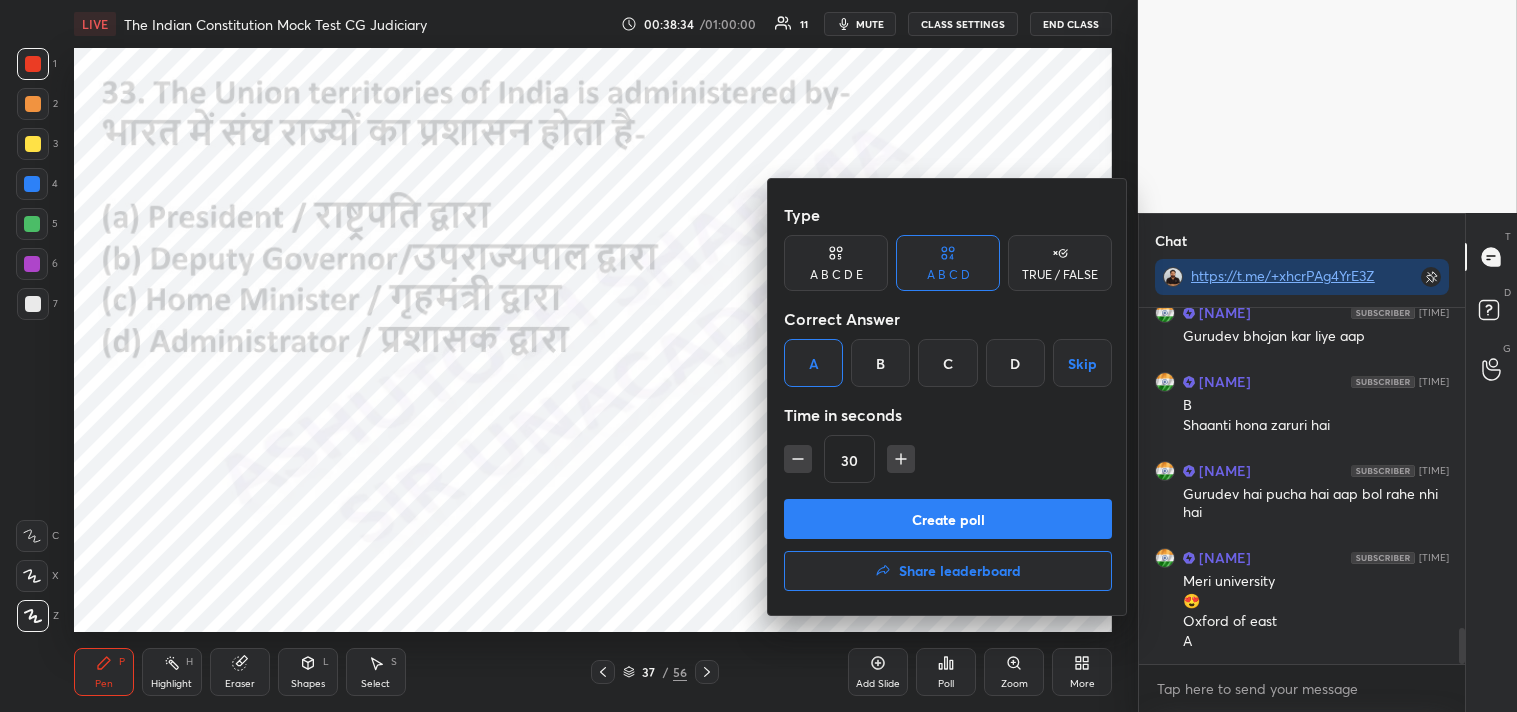 click on "Create poll" at bounding box center [948, 519] 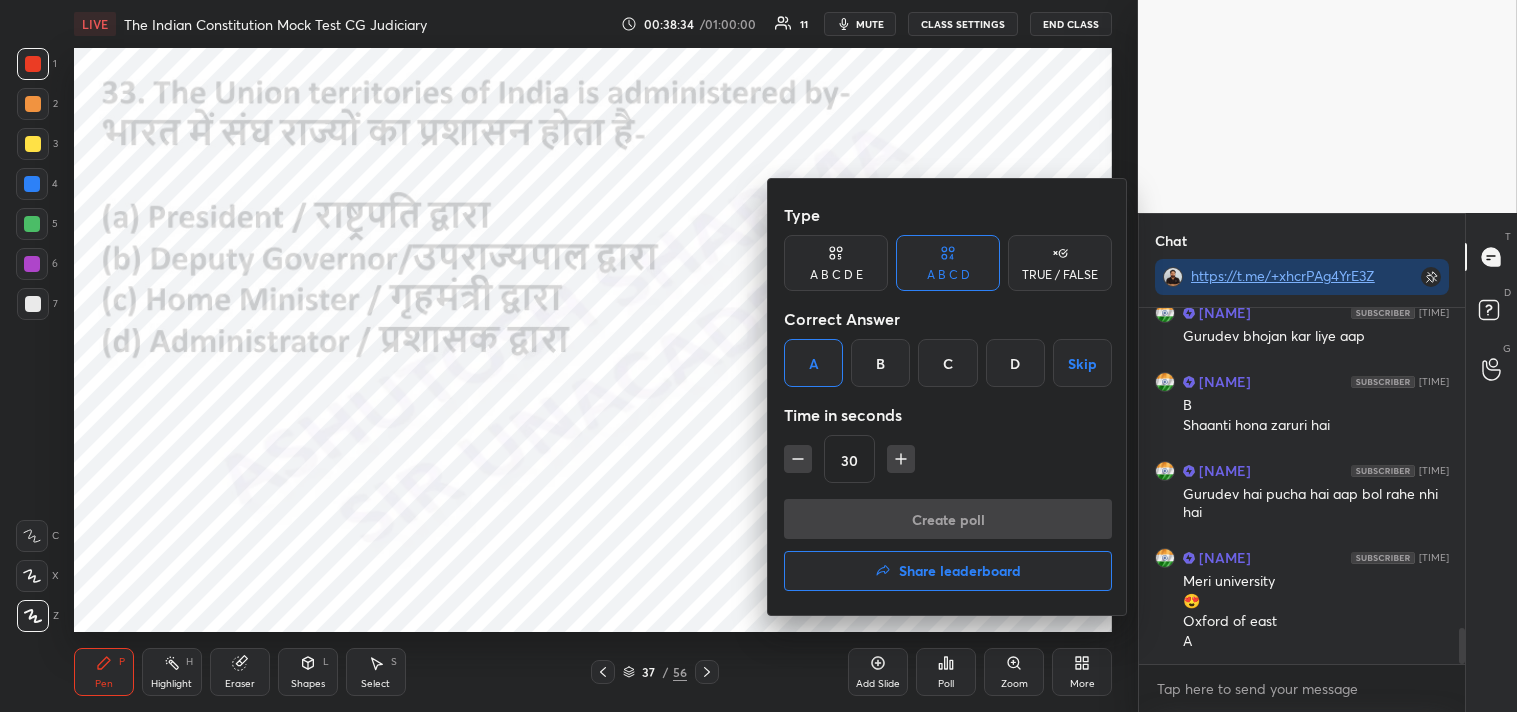 scroll, scrollTop: 278, scrollLeft: 320, axis: both 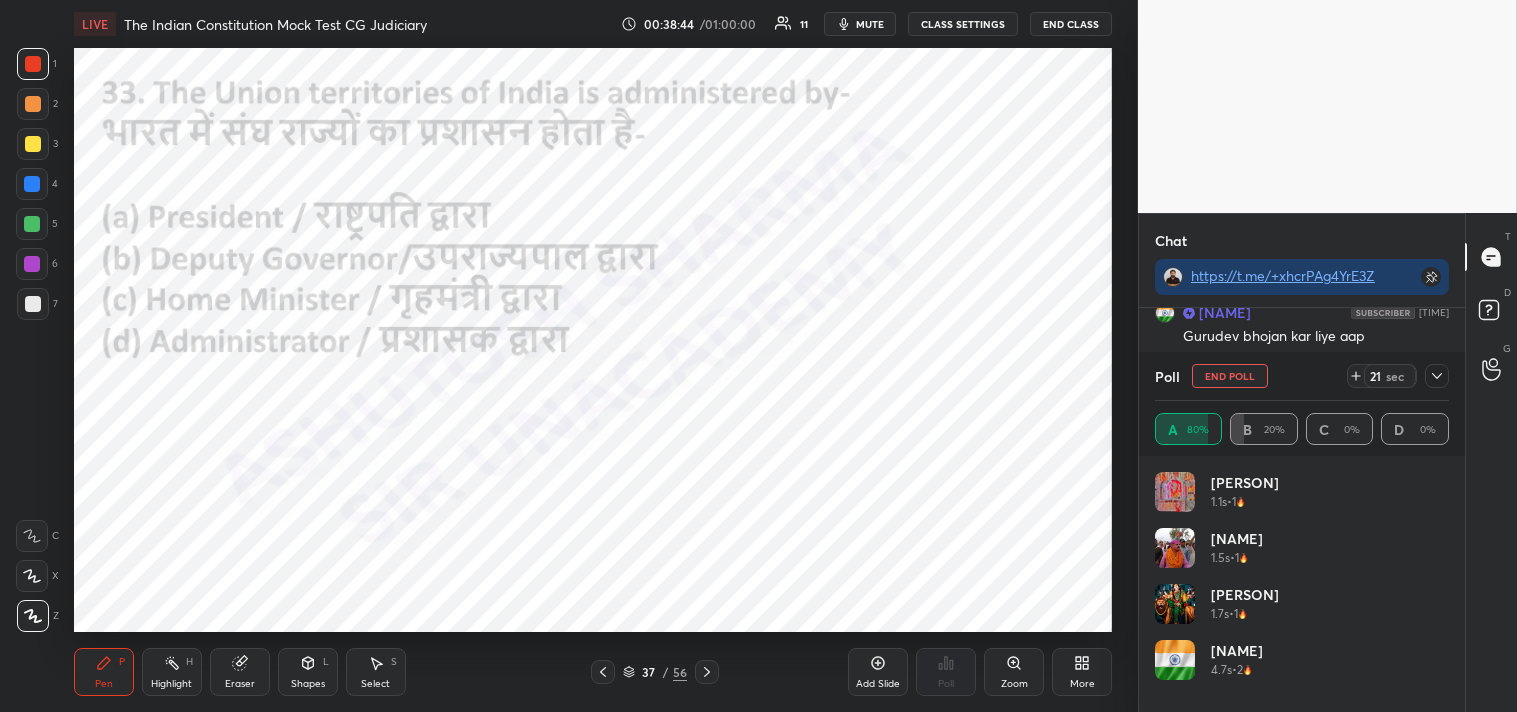 click 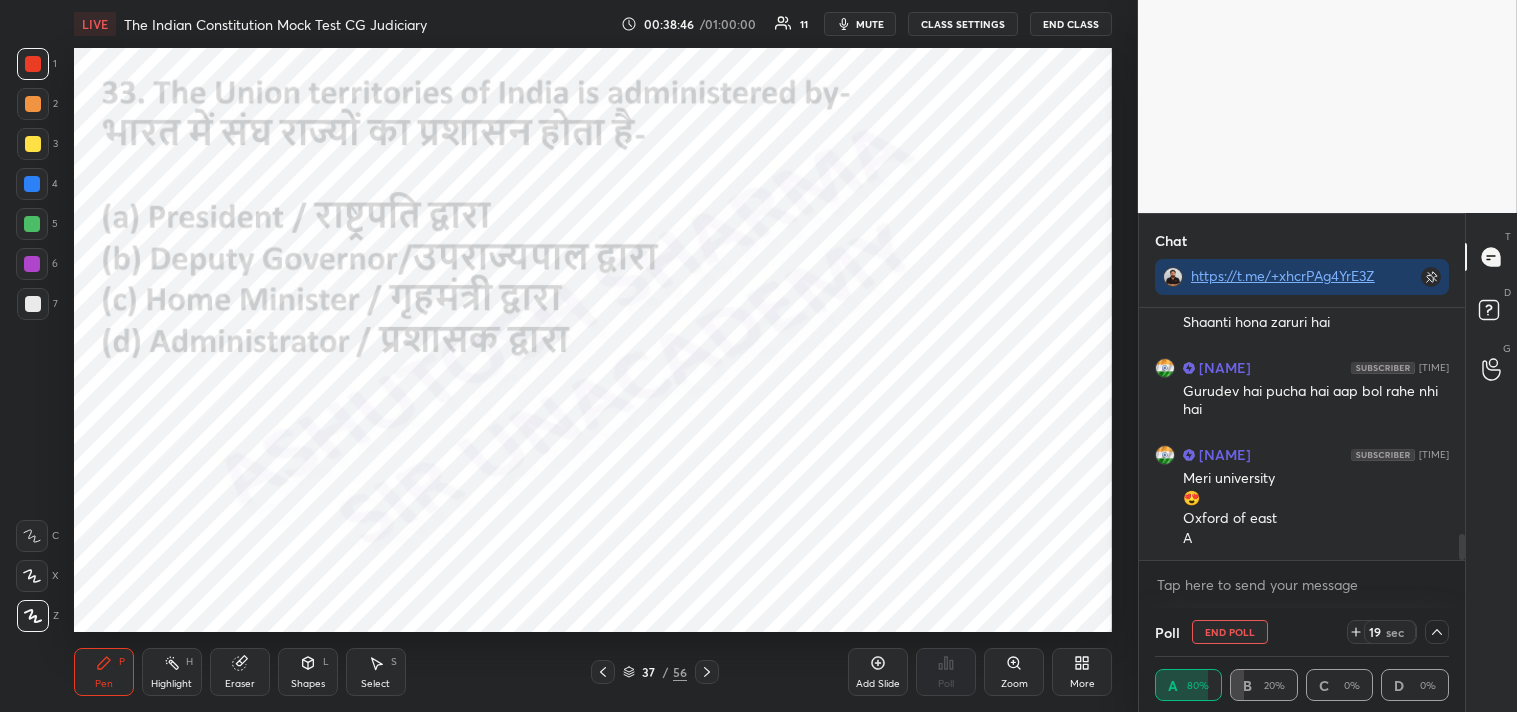 drag, startPoint x: 1461, startPoint y: 548, endPoint x: 1458, endPoint y: 580, distance: 32.140316 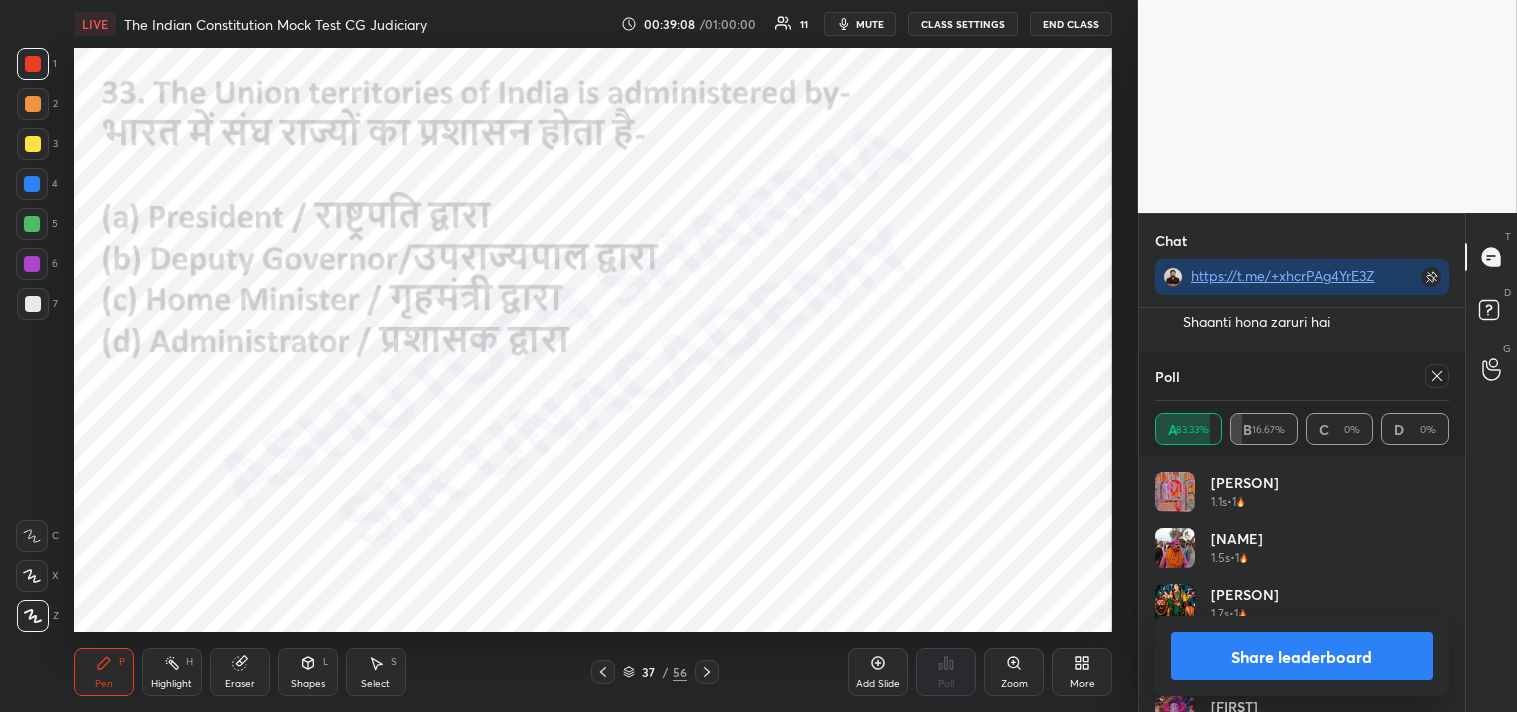 click 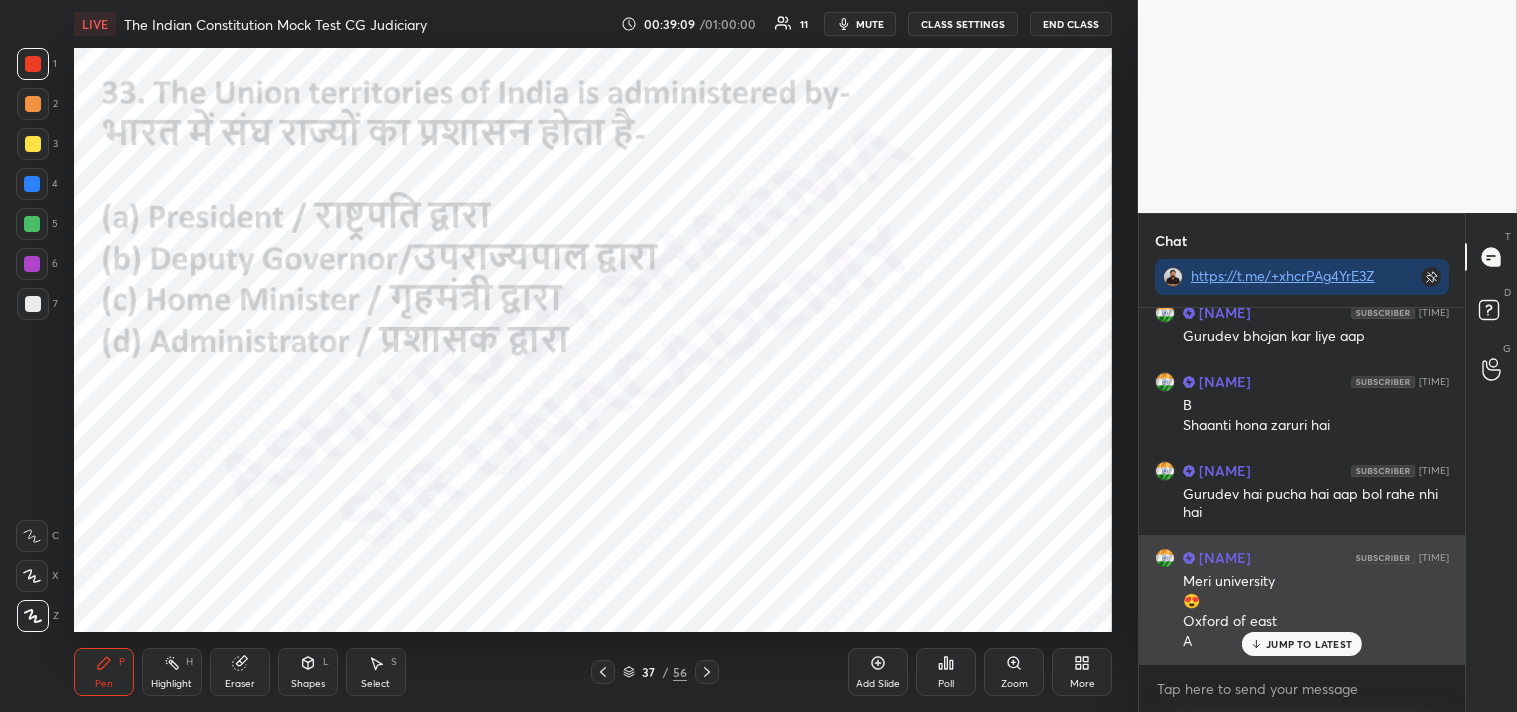 click on "JUMP TO LATEST" at bounding box center [1309, 644] 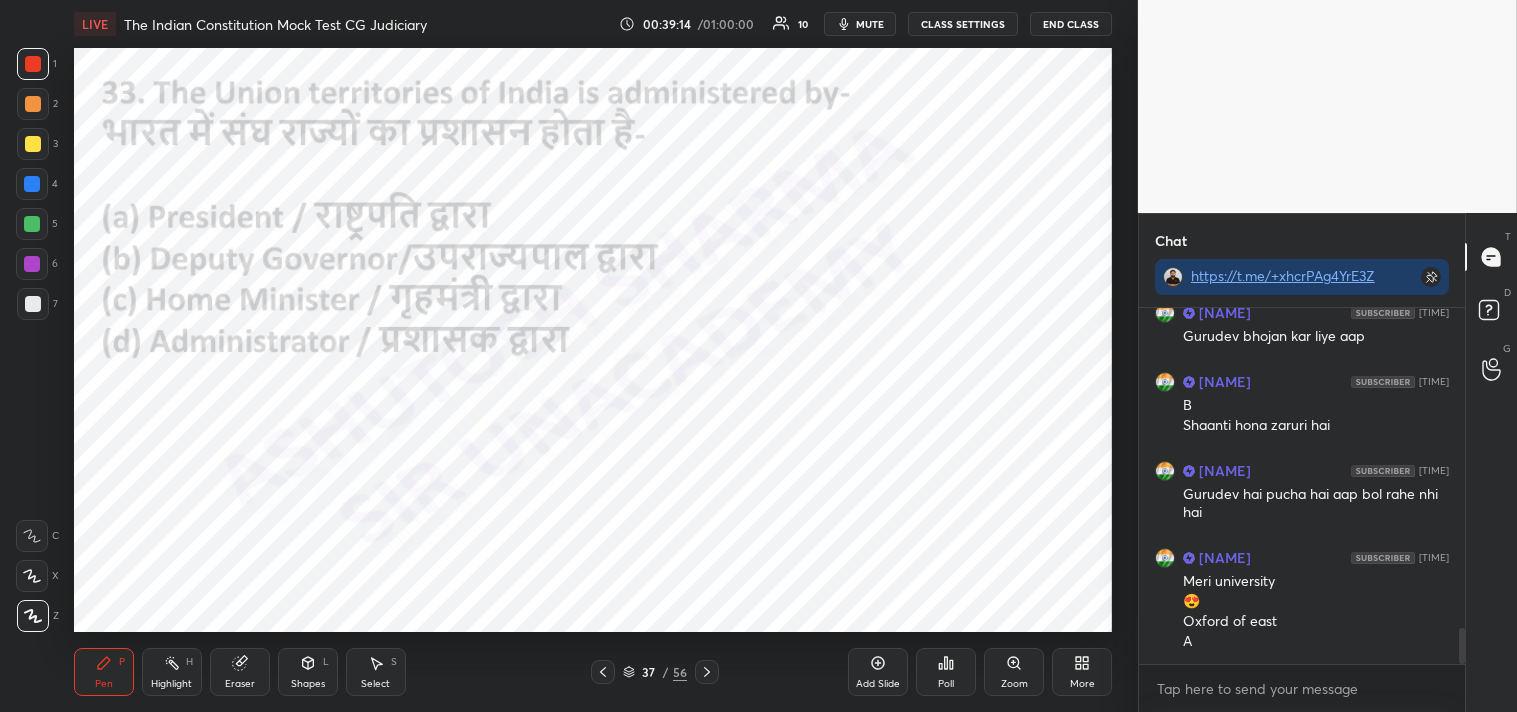 click 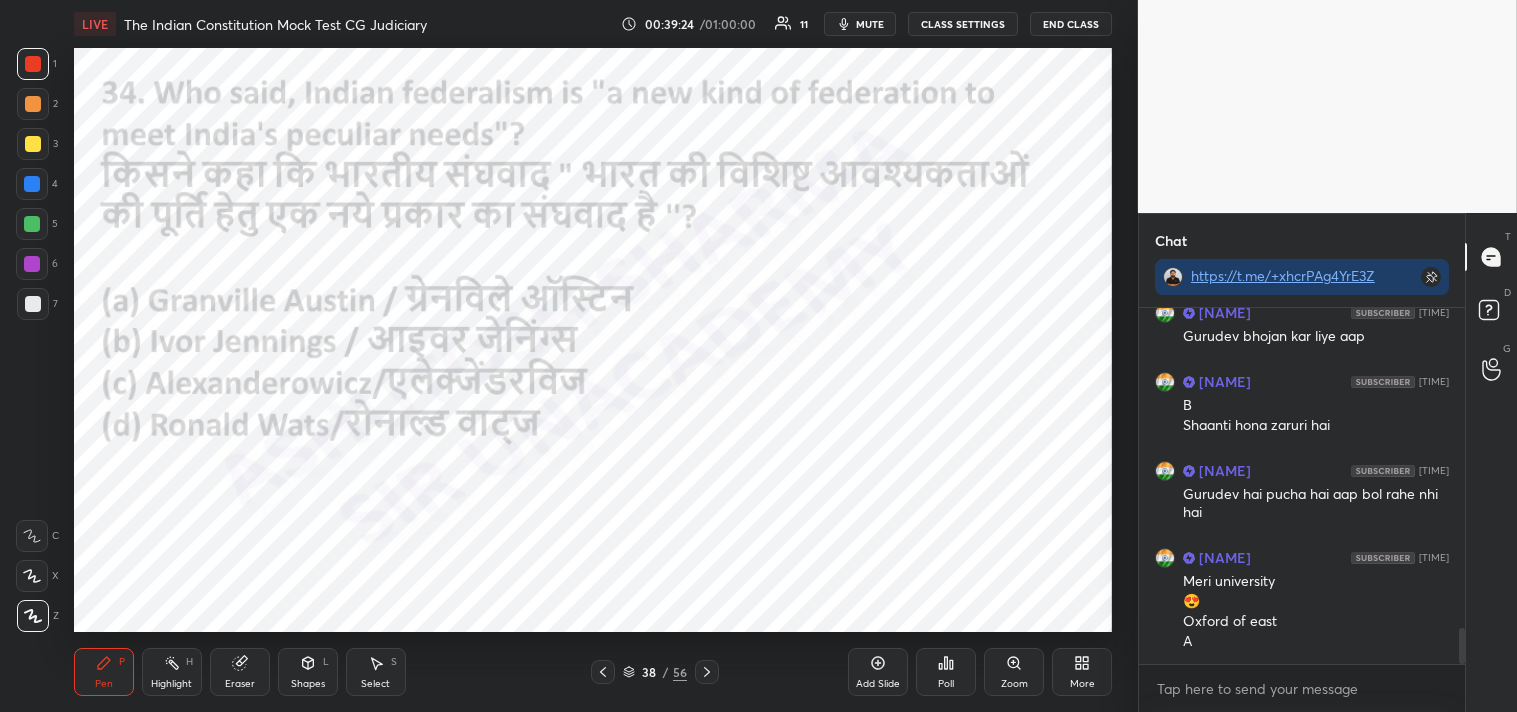 click on "Poll" at bounding box center [946, 672] 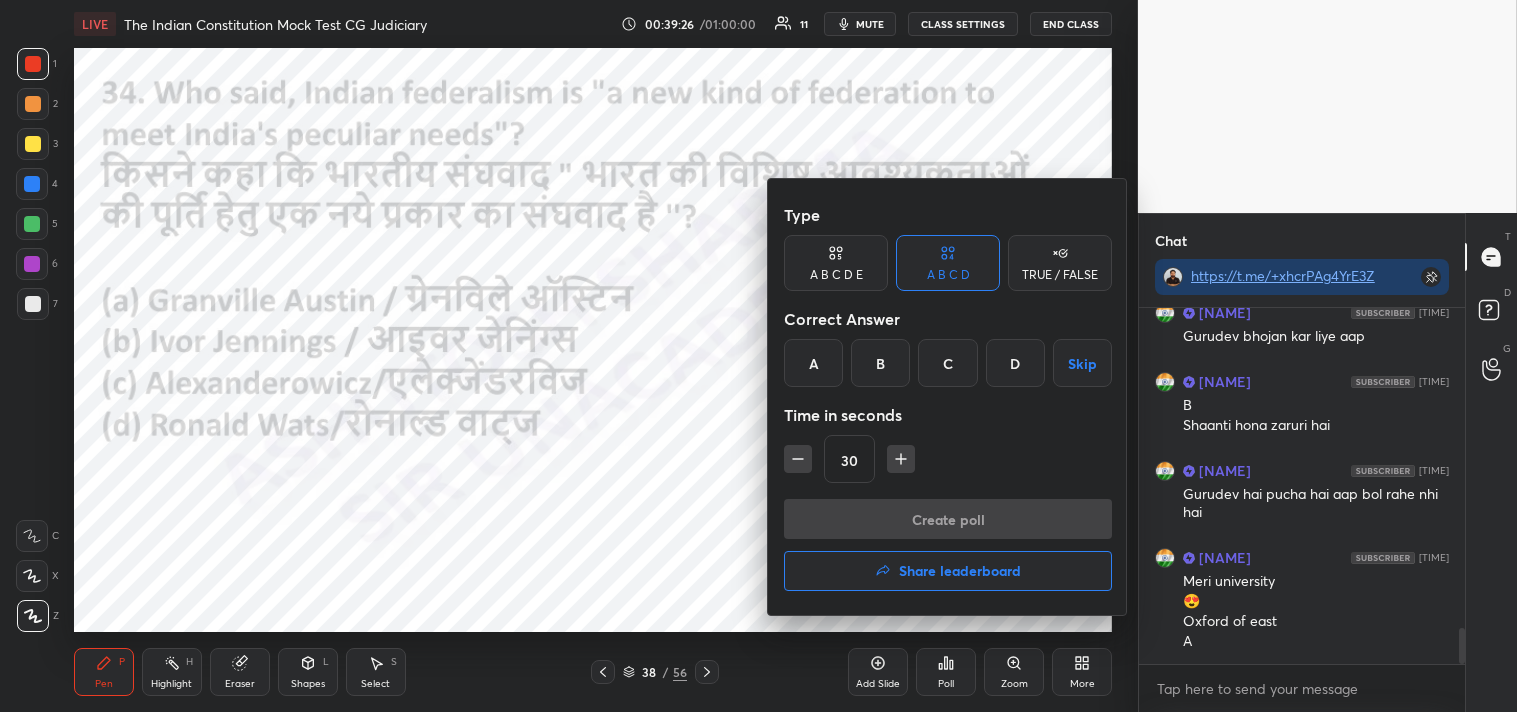 click on "A" at bounding box center (813, 363) 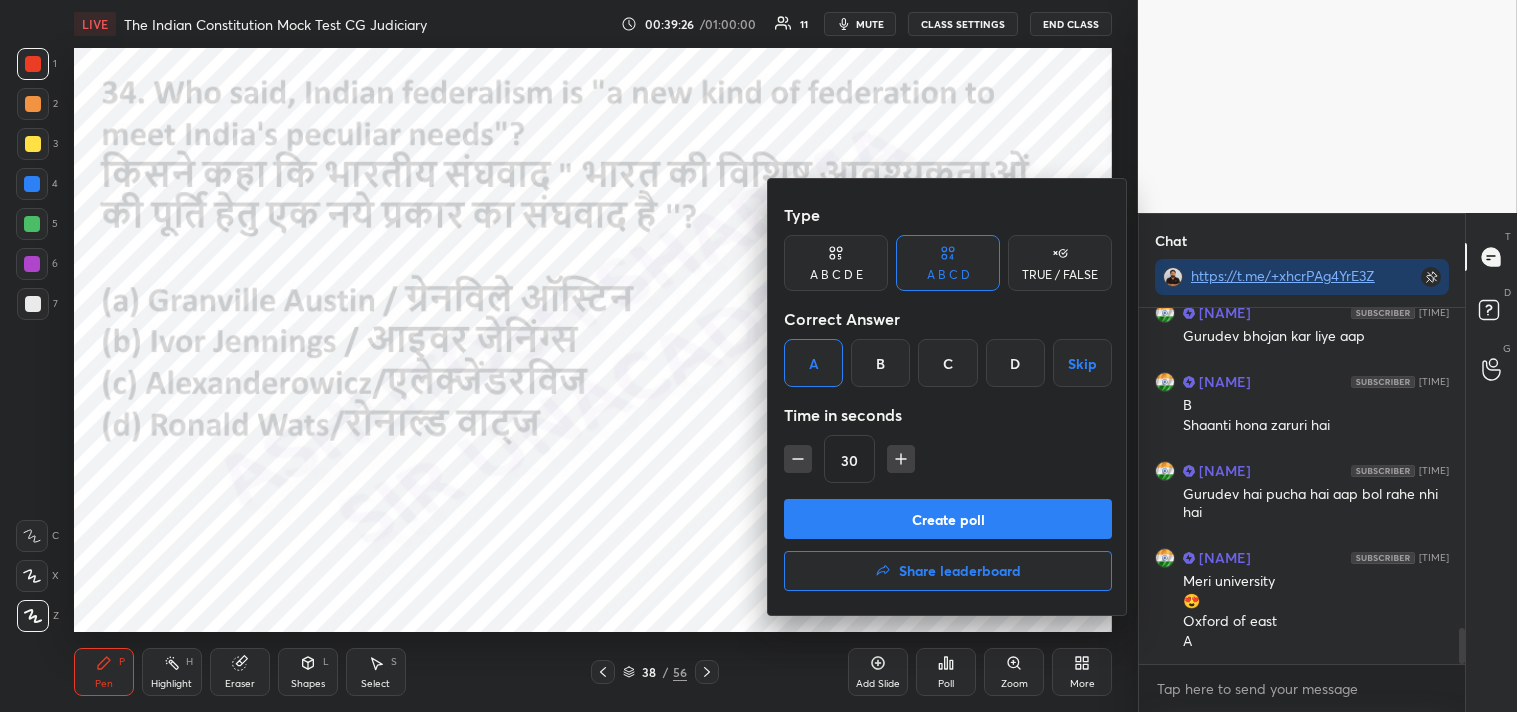 click on "Create poll" at bounding box center [948, 519] 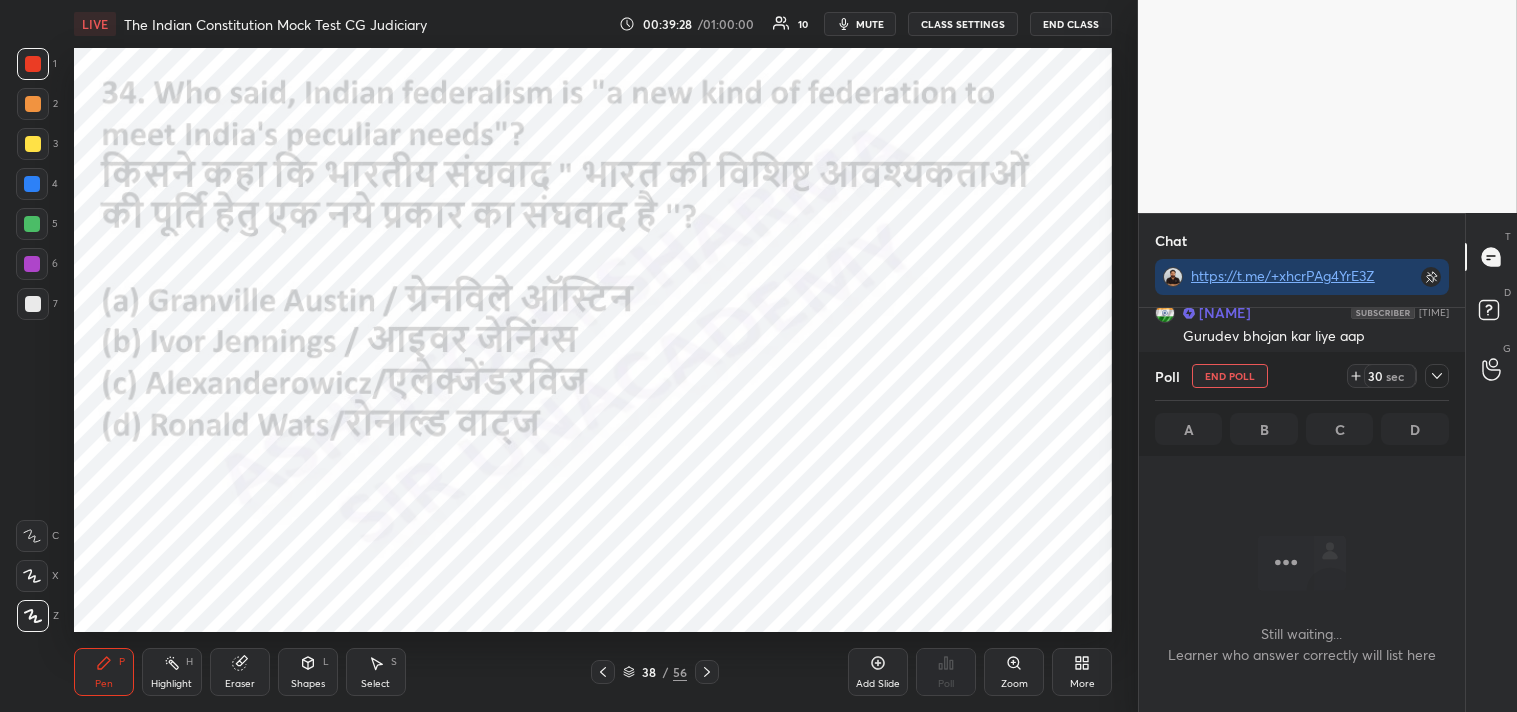 scroll, scrollTop: 248, scrollLeft: 320, axis: both 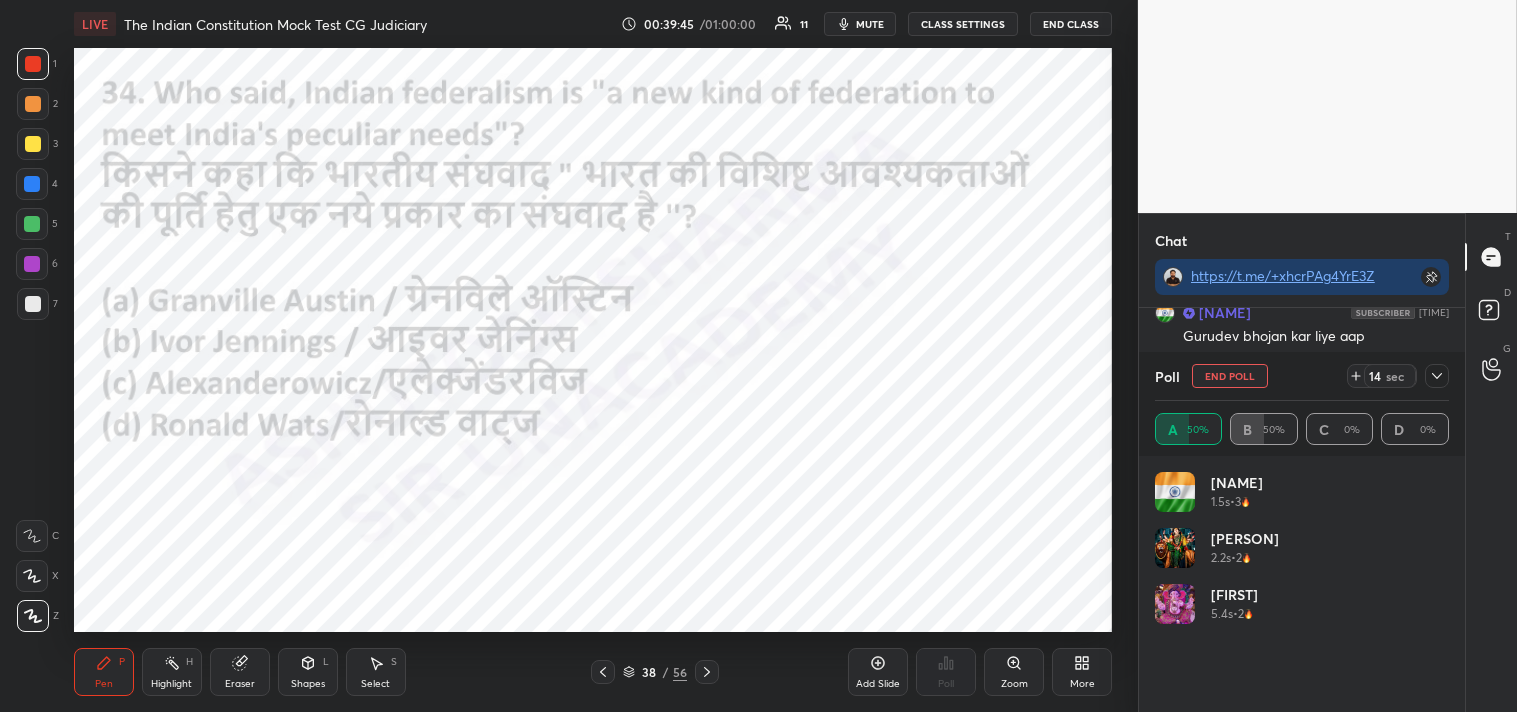 click 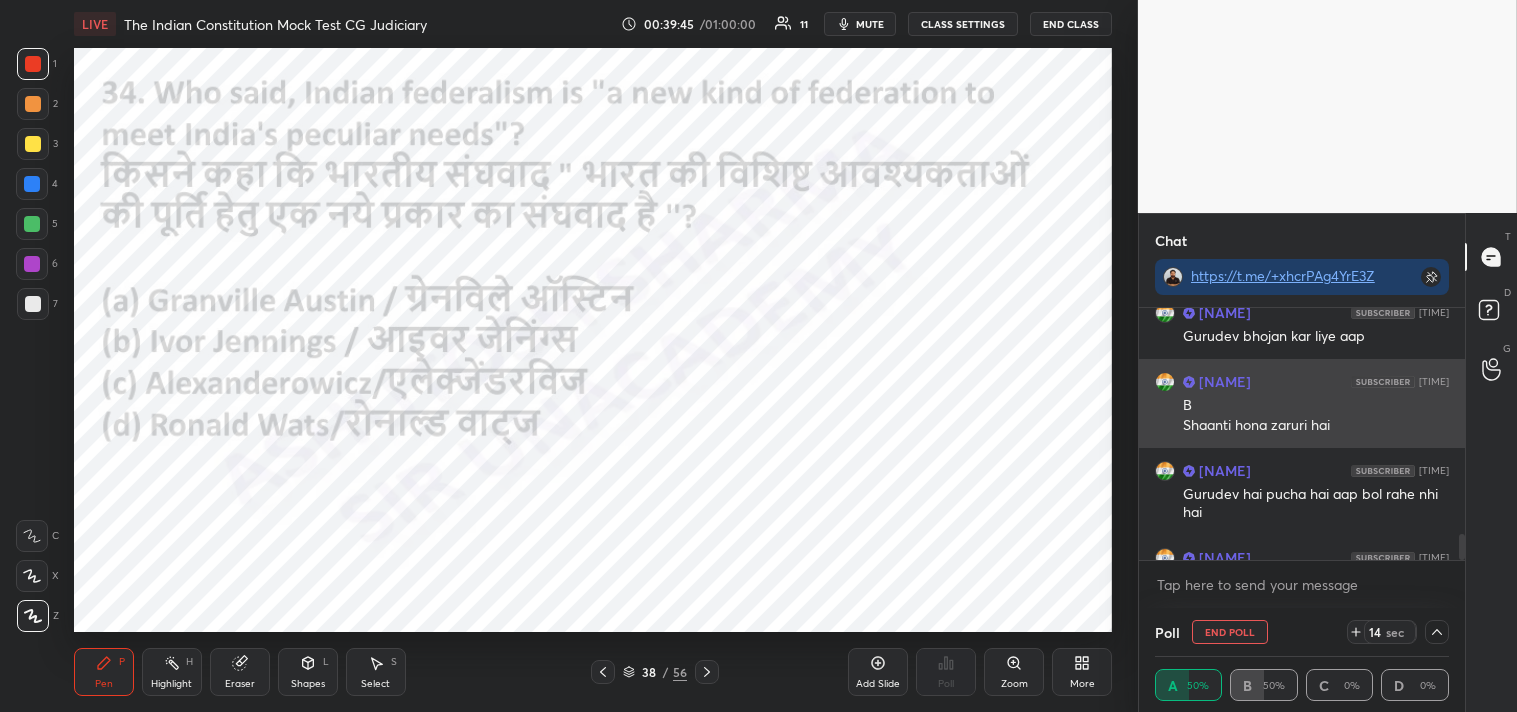 scroll, scrollTop: 37, scrollLeft: 288, axis: both 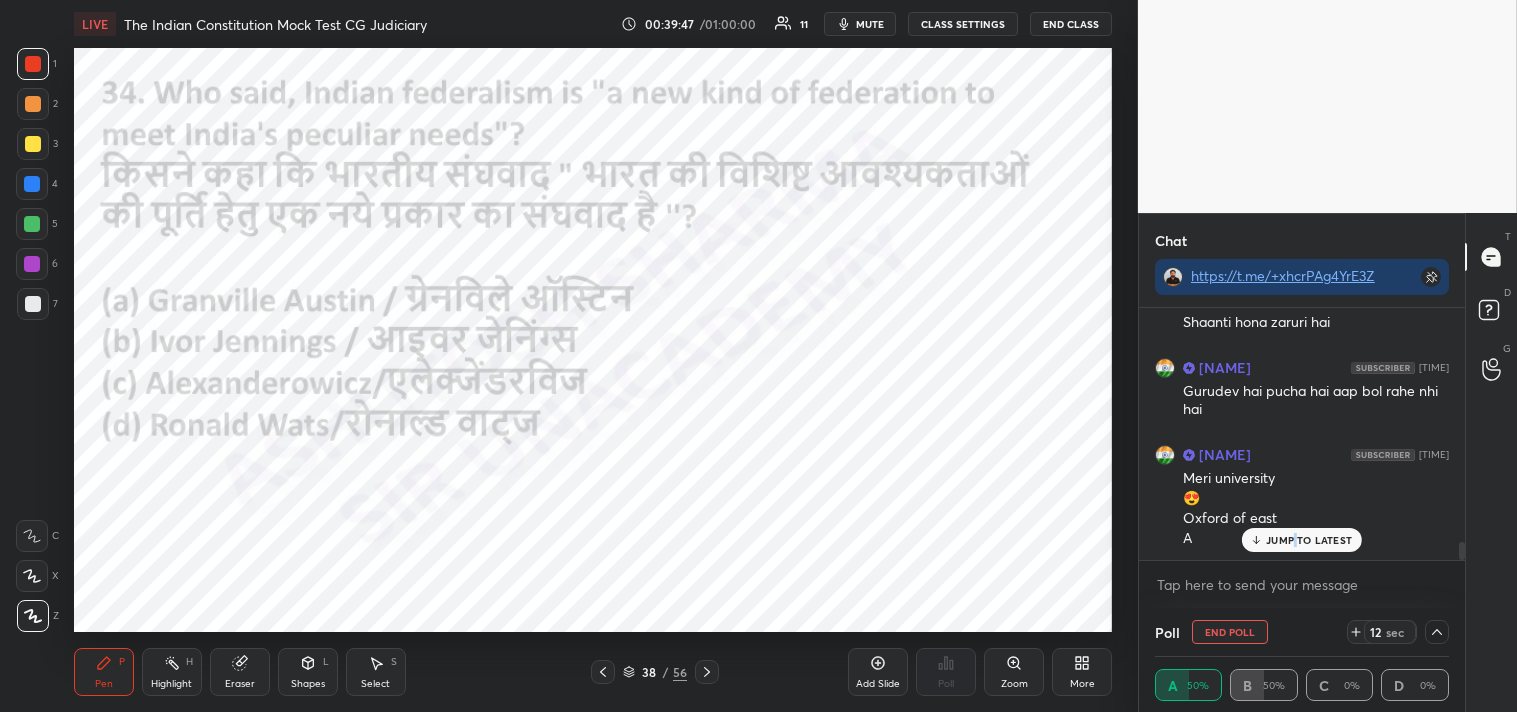 drag, startPoint x: 1462, startPoint y: 547, endPoint x: 1460, endPoint y: 578, distance: 31.06445 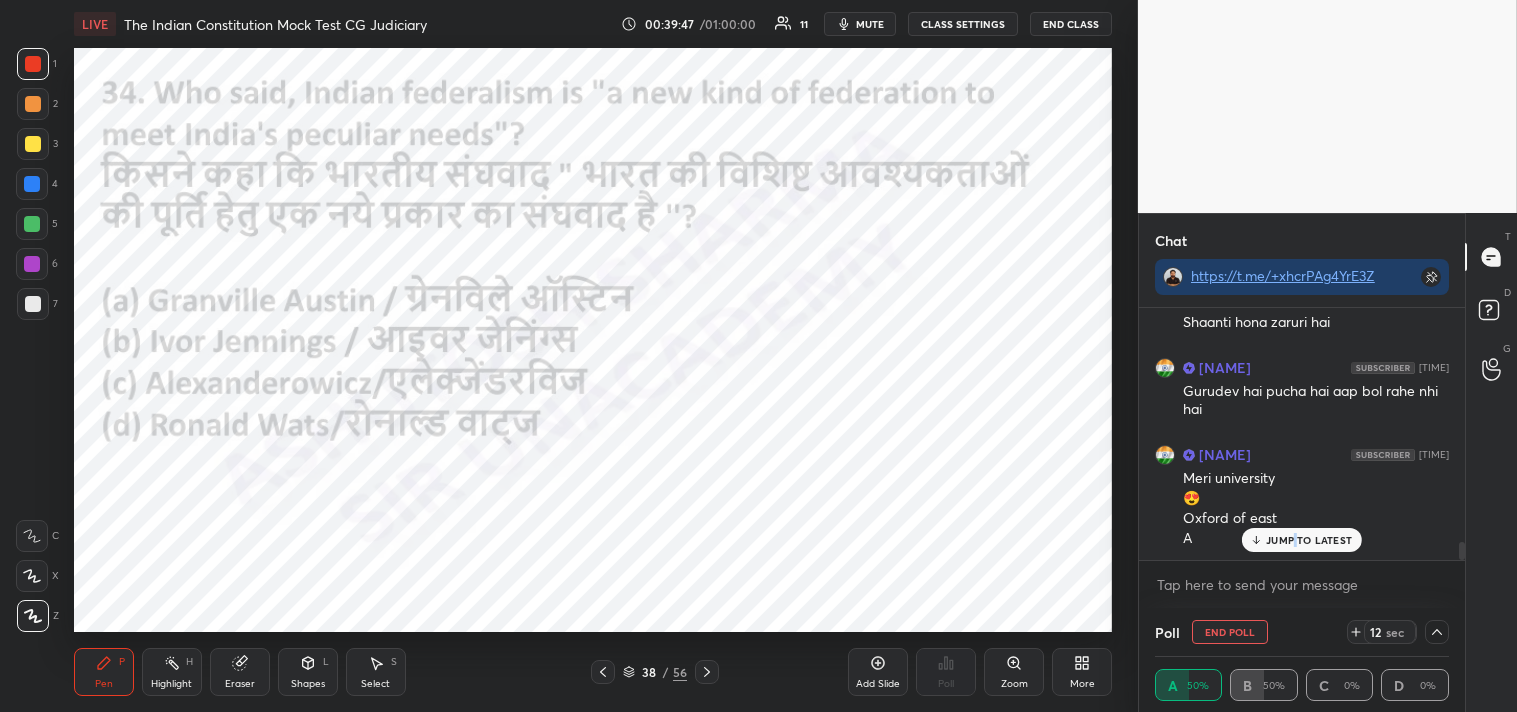 click on "Abhishek 12:36 PM Gurudev bhojan kar liye aap Abhishek 12:37 PM B Shaanti hona zaruri hai Abhishek 12:39 PM Gurudev hai pucha hai aap bol rahe nhi hai Abhishek 12:40 PM Meri university 😍 Oxford of east A JUMP TO LATEST Enable hand raising Enable raise hand to speak to learners. Once enabled, chat will be turned off temporarily. Enable x" at bounding box center [1302, 458] 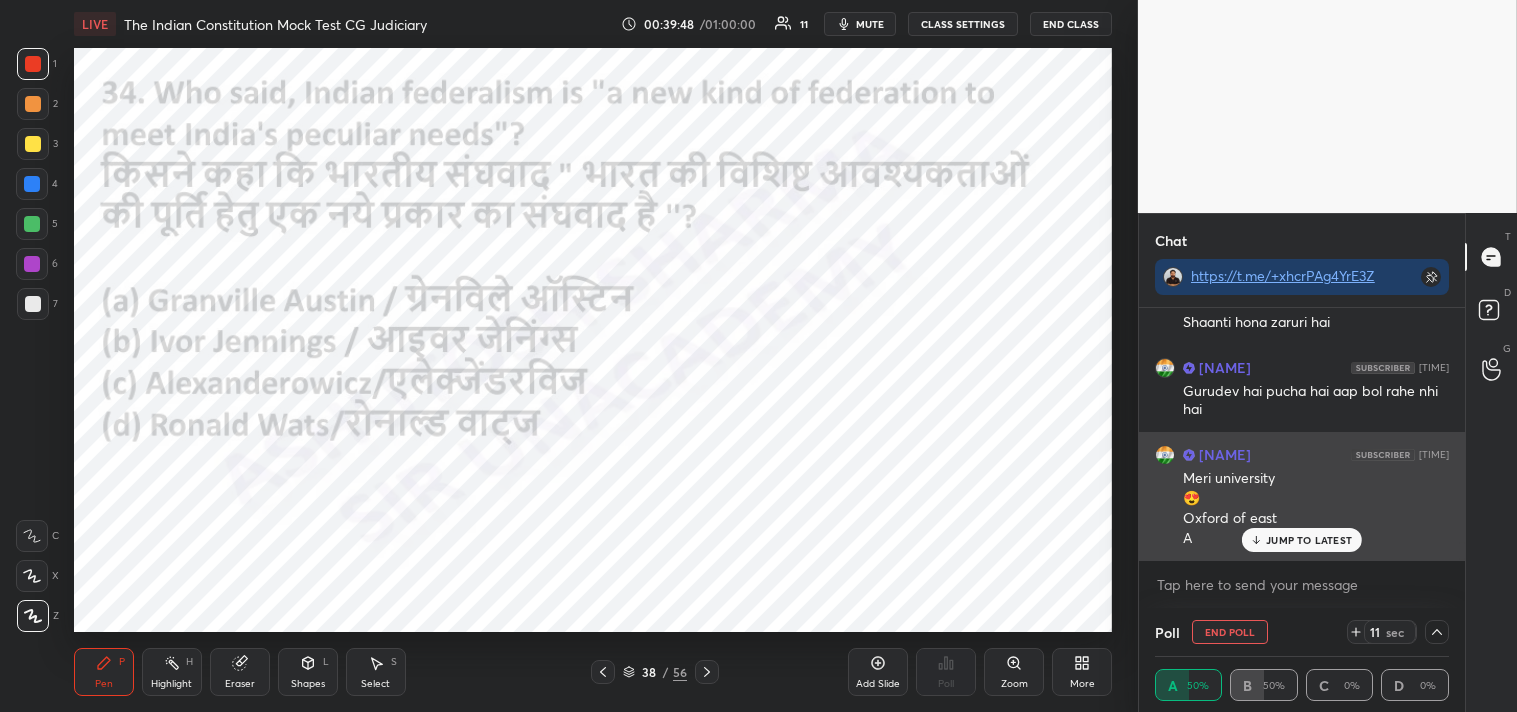 click on "JUMP TO LATEST" at bounding box center (1309, 540) 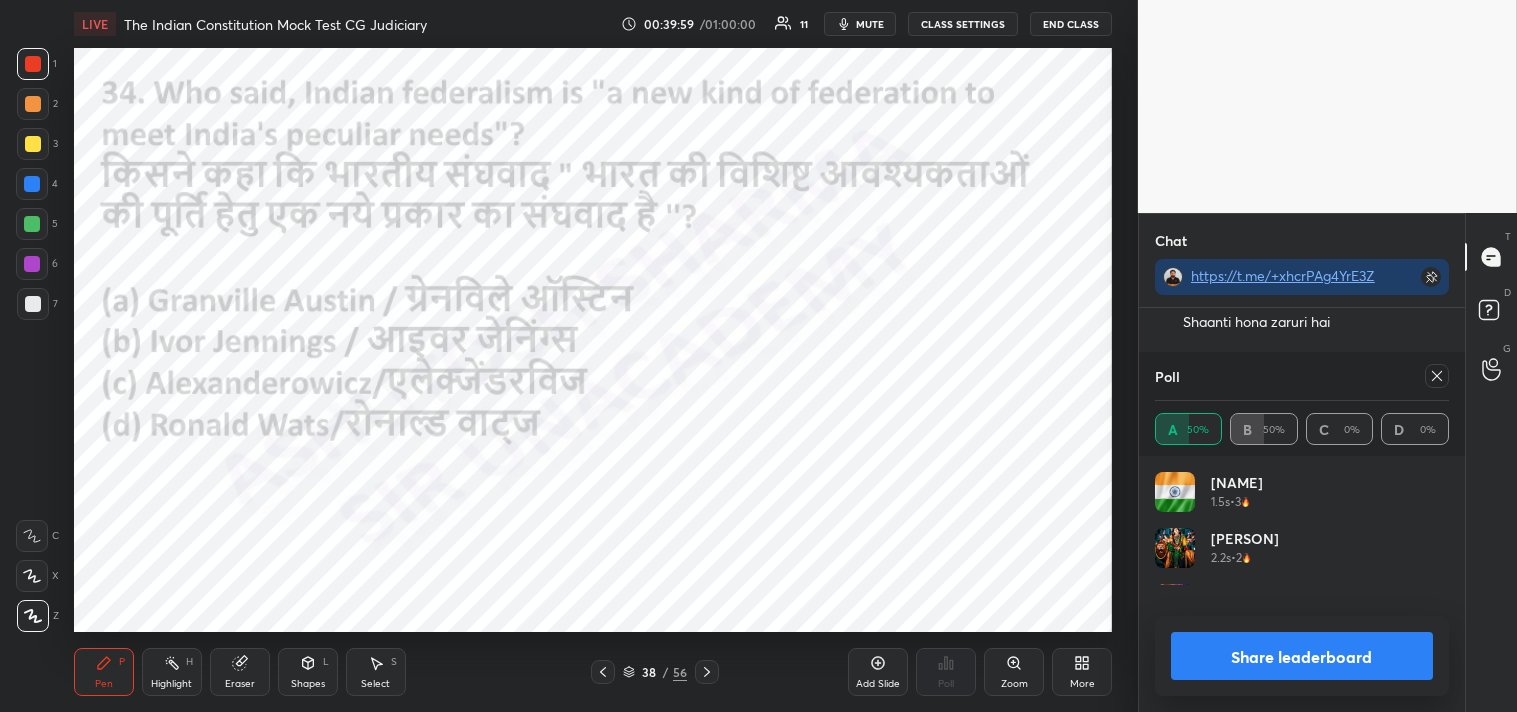 scroll, scrollTop: 6, scrollLeft: 6, axis: both 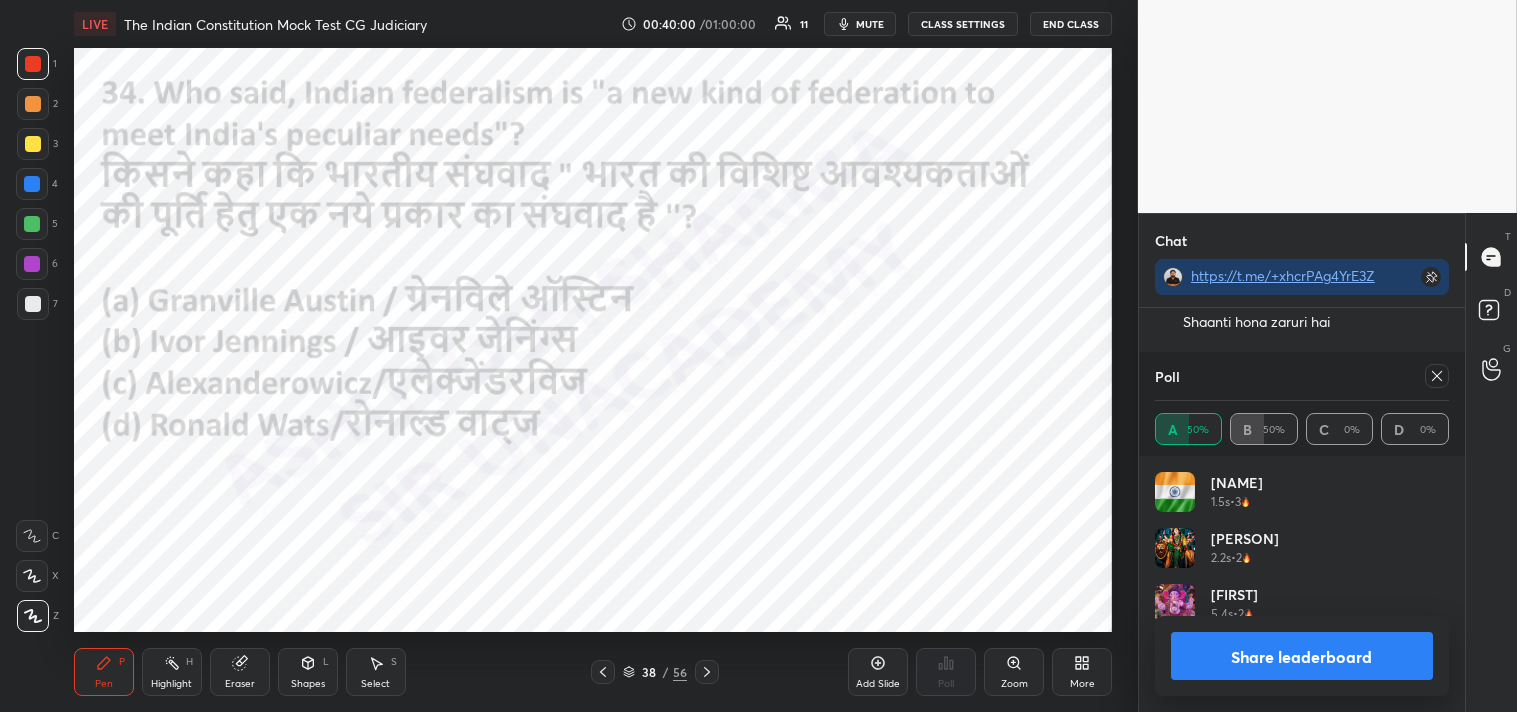 click 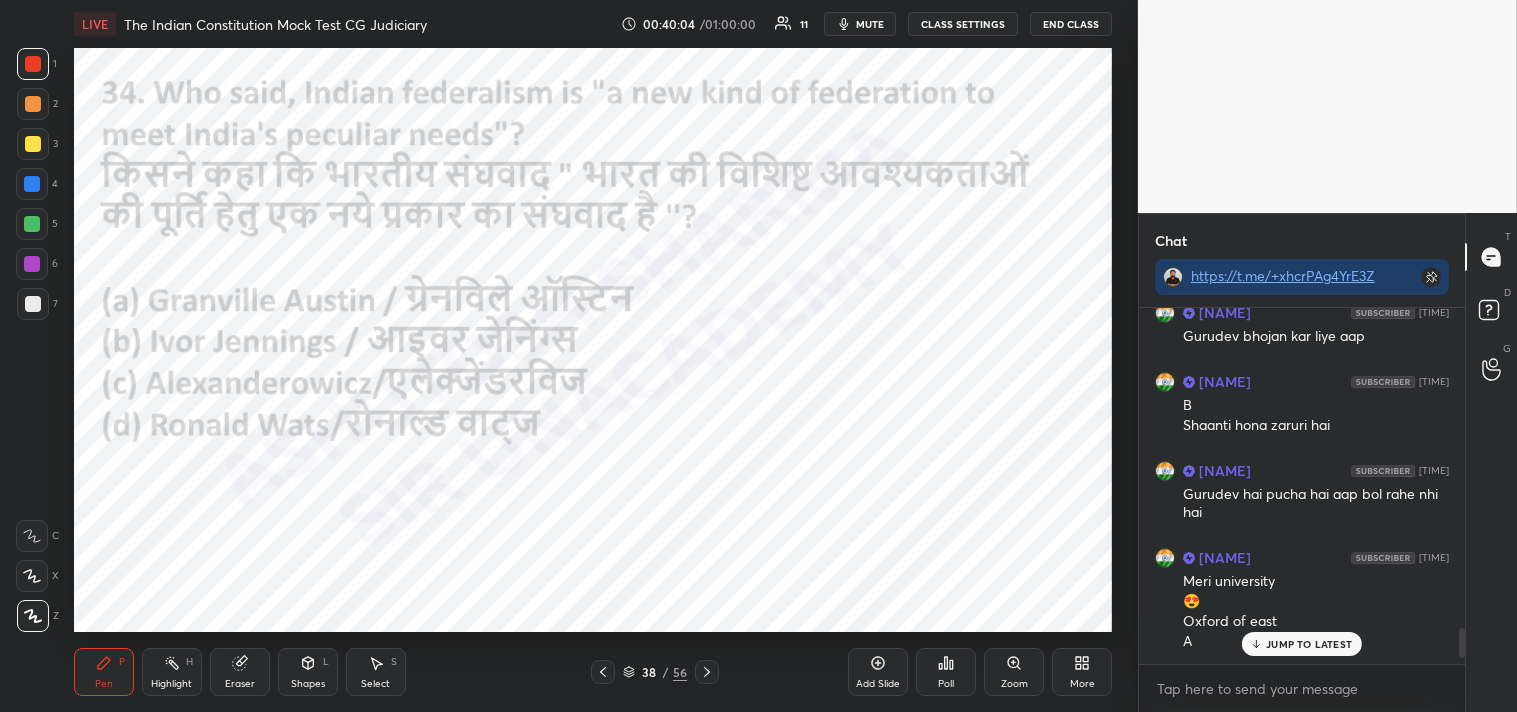 click on "LIVE The Indian Constitution Mock Test CG Judiciary 00:40:04 /  01:00:00 11 mute CLASS SETTINGS End Class Setting up your live class Poll for   secs No correct answer Start poll Back The Indian Constitution Mock Test CG Judiciary Ashutosh Pen P Highlight H Eraser Shapes L Select S 38 / 56 Add Slide Poll Zoom More" at bounding box center [593, 356] 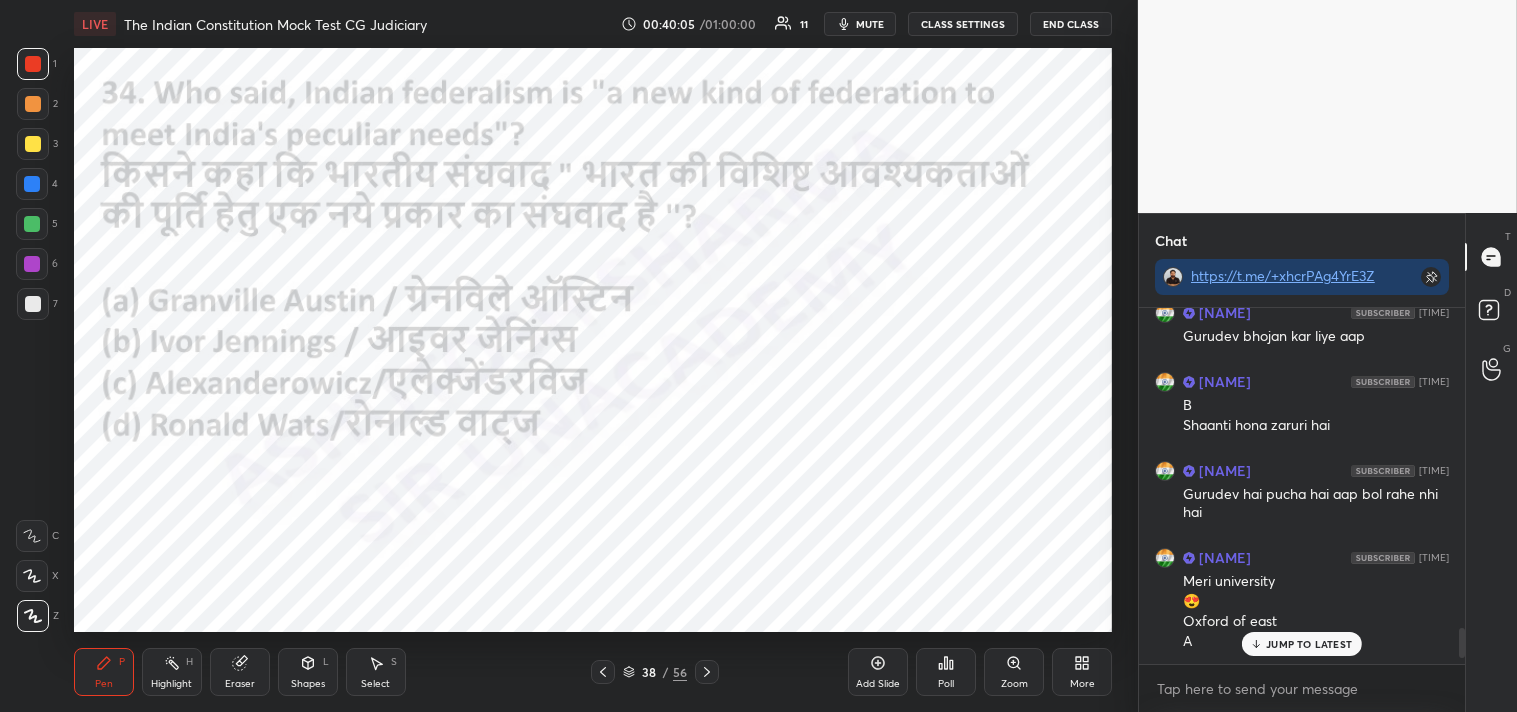 click 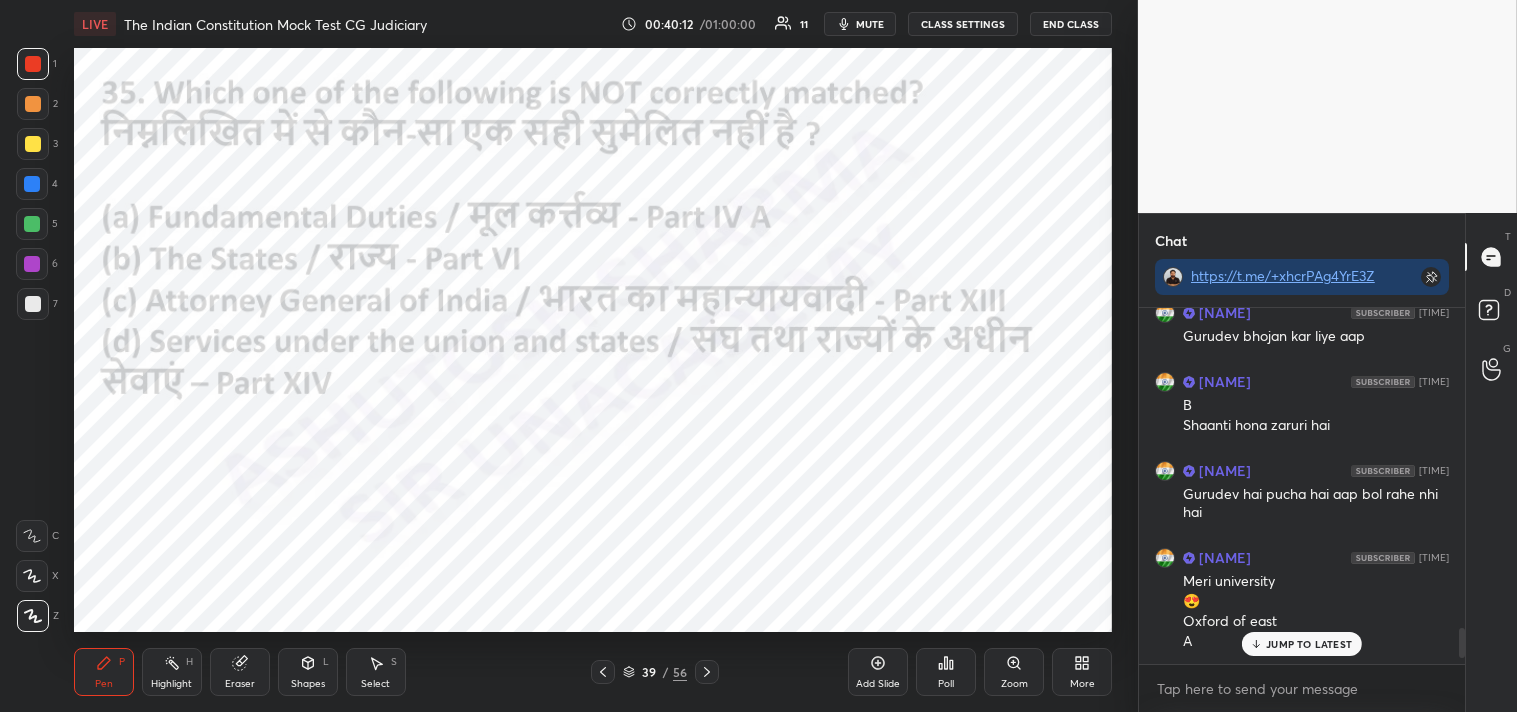 click on "Poll" at bounding box center [946, 684] 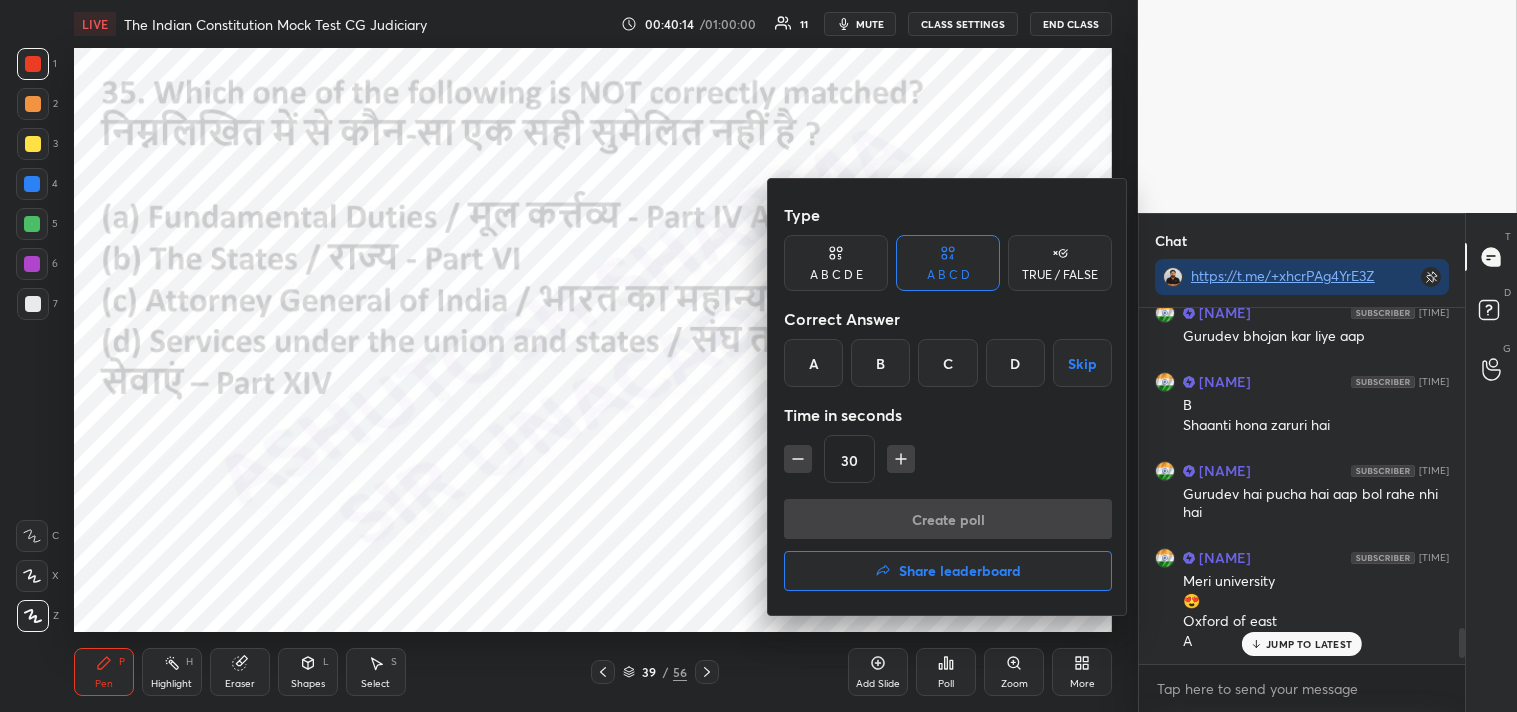 drag, startPoint x: 814, startPoint y: 362, endPoint x: 817, endPoint y: 351, distance: 11.401754 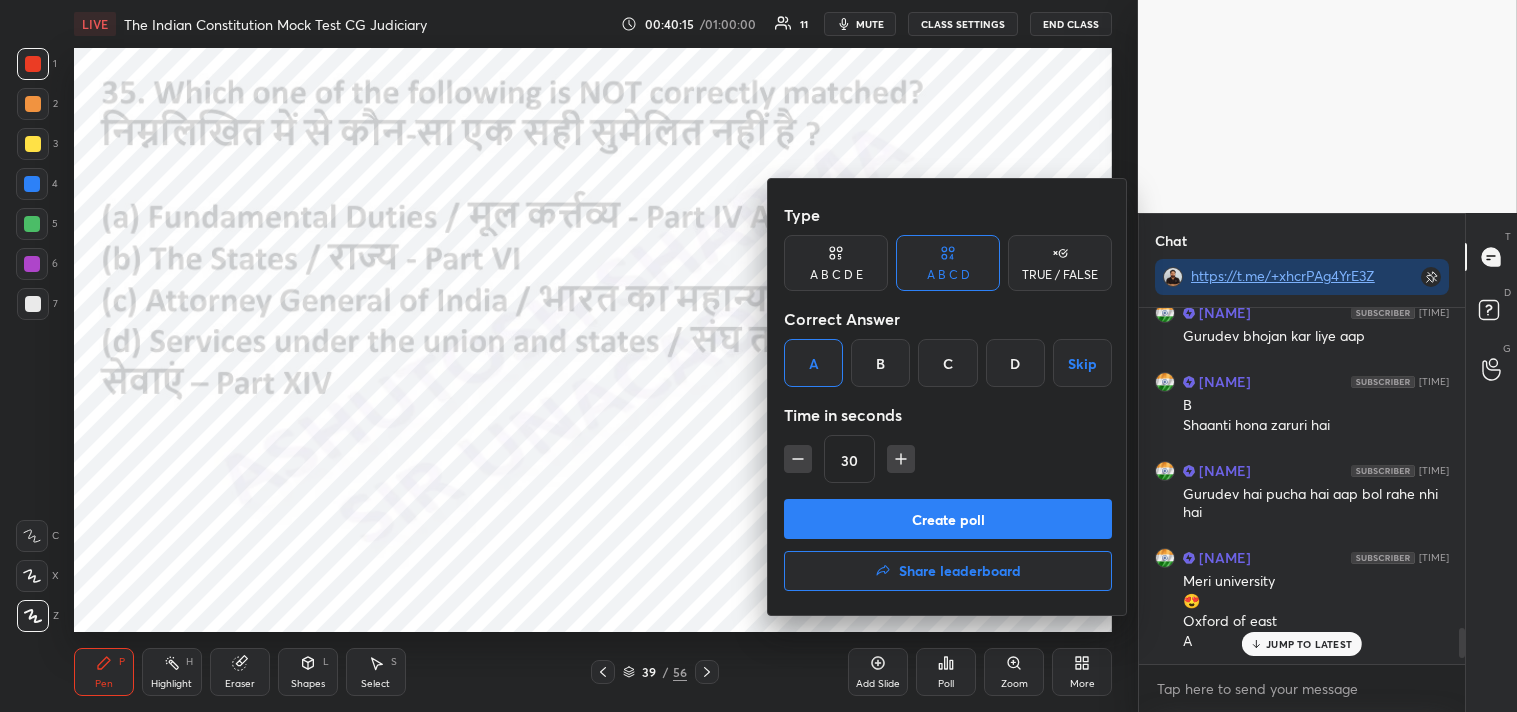 click on "Create poll" at bounding box center (948, 519) 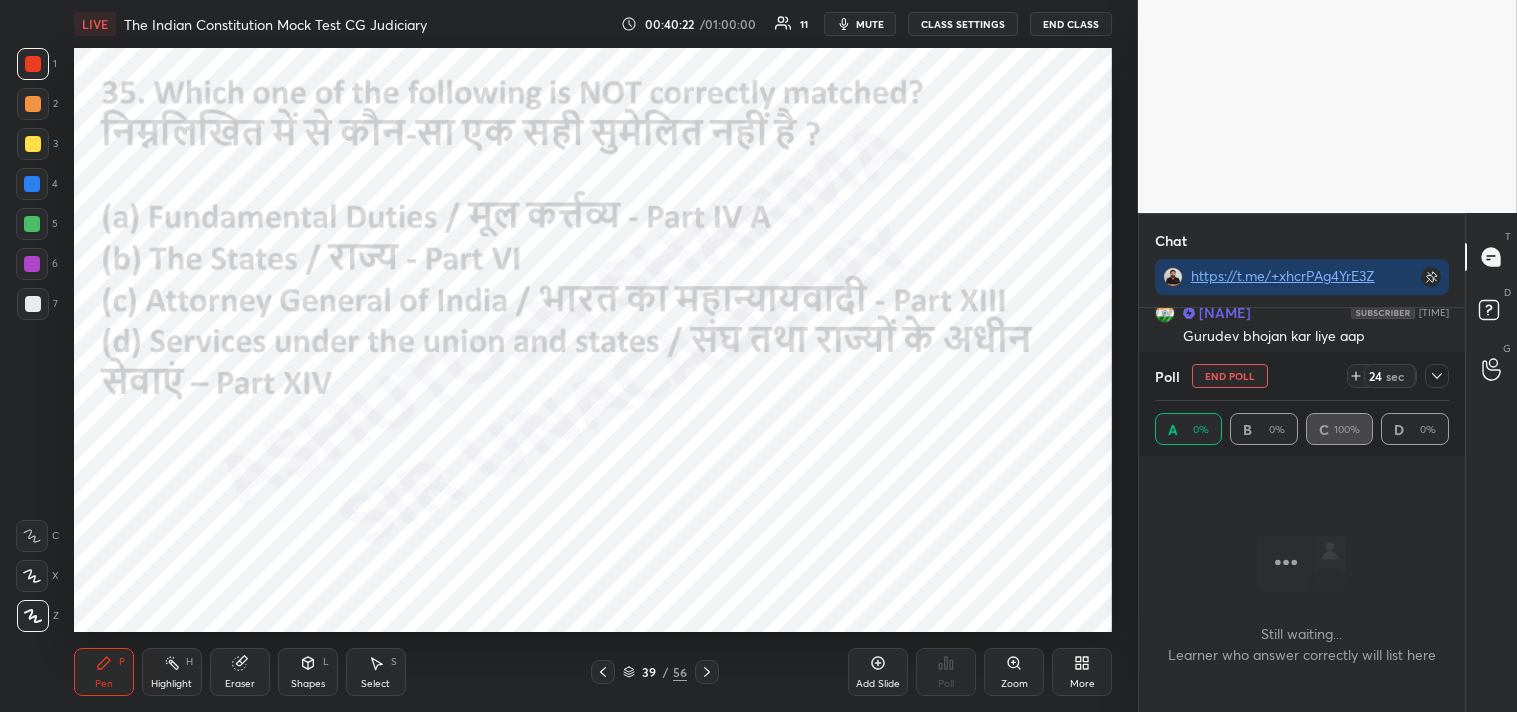 click on "End Poll" at bounding box center (1230, 376) 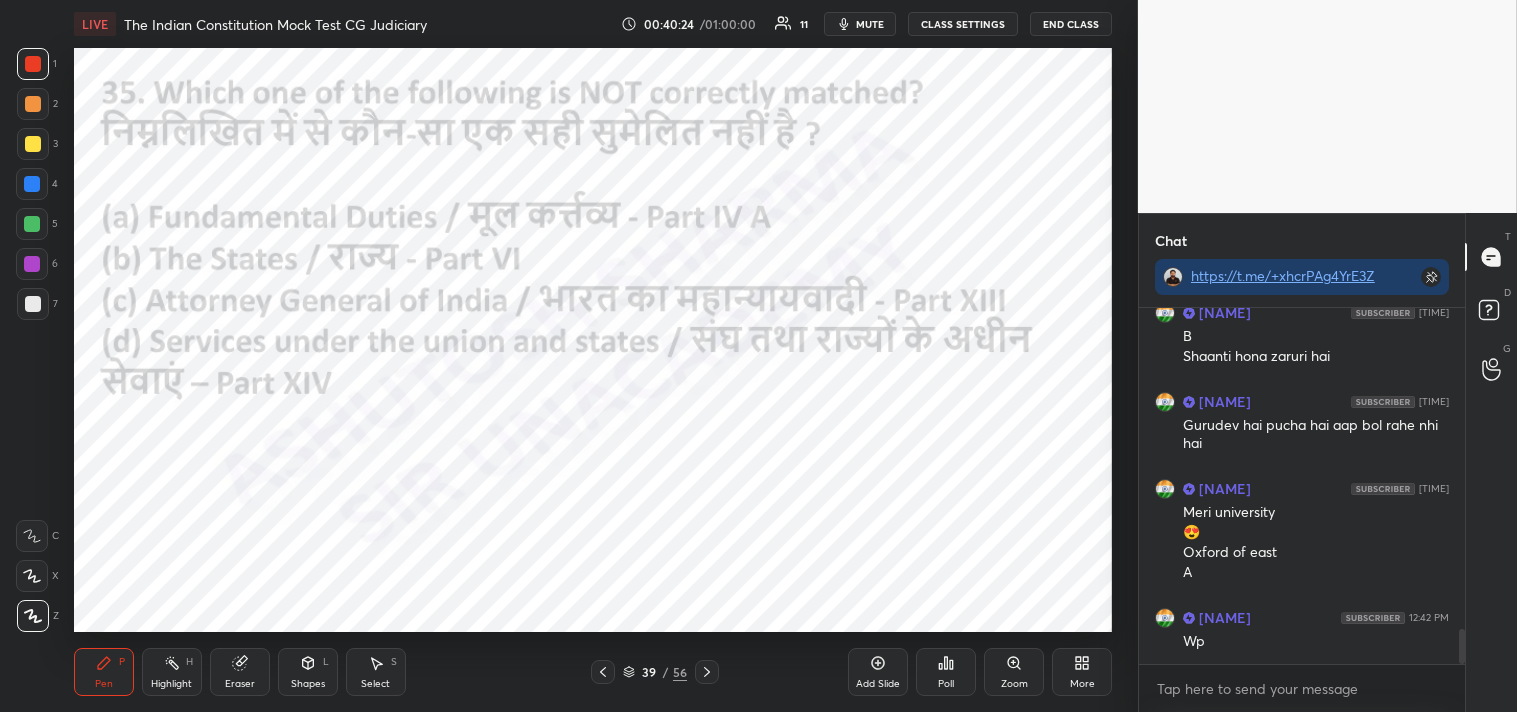 click on "Poll" at bounding box center [946, 672] 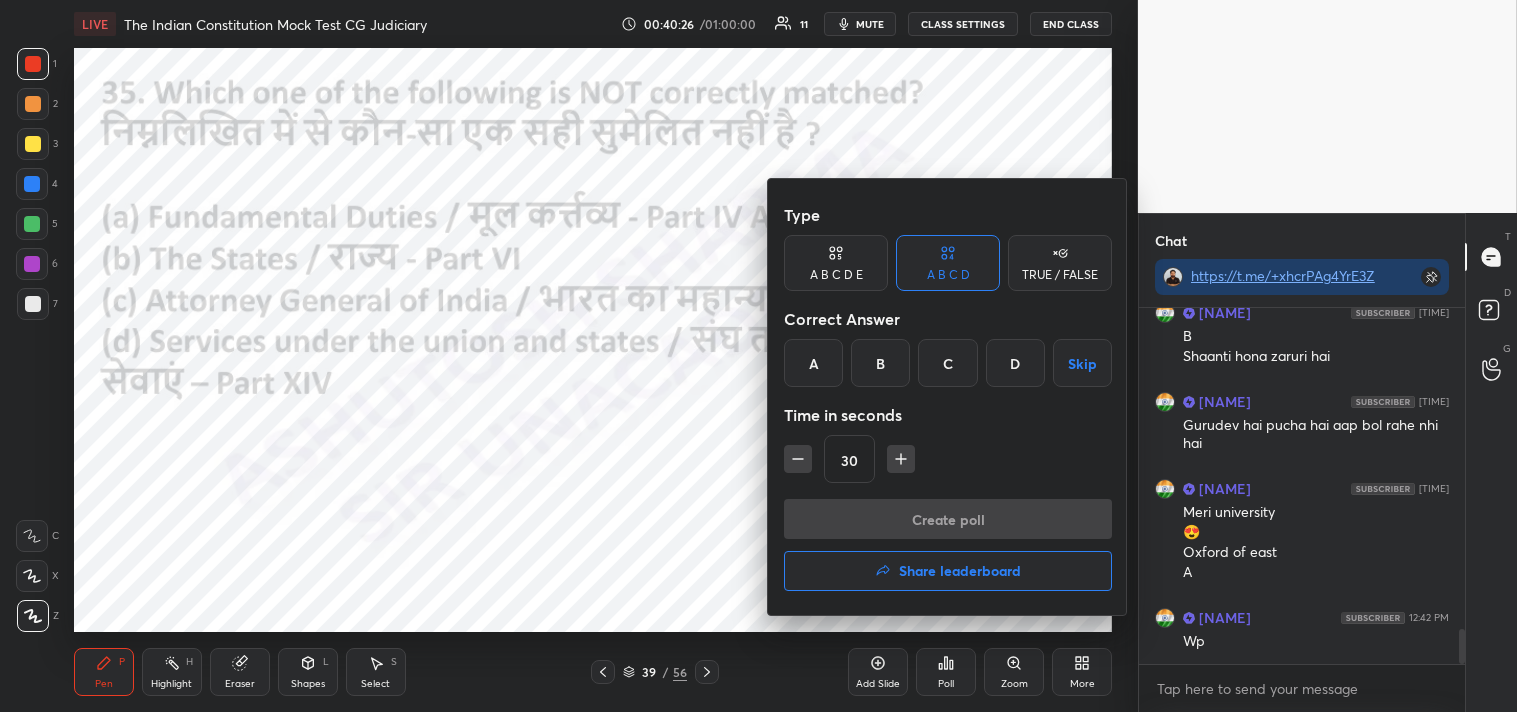 click on "C" at bounding box center (947, 363) 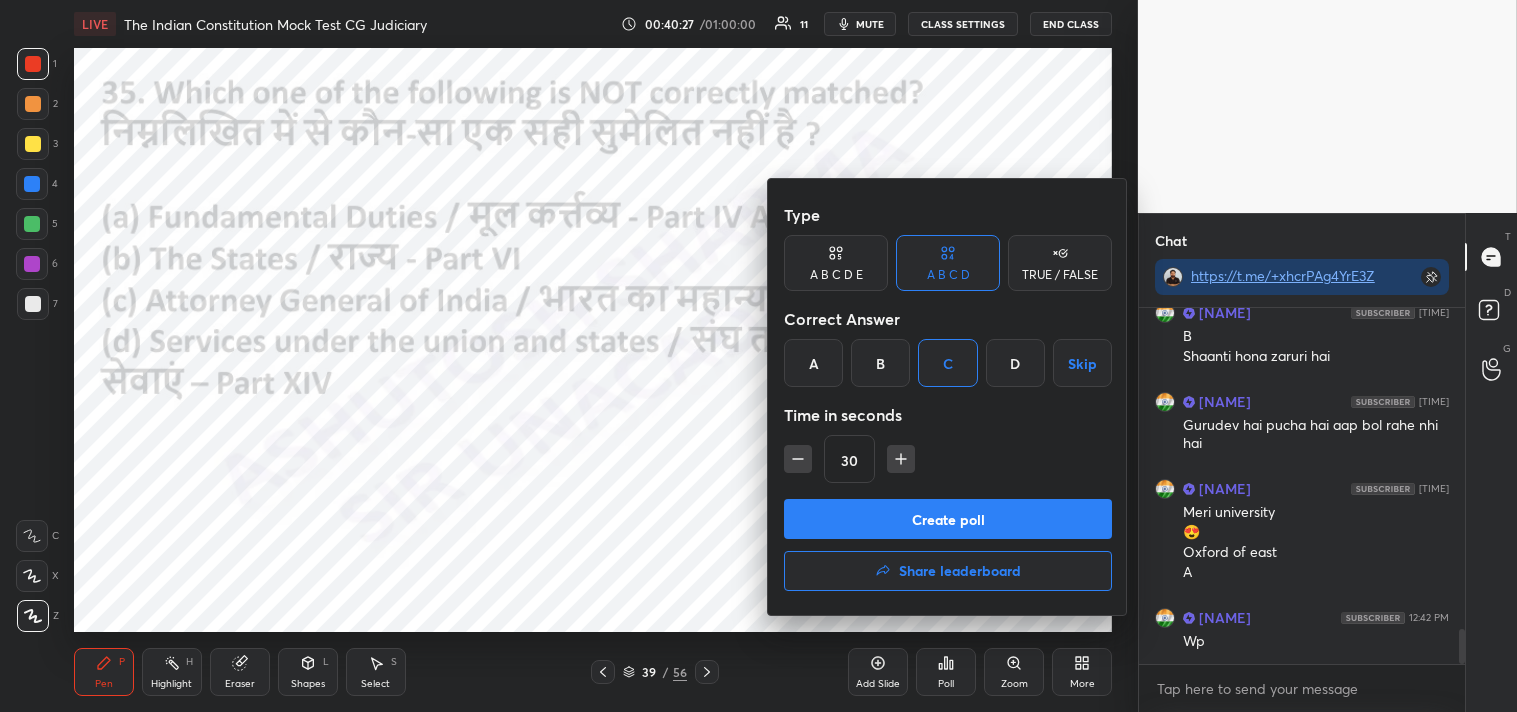 click on "Create poll" at bounding box center [948, 519] 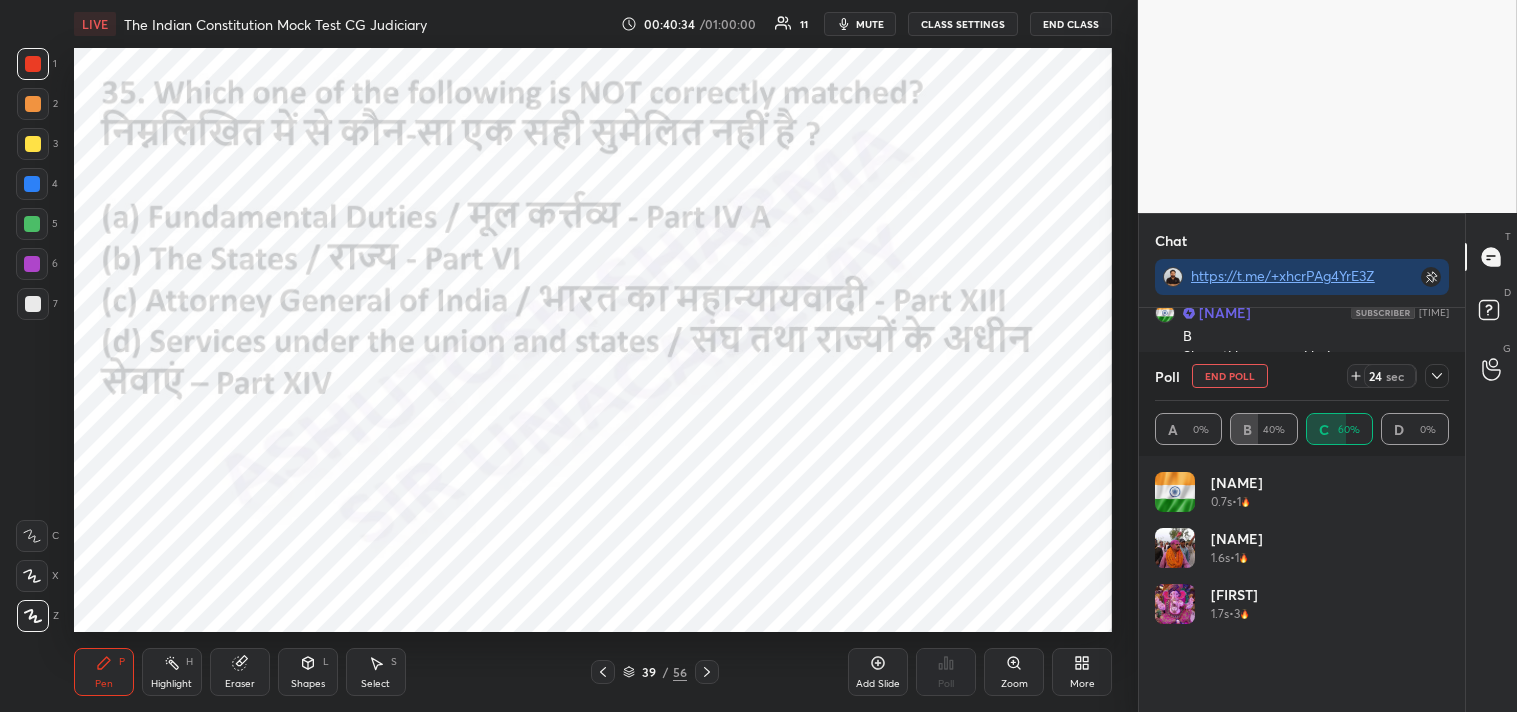 click 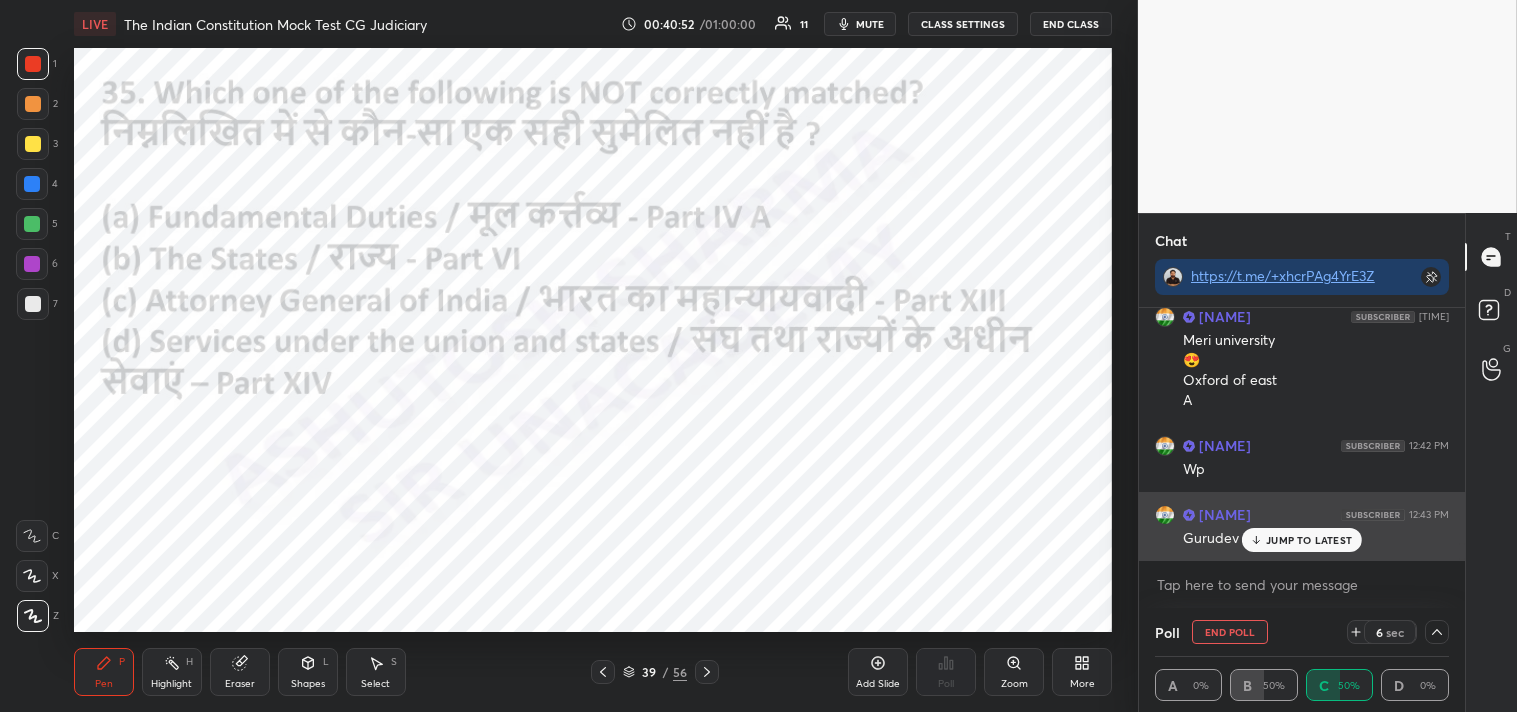 click on "JUMP TO LATEST" at bounding box center [1309, 540] 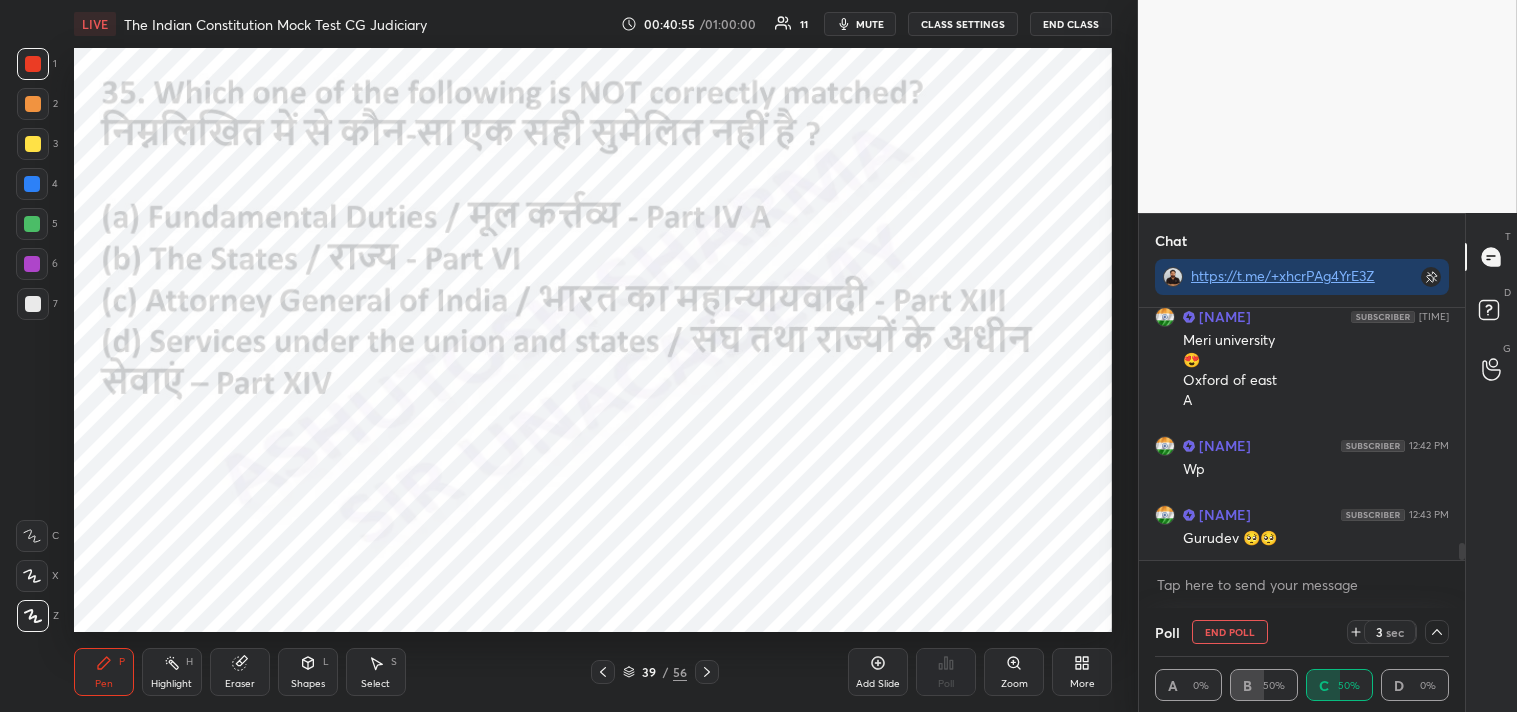 click 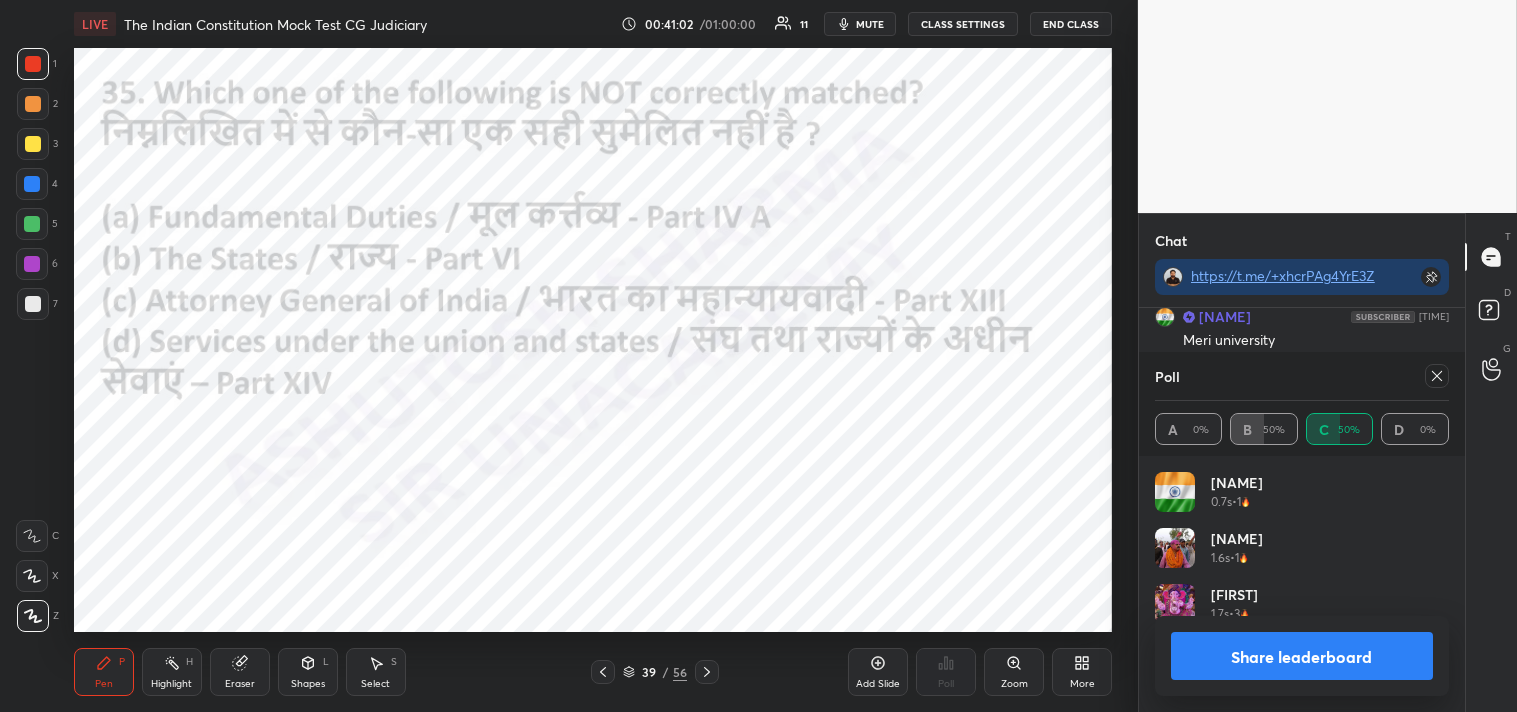 click 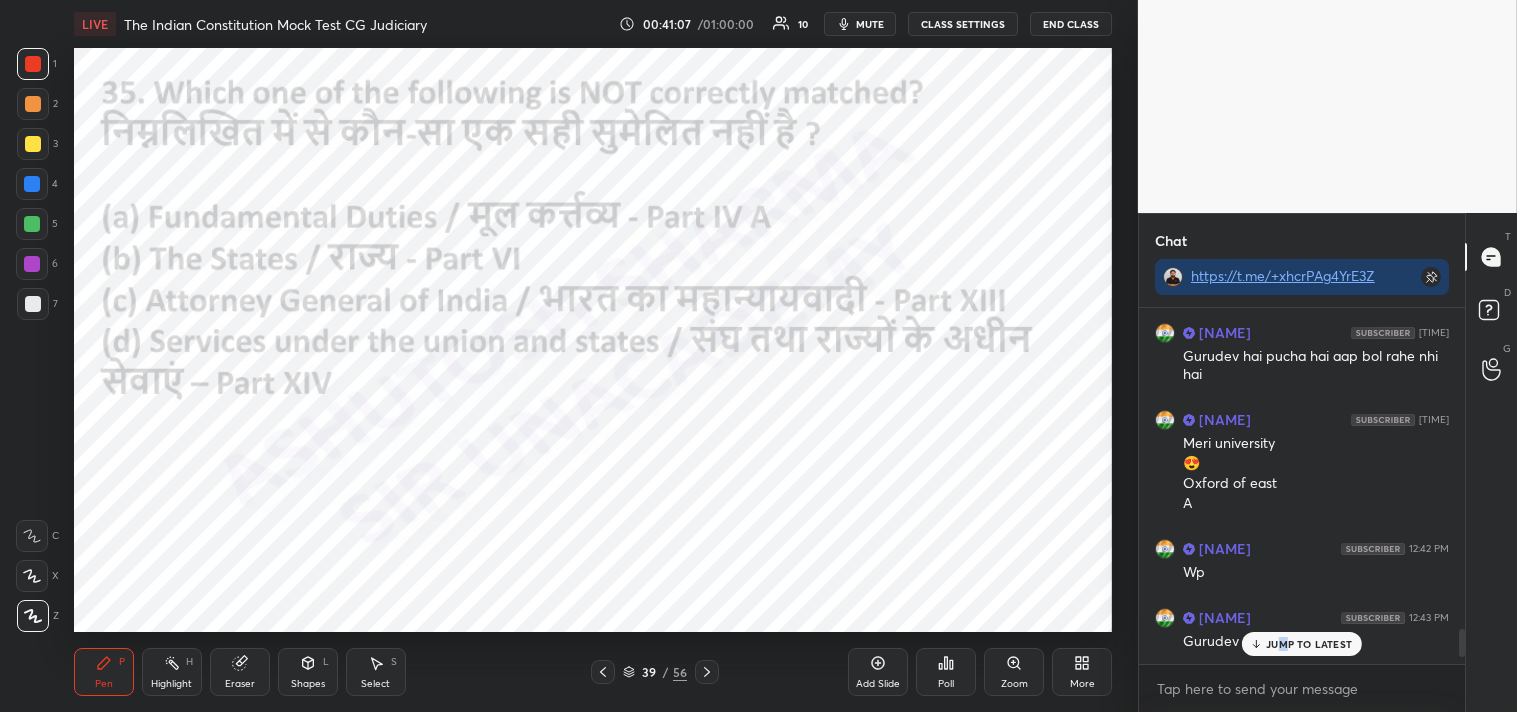 click 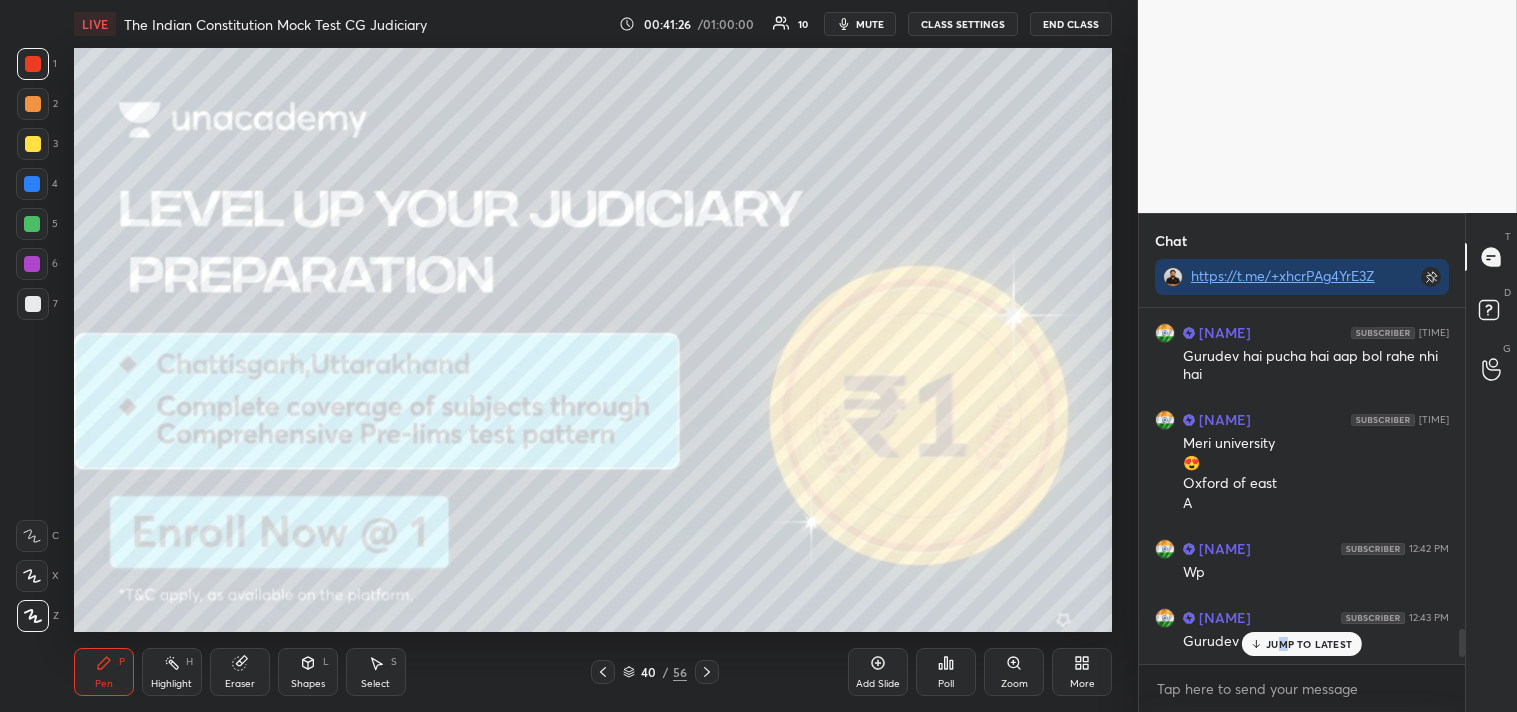 click 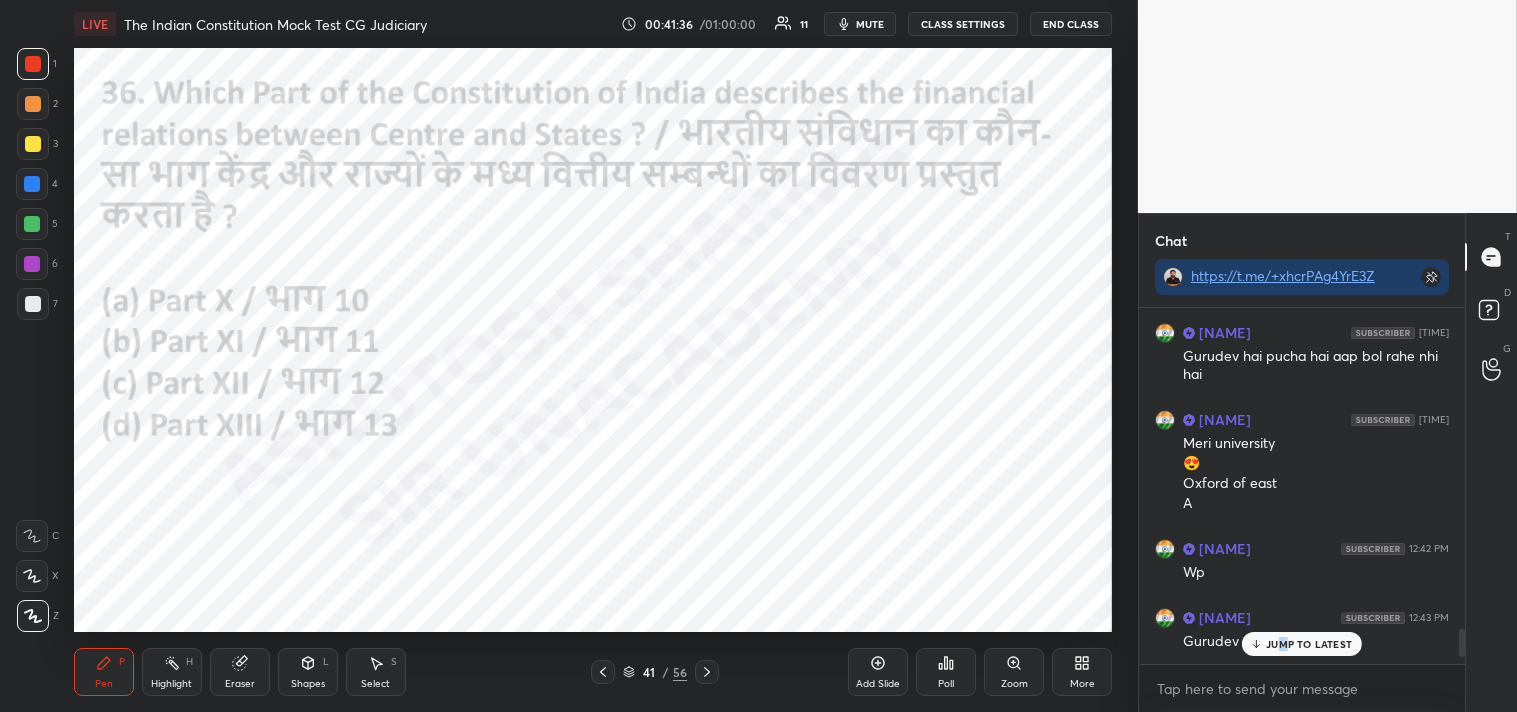 click on "Poll" at bounding box center (946, 672) 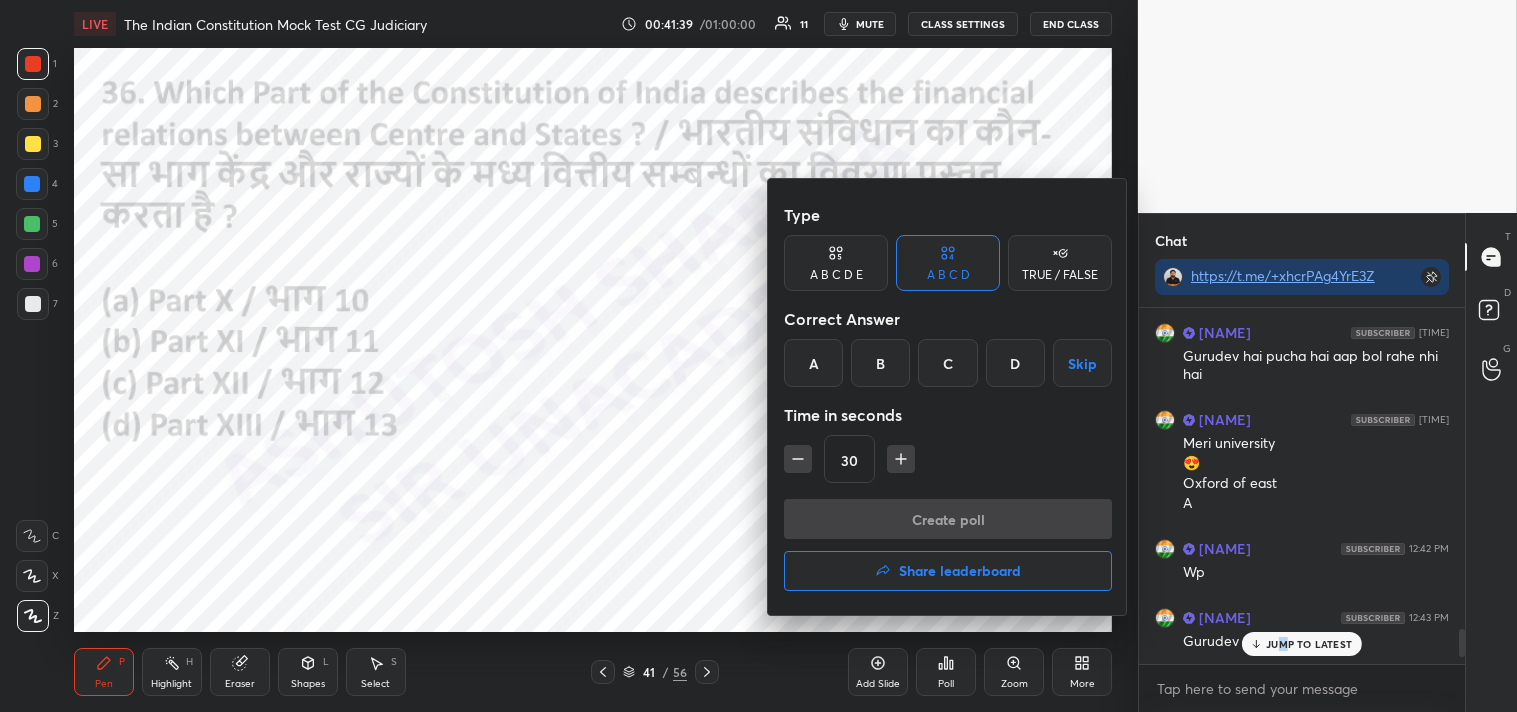 click on "C" at bounding box center [947, 363] 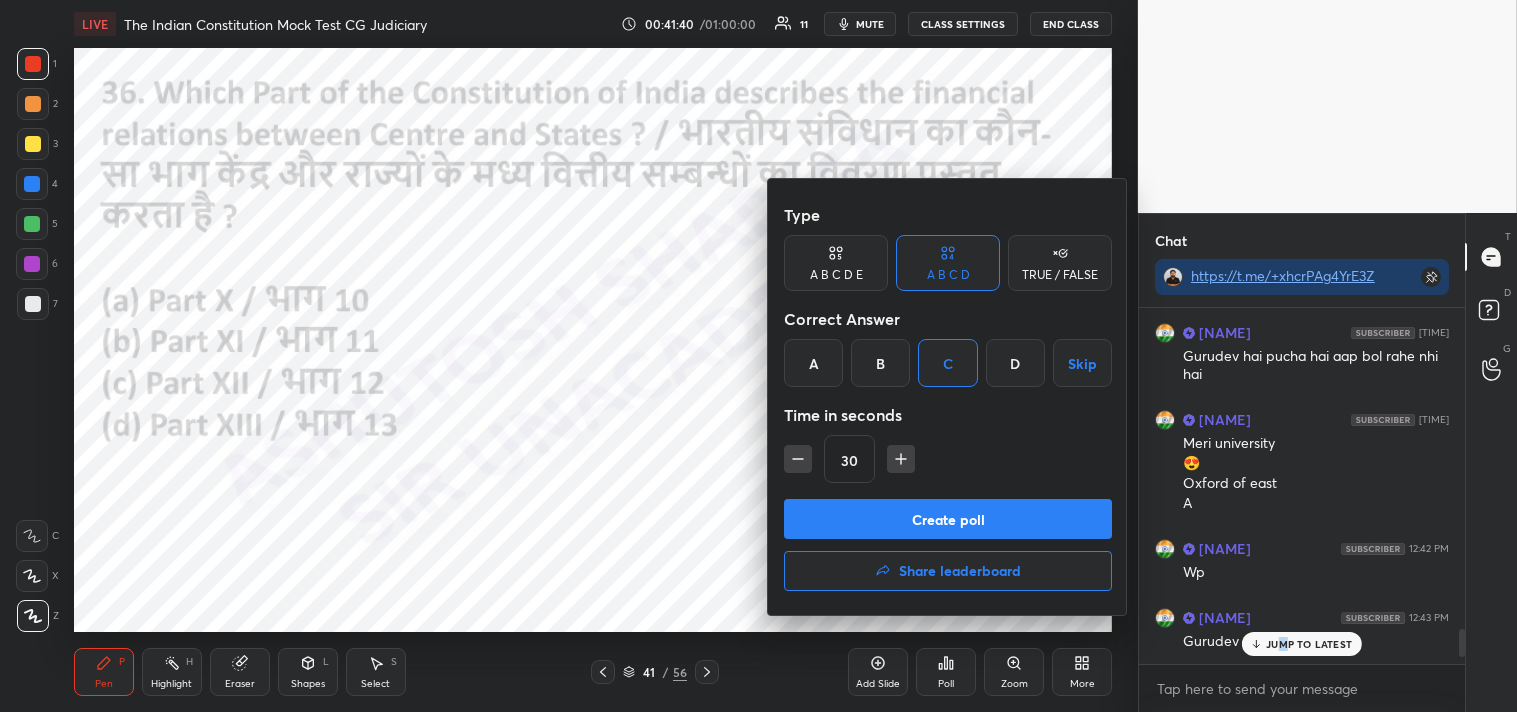 click on "Create poll" at bounding box center [948, 519] 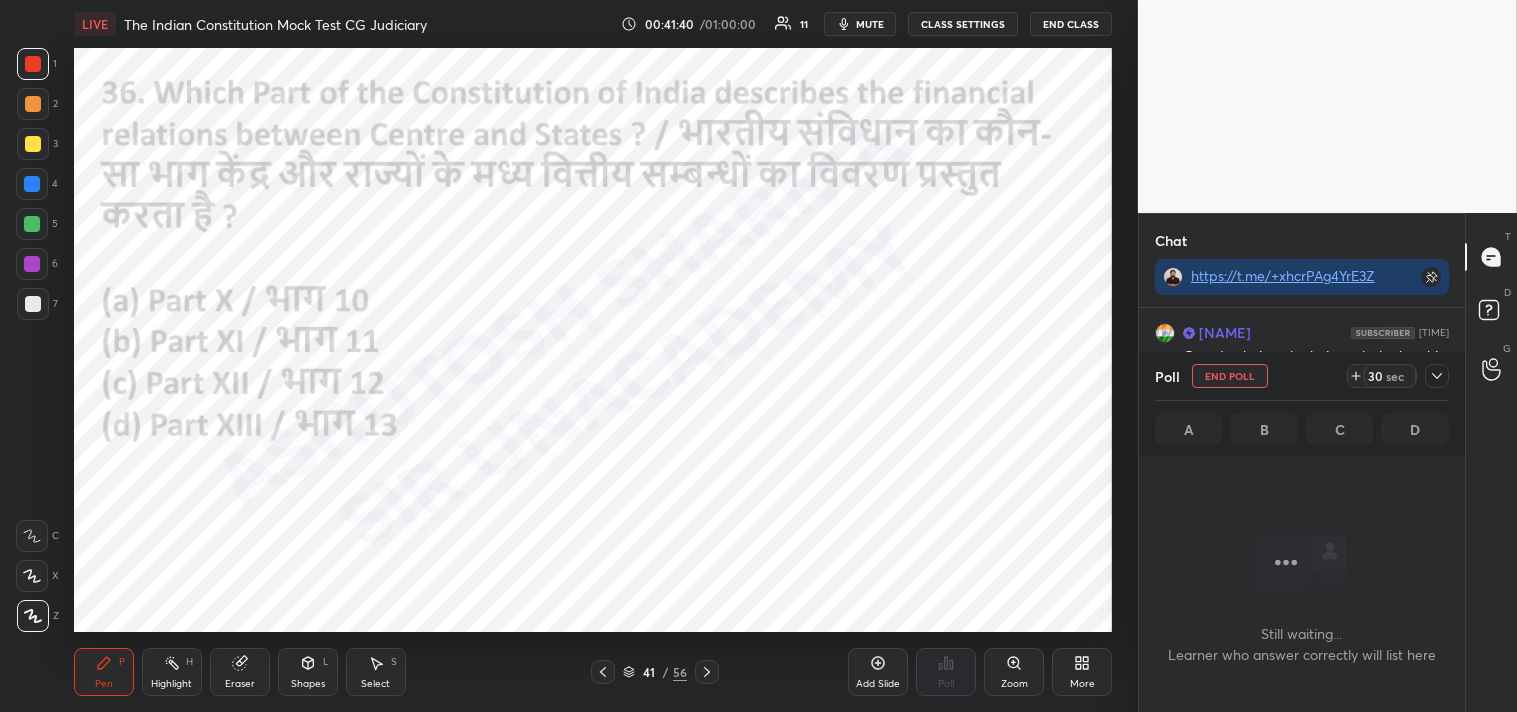 scroll, scrollTop: 307, scrollLeft: 320, axis: both 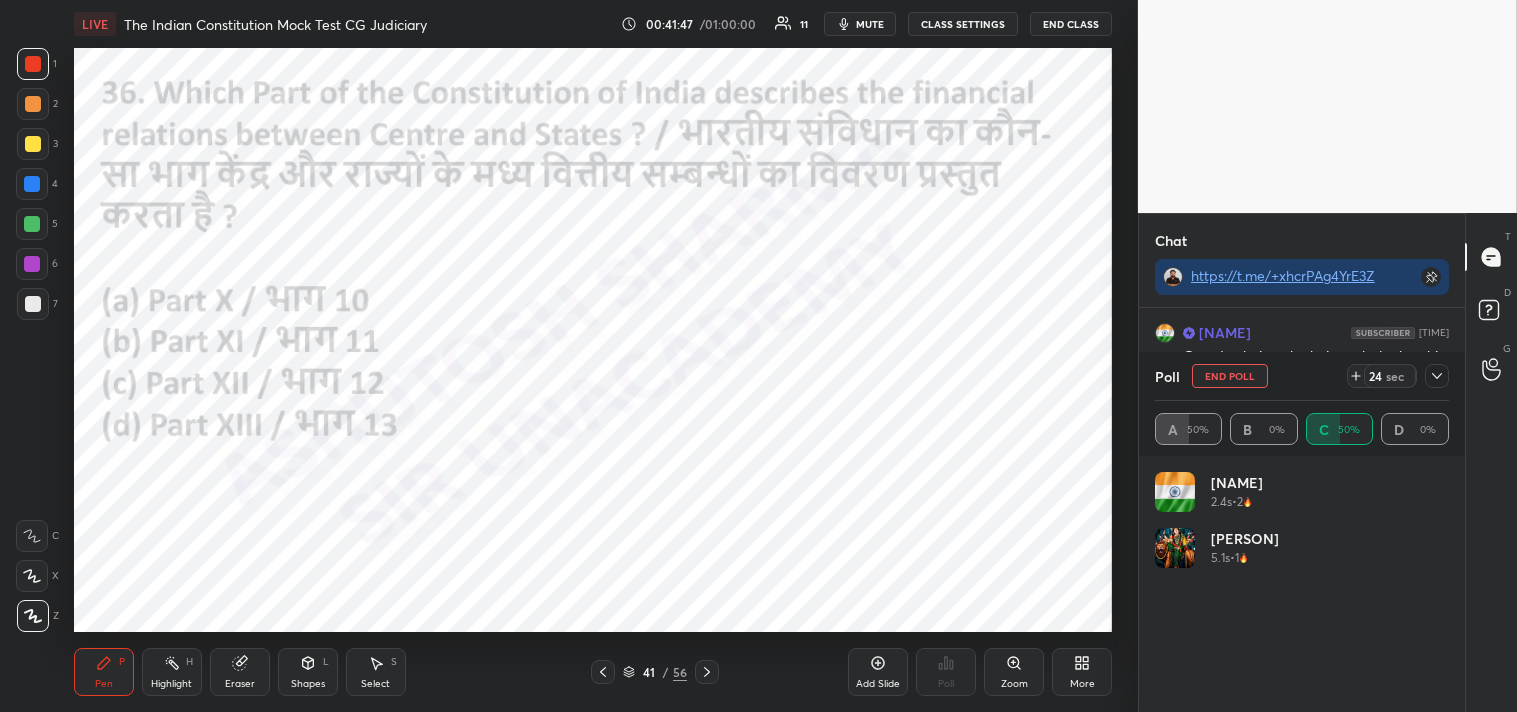 click 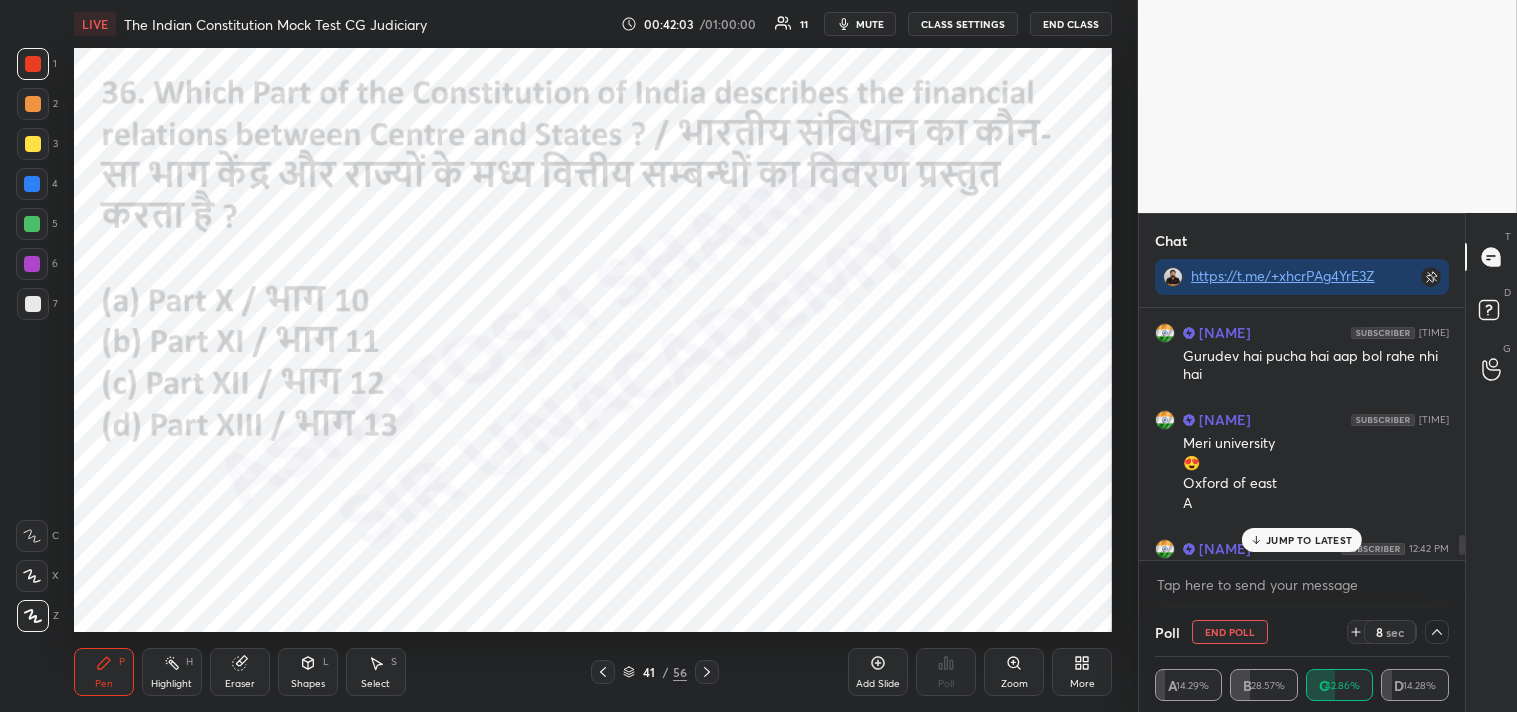 click on "JUMP TO LATEST" at bounding box center (1309, 540) 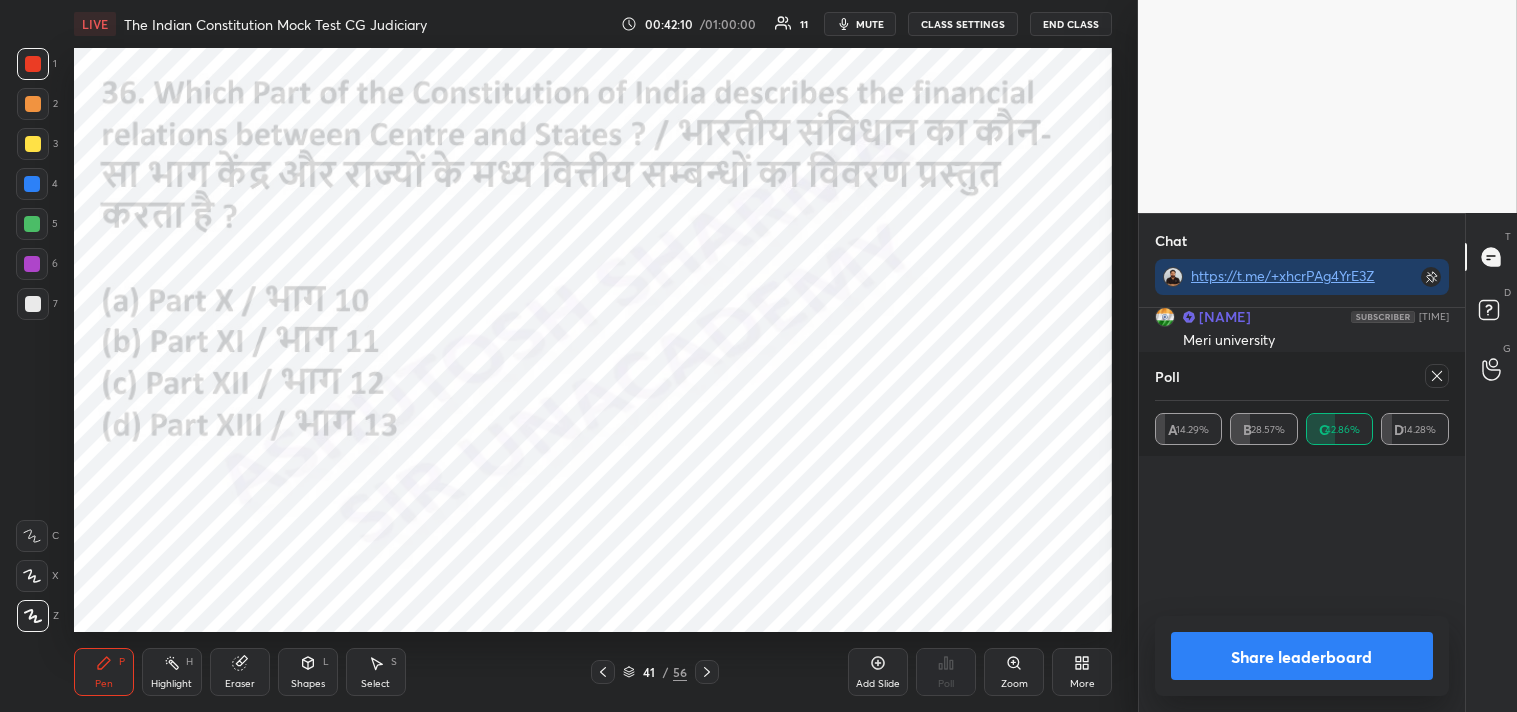 scroll, scrollTop: 6, scrollLeft: 6, axis: both 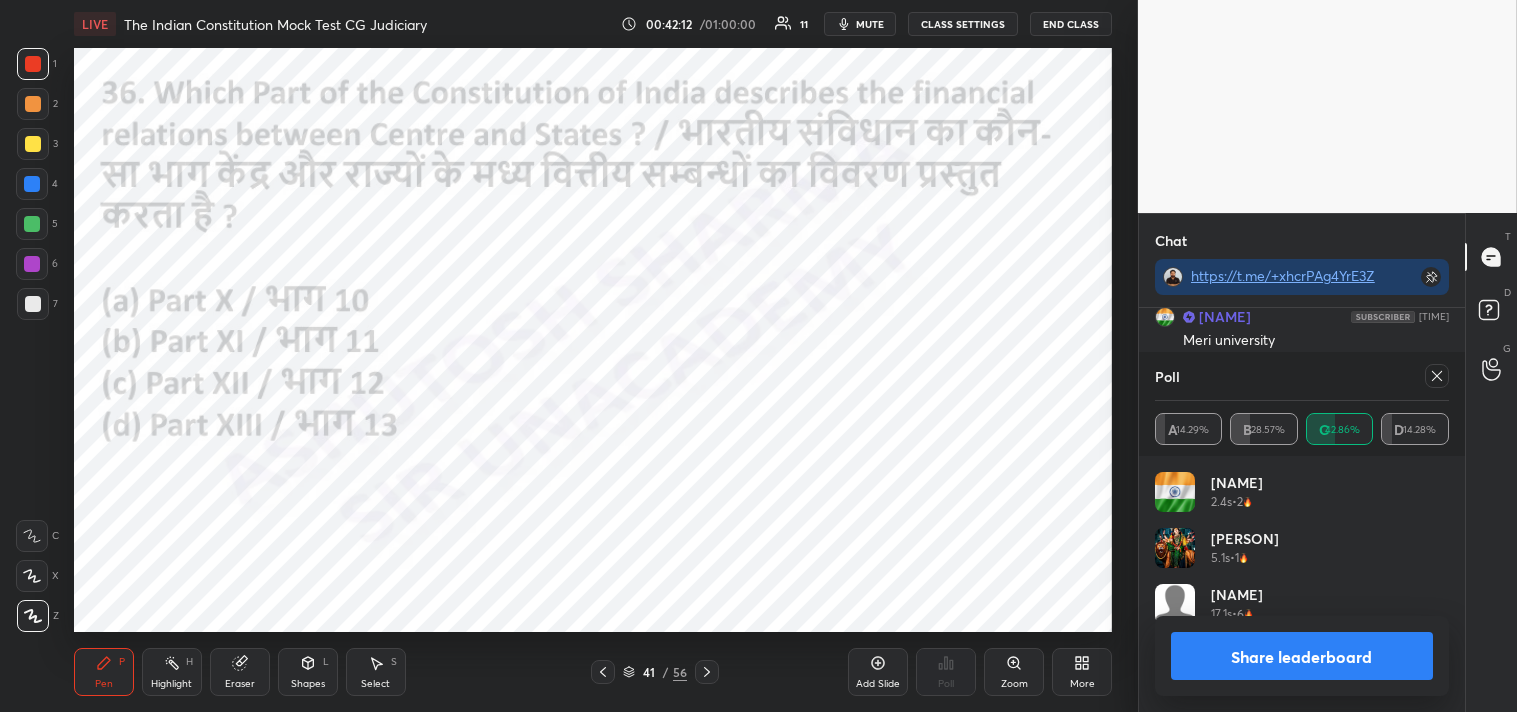 drag, startPoint x: 1438, startPoint y: 377, endPoint x: 1445, endPoint y: 368, distance: 11.401754 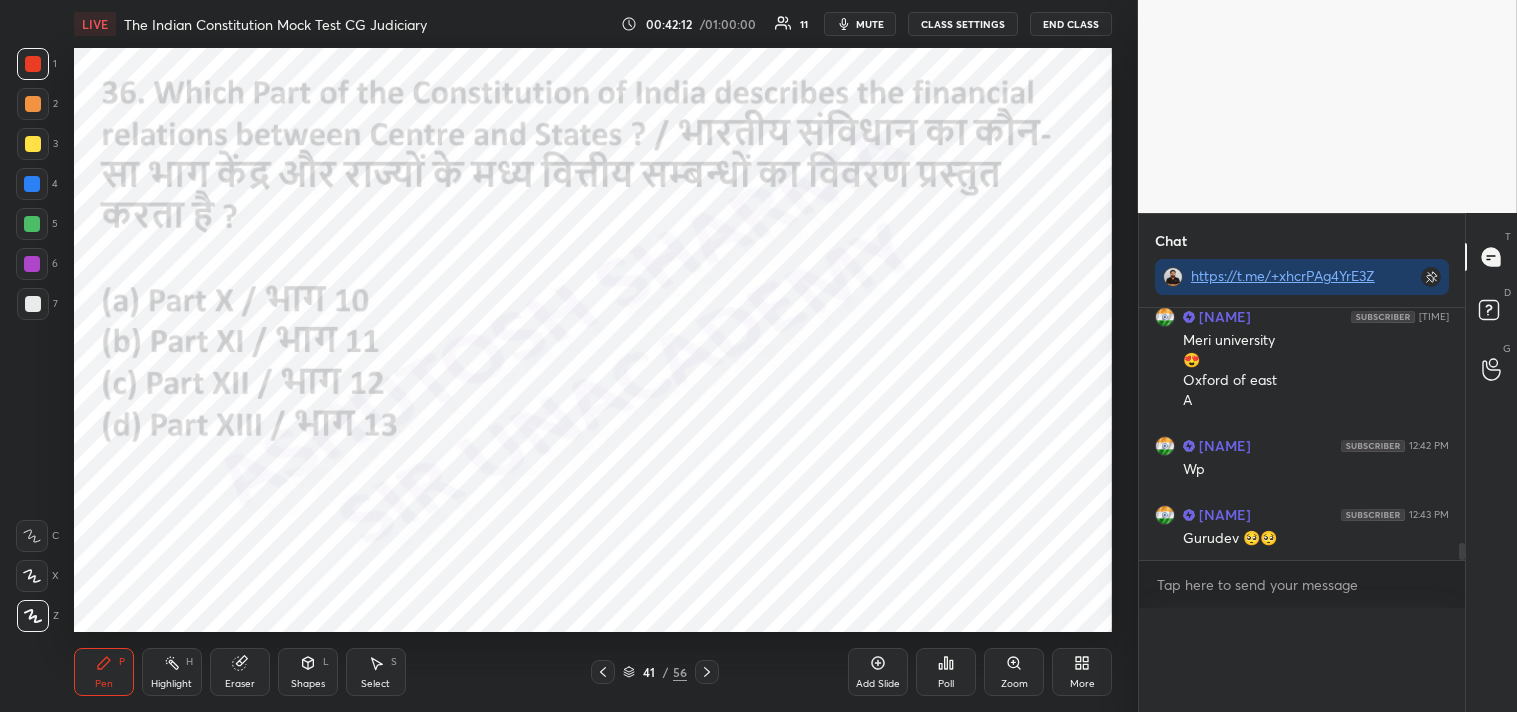 scroll, scrollTop: 0, scrollLeft: 0, axis: both 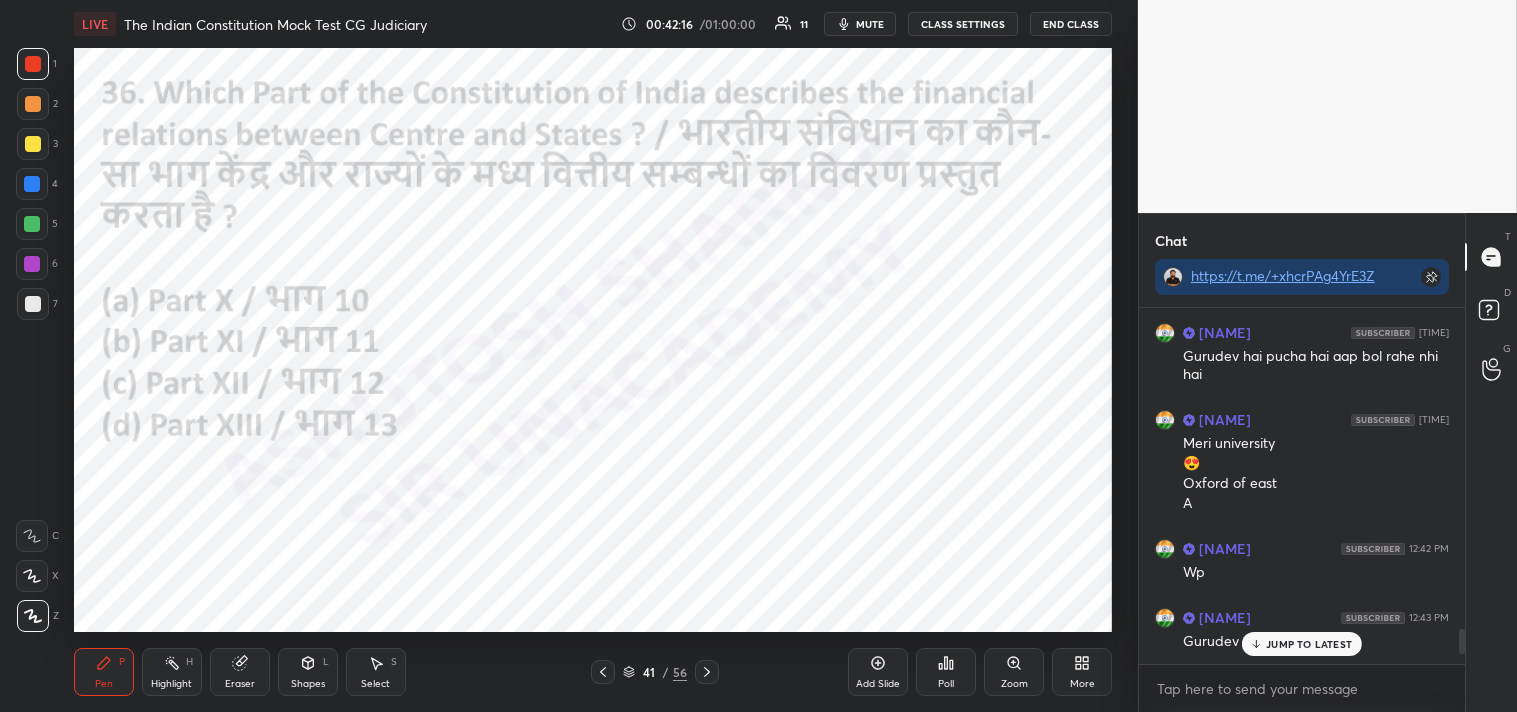 click 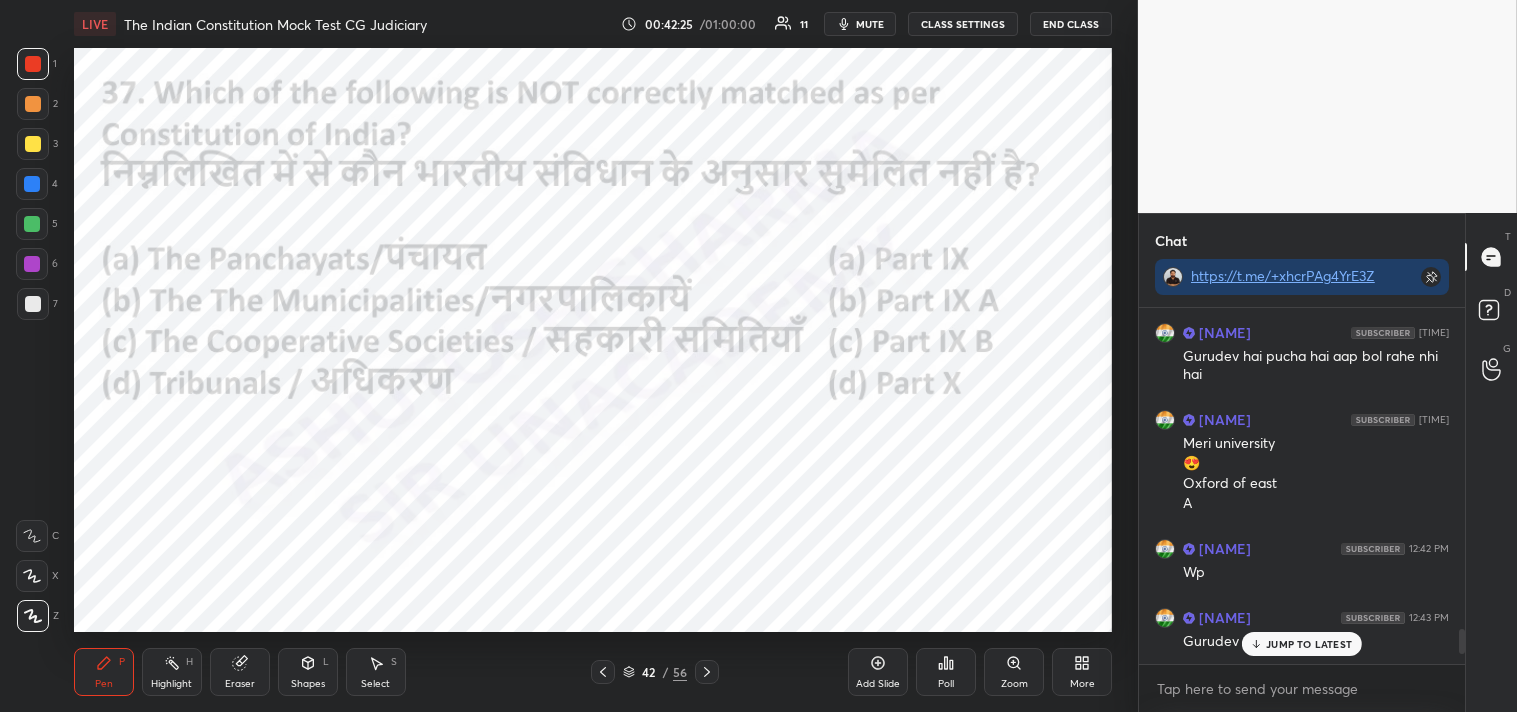 click 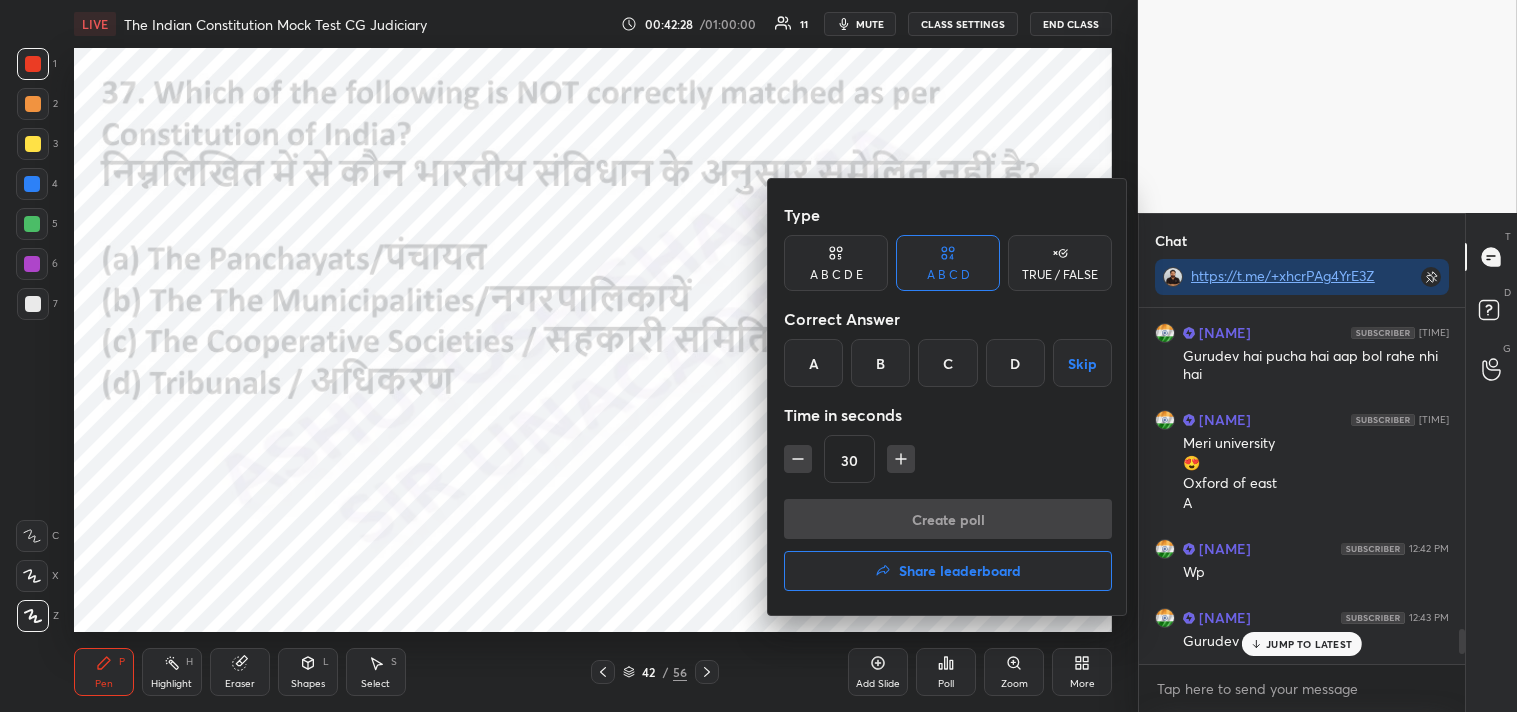 click on "D" at bounding box center [1015, 363] 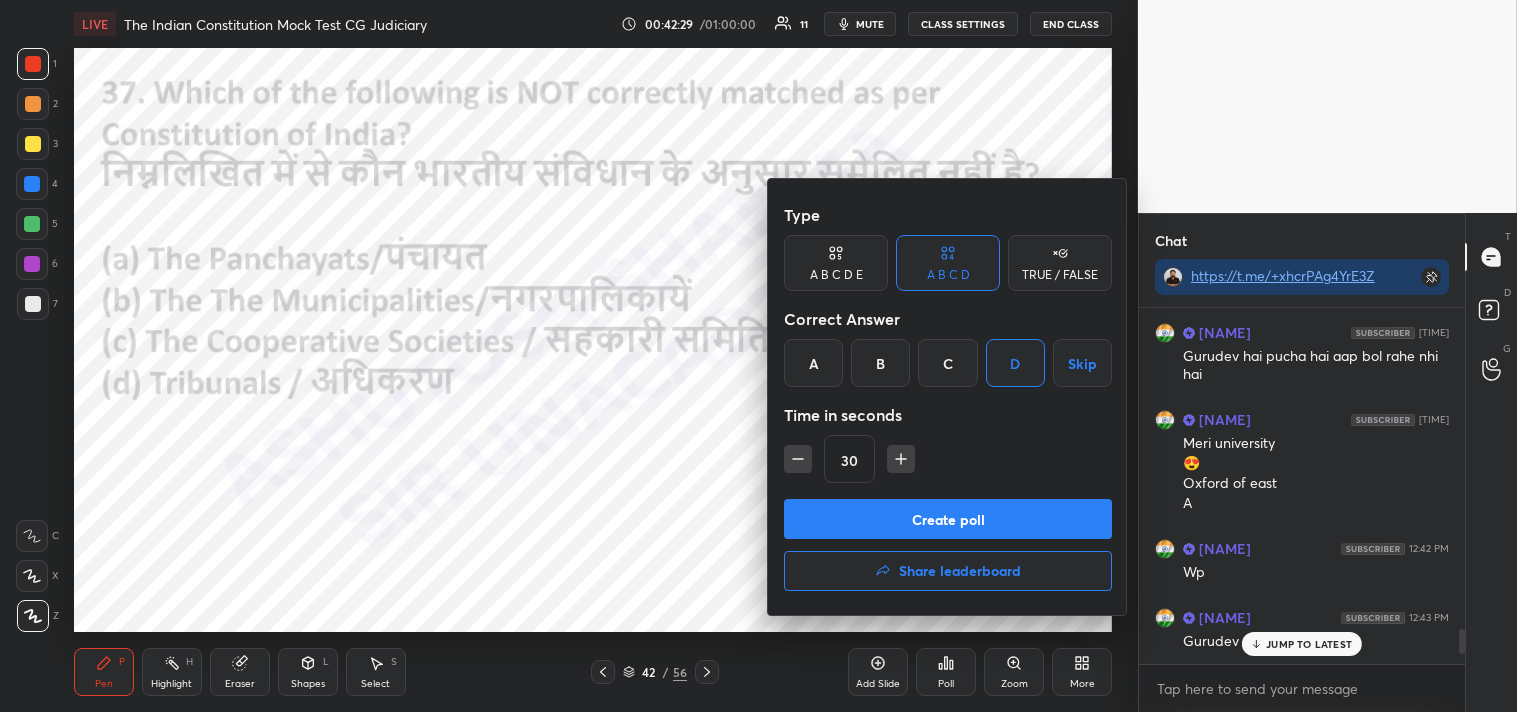 drag, startPoint x: 986, startPoint y: 503, endPoint x: 980, endPoint y: 513, distance: 11.661903 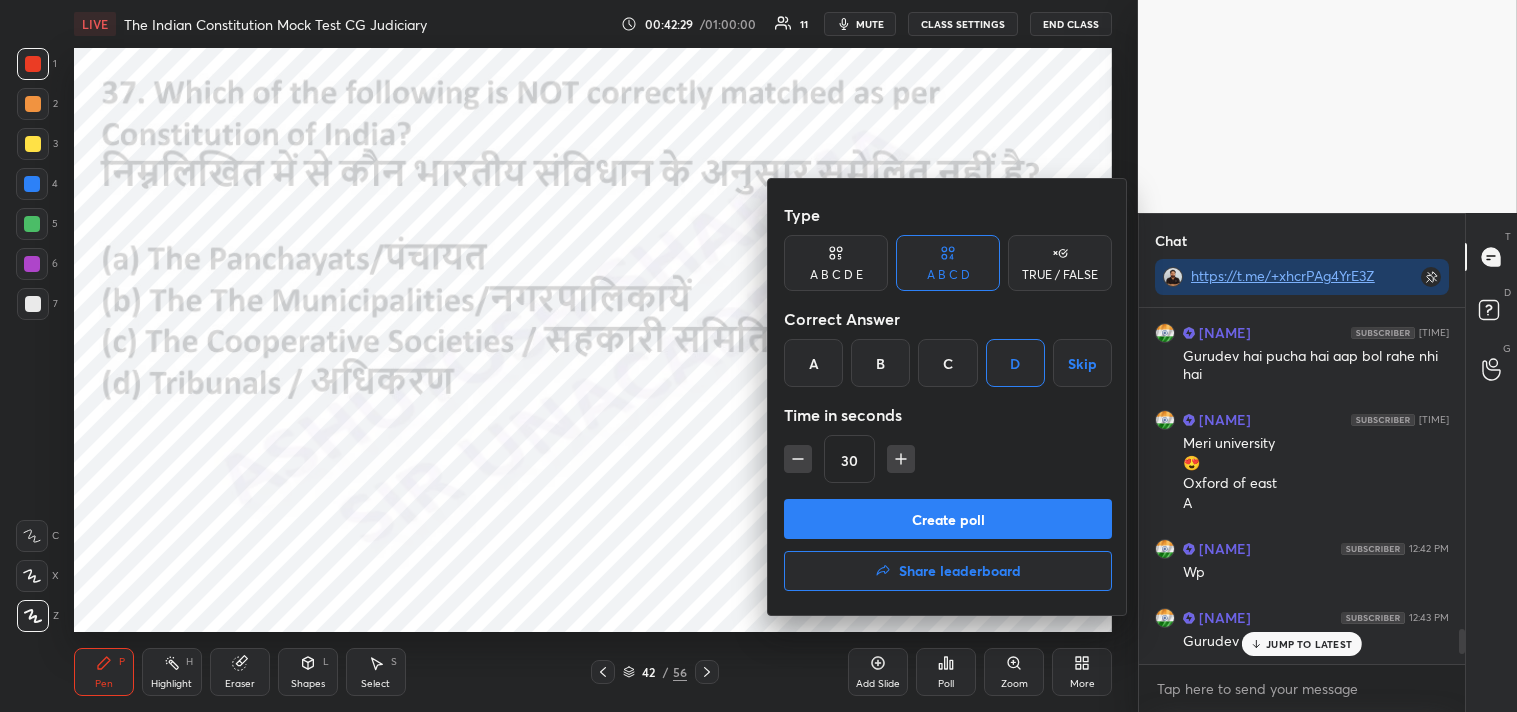 click on "Create poll" at bounding box center [948, 519] 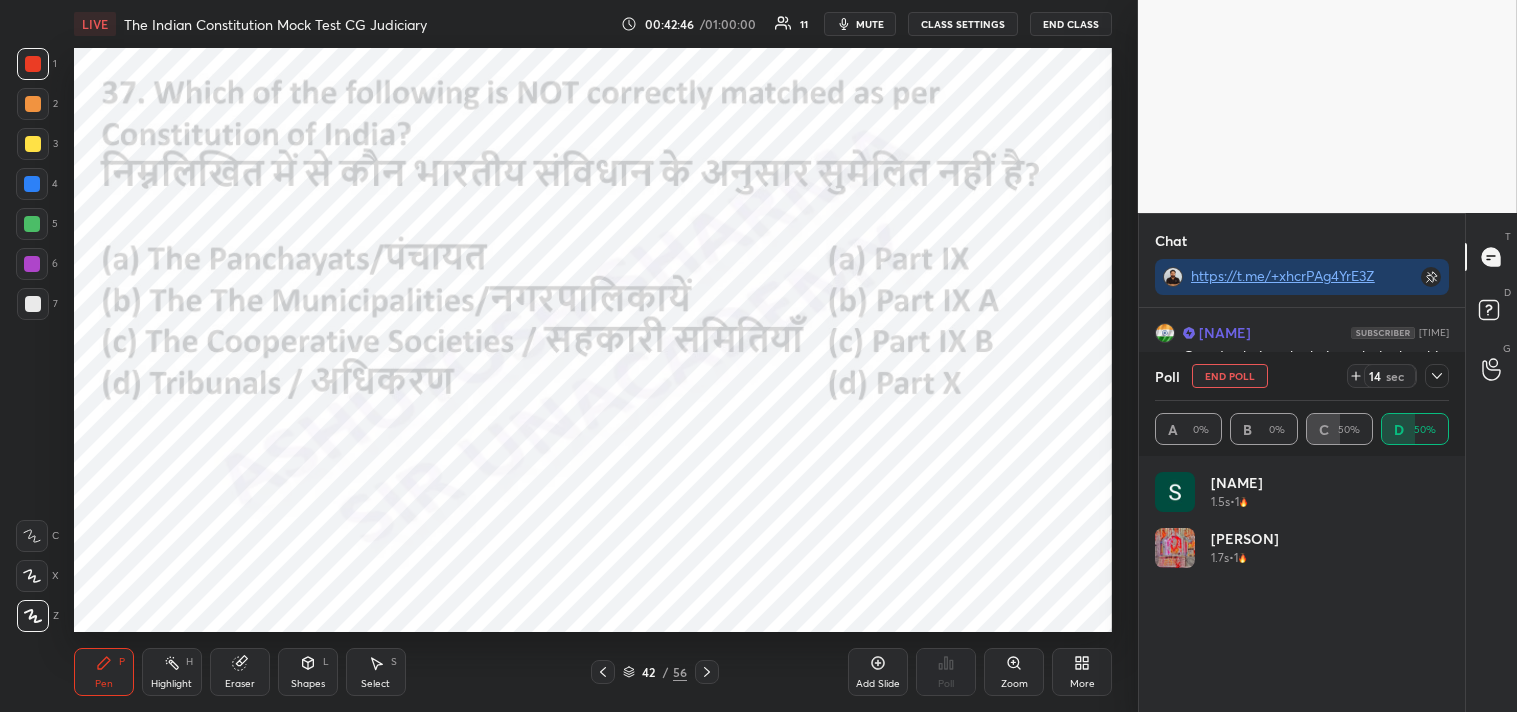 click 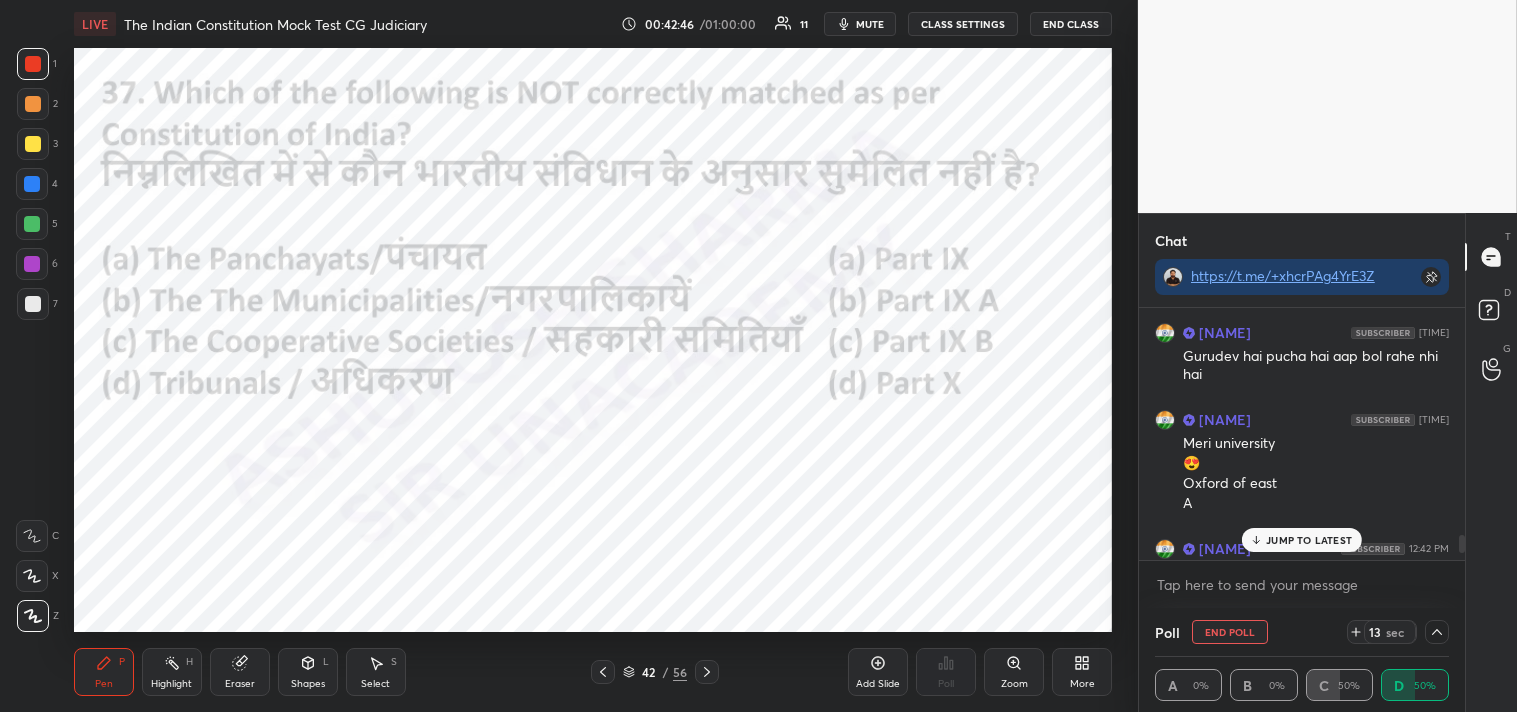 scroll, scrollTop: 131, scrollLeft: 288, axis: both 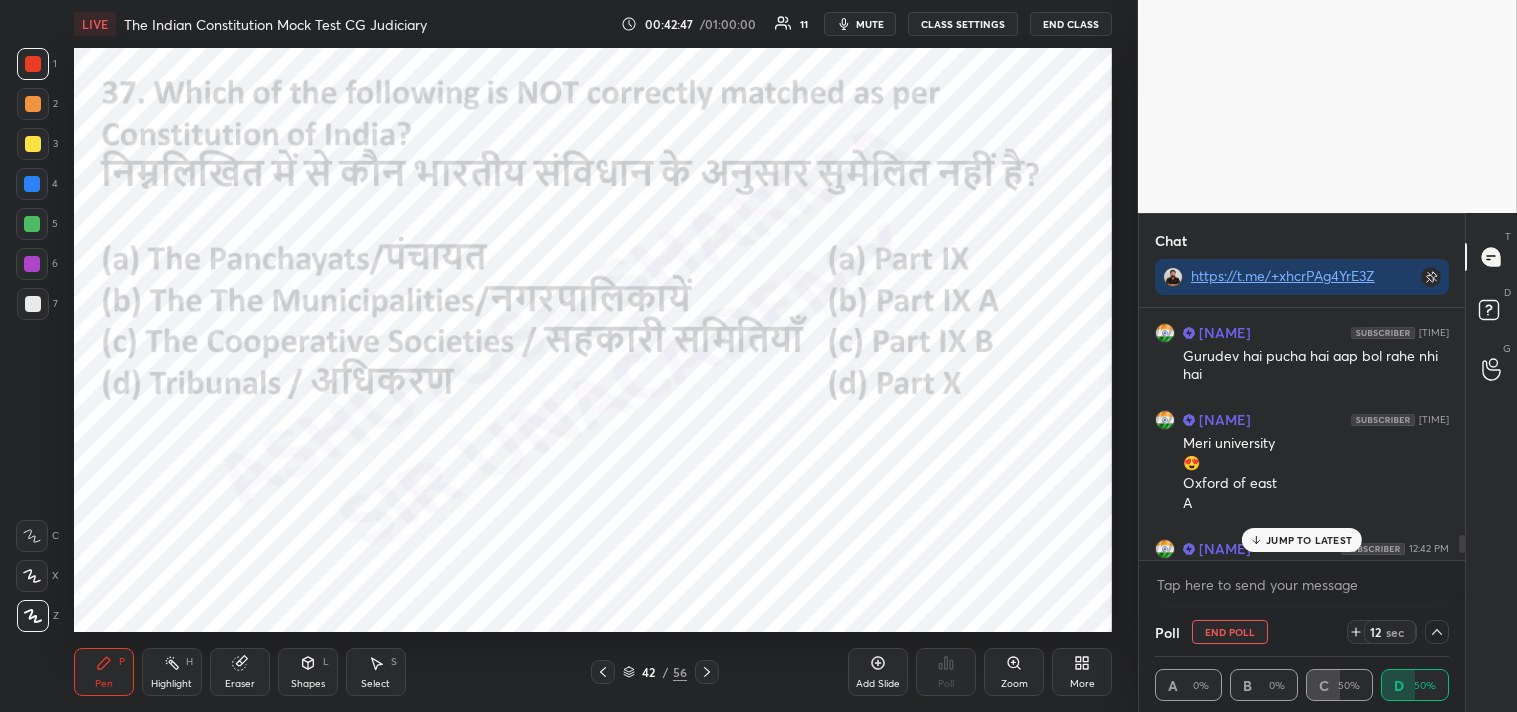 click on "JUMP TO LATEST" at bounding box center (1309, 540) 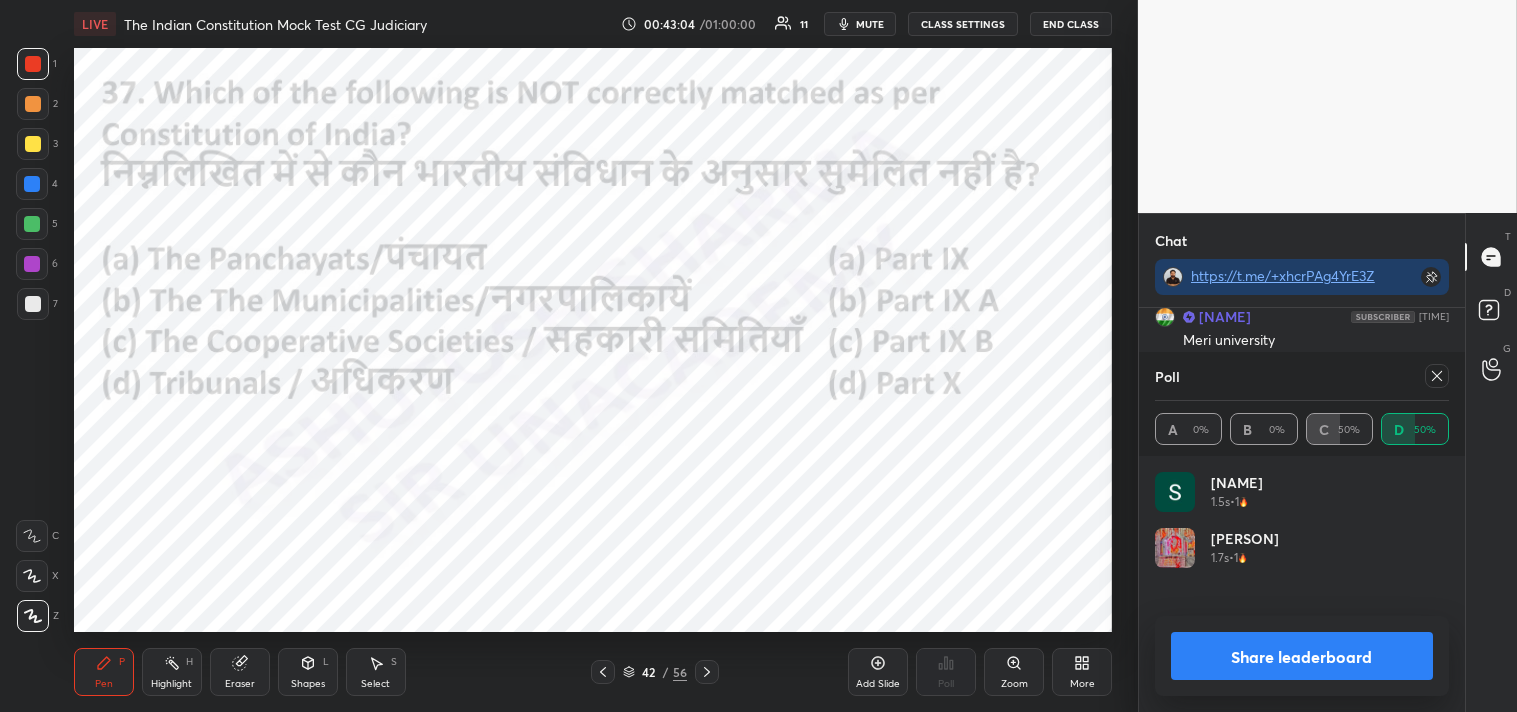 click on "Setting up your live class Poll for   secs No correct answer Start poll" at bounding box center [593, 340] 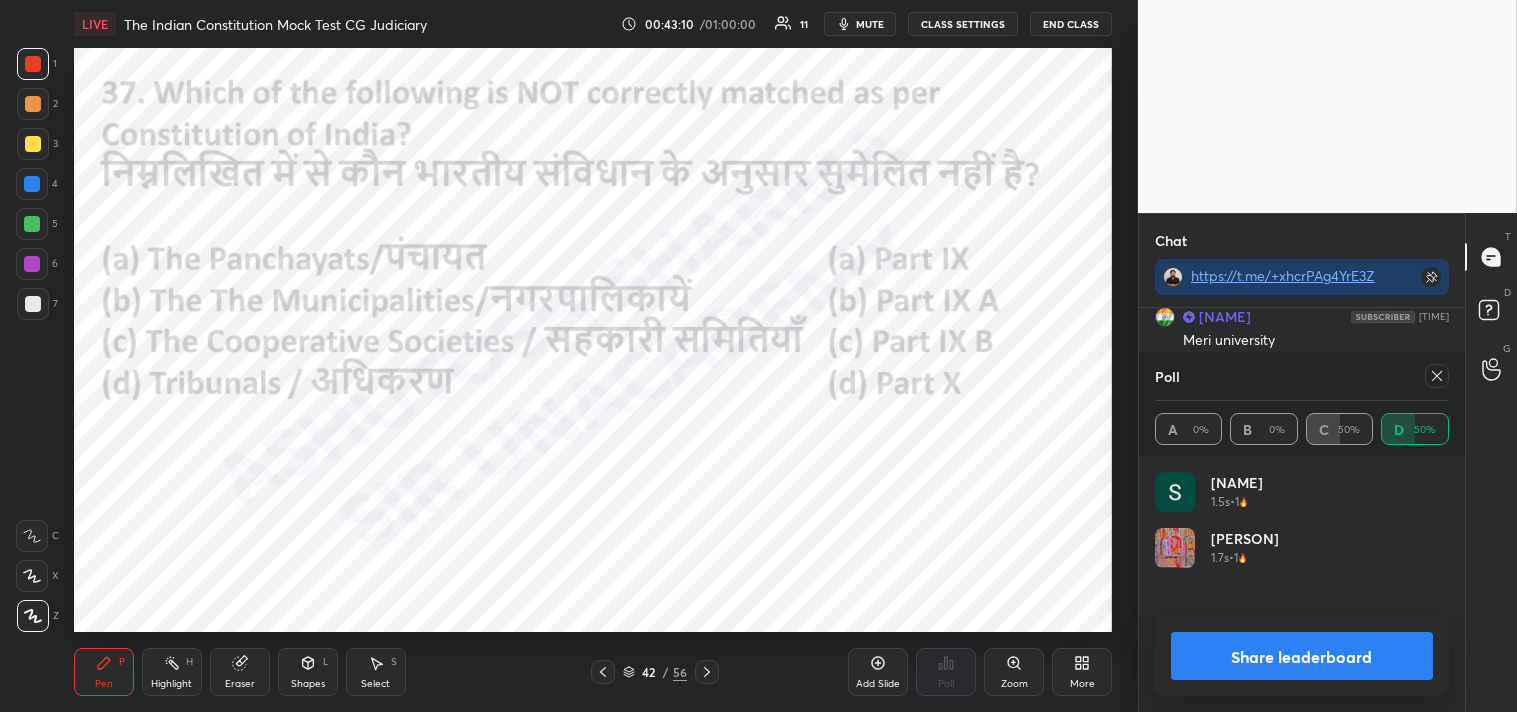 click 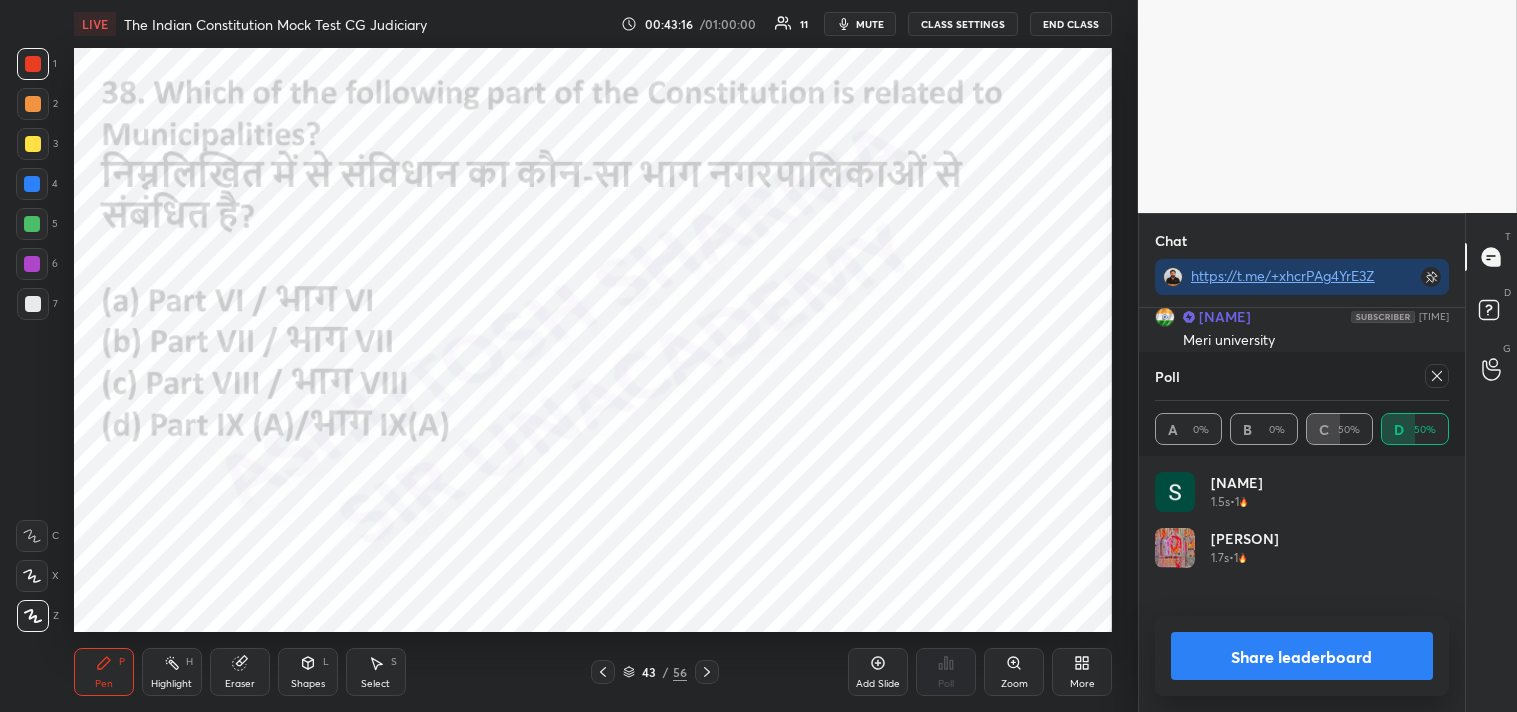 scroll, scrollTop: 3453, scrollLeft: 0, axis: vertical 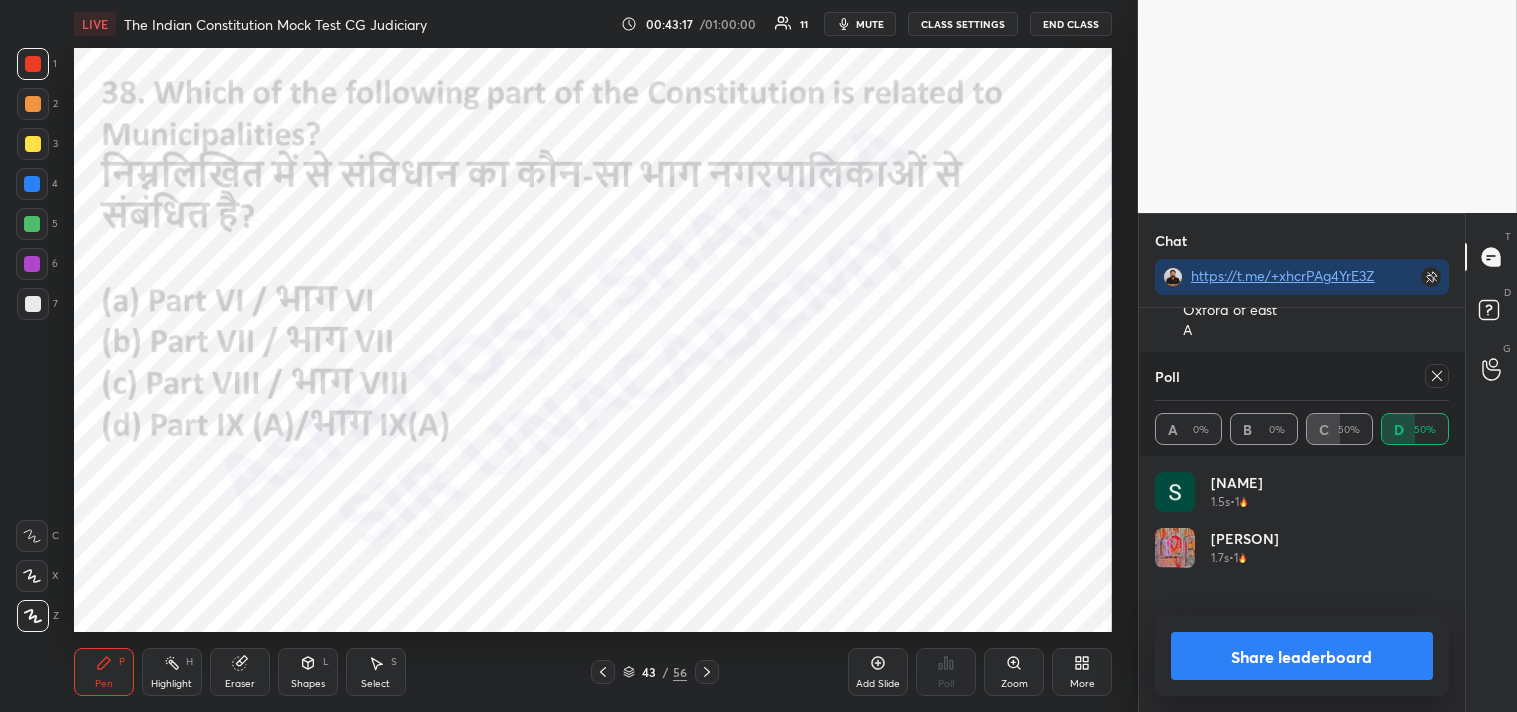 click 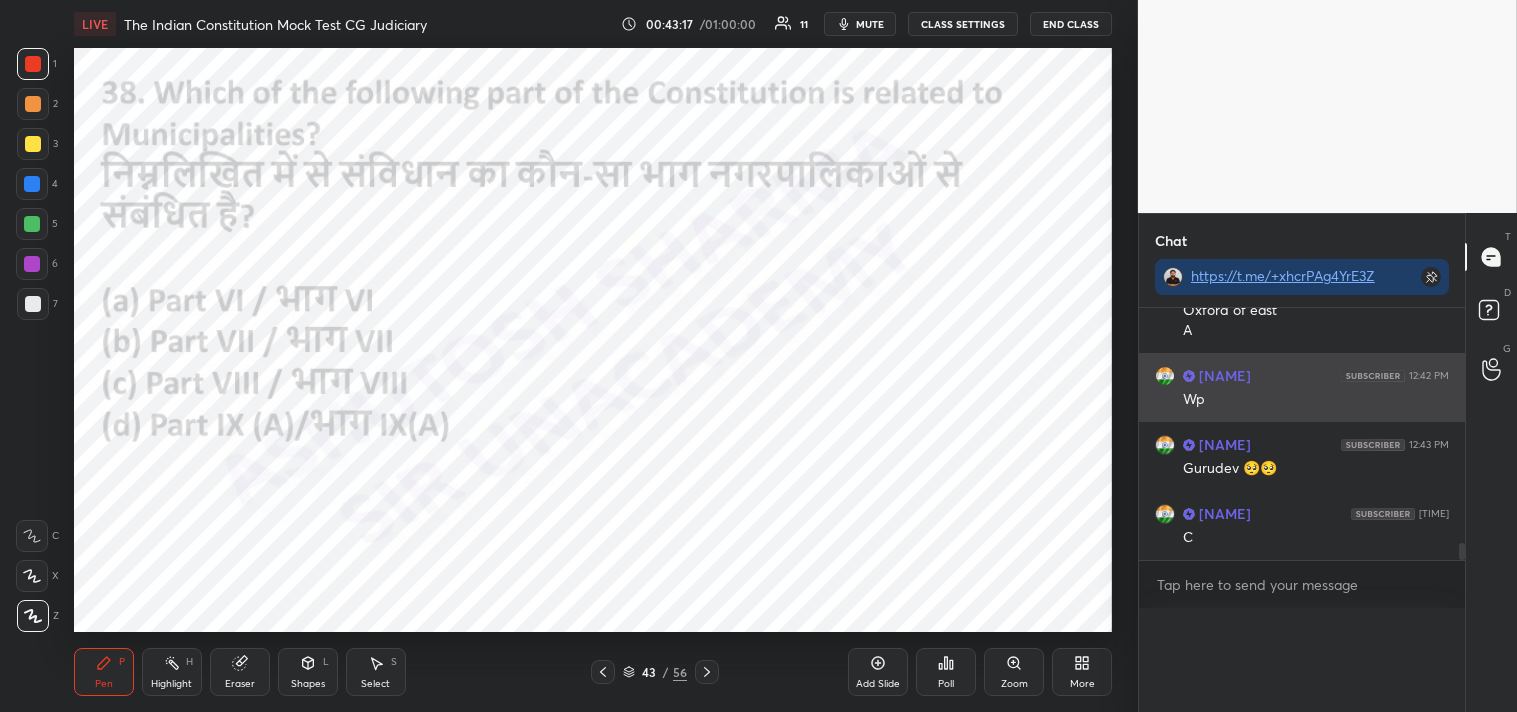 scroll, scrollTop: 54, scrollLeft: 288, axis: both 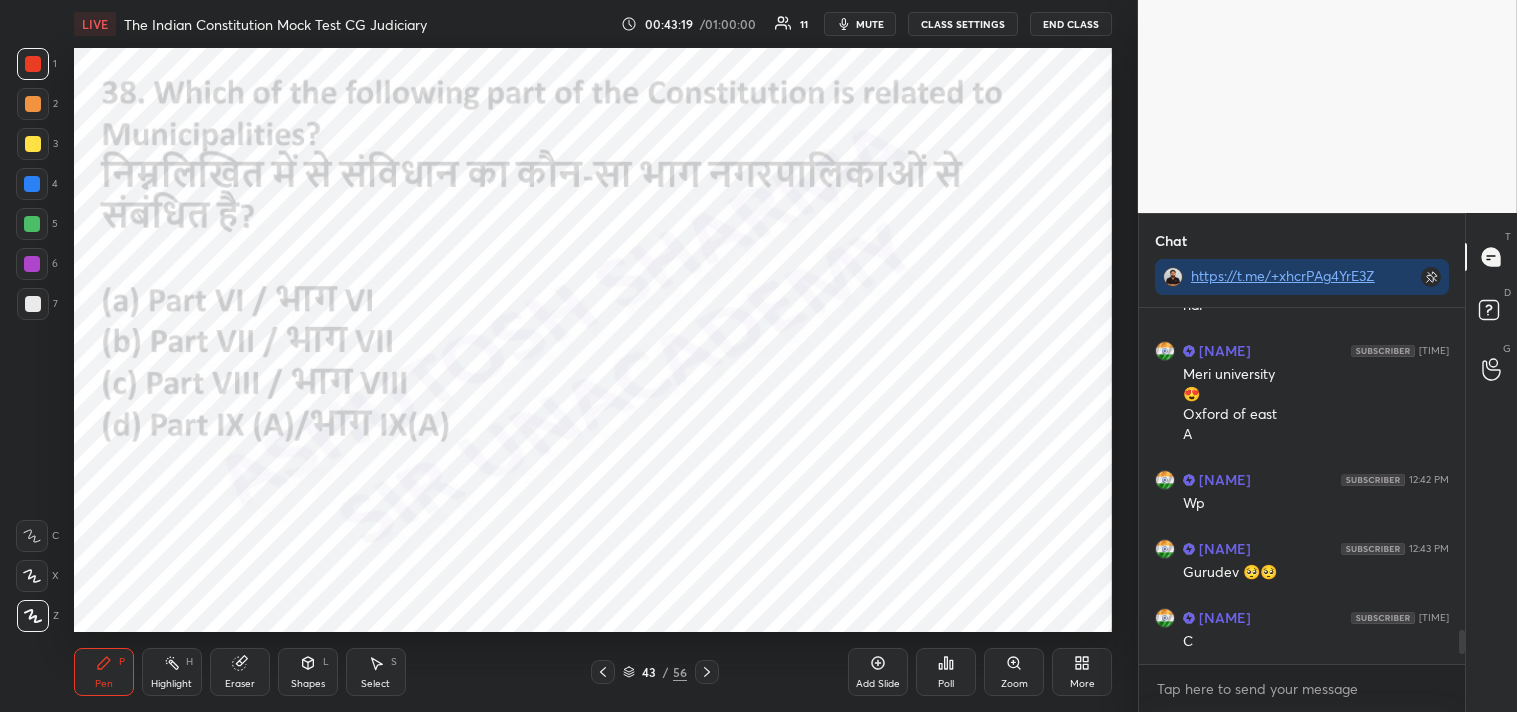 click on "Poll" at bounding box center [946, 672] 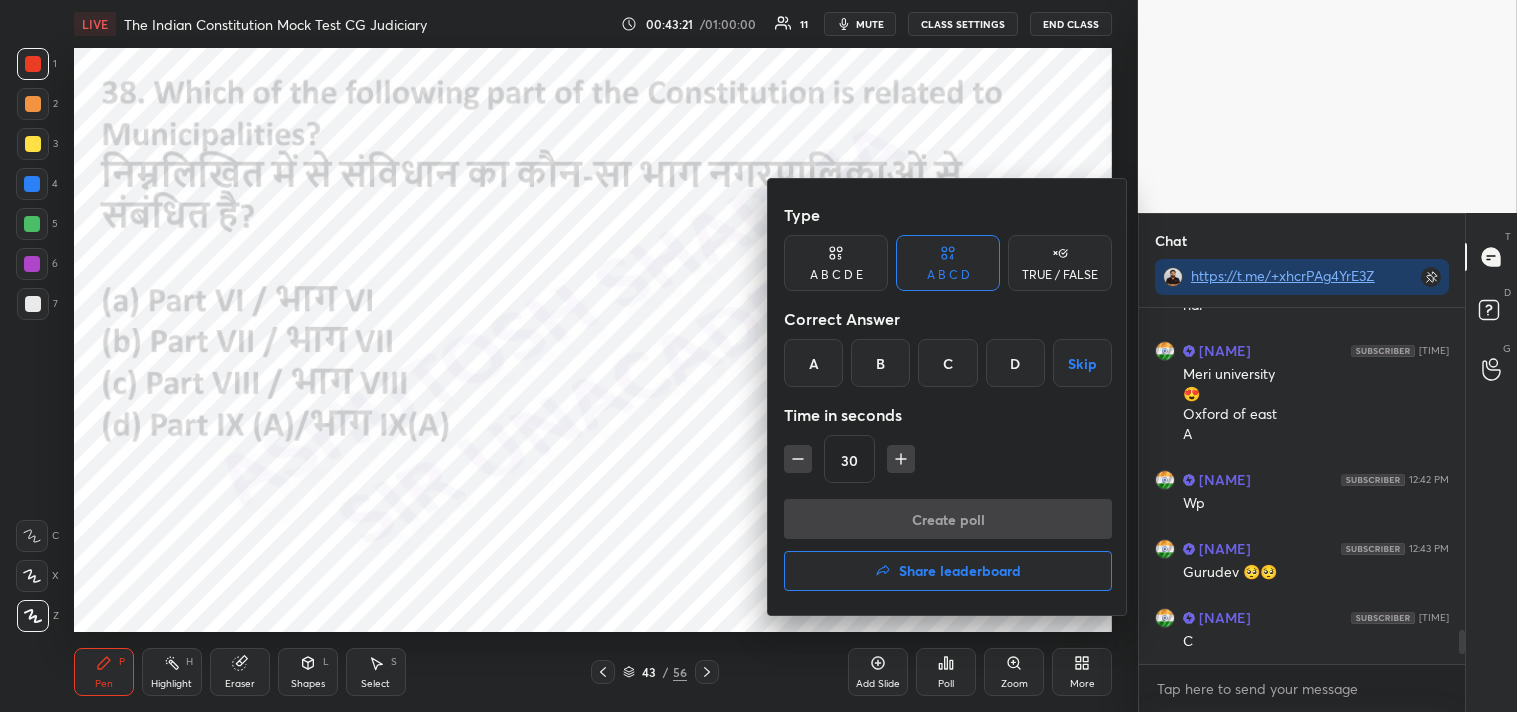 click on "D" at bounding box center [1015, 363] 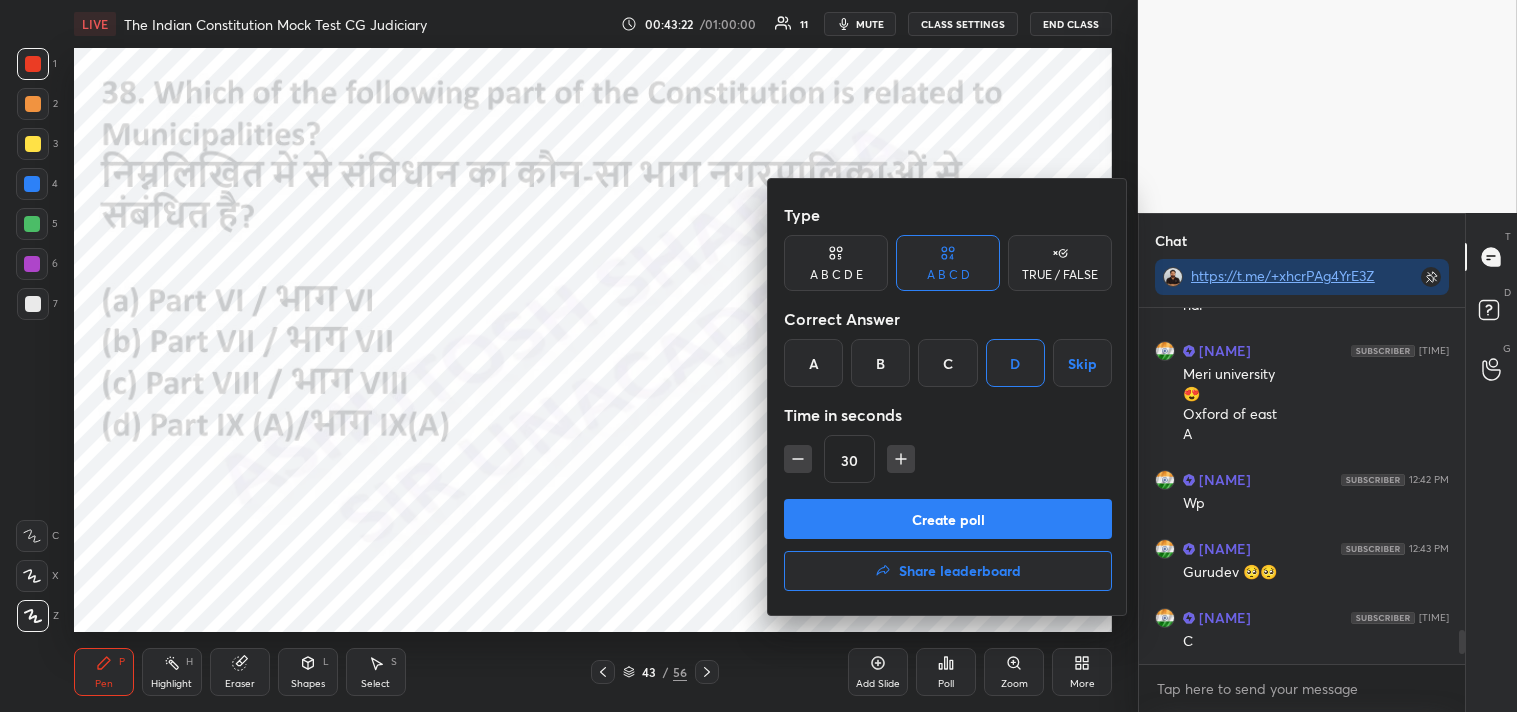 click on "Create poll" at bounding box center [948, 519] 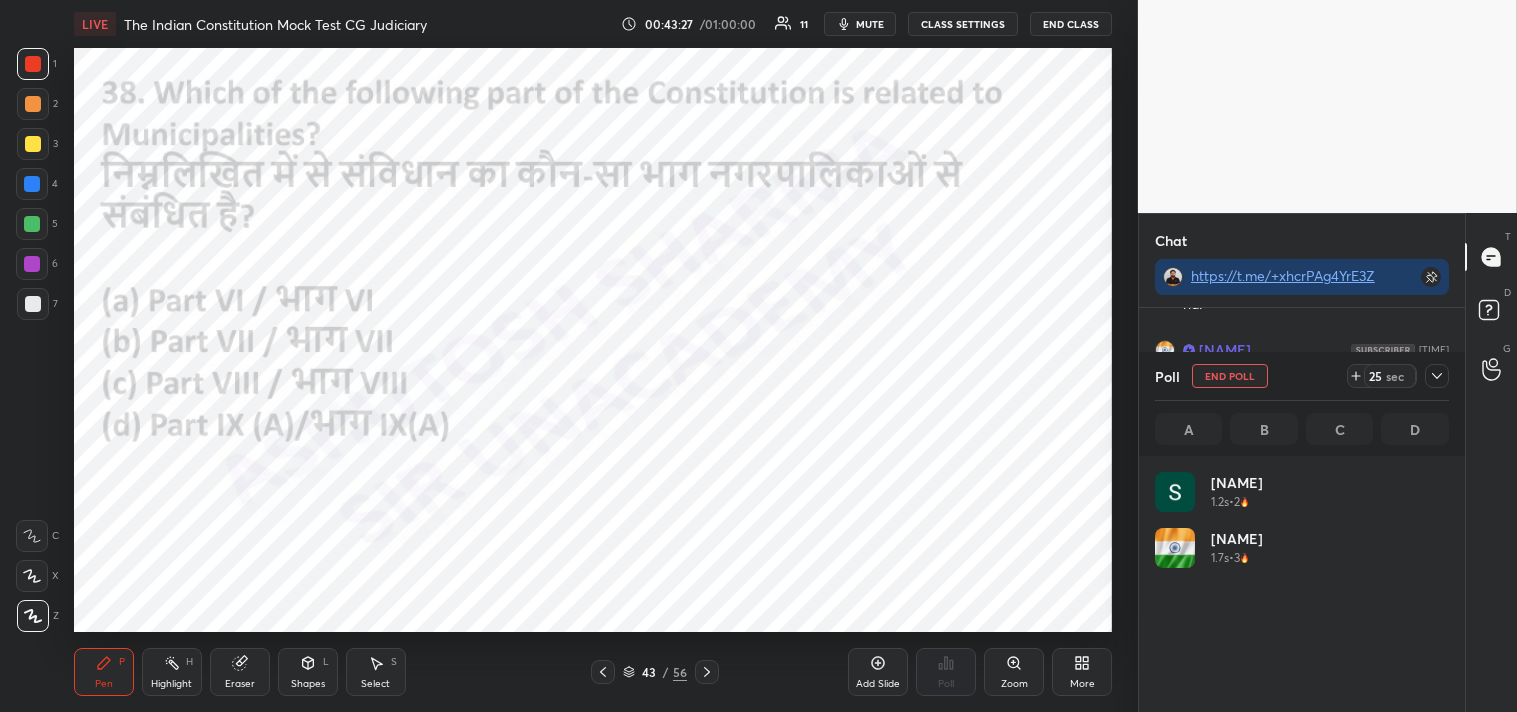 click 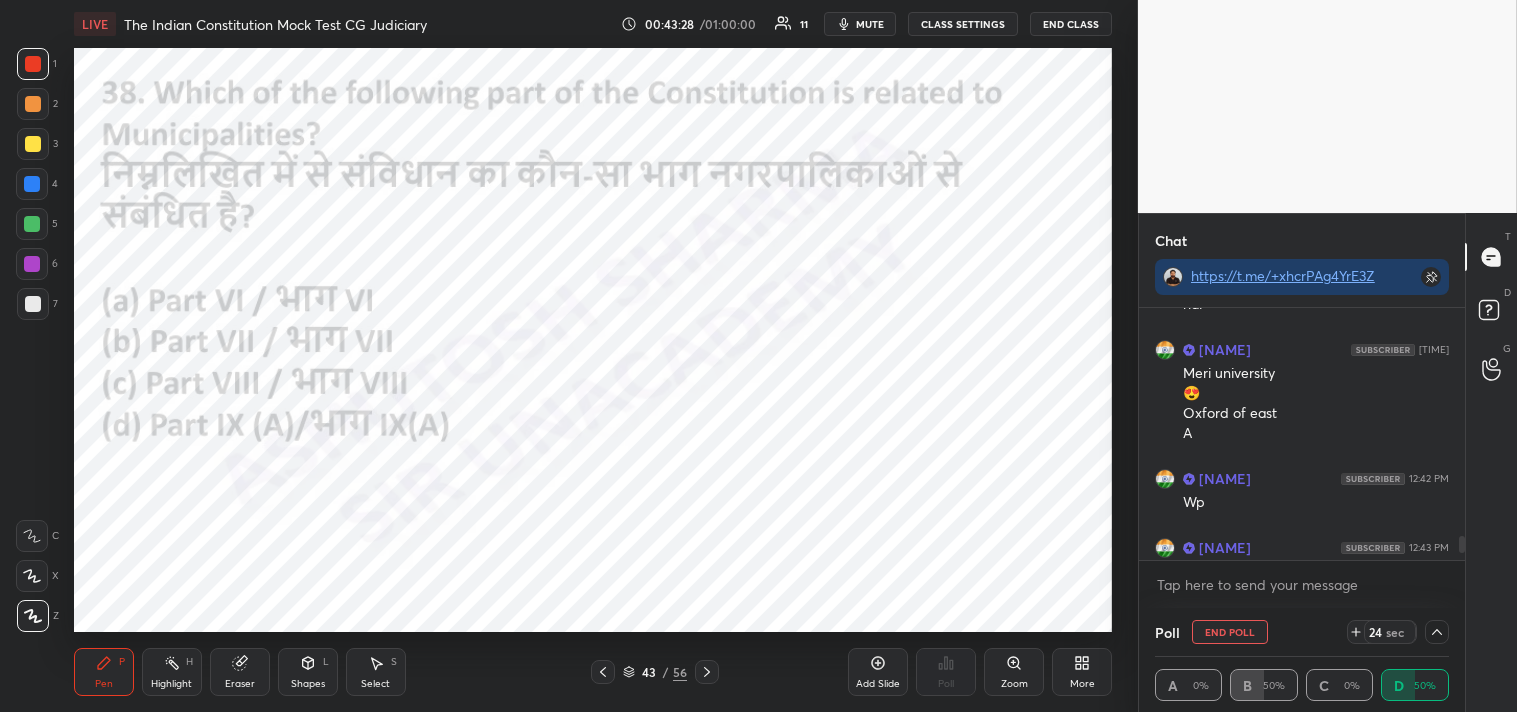 click on "x" at bounding box center [1302, 584] 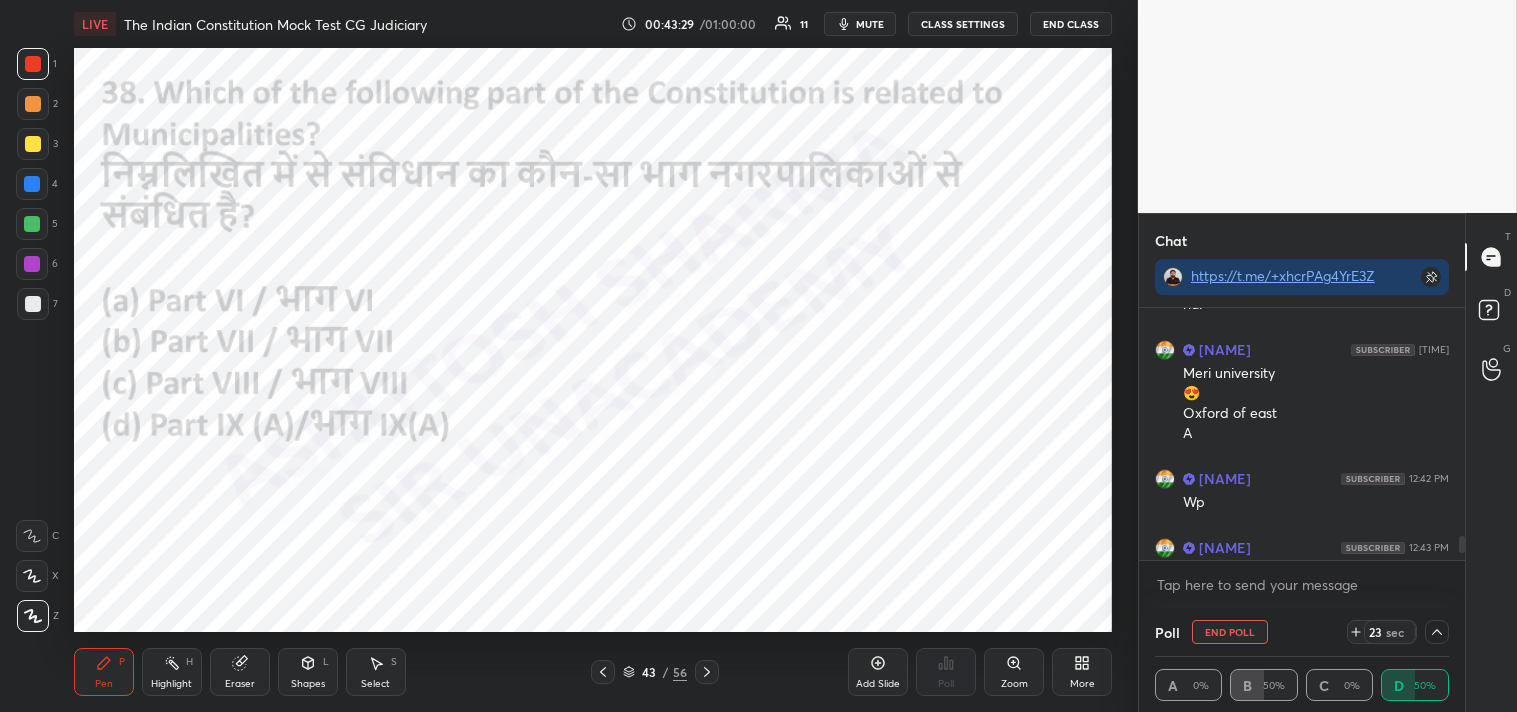 drag, startPoint x: 1465, startPoint y: 545, endPoint x: 1458, endPoint y: 568, distance: 24.04163 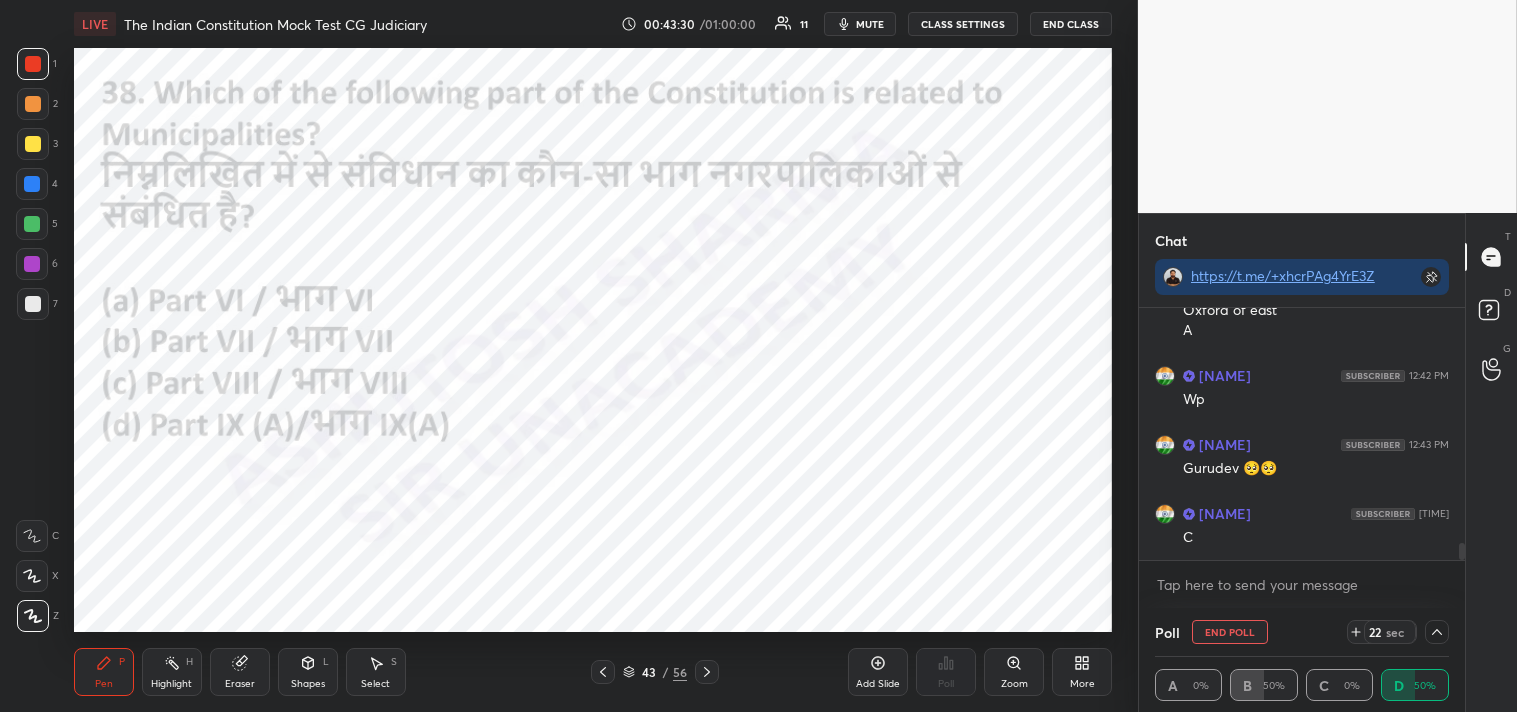 drag, startPoint x: 1461, startPoint y: 543, endPoint x: 1461, endPoint y: 572, distance: 29 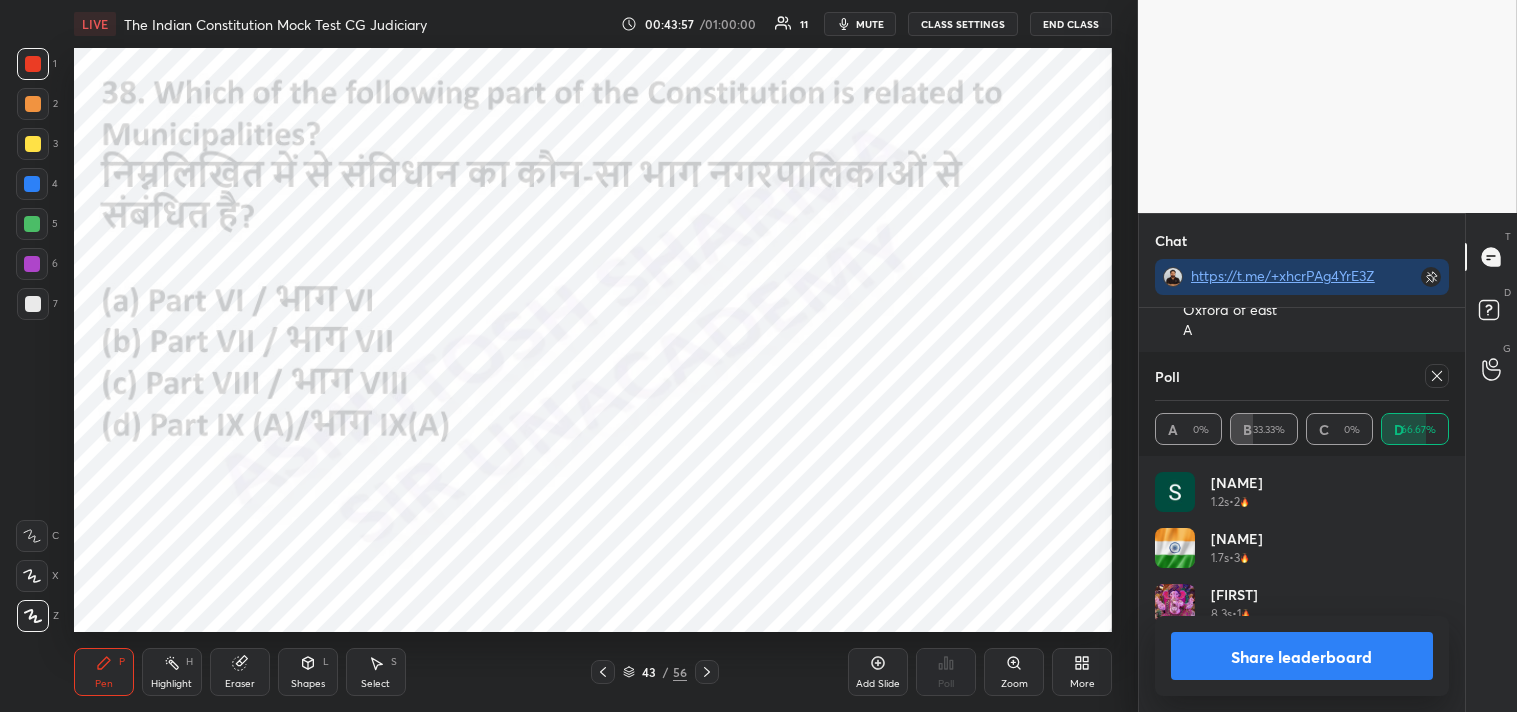 click 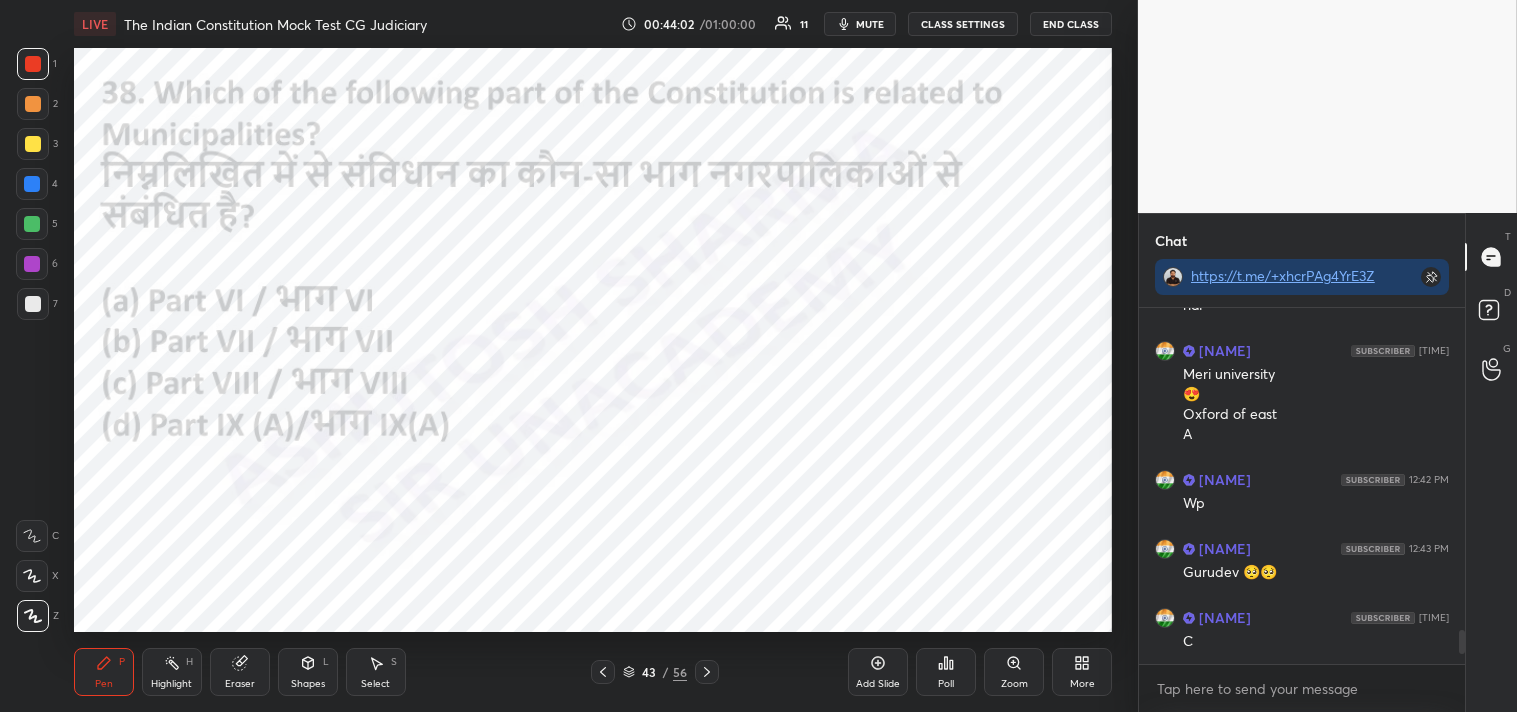 click 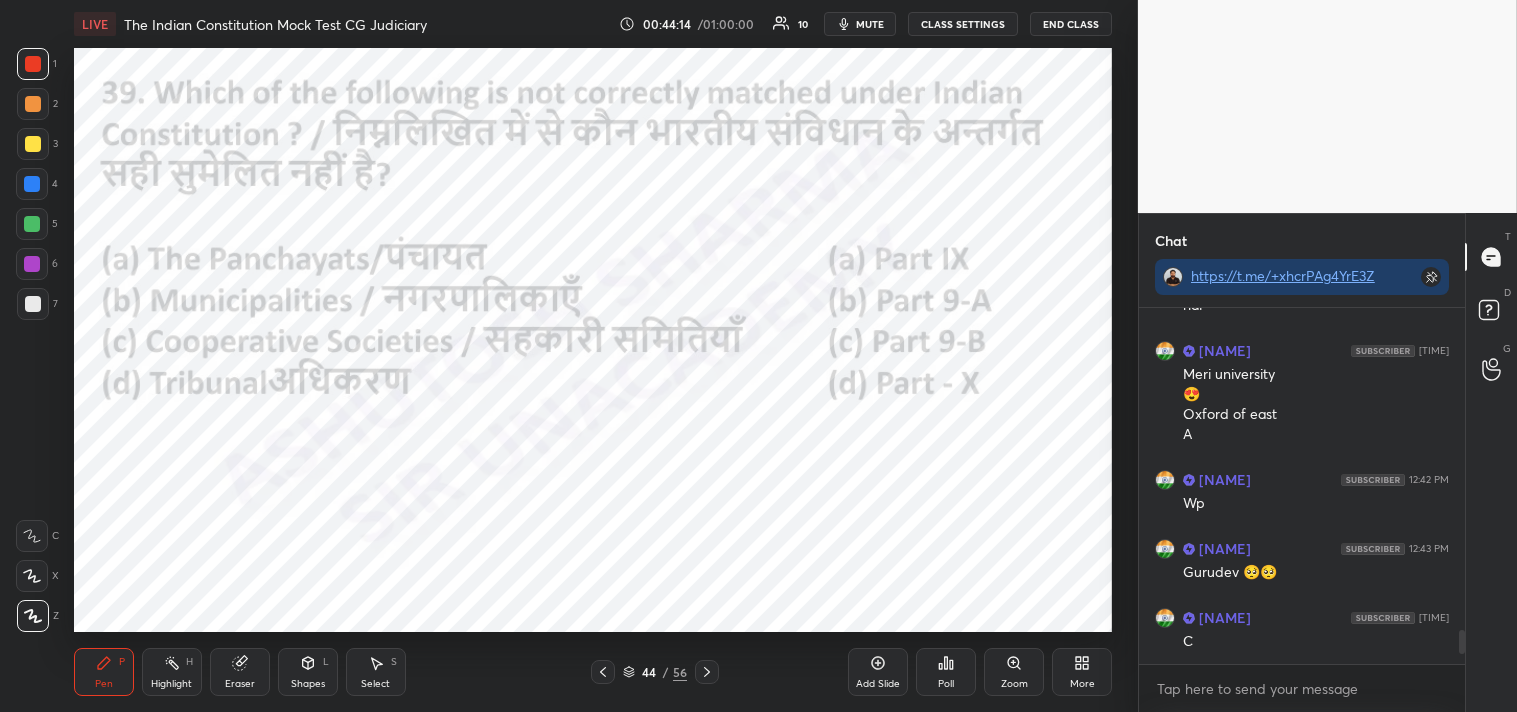 click on "Poll" at bounding box center (946, 684) 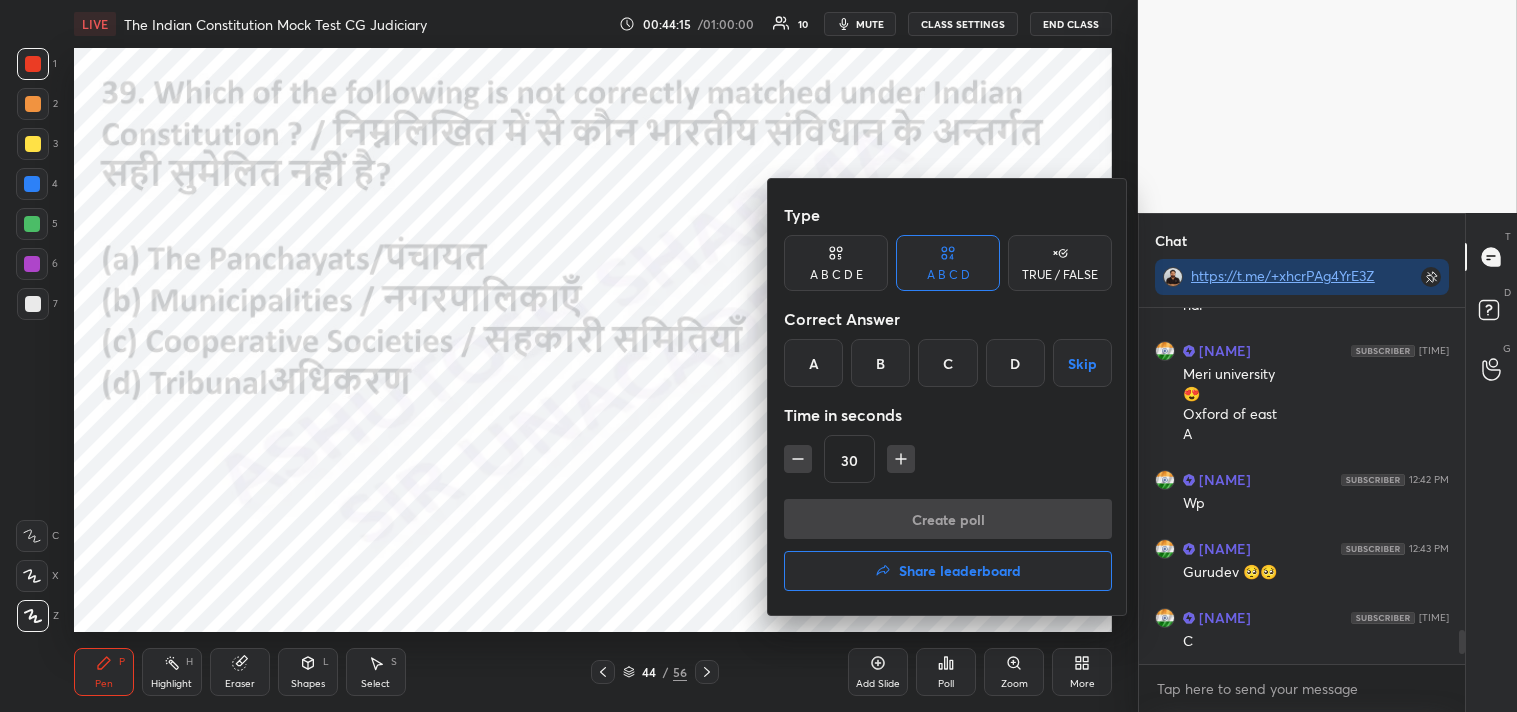 click on "D" at bounding box center [1015, 363] 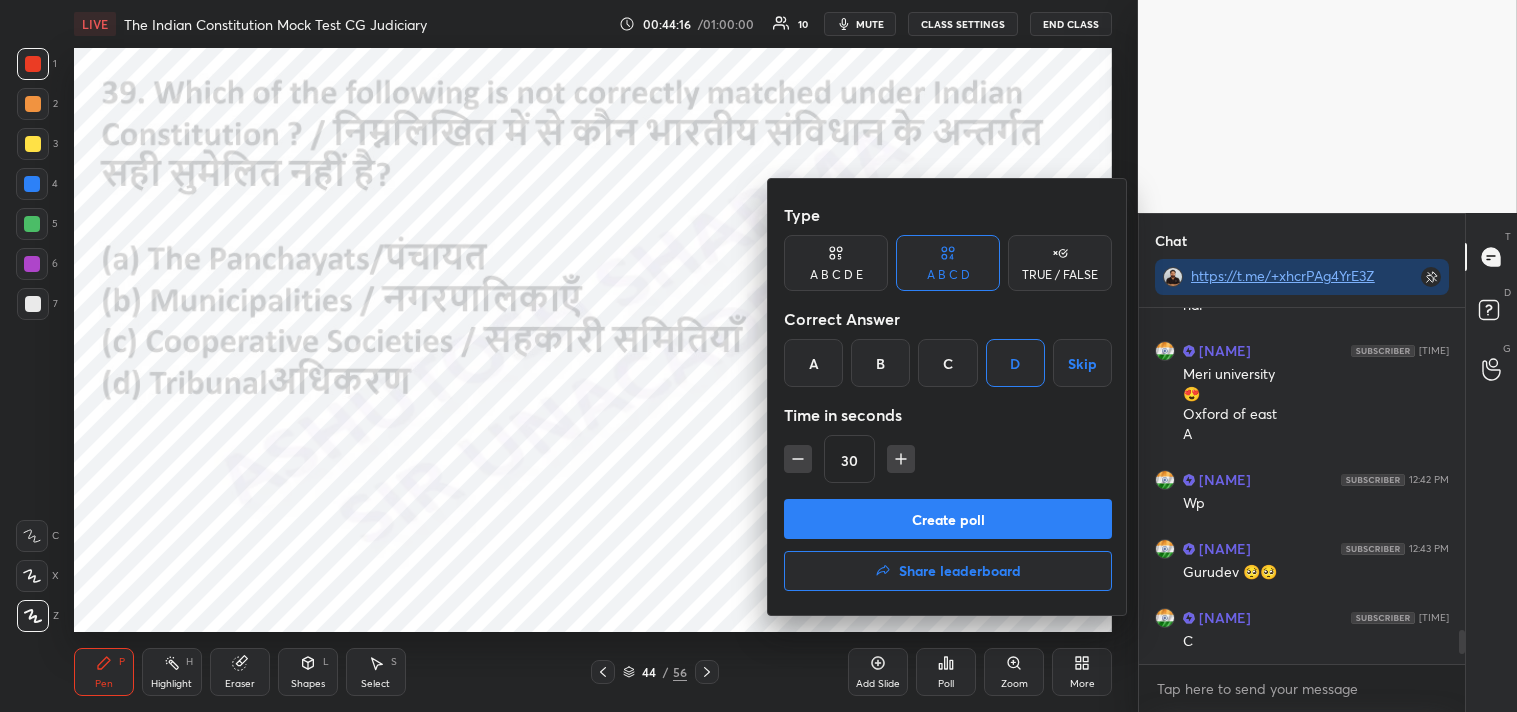 click on "Create poll Share leaderboard" at bounding box center (948, 549) 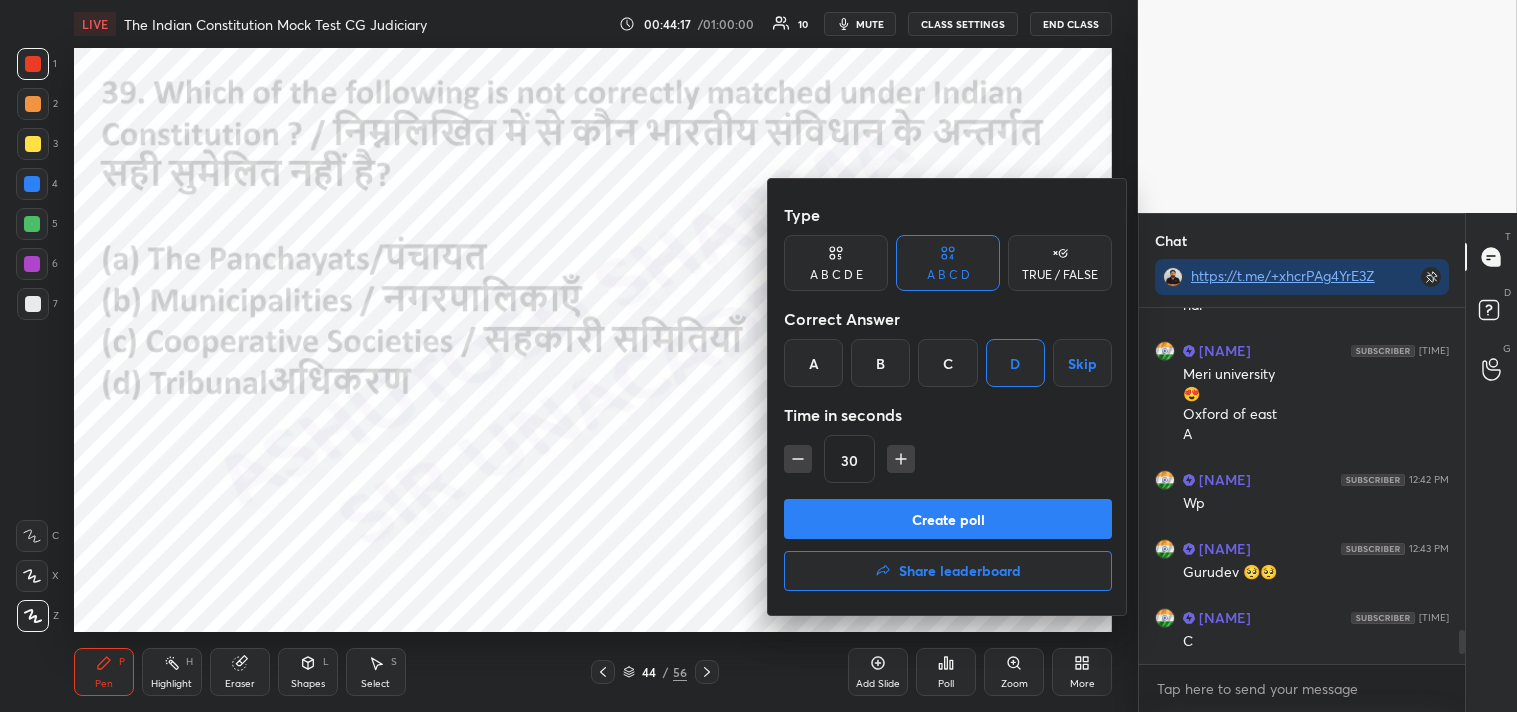 click on "Create poll" at bounding box center [948, 519] 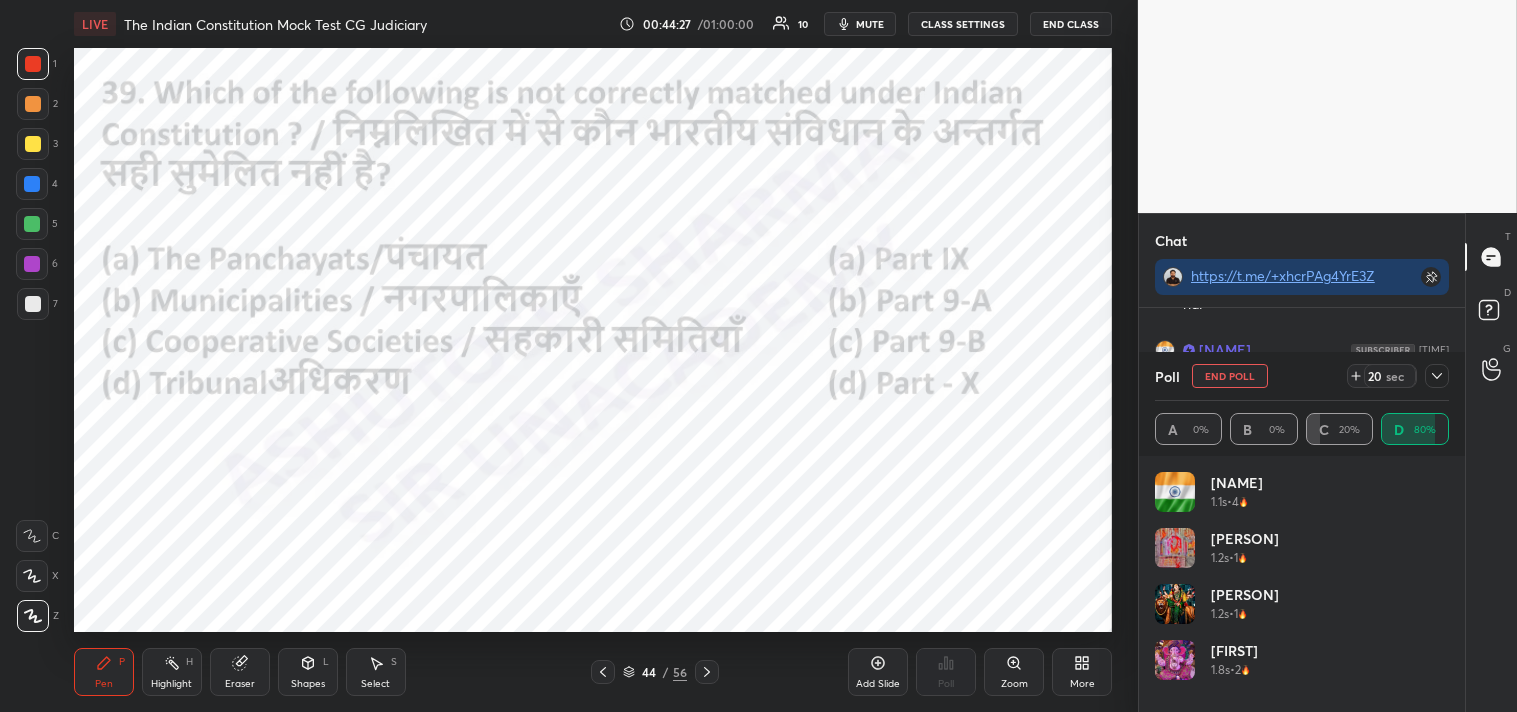 click at bounding box center [1437, 376] 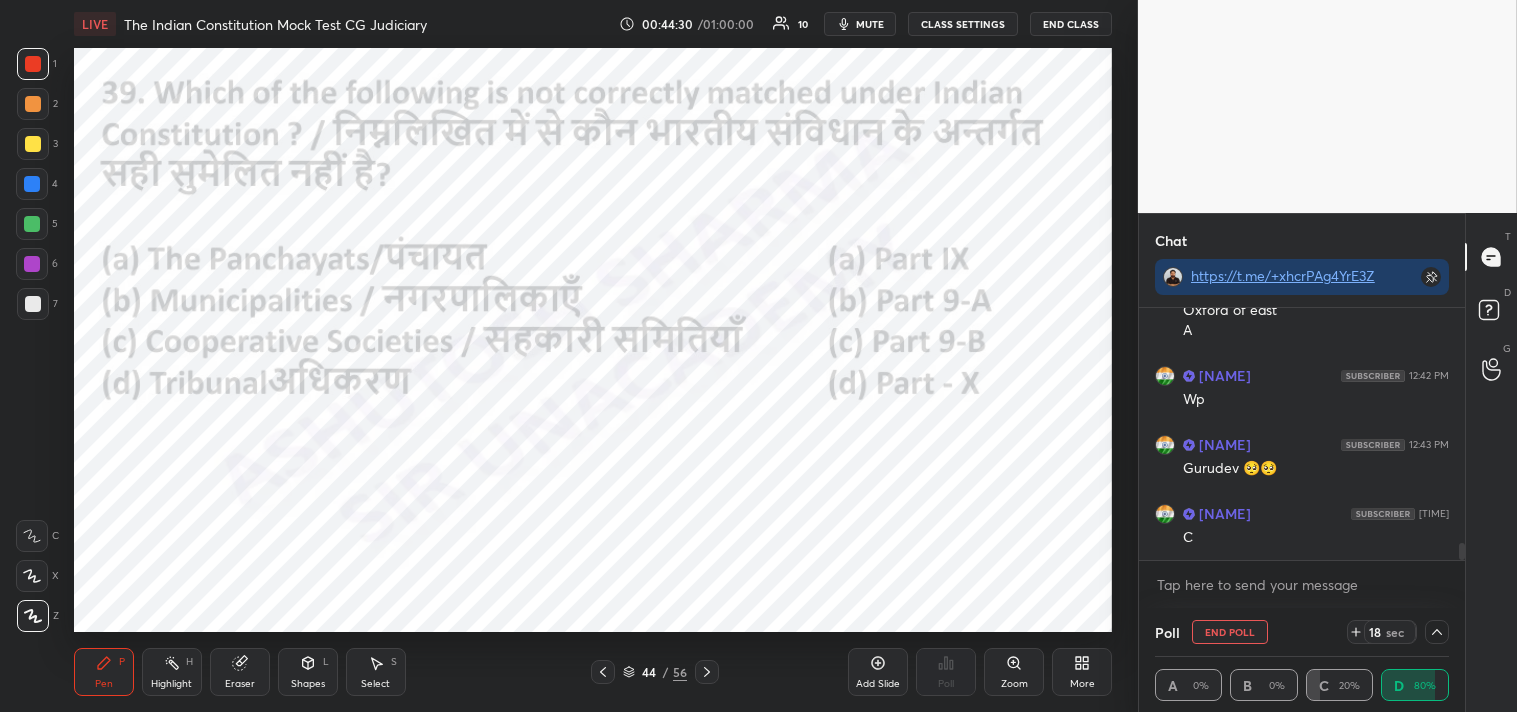 drag, startPoint x: 1461, startPoint y: 547, endPoint x: 1455, endPoint y: 582, distance: 35.510563 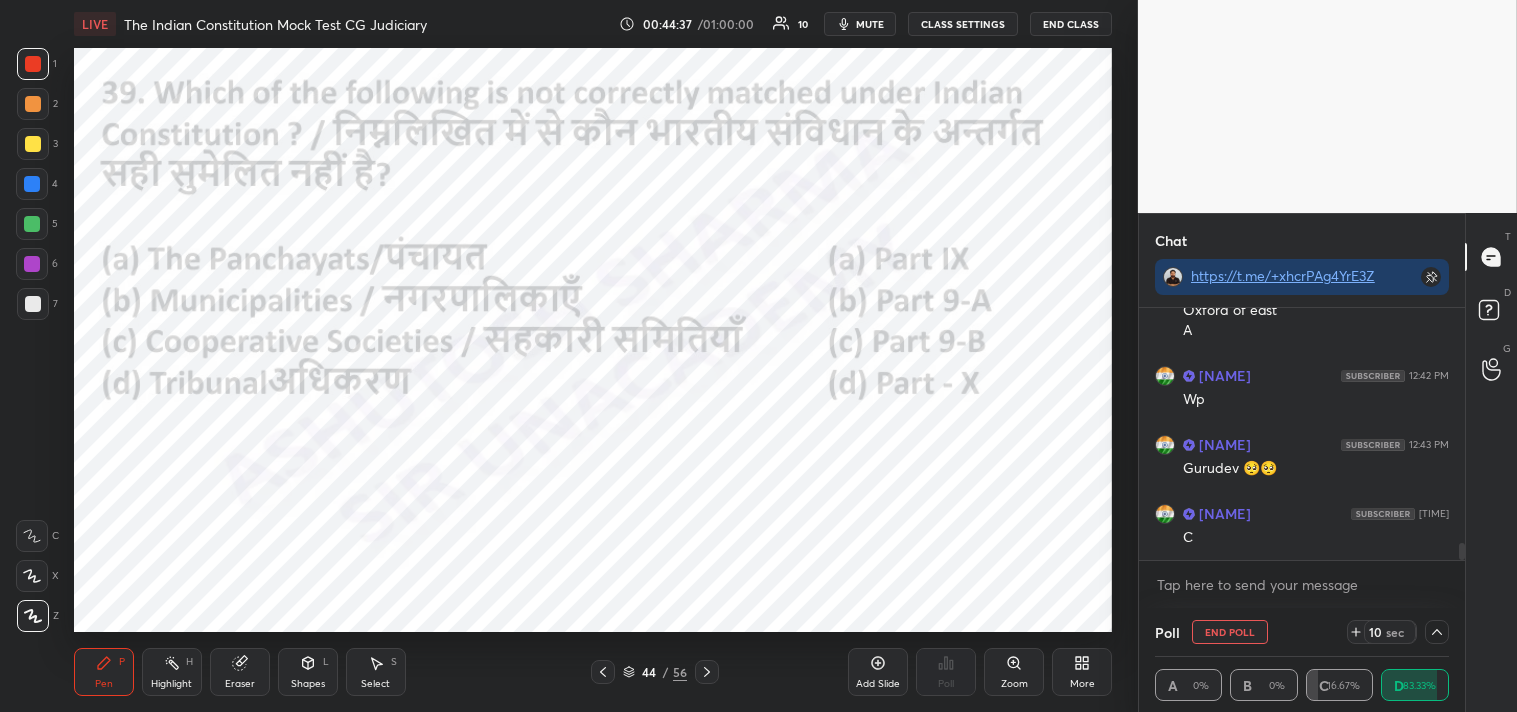 click on "End Poll" at bounding box center [1230, 632] 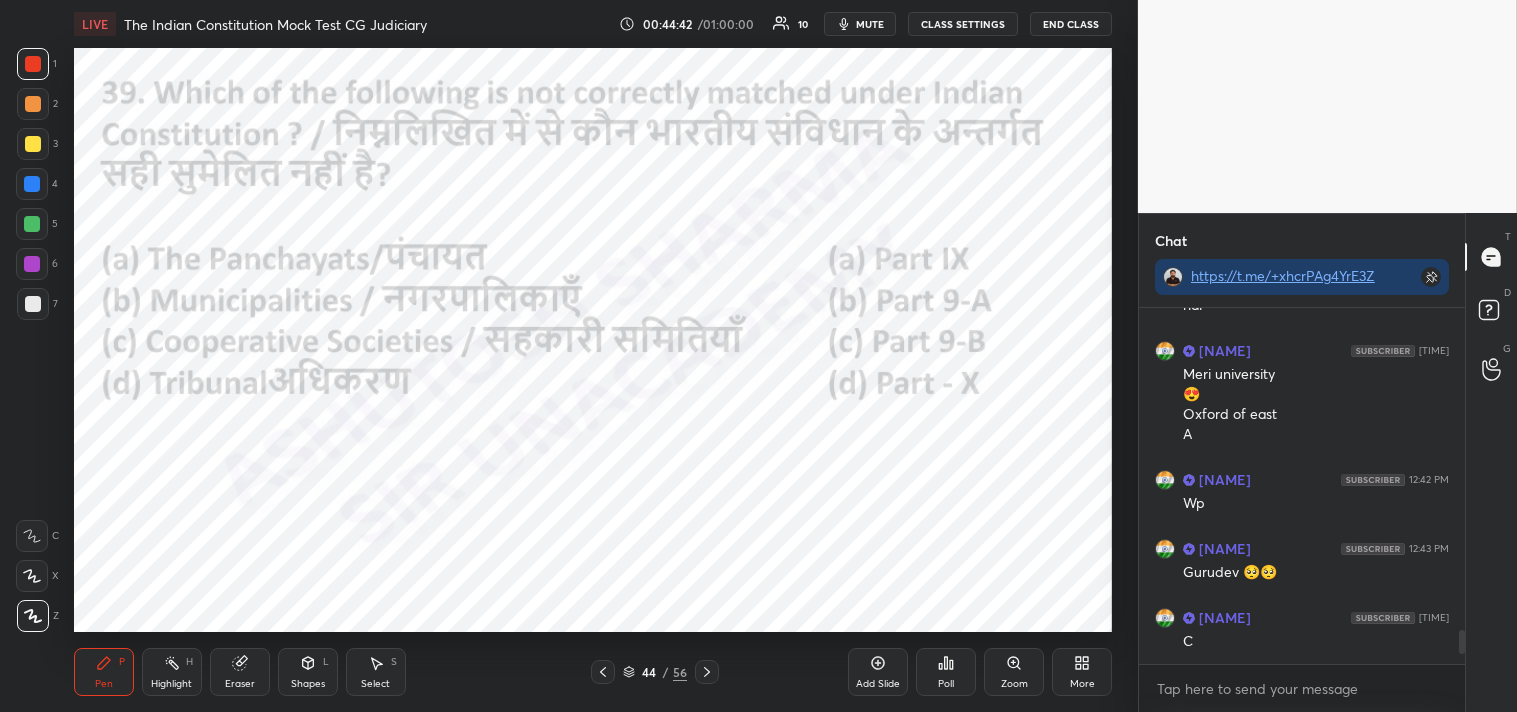 click 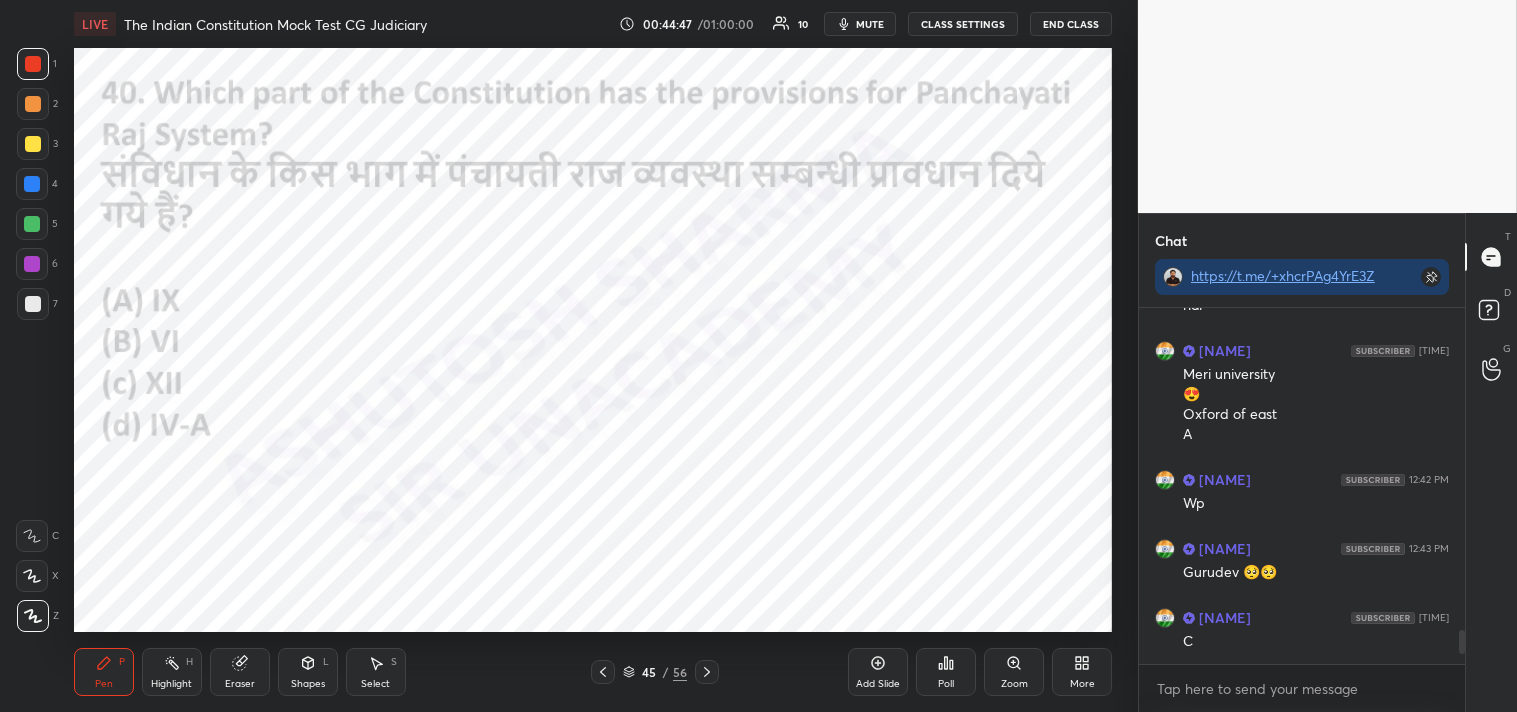 click on "Poll" at bounding box center [946, 684] 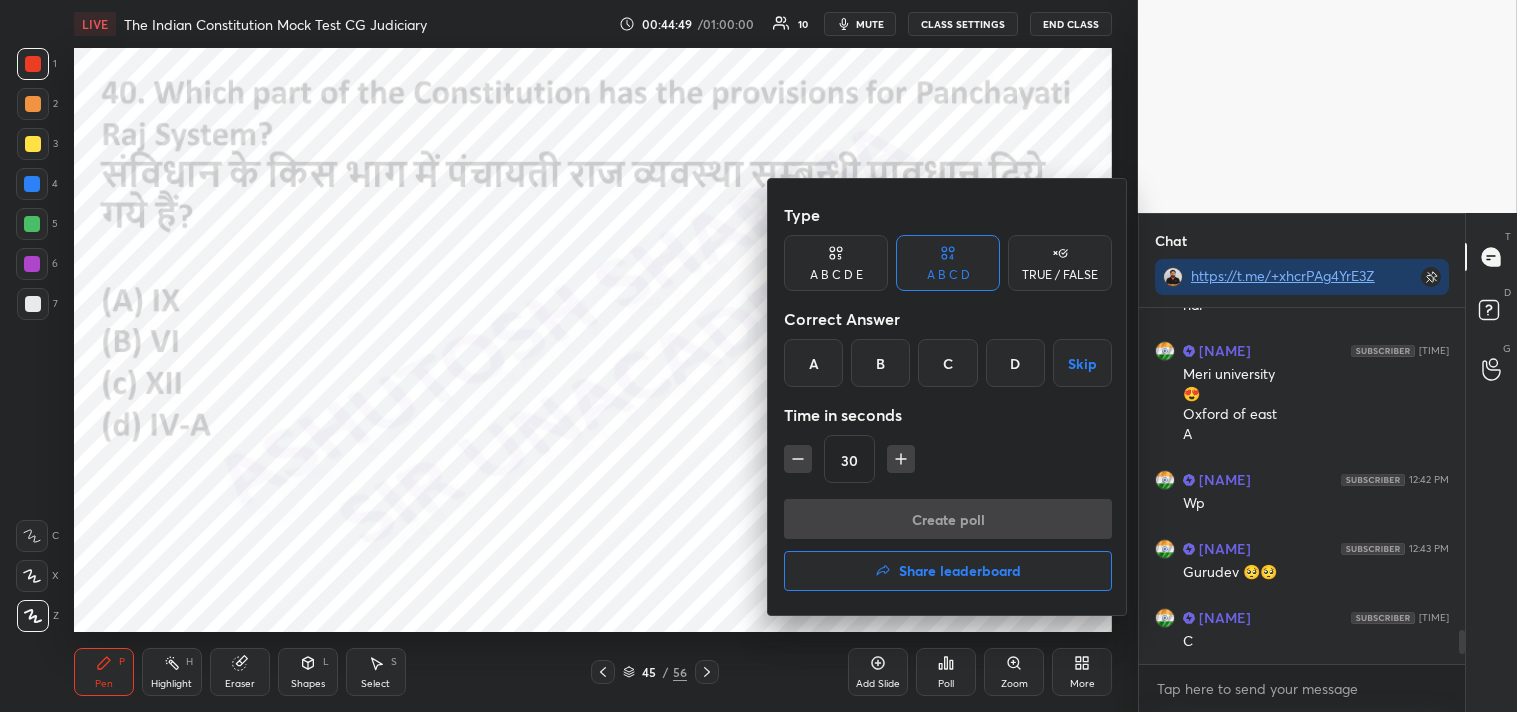 click on "A" at bounding box center [813, 363] 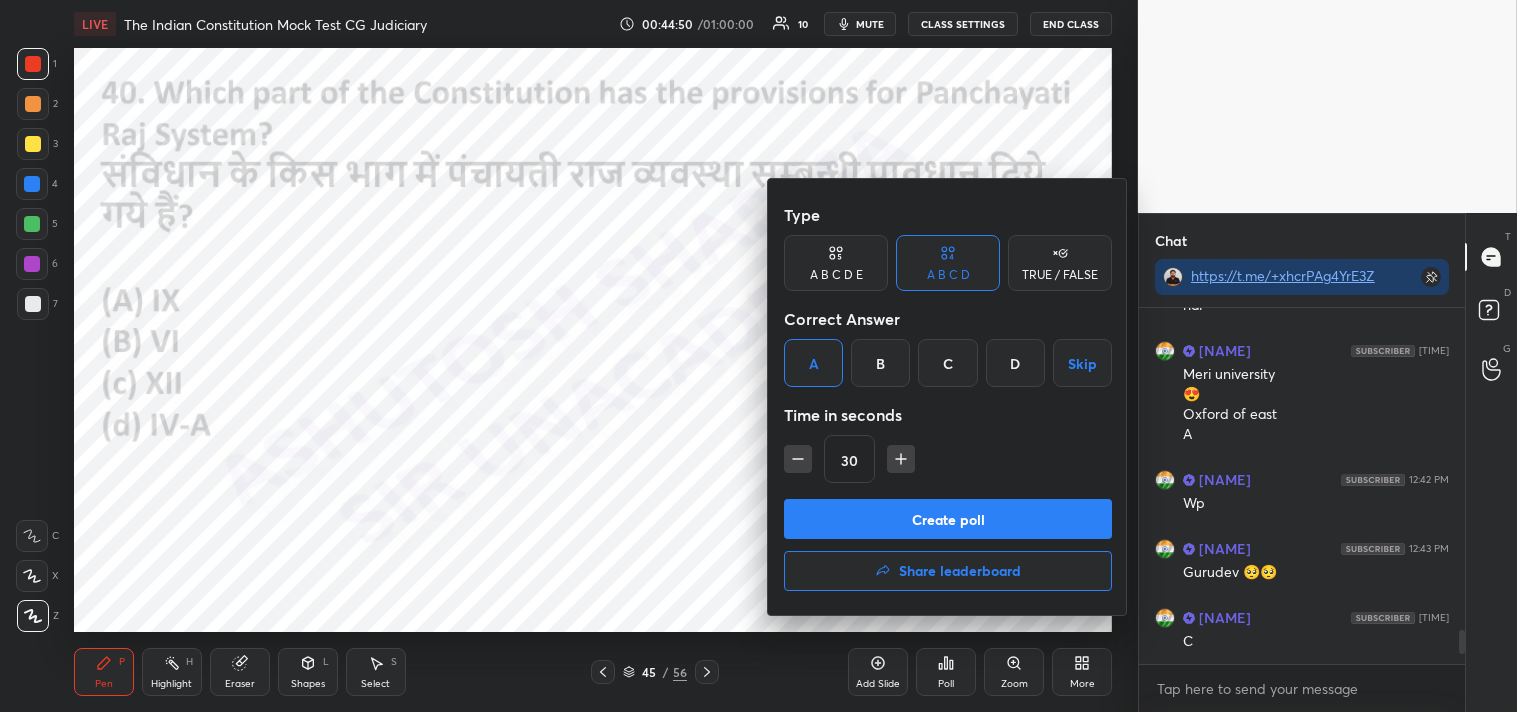 click on "Create poll" at bounding box center (948, 519) 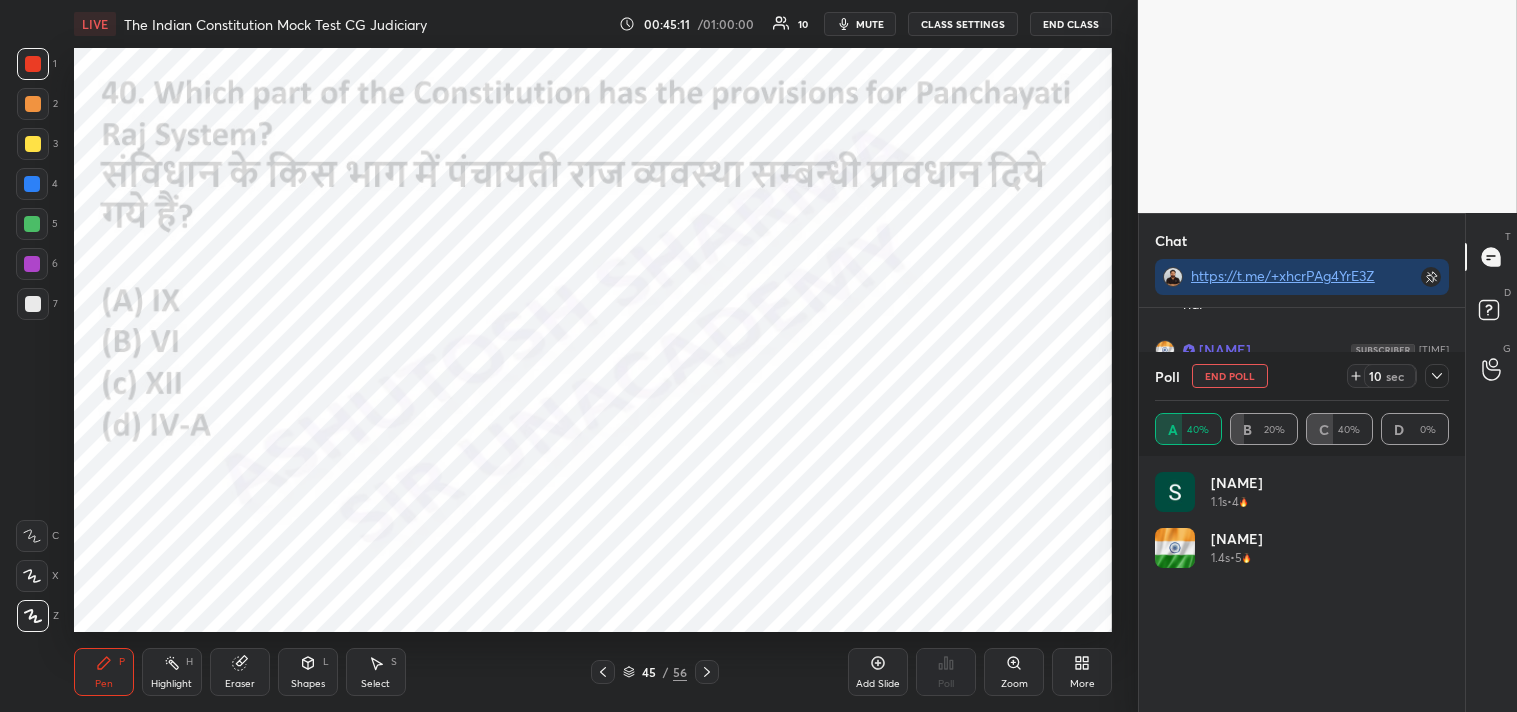click 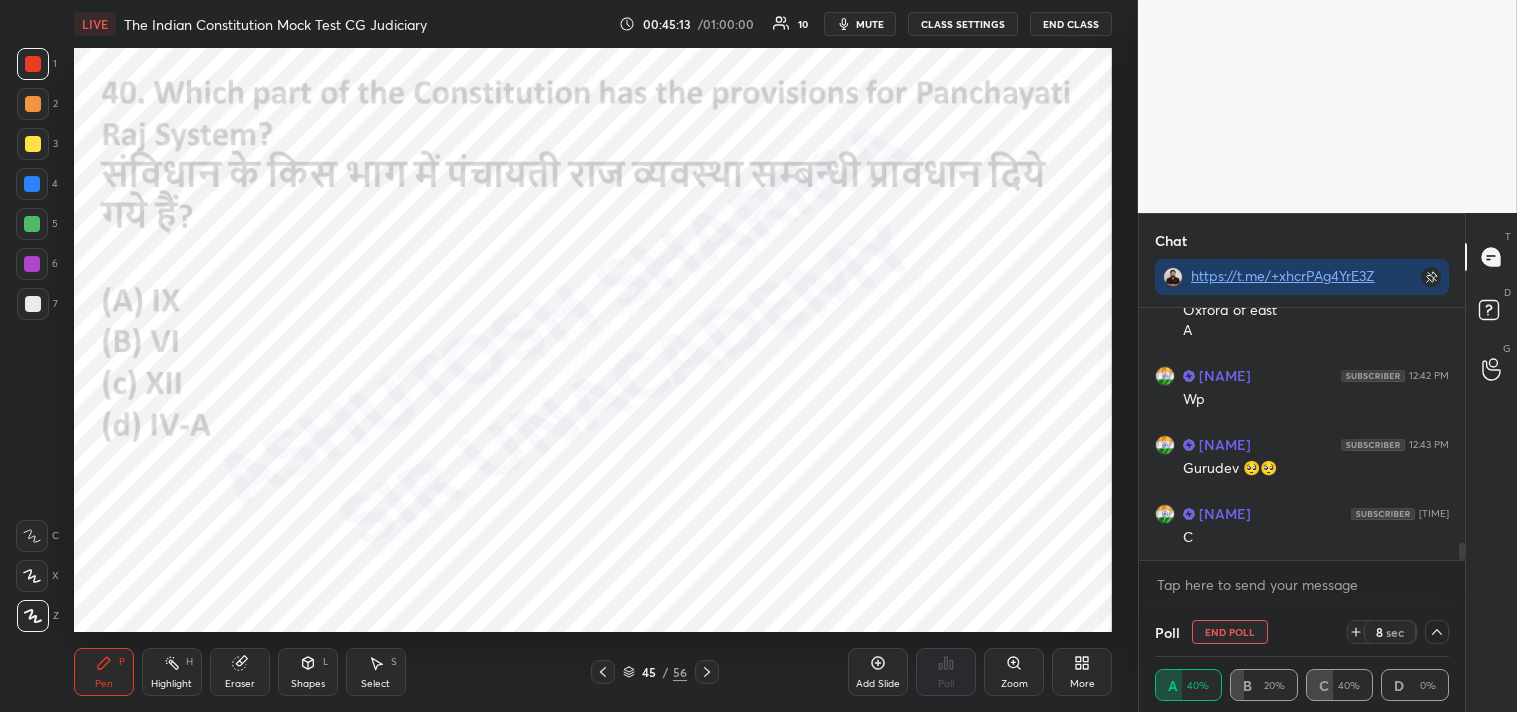 drag, startPoint x: 1461, startPoint y: 545, endPoint x: 1454, endPoint y: 580, distance: 35.69314 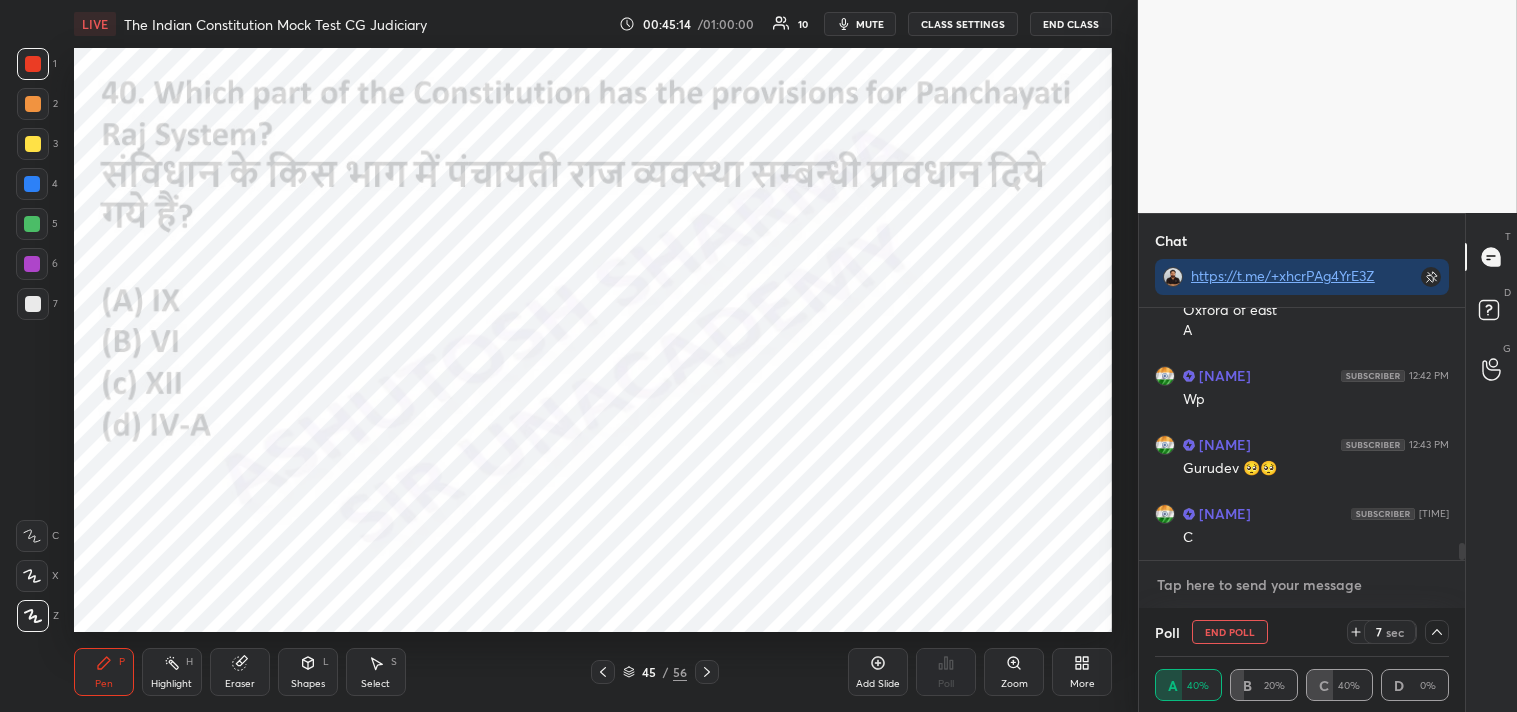 click at bounding box center (1302, 585) 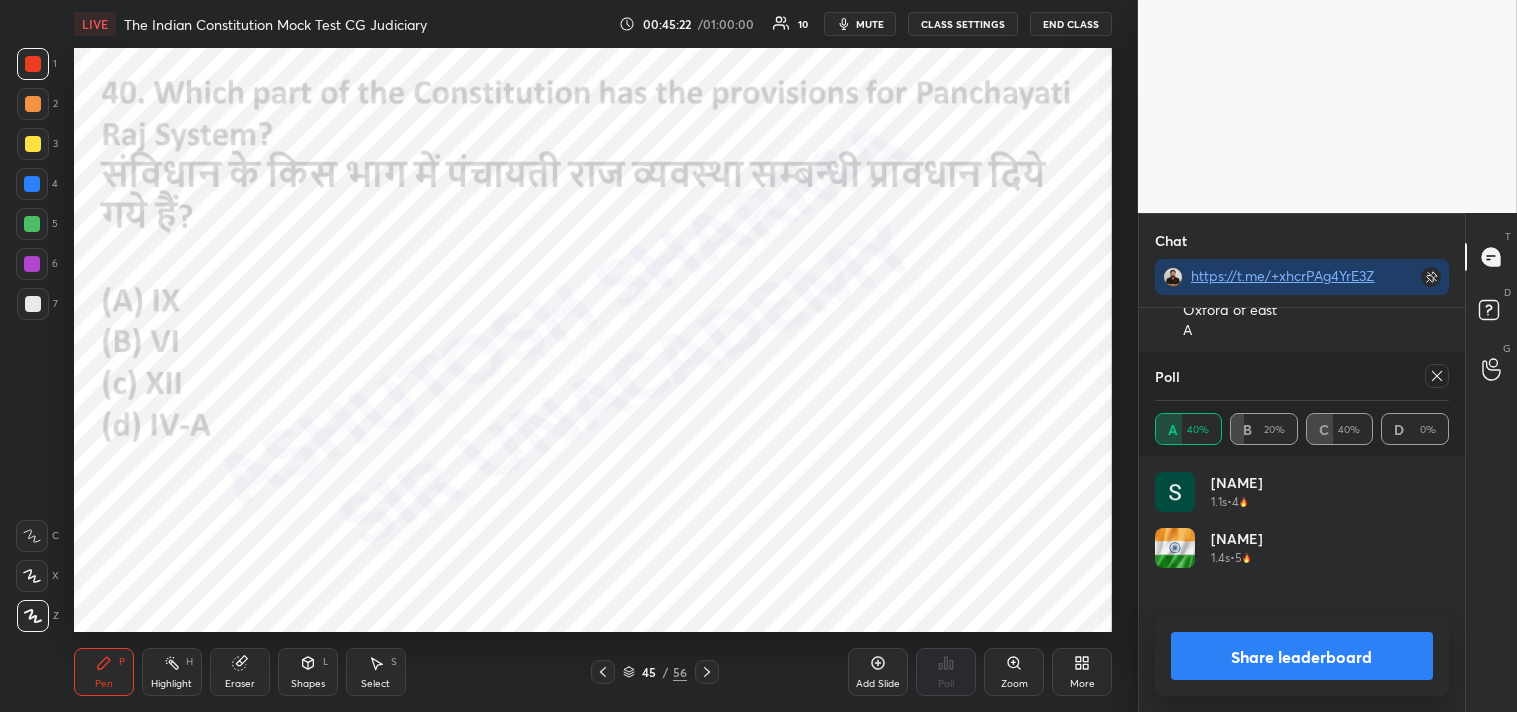 click 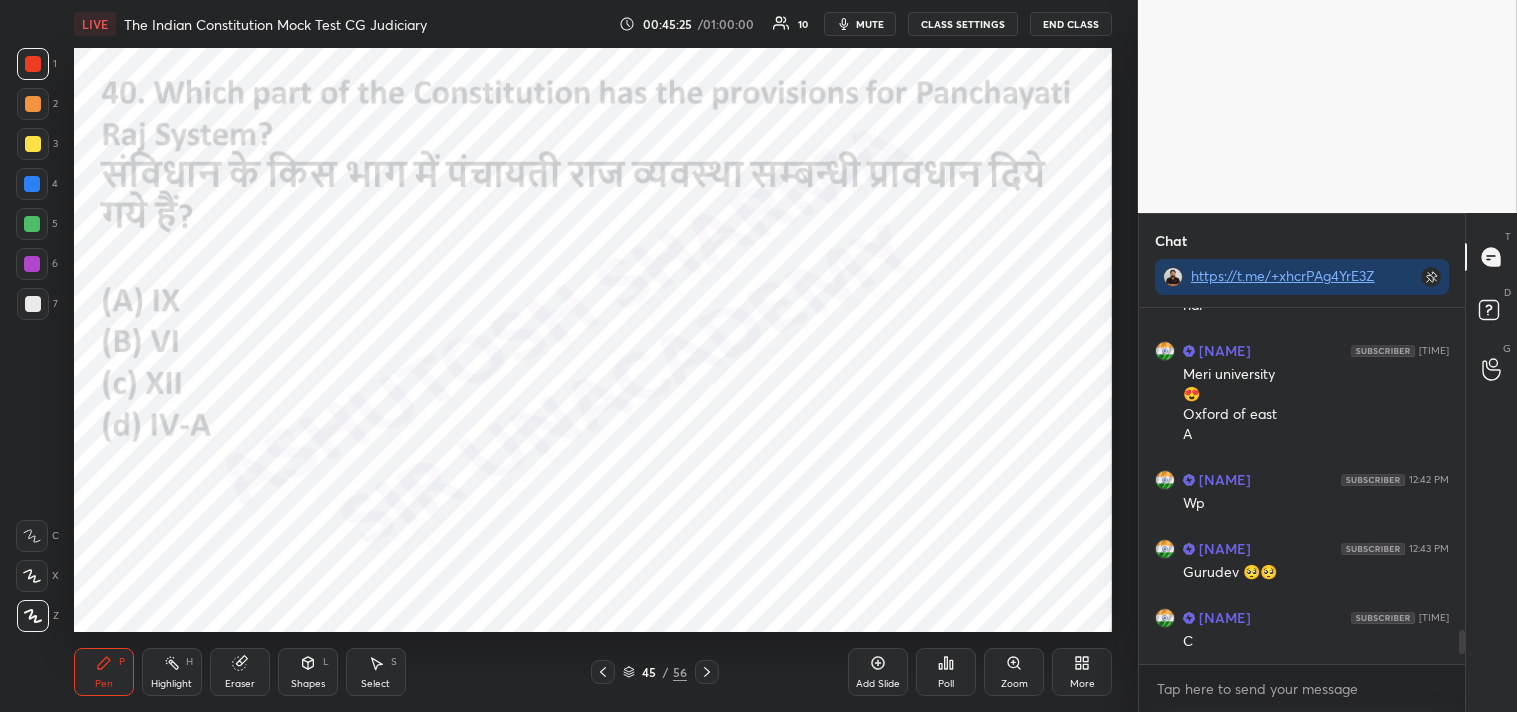 click 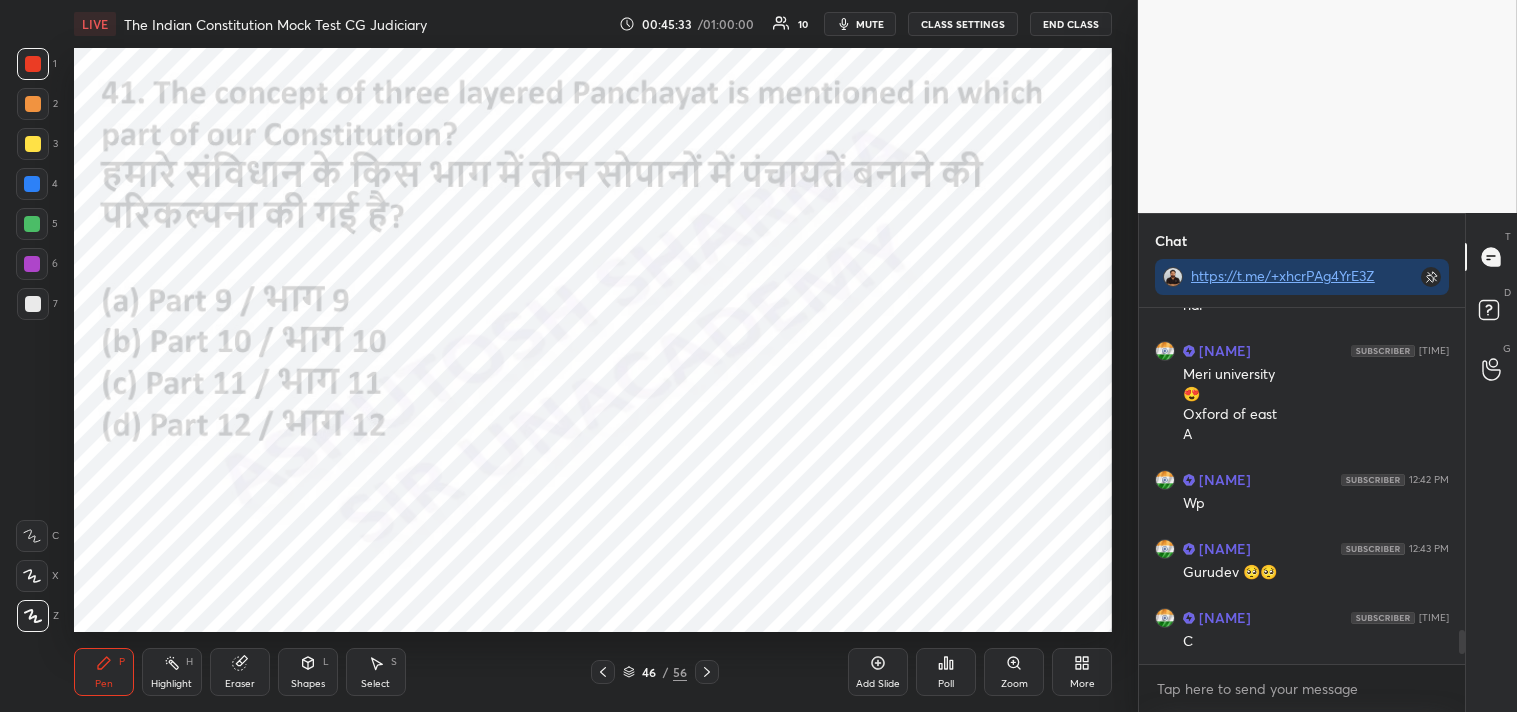 click on "Poll" at bounding box center (946, 672) 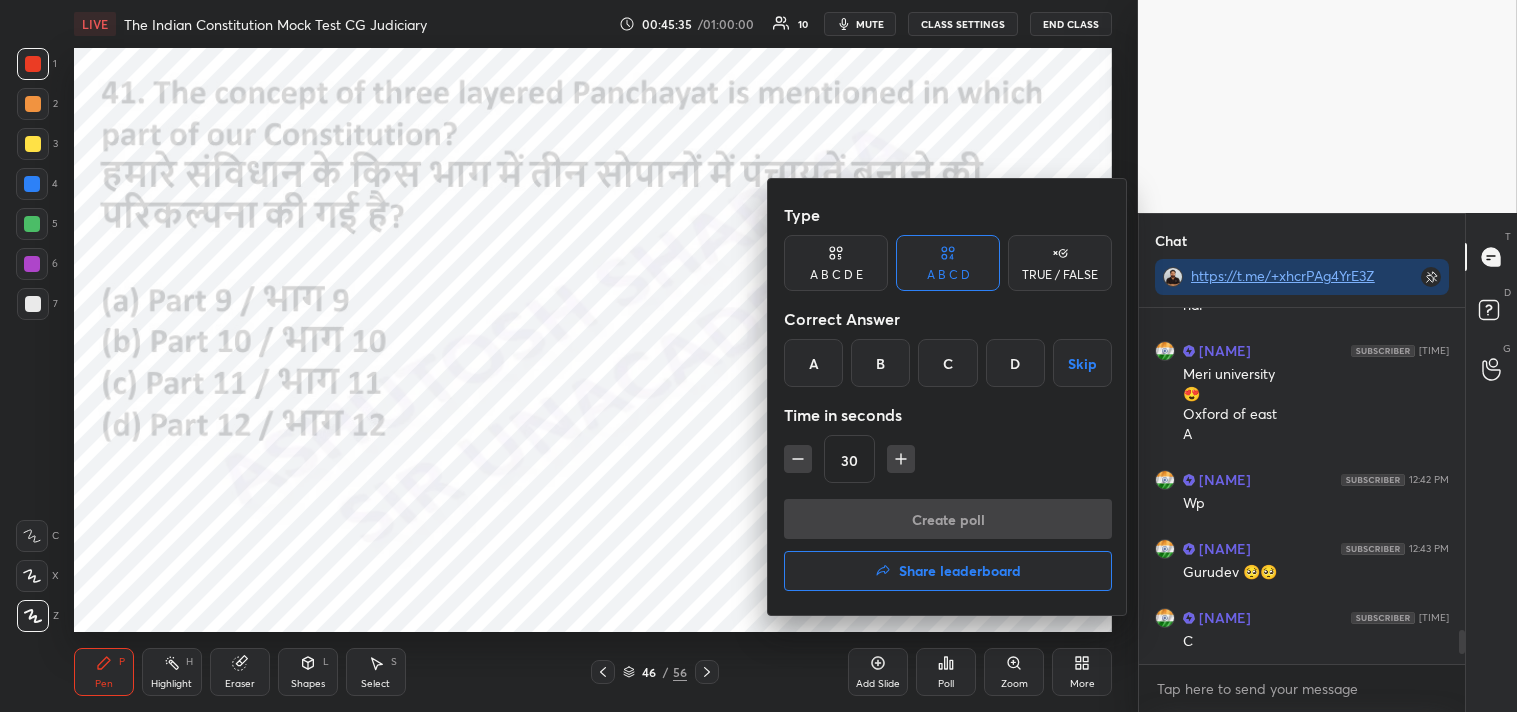 click on "A" at bounding box center (813, 363) 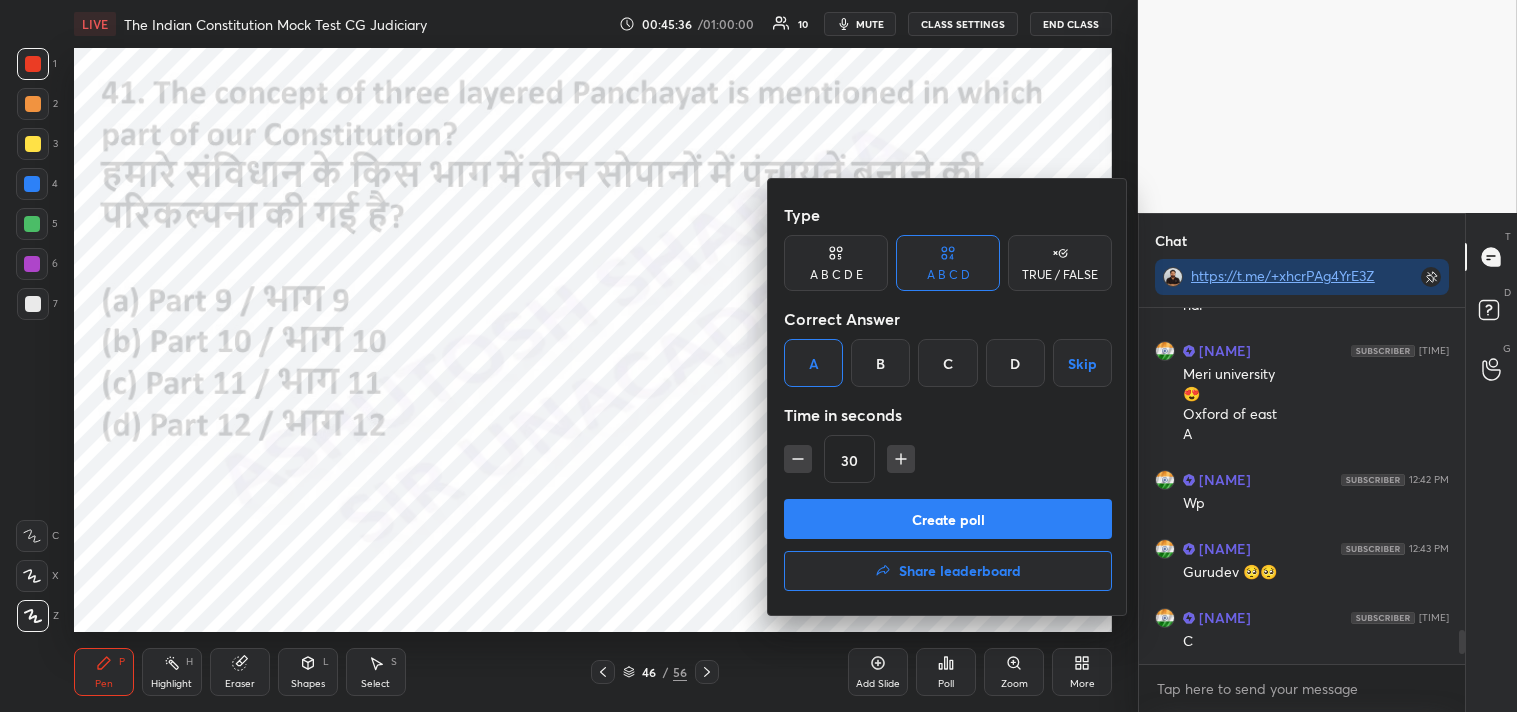 click on "Create poll" at bounding box center (948, 519) 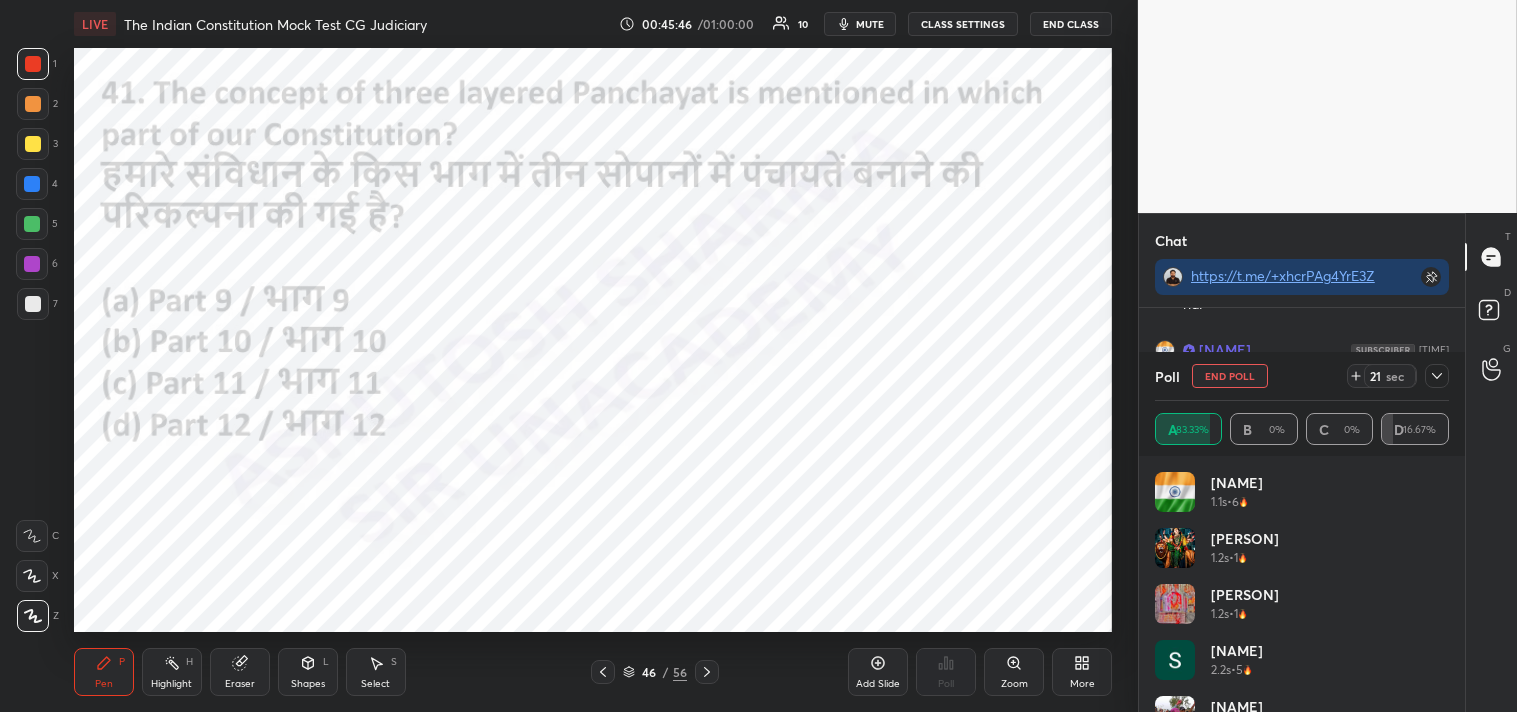 click 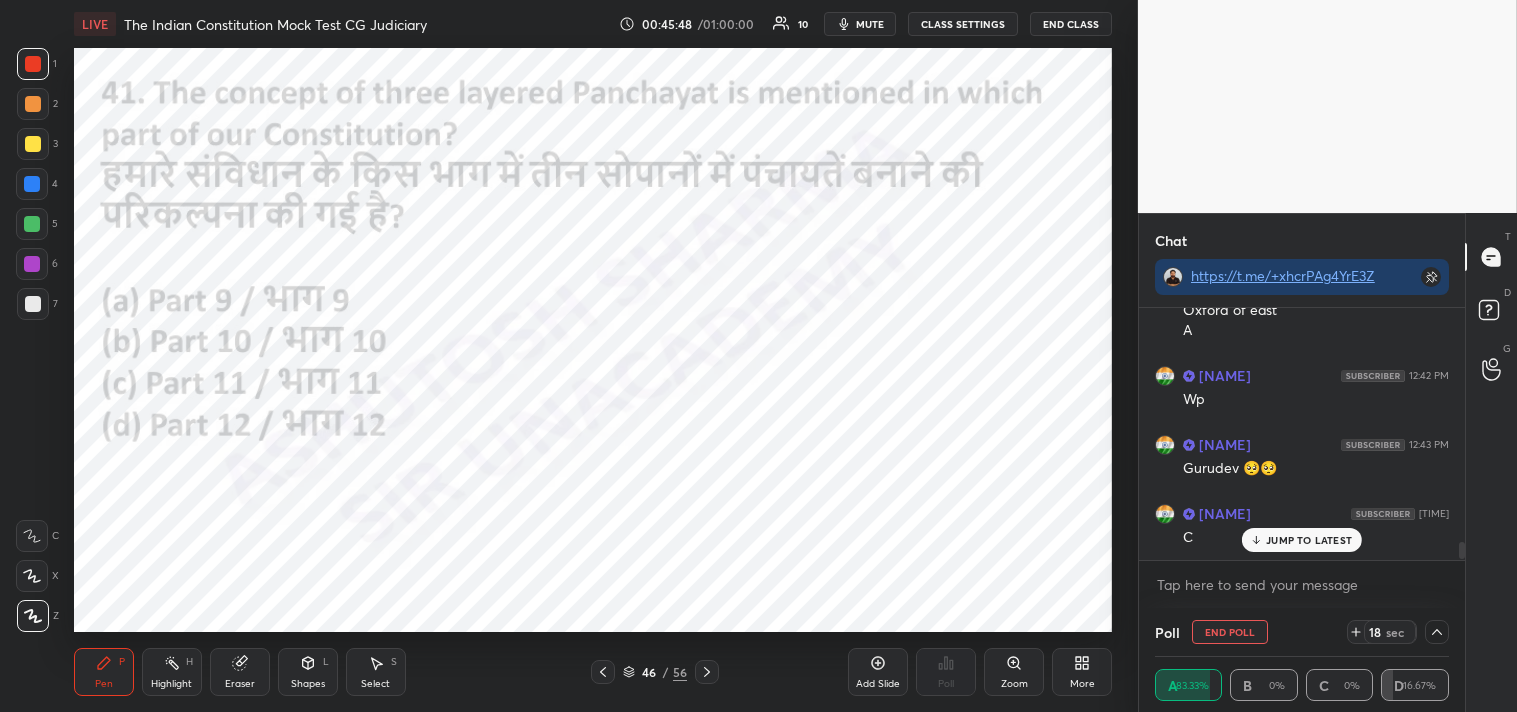 drag, startPoint x: 1463, startPoint y: 551, endPoint x: 1461, endPoint y: 577, distance: 26.076809 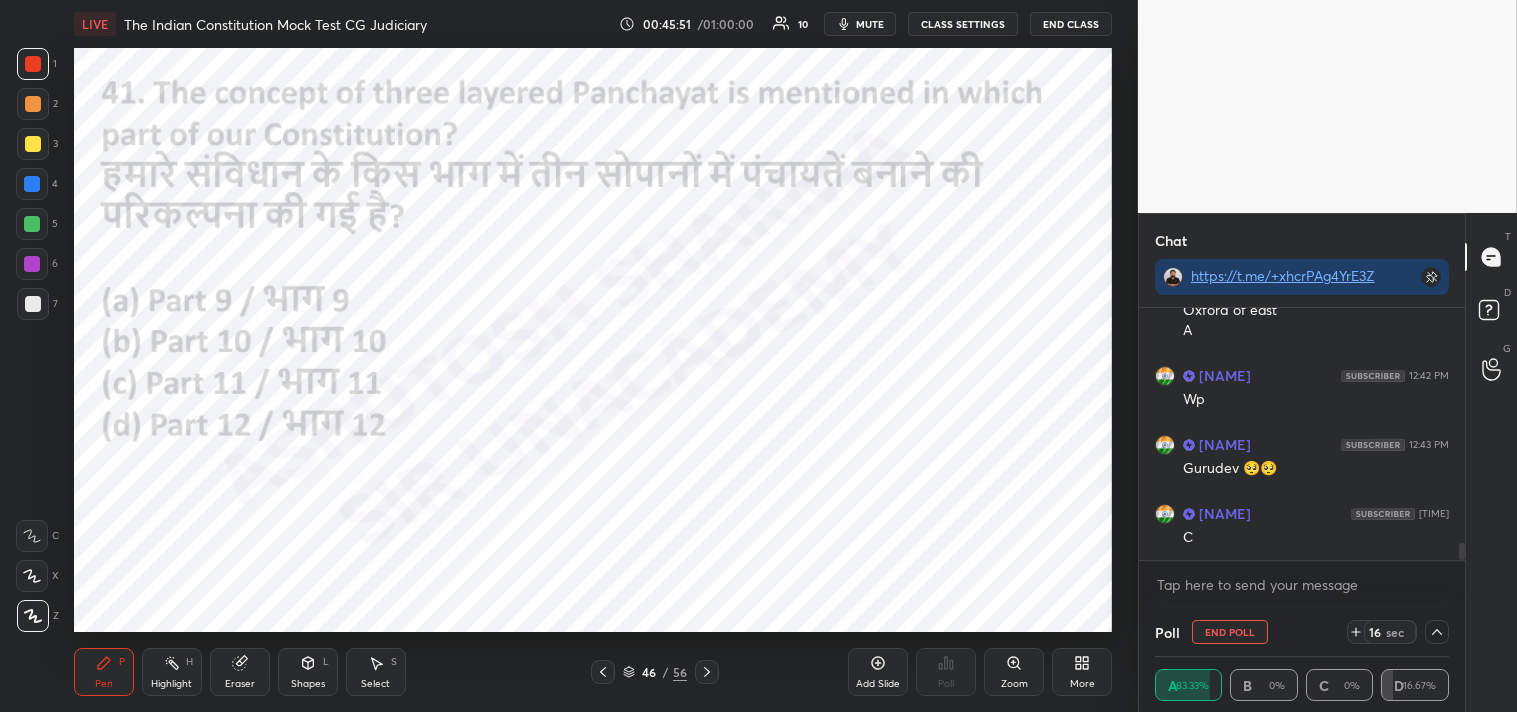 click 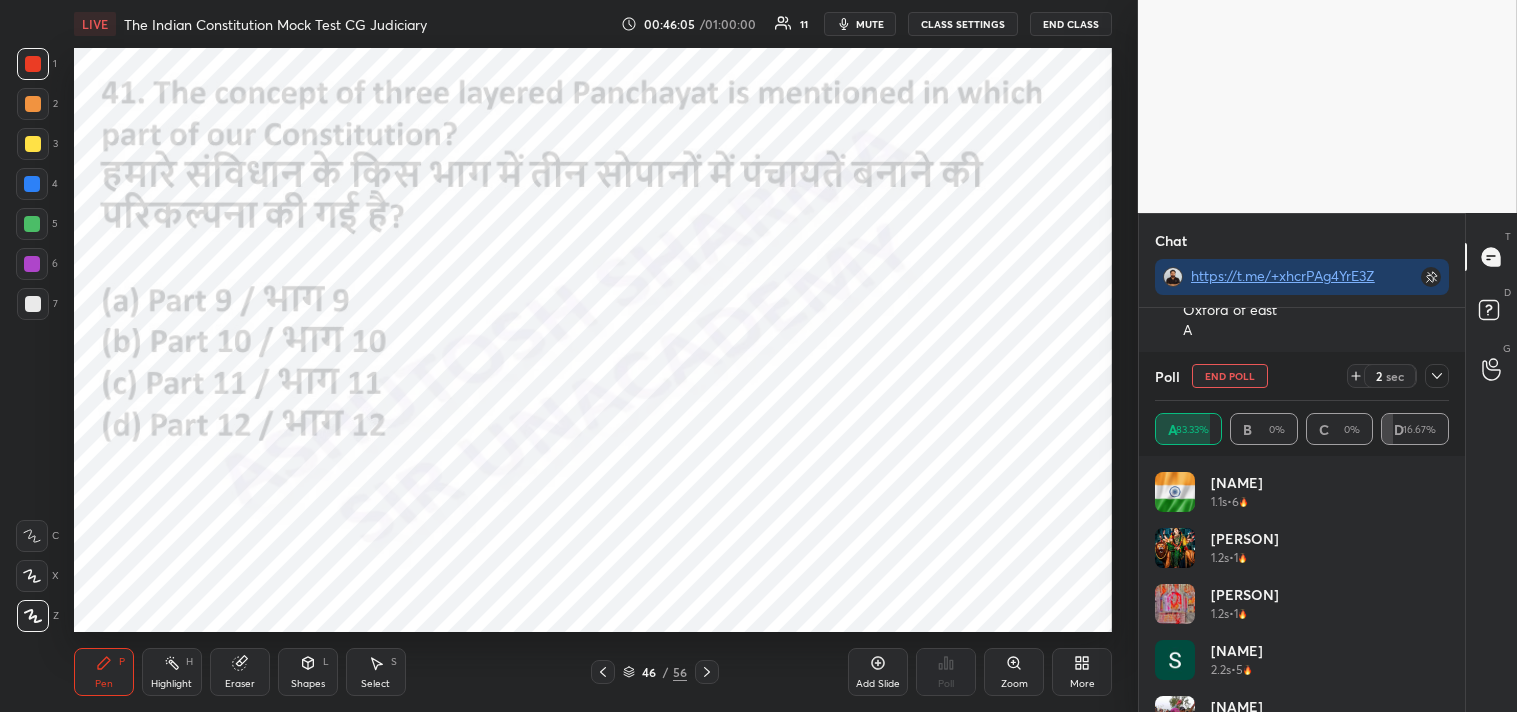click on "End Poll" at bounding box center (1230, 376) 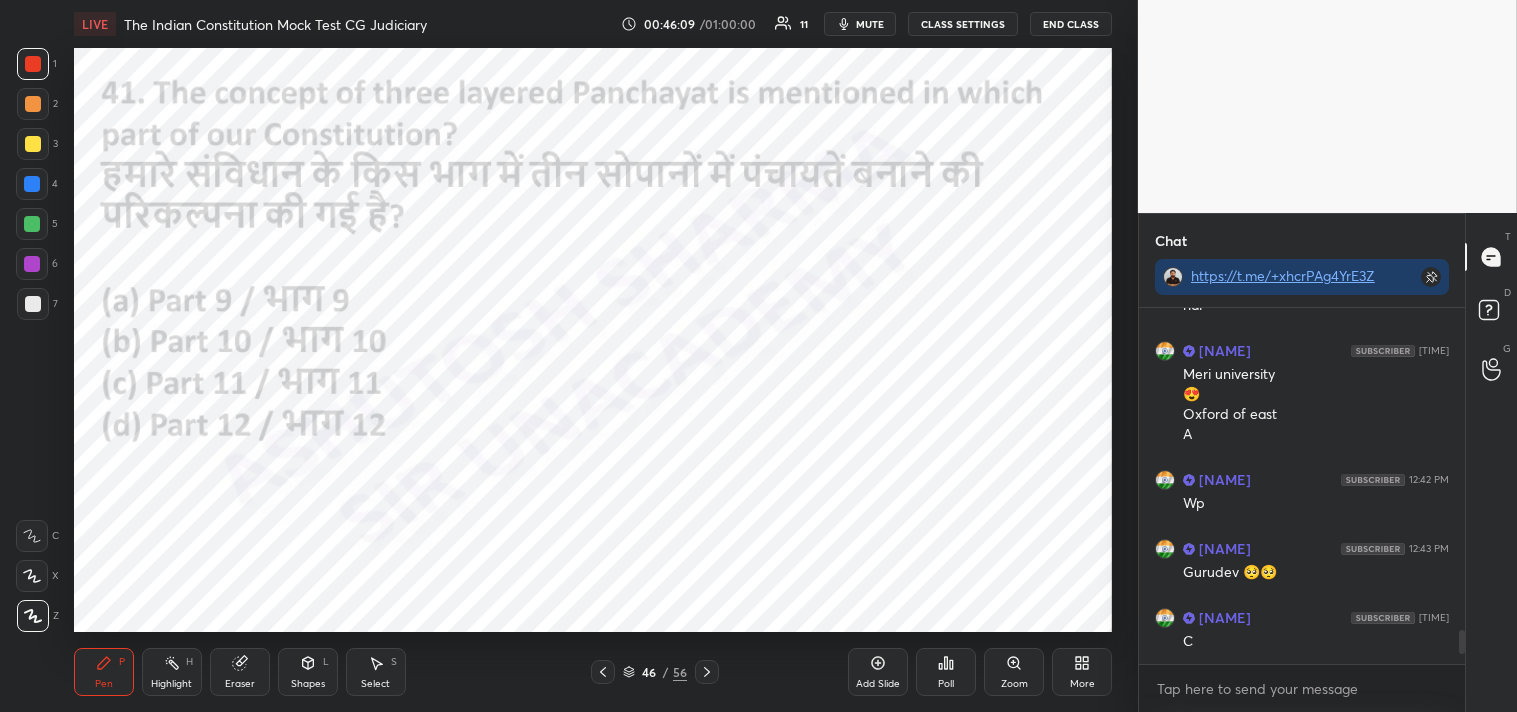click 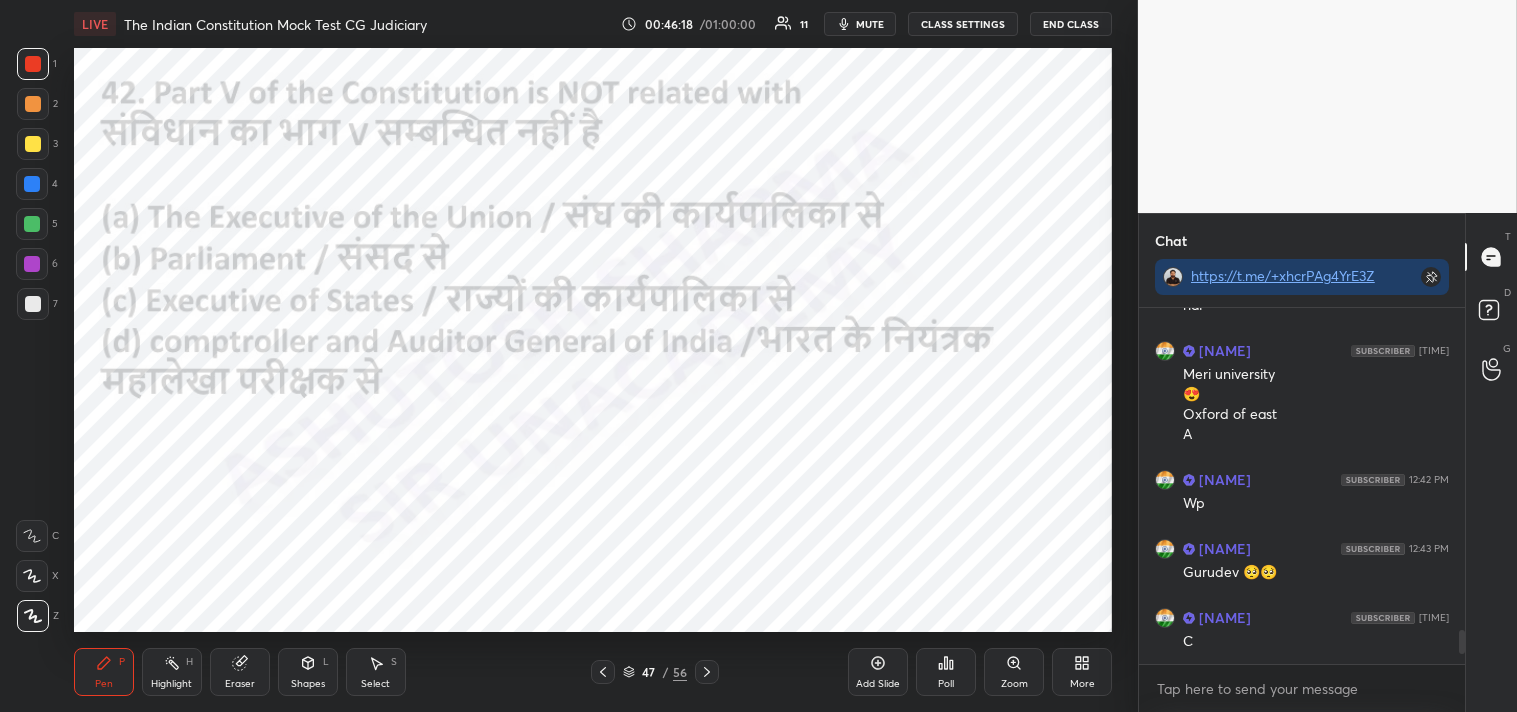 click 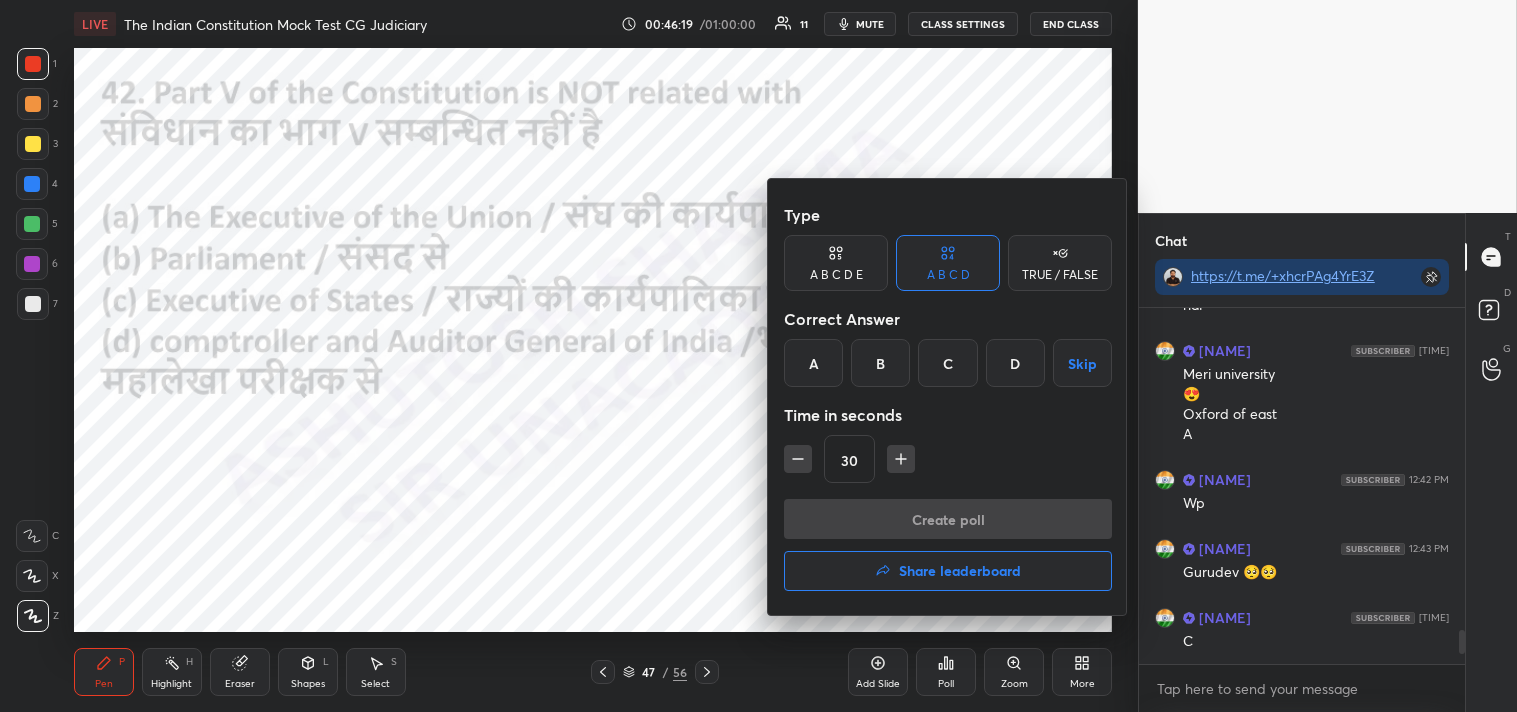 drag, startPoint x: 950, startPoint y: 360, endPoint x: 946, endPoint y: 391, distance: 31.257 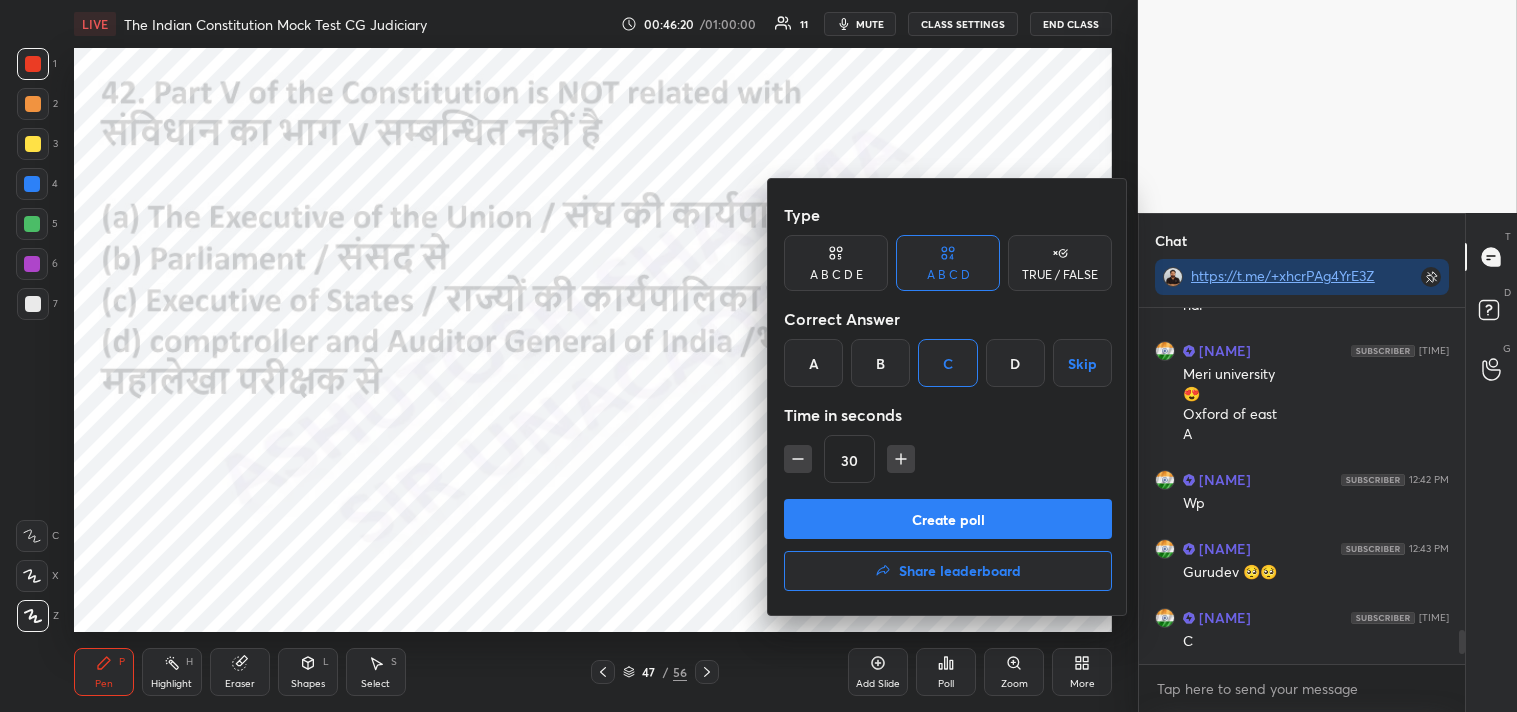 click on "Create poll" at bounding box center [948, 519] 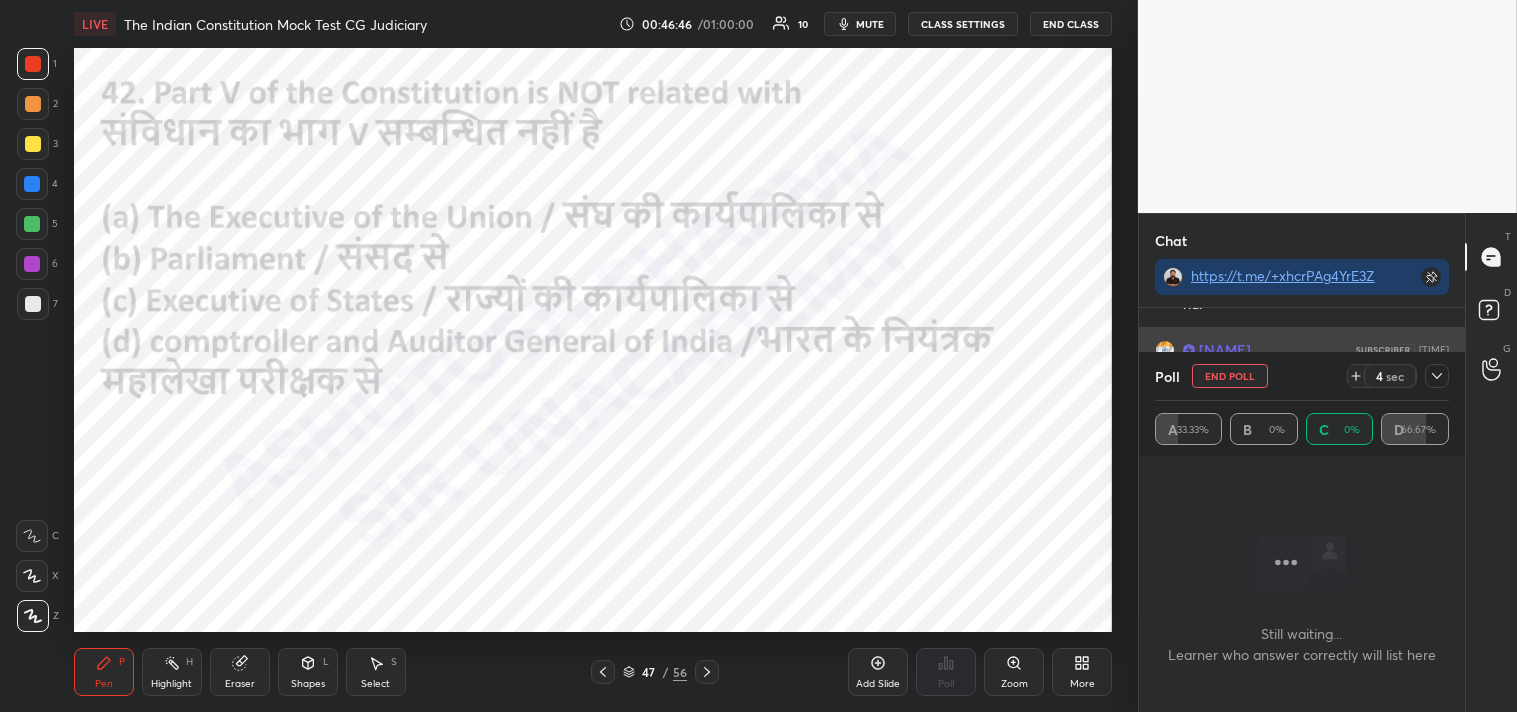 drag, startPoint x: 1445, startPoint y: 376, endPoint x: 1447, endPoint y: 391, distance: 15.132746 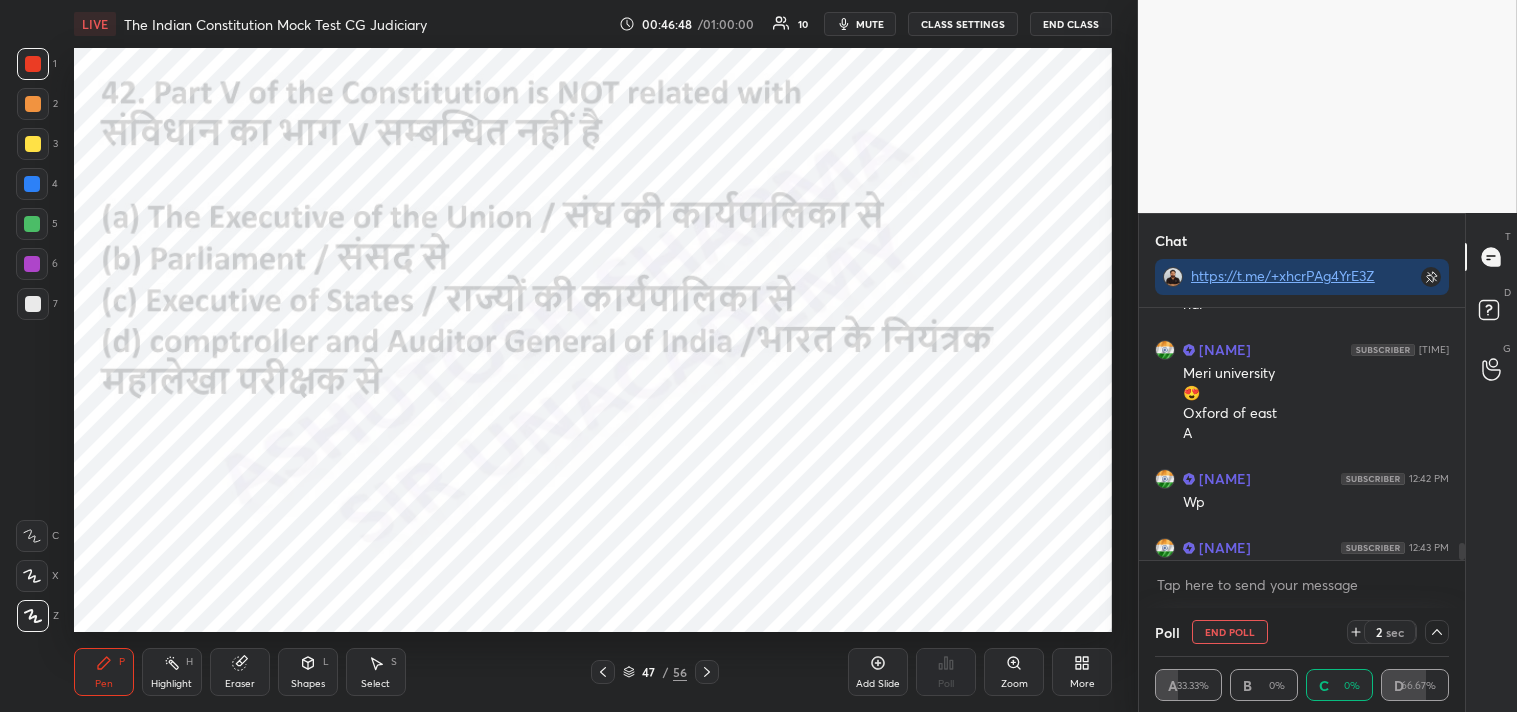 scroll, scrollTop: 3453, scrollLeft: 0, axis: vertical 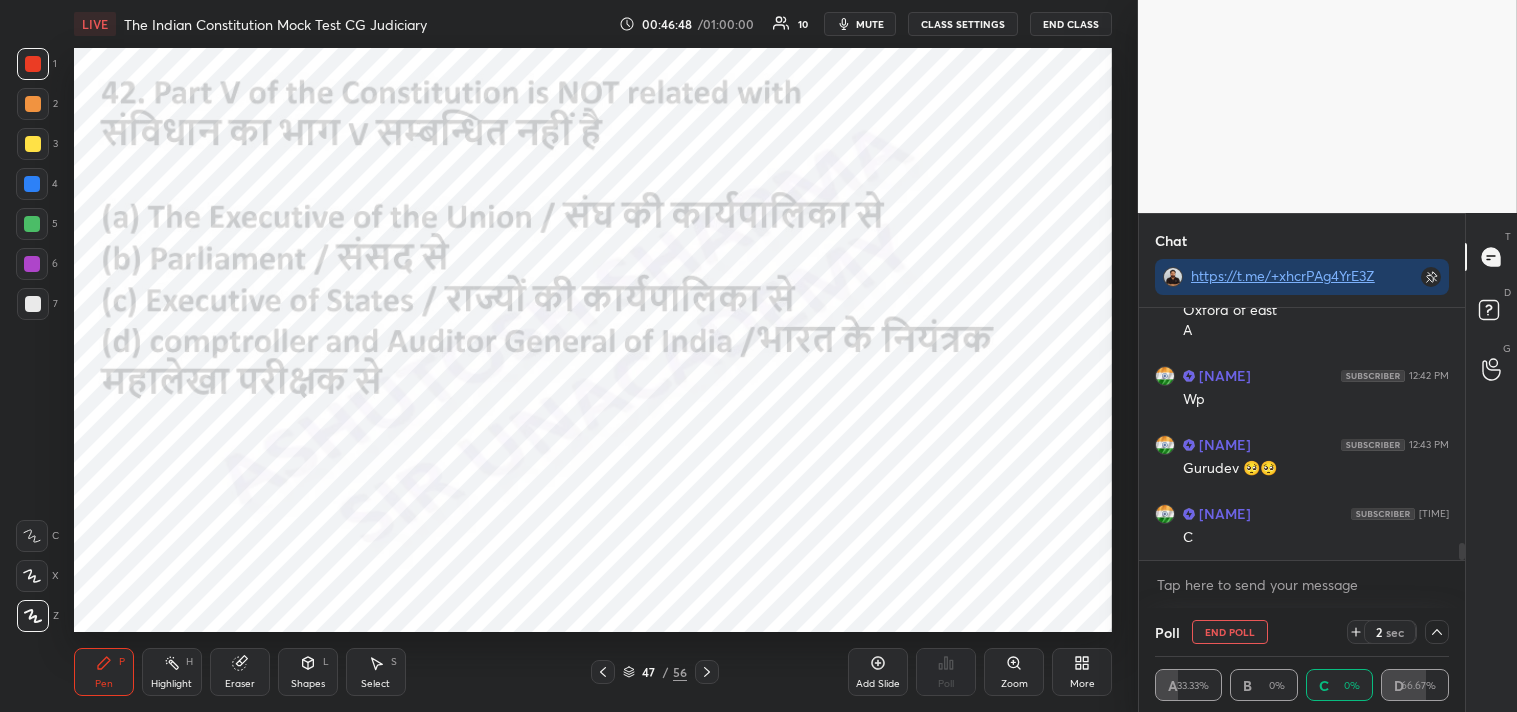 drag, startPoint x: 1463, startPoint y: 558, endPoint x: 1461, endPoint y: 581, distance: 23.086792 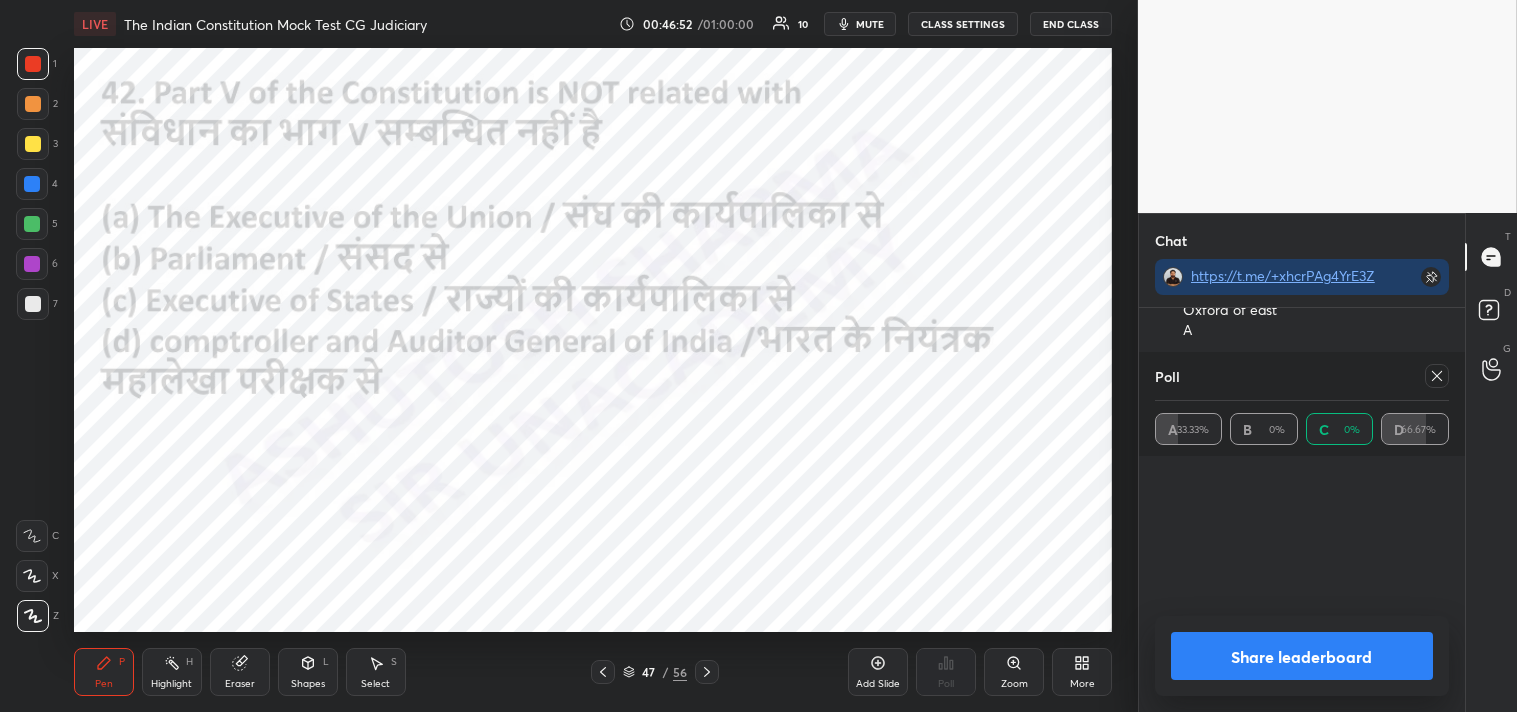 click 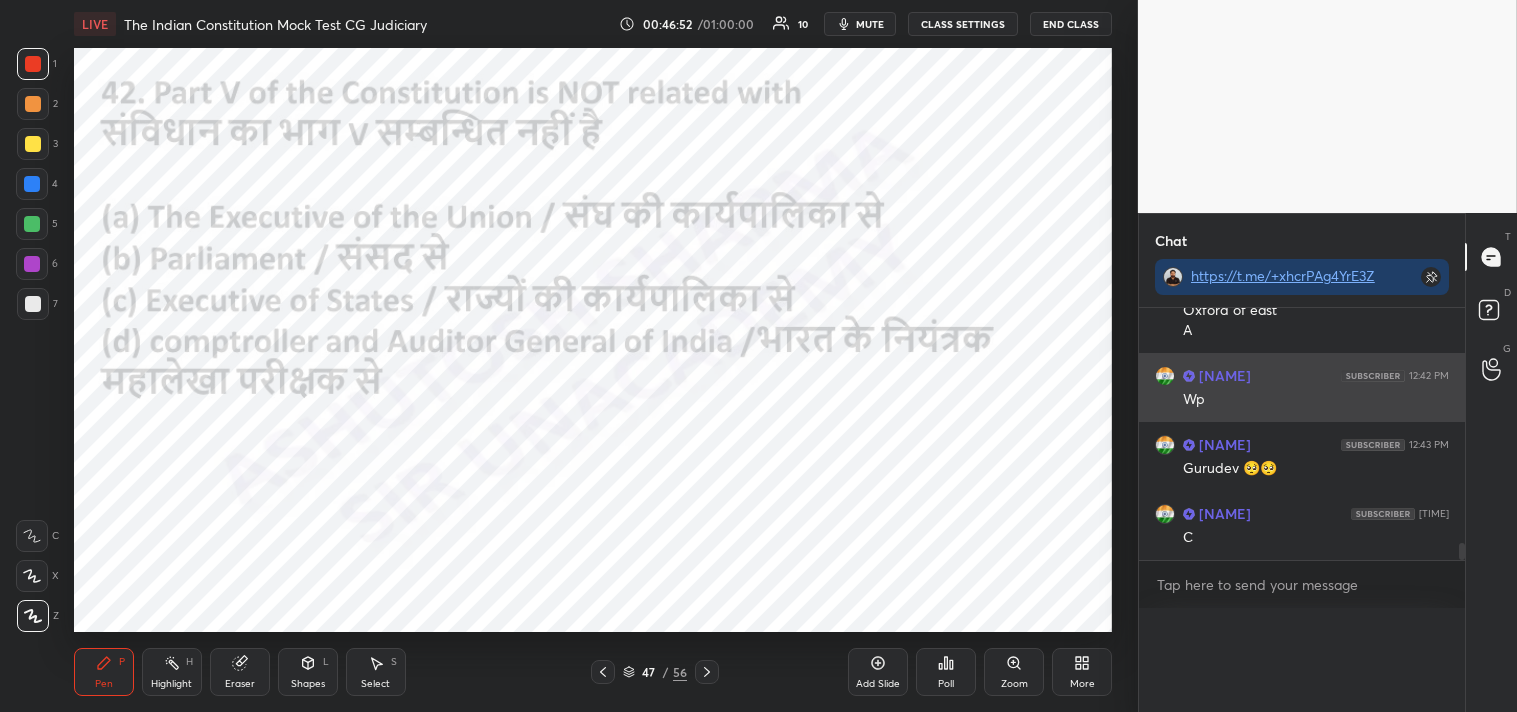 scroll, scrollTop: 278, scrollLeft: 320, axis: both 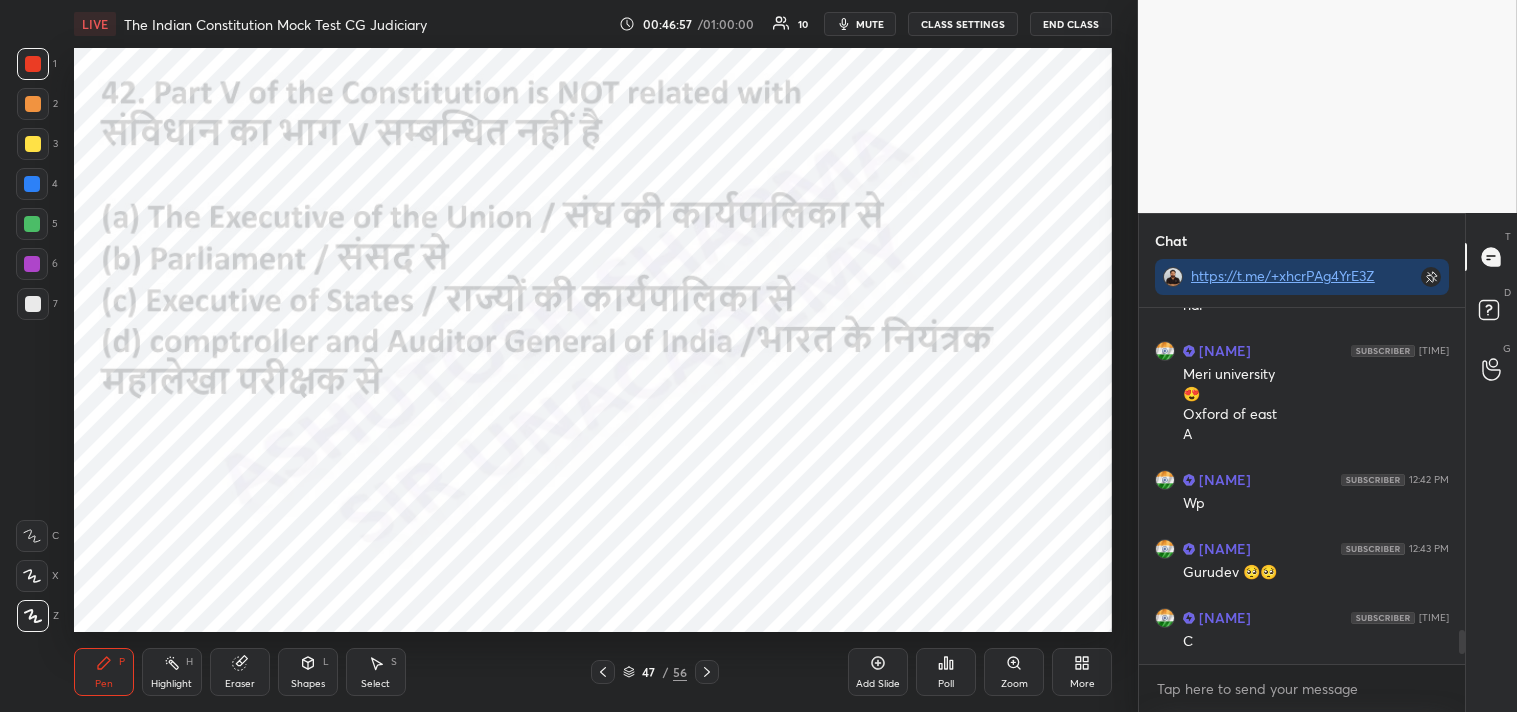 click 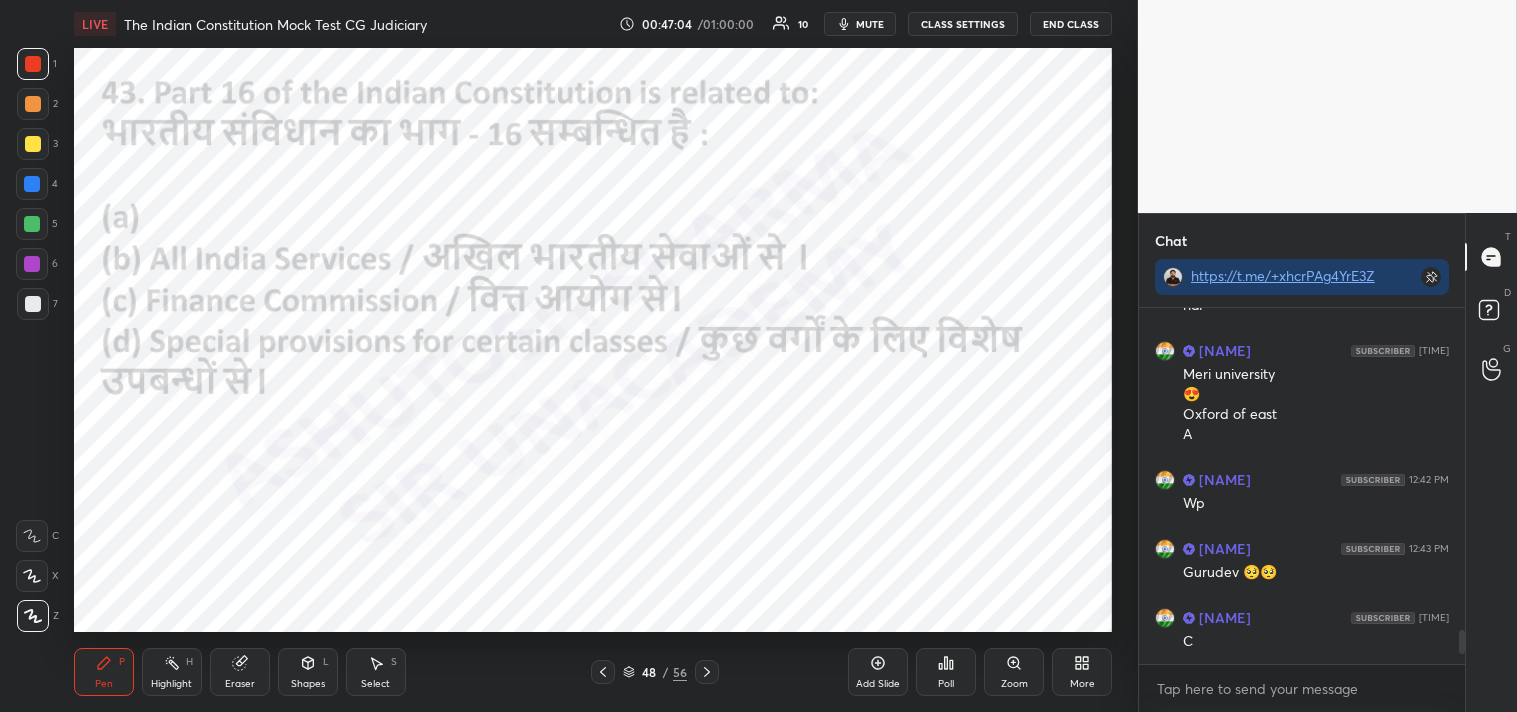 click on "Poll" at bounding box center [946, 672] 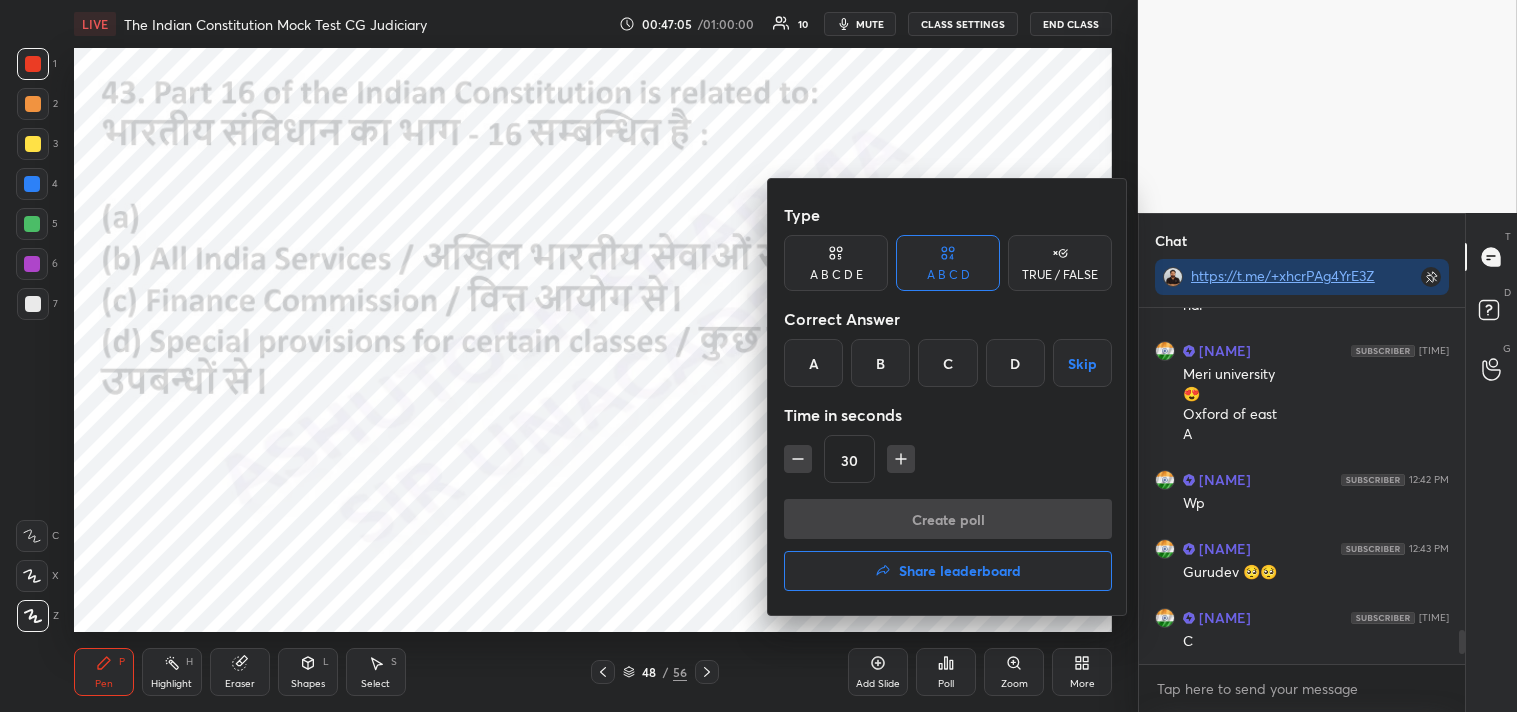 click on "D" at bounding box center [1015, 363] 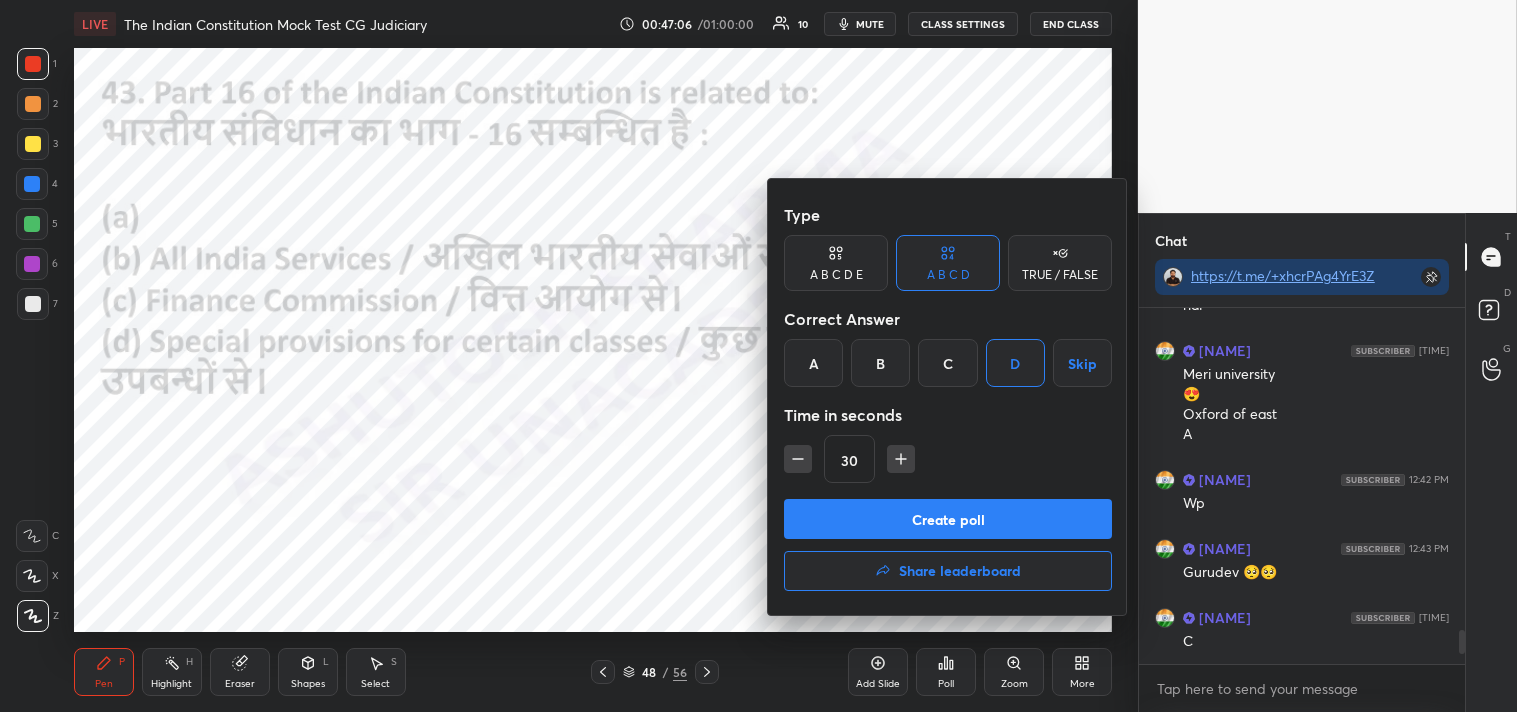 click on "Create poll" at bounding box center [948, 519] 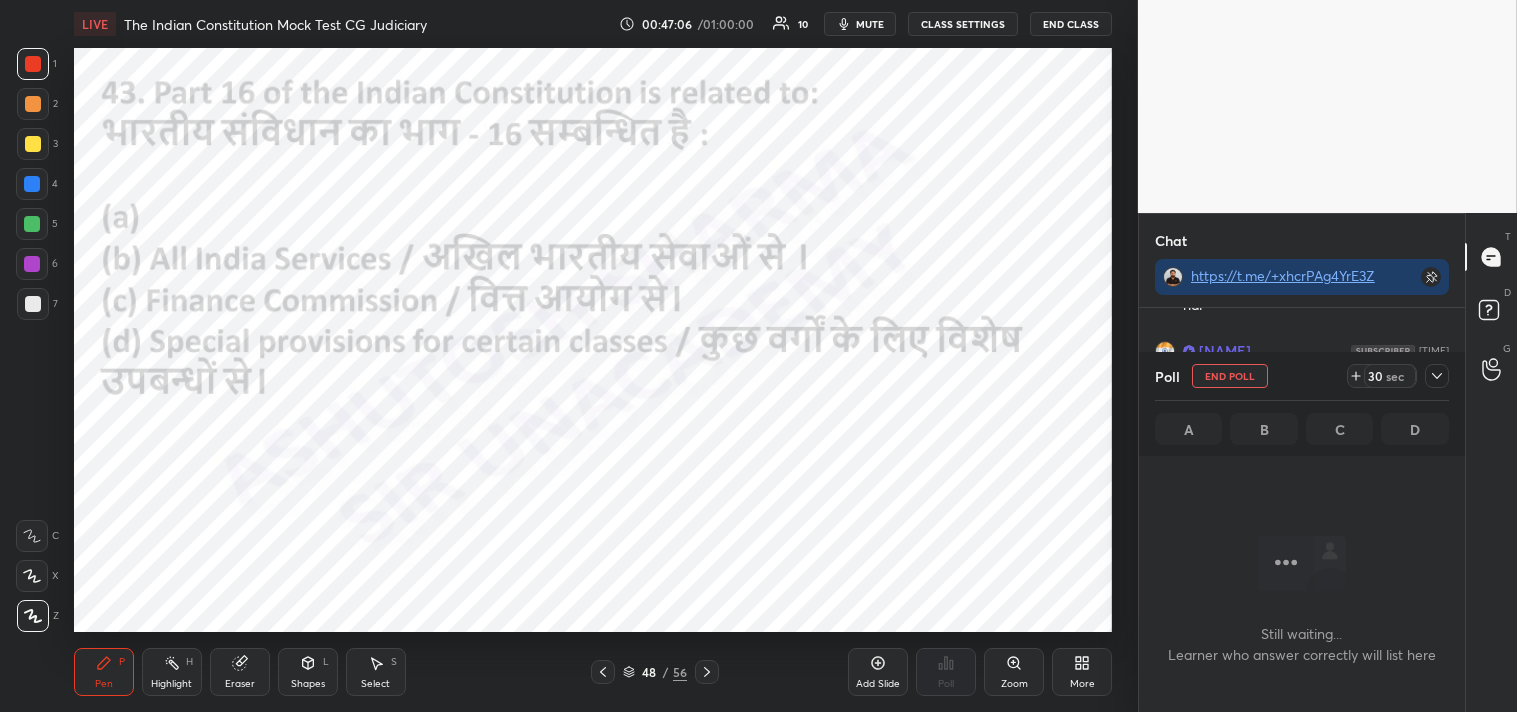 scroll, scrollTop: 298, scrollLeft: 320, axis: both 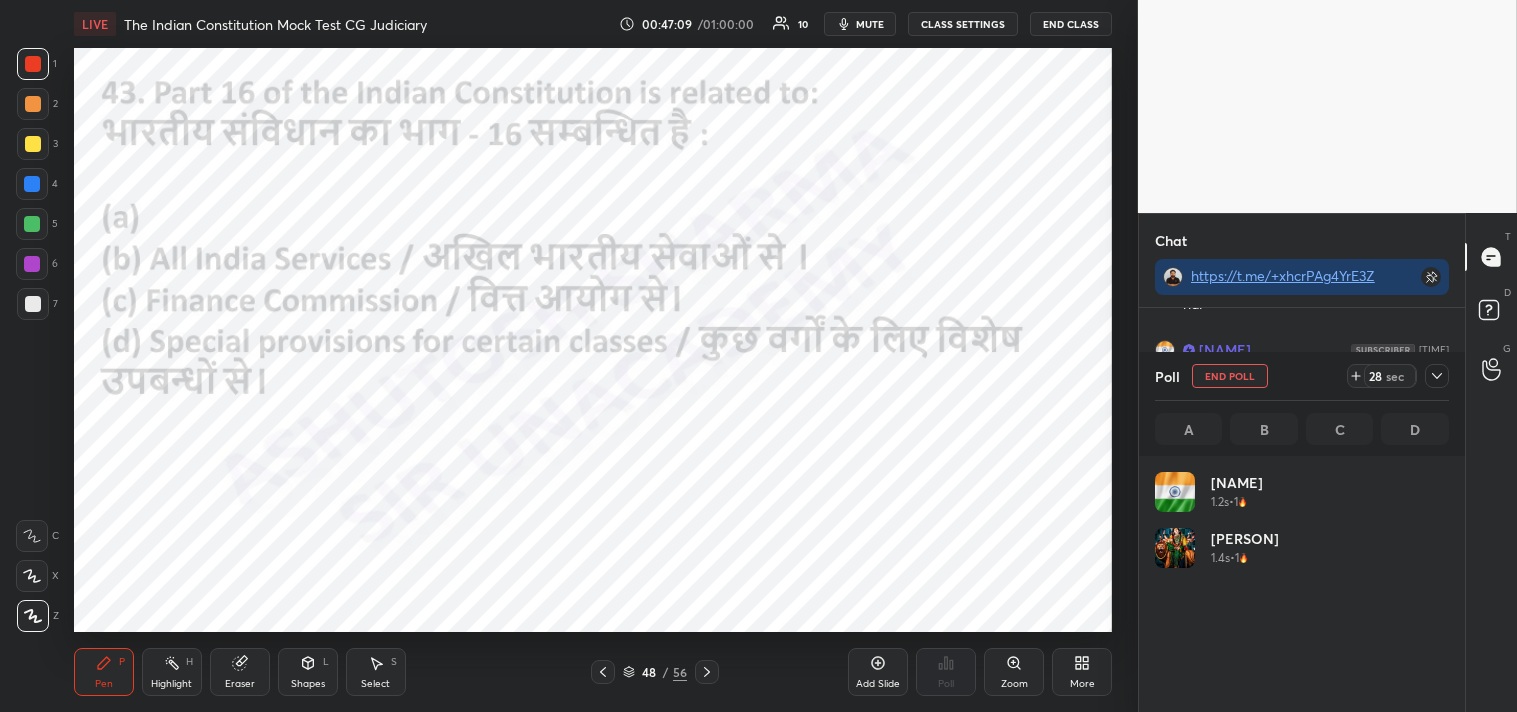 click 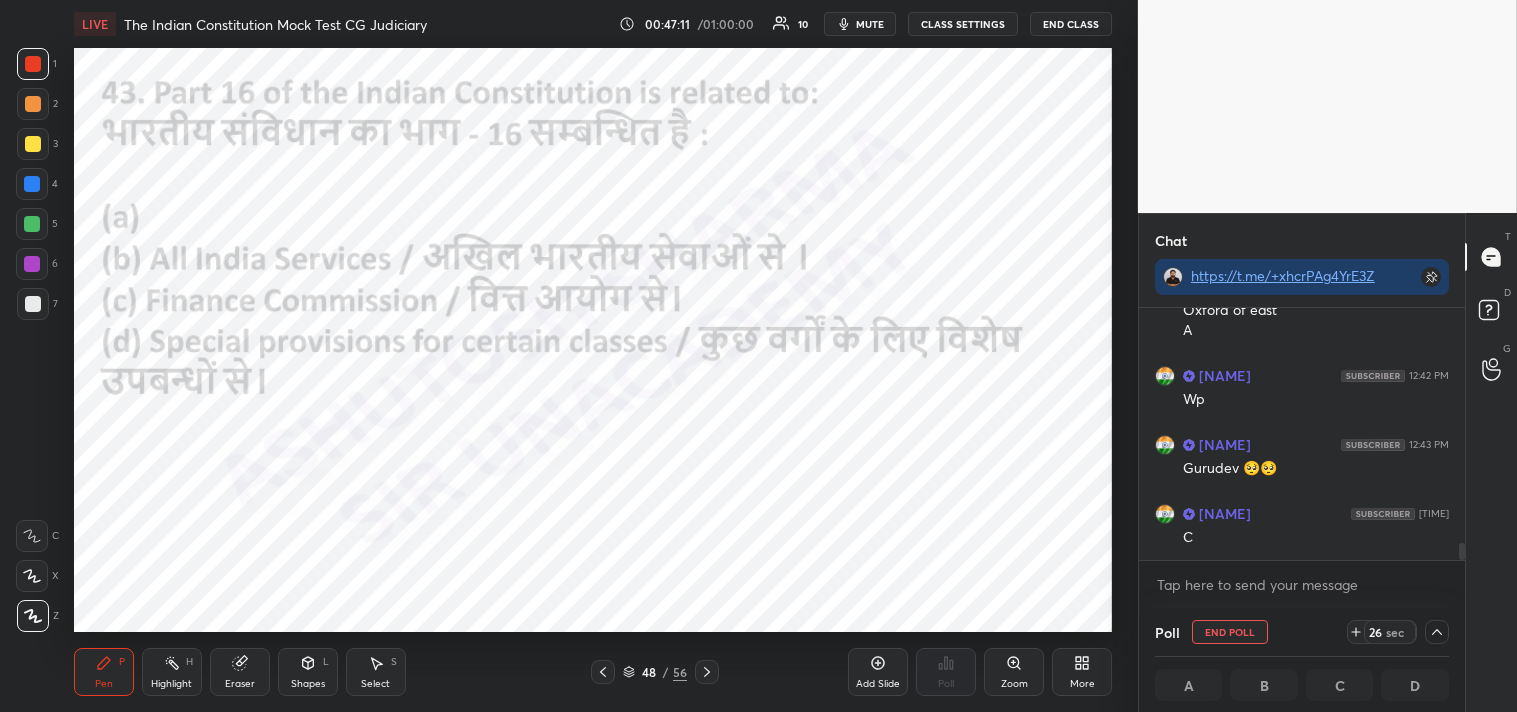 drag, startPoint x: 1461, startPoint y: 566, endPoint x: 1456, endPoint y: 590, distance: 24.5153 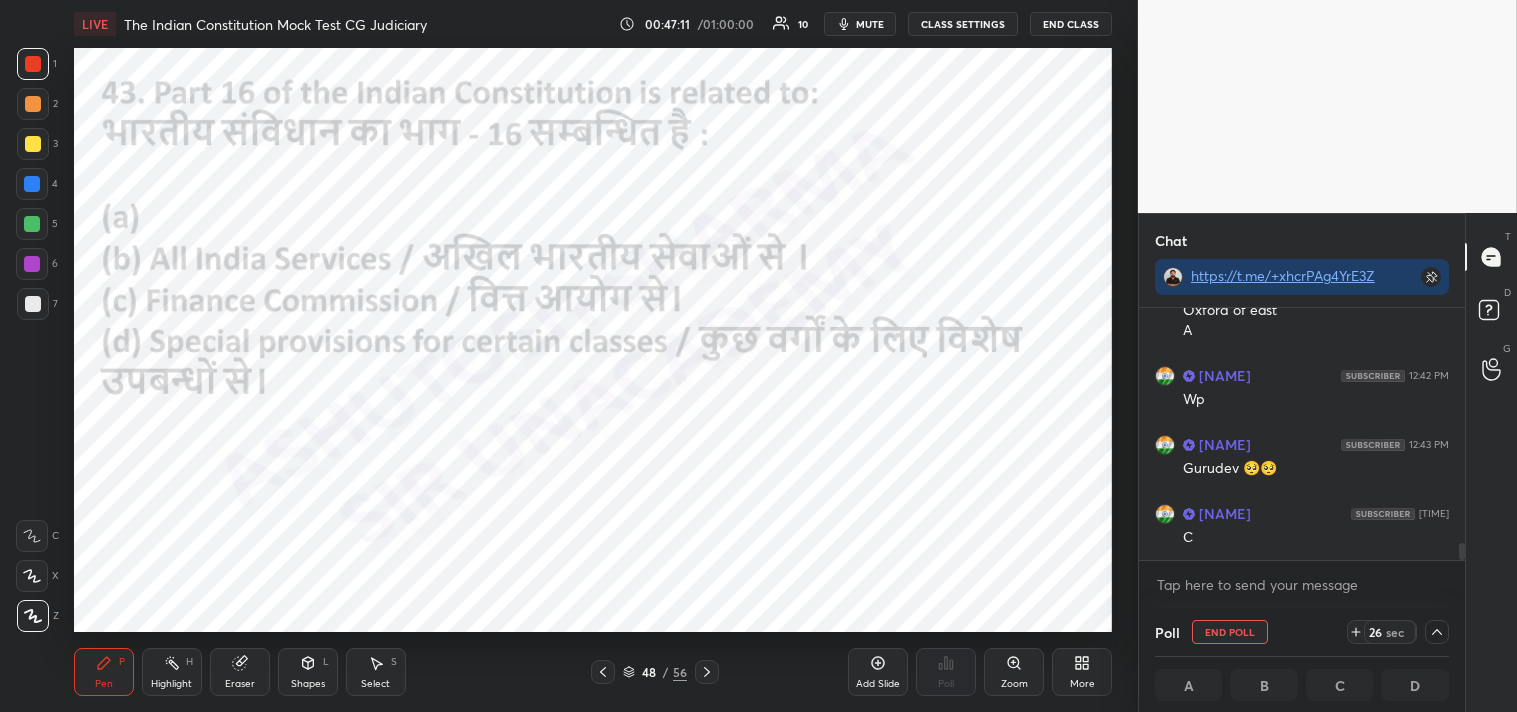 click on "Abhishek 12:39 PM Gurudev hai pucha hai aap bol rahe nhi hai Abhishek 12:40 PM Meri university 😍 Oxford of east A Abhishek 12:42 PM Wp Abhishek 12:43 PM Gurudev 🥺🥺 Abhishek 12:45 PM C JUMP TO LATEST Enable hand raising Enable raise hand to speak to learners. Once enabled, chat will be turned off temporarily. Enable x" at bounding box center [1302, 458] 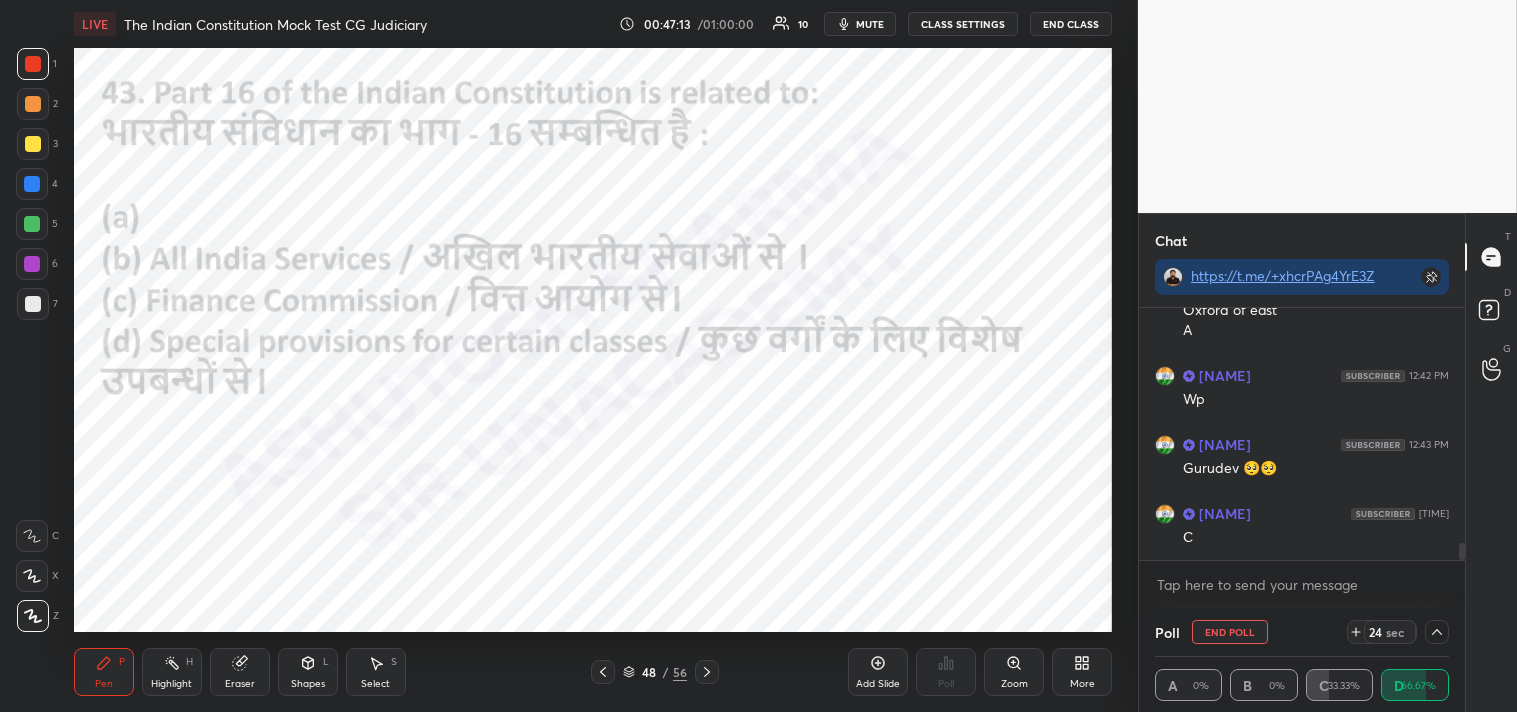 click 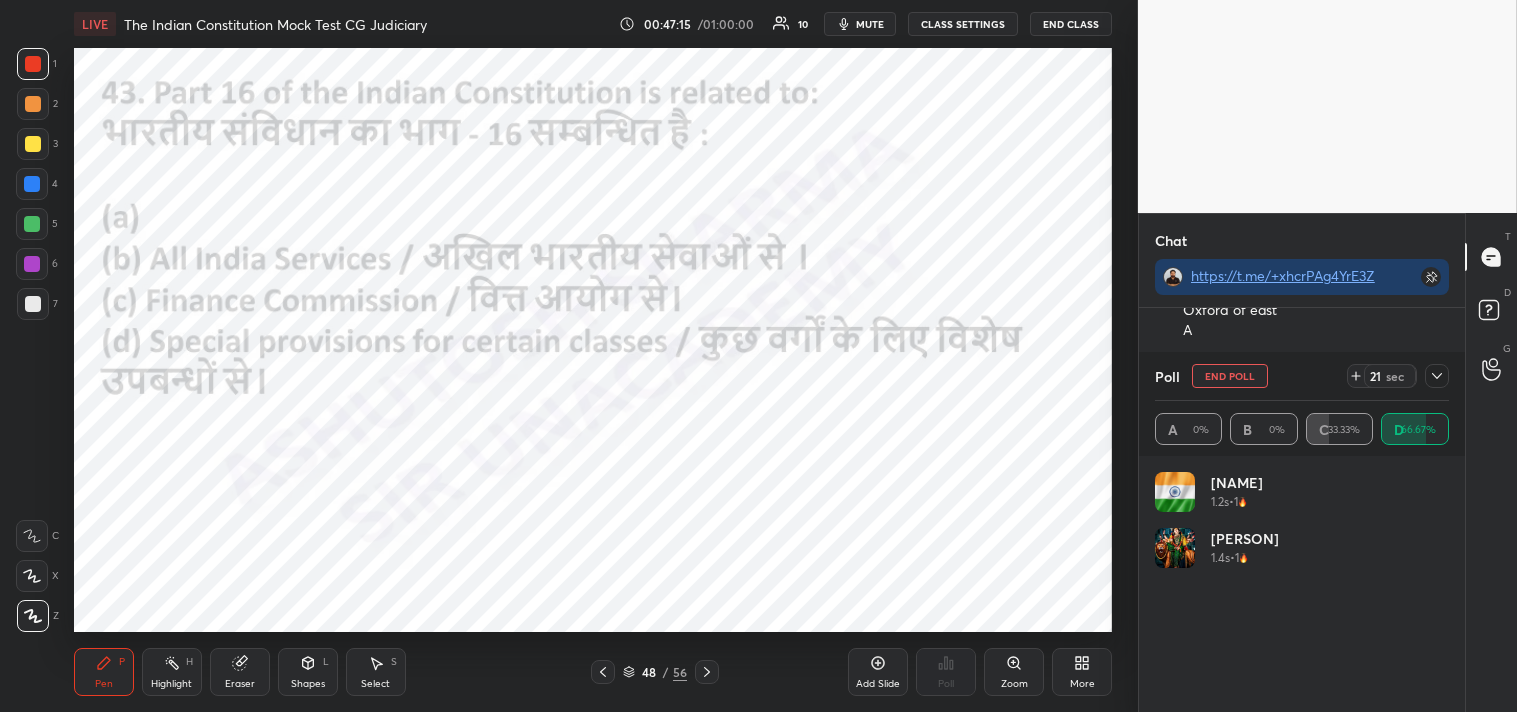 click 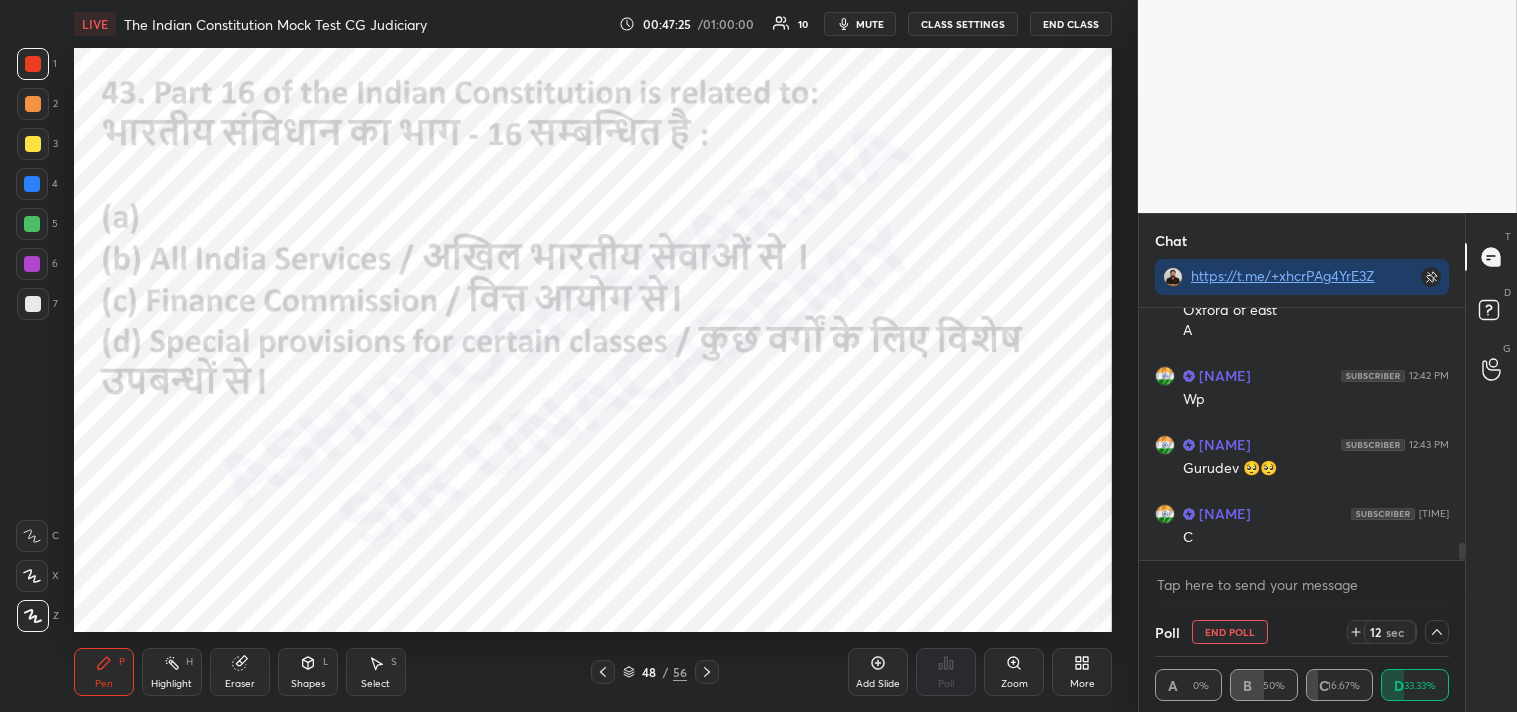 click on "Poll End Poll 12  sec A 0% B 50% C 16.67% D 33.33%" at bounding box center (1302, 660) 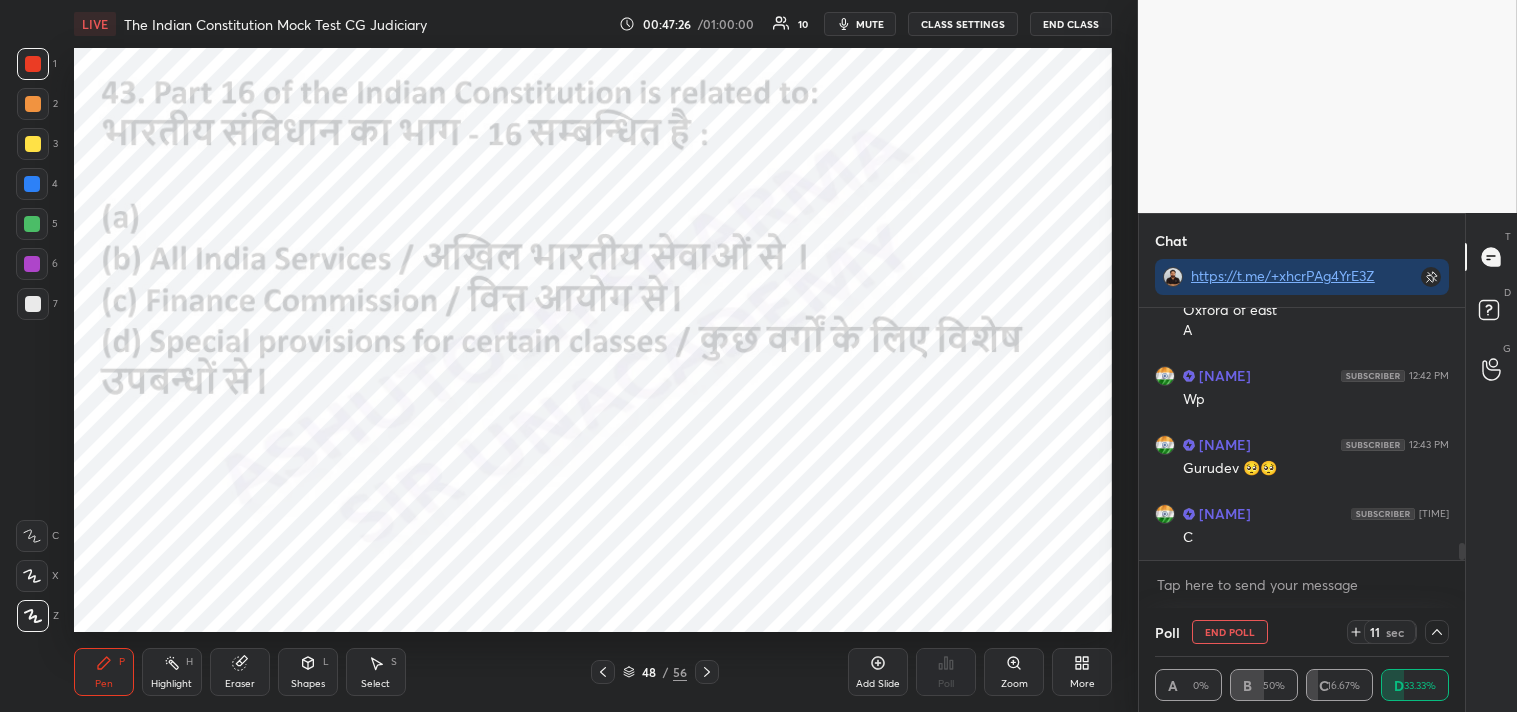 click 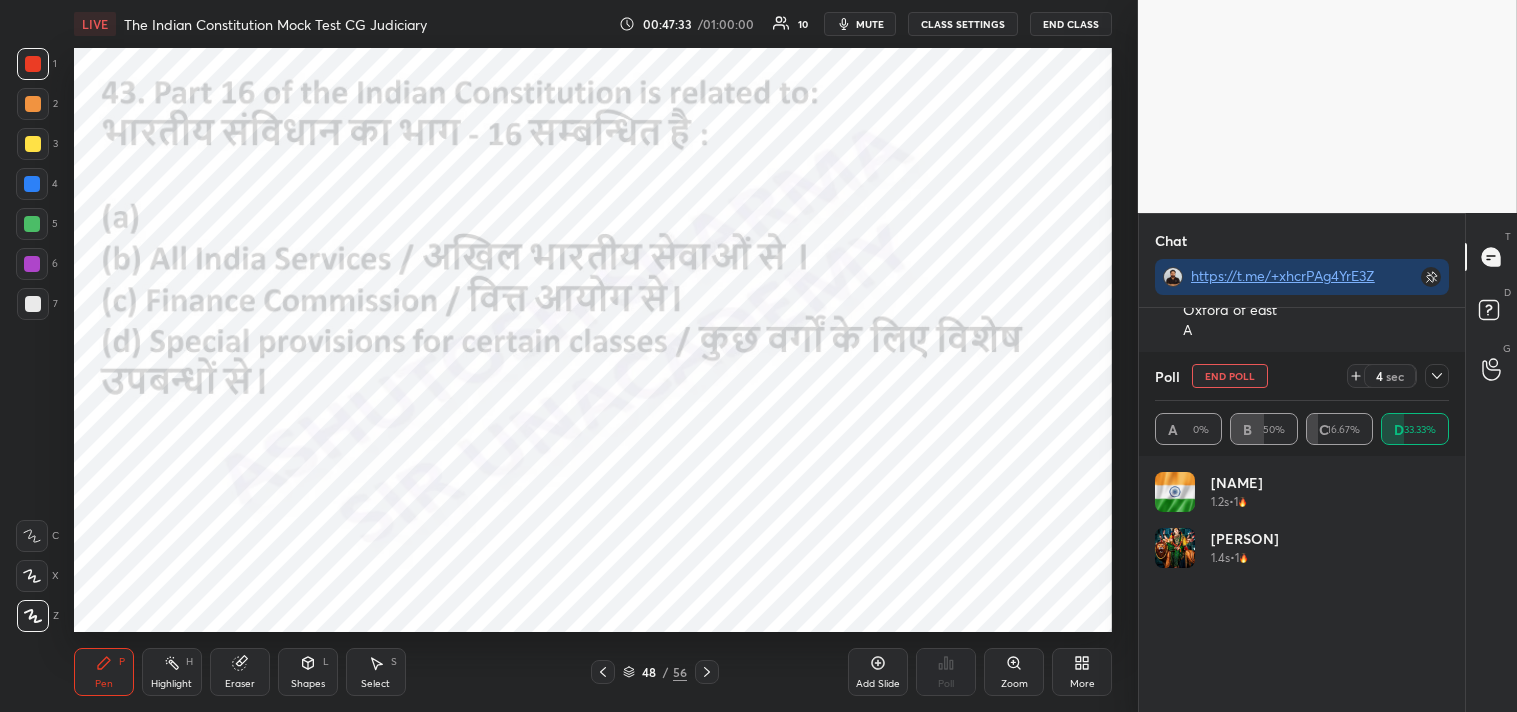 click 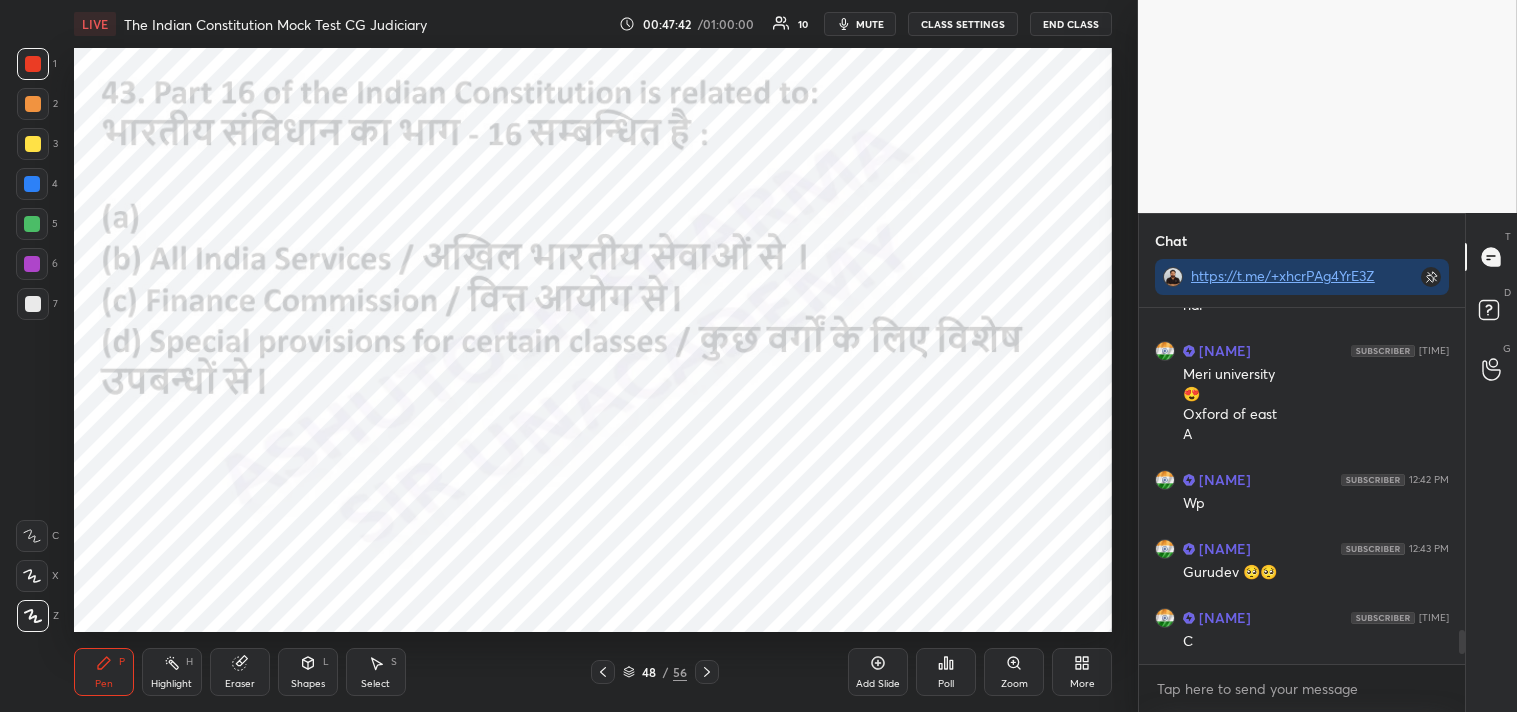 click 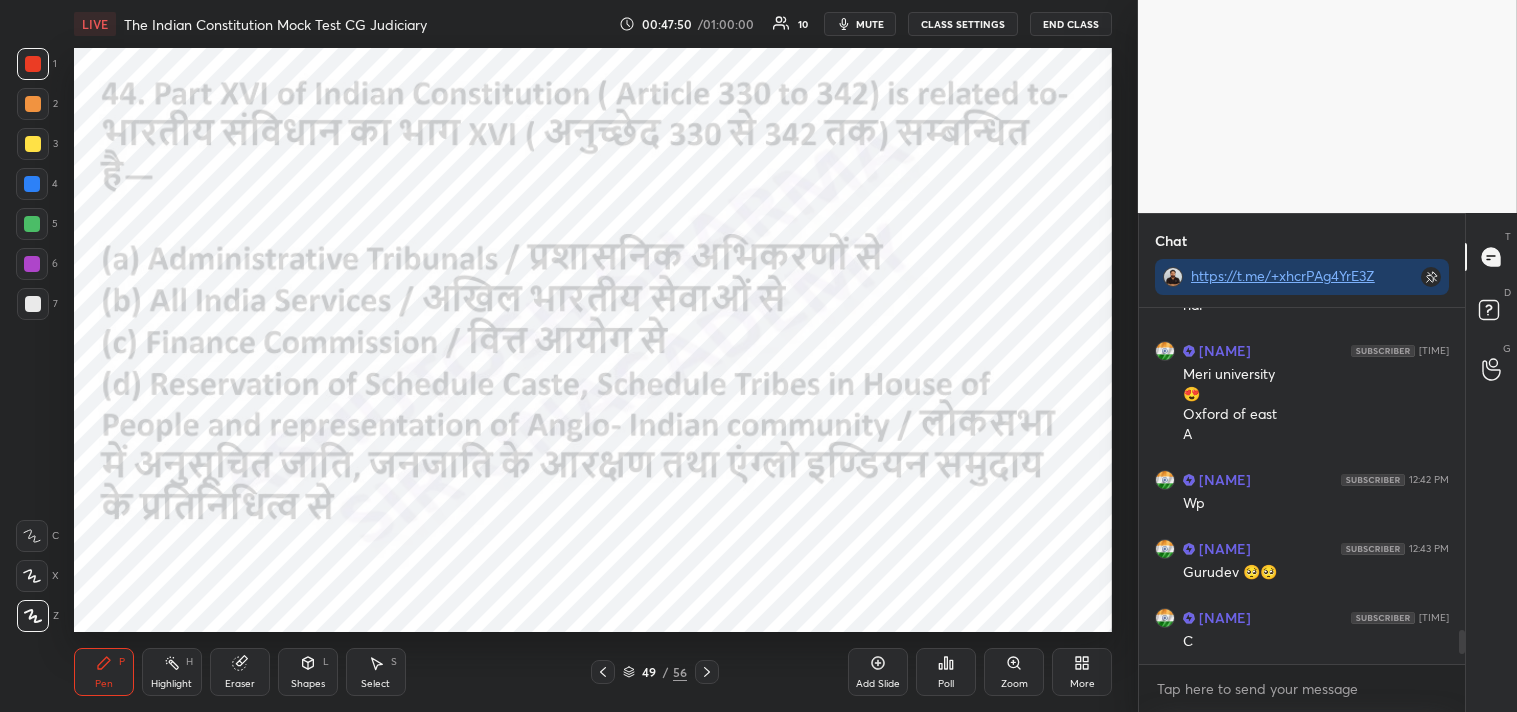 click on "Poll" at bounding box center [946, 672] 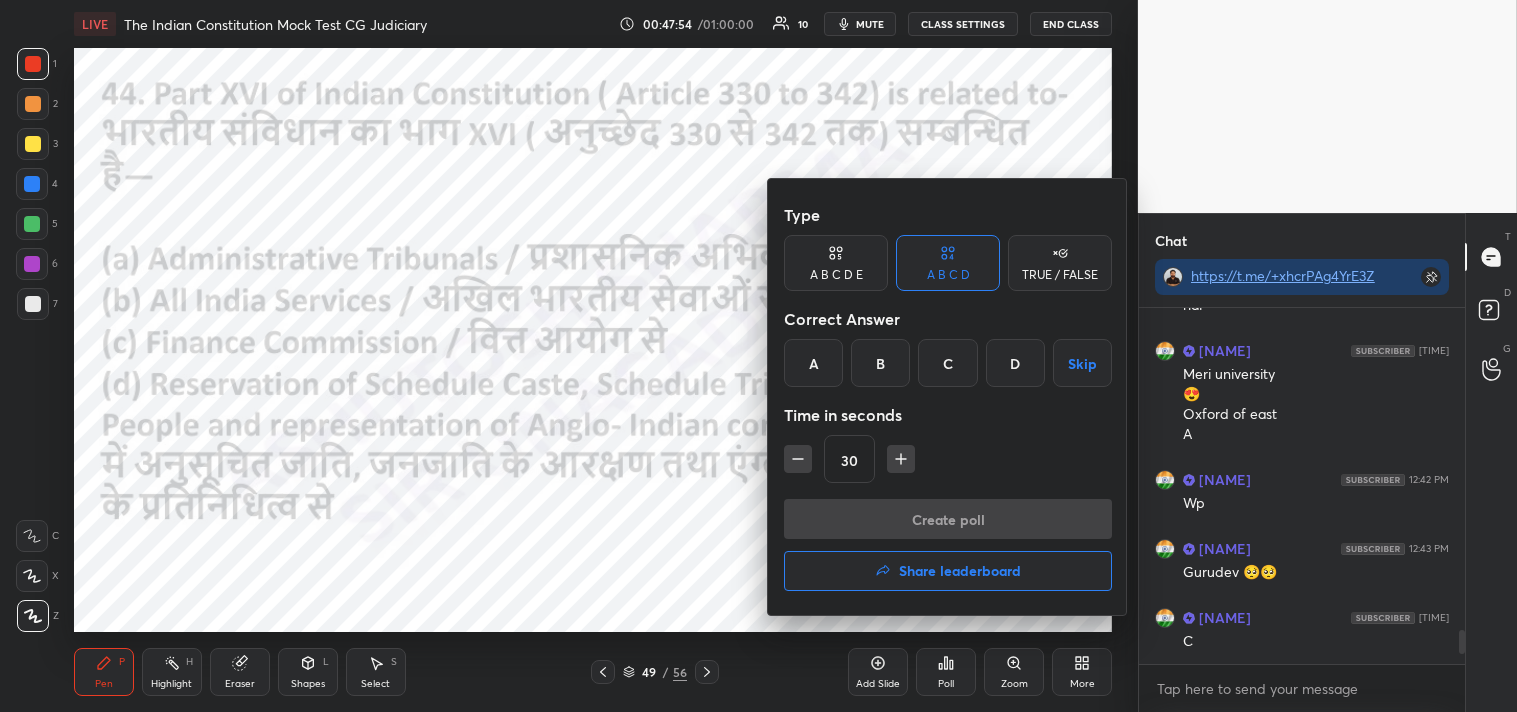 click on "D" at bounding box center (1015, 363) 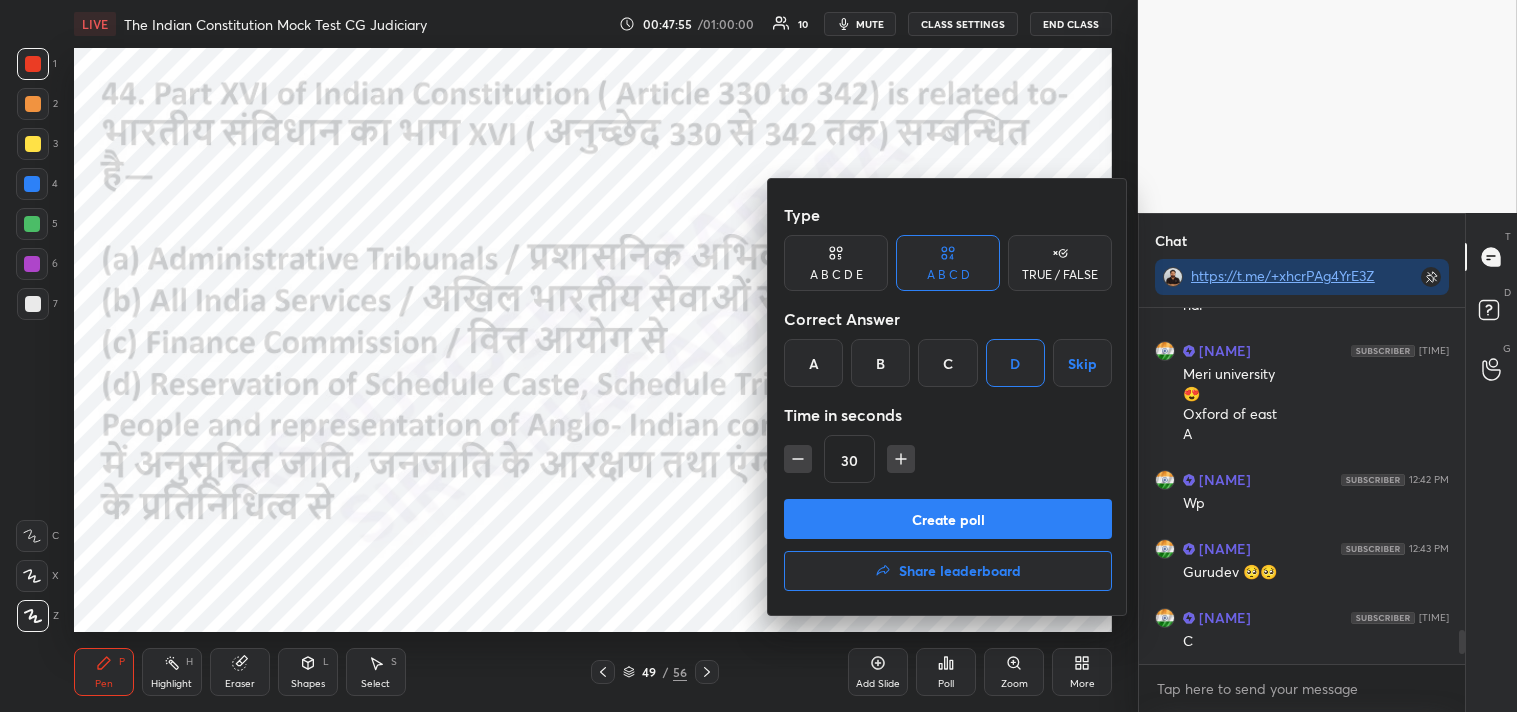 click on "Create poll" at bounding box center (948, 519) 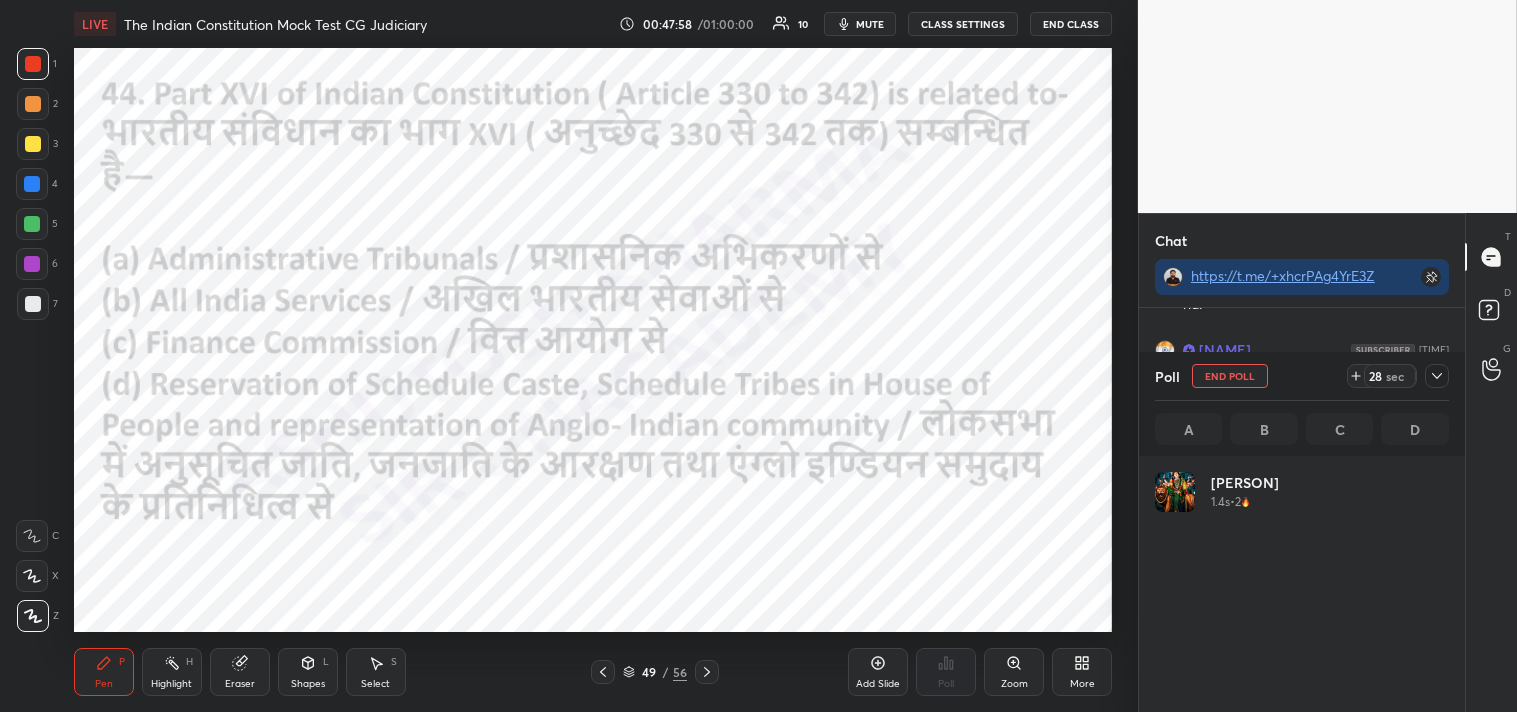 click at bounding box center (1437, 376) 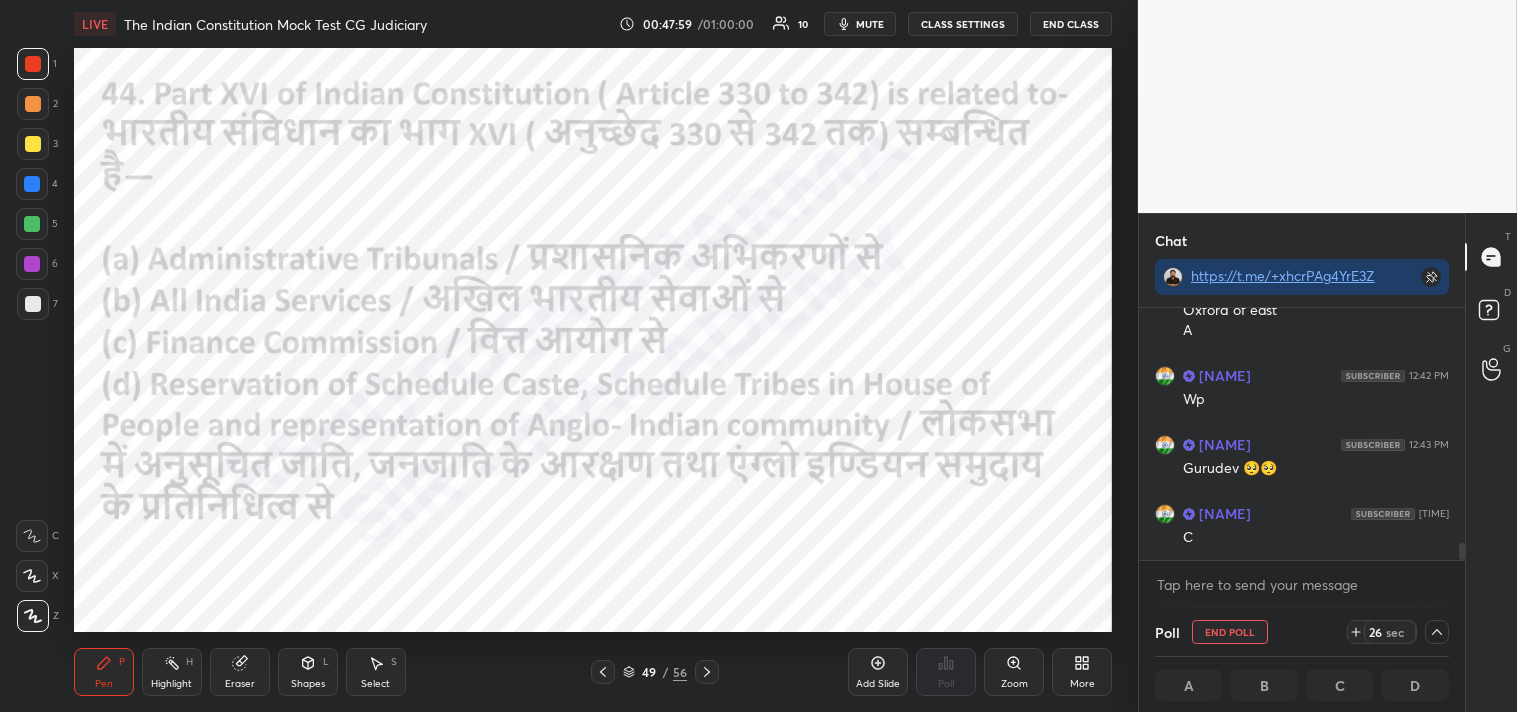 drag, startPoint x: 1462, startPoint y: 556, endPoint x: 1465, endPoint y: 573, distance: 17.262676 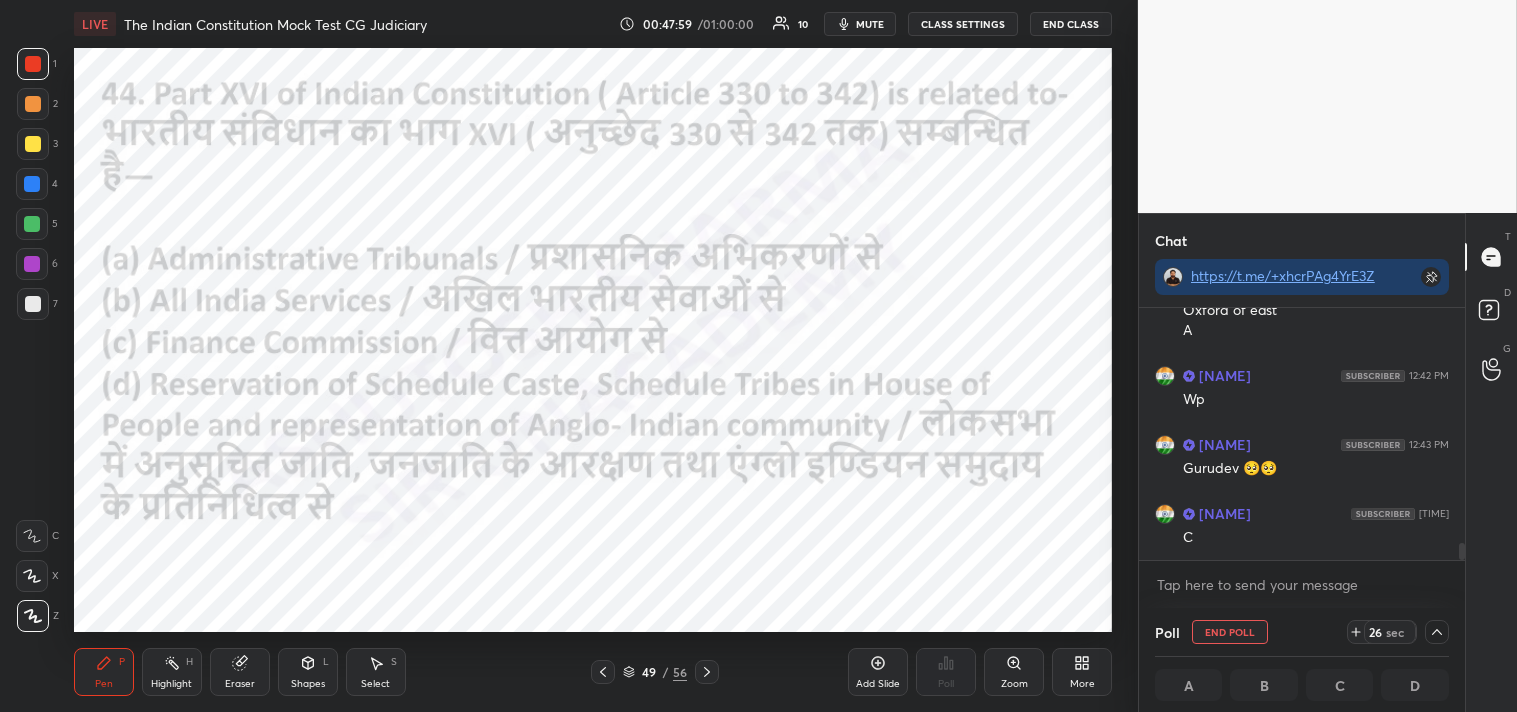 click on "Chat https://t.me/+xhcrPAg4YrE3ZTBl Abhishek 12:39 PM Gurudev hai pucha hai aap bol rahe nhi hai Abhishek 12:40 PM Meri university 😍 Oxford of east A Abhishek 12:42 PM Wp Abhishek 12:43 PM Gurudev 🥺🥺 Abhishek 12:45 PM C JUMP TO LATEST Enable hand raising Enable raise hand to speak to learners. Once enabled, chat will be turned off temporarily. Enable x   introducing Raise a hand with a doubt Now learners can raise their hand along with a doubt  How it works? Doubts asked by learners will show up here NEW DOUBTS ASKED No one has raised a hand yet Can't raise hand Looks like educator just invited you to speak. Please wait before you can raise your hand again. Got it Poll End Poll 26  sec A B C D T Messages (T) D Doubts (D) G Raise Hand (G)" at bounding box center (1327, 462) 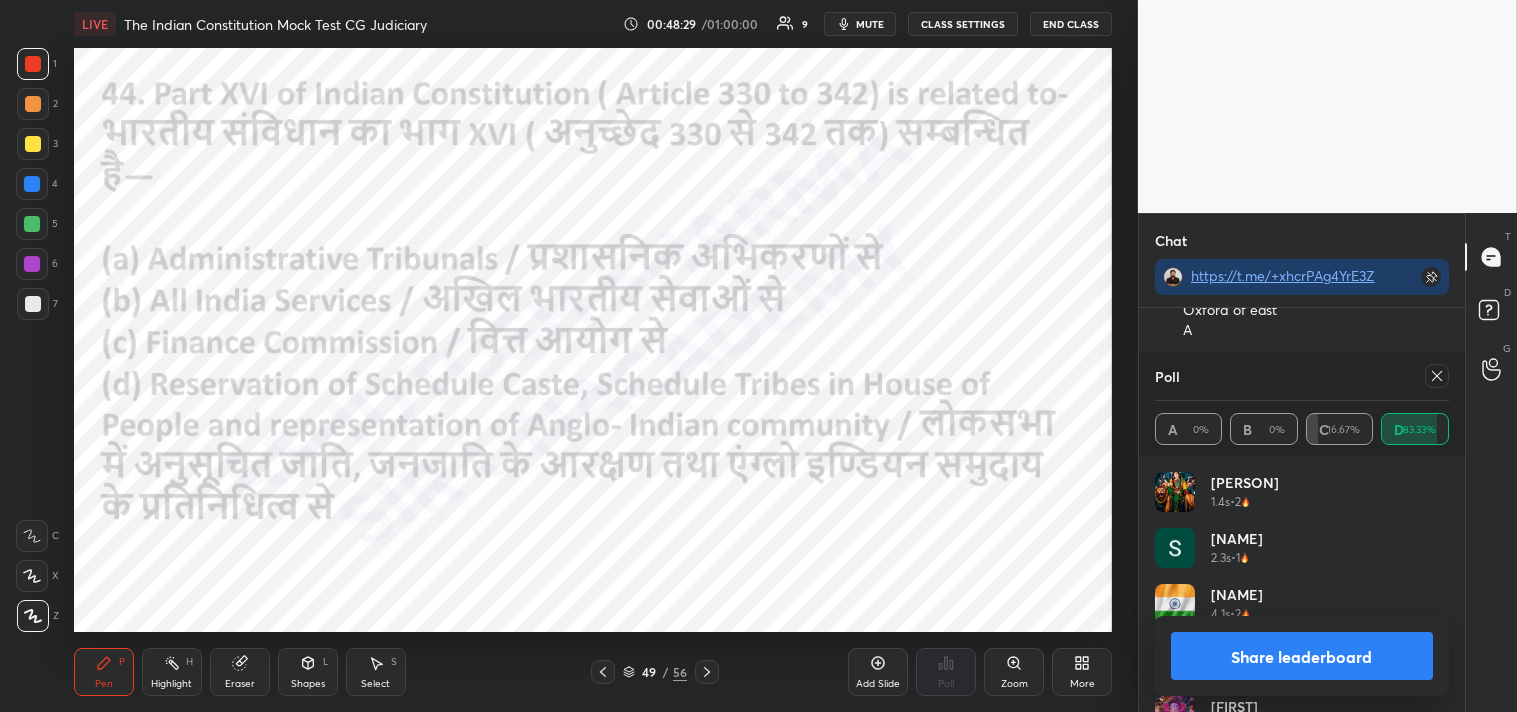 click at bounding box center [1437, 376] 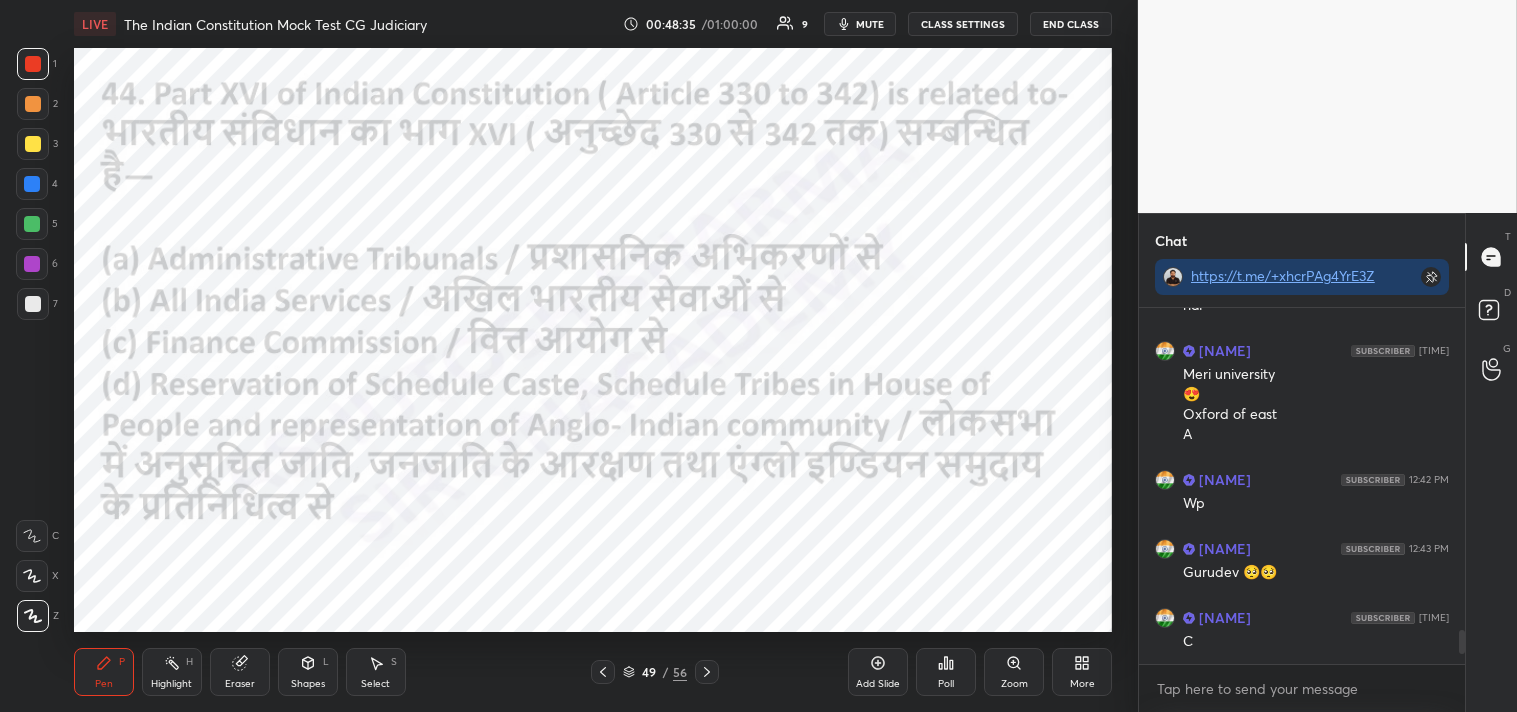 click 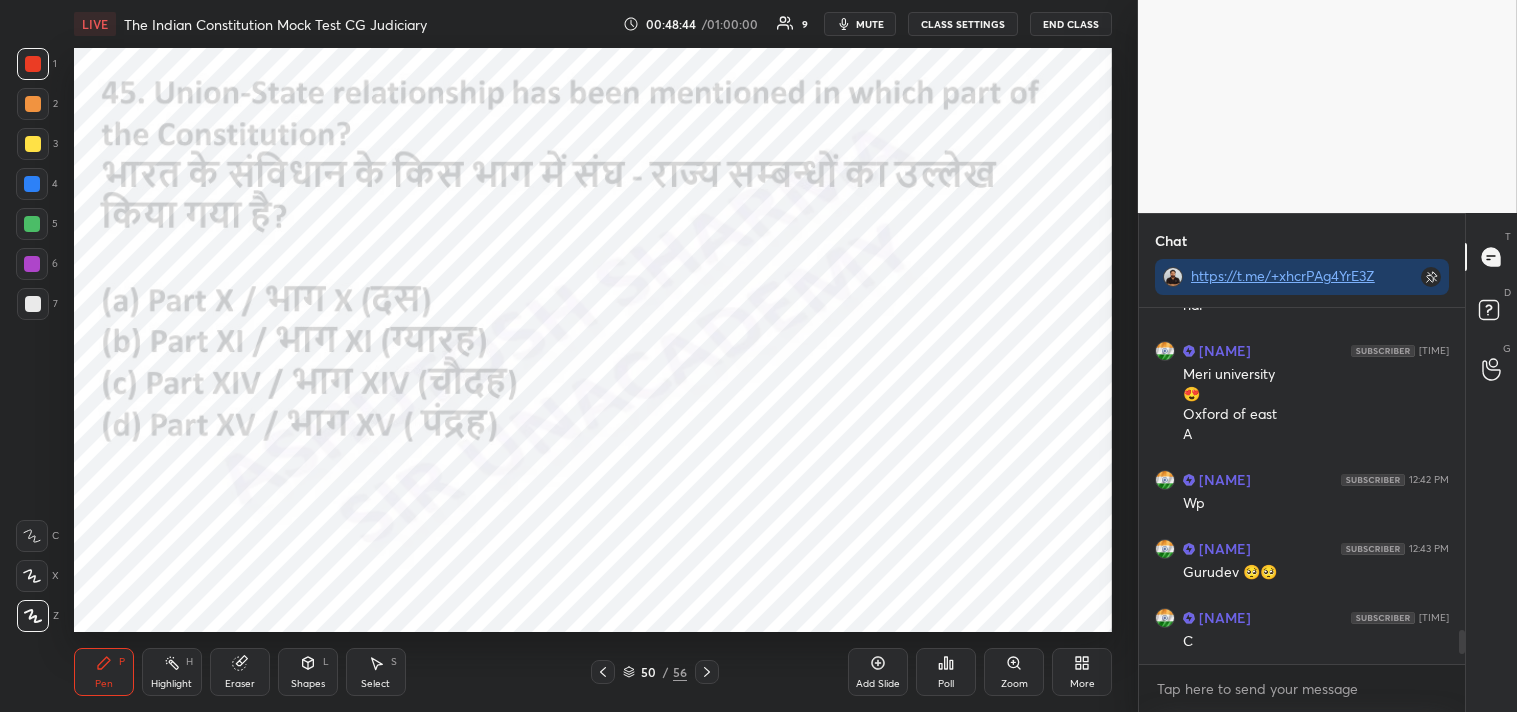 click 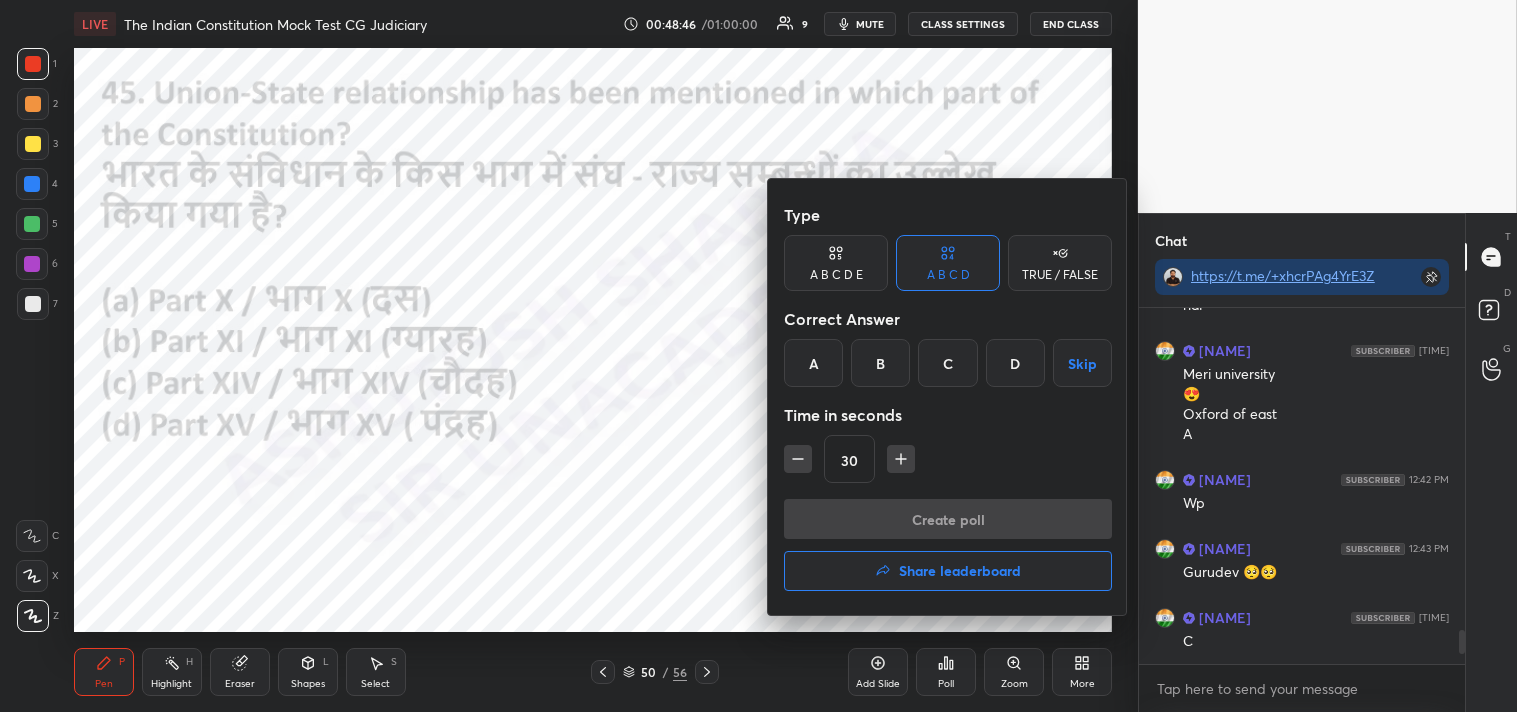 drag, startPoint x: 884, startPoint y: 360, endPoint x: 897, endPoint y: 404, distance: 45.88028 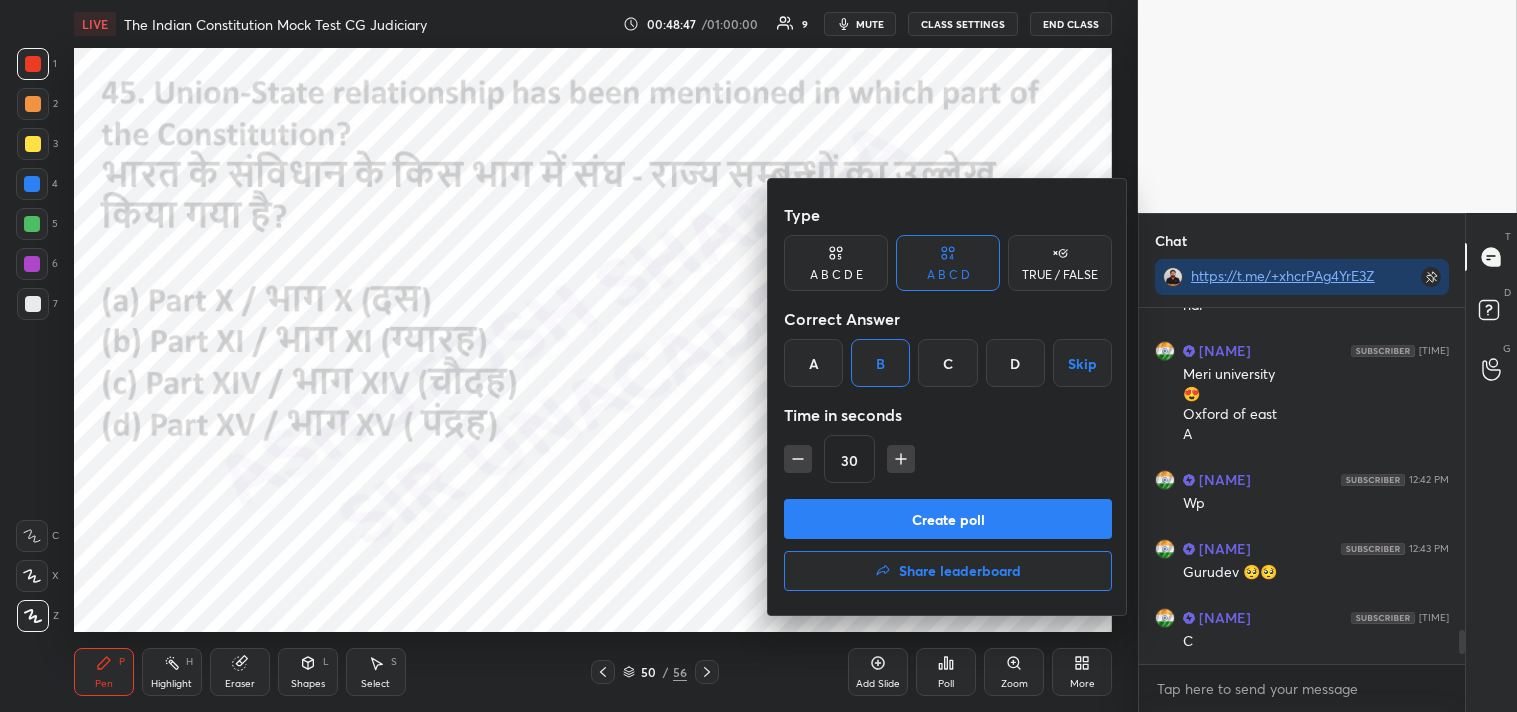 click on "Create poll" at bounding box center [948, 519] 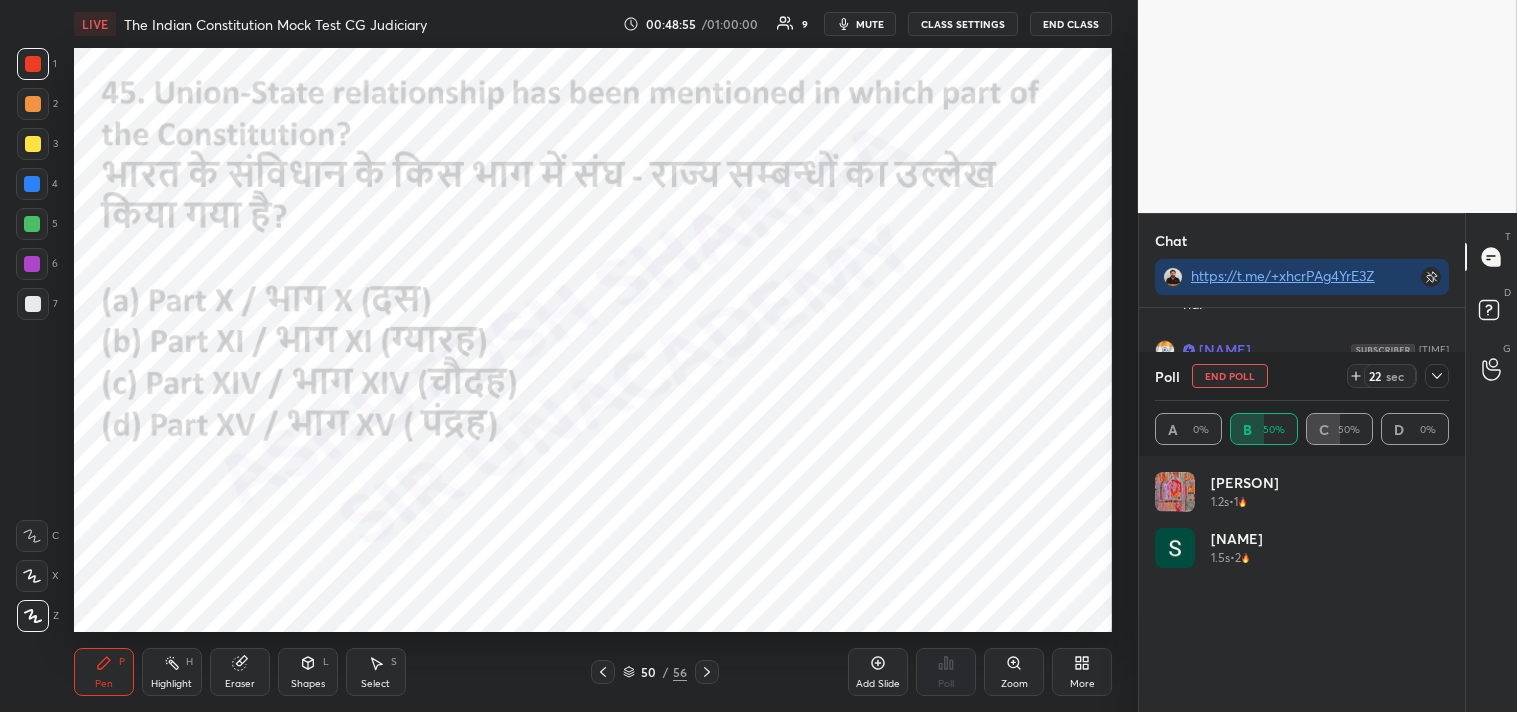 click 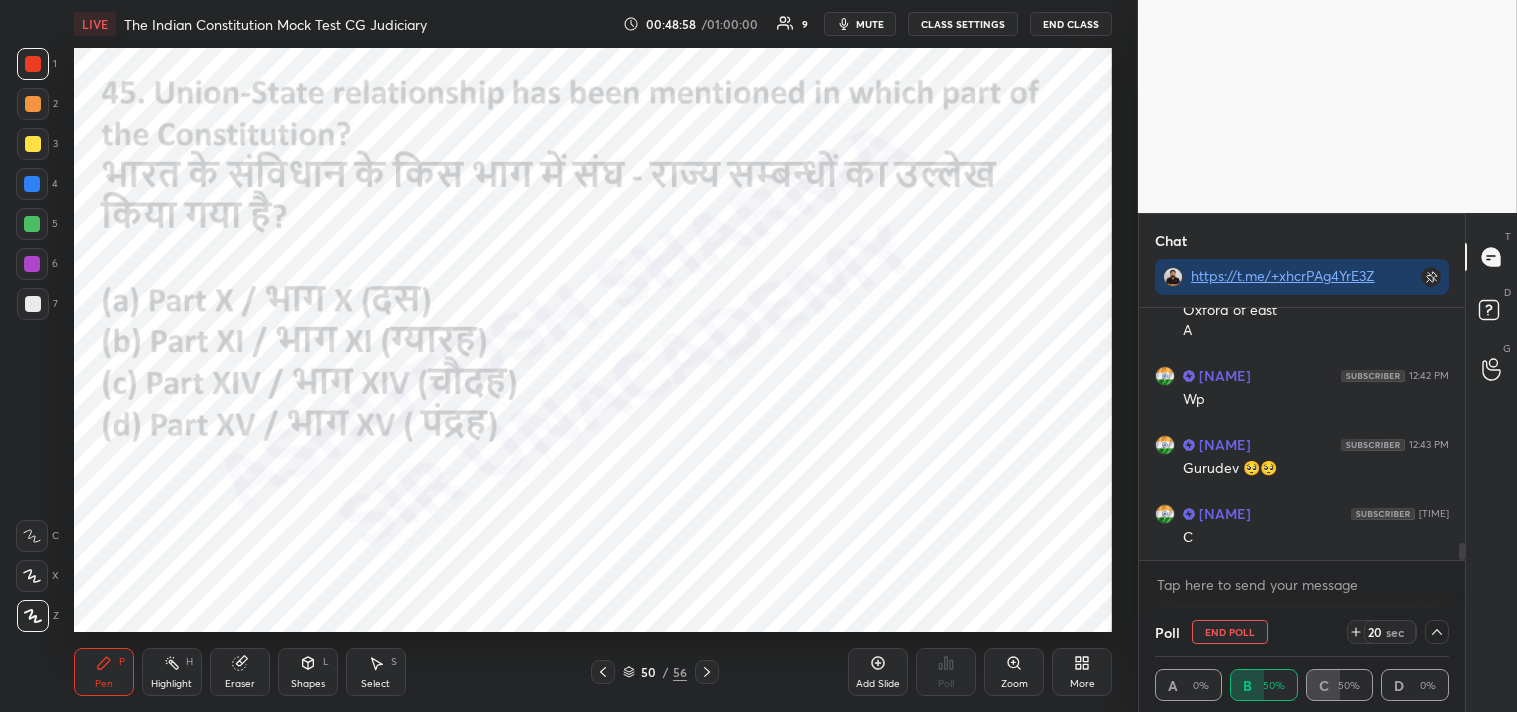 drag, startPoint x: 1460, startPoint y: 537, endPoint x: 1464, endPoint y: 556, distance: 19.416489 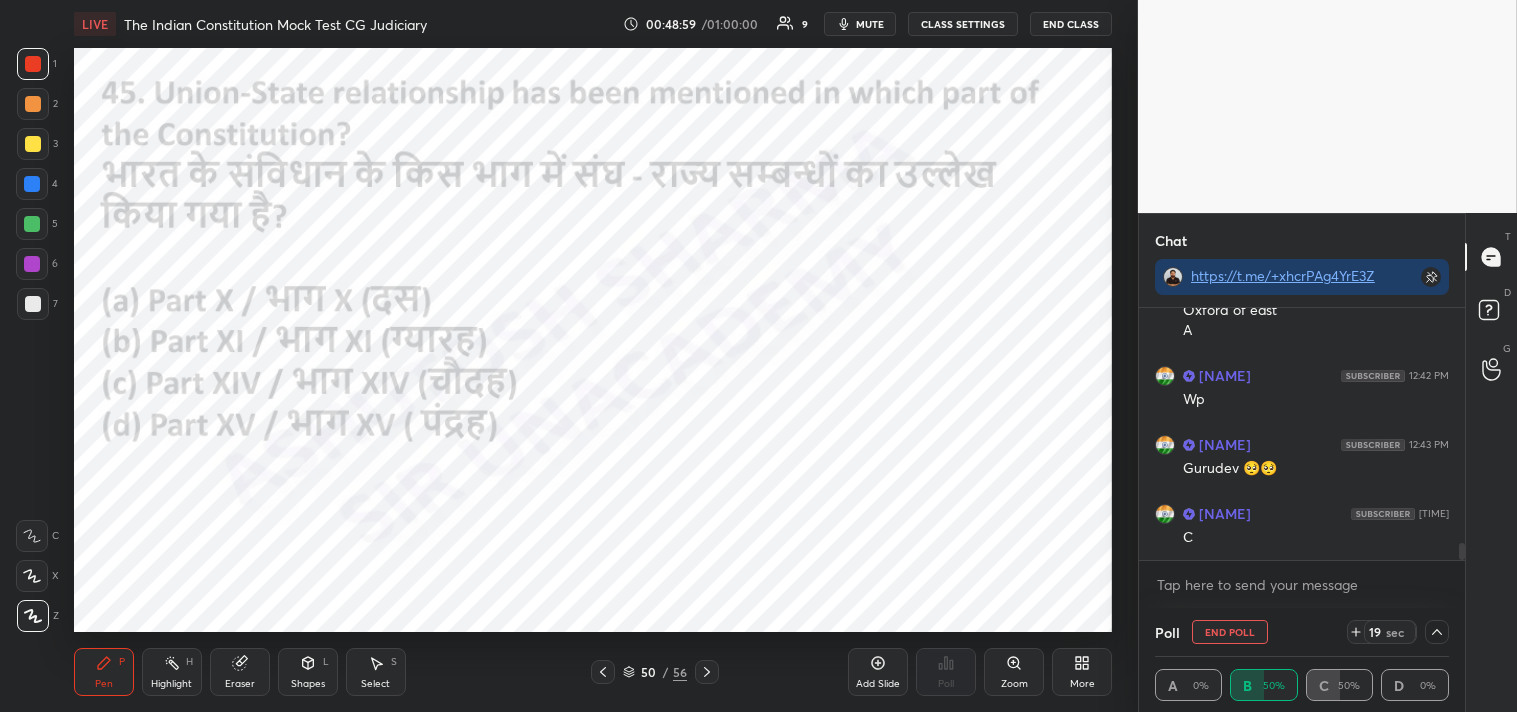 drag, startPoint x: 1463, startPoint y: 550, endPoint x: 1461, endPoint y: 582, distance: 32.06244 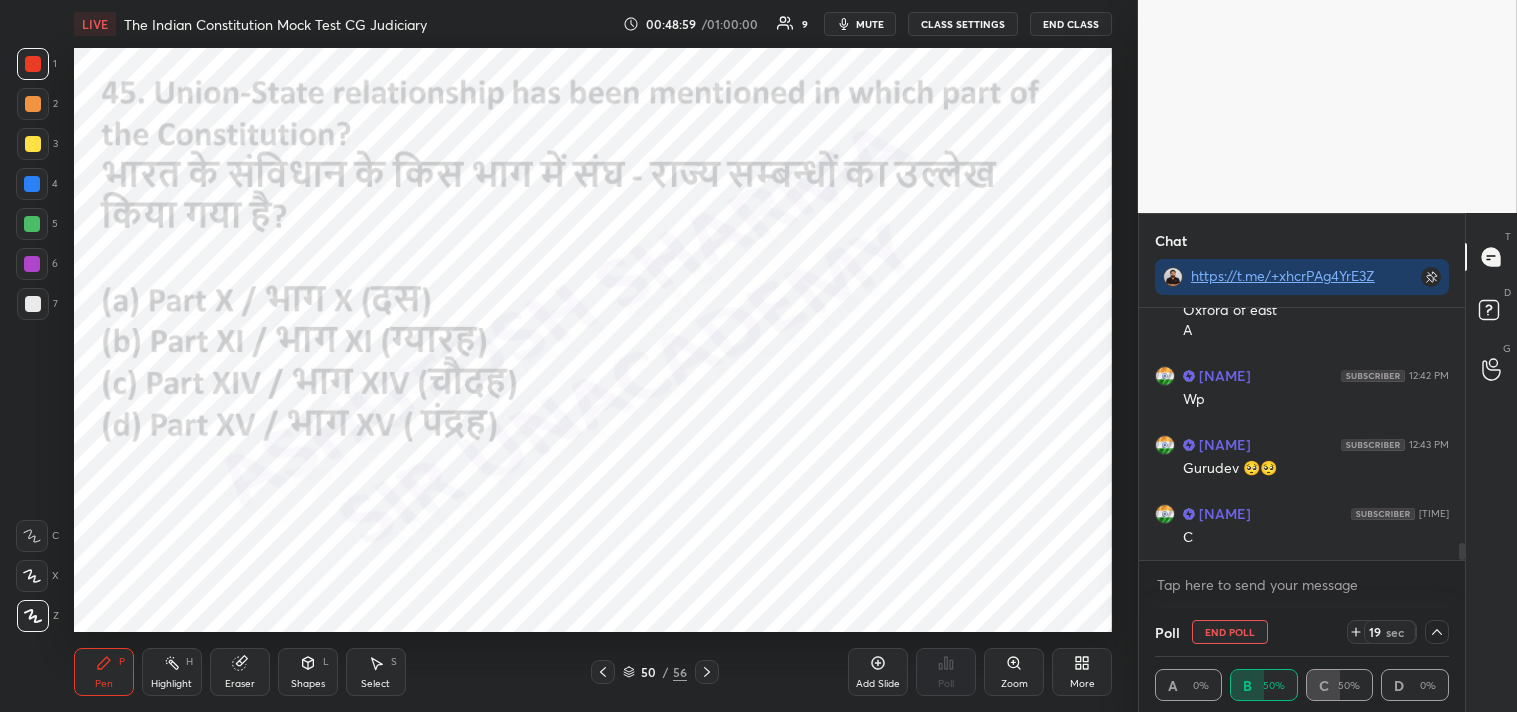 click on "Abhishek 12:39 PM Gurudev hai pucha hai aap bol rahe nhi hai Abhishek 12:40 PM Meri university 😍 Oxford of east A Abhishek 12:42 PM Wp Abhishek 12:43 PM Gurudev 🥺🥺 Abhishek 12:45 PM C JUMP TO LATEST Enable hand raising Enable raise hand to speak to learners. Once enabled, chat will be turned off temporarily. Enable x" at bounding box center [1302, 458] 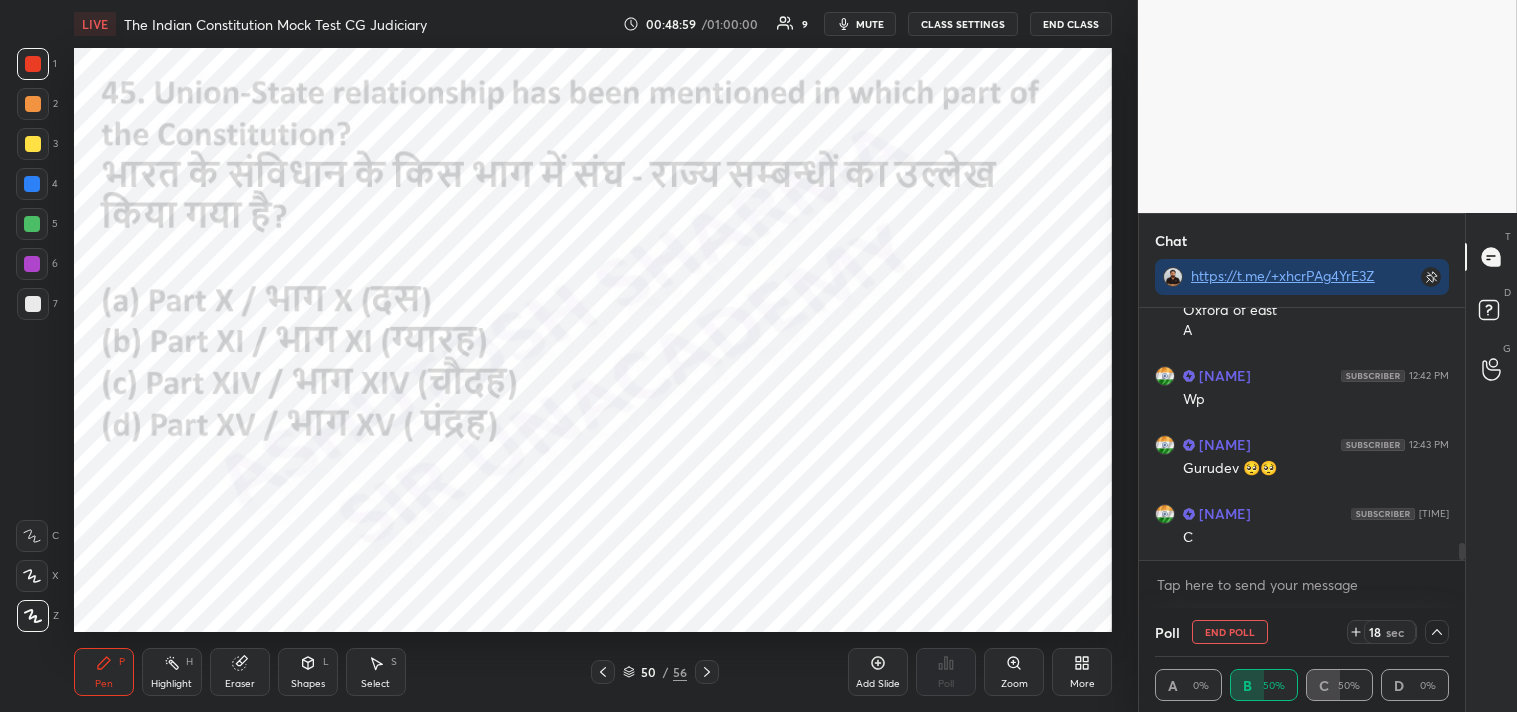 drag, startPoint x: 1461, startPoint y: 557, endPoint x: 1461, endPoint y: 582, distance: 25 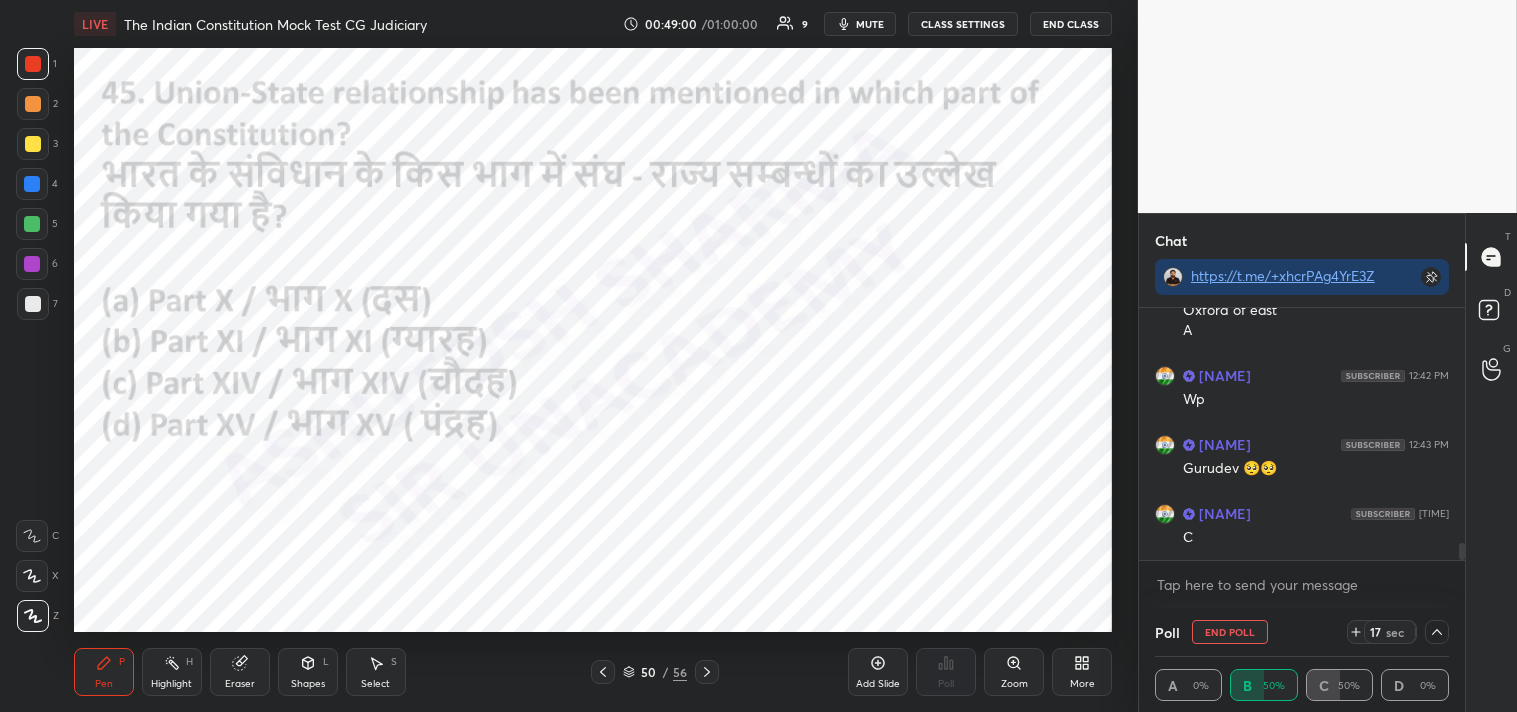 click 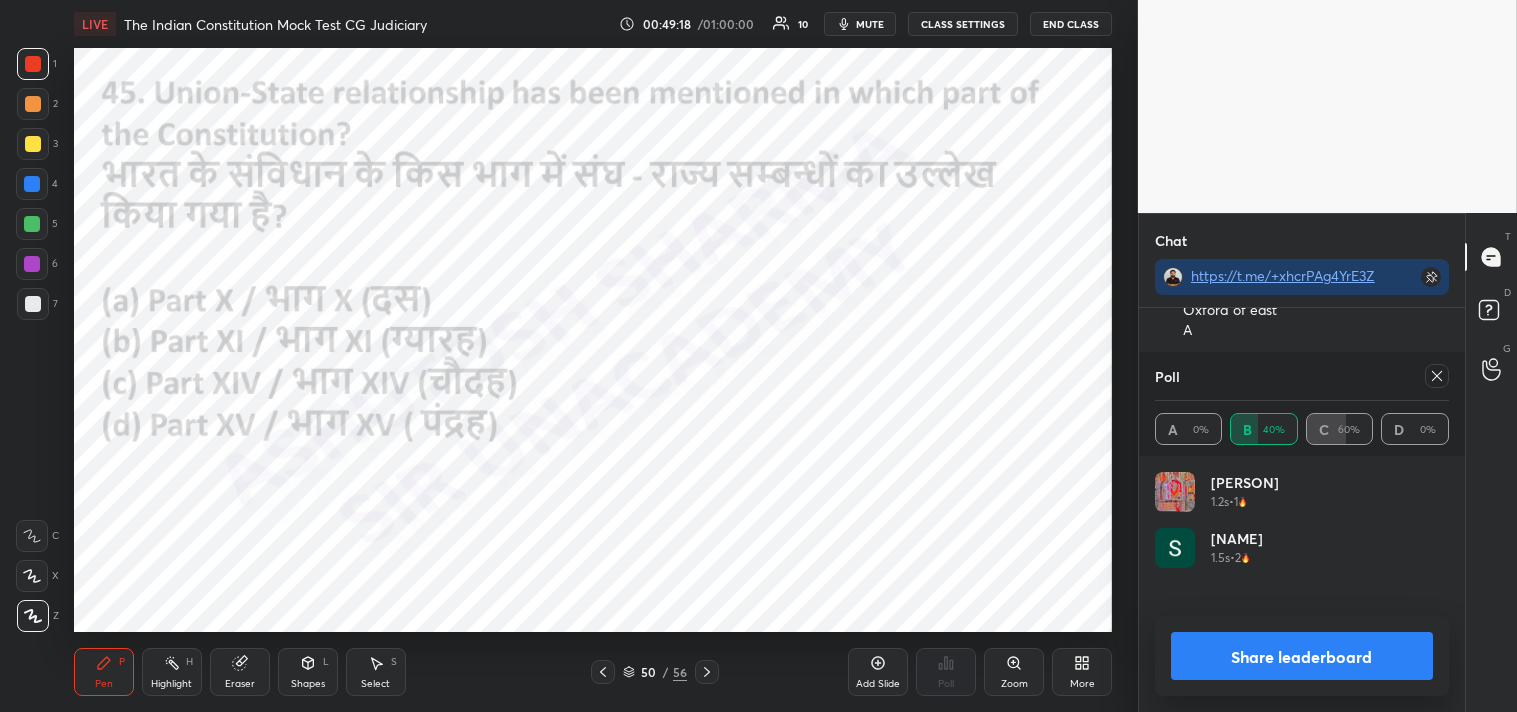 click 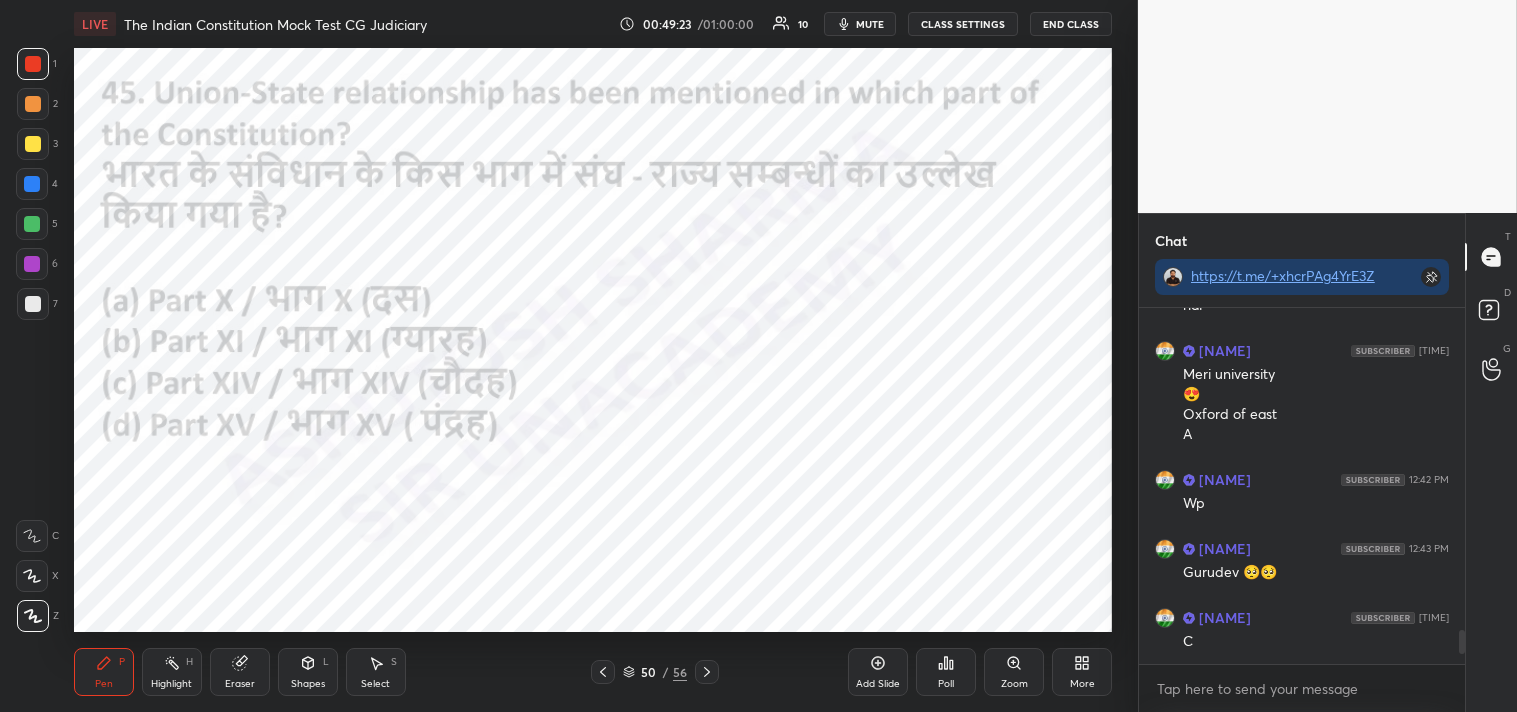 click 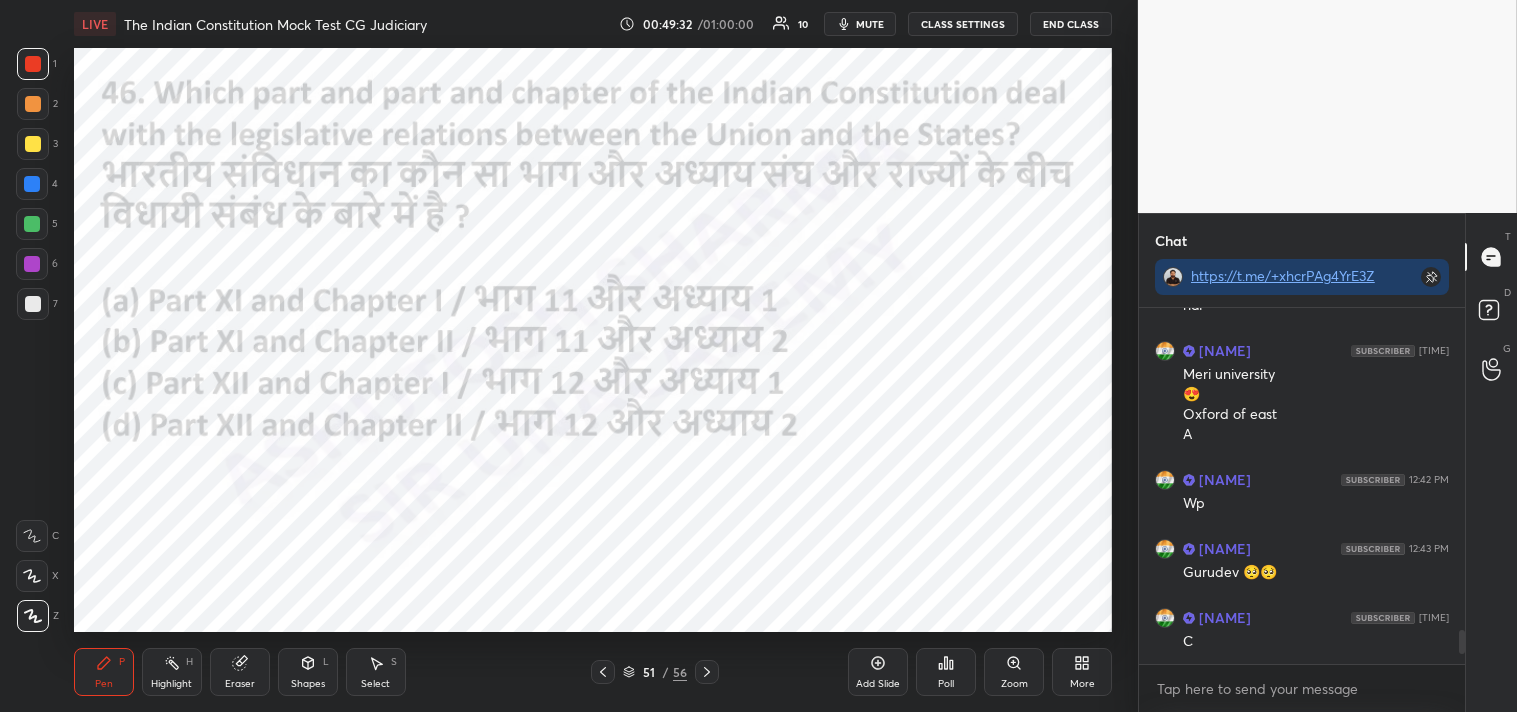 click on "Poll" at bounding box center [946, 684] 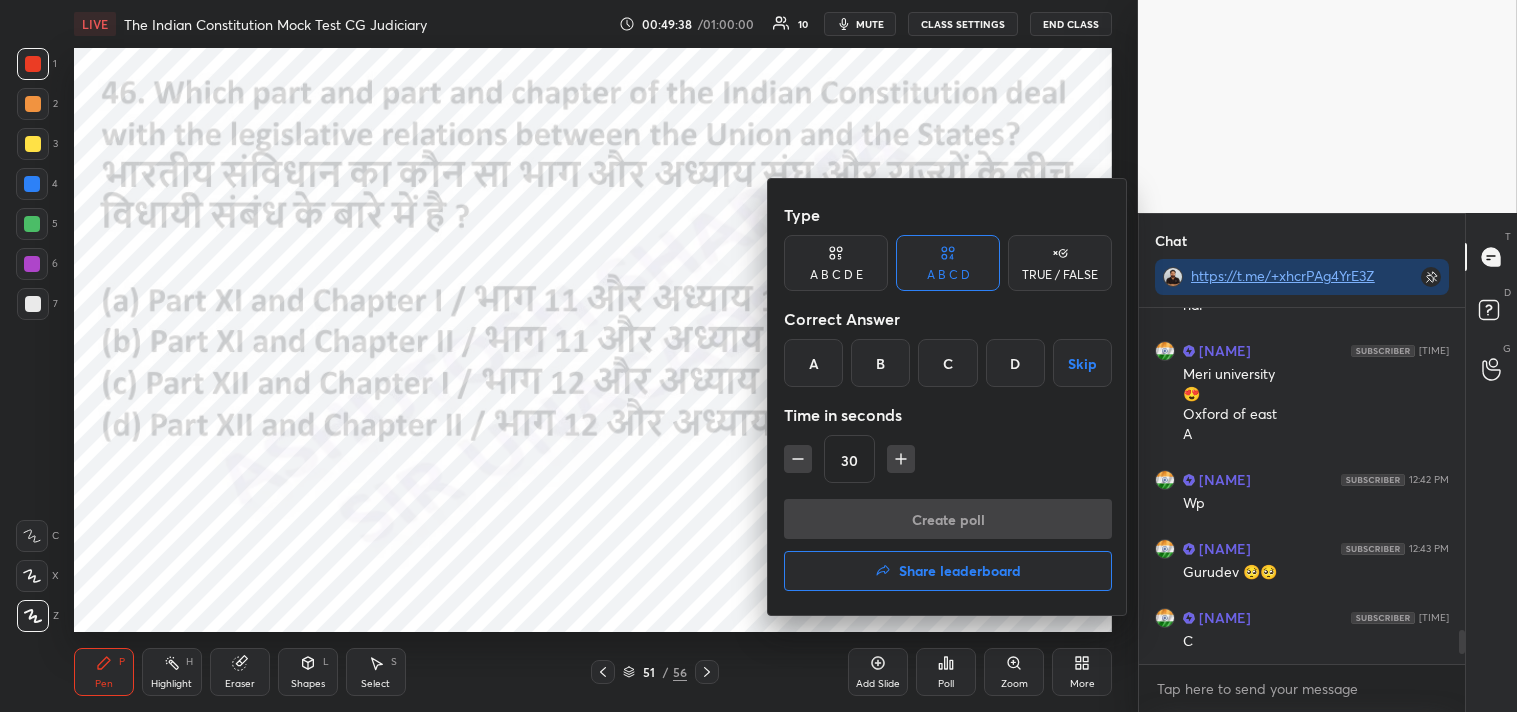 click on "A" at bounding box center (813, 363) 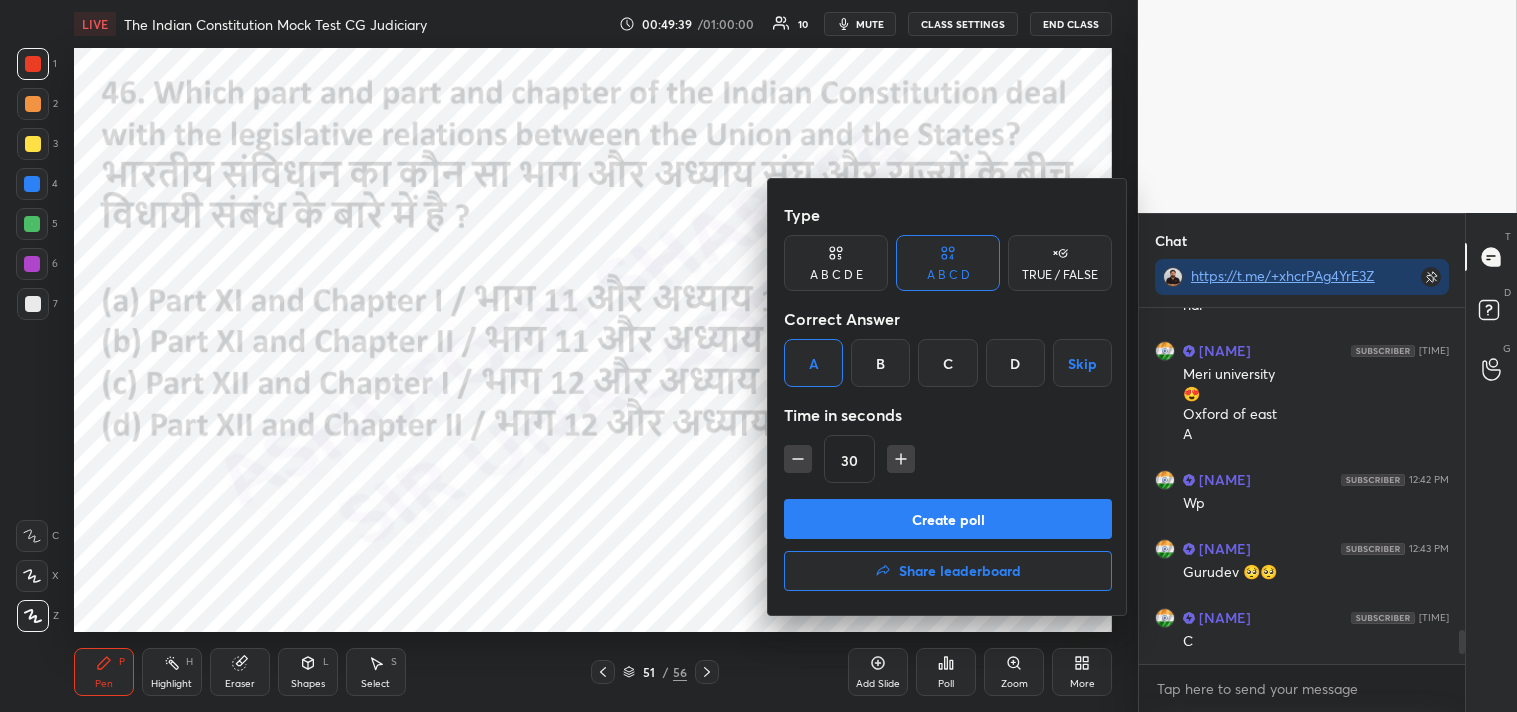 click on "Create poll" at bounding box center [948, 519] 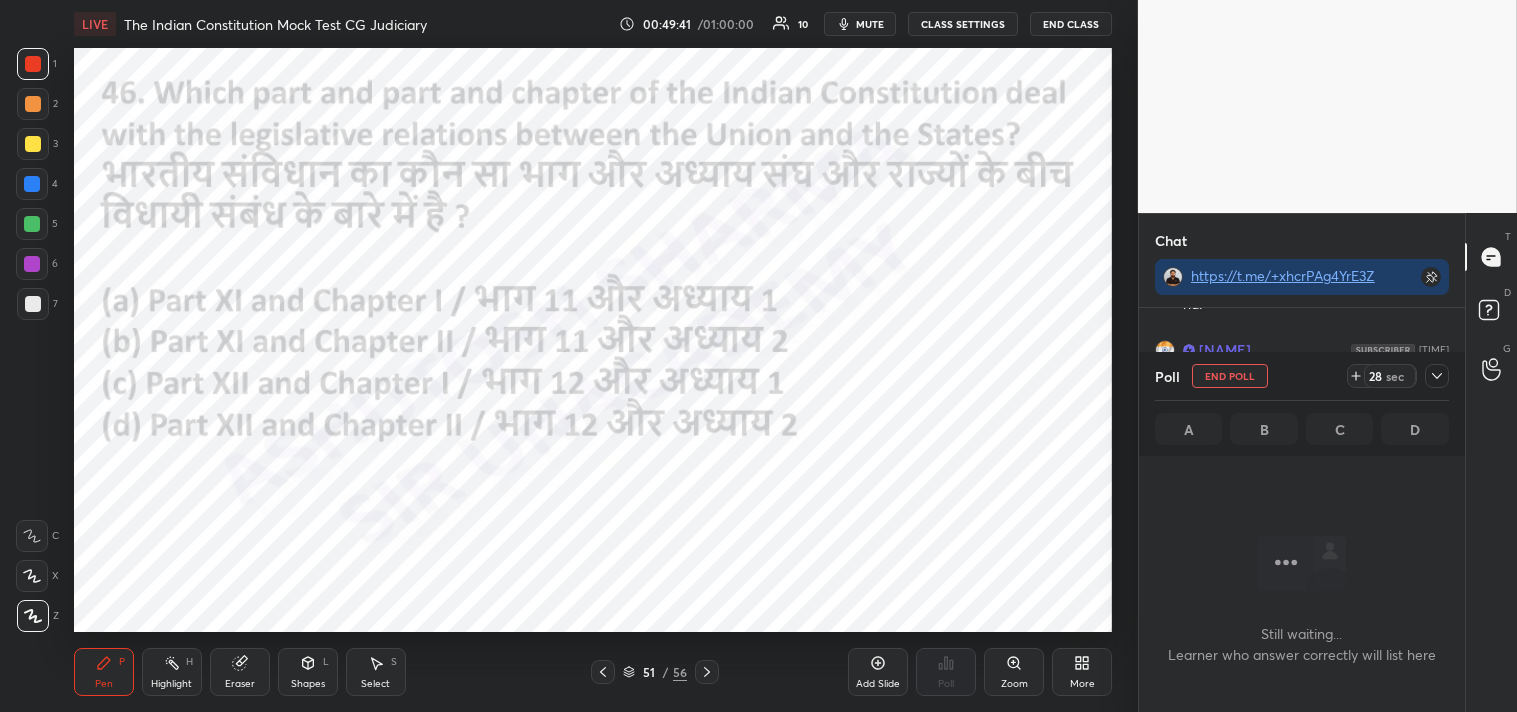 click 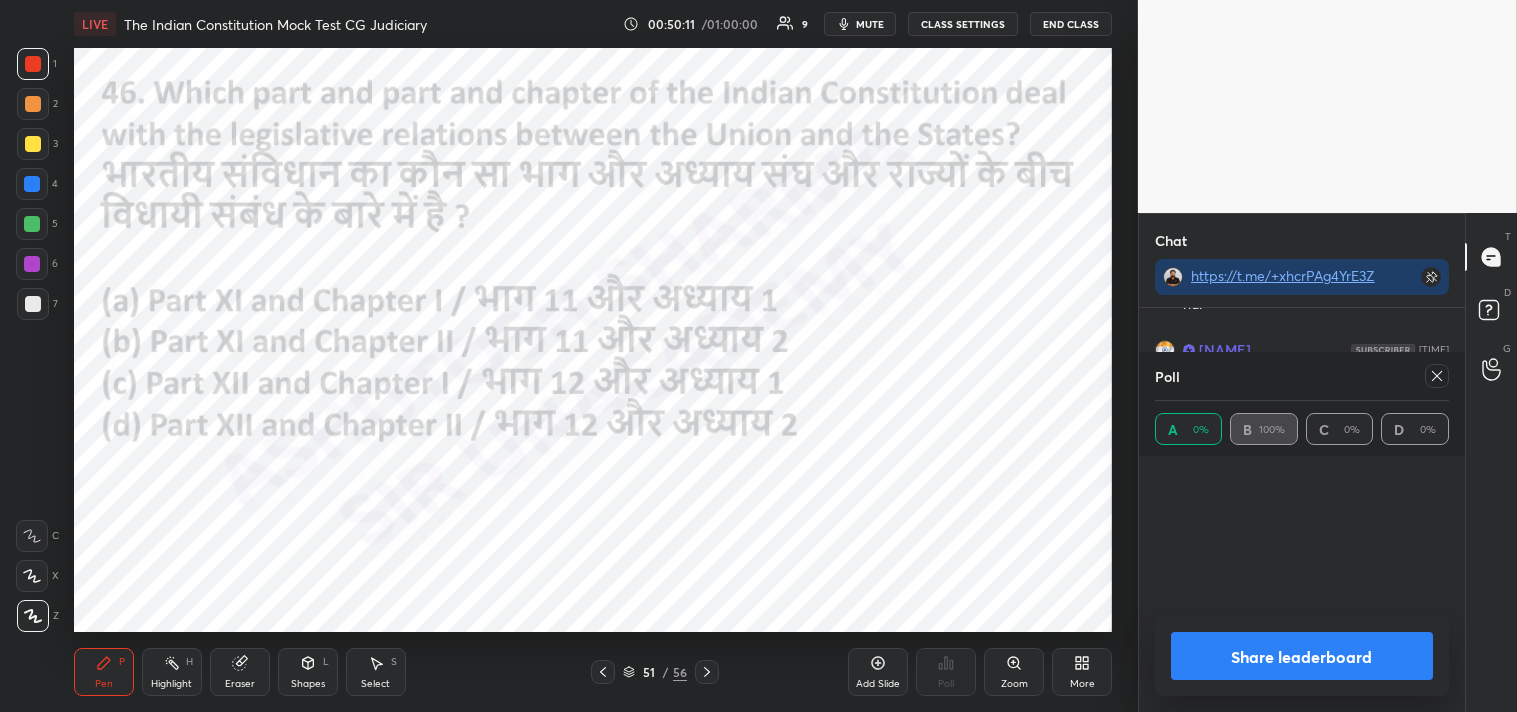 click 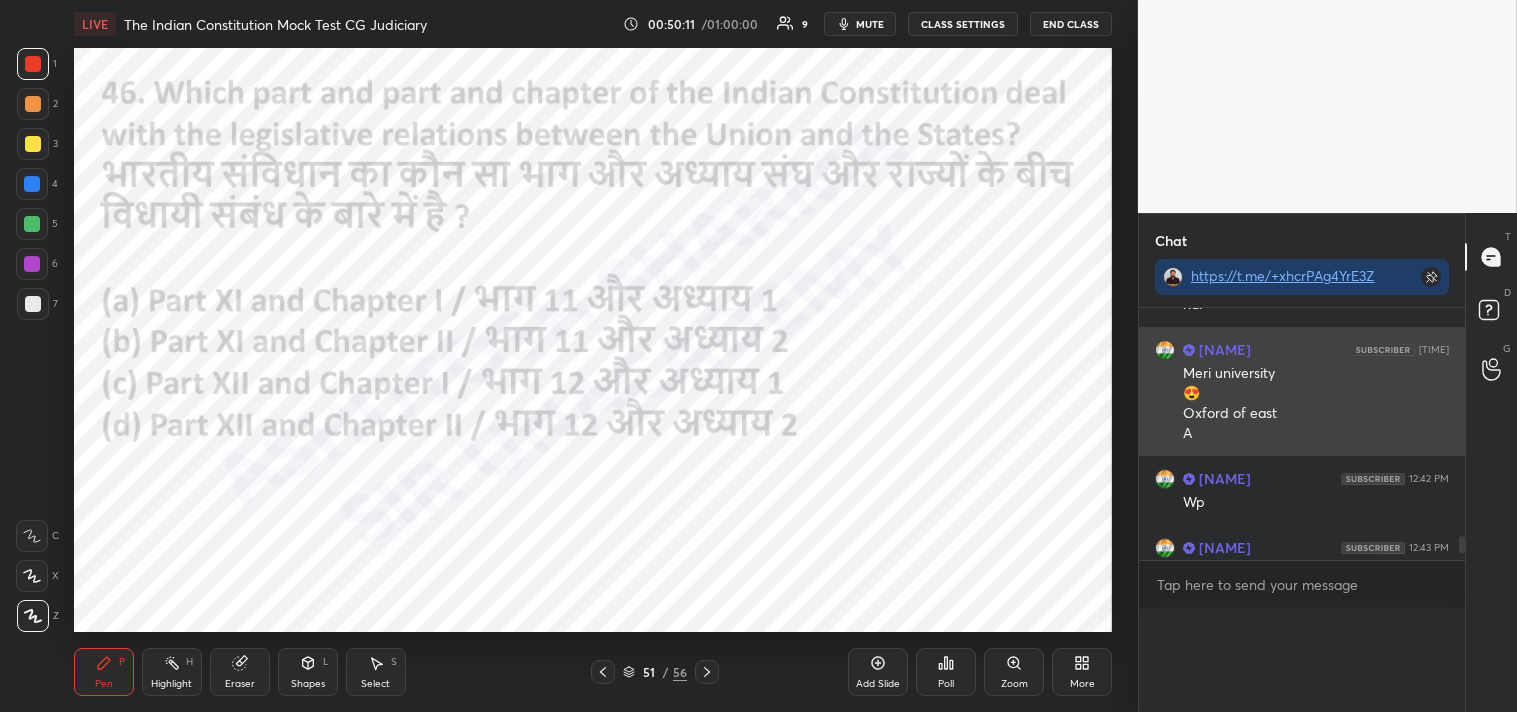 scroll, scrollTop: 278, scrollLeft: 320, axis: both 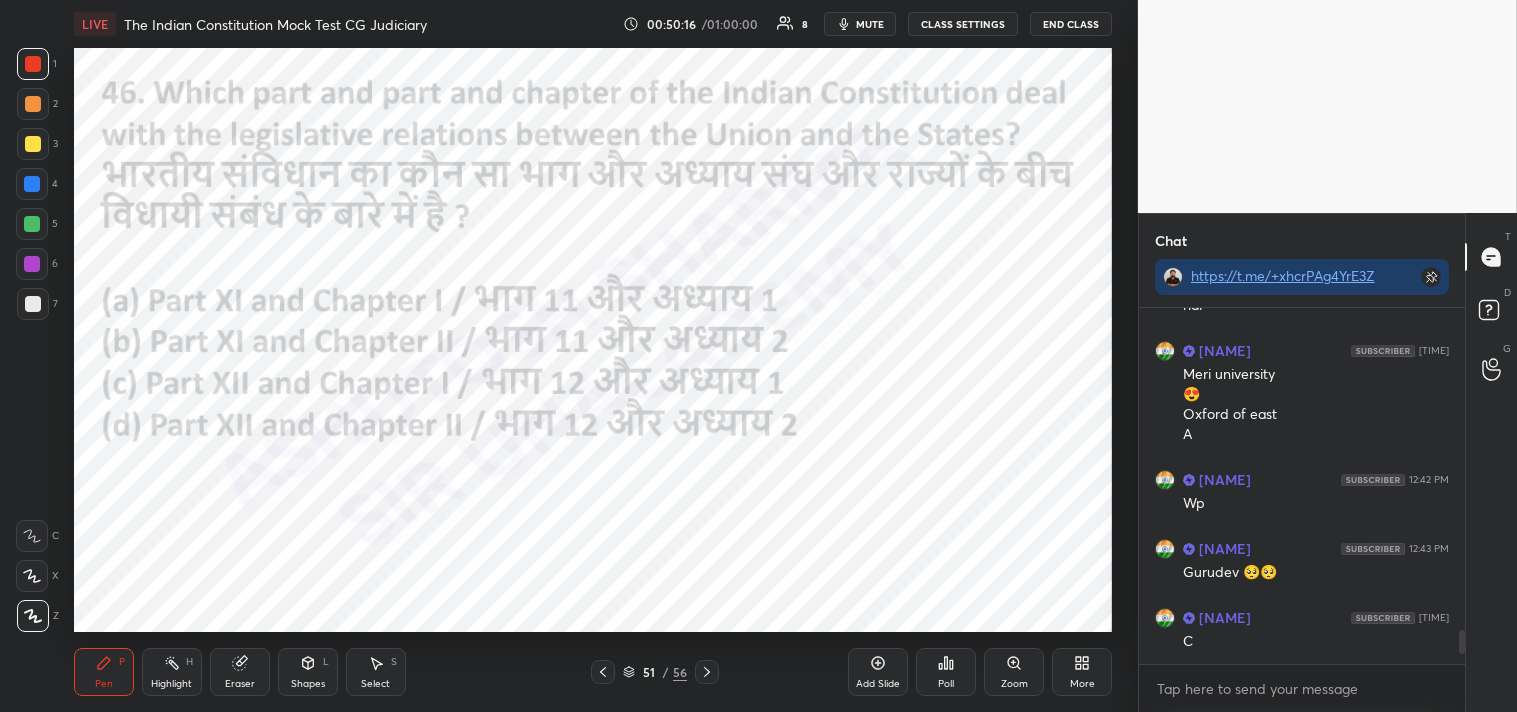 click 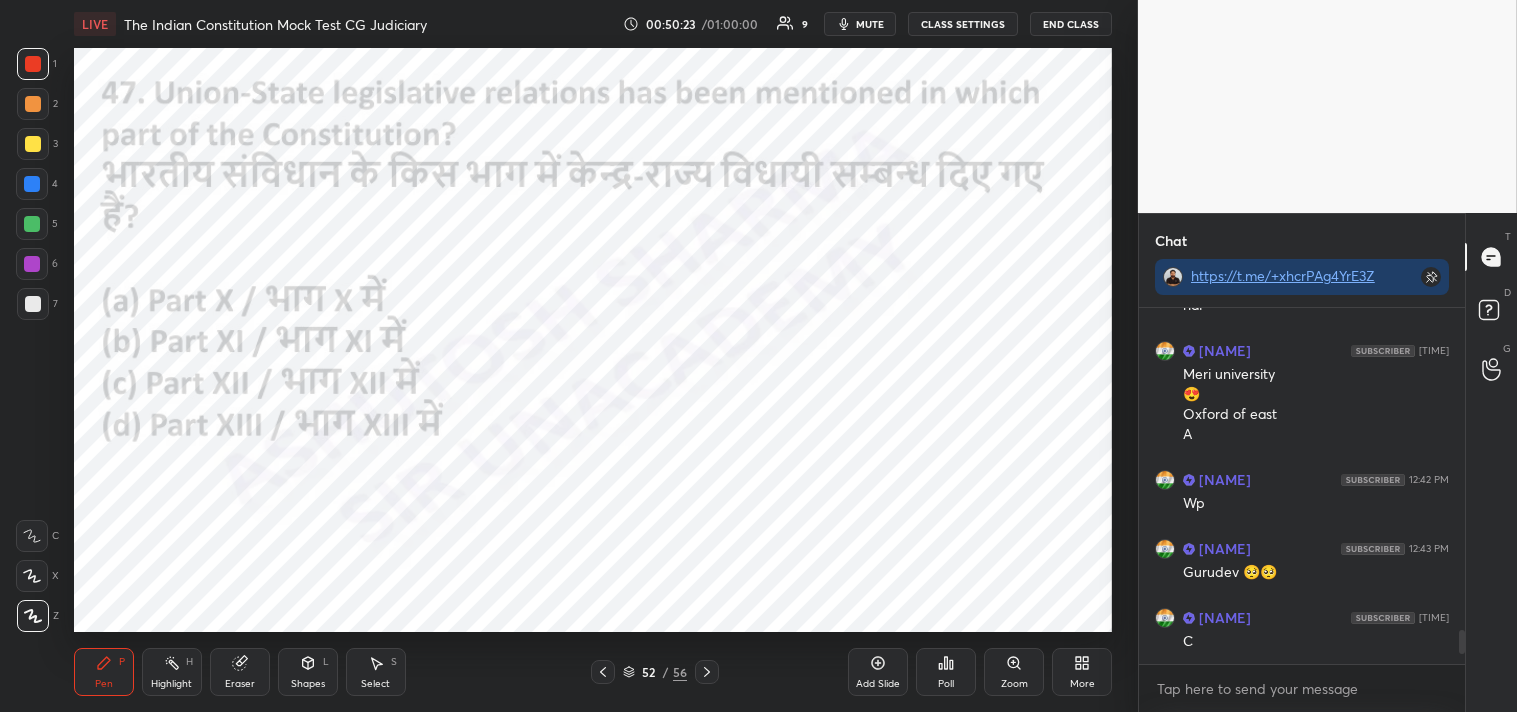 click on "Poll" at bounding box center (946, 672) 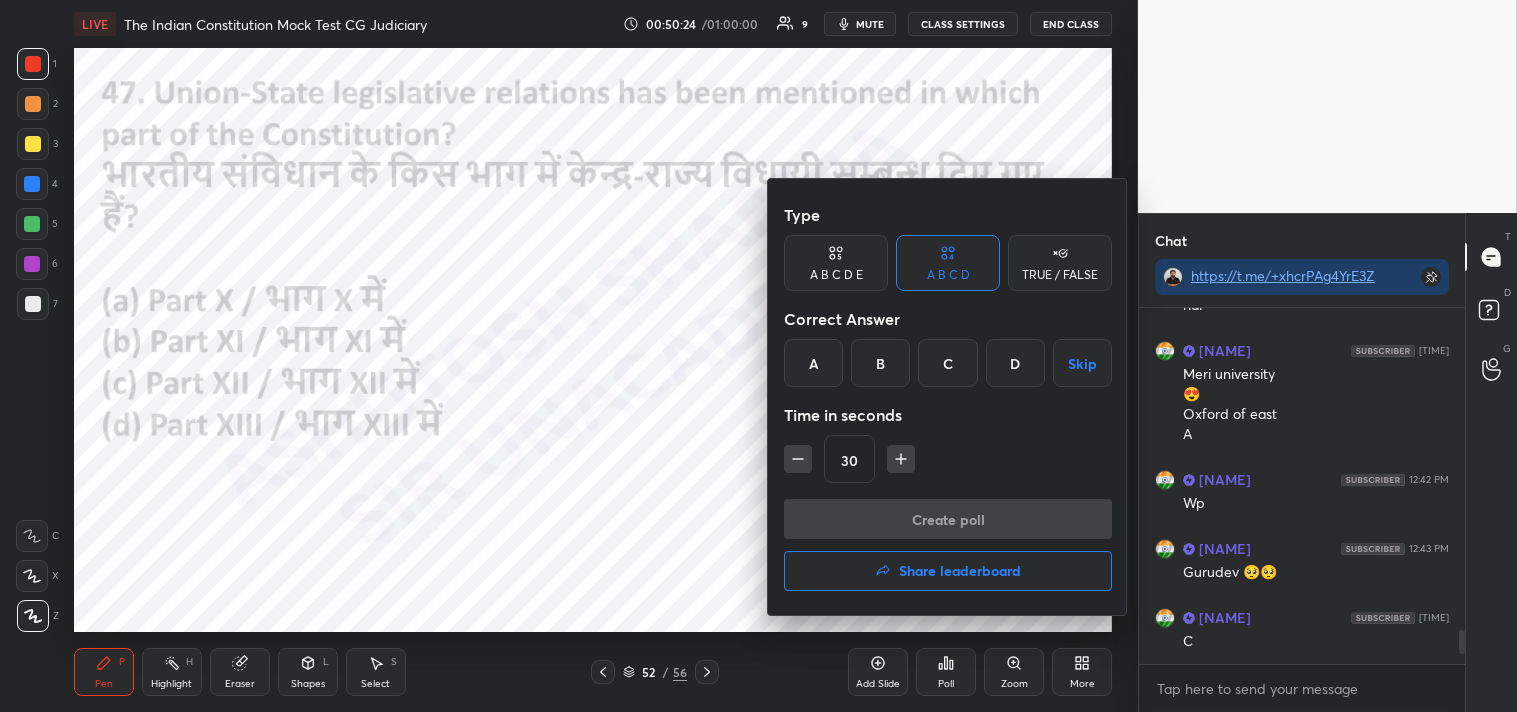 click on "B" at bounding box center (880, 363) 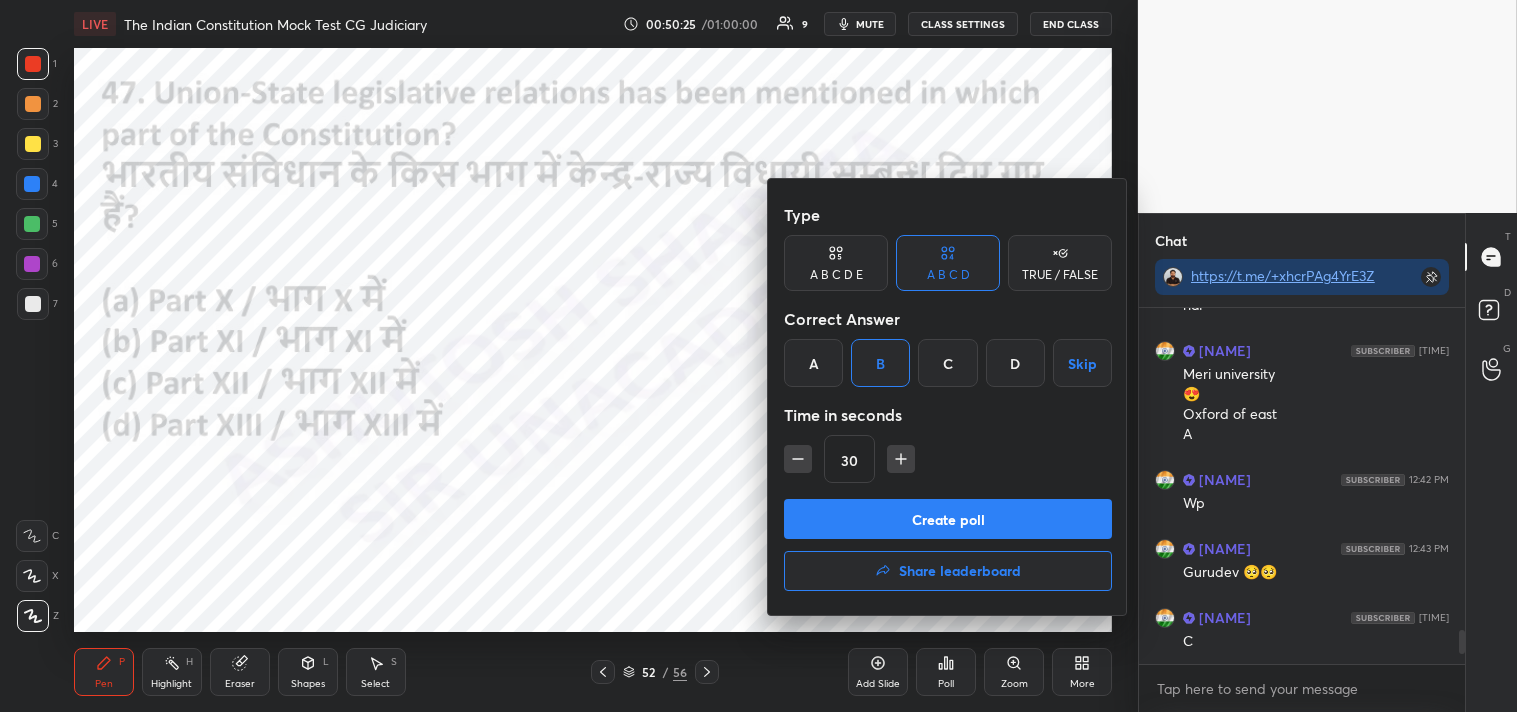 click on "Type A B C D E A B C D TRUE / FALSE Correct Answer A B C D Skip Time in seconds 30 Create poll Share leaderboard" at bounding box center [948, 397] 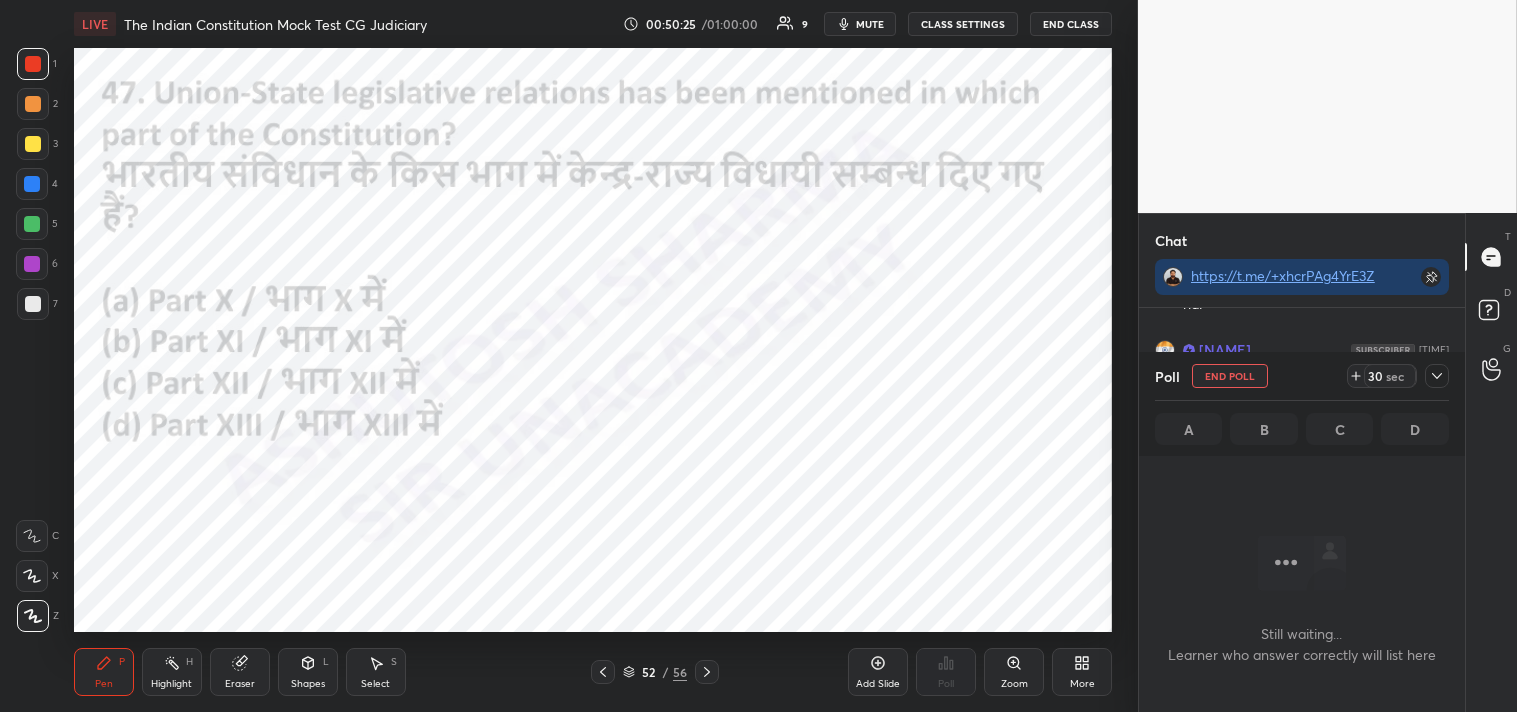 scroll, scrollTop: 287, scrollLeft: 320, axis: both 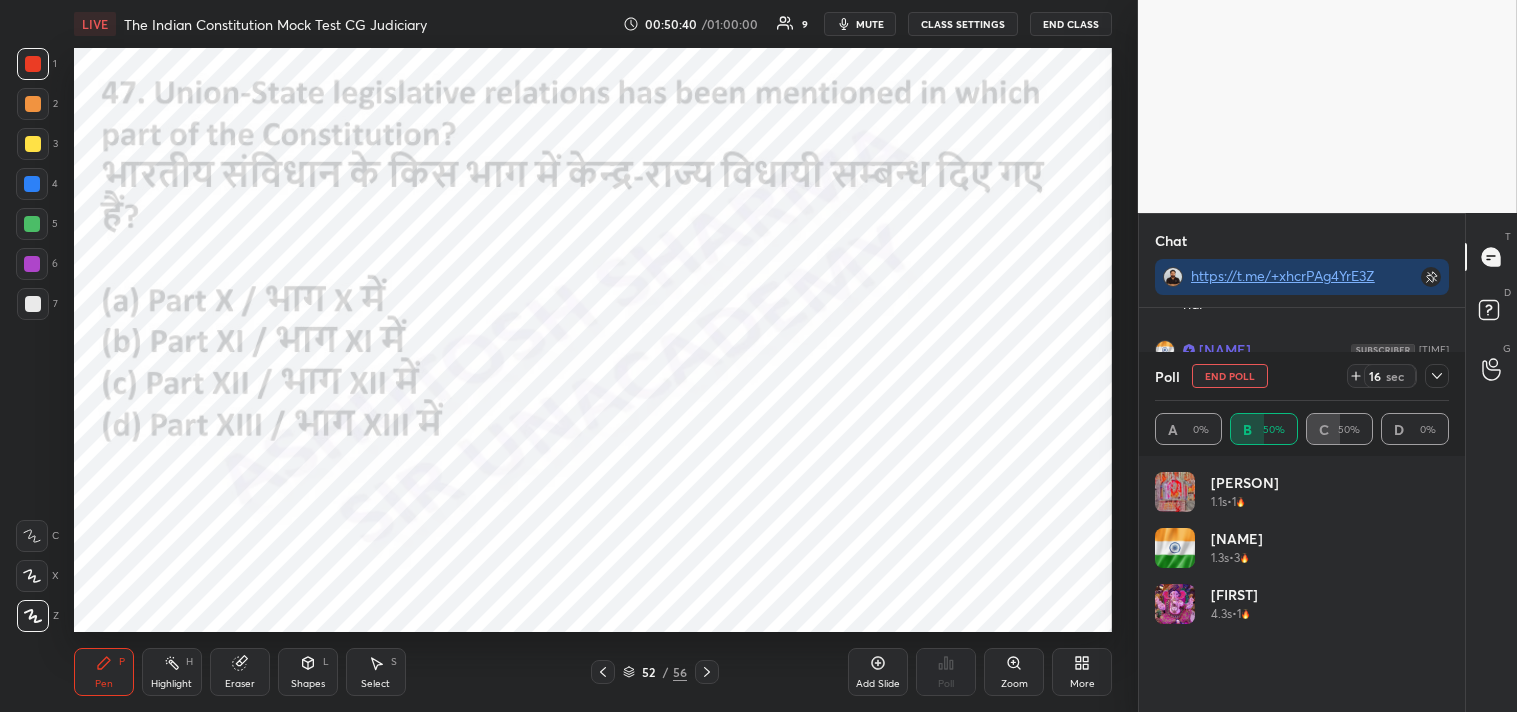 click 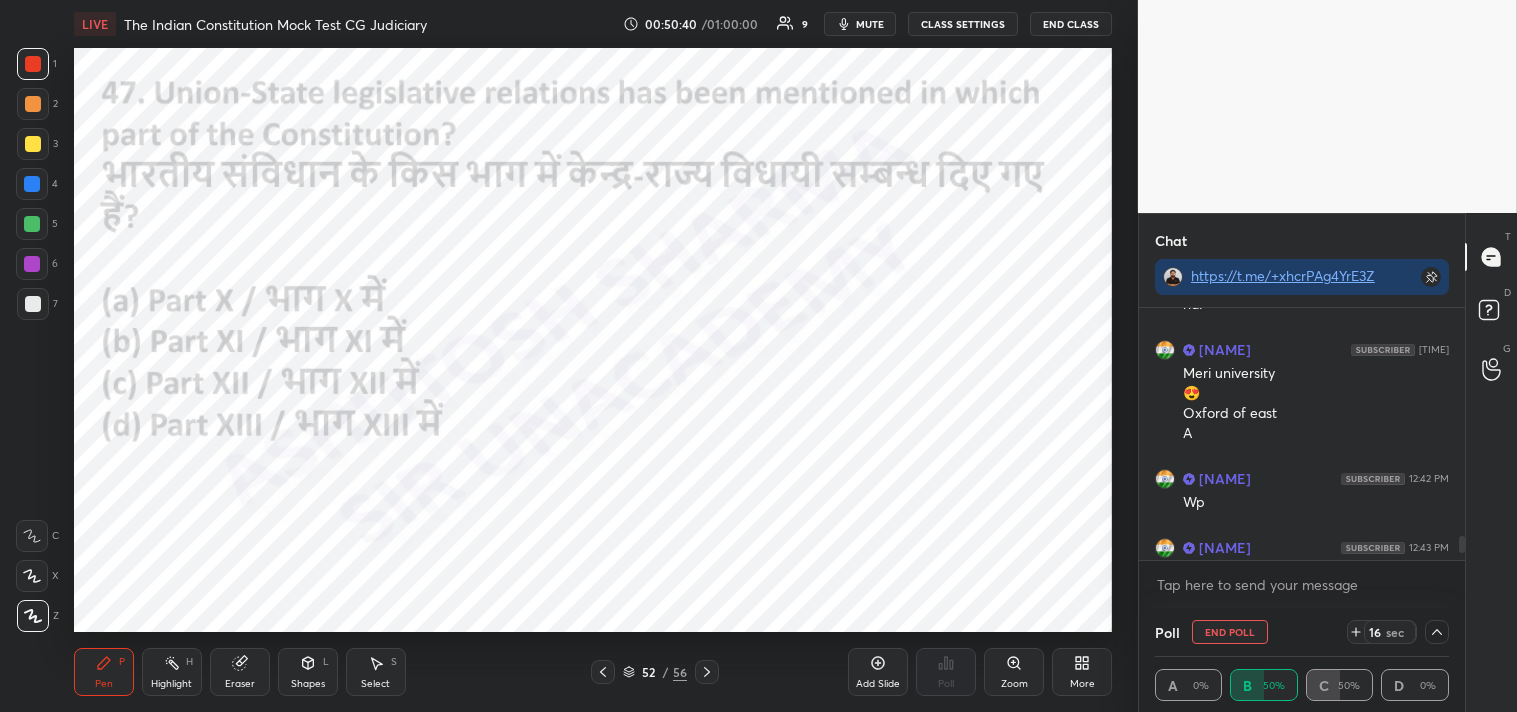 scroll, scrollTop: 174, scrollLeft: 288, axis: both 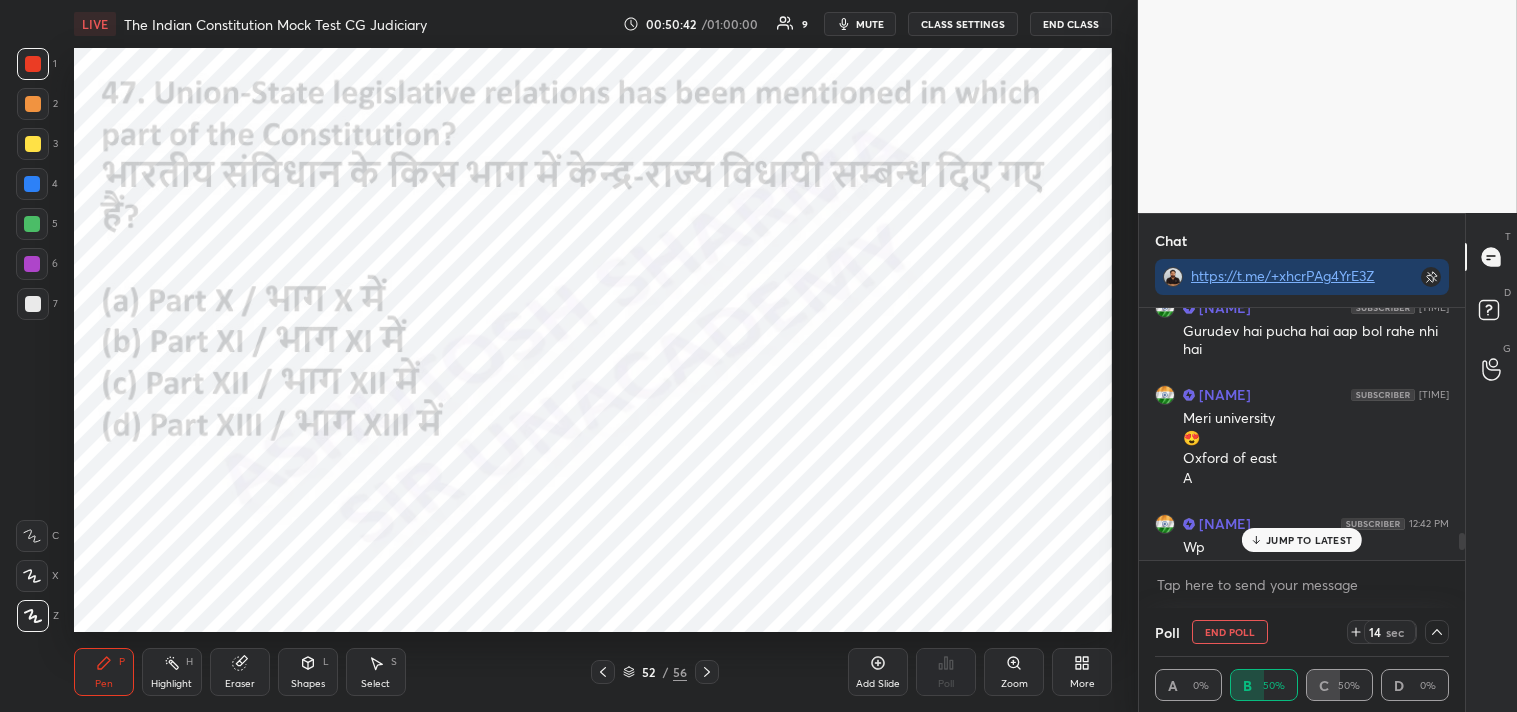 click at bounding box center [1462, 541] 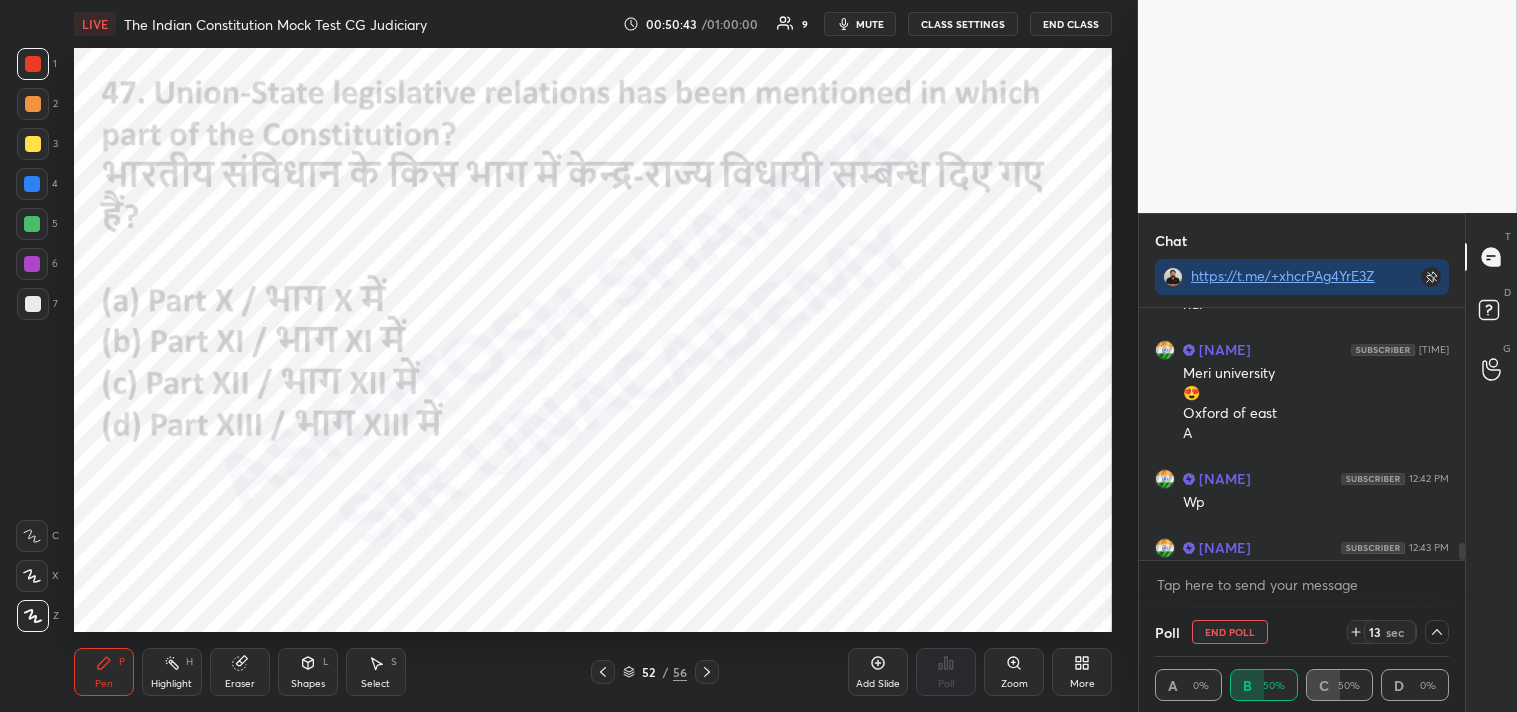 scroll, scrollTop: 3453, scrollLeft: 0, axis: vertical 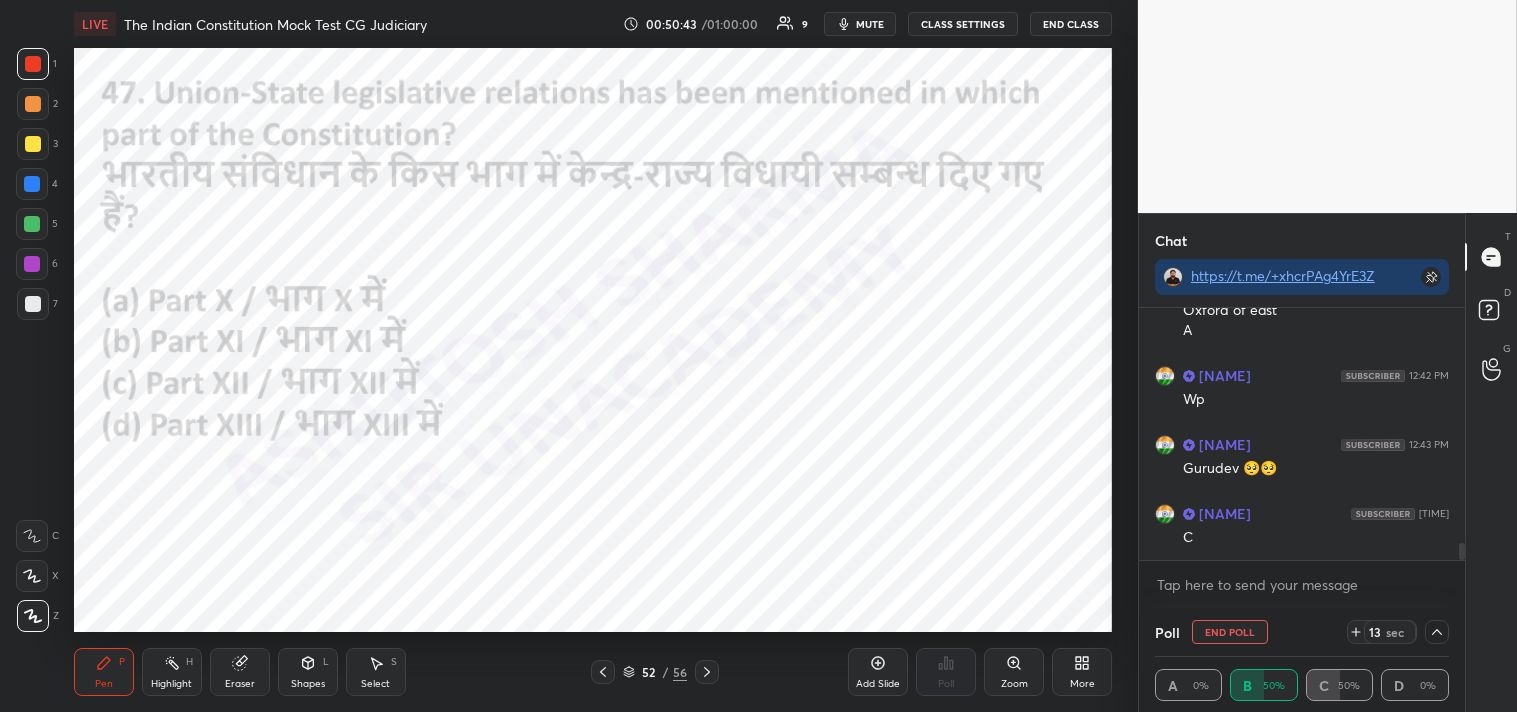 drag, startPoint x: 1462, startPoint y: 541, endPoint x: 1466, endPoint y: 595, distance: 54.147945 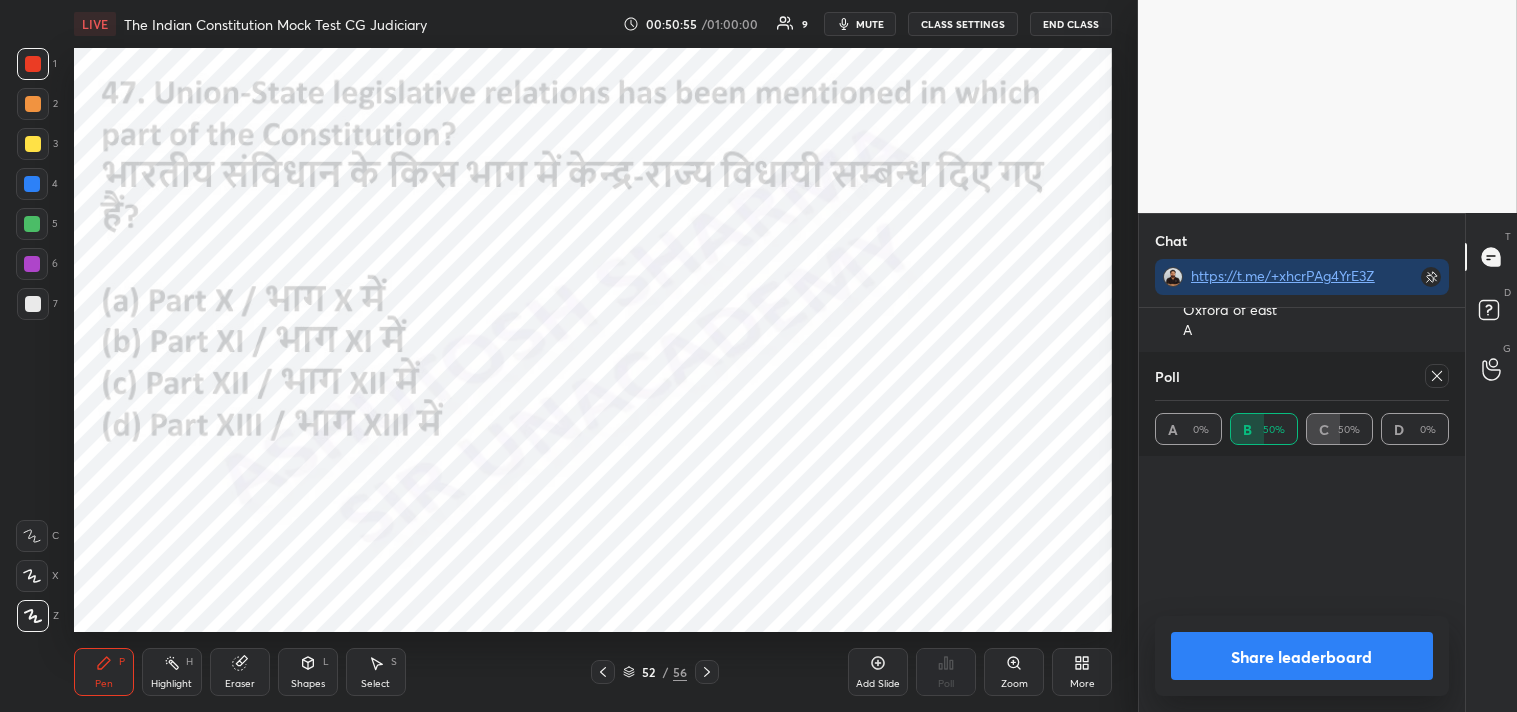 scroll, scrollTop: 0, scrollLeft: 1, axis: horizontal 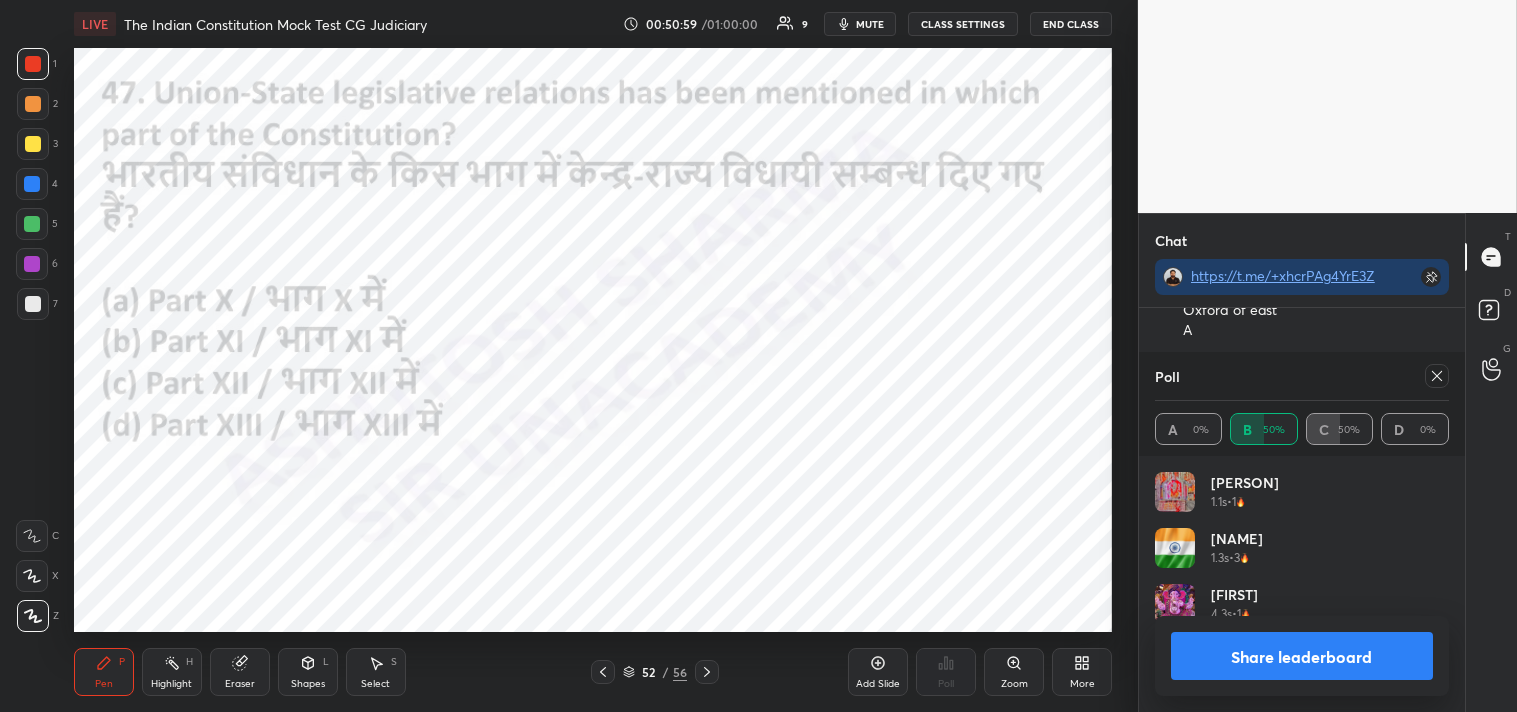 click 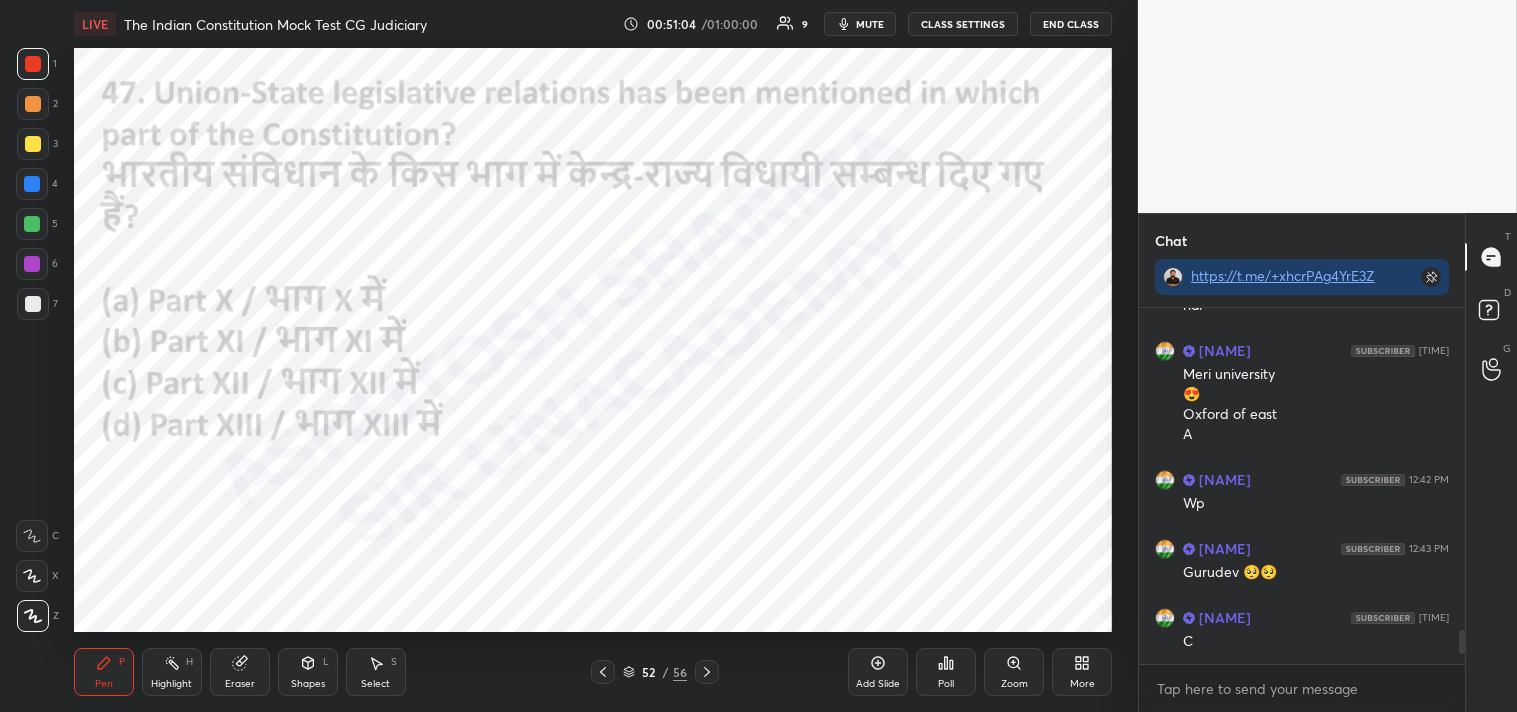 click 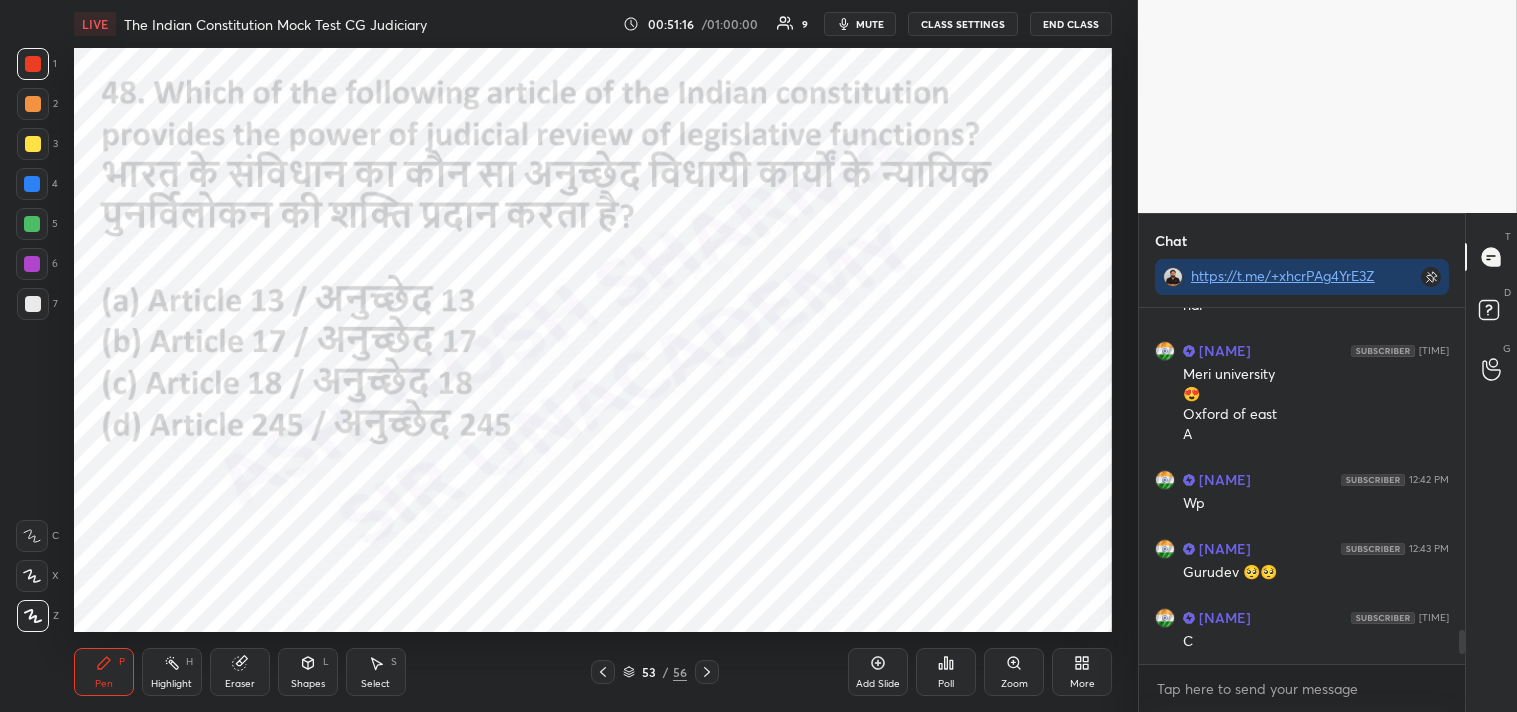 click on "Poll" at bounding box center [946, 672] 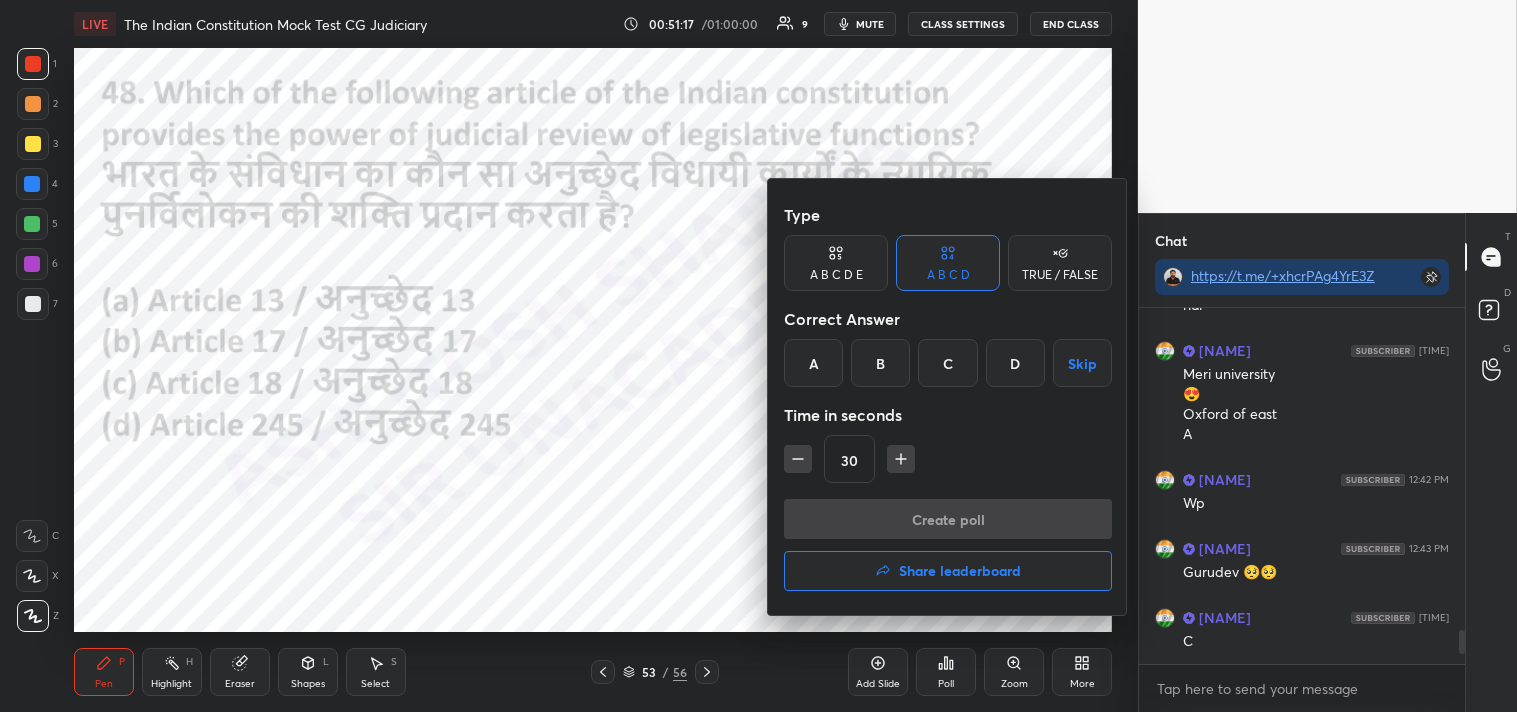 click on "A" at bounding box center (813, 363) 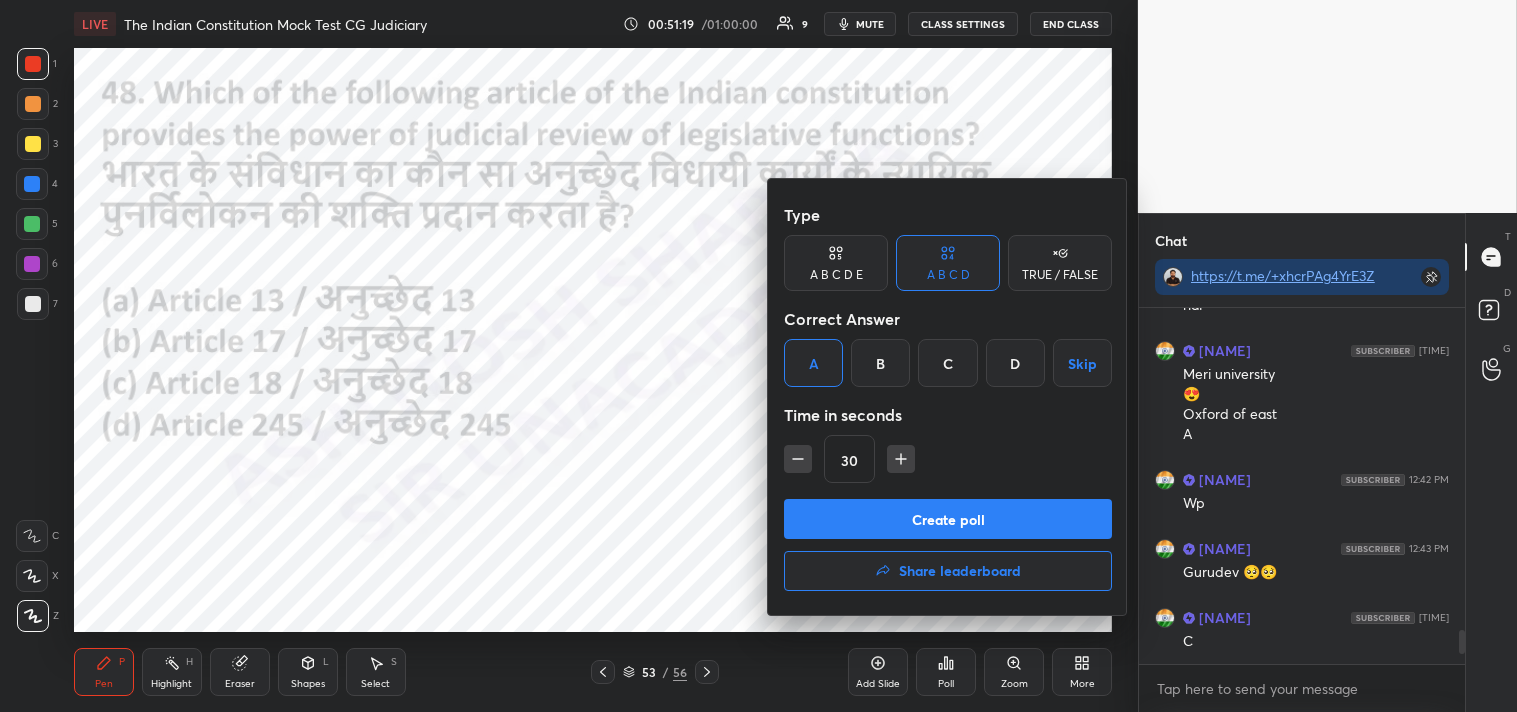 click on "Create poll" at bounding box center (948, 519) 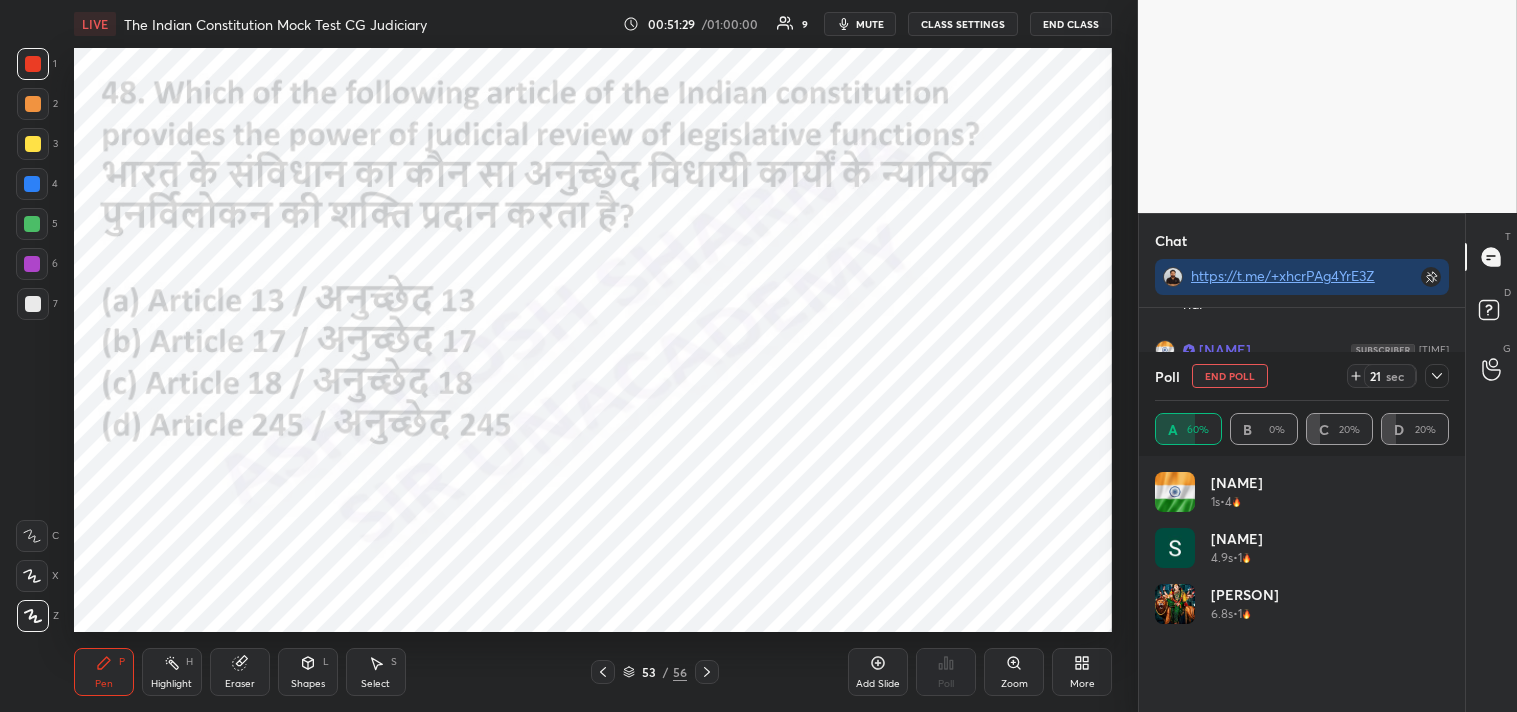 click 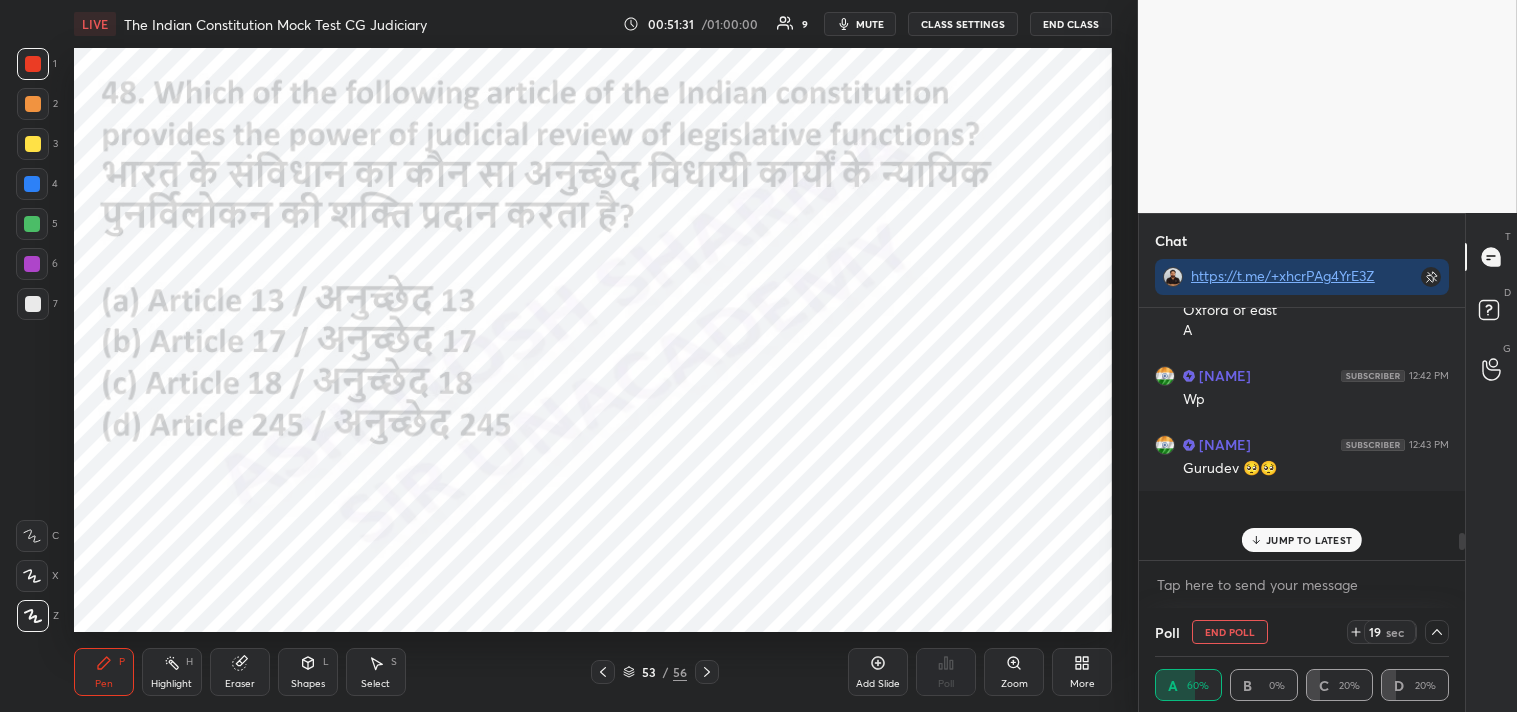 drag, startPoint x: 1462, startPoint y: 545, endPoint x: 1462, endPoint y: 570, distance: 25 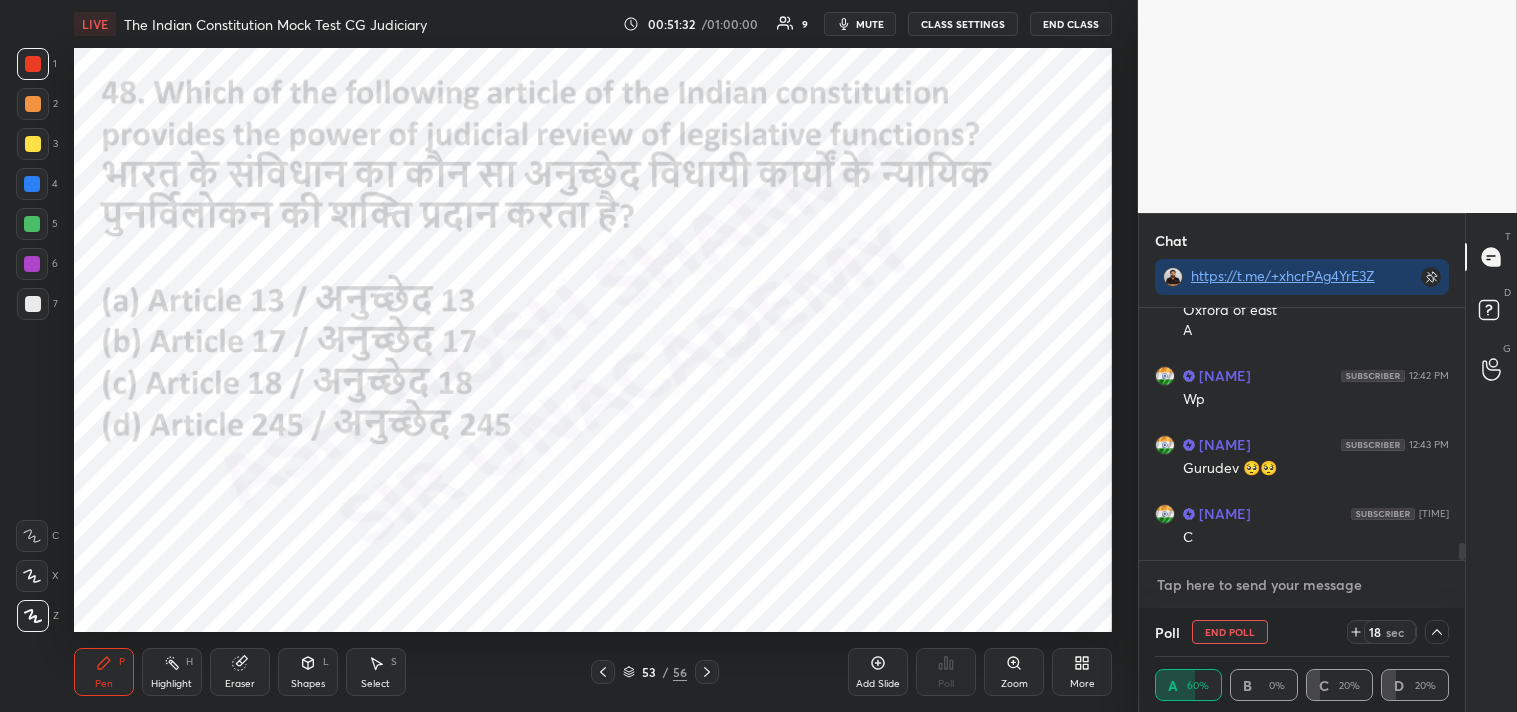 click at bounding box center [1302, 585] 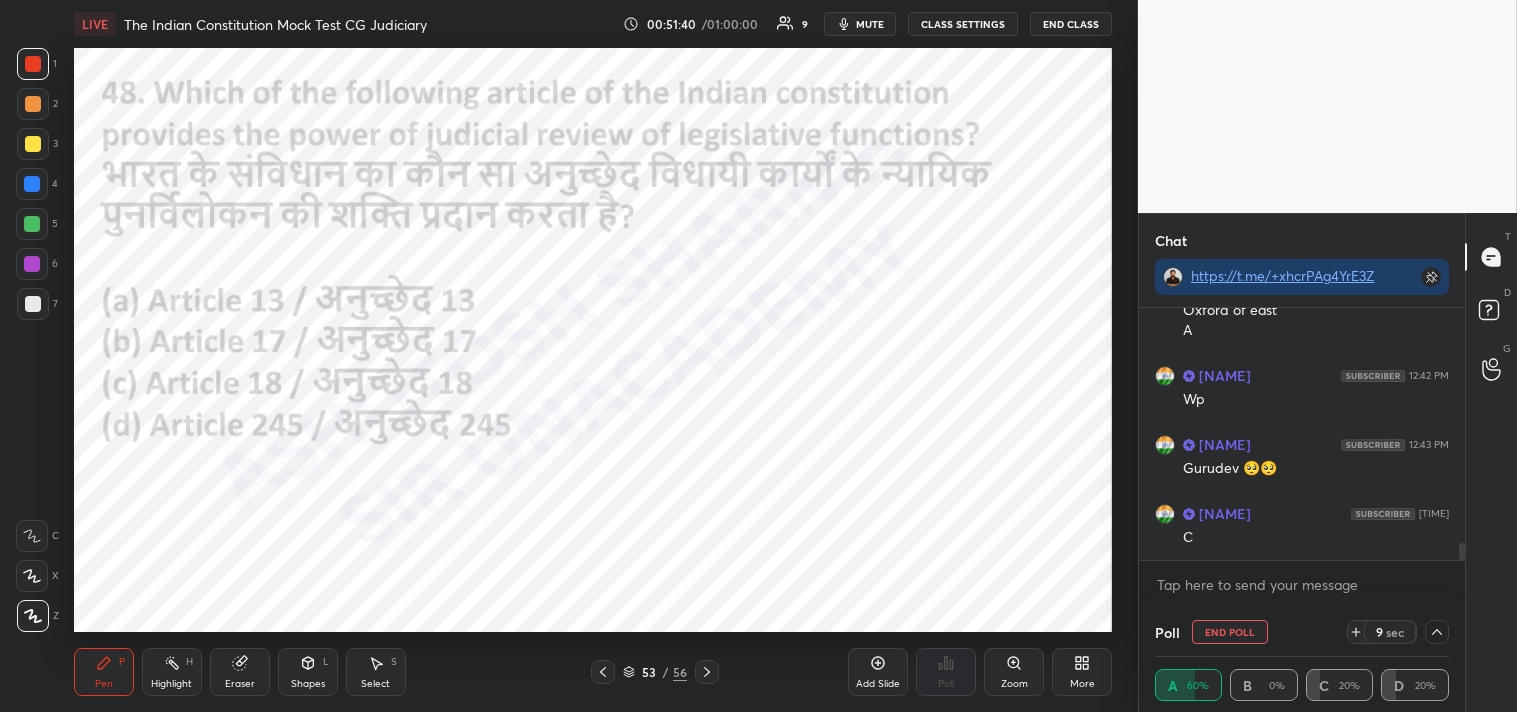 click 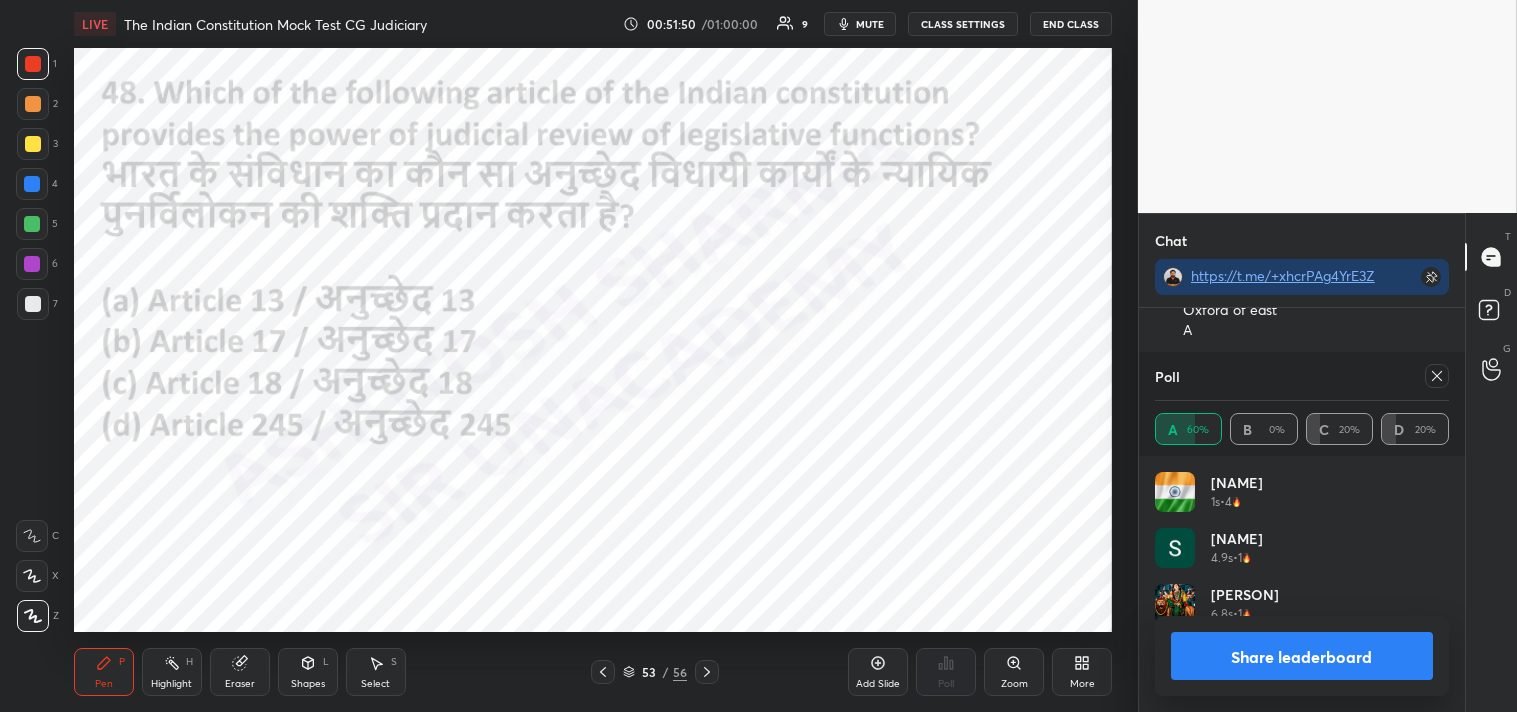 click 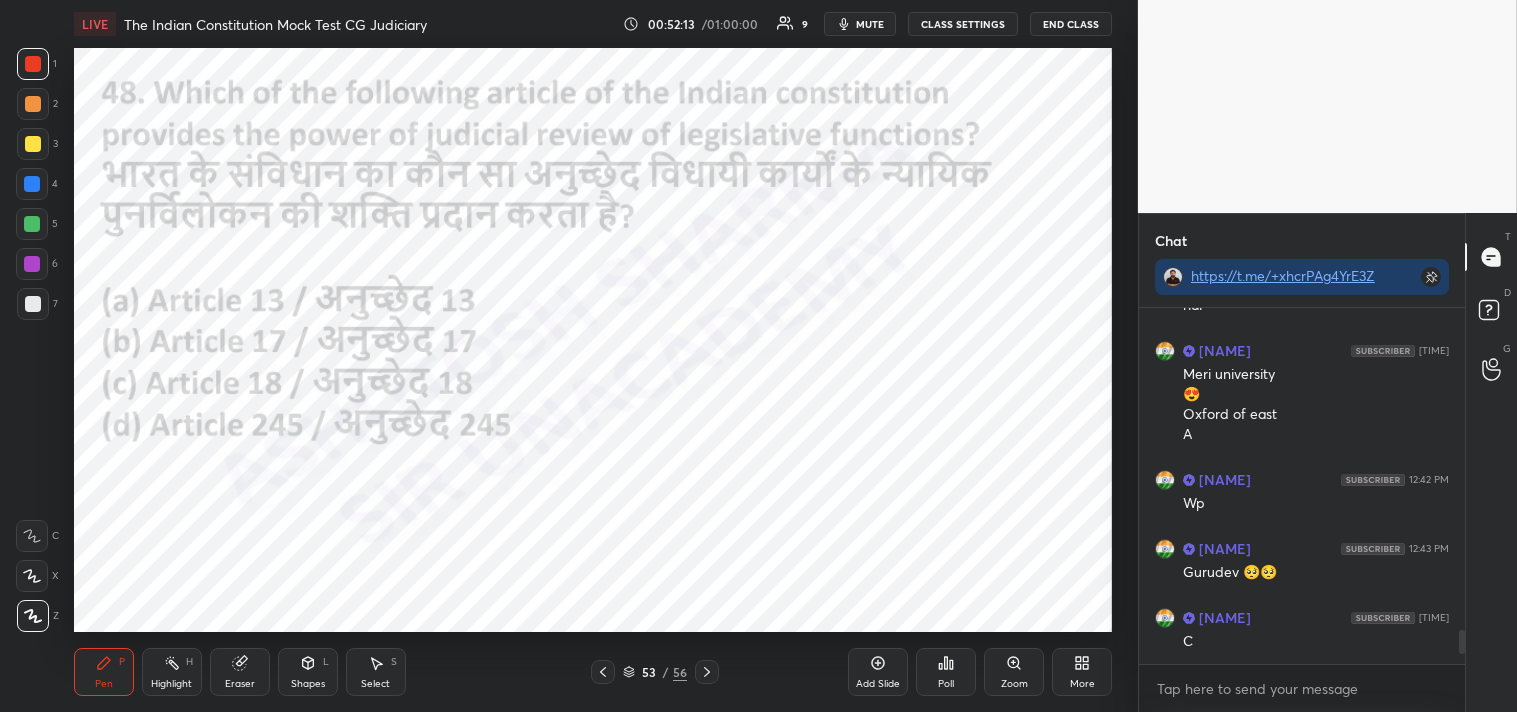 click 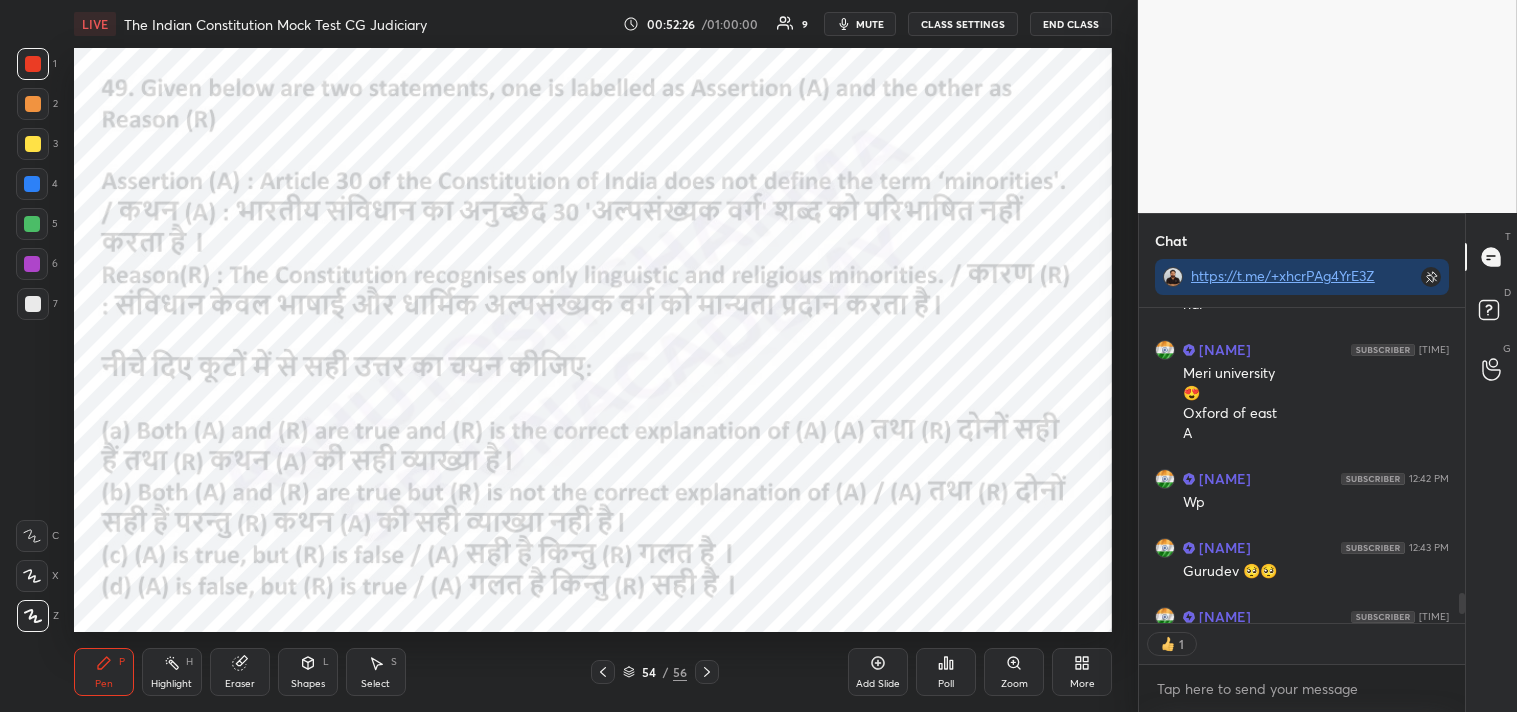 click on "Poll" at bounding box center [946, 672] 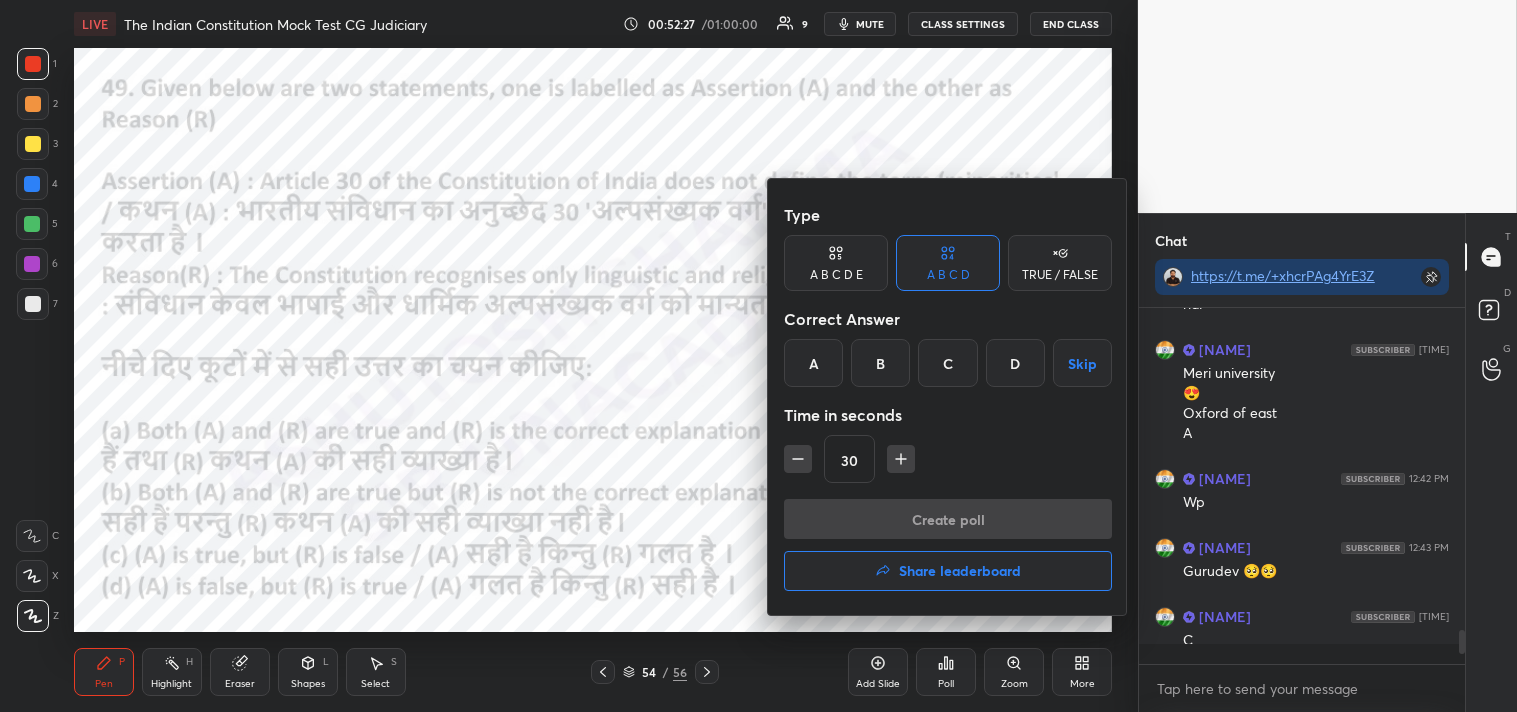 scroll, scrollTop: 6, scrollLeft: 5, axis: both 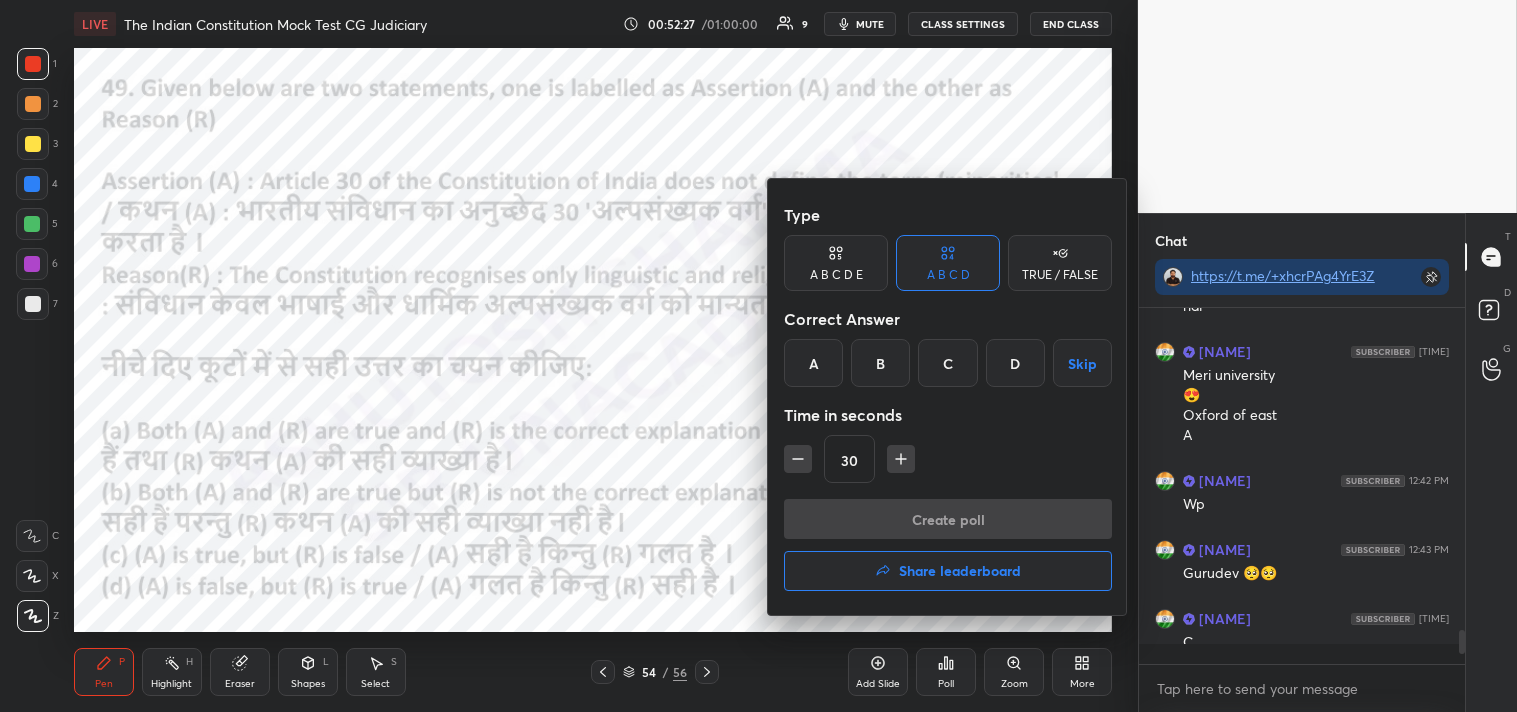 click on "B" at bounding box center [880, 363] 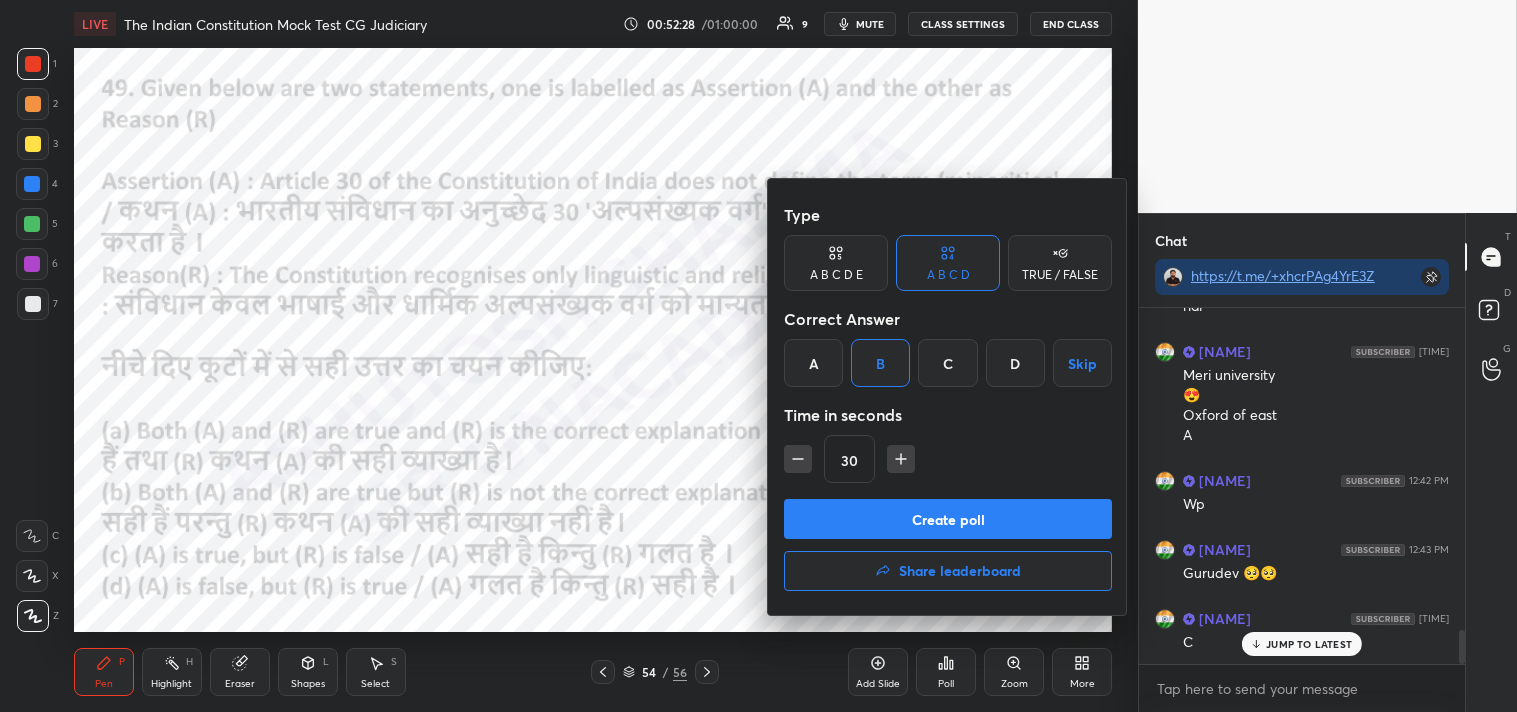 click on "Create poll" at bounding box center (948, 519) 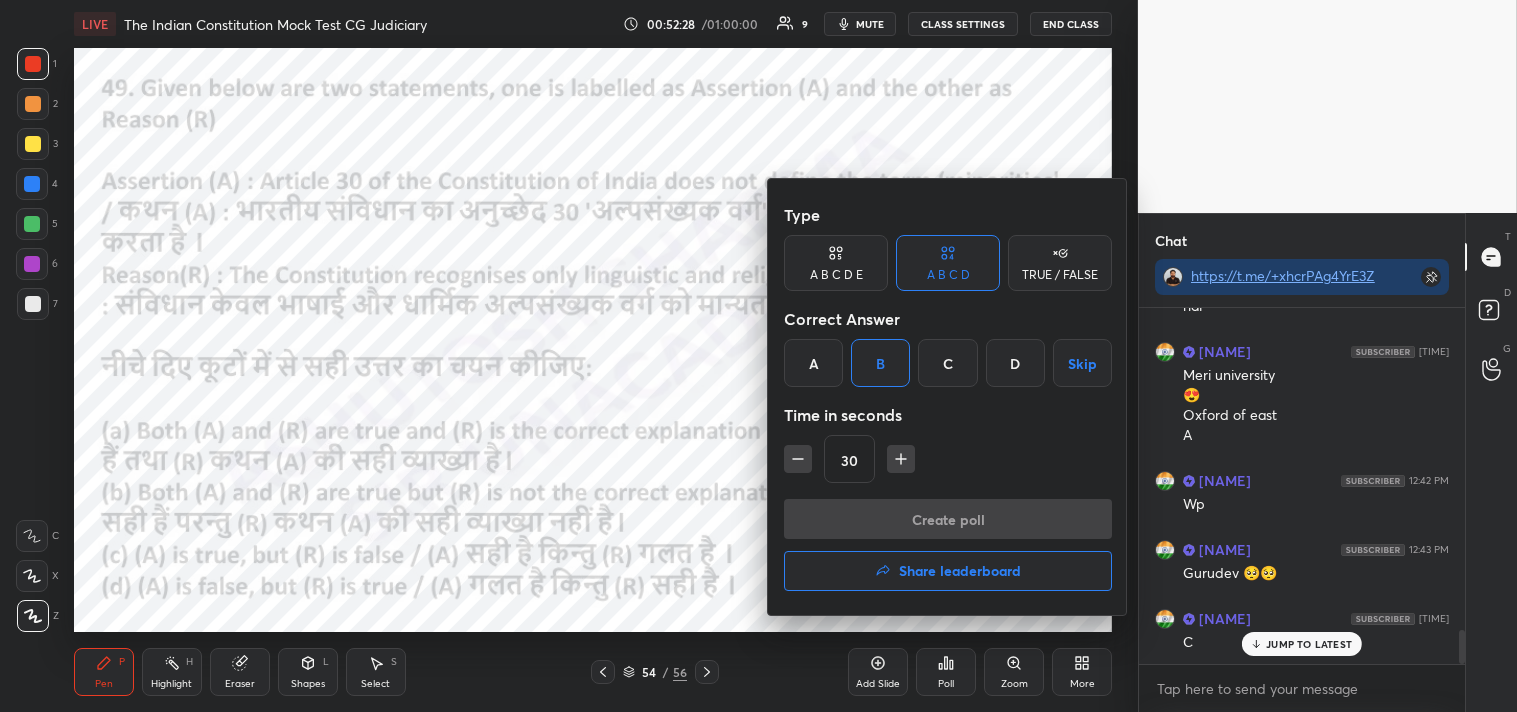 scroll, scrollTop: 288, scrollLeft: 320, axis: both 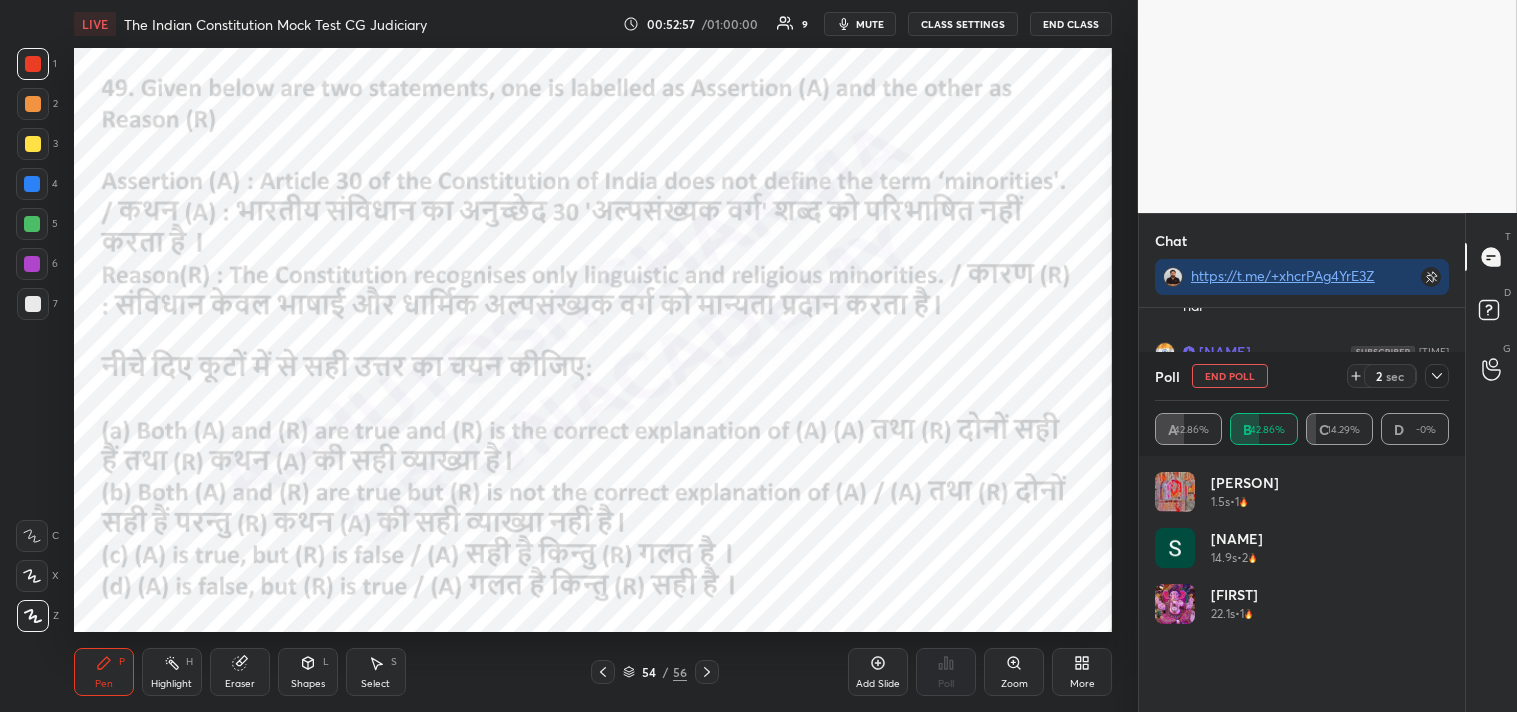 click 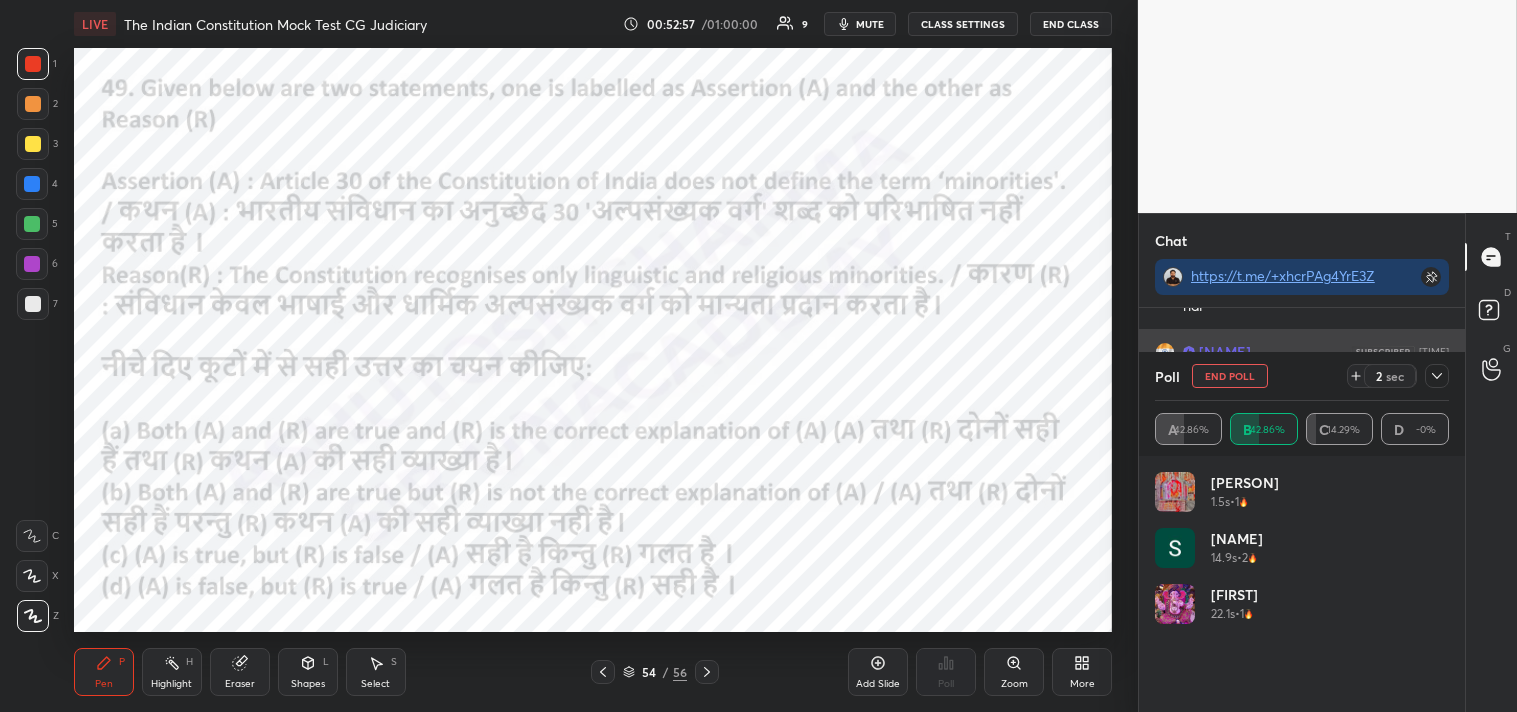 scroll, scrollTop: 153, scrollLeft: 288, axis: both 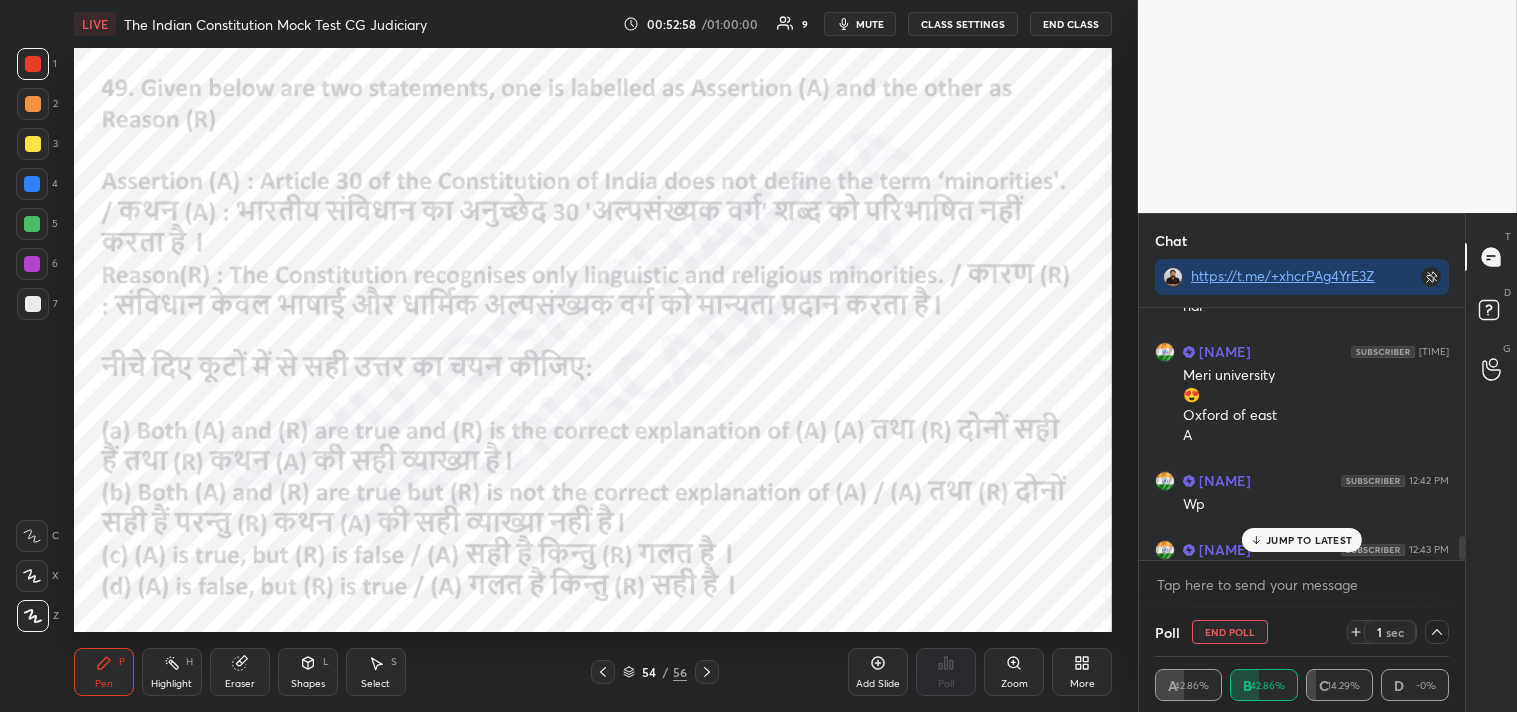 click on "JUMP TO LATEST" at bounding box center (1309, 540) 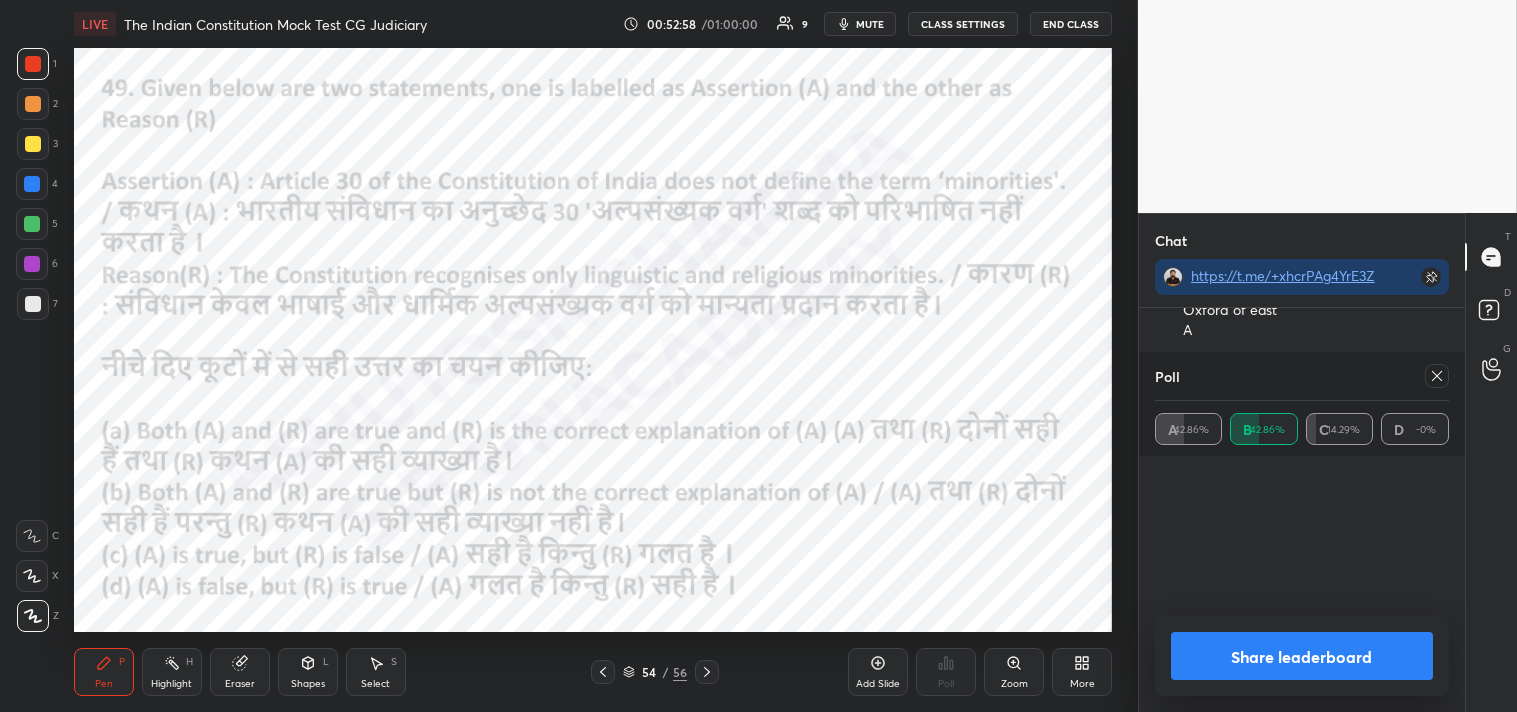 scroll, scrollTop: 5, scrollLeft: 6, axis: both 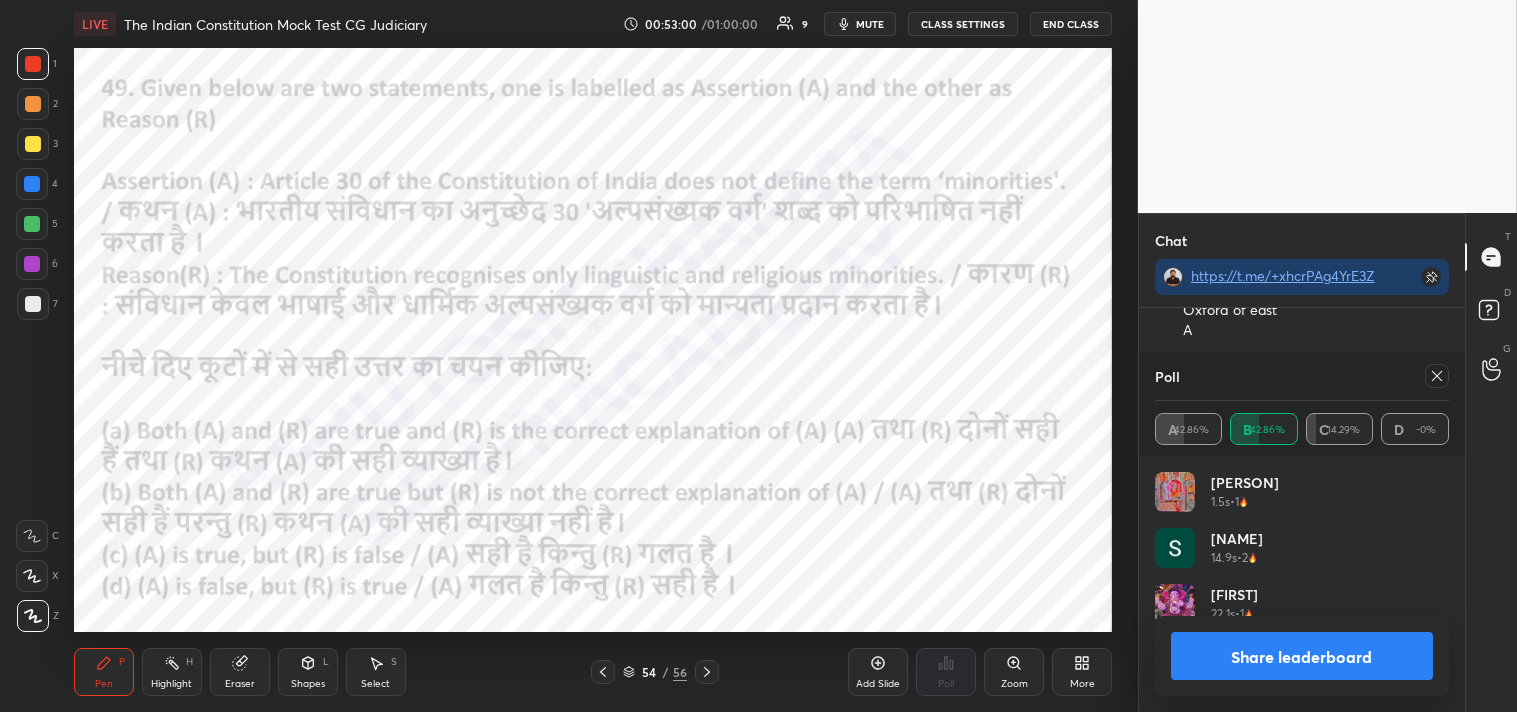 click 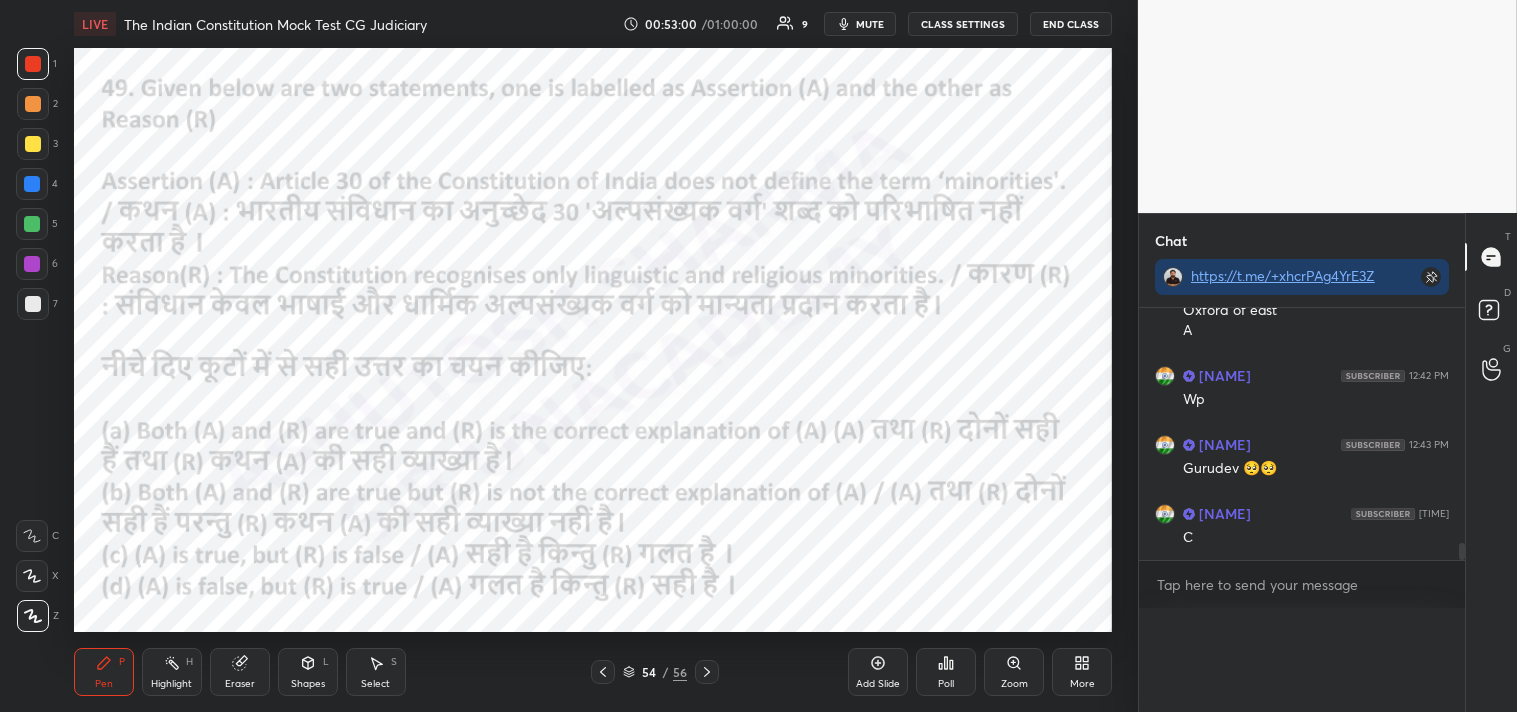 scroll, scrollTop: 88, scrollLeft: 288, axis: both 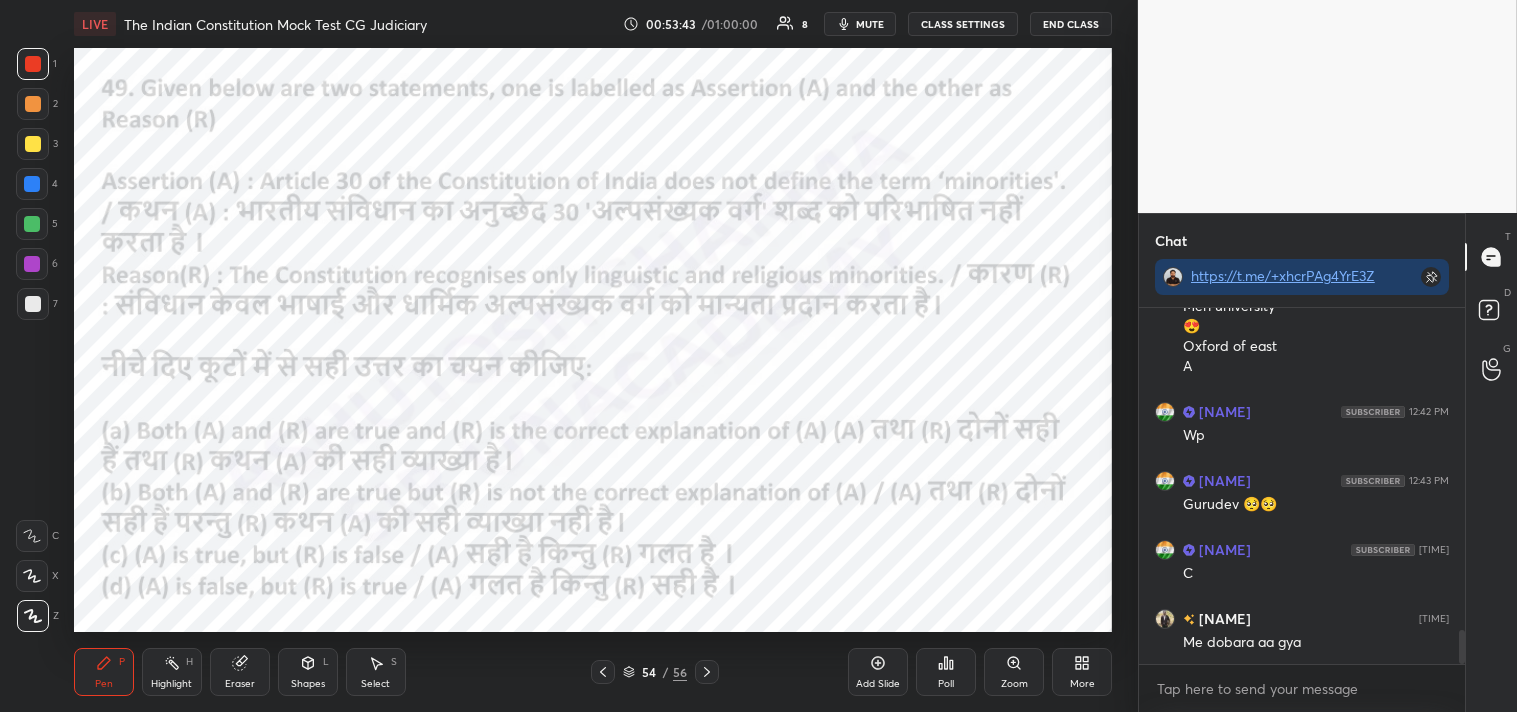 click 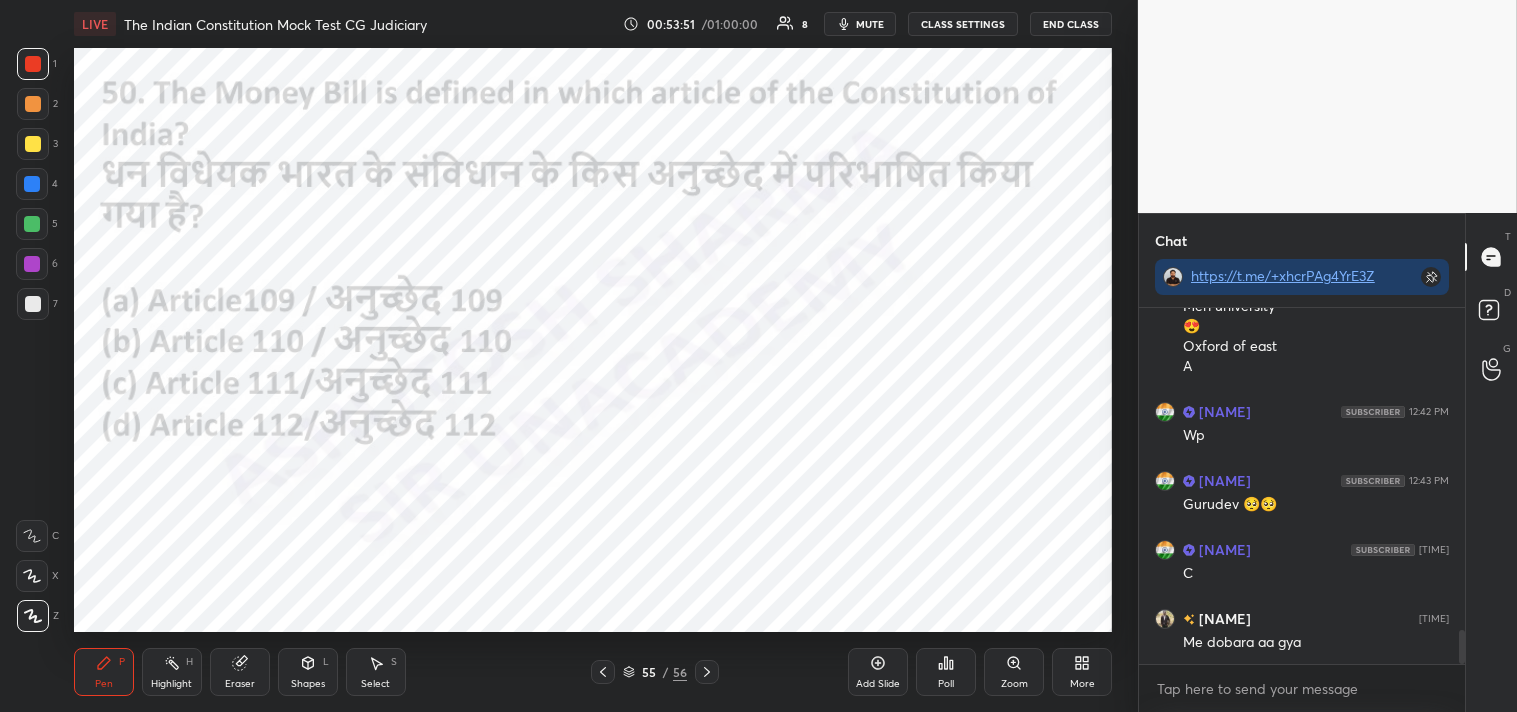 click 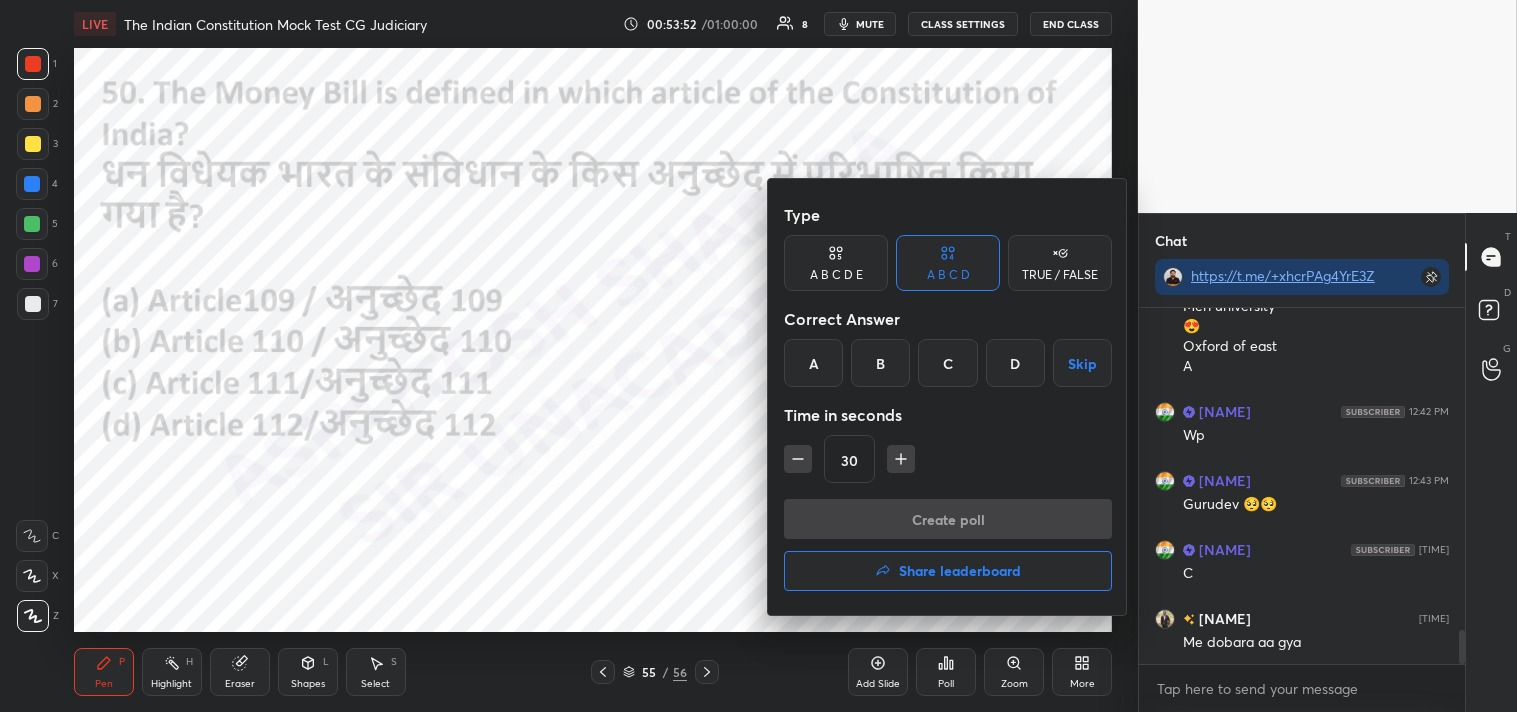 click on "B" at bounding box center [880, 363] 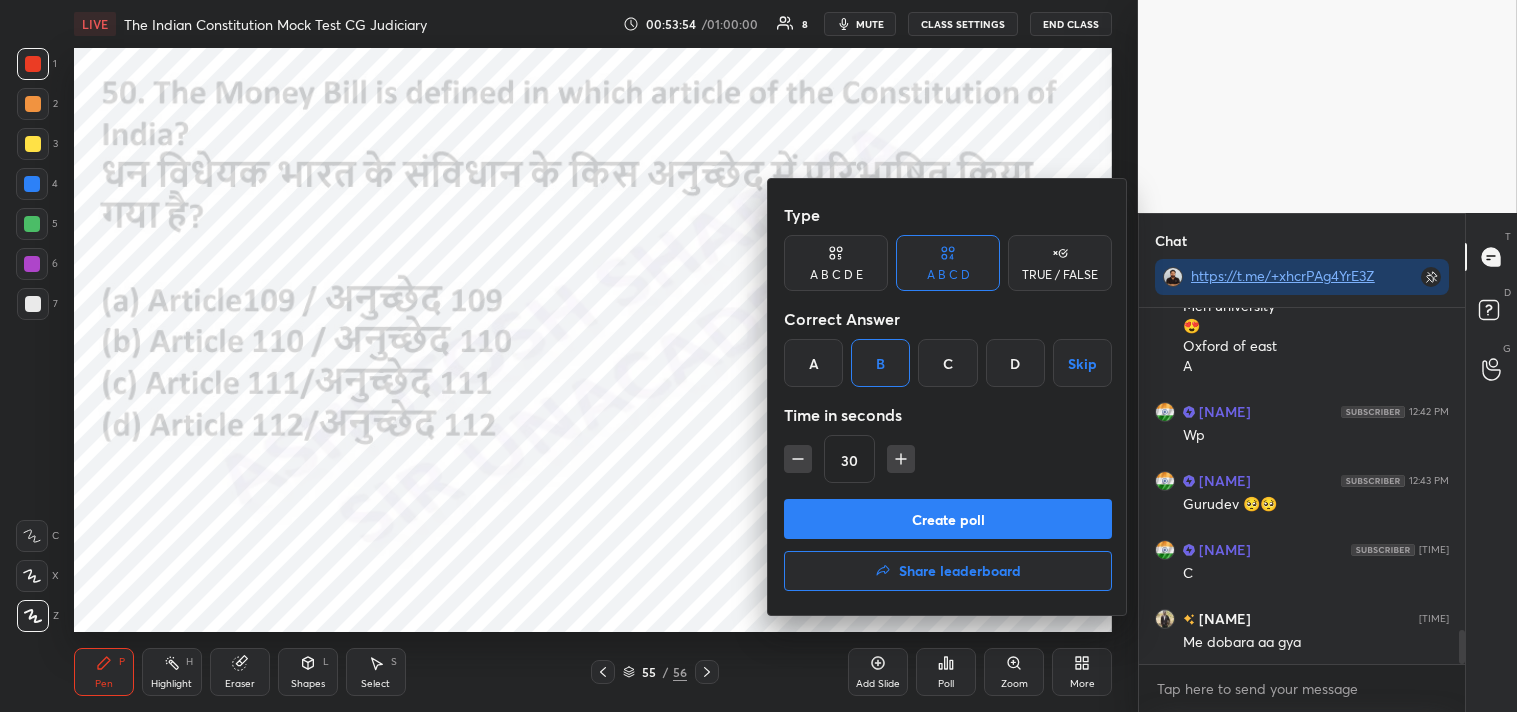 click on "Create poll" at bounding box center (948, 519) 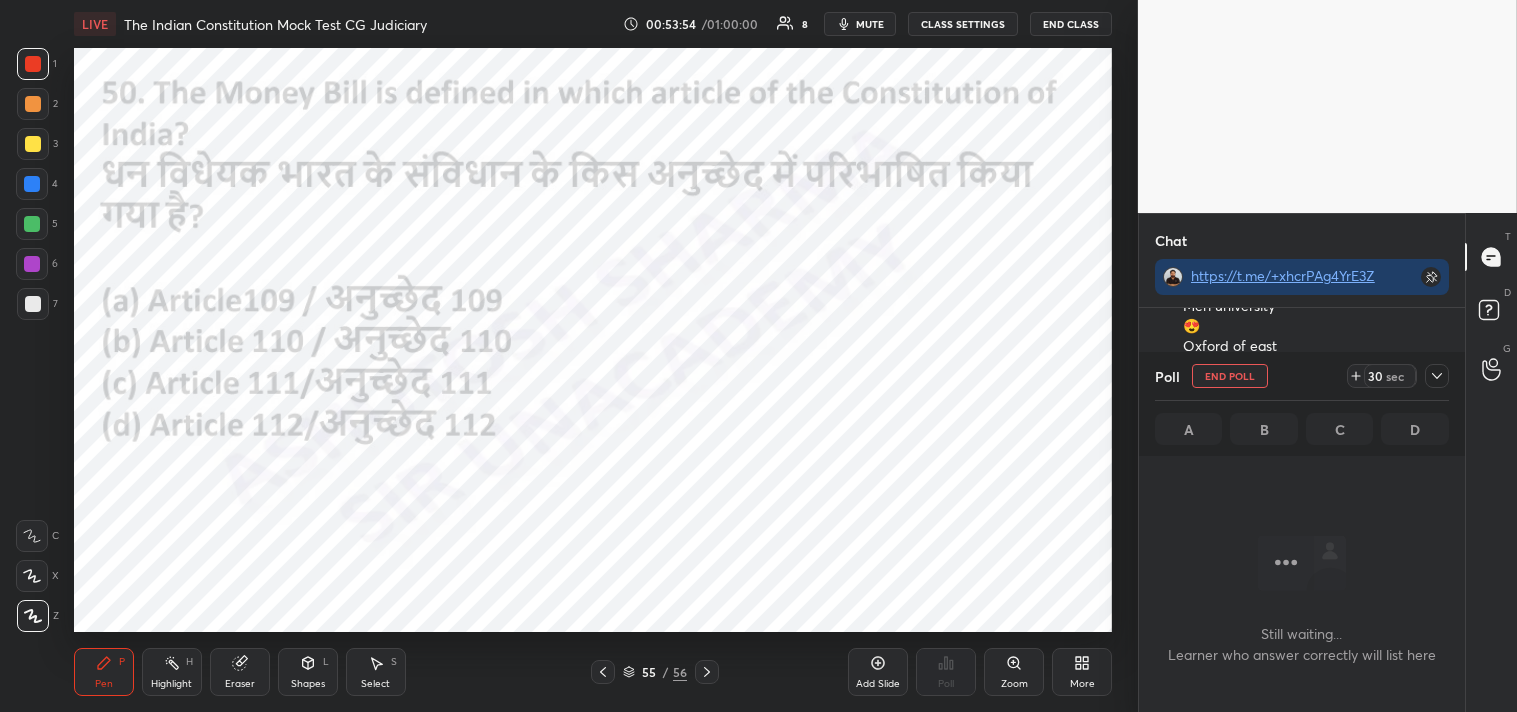 scroll, scrollTop: 256, scrollLeft: 320, axis: both 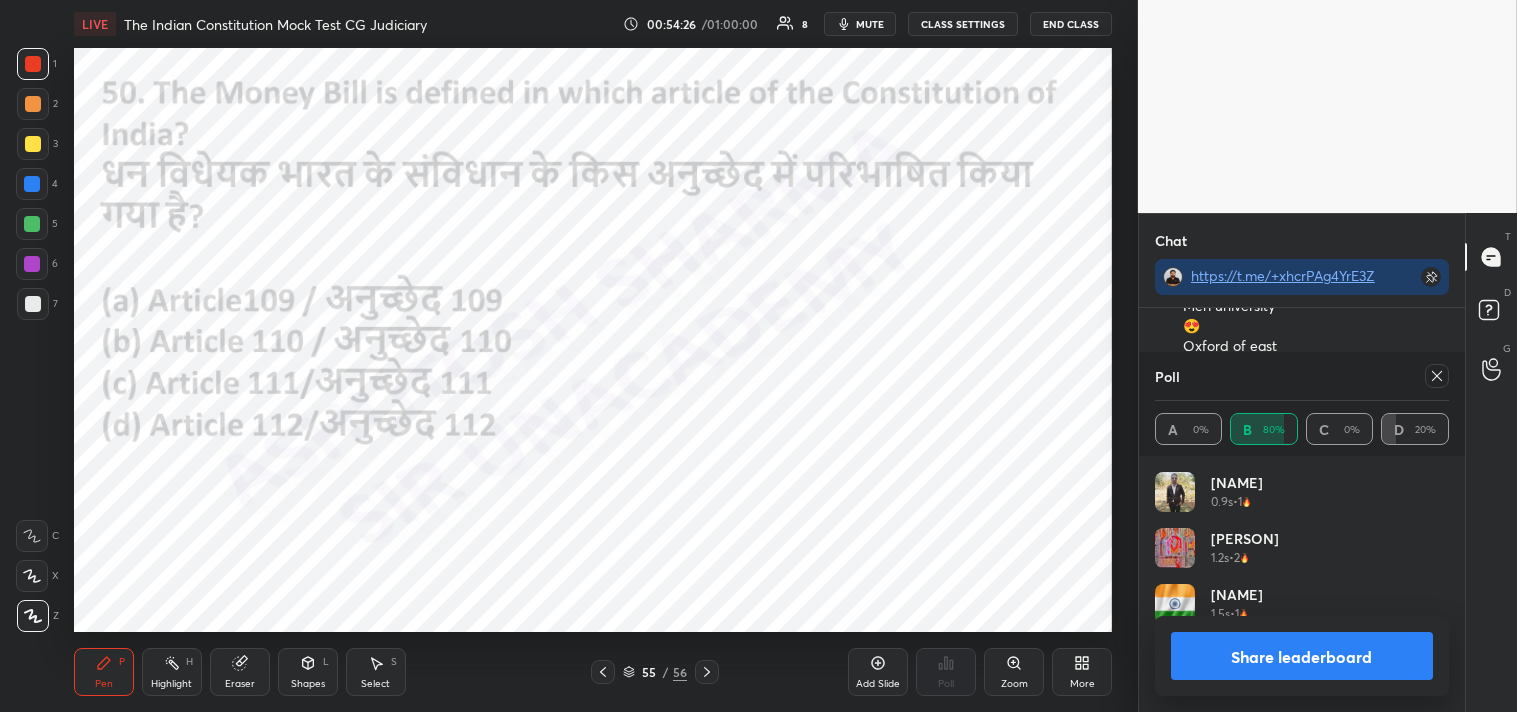 click 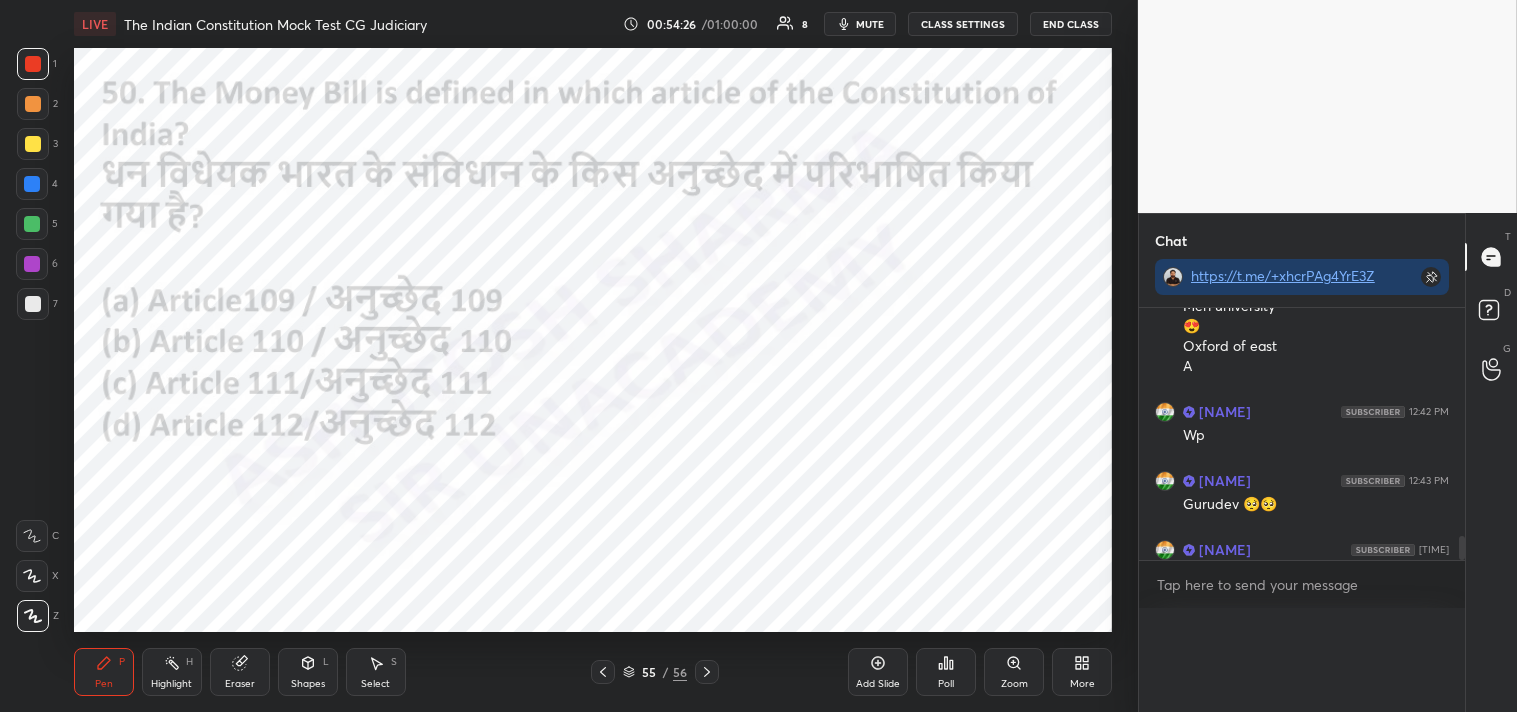scroll, scrollTop: 0, scrollLeft: 0, axis: both 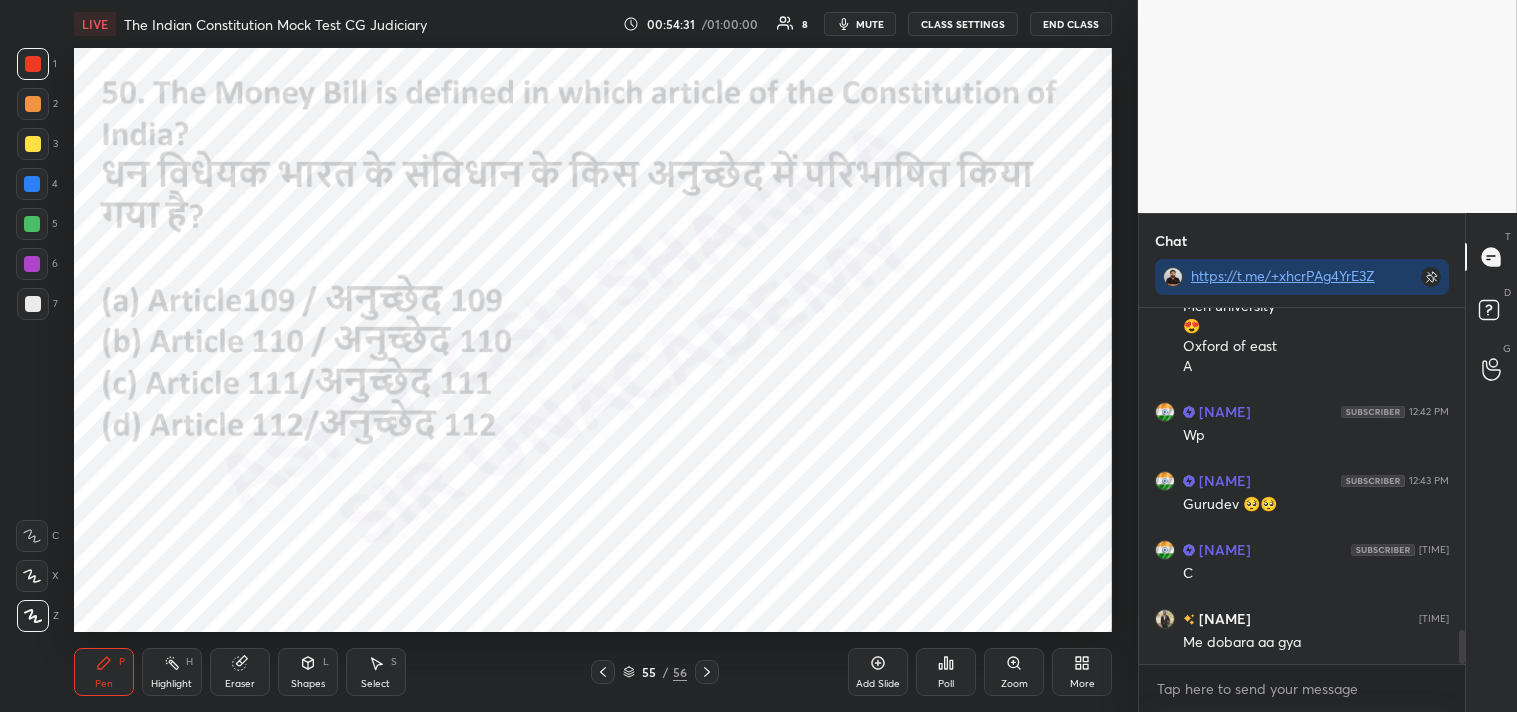 click 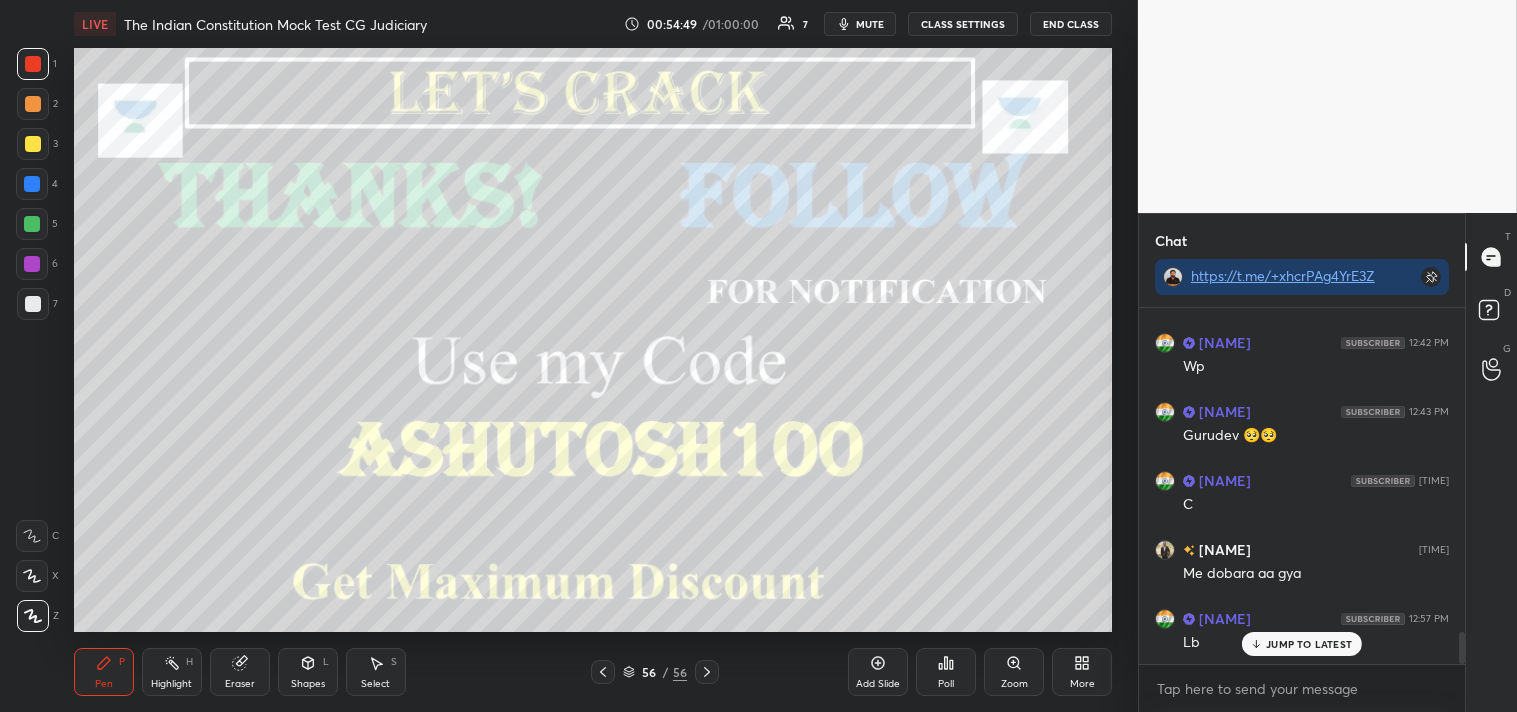 scroll, scrollTop: 3555, scrollLeft: 0, axis: vertical 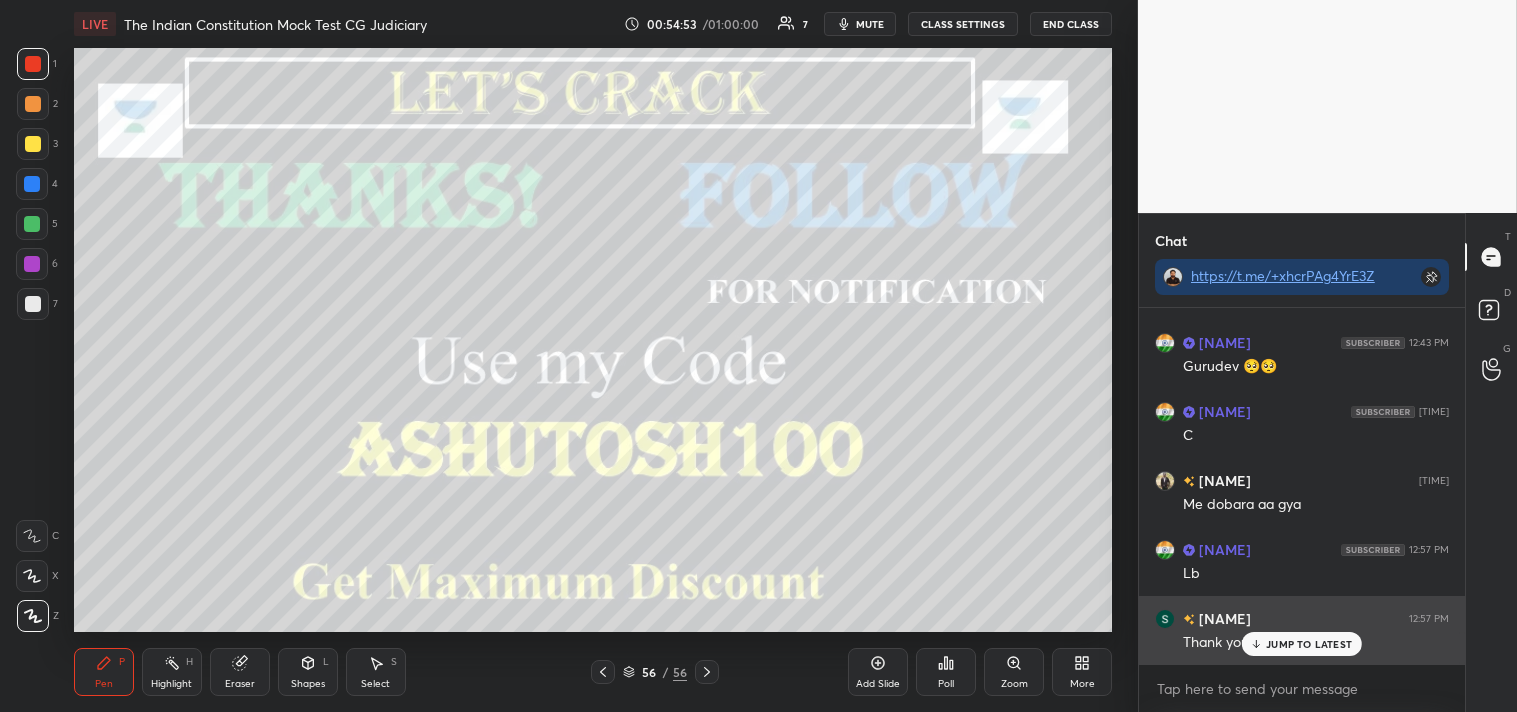click on "JUMP TO LATEST" at bounding box center (1309, 644) 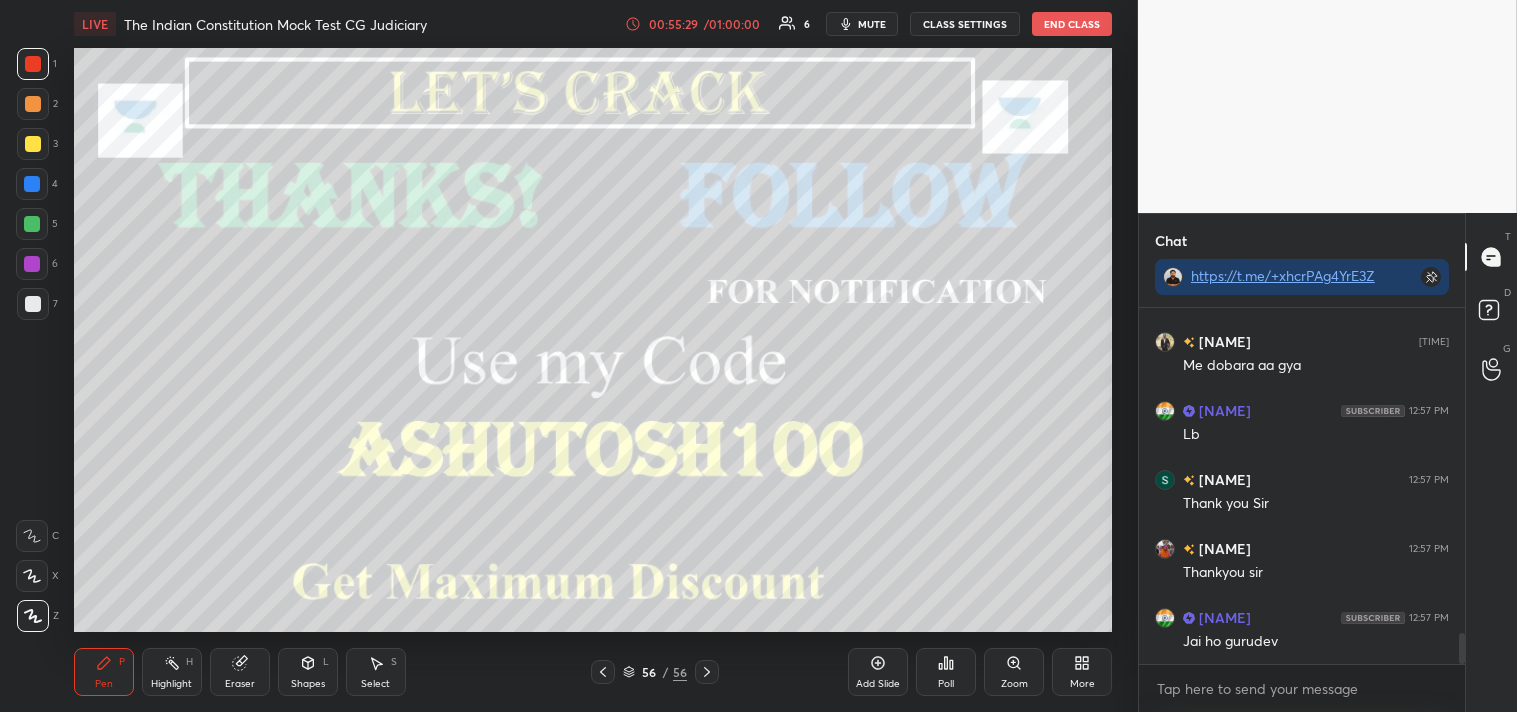 scroll, scrollTop: 3763, scrollLeft: 0, axis: vertical 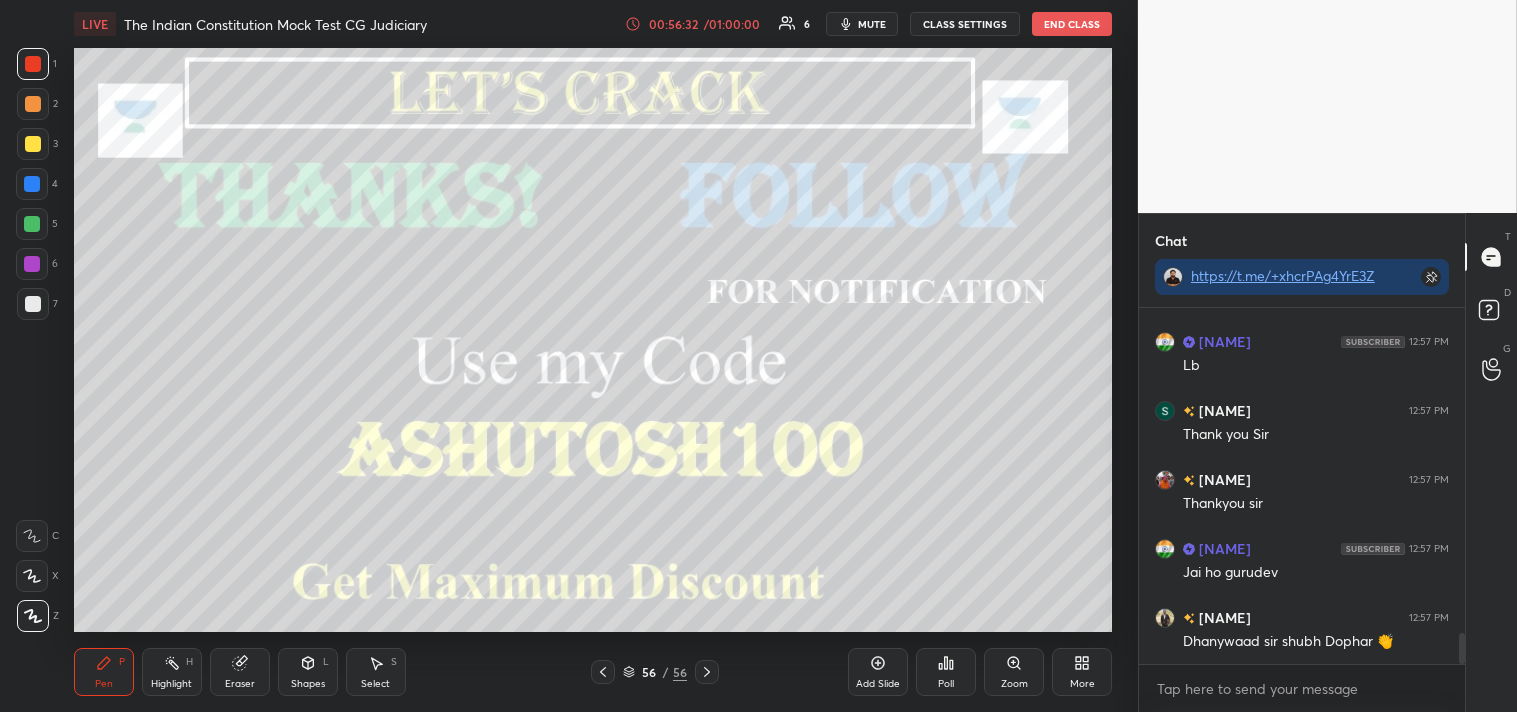 click on "End Class" at bounding box center [1072, 24] 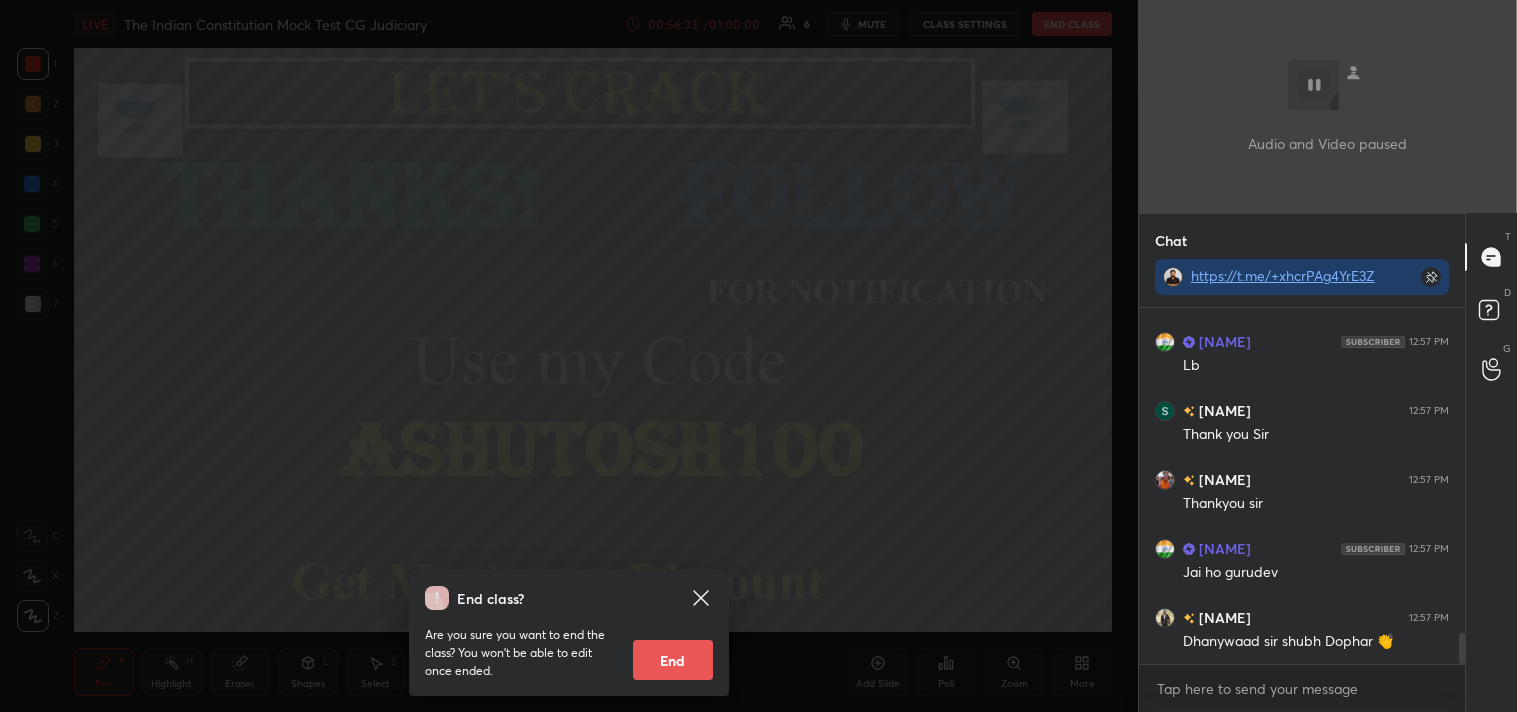 click on "End" at bounding box center (673, 660) 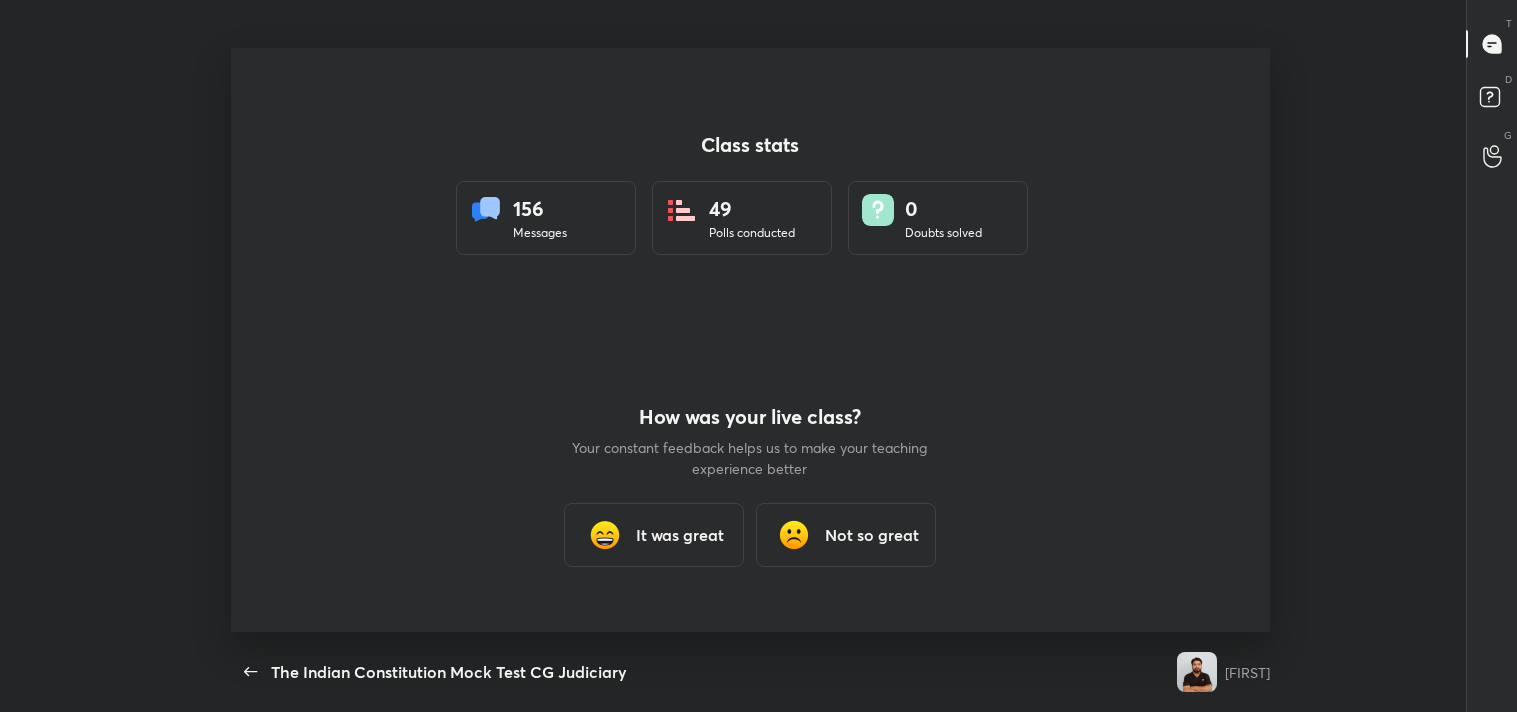 scroll, scrollTop: 99415, scrollLeft: 98624, axis: both 